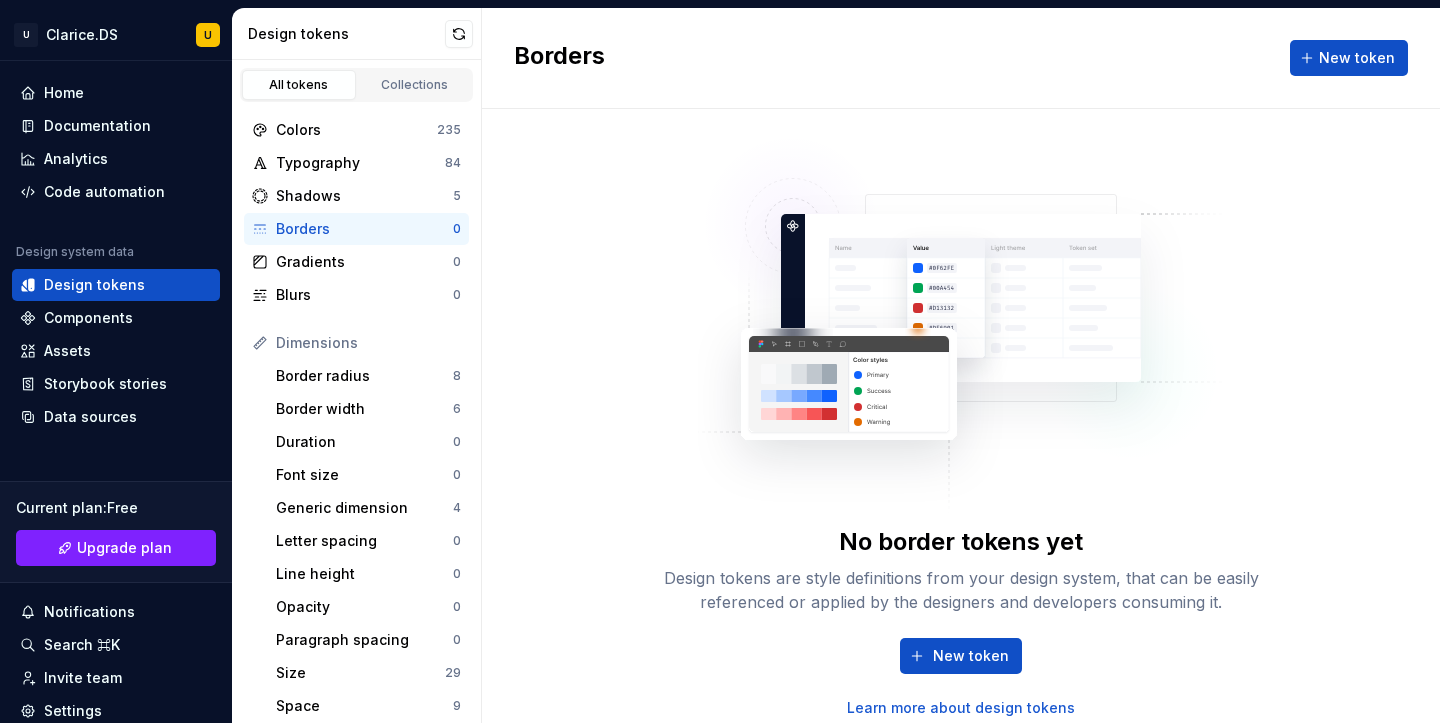 scroll, scrollTop: 0, scrollLeft: 0, axis: both 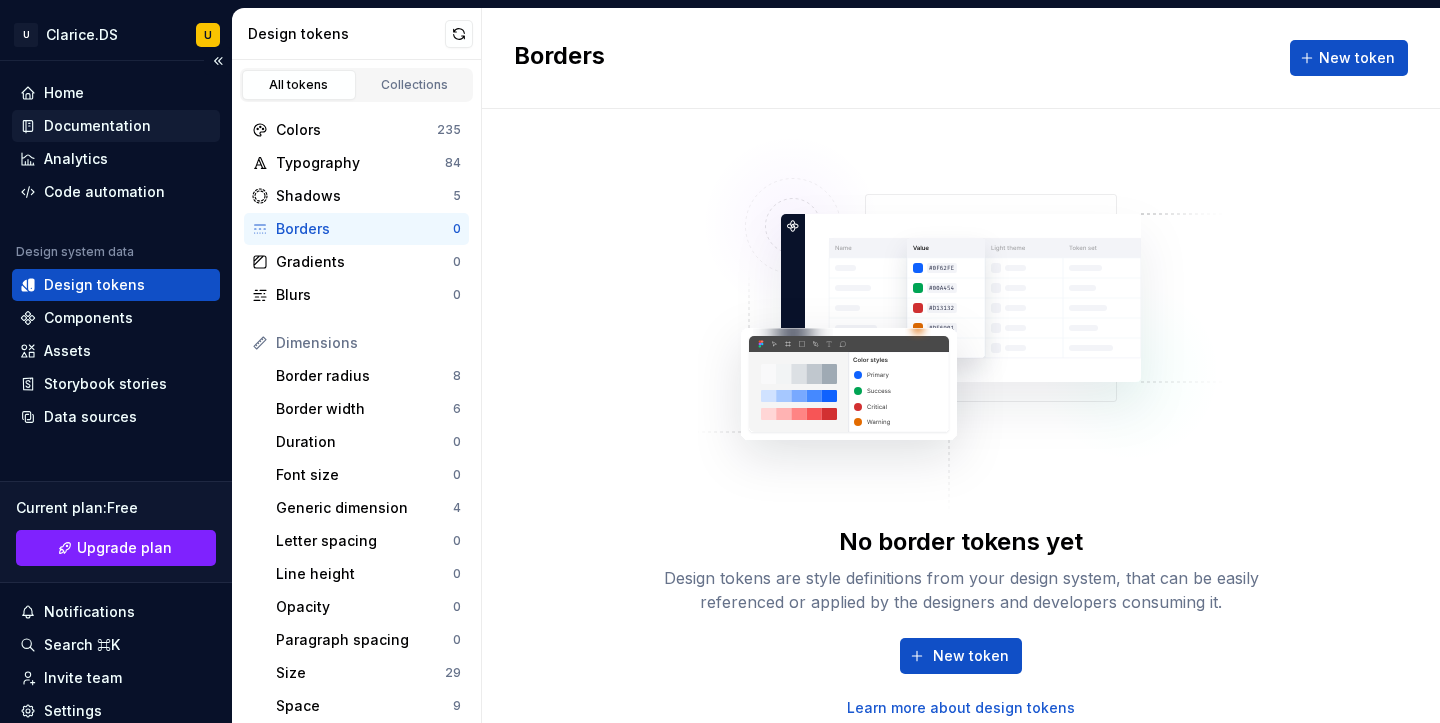 click on "Documentation" at bounding box center (97, 126) 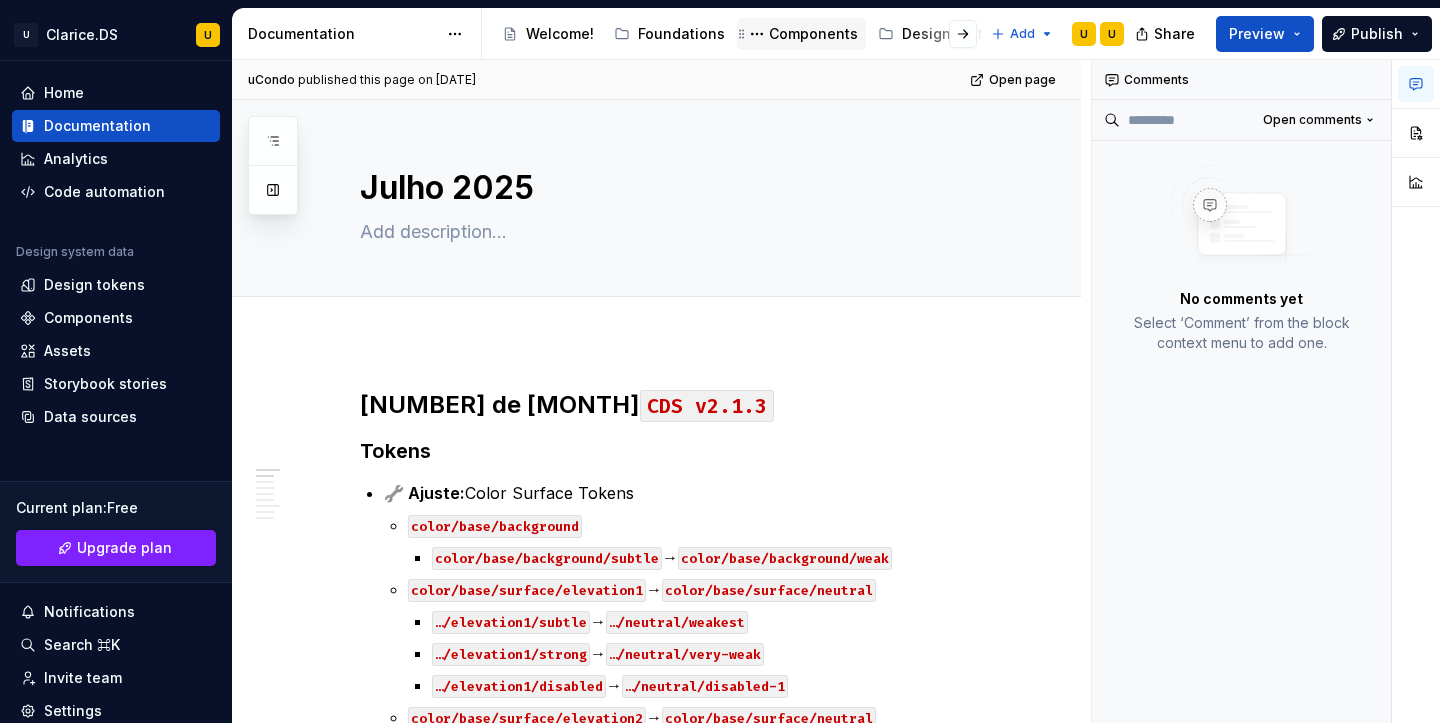 click on "Components" at bounding box center (813, 34) 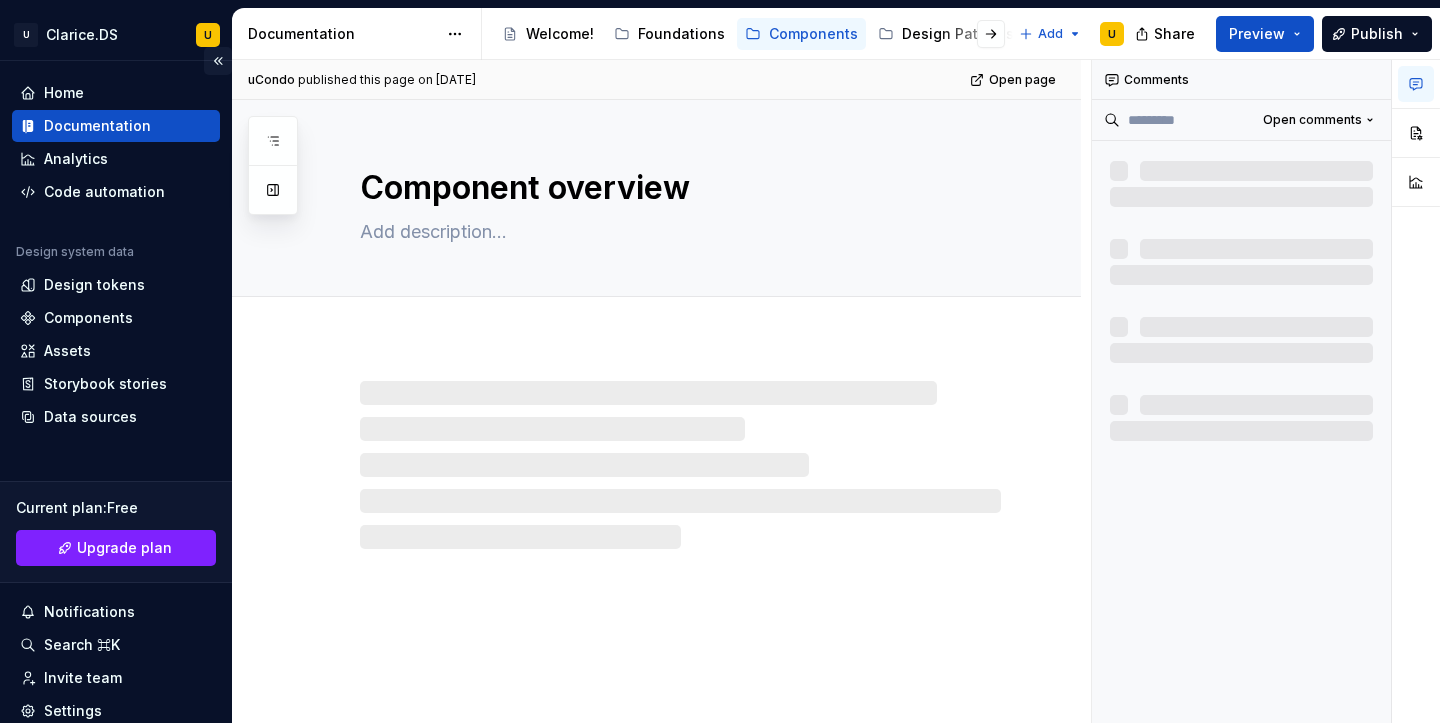 click at bounding box center (218, 61) 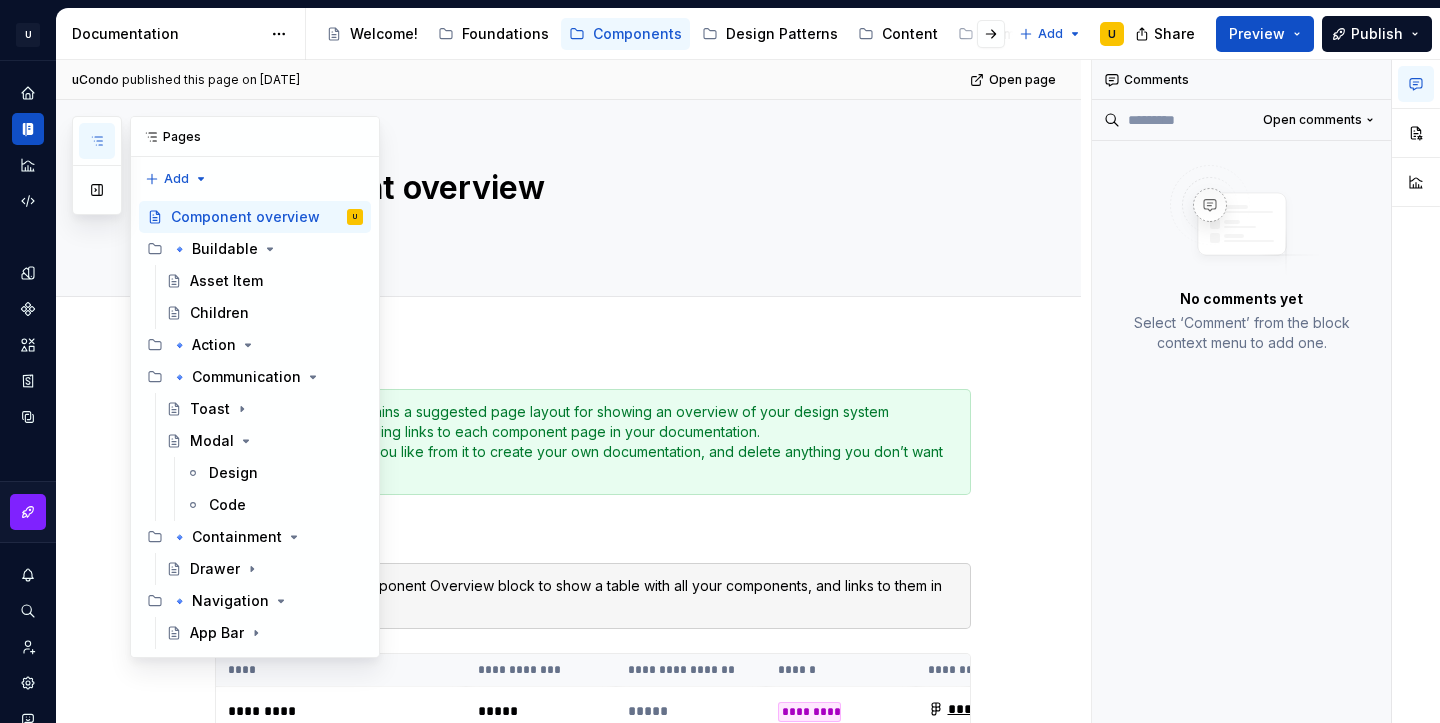 click at bounding box center [97, 141] 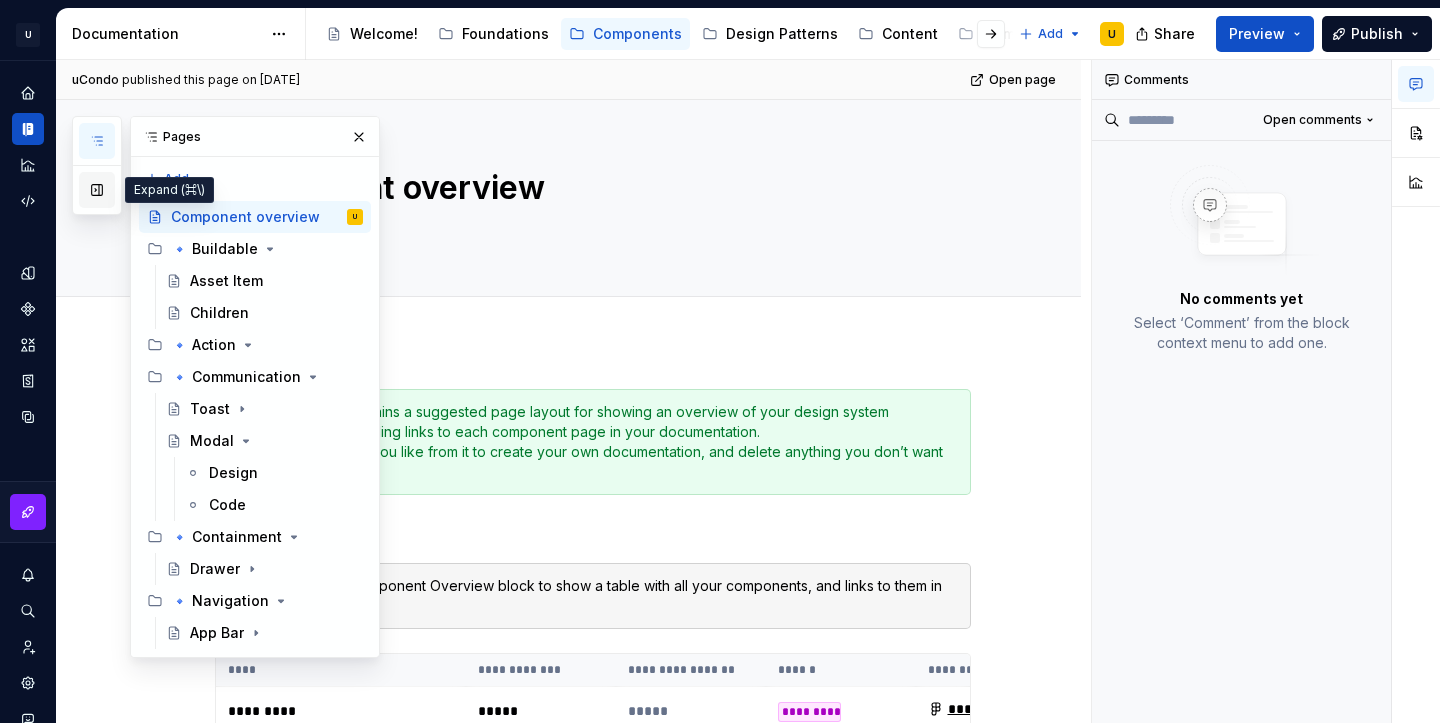 click at bounding box center [97, 190] 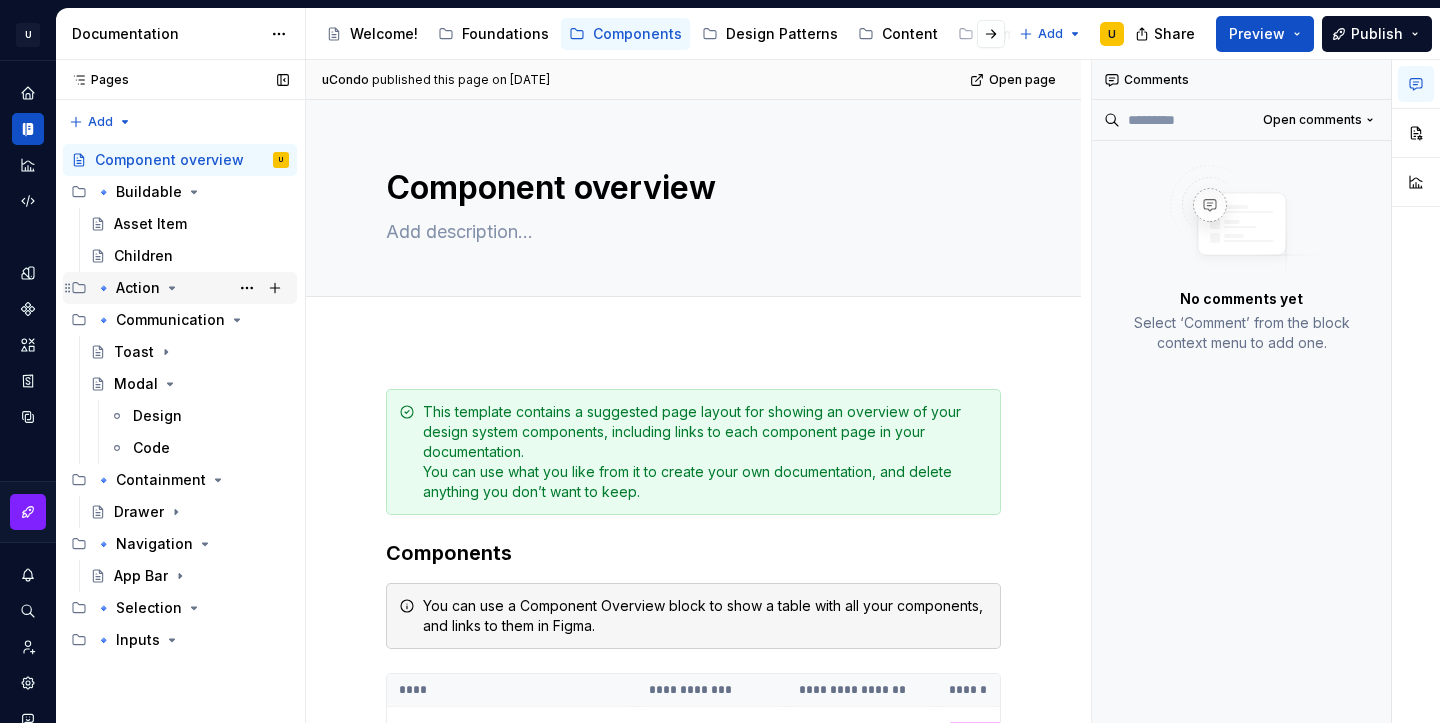 click 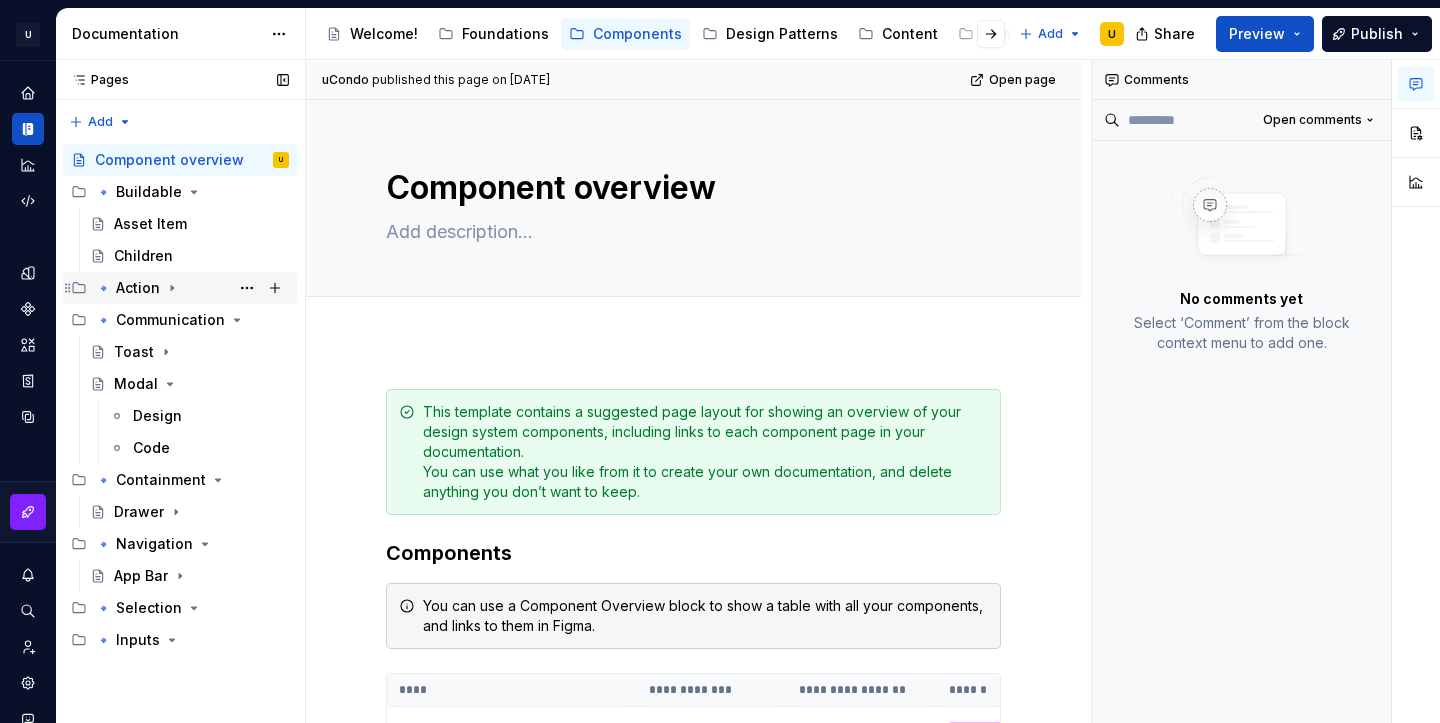 click 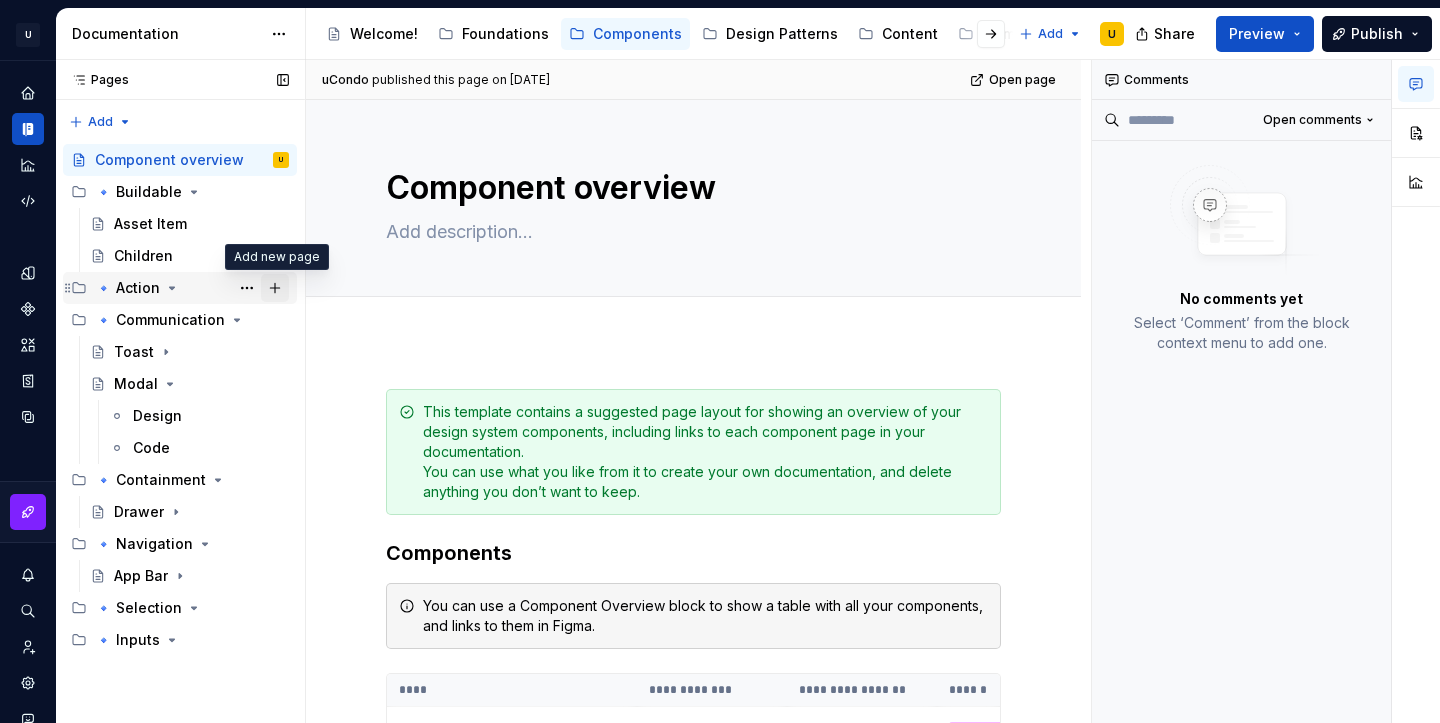 click at bounding box center (275, 288) 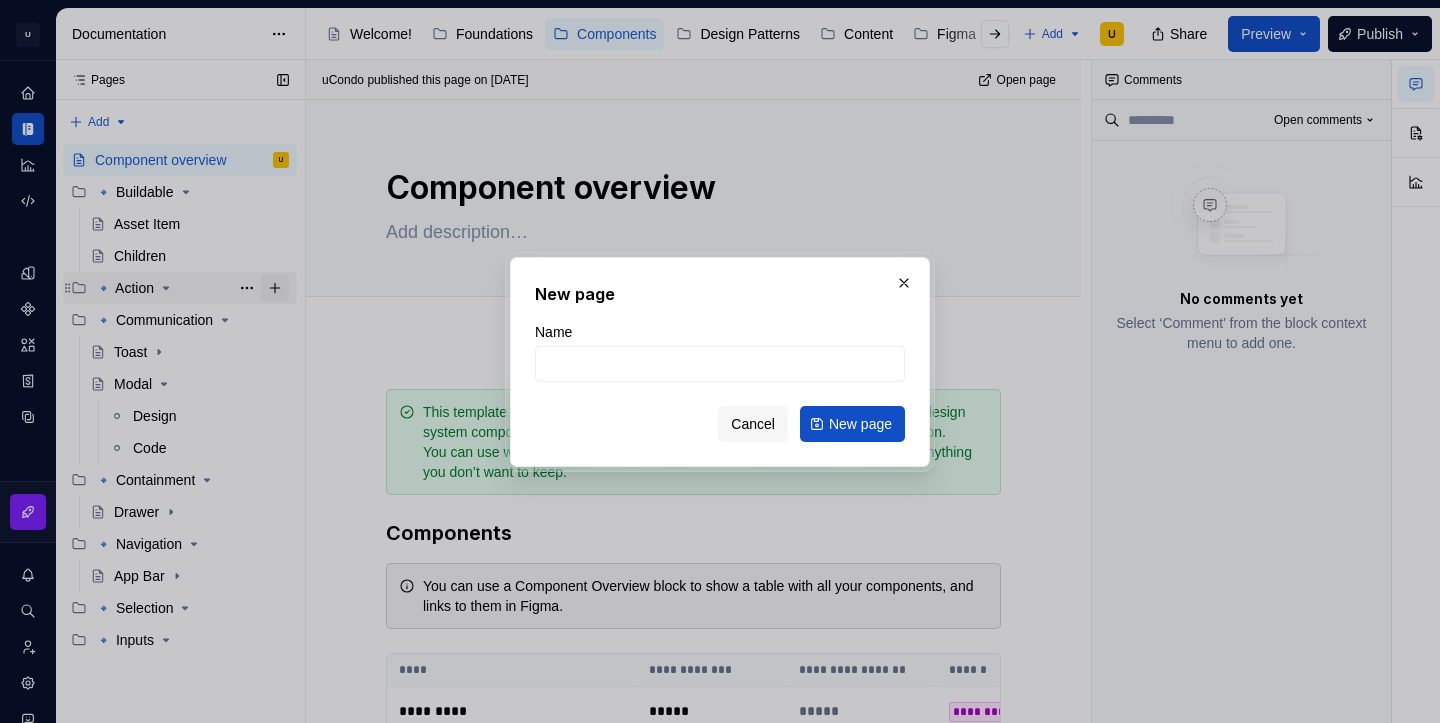 type on "*" 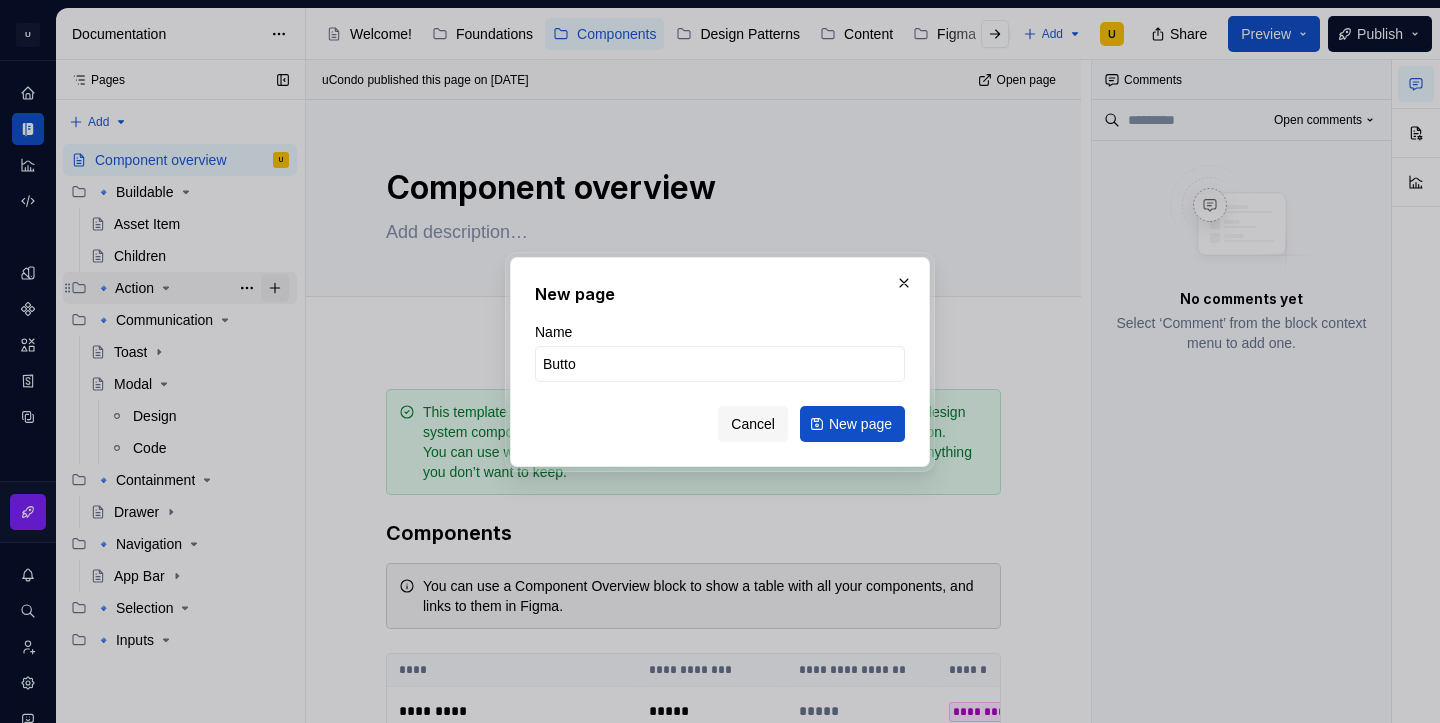 type on "Button" 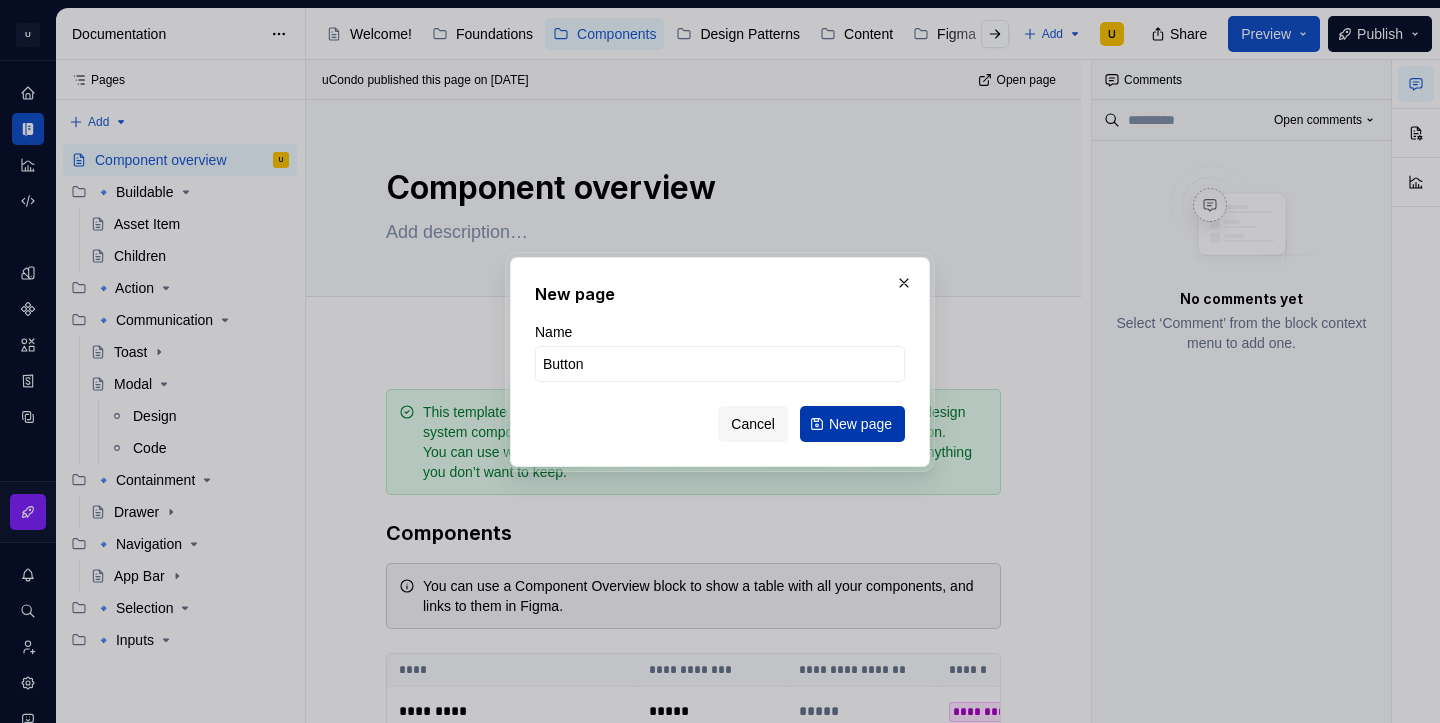click on "New page" at bounding box center [860, 424] 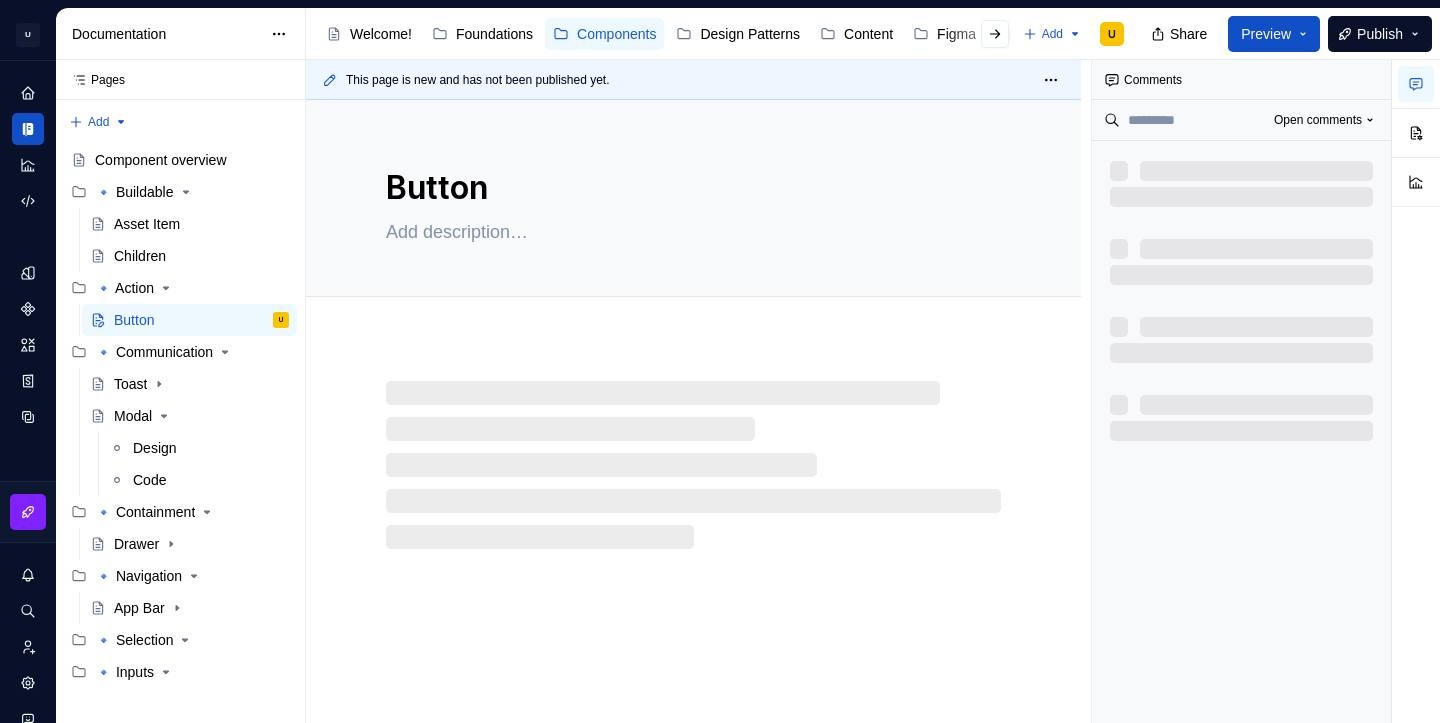 type on "*" 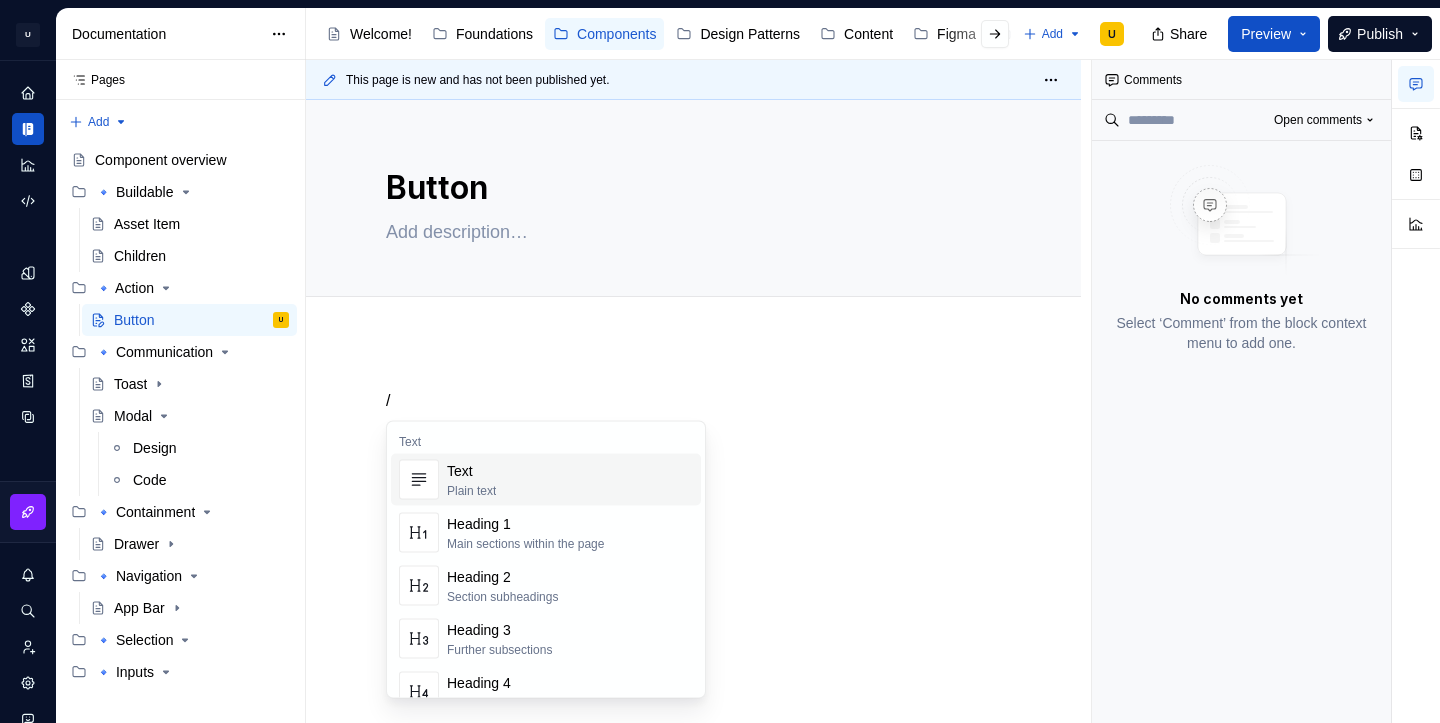 type 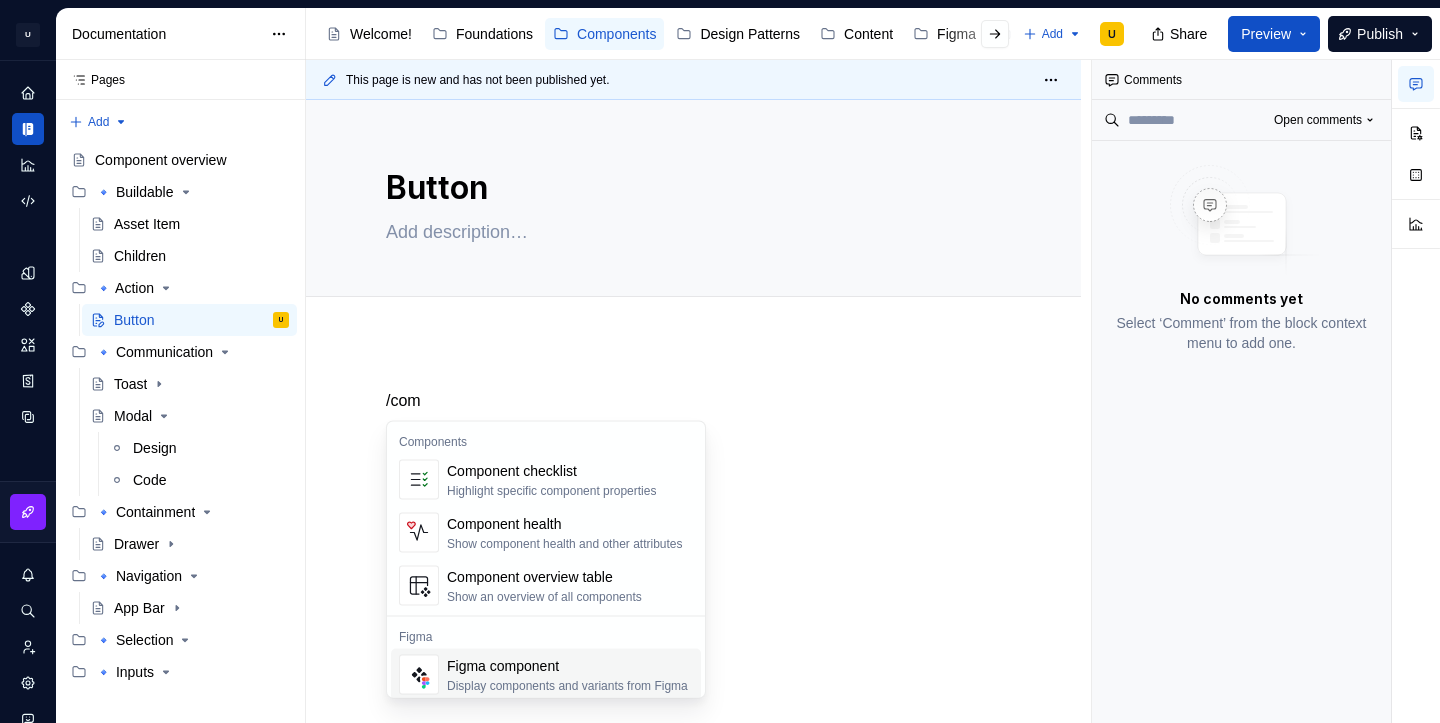 click on "Display components and variants from Figma" at bounding box center [567, 686] 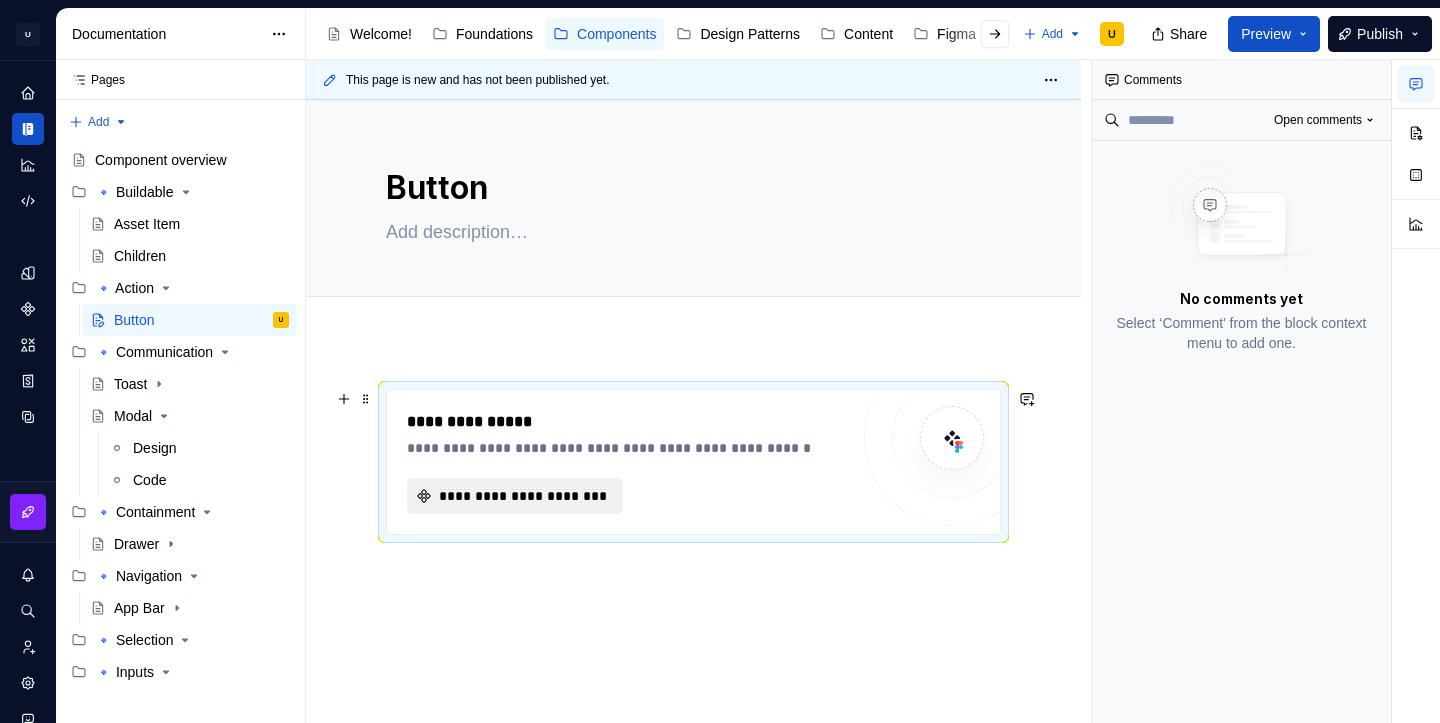 click on "**********" at bounding box center [523, 496] 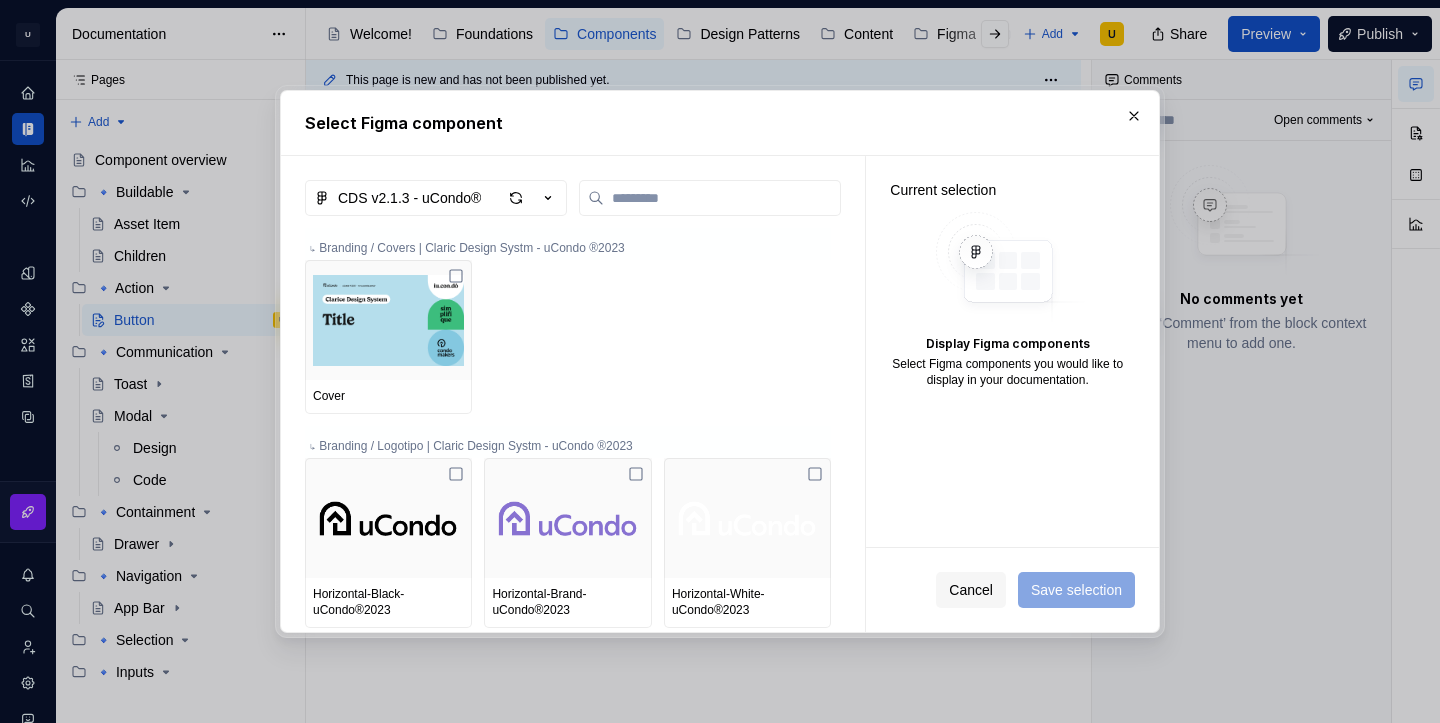 type on "*" 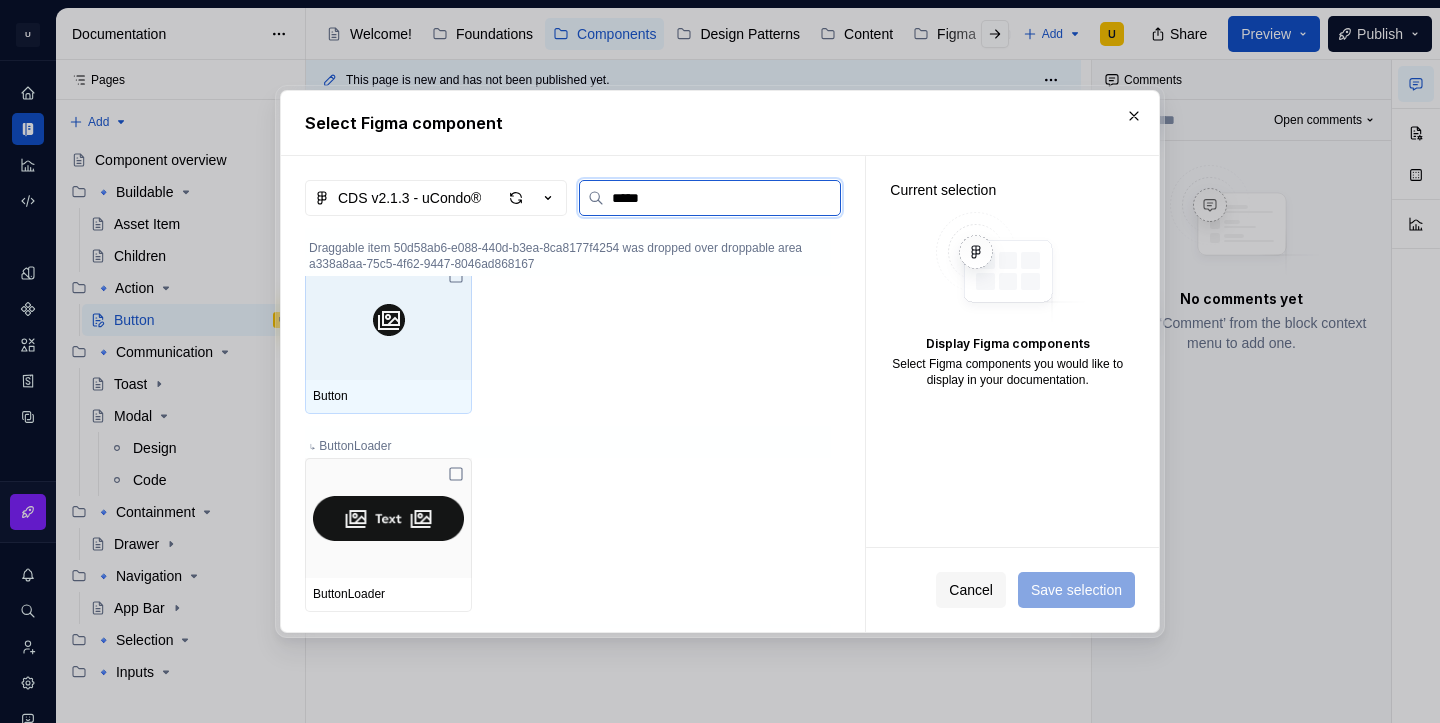 type on "******" 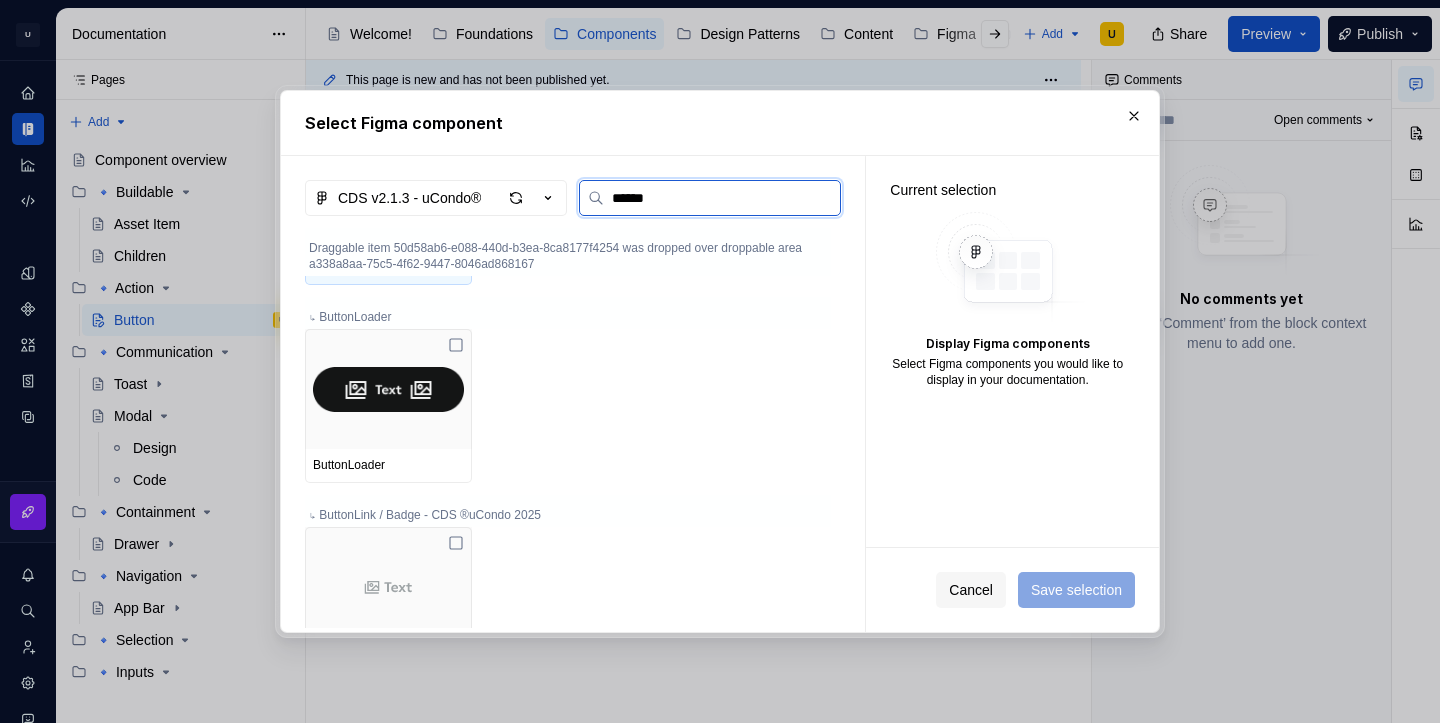 scroll, scrollTop: 51, scrollLeft: 0, axis: vertical 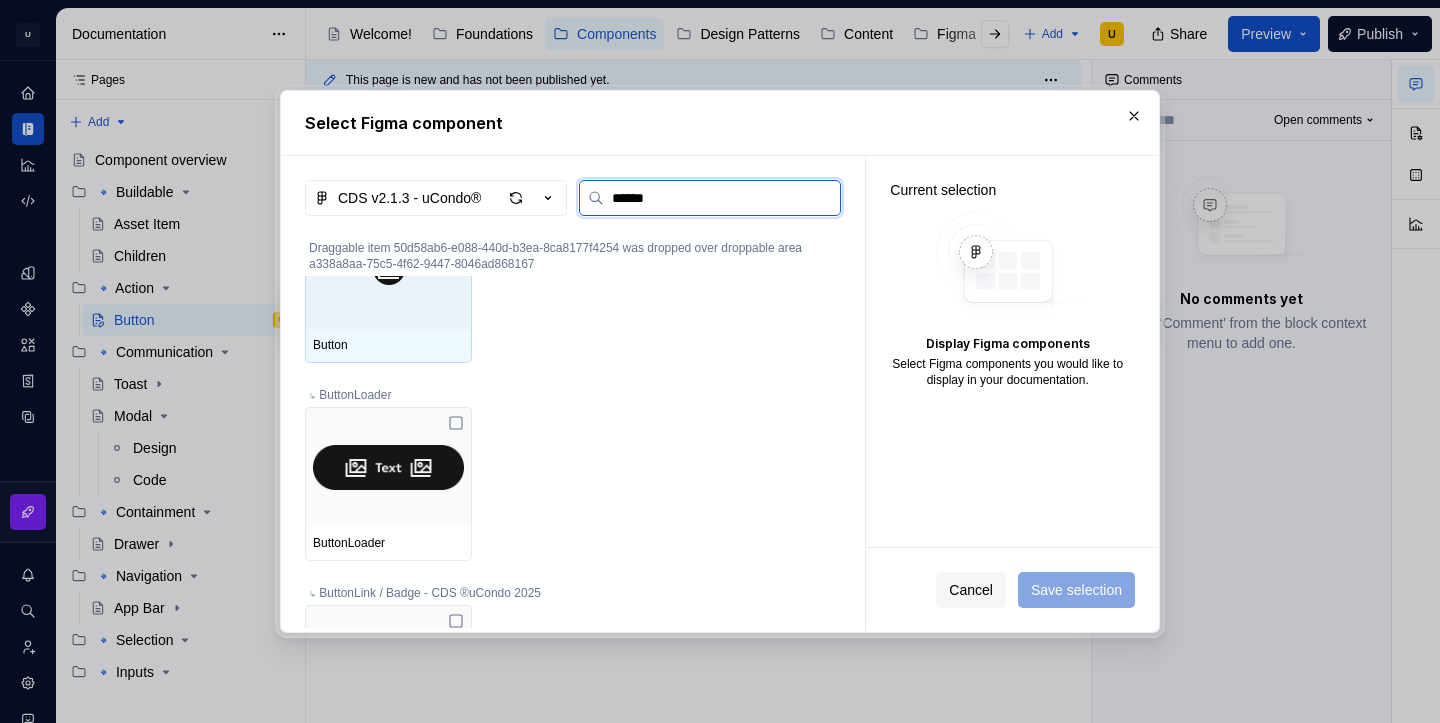 click on "Button" at bounding box center [388, 345] 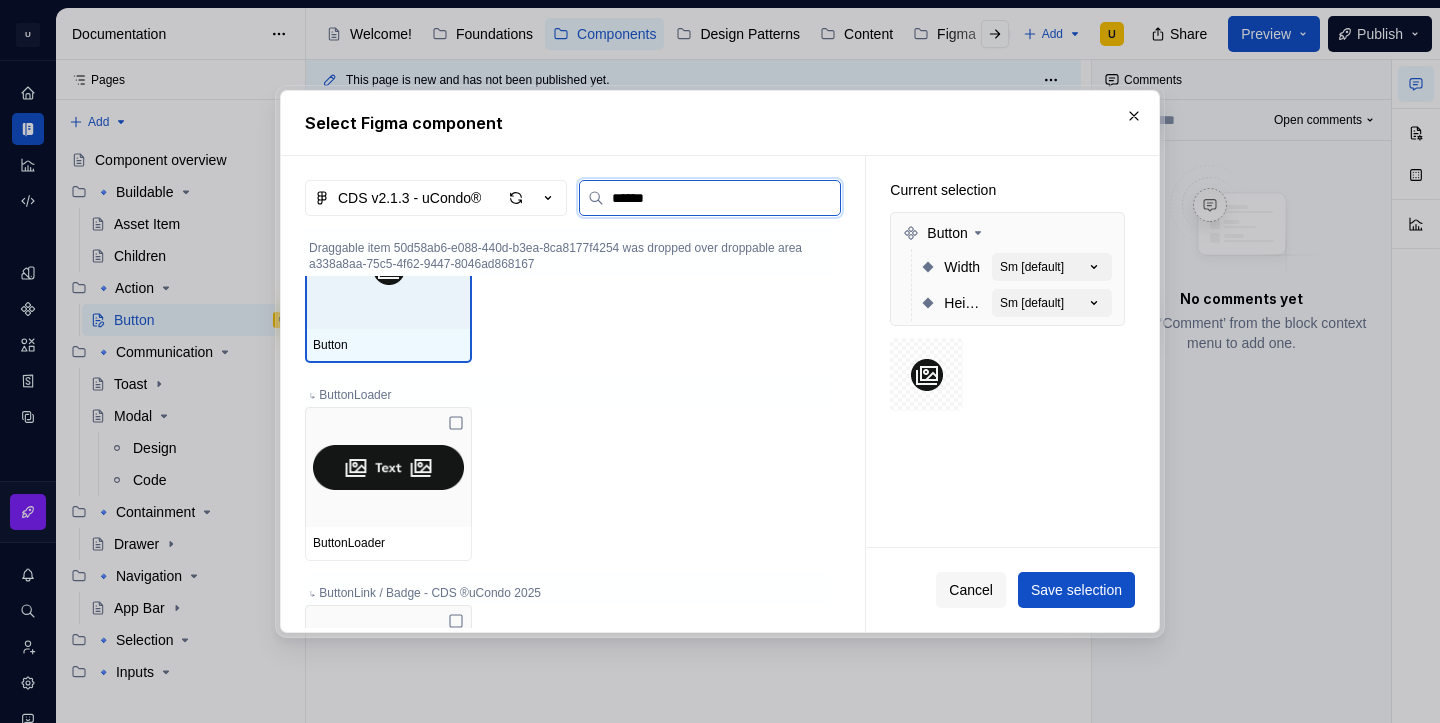 scroll, scrollTop: 0, scrollLeft: 0, axis: both 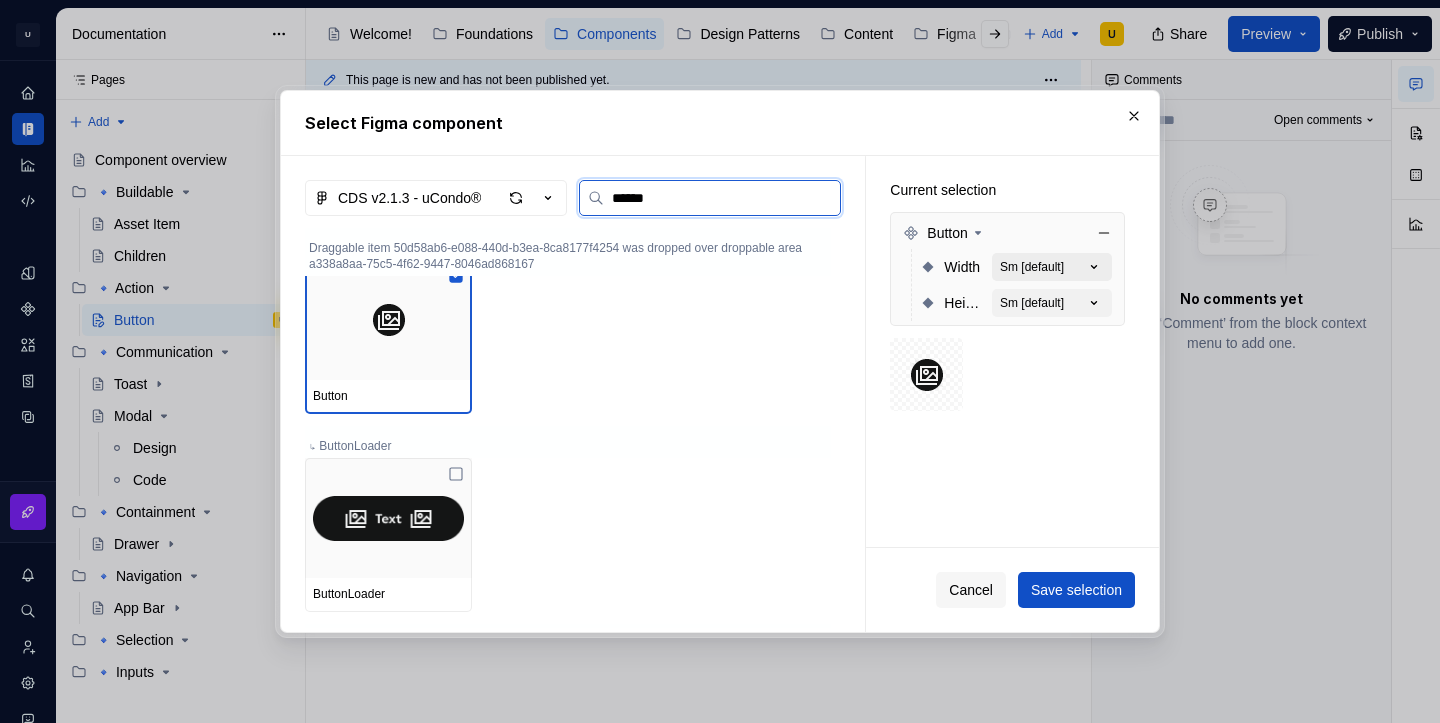 click on "Sm [default]" at bounding box center (1052, 267) 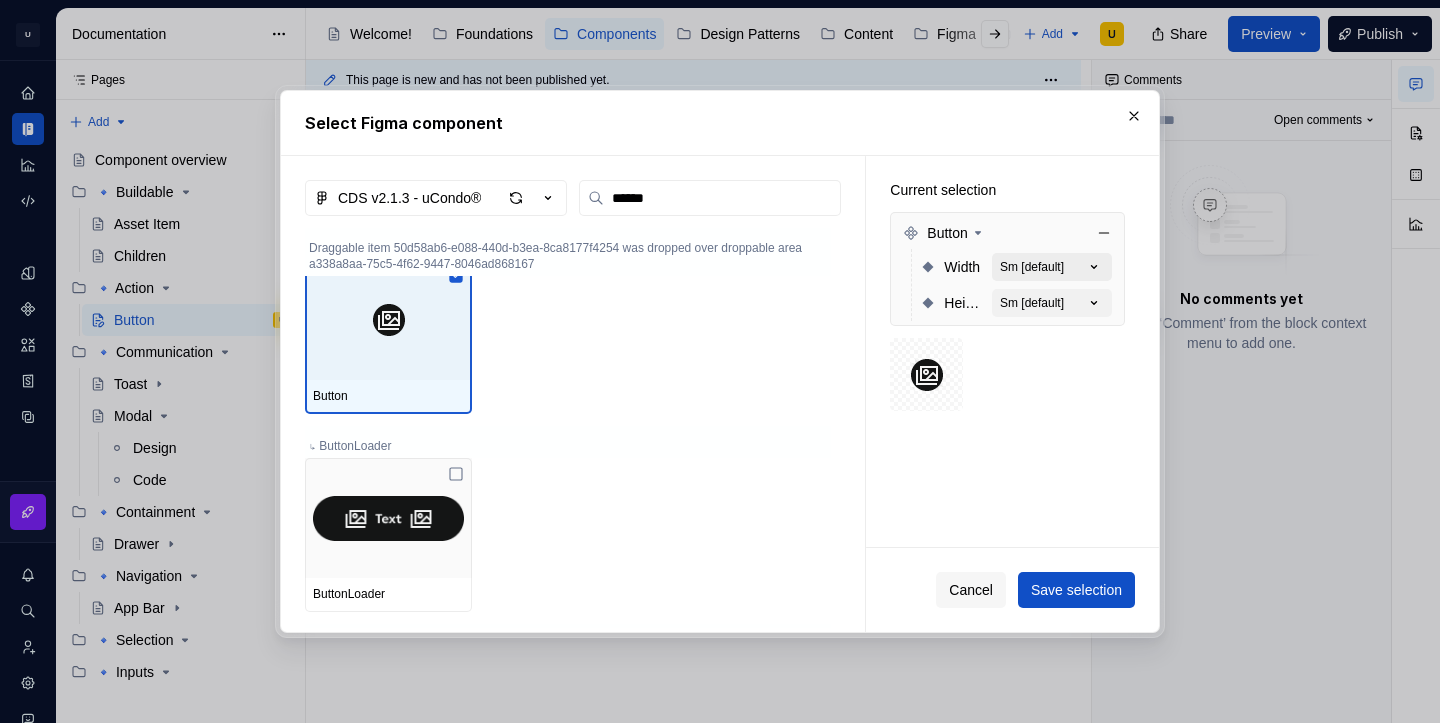 click on "Sm [default]" at bounding box center (1052, 267) 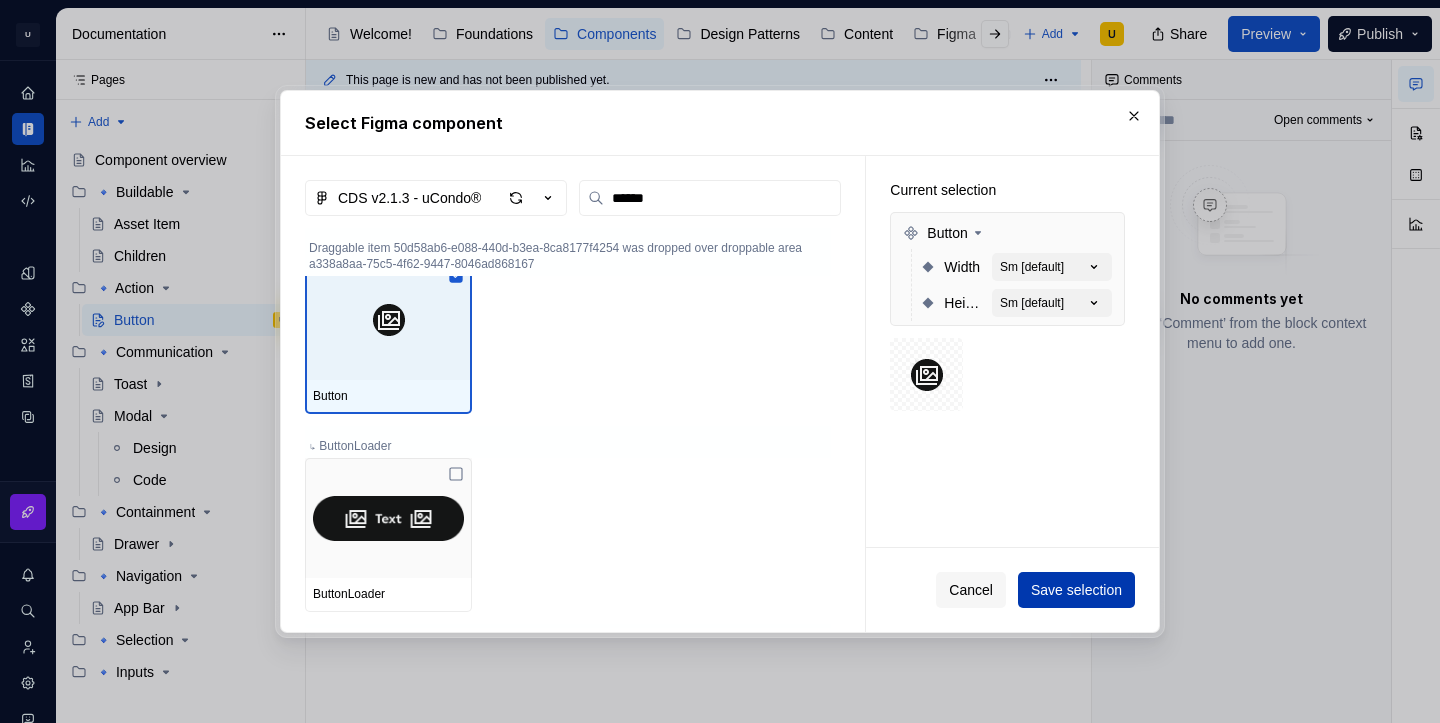 click on "Save selection" at bounding box center (1076, 590) 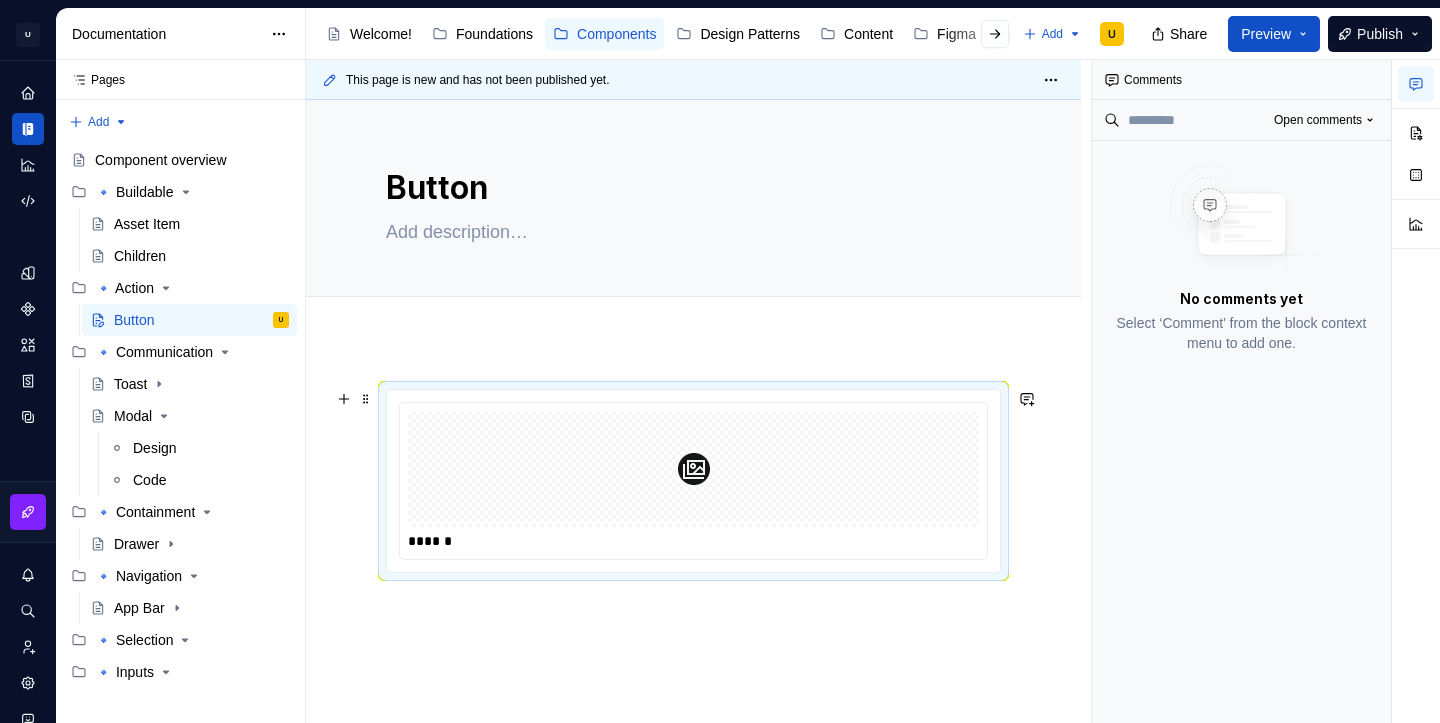 click at bounding box center [693, 469] 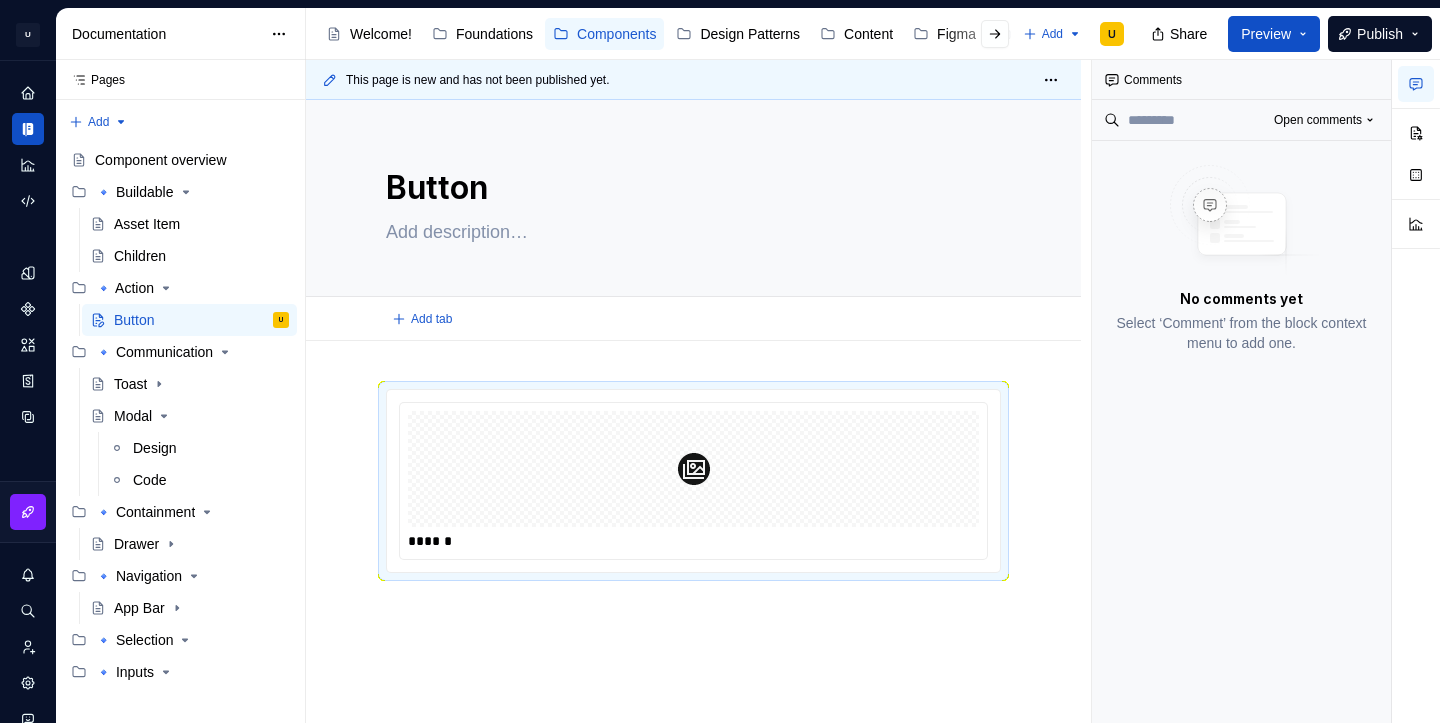 click on "Add tab" at bounding box center [693, 319] 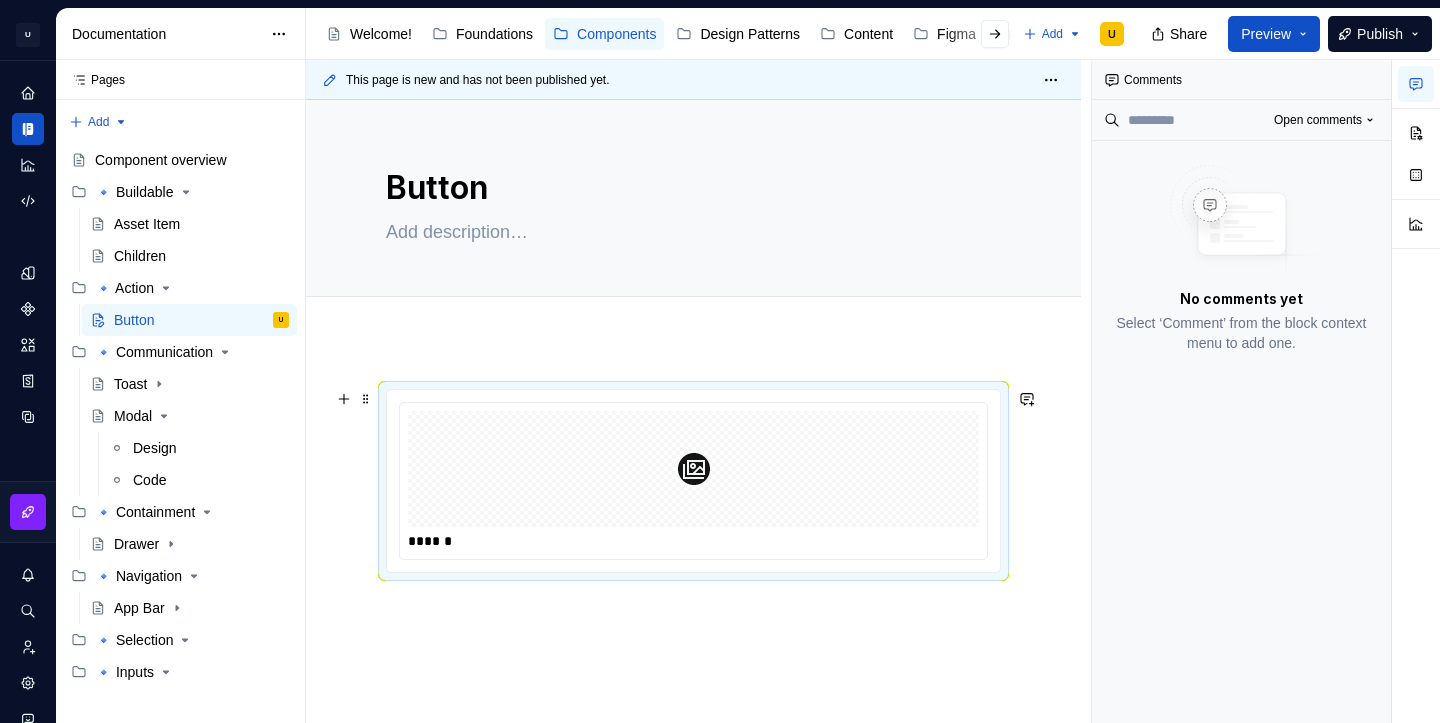 click at bounding box center (693, 469) 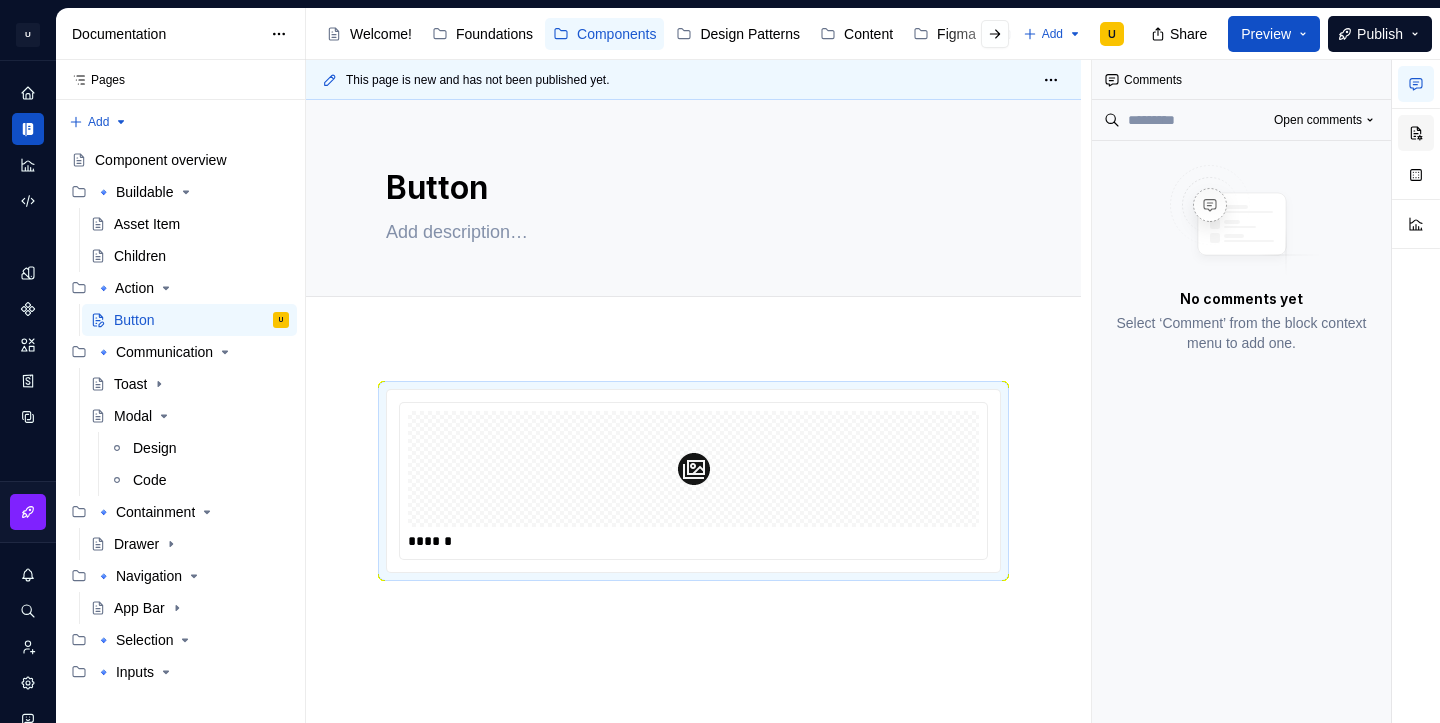 click at bounding box center [1416, 133] 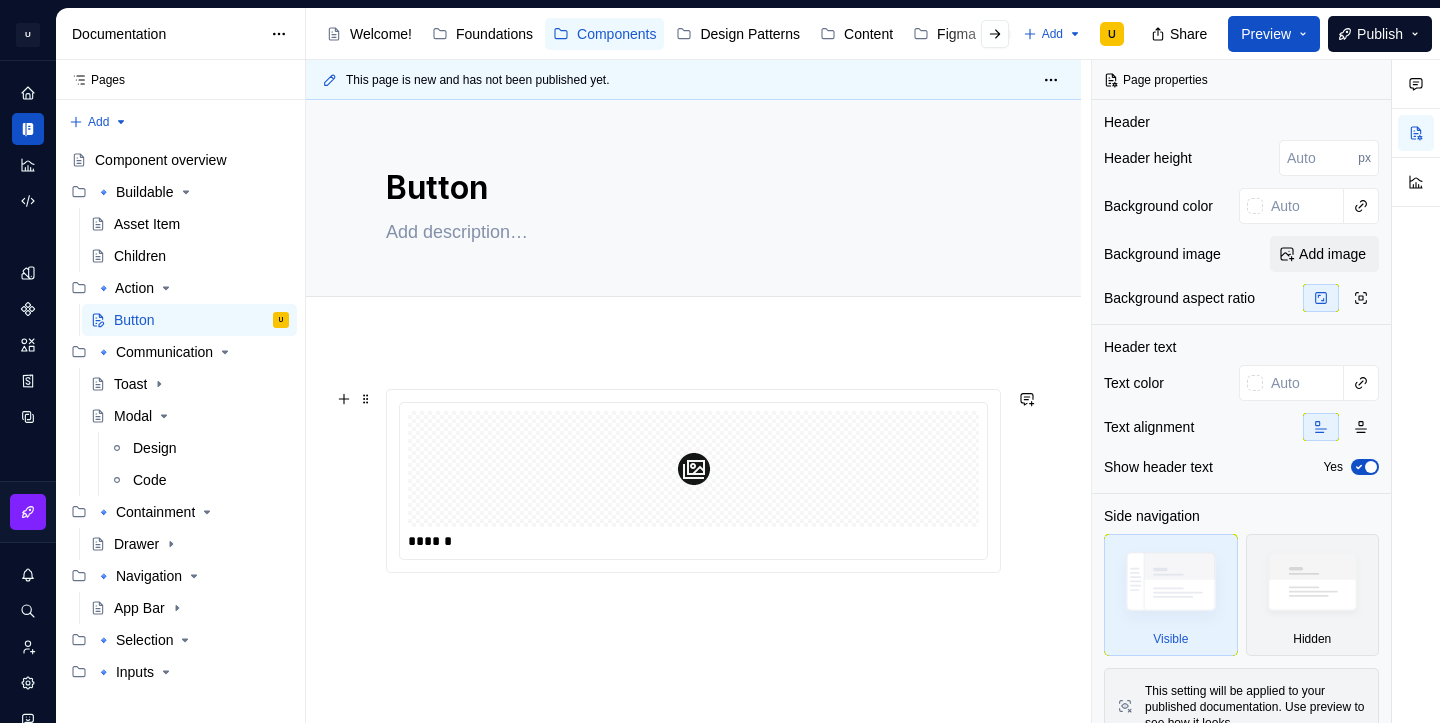 click at bounding box center [693, 469] 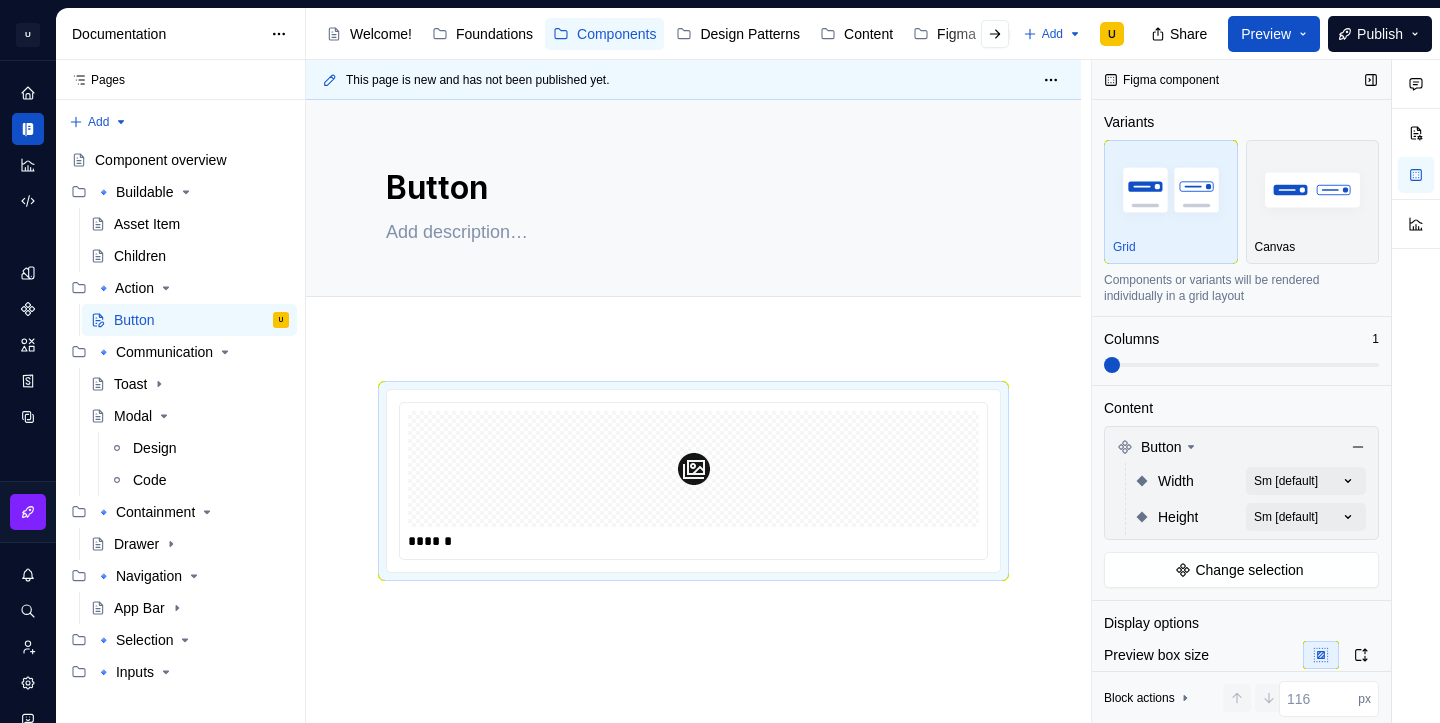 scroll, scrollTop: 135, scrollLeft: 0, axis: vertical 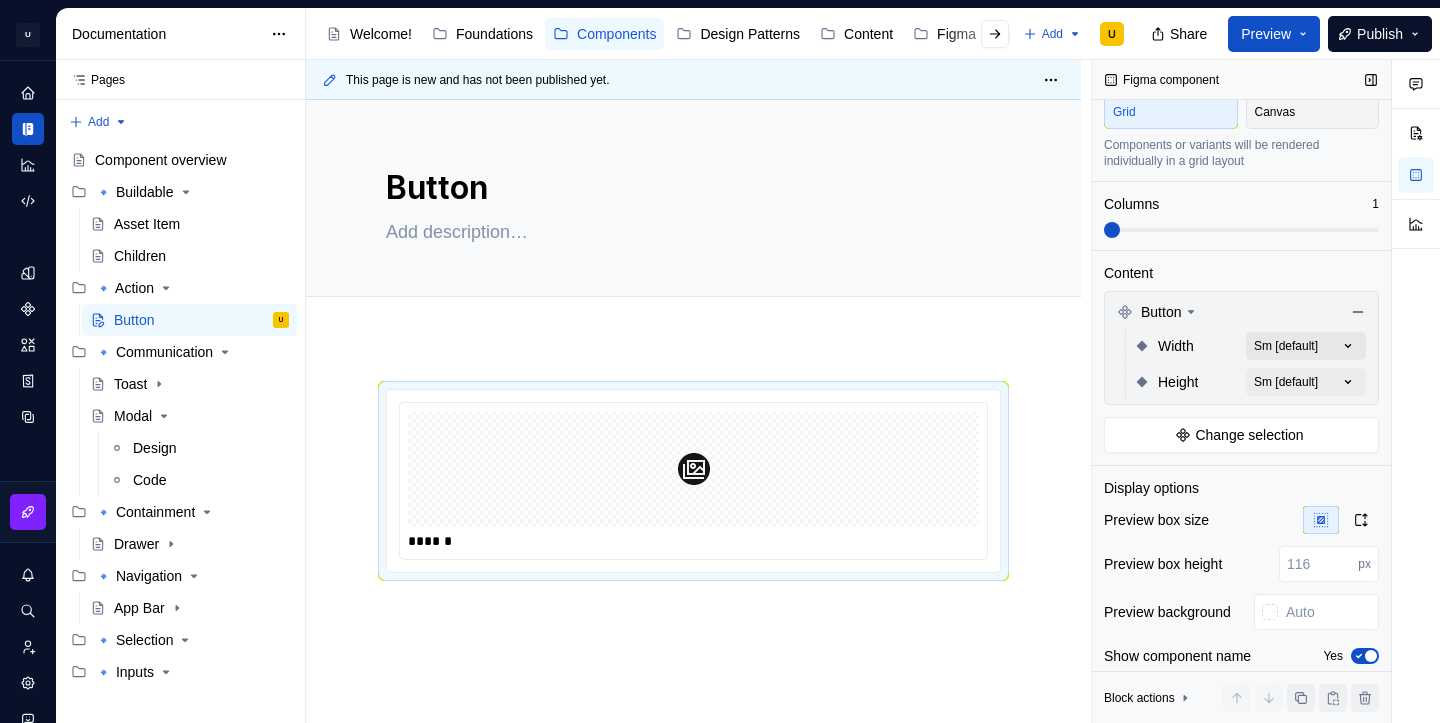 click on "Comments Open comments No comments yet Select ‘Comment’ from the block context menu to add one. Figma component Variants Grid Canvas Components or variants will be rendered individually in a grid layout Columns 1 Content Button Width Sm [default] Height Sm [default] Change selection Display options Preview box size Preview box height px Preview background Show component name Yes Show properties details Yes Show variant description Yes Block actions Move up Move down Duplicate Copy (⌘C) Cut (⌘X) Delete" at bounding box center [1266, 391] 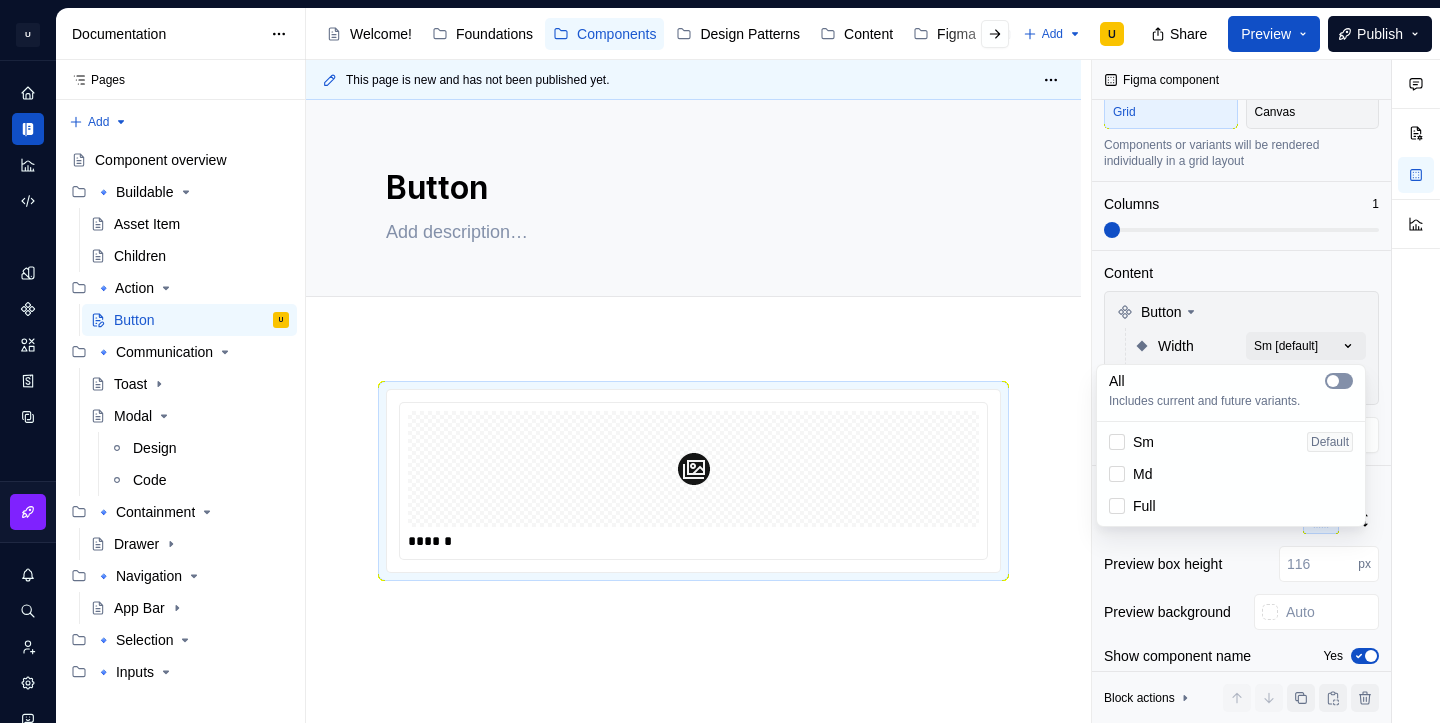 click at bounding box center (1339, 381) 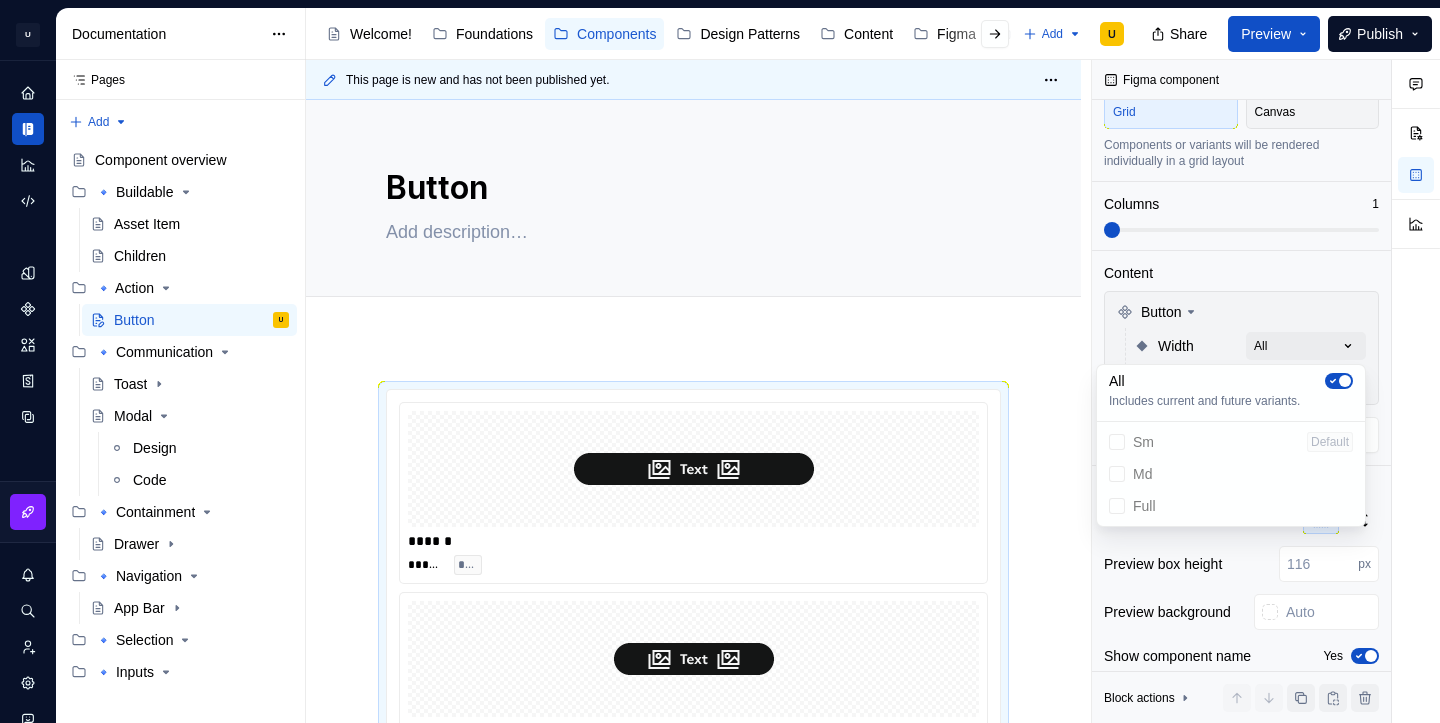 click on "Comments Open comments No comments yet Select ‘Comment’ from the block context menu to add one. Figma component Variants Grid Canvas Components or variants will be rendered individually in a grid layout Columns 1 Content Button Width All Height Sm [default] Change selection Display options Preview box size Preview box height px Preview background Show component name Yes Show properties details Yes Show variant description Yes Block actions Move up Move down Duplicate Copy (⌘C) Cut (⌘X) Delete" at bounding box center [1266, 391] 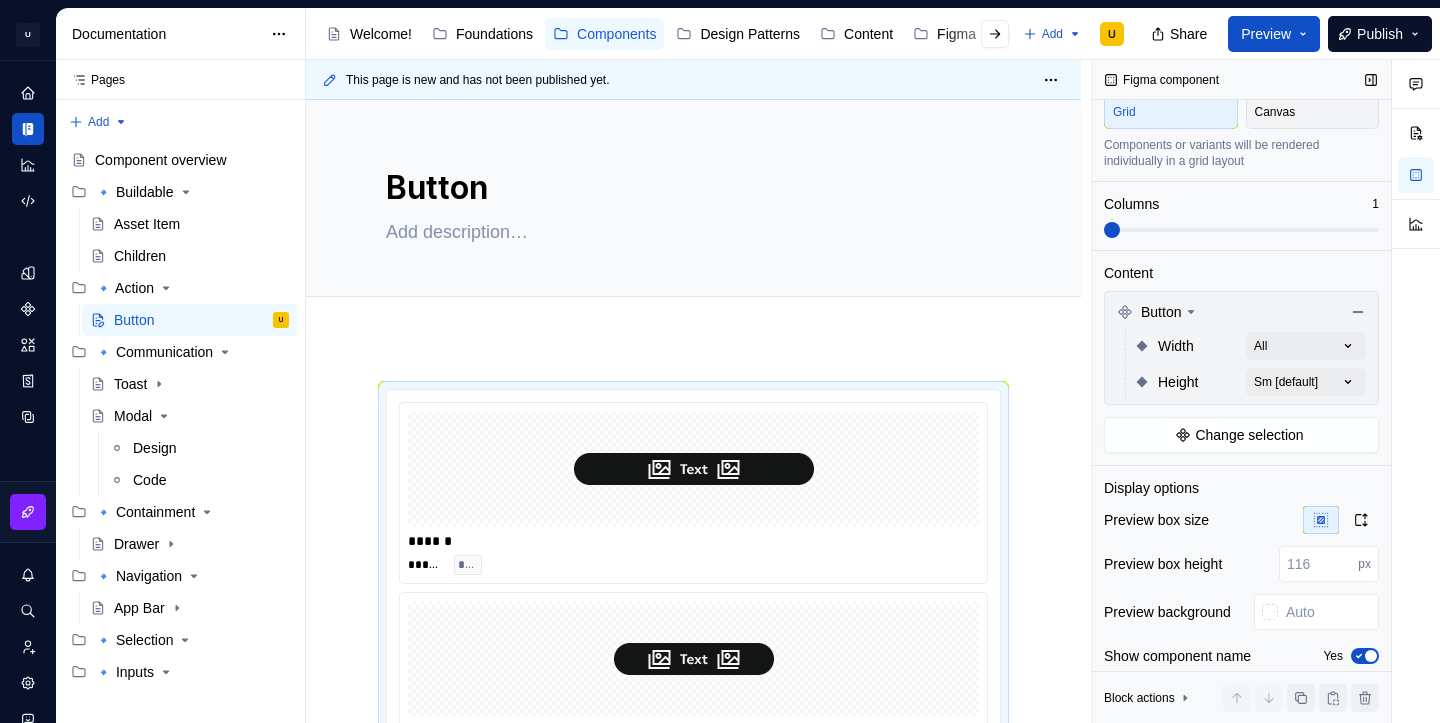 click on "Height Sm [default]" at bounding box center (1250, 382) 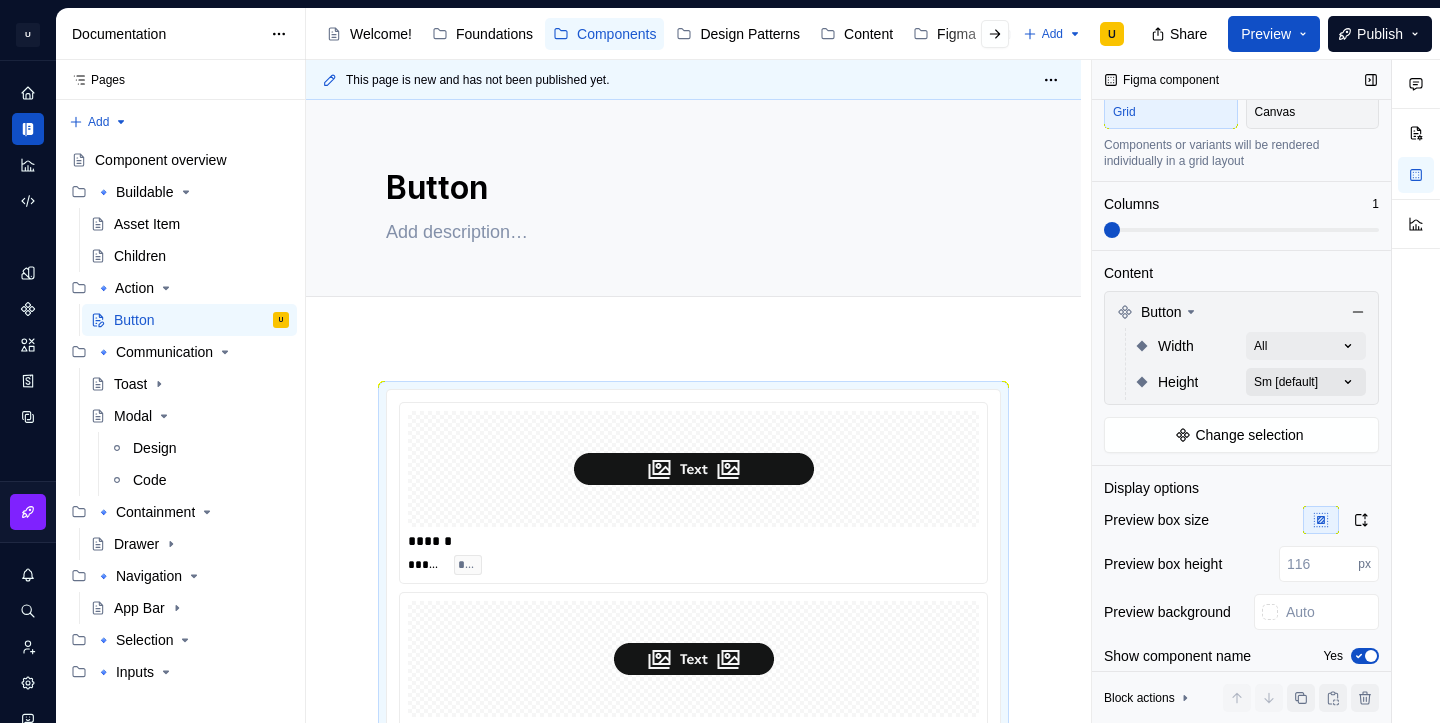 click on "Comments Open comments No comments yet Select ‘Comment’ from the block context menu to add one. Figma component Variants Grid Canvas Components or variants will be rendered individually in a grid layout Columns 1 Content Button Width All Height Sm [default] Change selection Display options Preview box size Preview box height px Preview background Show component name Yes Show properties details Yes Show variant description Yes Block actions Move up Move down Duplicate Copy (⌘C) Cut (⌘X) Delete" at bounding box center (1266, 391) 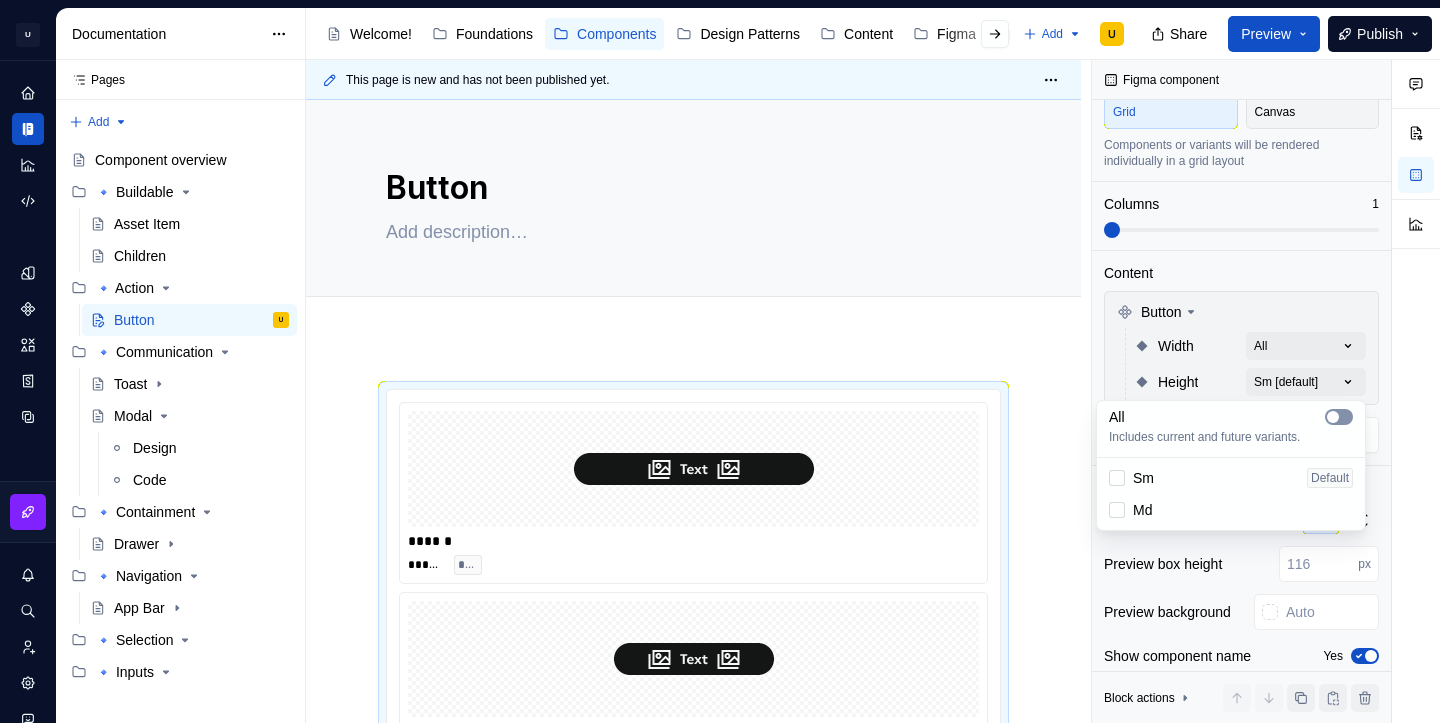 click at bounding box center [1339, 417] 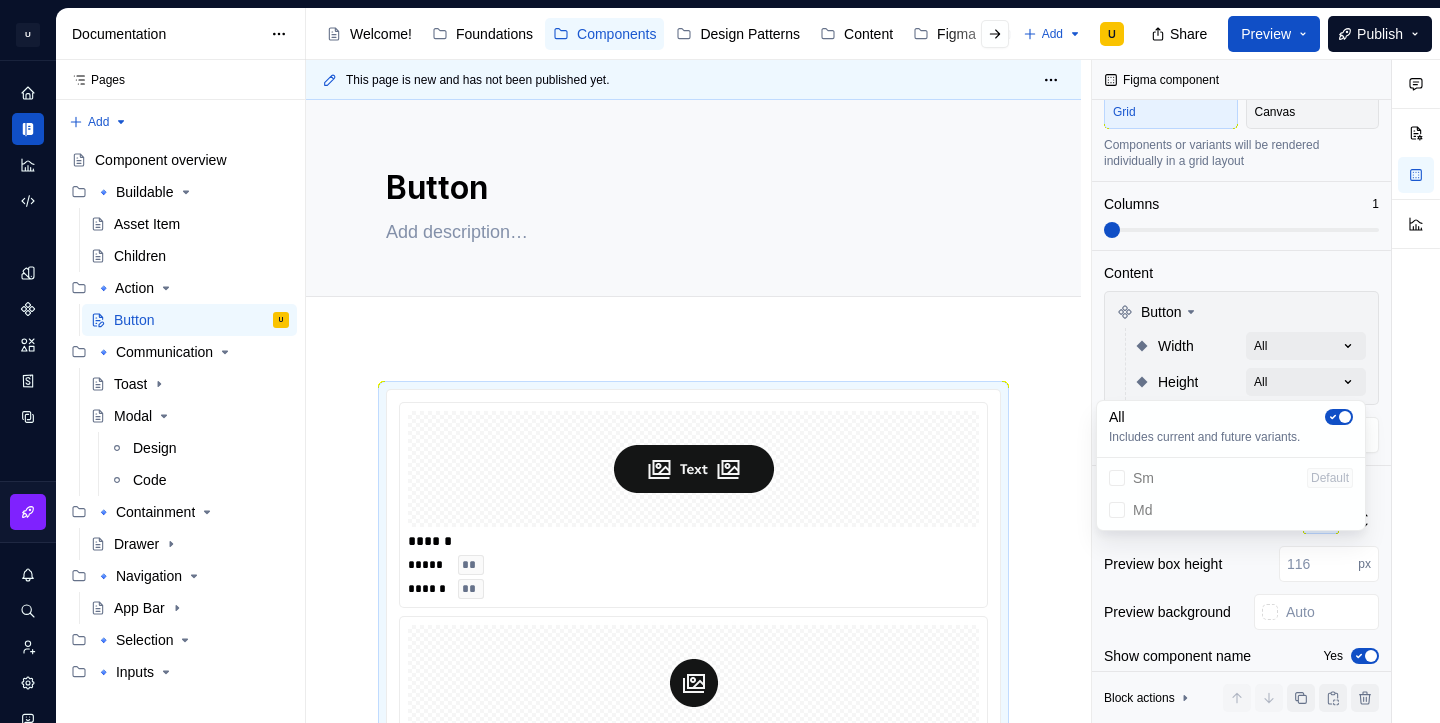 click on "Comments Open comments No comments yet Select ‘Comment’ from the block context menu to add one. Figma component Variants Grid Canvas Components or variants will be rendered individually in a grid layout Columns 1 Content Button Width All Height All Change selection Display options Preview box size Preview box height px Preview background Show component name Yes Show properties details Yes Show variant description Yes Block actions Move up Move down Duplicate Copy (⌘C) Cut (⌘X) Delete" at bounding box center (1266, 391) 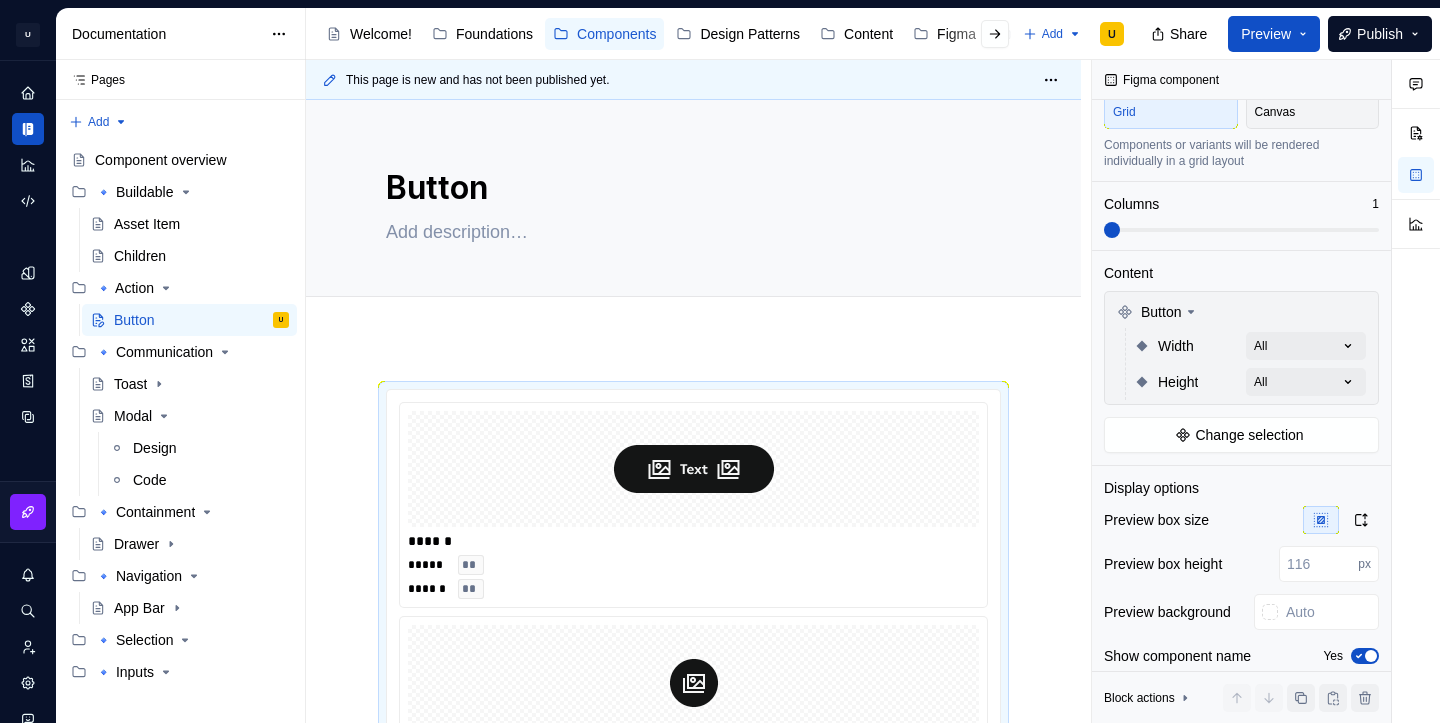 click at bounding box center (1241, 230) 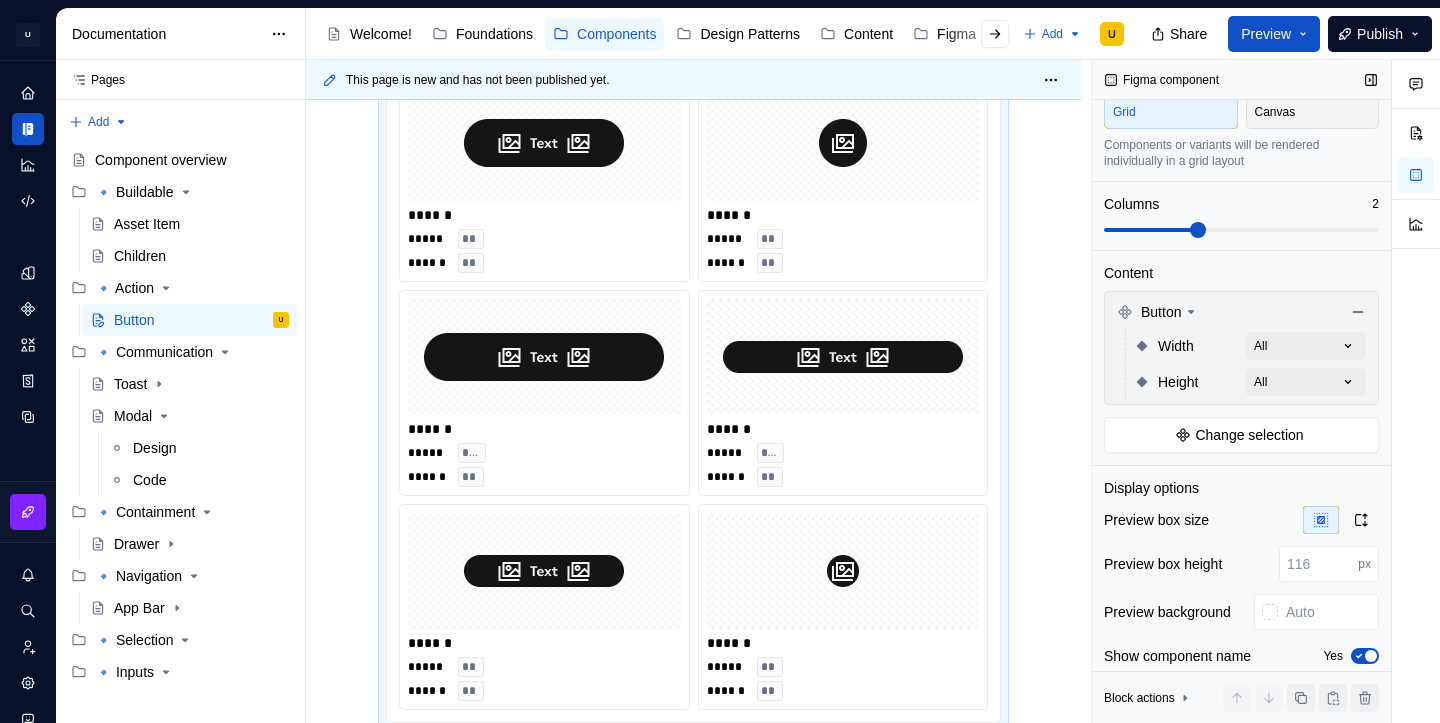 click at bounding box center [1241, 230] 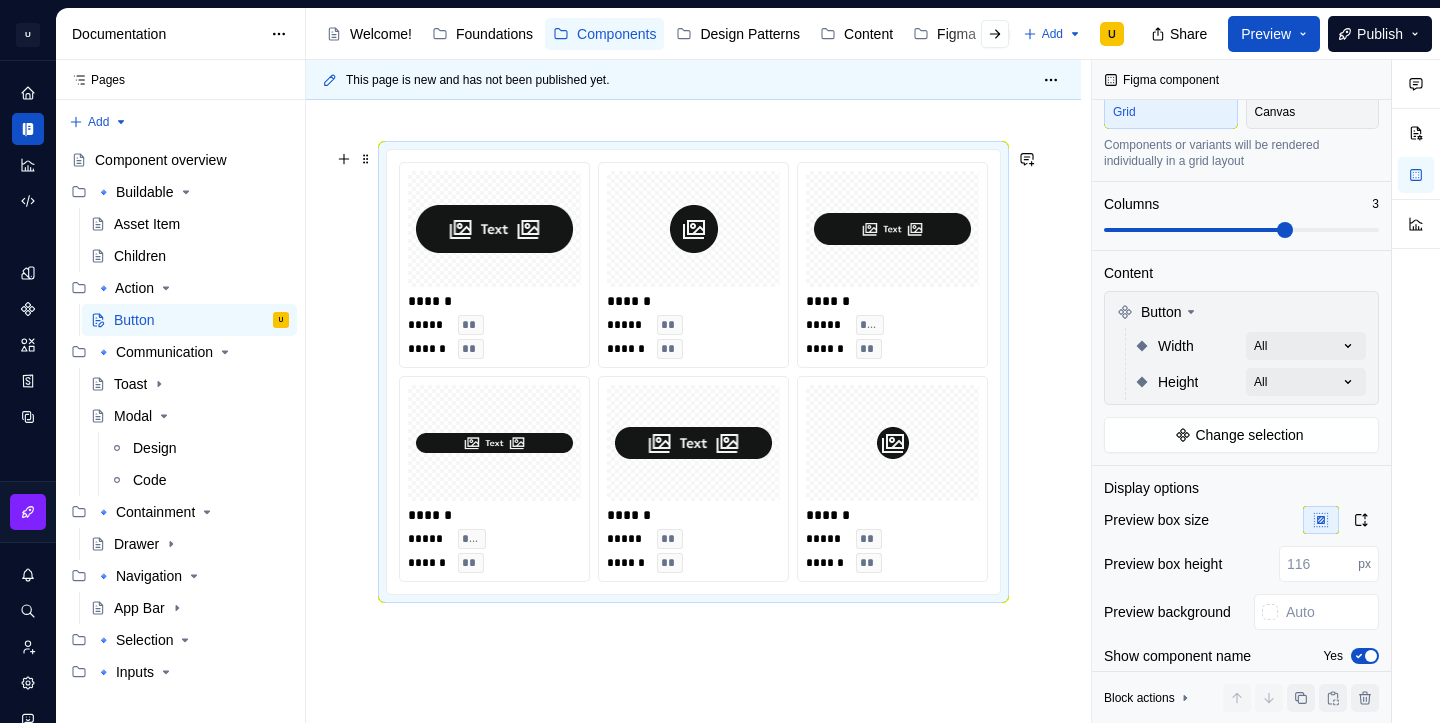 scroll, scrollTop: 231, scrollLeft: 0, axis: vertical 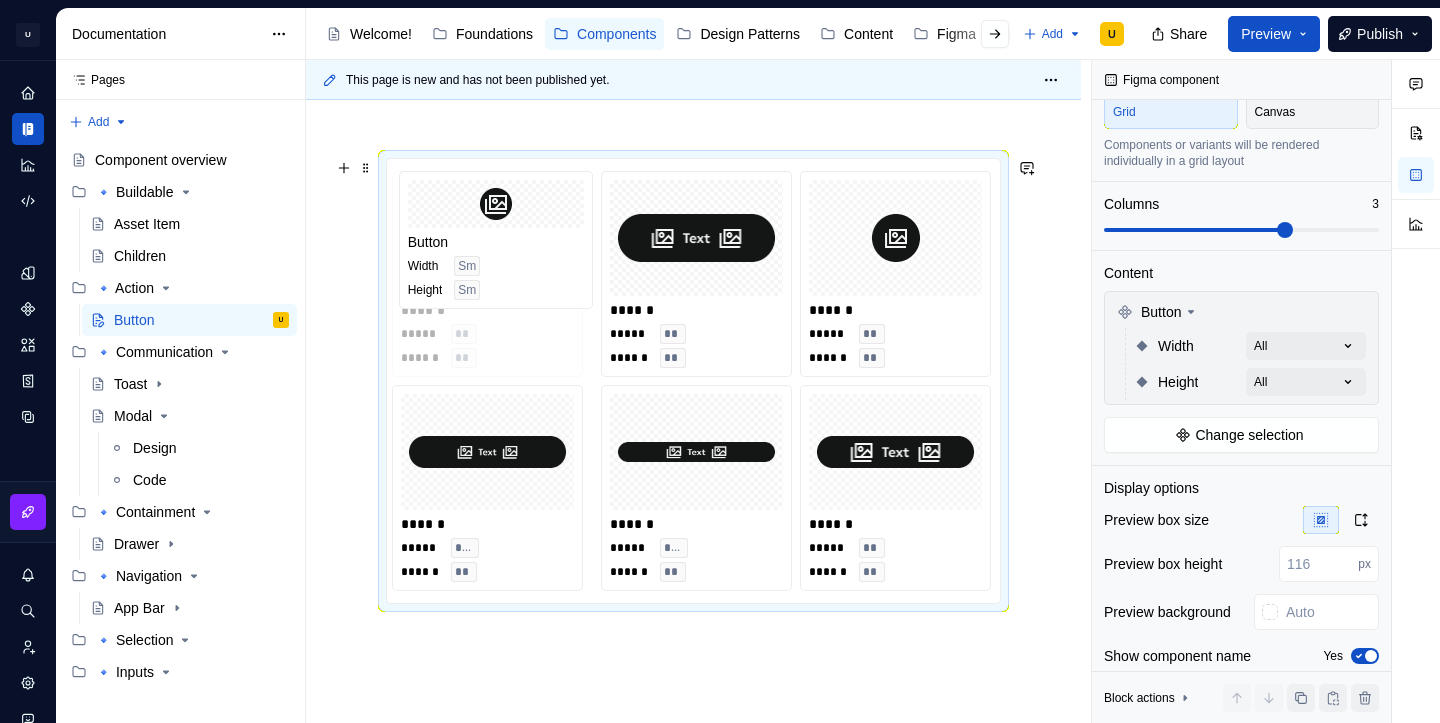 drag, startPoint x: 859, startPoint y: 497, endPoint x: 470, endPoint y: 322, distance: 426.5513 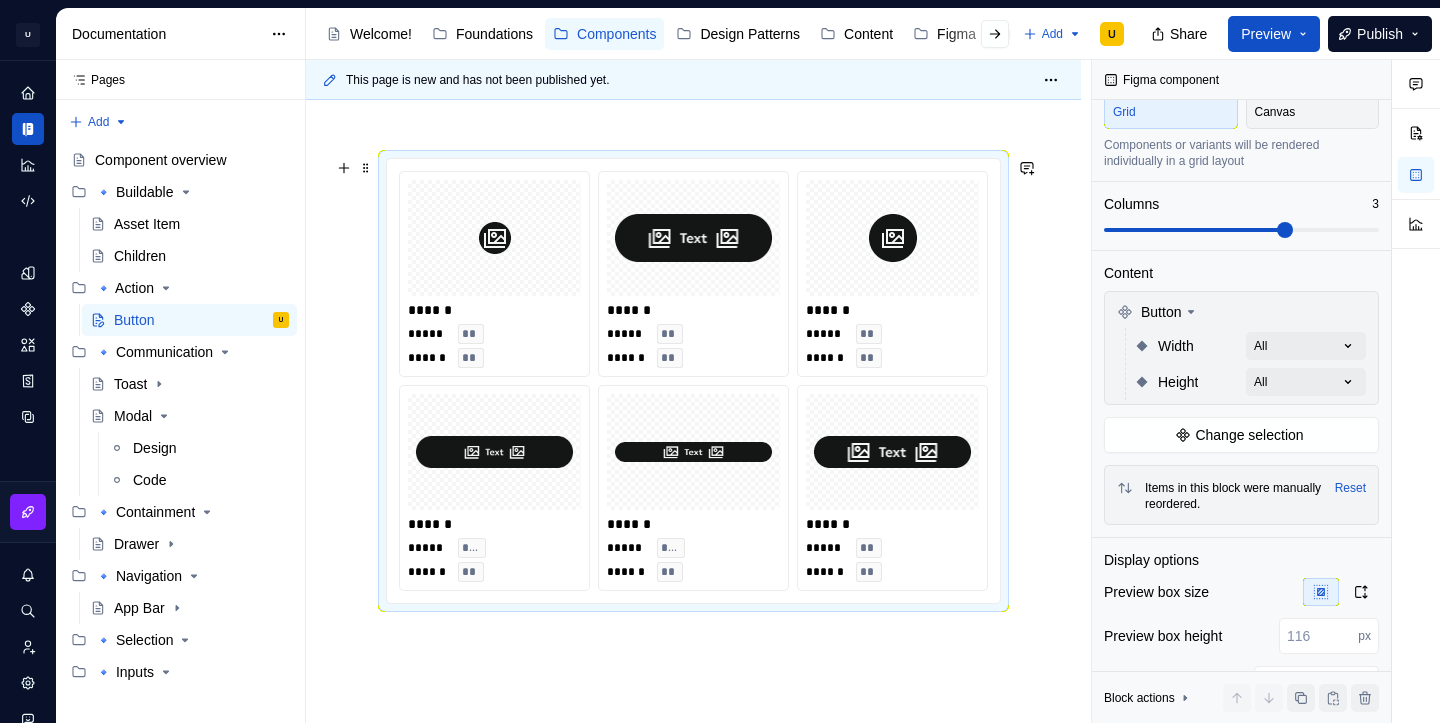 click on "******" at bounding box center [894, 310] 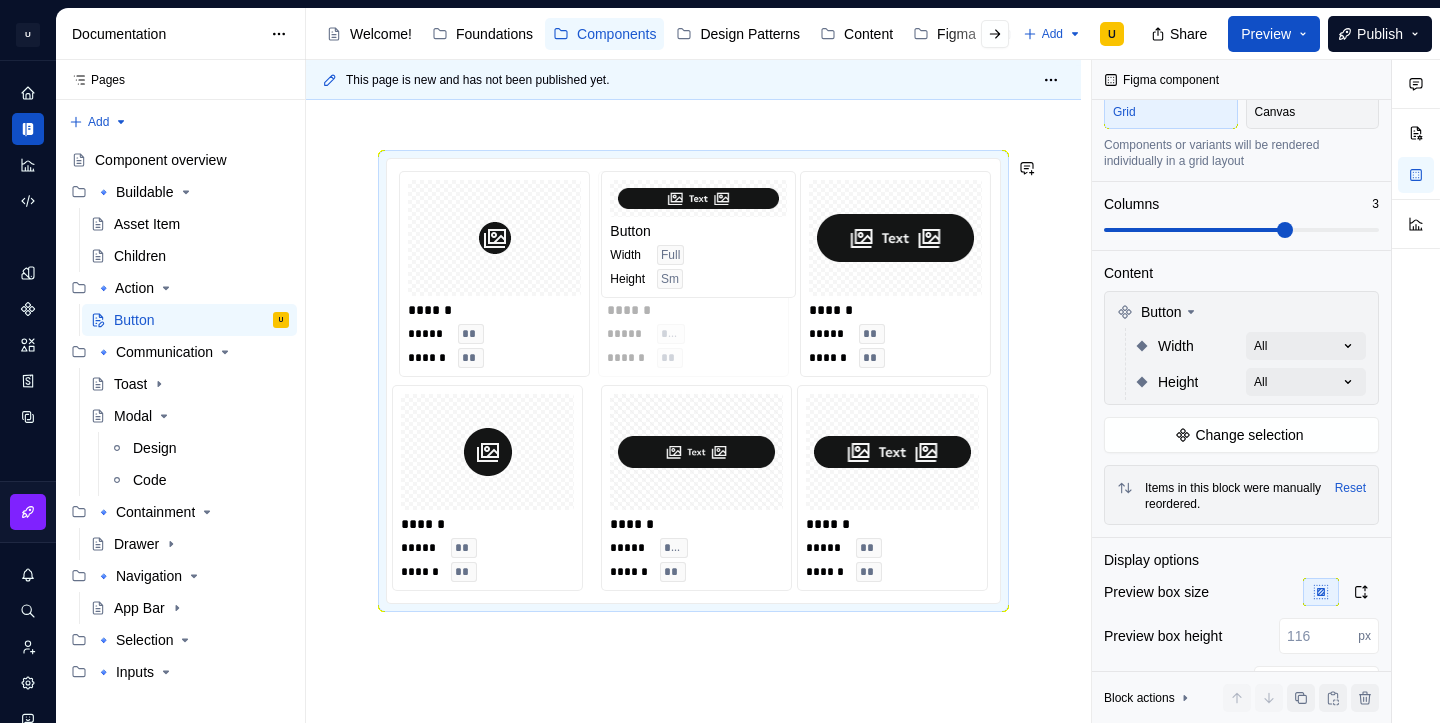drag, startPoint x: 648, startPoint y: 514, endPoint x: 626, endPoint y: 327, distance: 188.28967 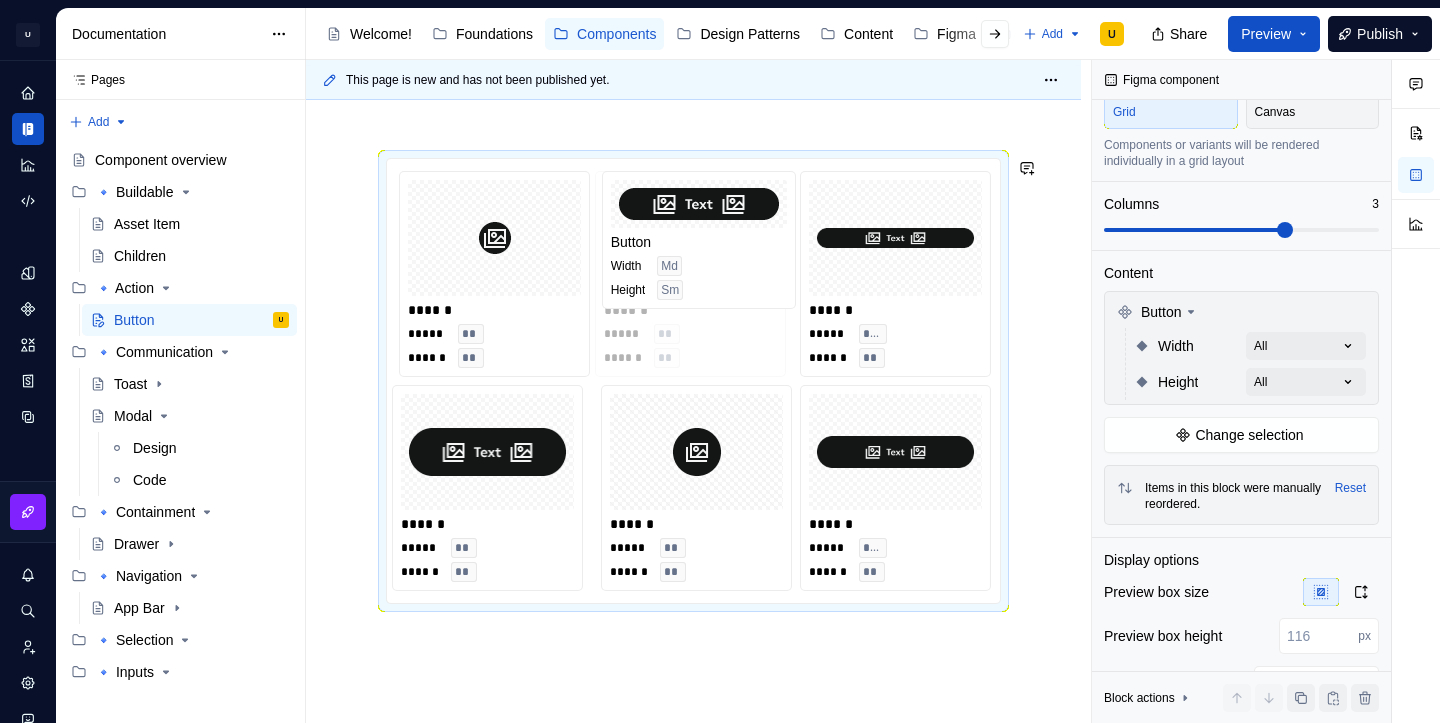 drag, startPoint x: 840, startPoint y: 461, endPoint x: 689, endPoint y: 319, distance: 207.28 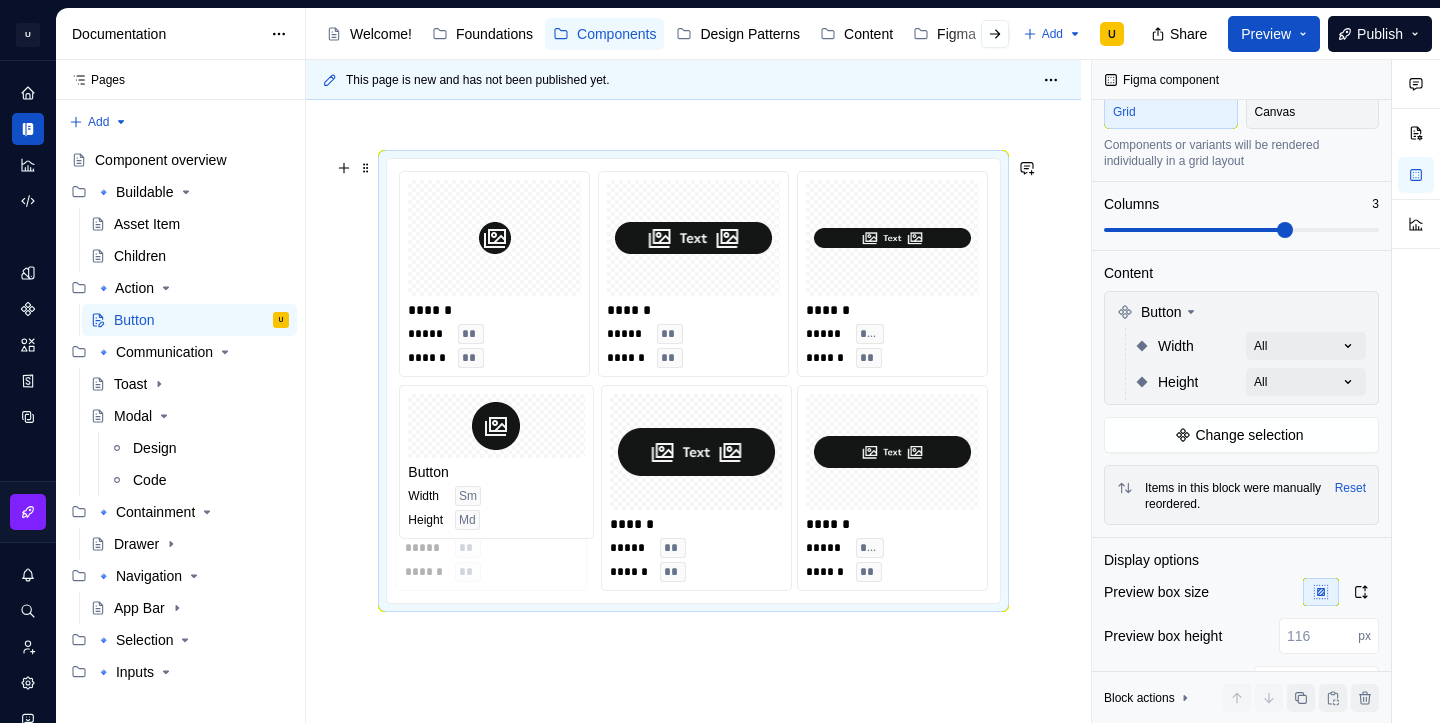 drag, startPoint x: 714, startPoint y: 537, endPoint x: 540, endPoint y: 551, distance: 174.56232 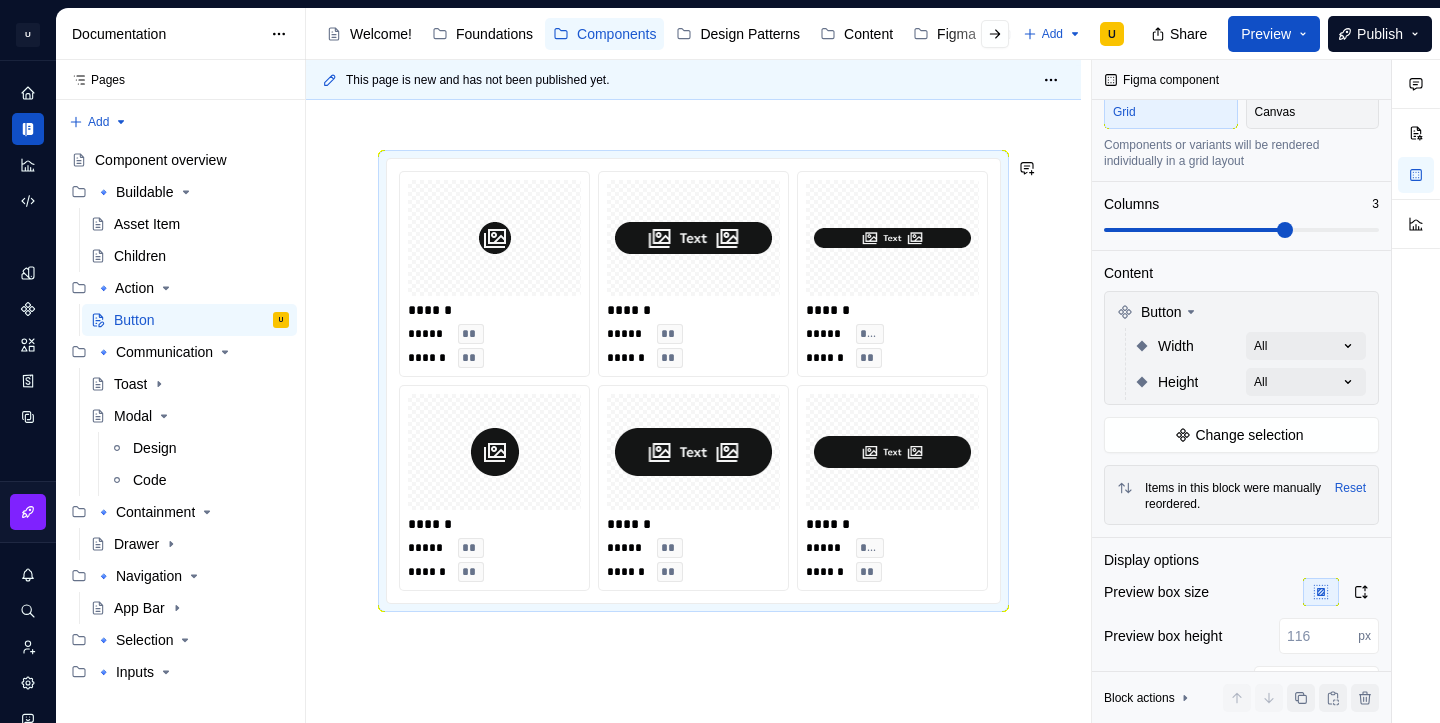 click on "****** ***** ** ****** ** ****** ***** ** ****** ** ****** ***** **** ****** ** ****** ***** ** ****** ** ****** ***** ** ****** ** ****** ***** **** ****** **" at bounding box center [693, 477] 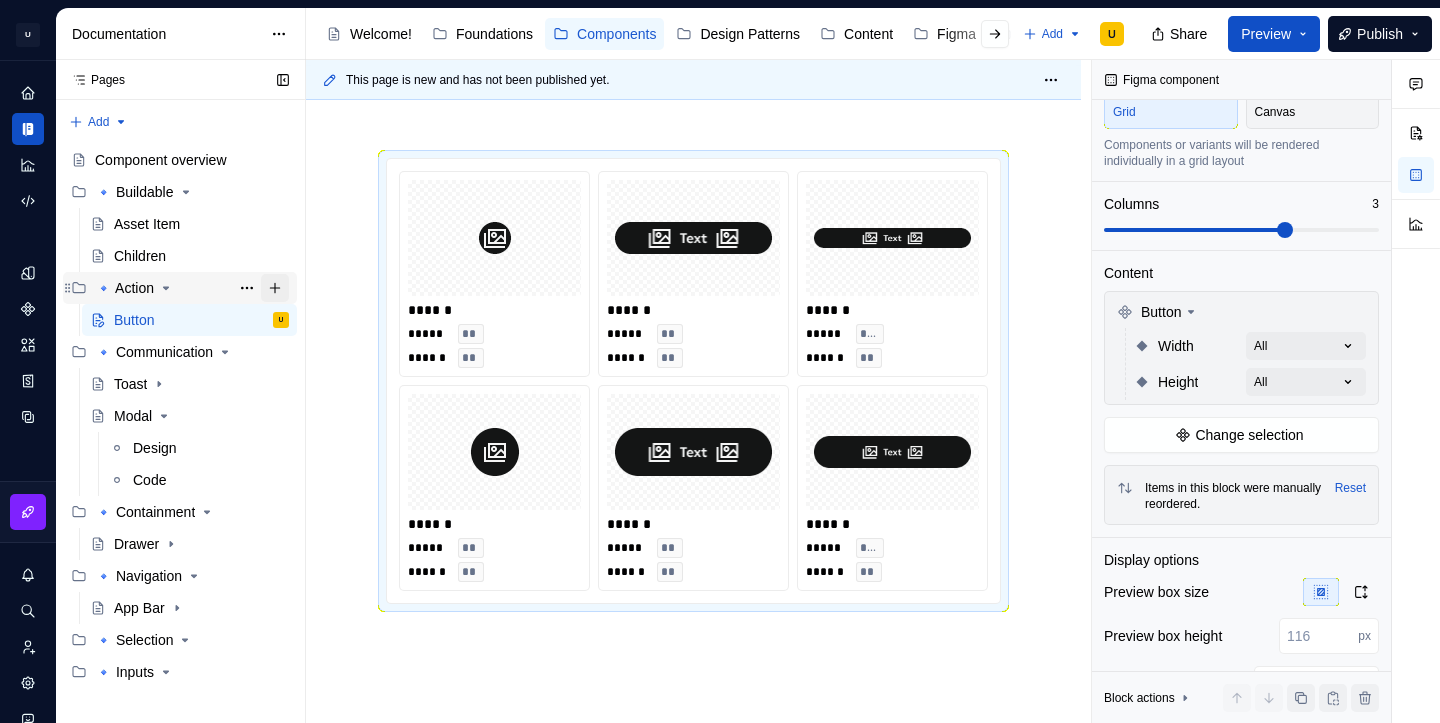 click at bounding box center [275, 288] 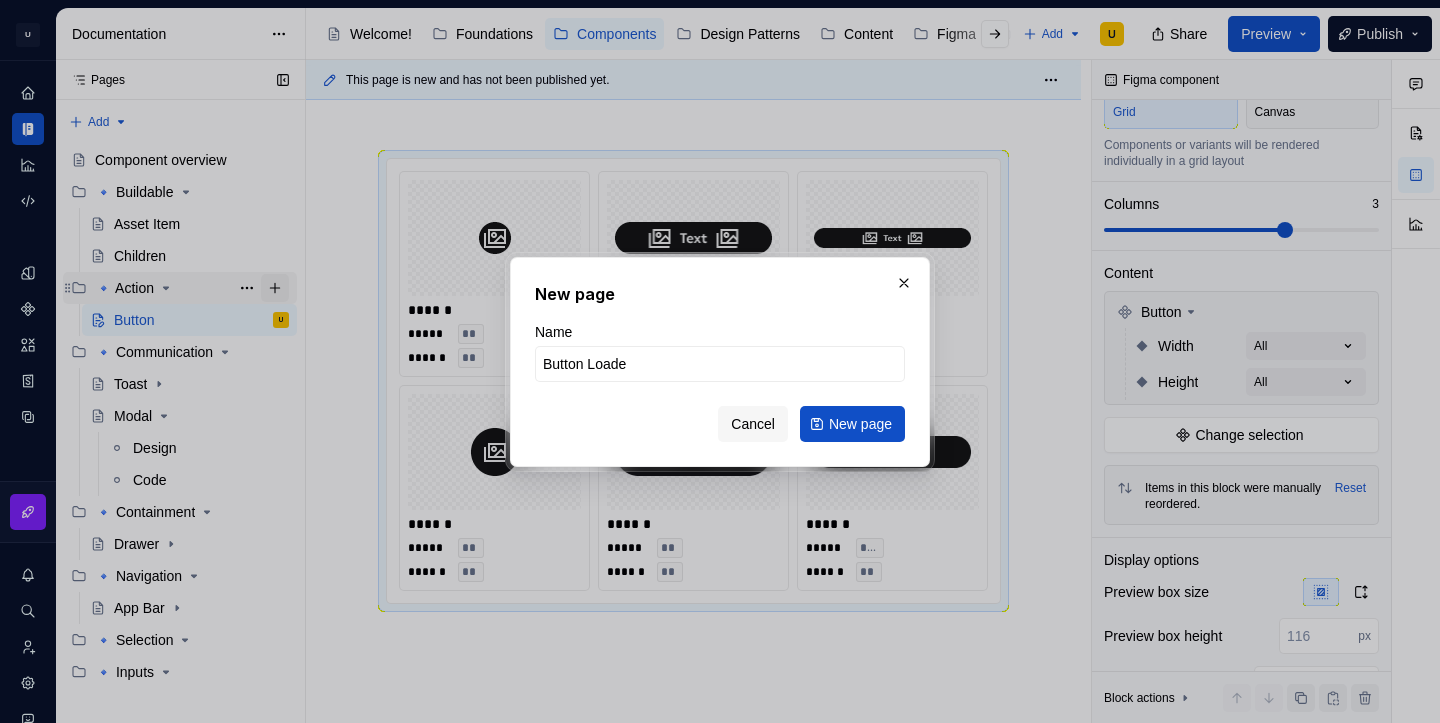 type on "Button Loader" 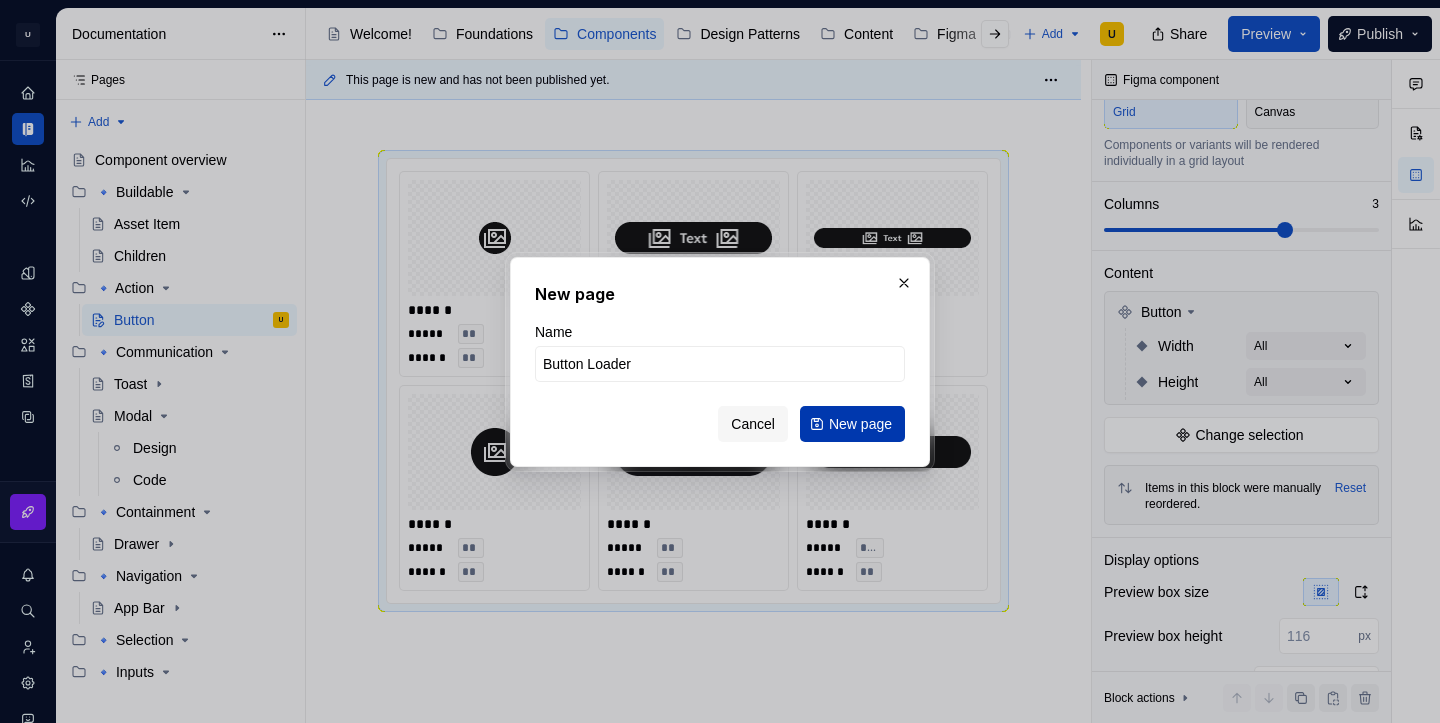 click on "New page" at bounding box center [860, 424] 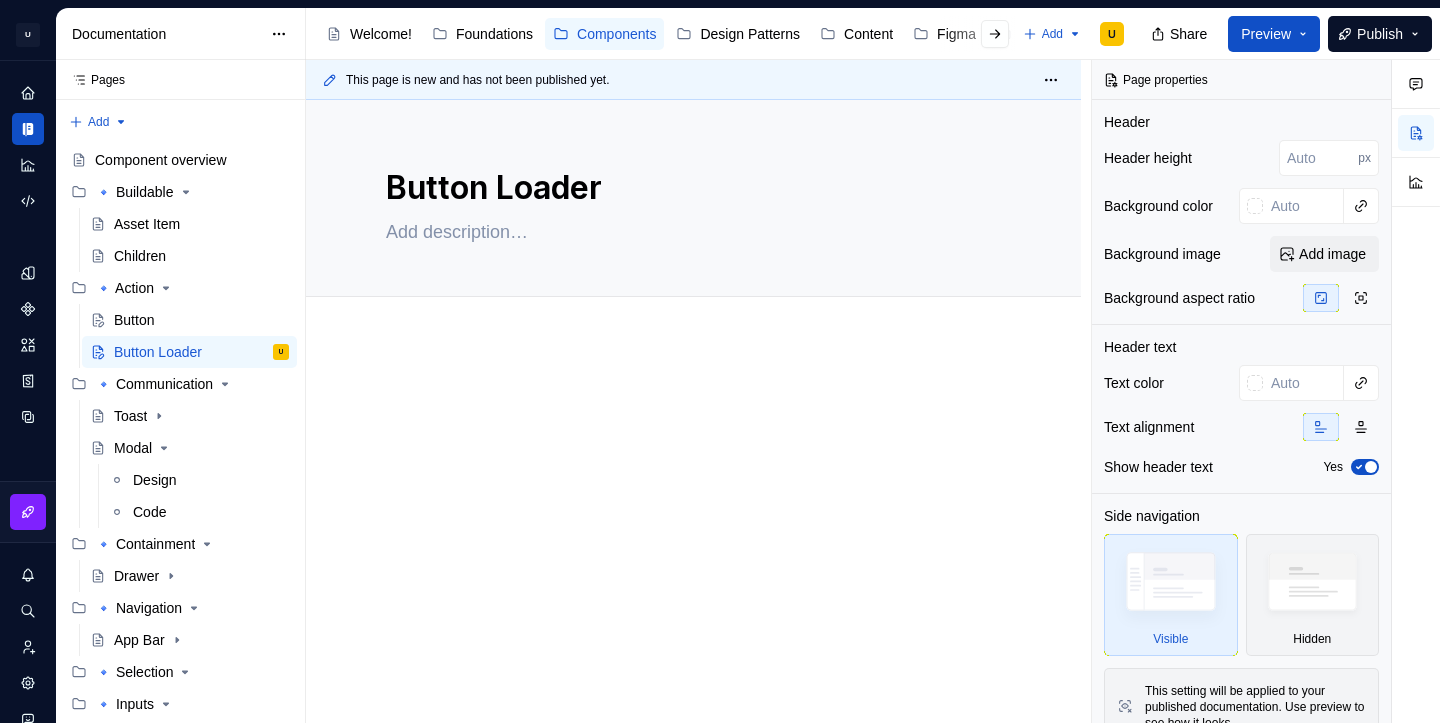 type on "*" 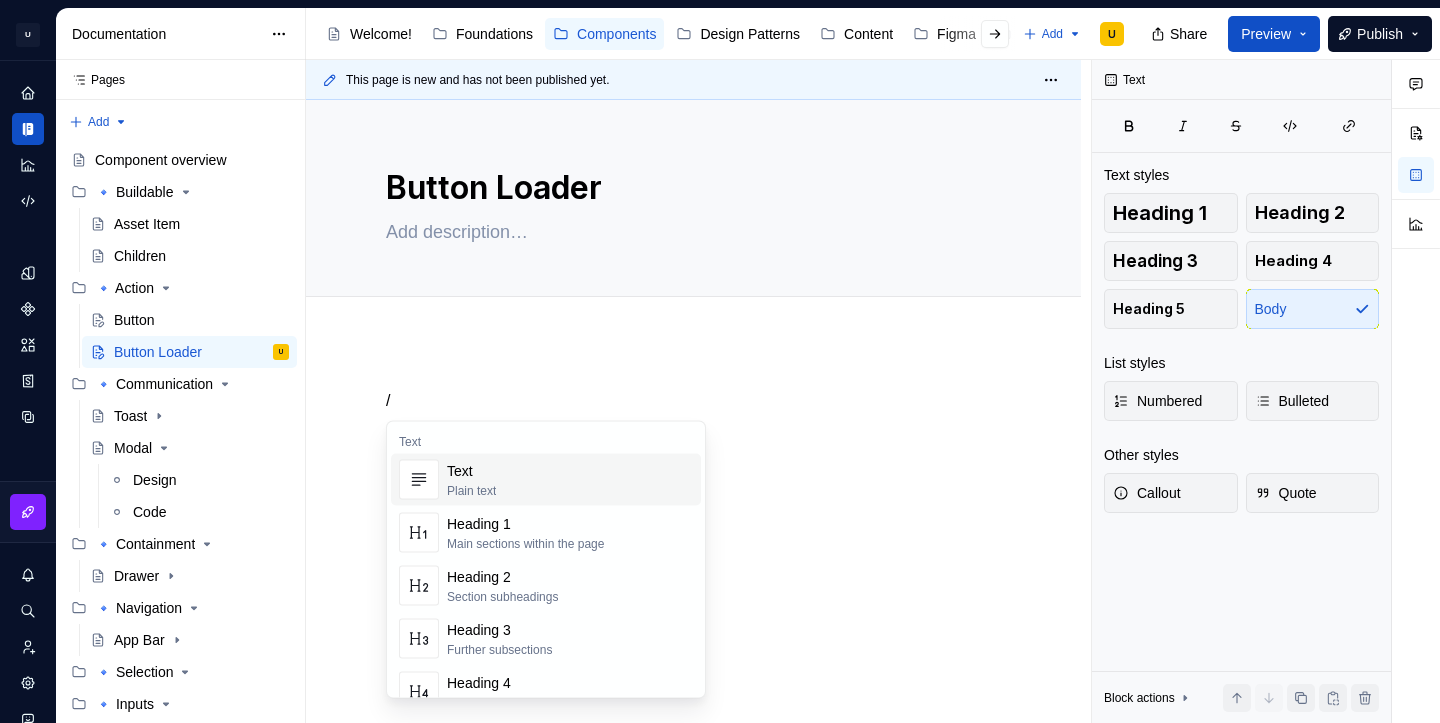 type 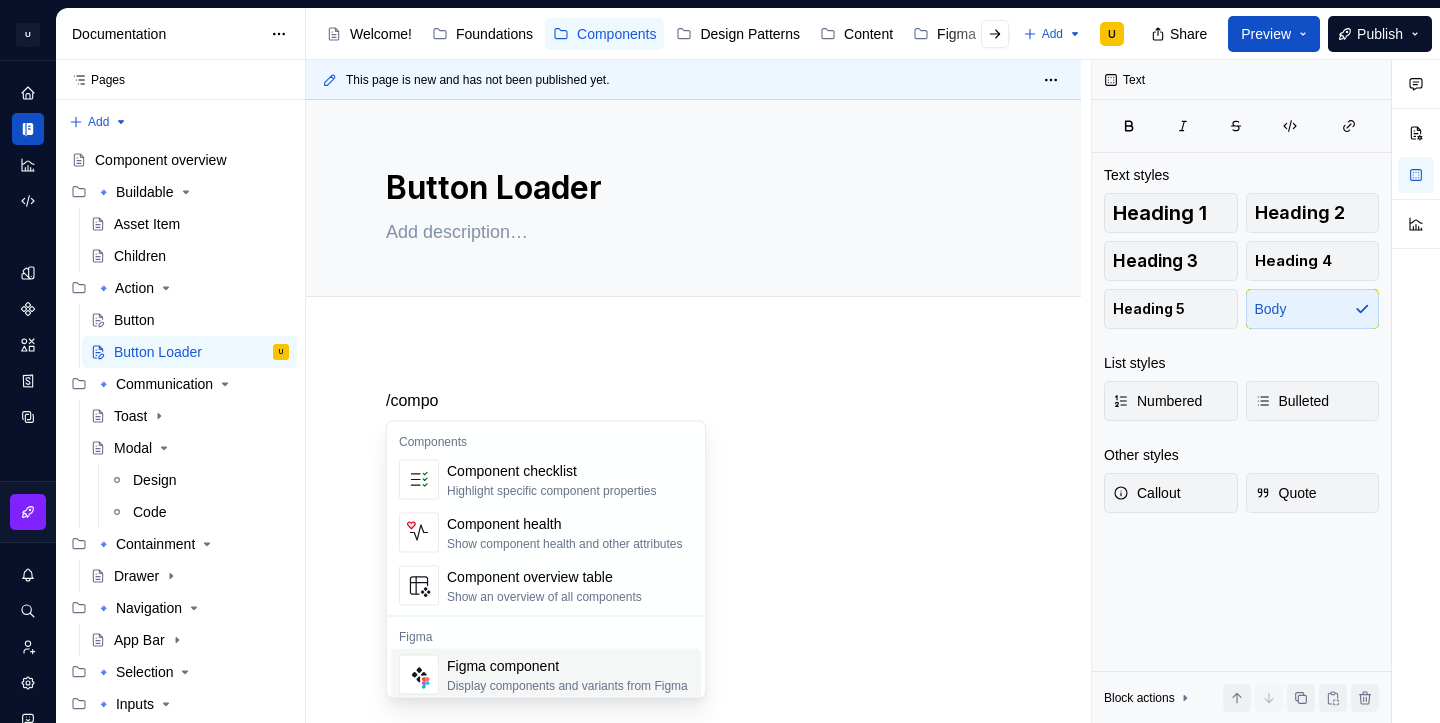 click on "Display components and variants from Figma" at bounding box center [567, 686] 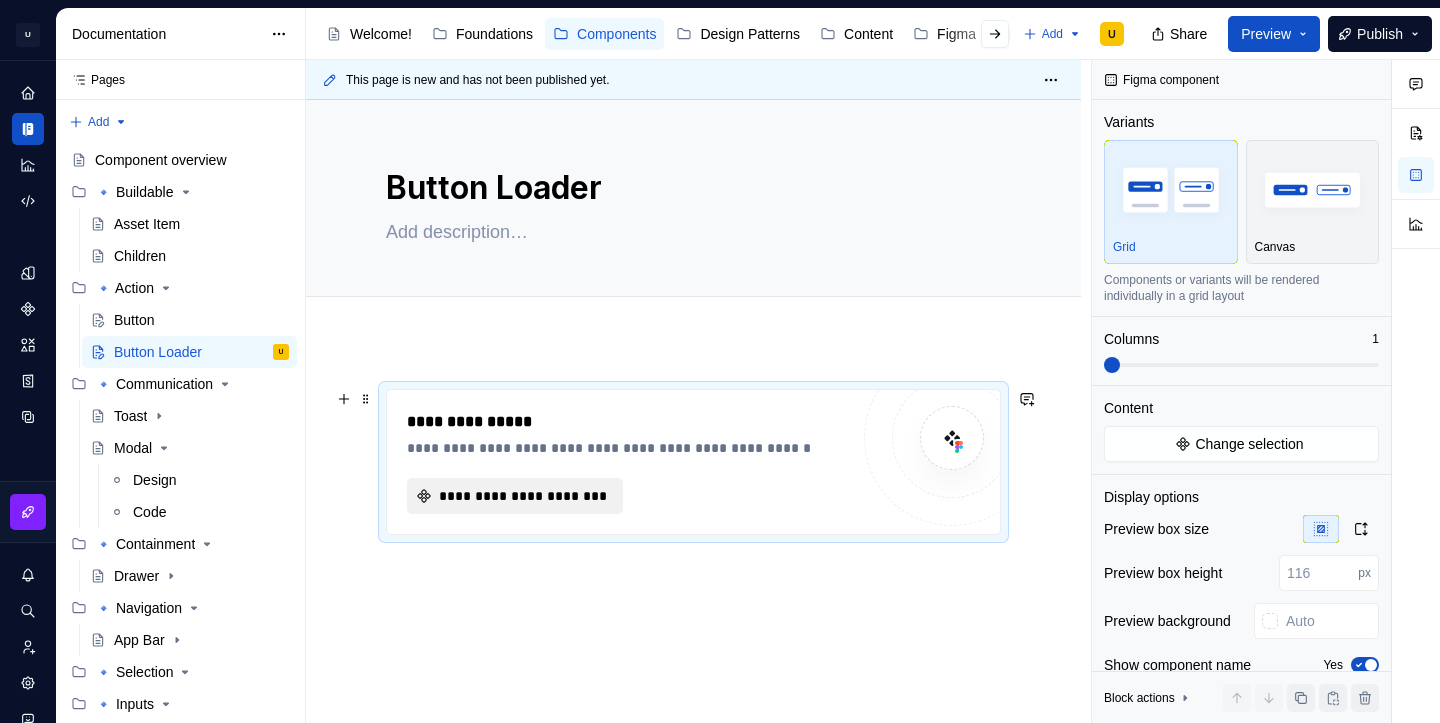 click on "**********" at bounding box center [523, 496] 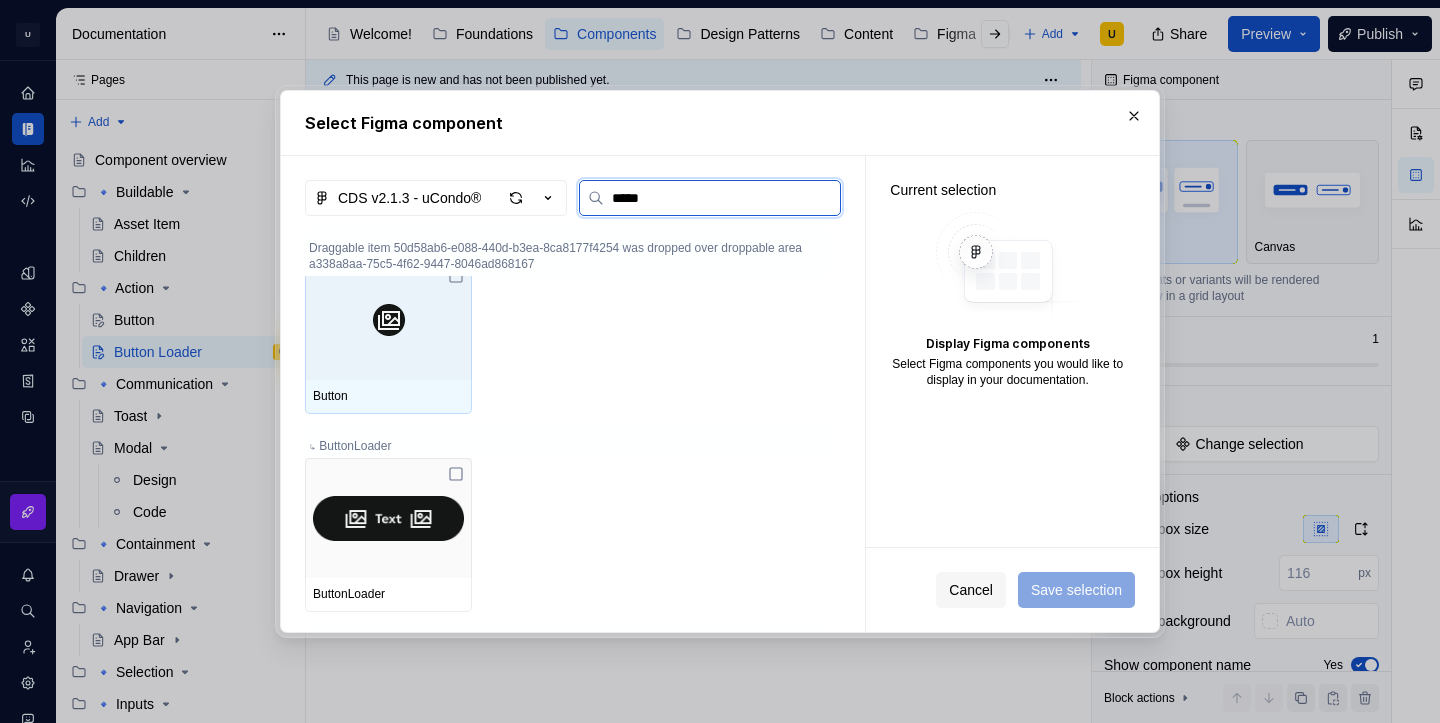 type on "******" 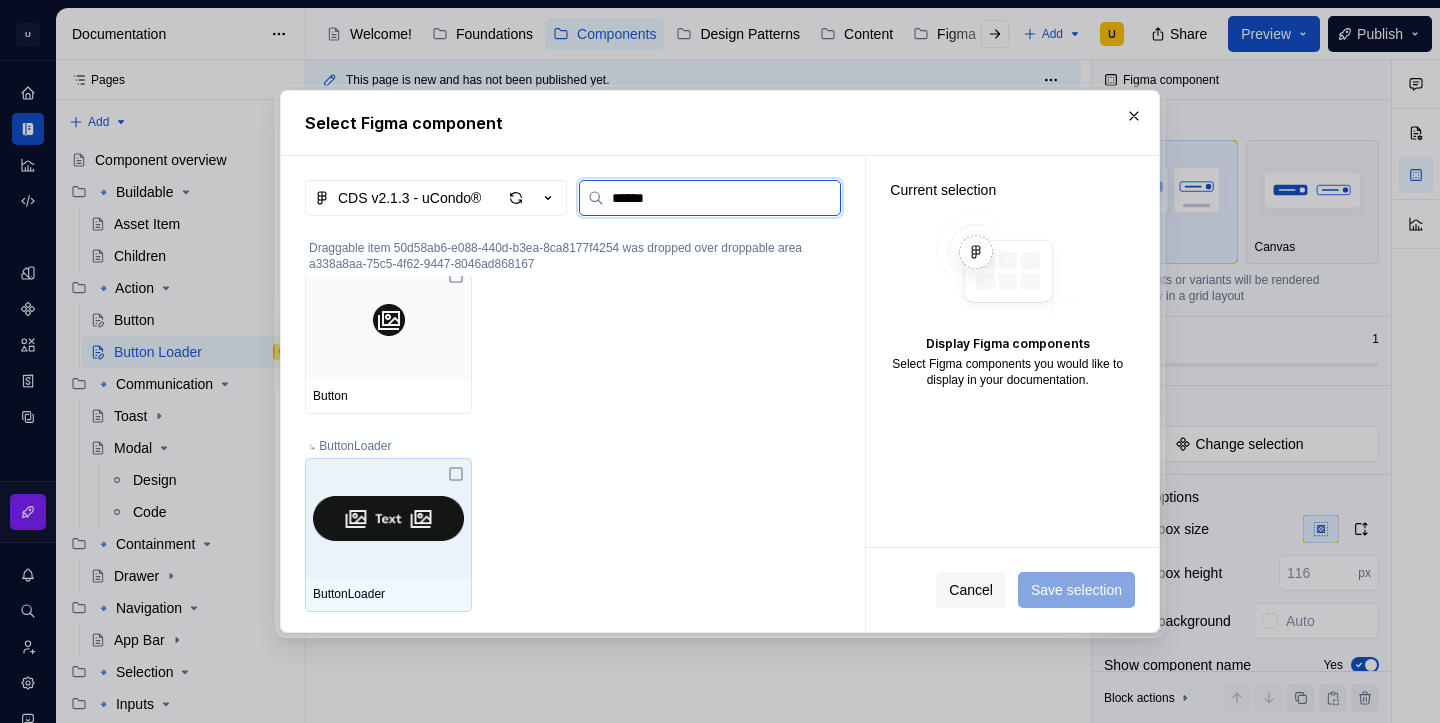 click at bounding box center [388, 518] 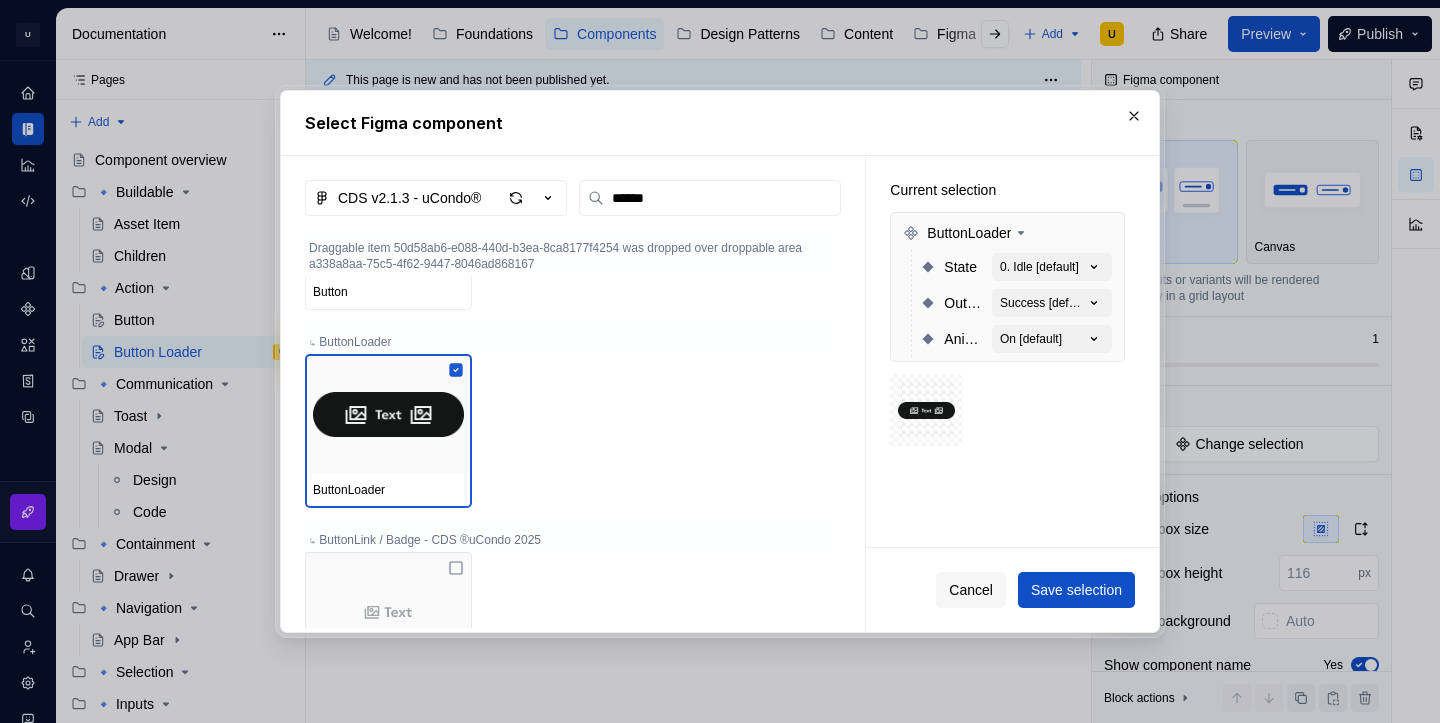 scroll, scrollTop: 102, scrollLeft: 0, axis: vertical 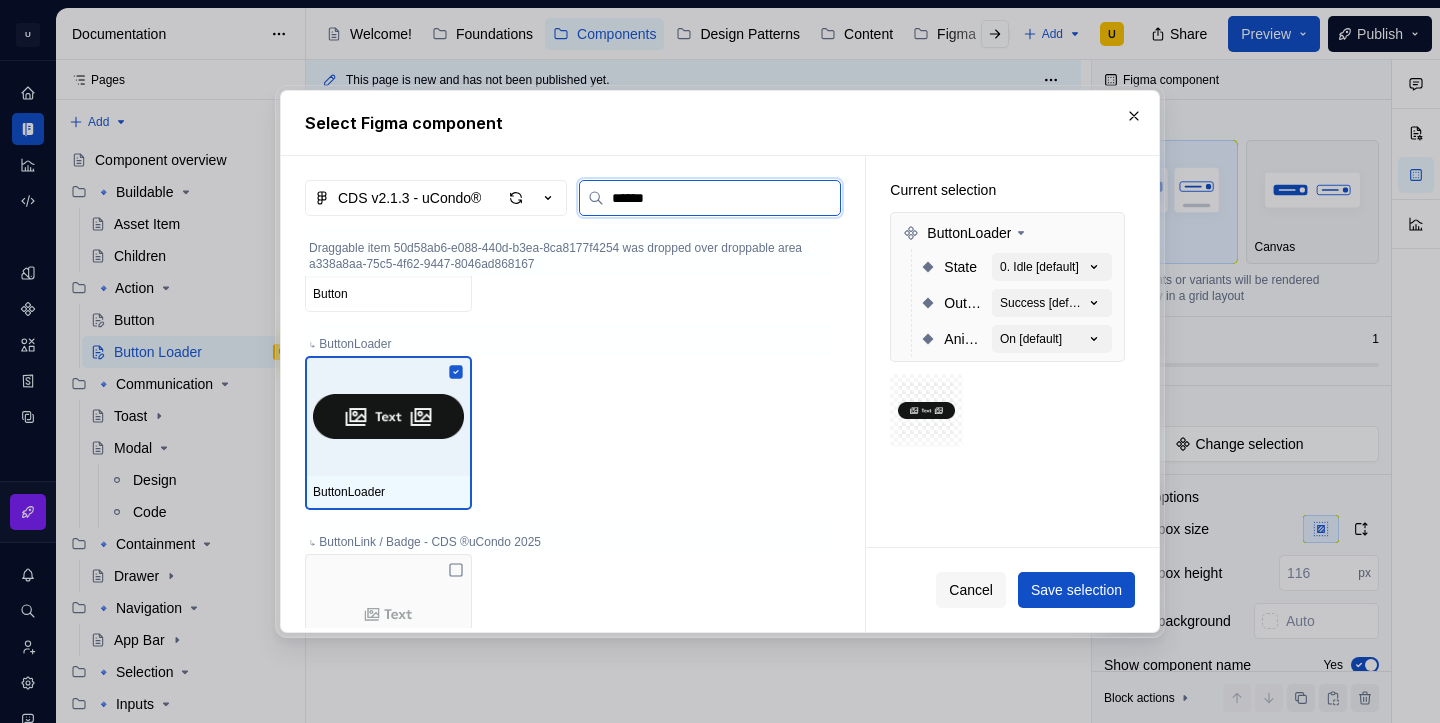 click 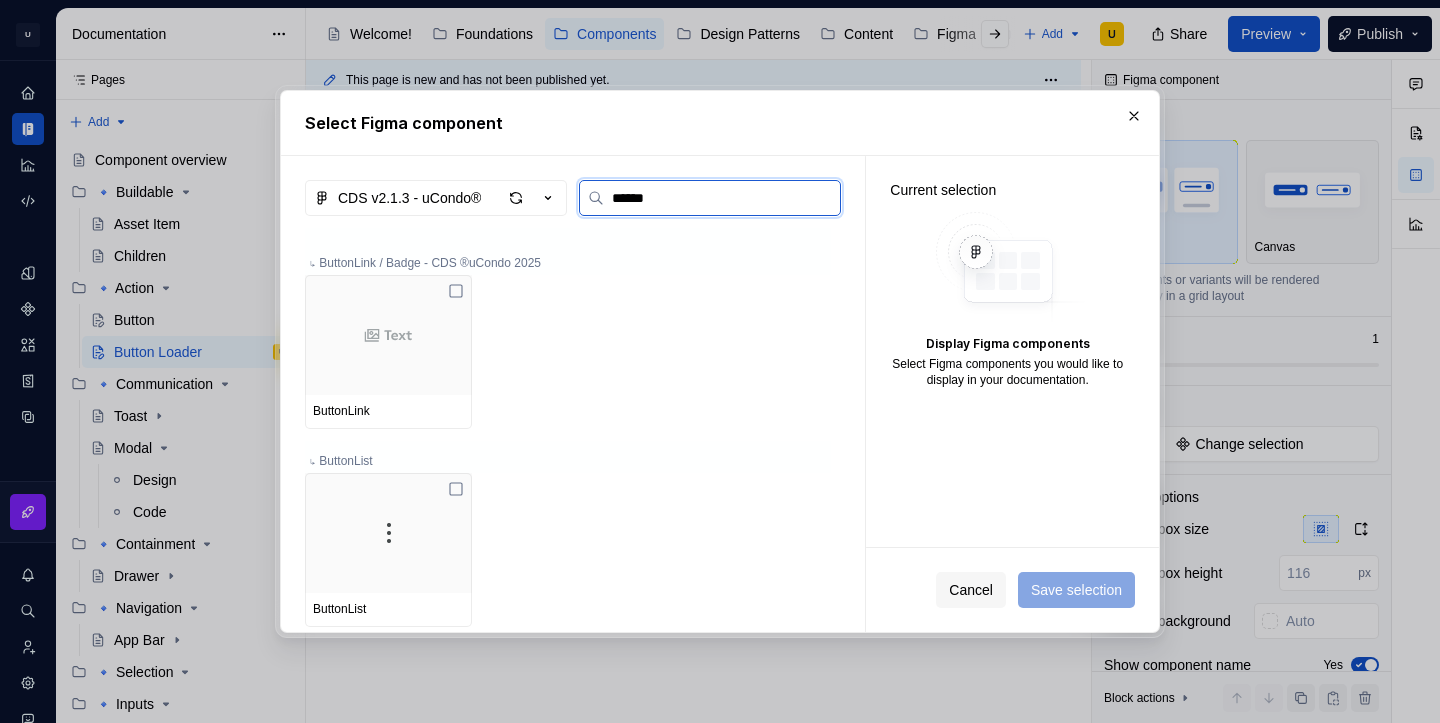 scroll, scrollTop: 333, scrollLeft: 0, axis: vertical 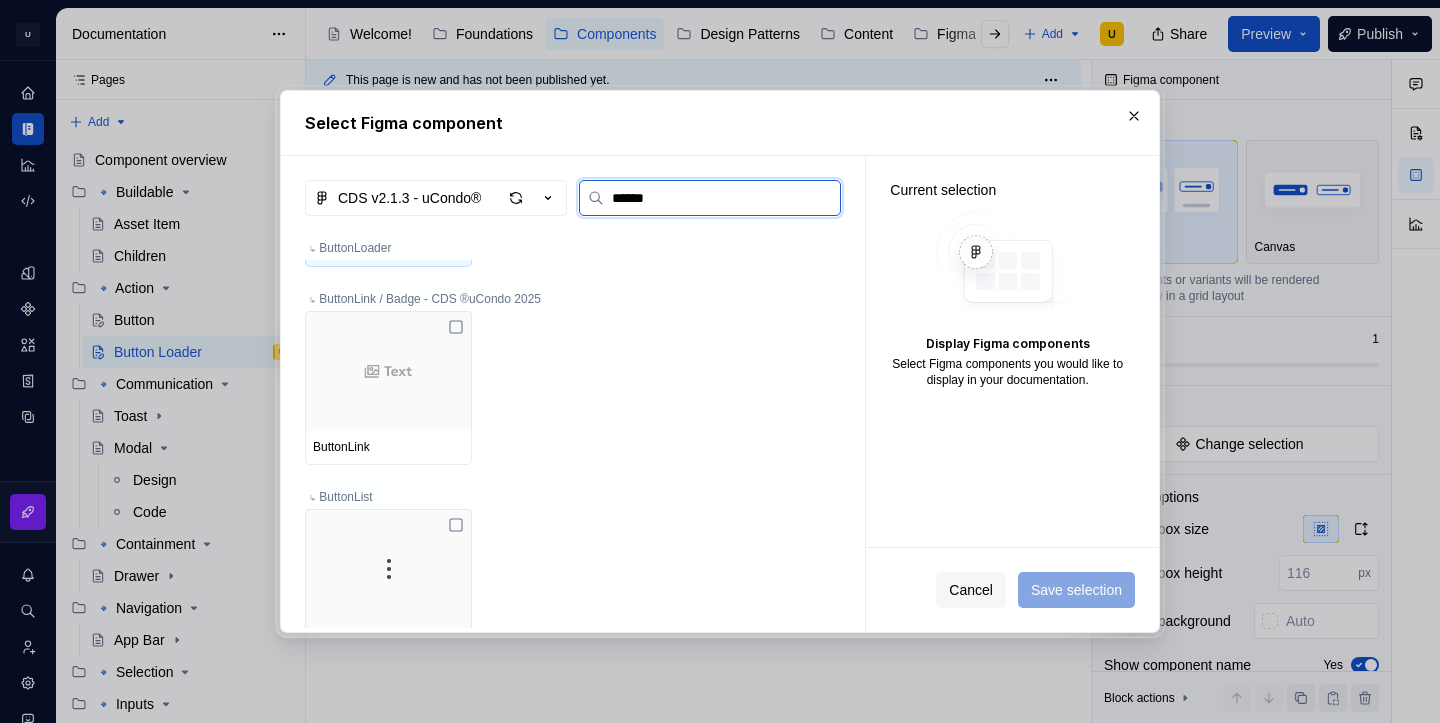 click at bounding box center [388, 371] 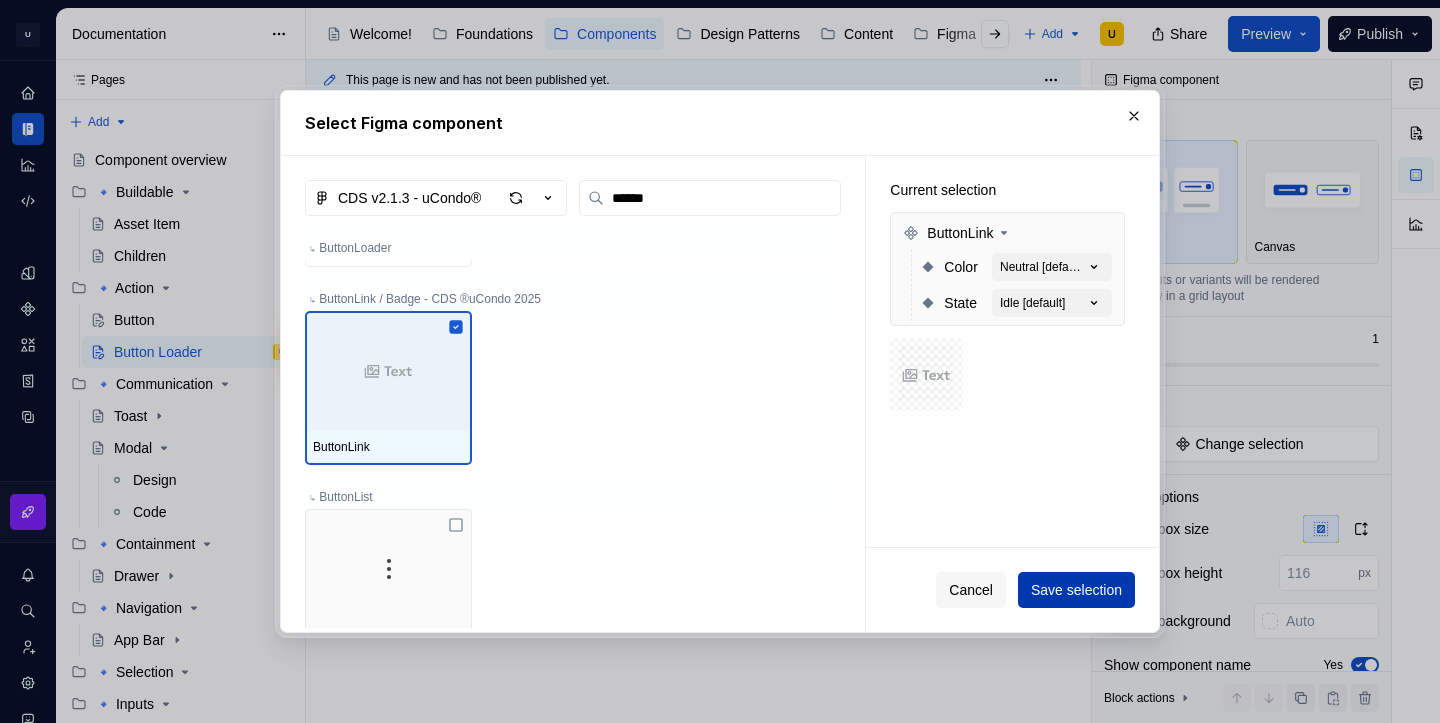 click on "Save selection" at bounding box center [1076, 590] 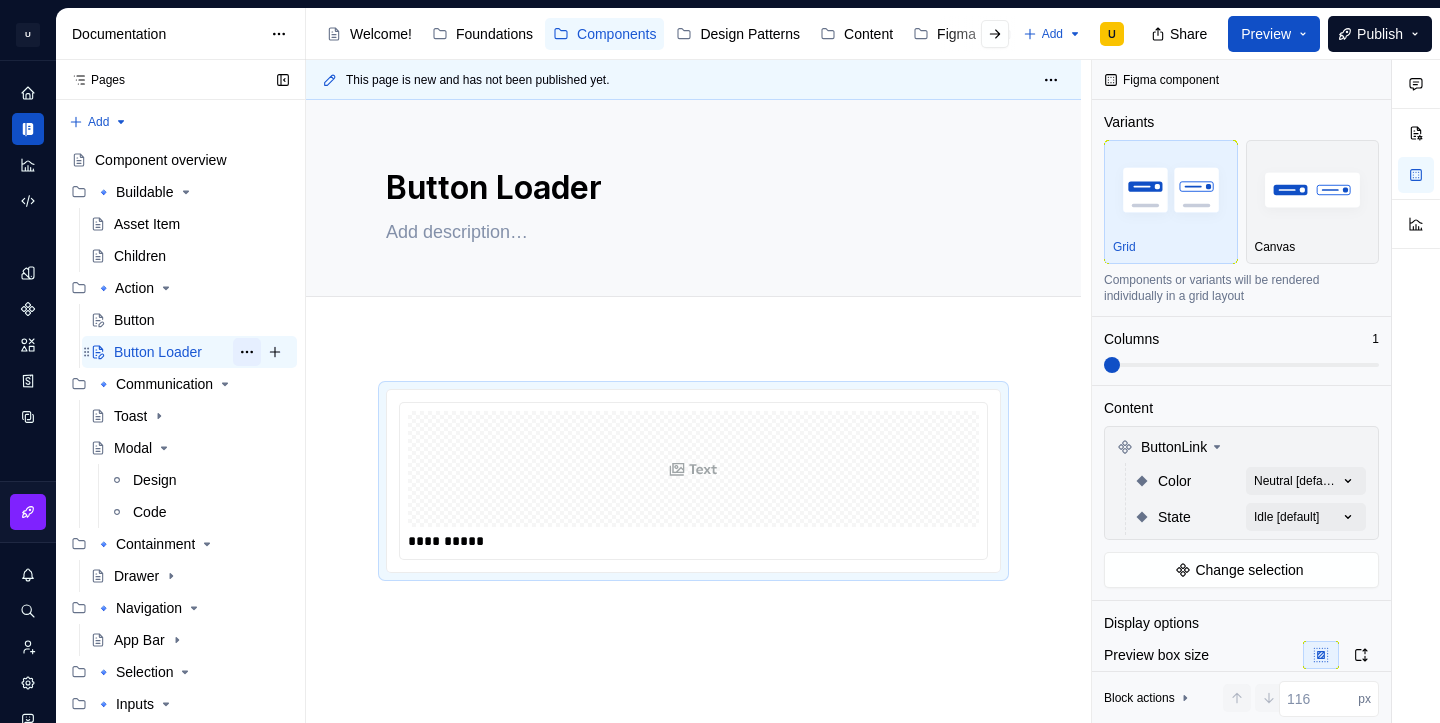 click at bounding box center [247, 352] 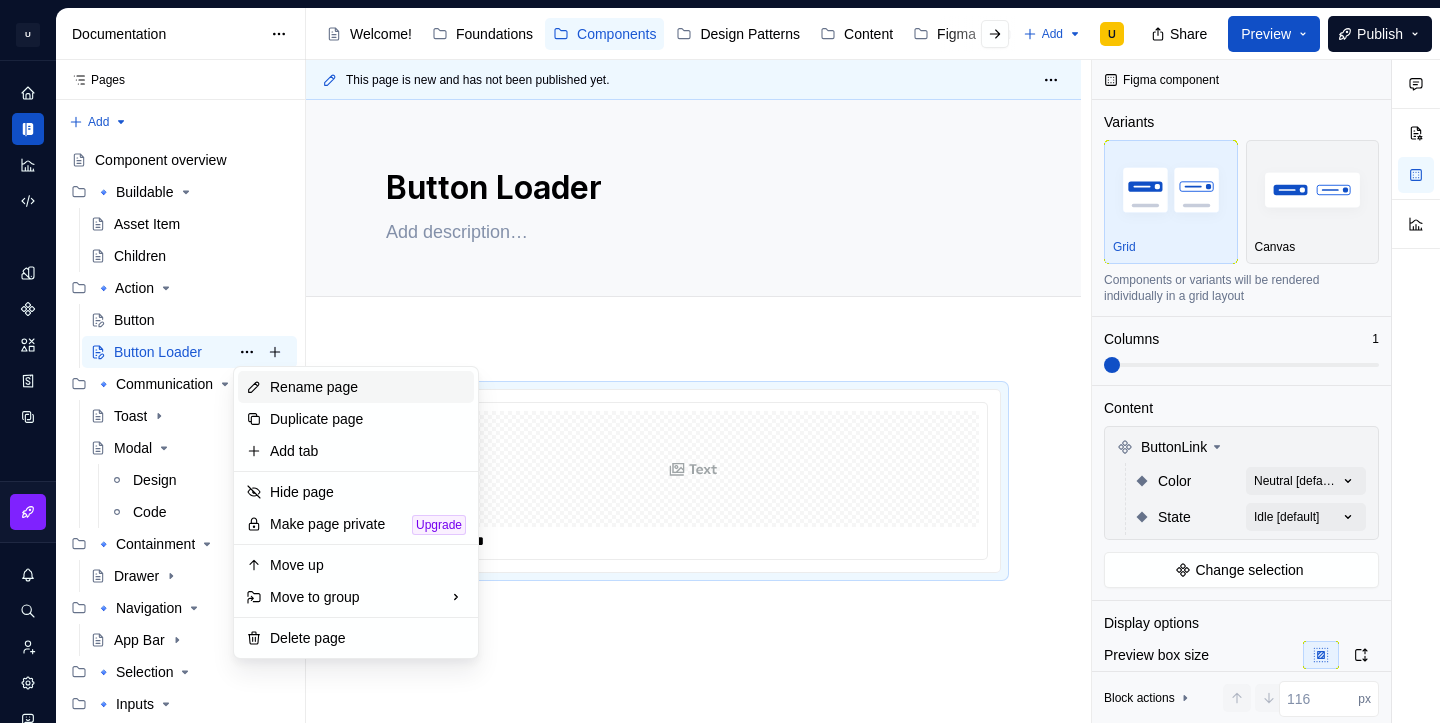 click on "Rename page" at bounding box center [368, 387] 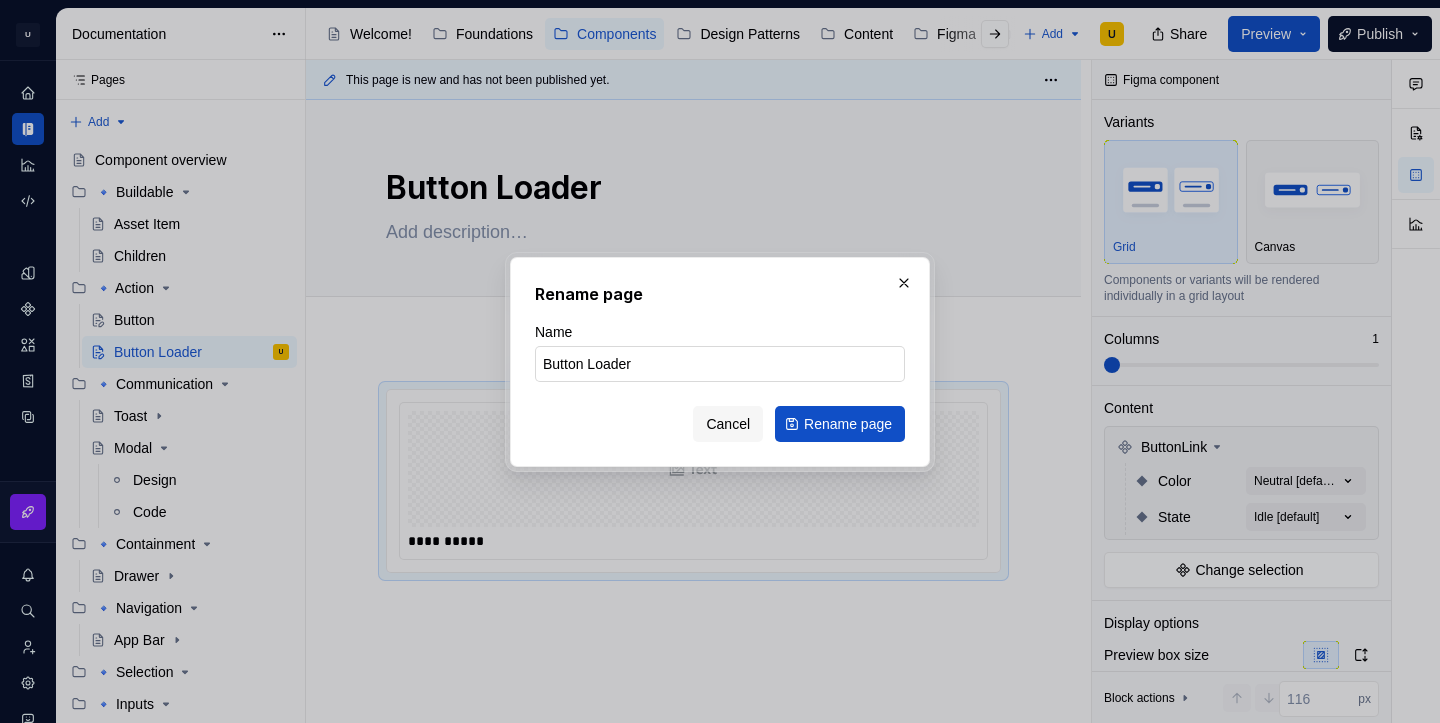 click on "Button Loader" at bounding box center (720, 364) 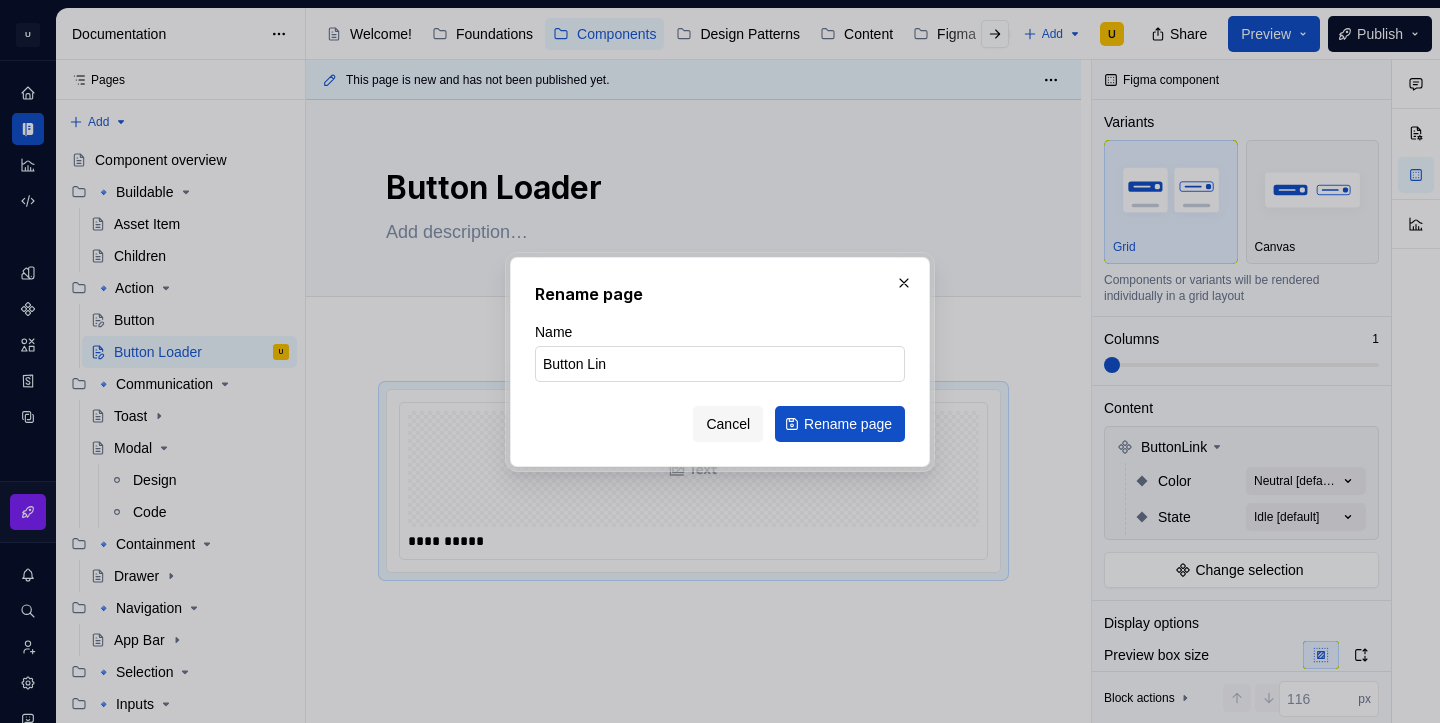 type on "Button Link" 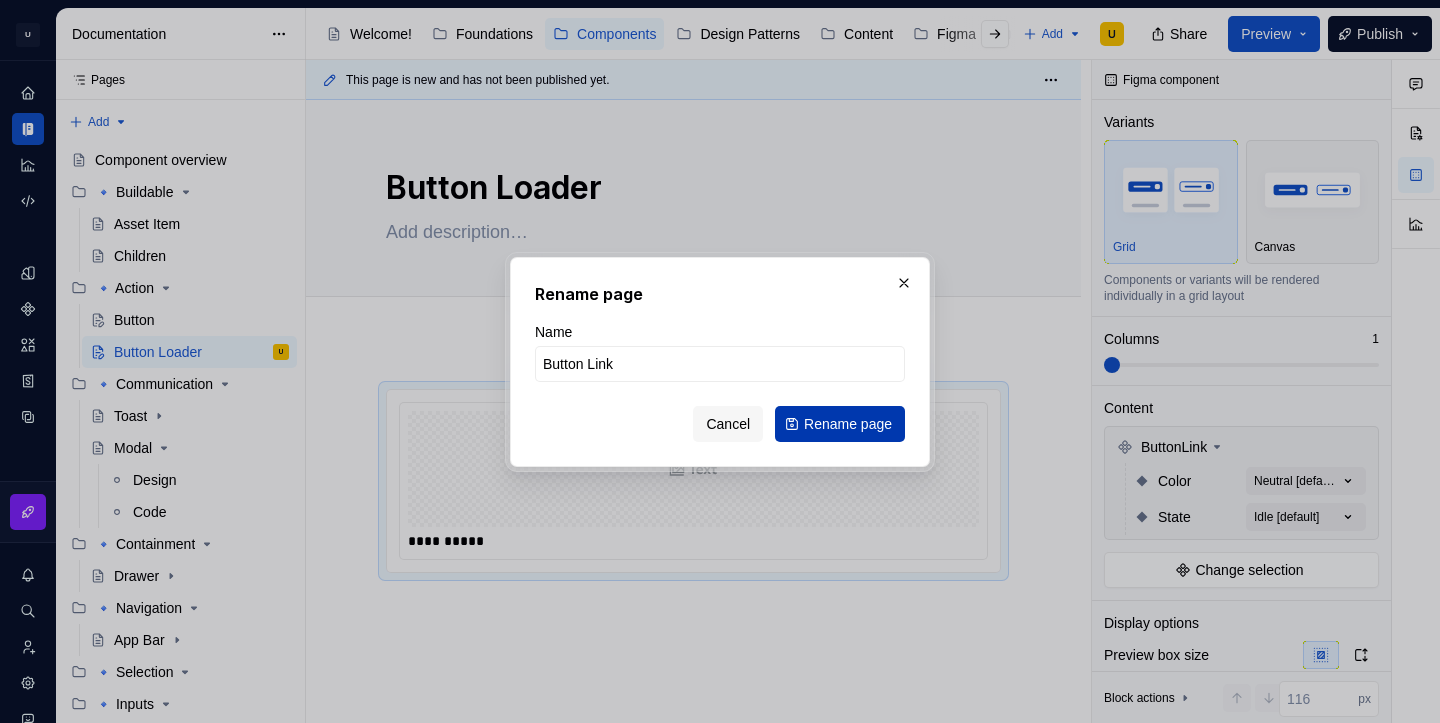 click on "Rename page" at bounding box center (840, 424) 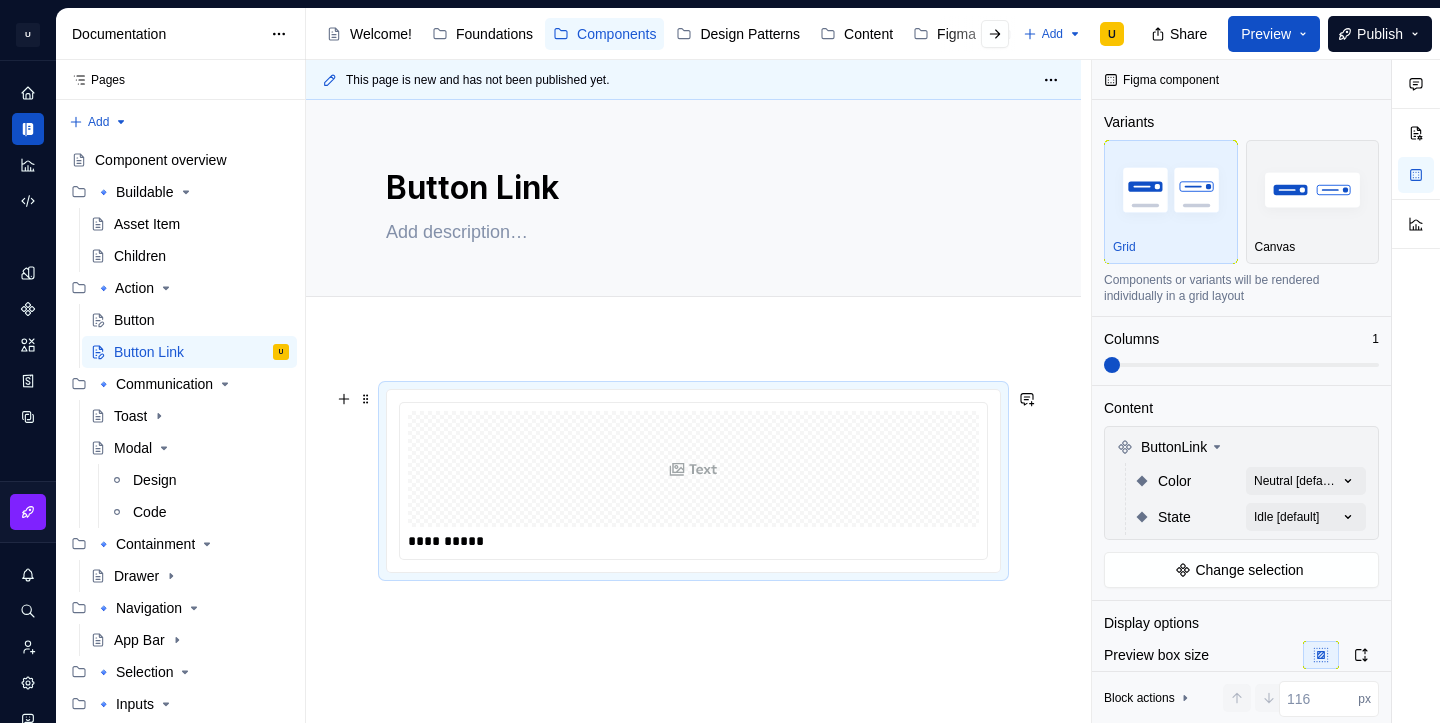 click at bounding box center (693, 469) 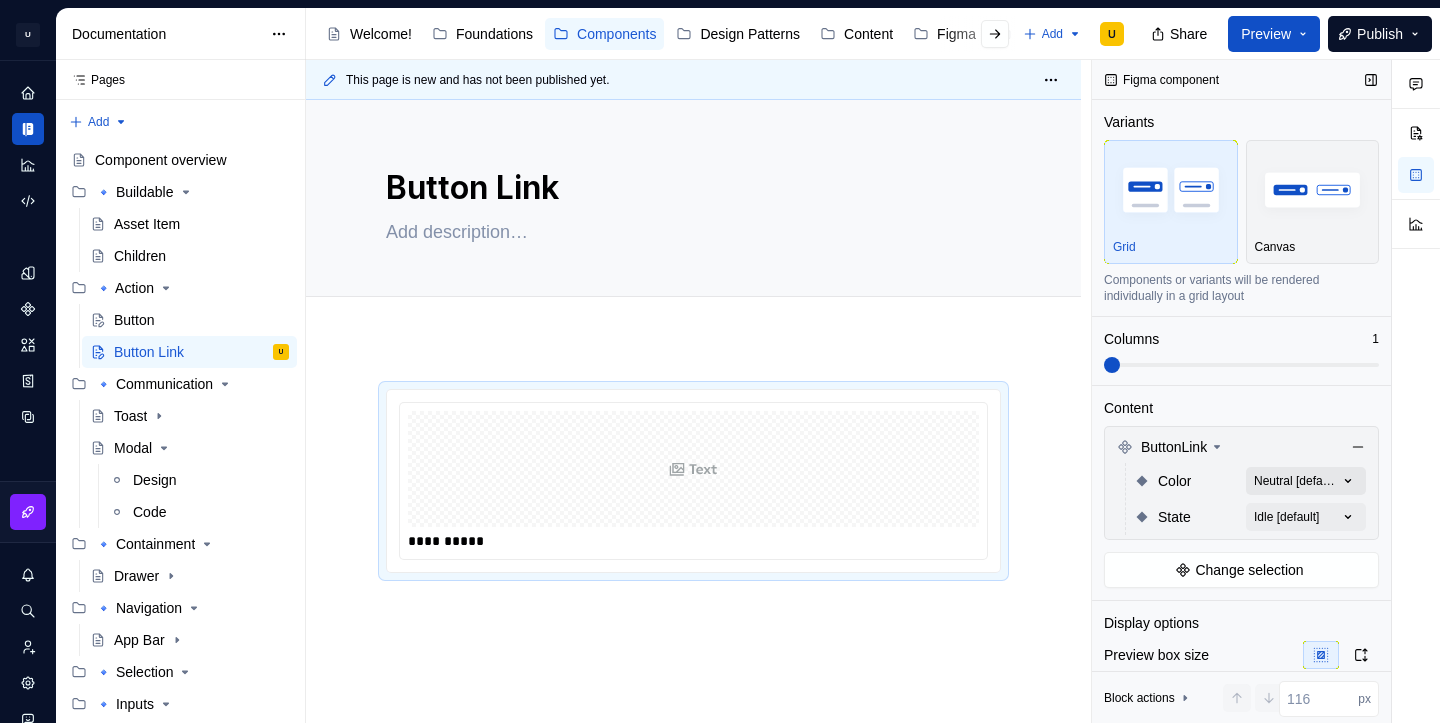 click on "Comments Open comments No comments yet Select ‘Comment’ from the block context menu to add one. Figma component Variants Grid Canvas Components or variants will be rendered individually in a grid layout Columns 1 Content ButtonLink Color Neutral [default] State Idle [default] Change selection Display options Preview box size Preview box height px Preview background Show component name Yes Show properties details Yes Show variant description Yes Block actions Move up Move down Duplicate Copy (⌘C) Cut (⌘X) Delete" at bounding box center [1266, 391] 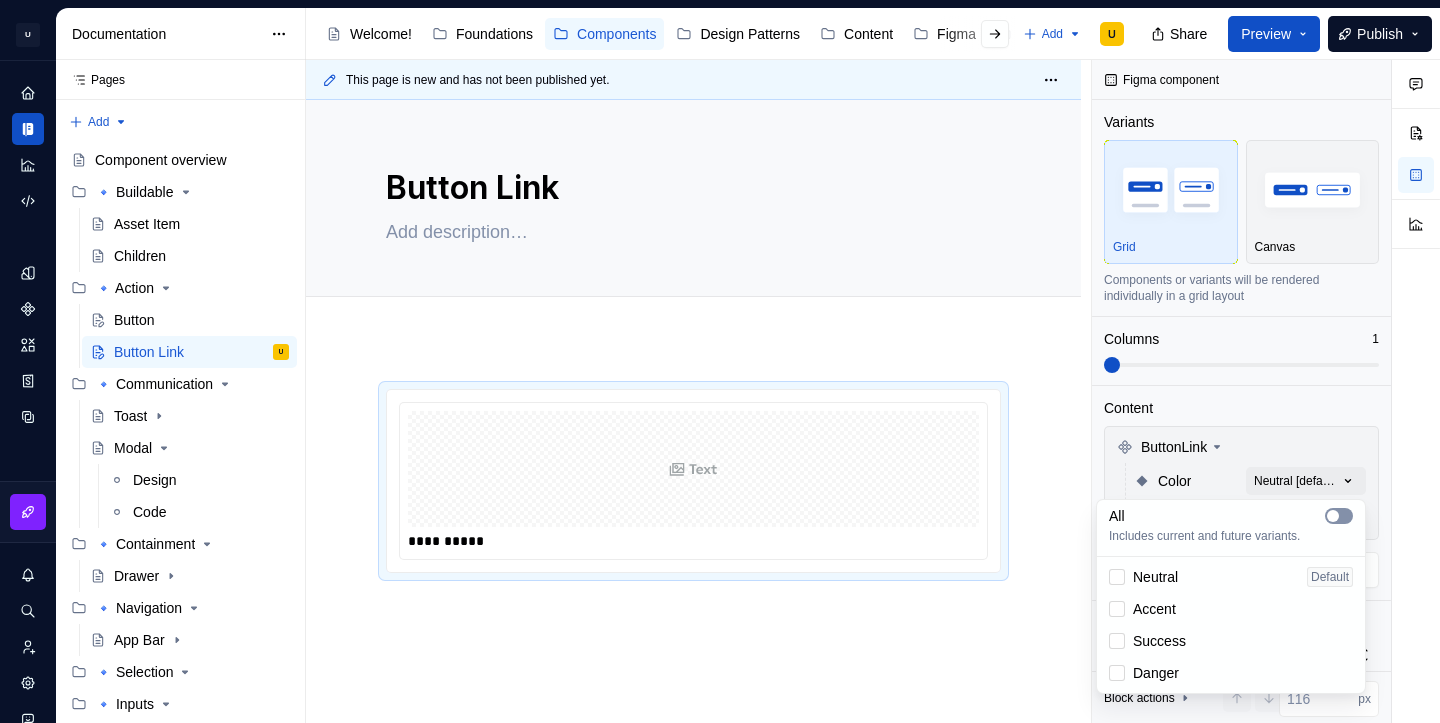 click at bounding box center [1339, 516] 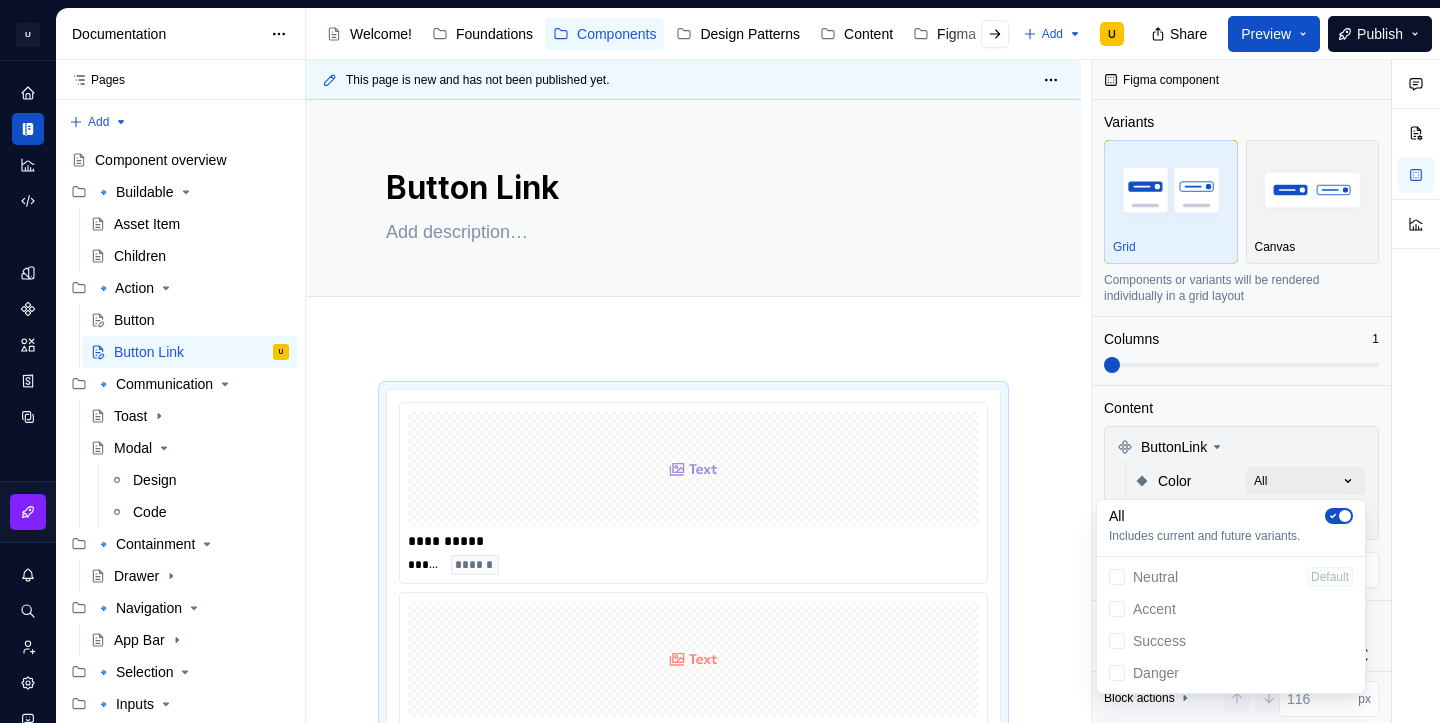 click on "Comments Open comments No comments yet Select ‘Comment’ from the block context menu to add one. Figma component Variants Grid Canvas Components or variants will be rendered individually in a grid layout Columns 1 Content ButtonLink Color All State Idle [default] Change selection Display options Preview box size Preview box height px Preview background Show component name Yes Show properties details Yes Show variant description Yes Block actions Move up Move down Duplicate Copy (⌘C) Cut (⌘X) Delete" at bounding box center [1266, 391] 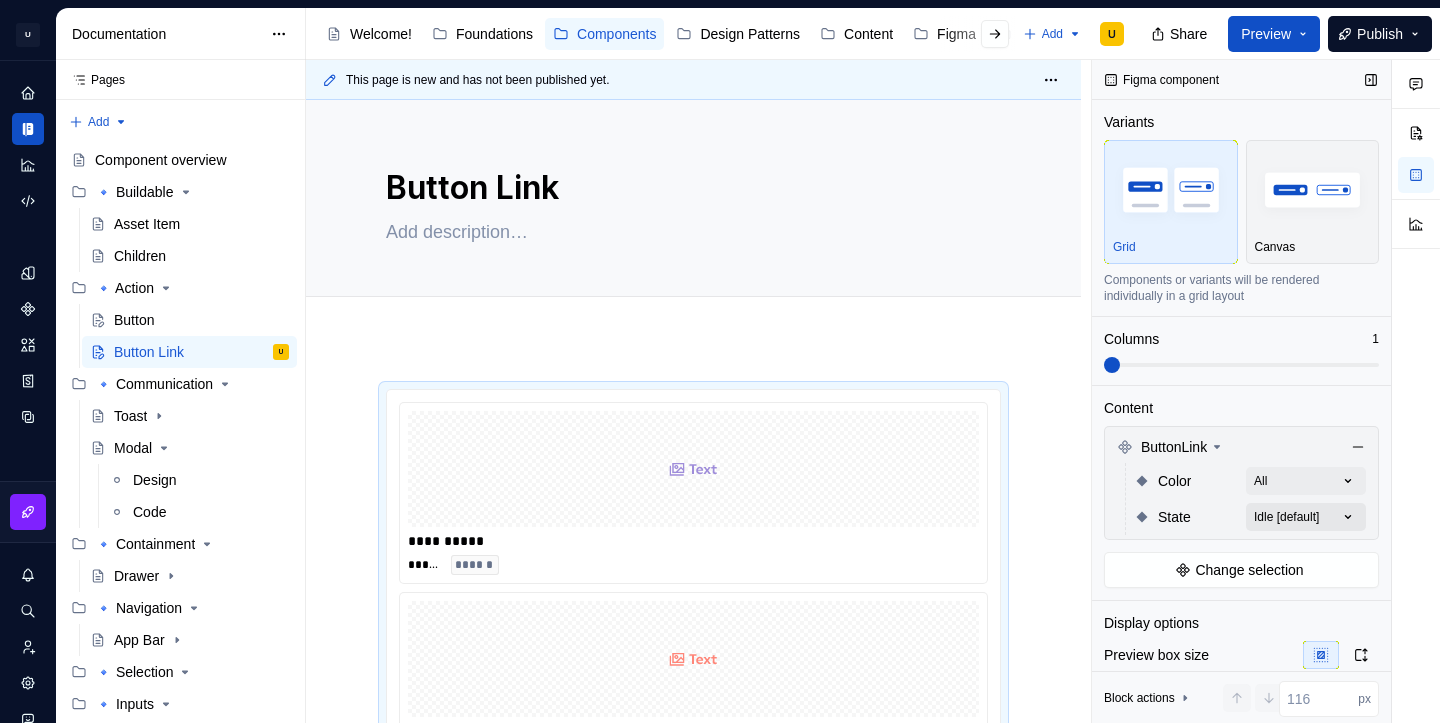 click on "Comments Open comments No comments yet Select ‘Comment’ from the block context menu to add one. Figma component Variants Grid Canvas Components or variants will be rendered individually in a grid layout Columns 1 Content ButtonLink Color All State Idle [default] Change selection Display options Preview box size Preview box height px Preview background Show component name Yes Show properties details Yes Show variant description Yes Block actions Move up Move down Duplicate Copy (⌘C) Cut (⌘X) Delete" at bounding box center [1266, 391] 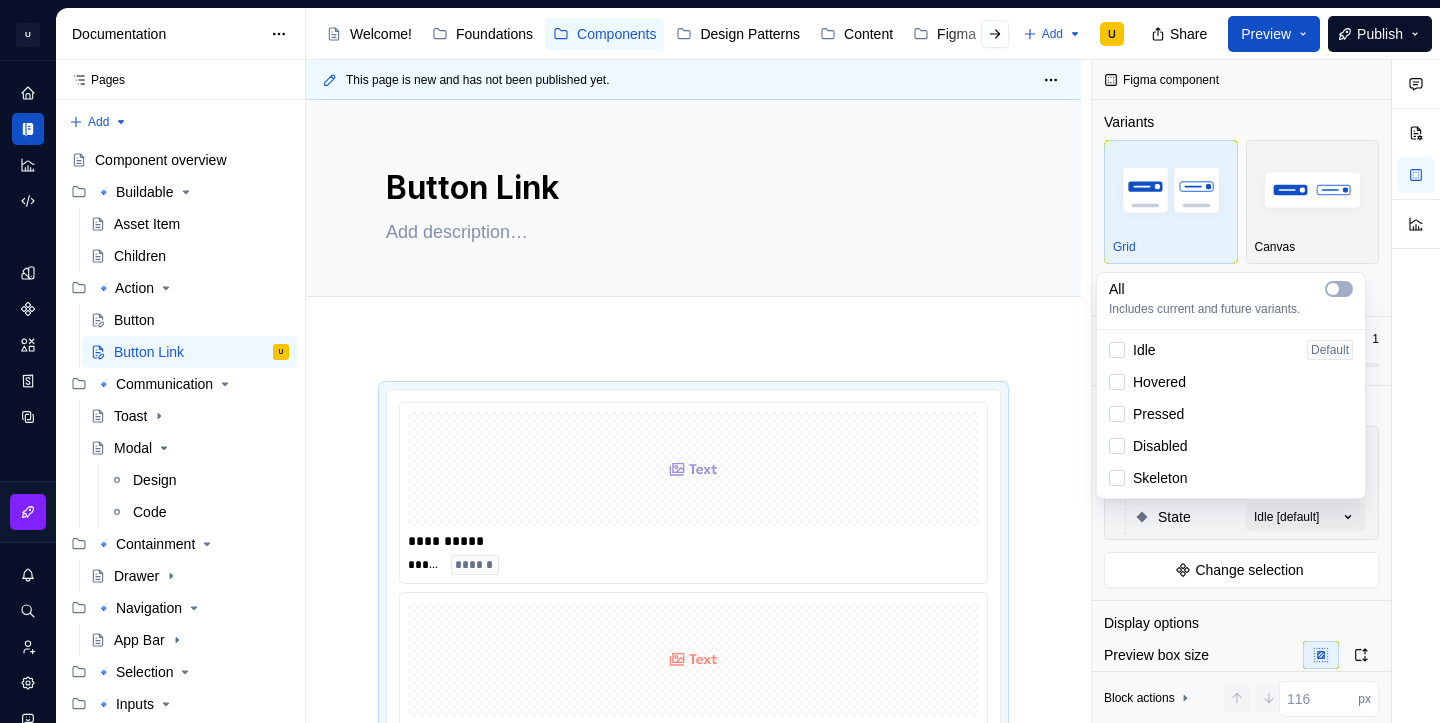 click on "All Includes current and future variants. Idle Default Hovered Pressed Disabled Skeleton" at bounding box center (1231, 385) 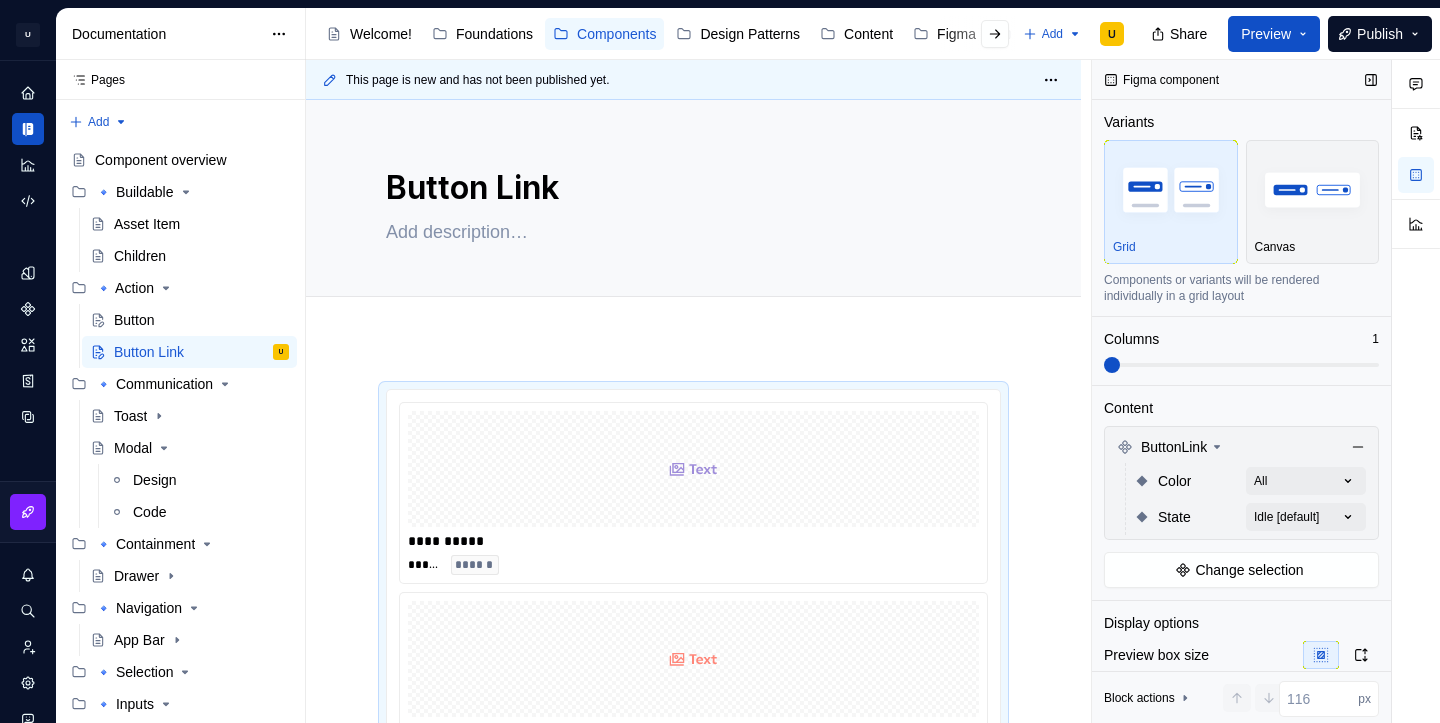 click at bounding box center (1241, 365) 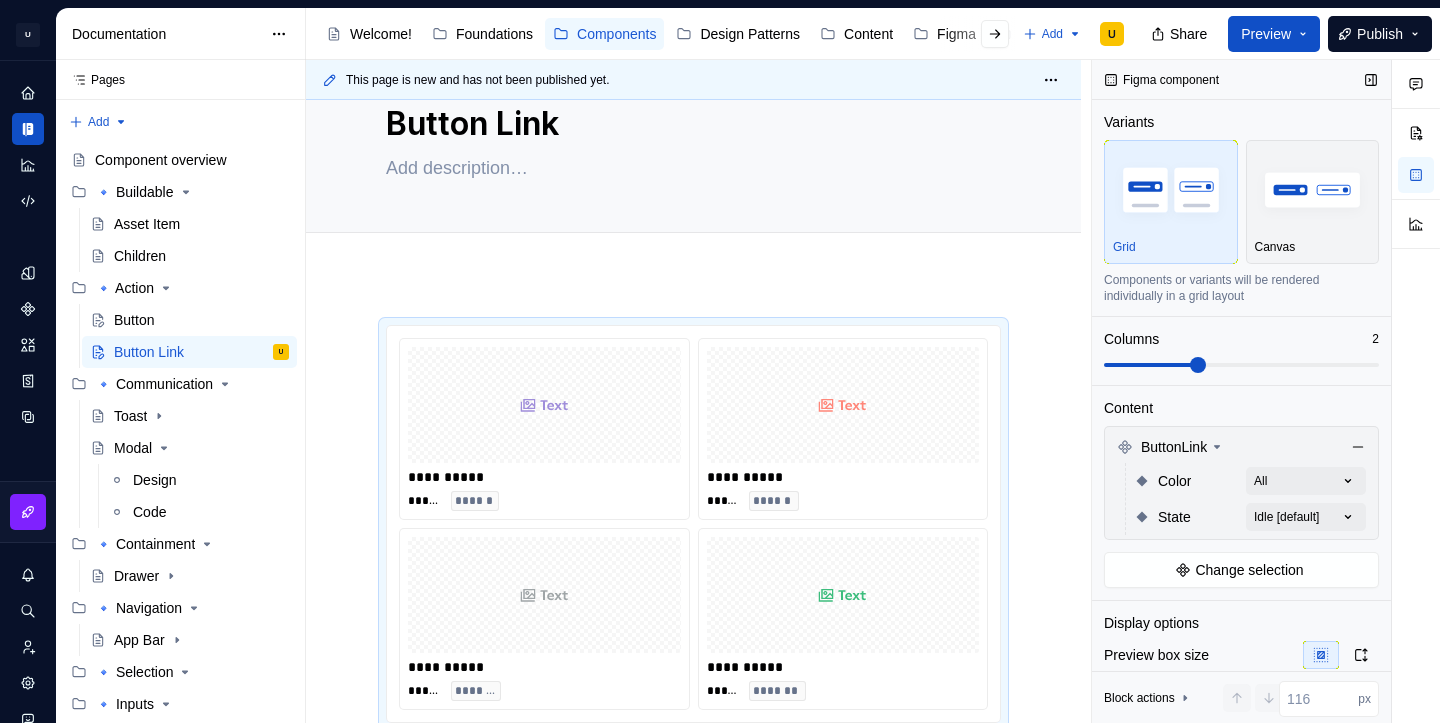 click at bounding box center [1241, 365] 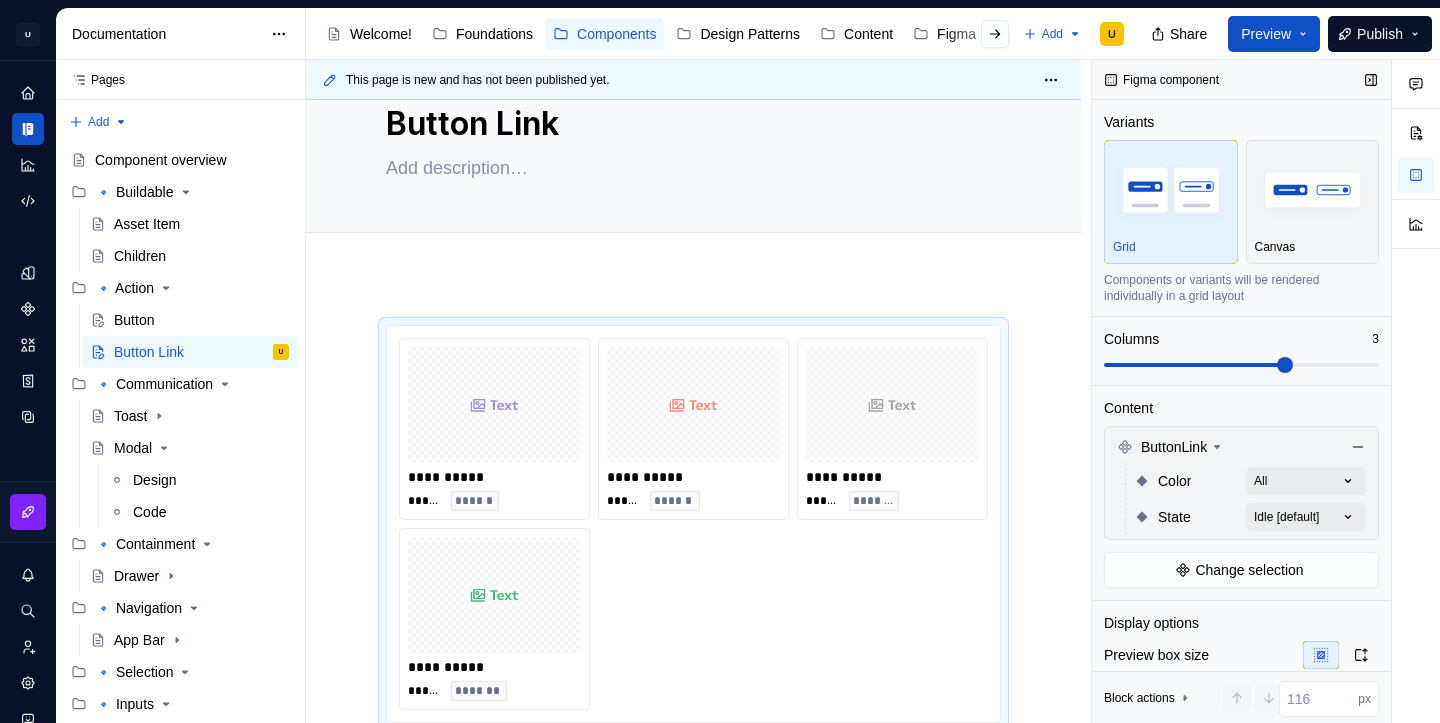 click at bounding box center (1241, 365) 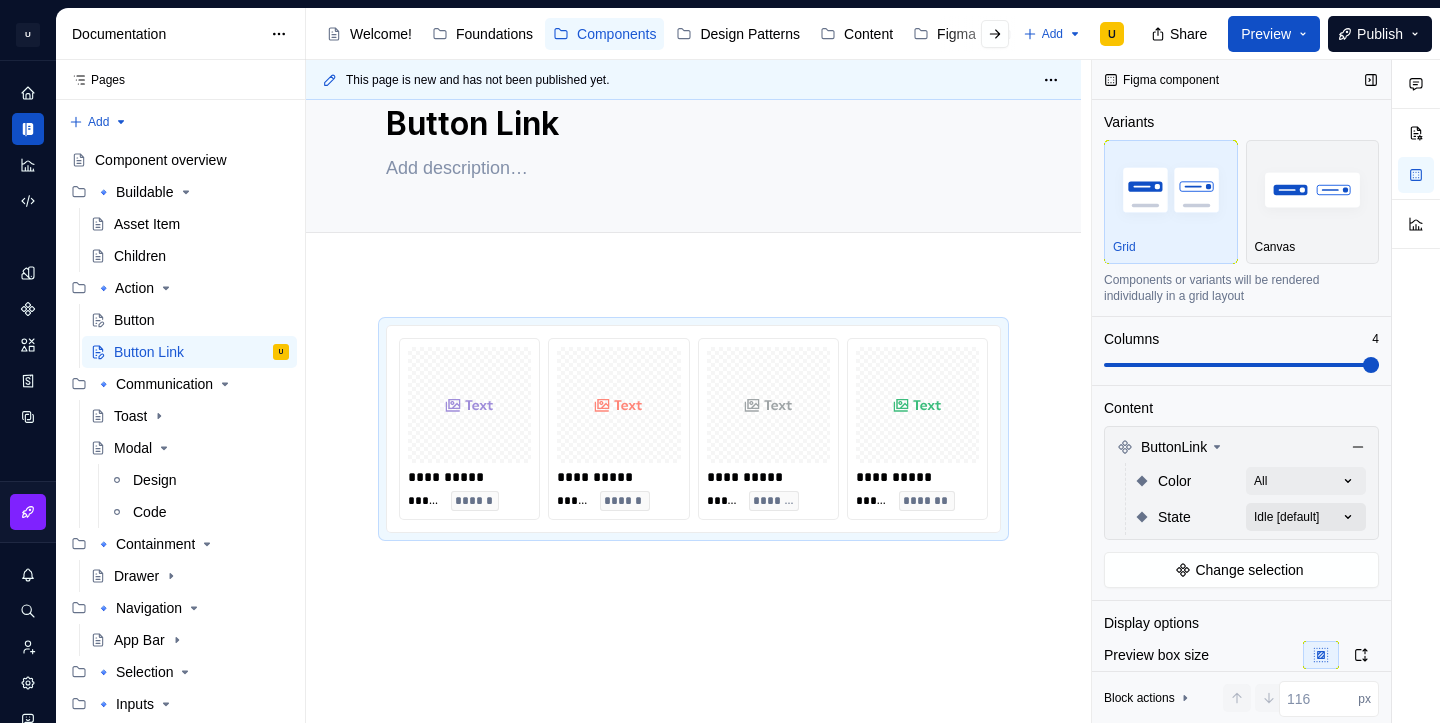 click on "Comments Open comments No comments yet Select ‘Comment’ from the block context menu to add one. Figma component Variants Grid Canvas Components or variants will be rendered individually in a grid layout Columns 4 Content ButtonLink Color All State Idle [default] Change selection Display options Preview box size Preview box height px Preview background Show component name Yes Show properties details Yes Show variant description Yes Block actions Move up Move down Duplicate Copy (⌘C) Cut (⌘X) Delete" at bounding box center [1266, 391] 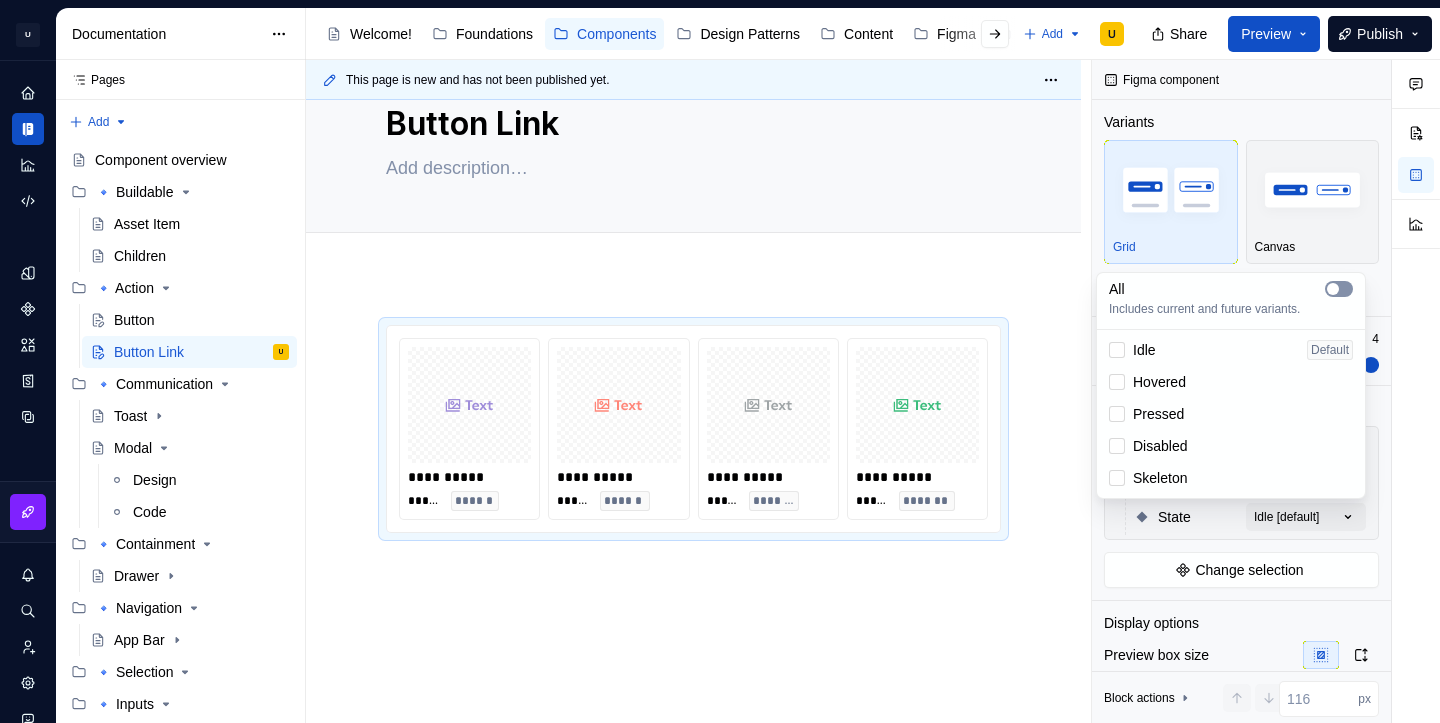 click 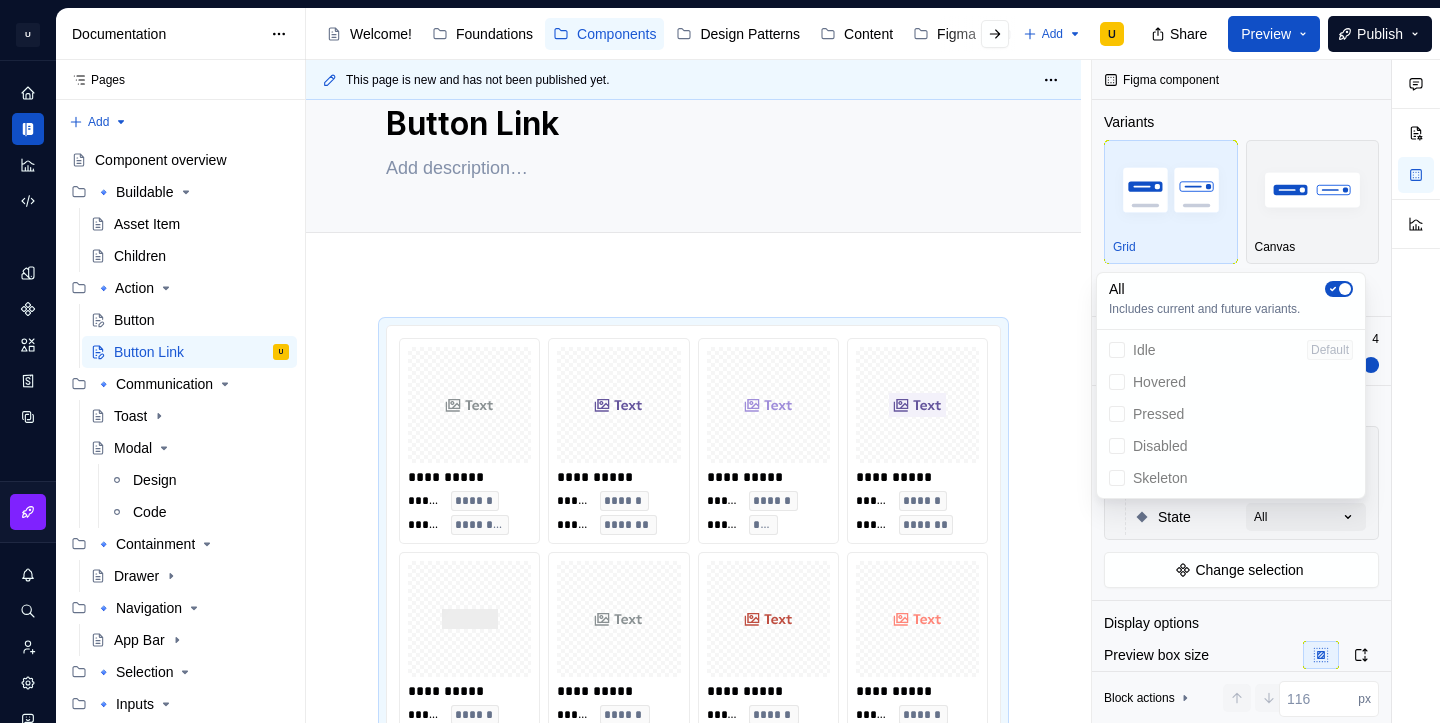 click on "U Clarice.DS U Design system data Documentation
Accessibility guide for tree Page tree.
Navigate the tree with the arrow keys. Common tree hotkeys apply. Further keybindings are available:
enter to execute primary action on focused item
f2 to start renaming the focused item
escape to abort renaming an item
control+d to start dragging selected items
Welcome! Foundations Components Design Patterns Content Figma Changelog Add U Share Preview Publish Pages Pages Add
Accessibility guide for tree Page tree.
Navigate the tree with the arrow keys. Common tree hotkeys apply. Further keybindings are available:
enter to execute primary action on focused item
f2 to start renaming the focused item
escape to abort renaming an item
control+d to start dragging selected items
Component overview 🔹Buildable Asset Item Children 🔹 Action Button Button Link U 🔹 Communication Code" at bounding box center [720, 361] 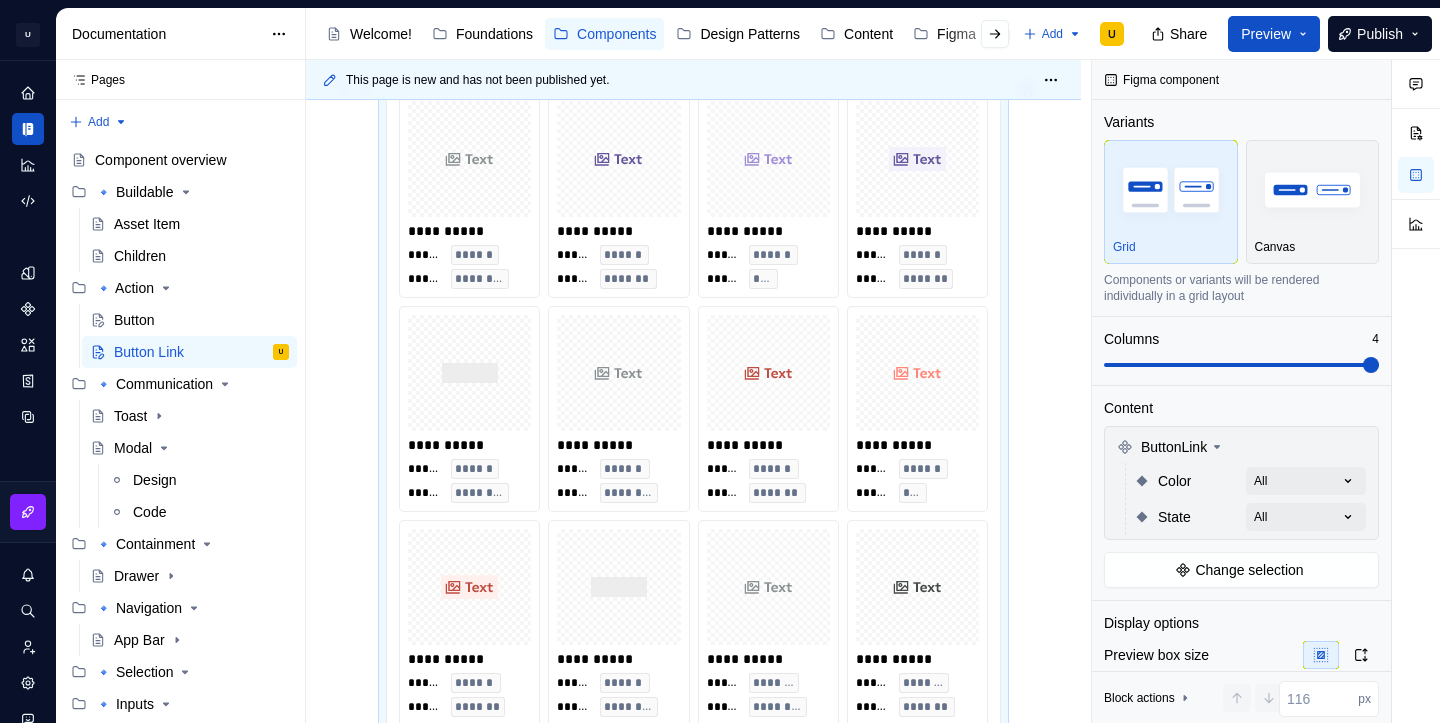 scroll, scrollTop: 318, scrollLeft: 0, axis: vertical 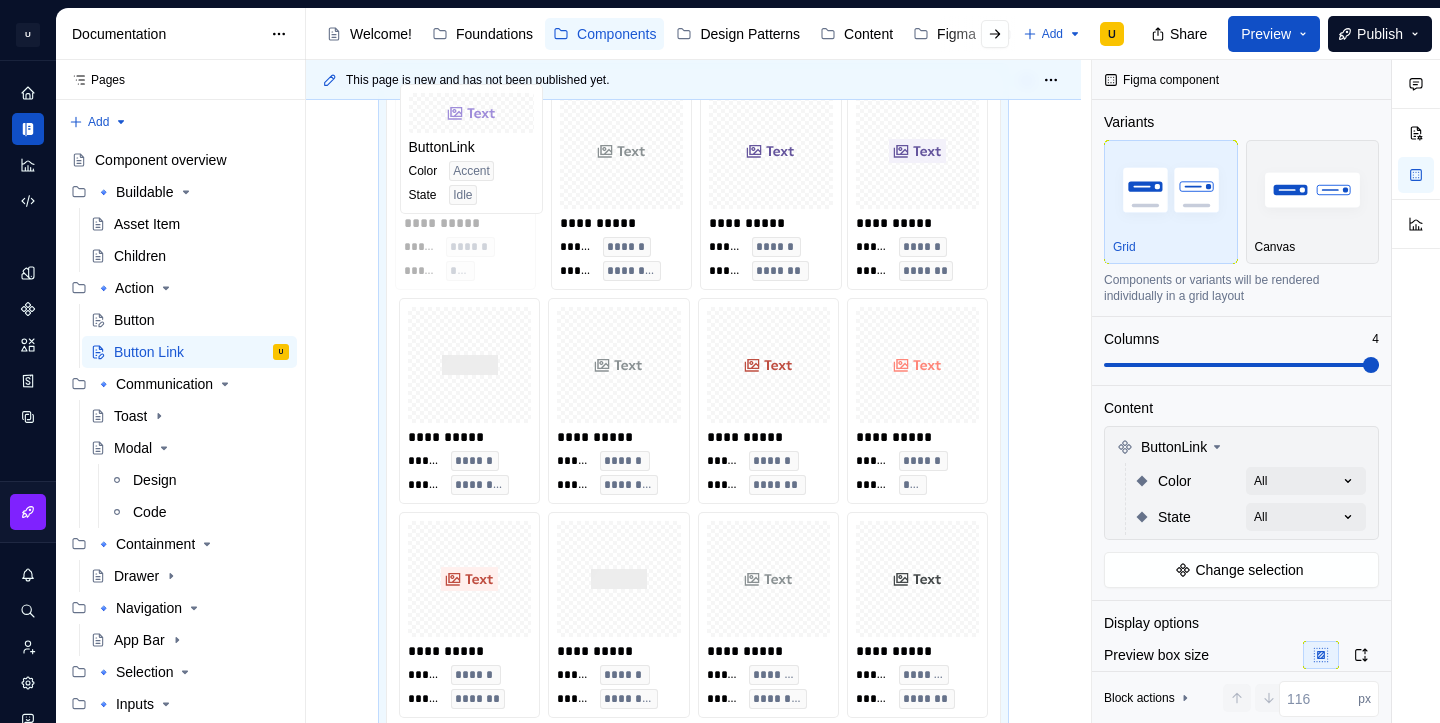 drag, startPoint x: 774, startPoint y: 217, endPoint x: 481, endPoint y: 239, distance: 293.82477 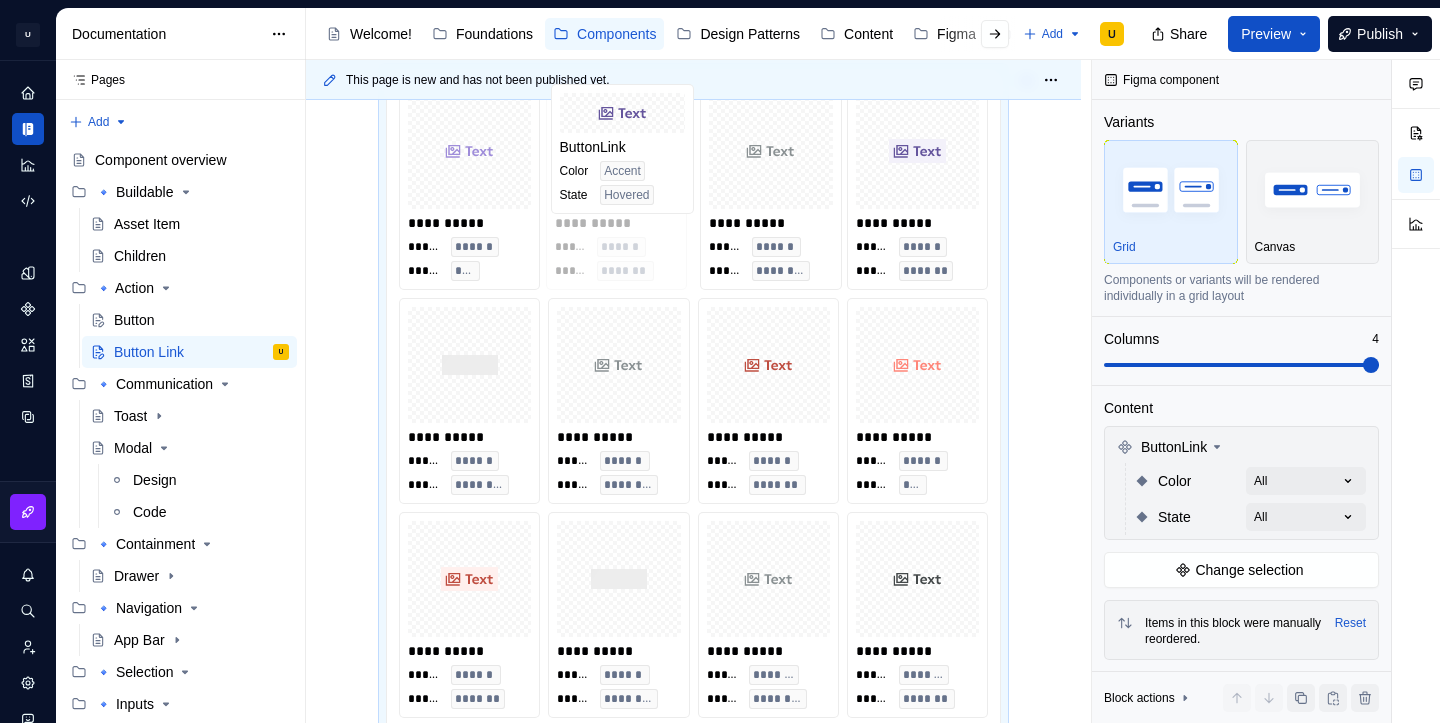 drag, startPoint x: 782, startPoint y: 257, endPoint x: 635, endPoint y: 264, distance: 147.16656 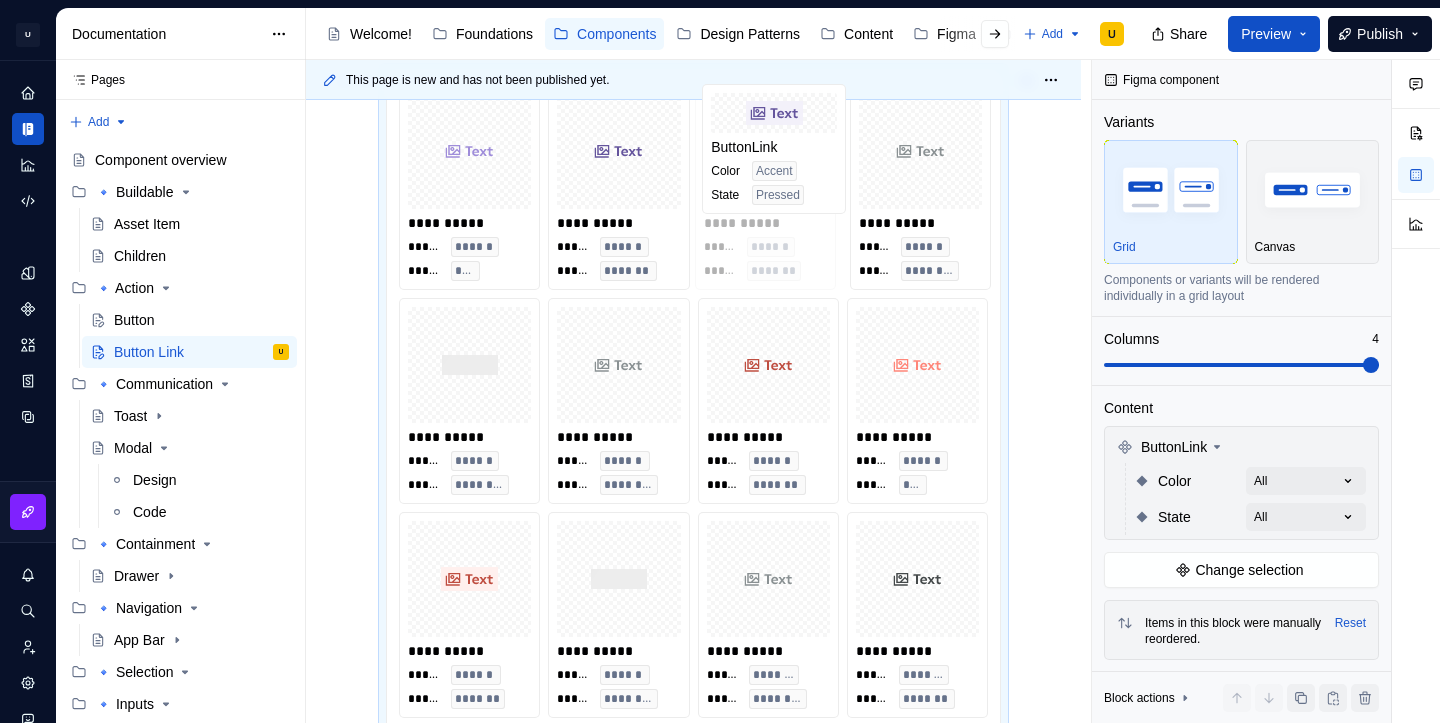 drag, startPoint x: 920, startPoint y: 263, endPoint x: 778, endPoint y: 266, distance: 142.0317 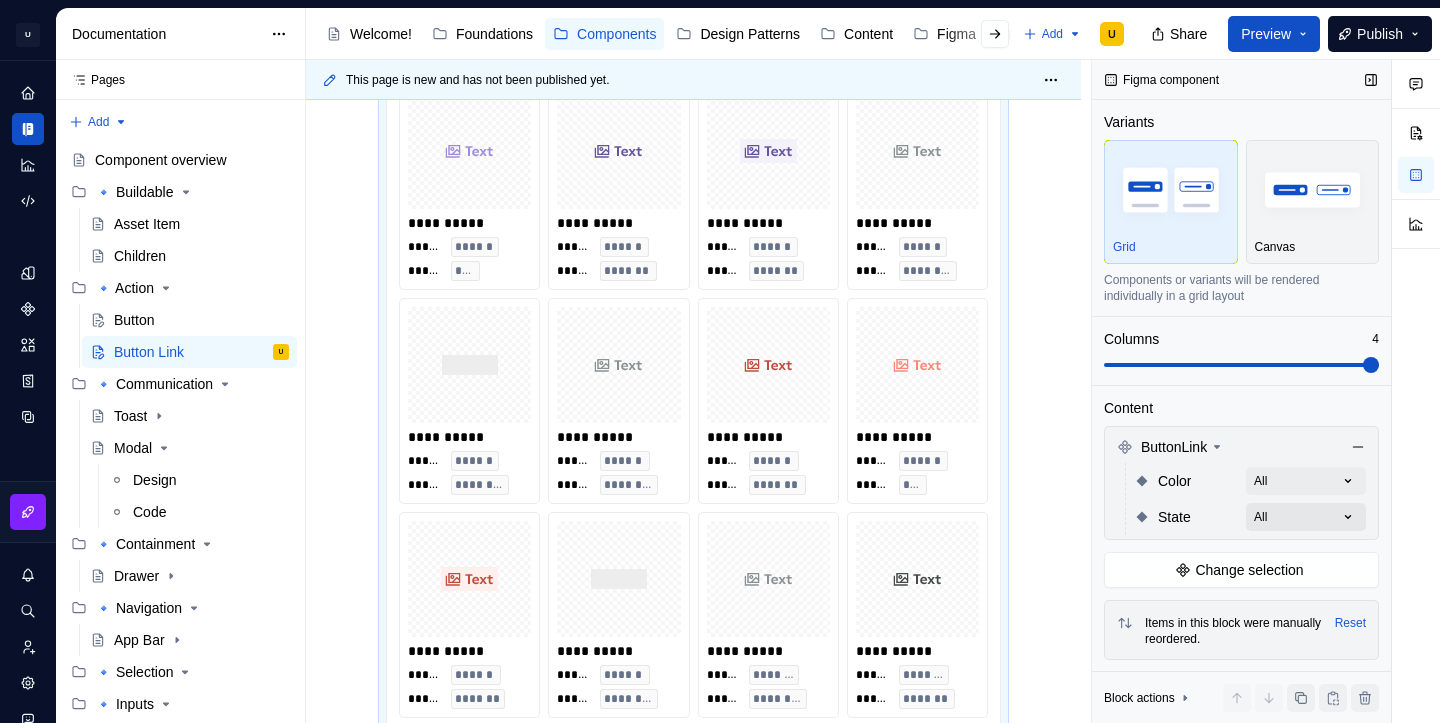 click on "Comments Open comments No comments yet Select ‘Comment’ from the block context menu to add one. Figma component Variants Grid Canvas Components or variants will be rendered individually in a grid layout Columns 4 Content ButtonList Size All State All Items in this block were manually reordered. Reset Display options Preview box size Preview box height px Preview background Show component name Yes Show properties details Yes Show variant description Yes Block actions Move up Move down Duplicate Copy (⌘C) Cut (⌘X) Delete" at bounding box center (1266, 391) 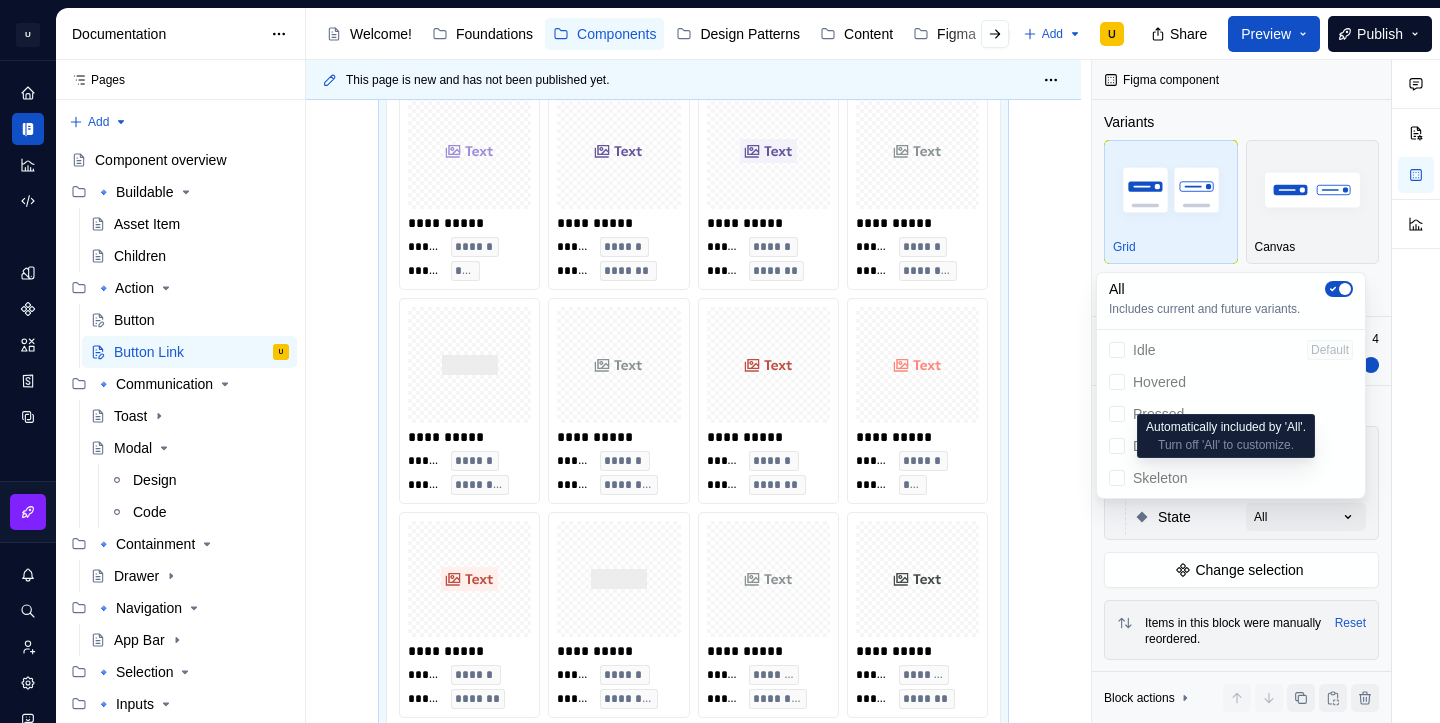 click on "Skeleton" at bounding box center (1231, 478) 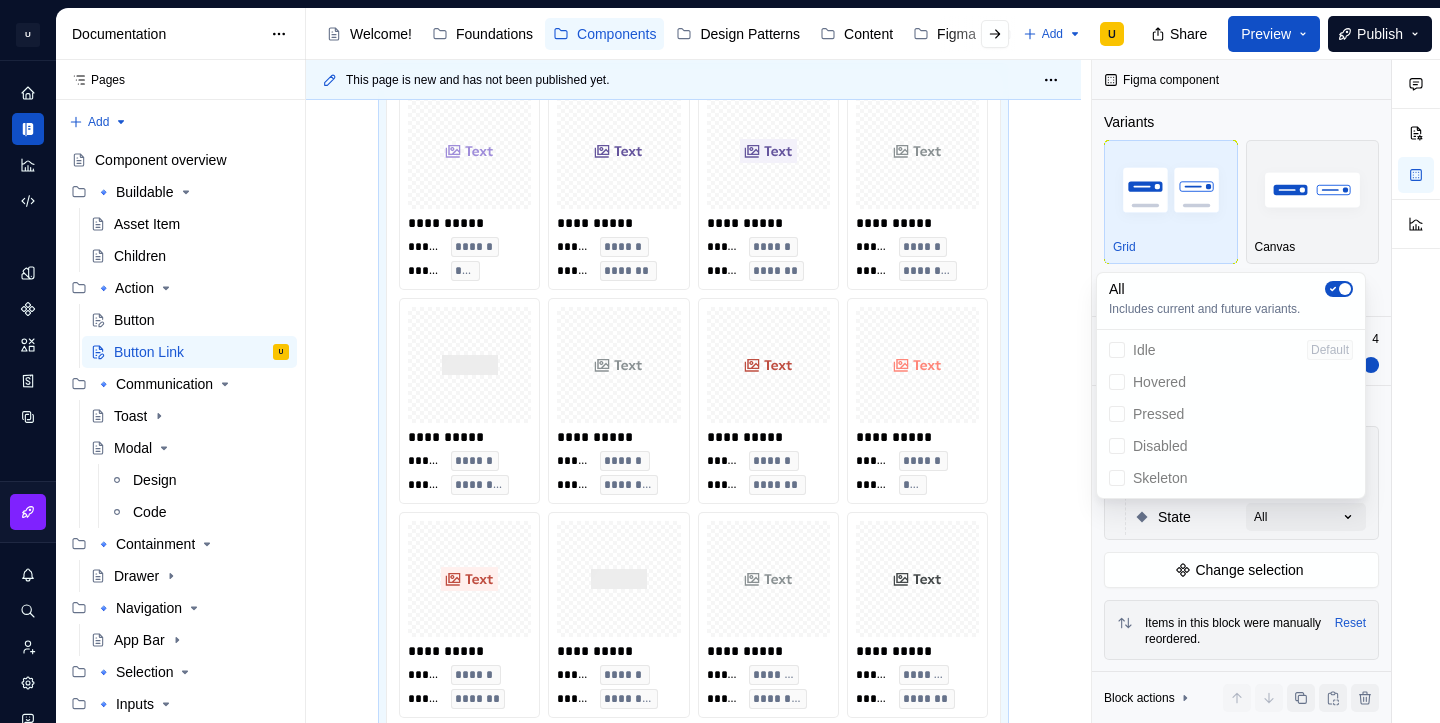 click on "Skeleton" at bounding box center (1231, 478) 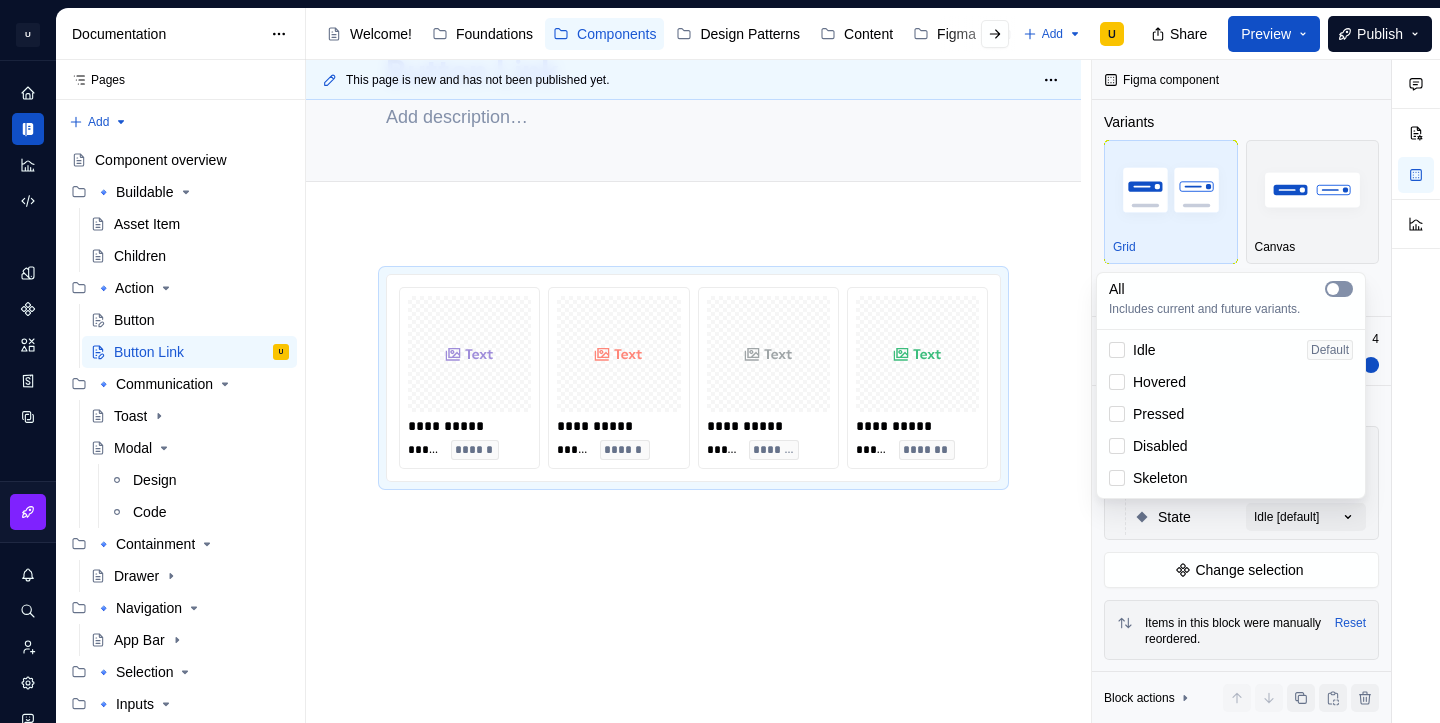 scroll, scrollTop: 115, scrollLeft: 0, axis: vertical 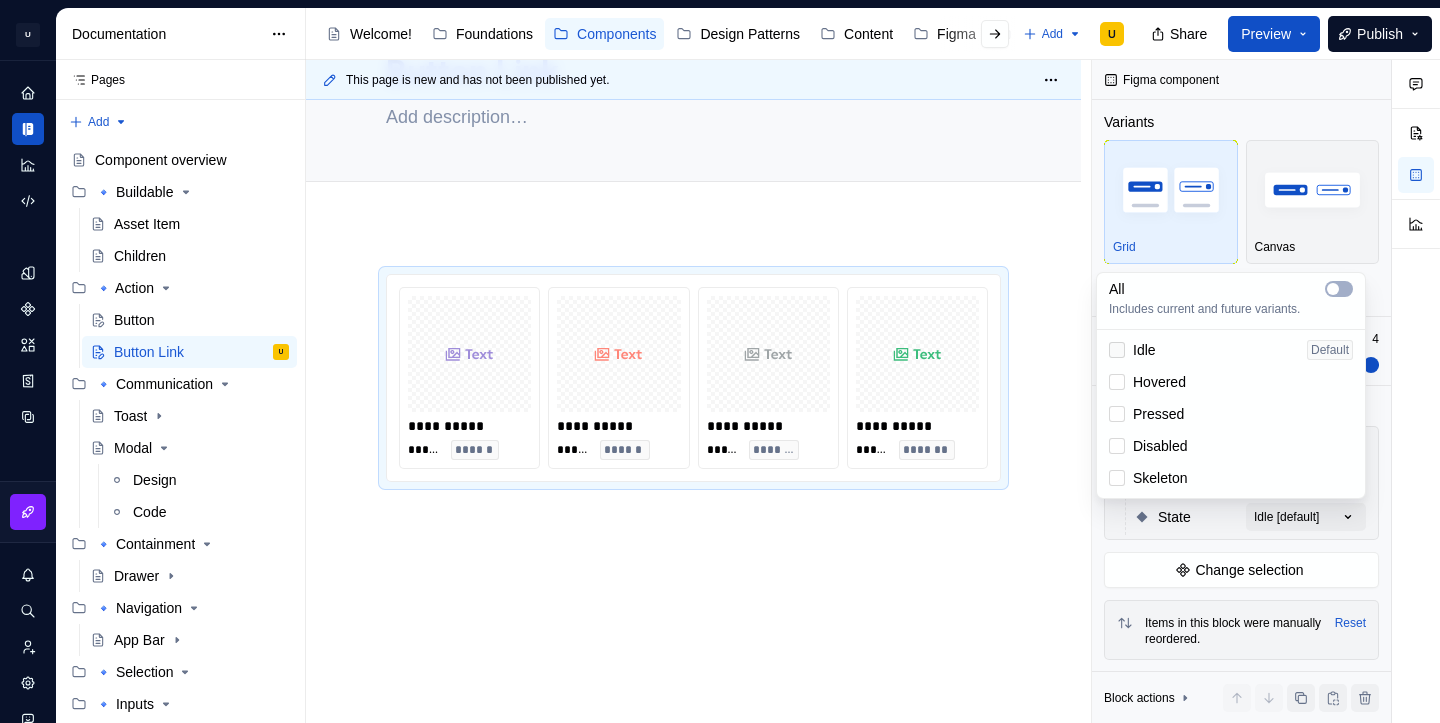 click at bounding box center (1117, 350) 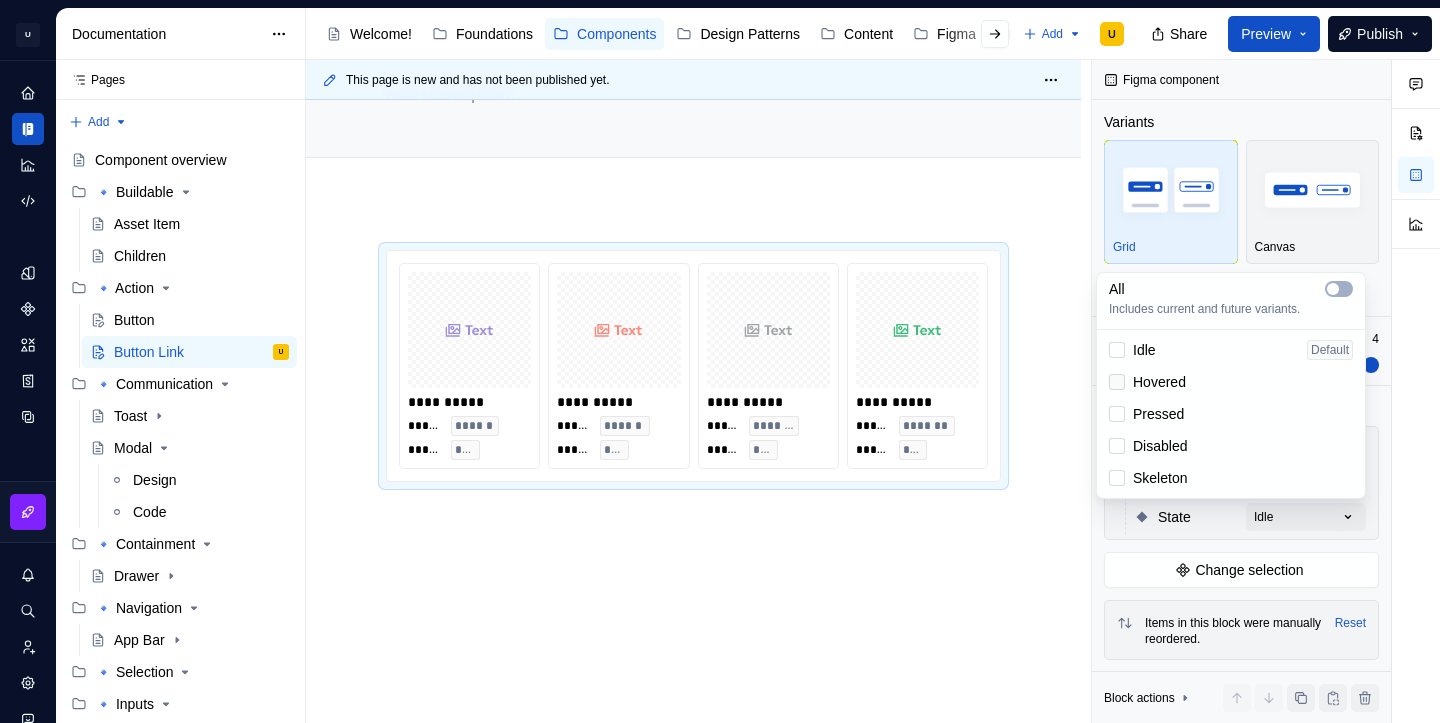 click at bounding box center [1117, 382] 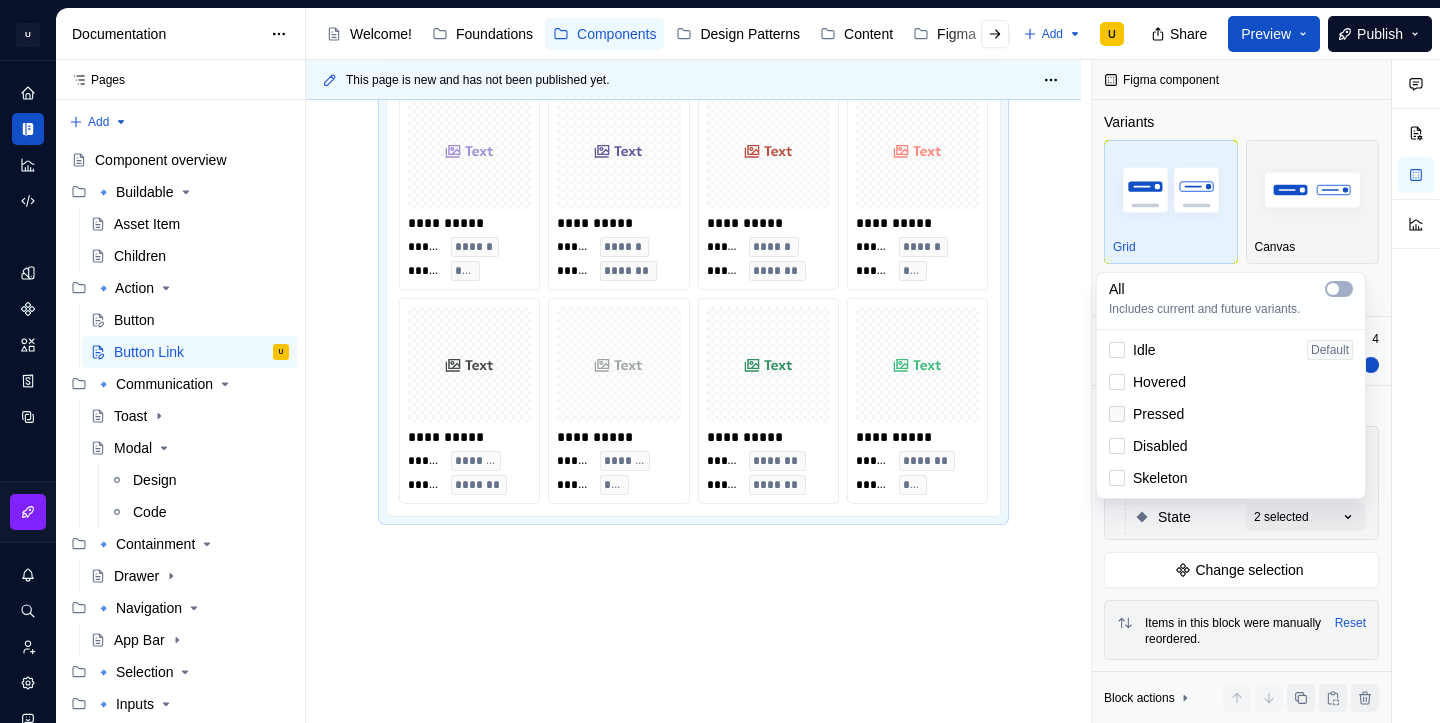 click at bounding box center (1117, 414) 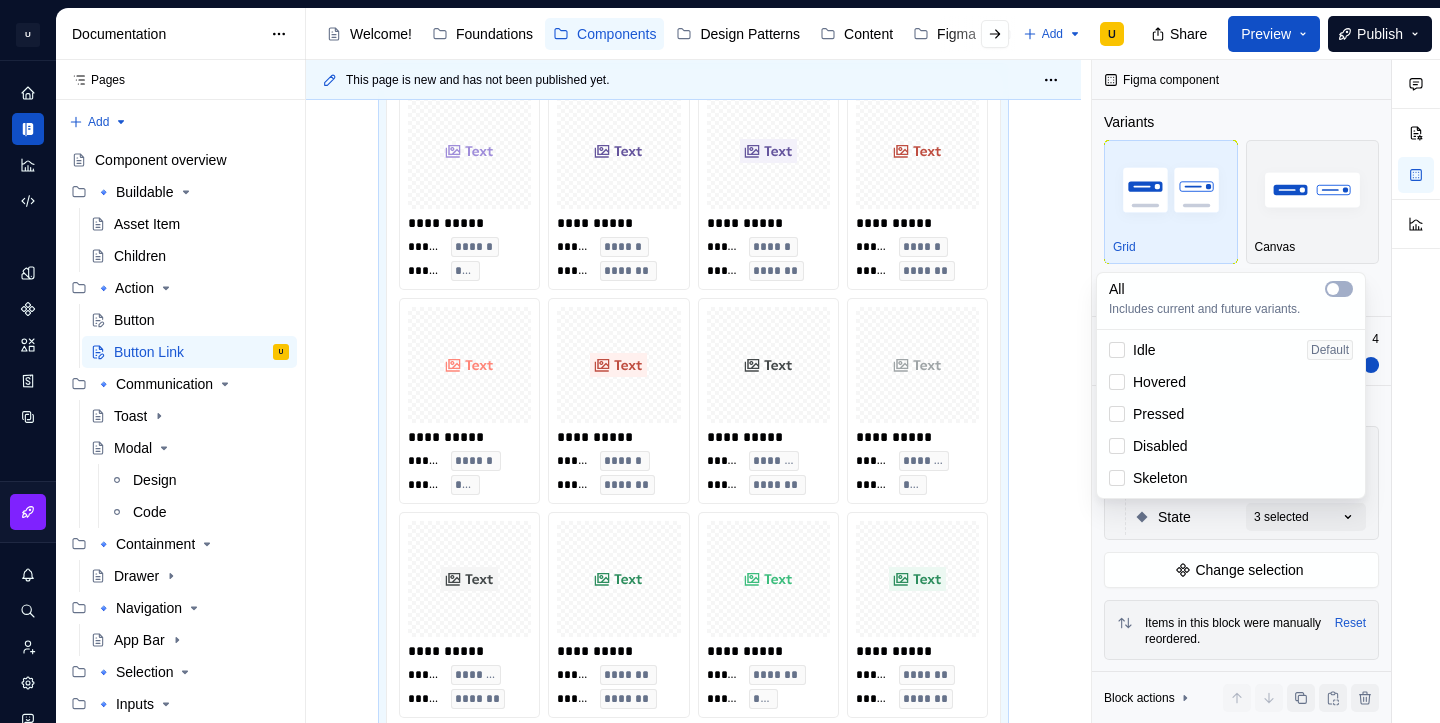 click on "Disabled" at bounding box center [1148, 446] 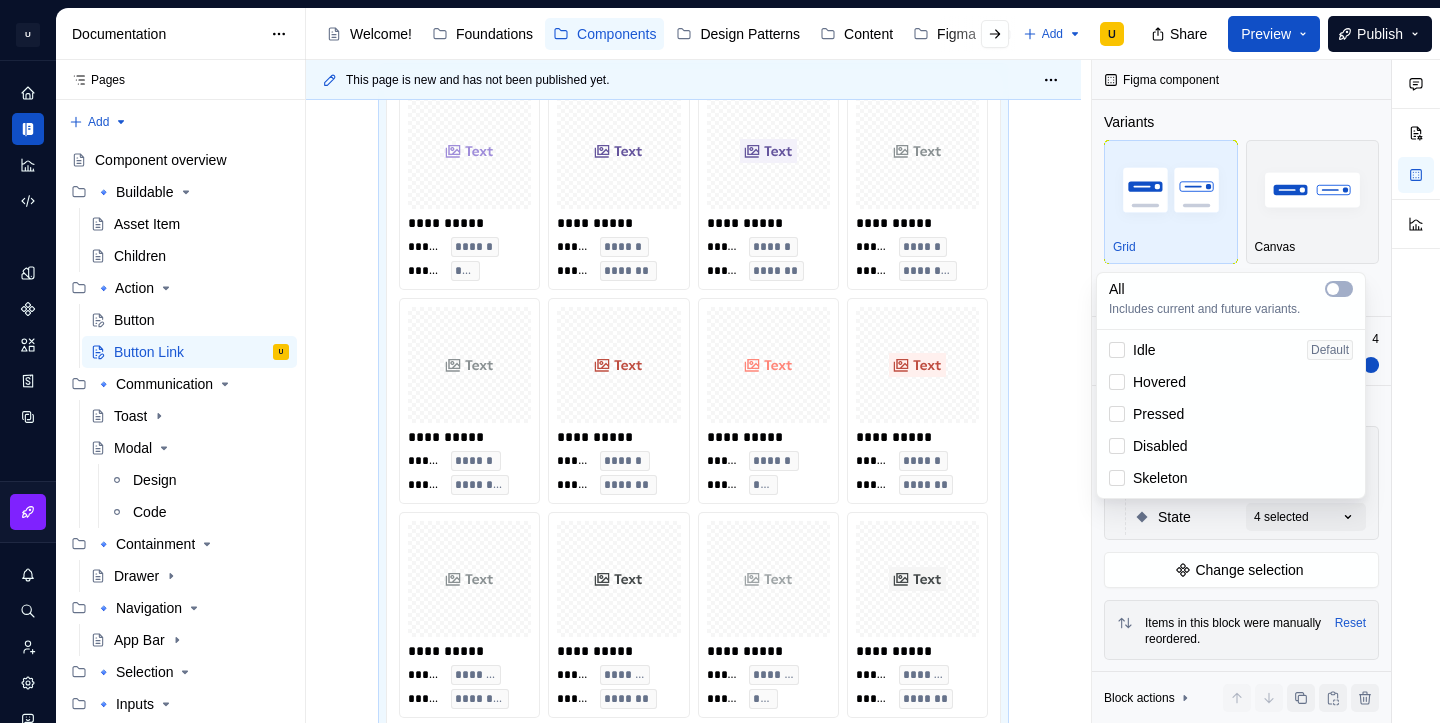 click on "Comments Open comments No comments yet Select ‘Comment’ from the block context menu to add one. Figma component Variants Grid Canvas Components or variants will be rendered individually in a grid layout Columns 4 Content ButtonLink Color All State 4 selected Change selection Items in this block were manually reordered. Reset Display options Preview box size Preview box height px Preview background Show component name Yes Show properties details Yes Show variant description Yes Block actions Move up Move down Duplicate Copy (⌘C) Cut (⌘X) Delete" at bounding box center [1266, 391] 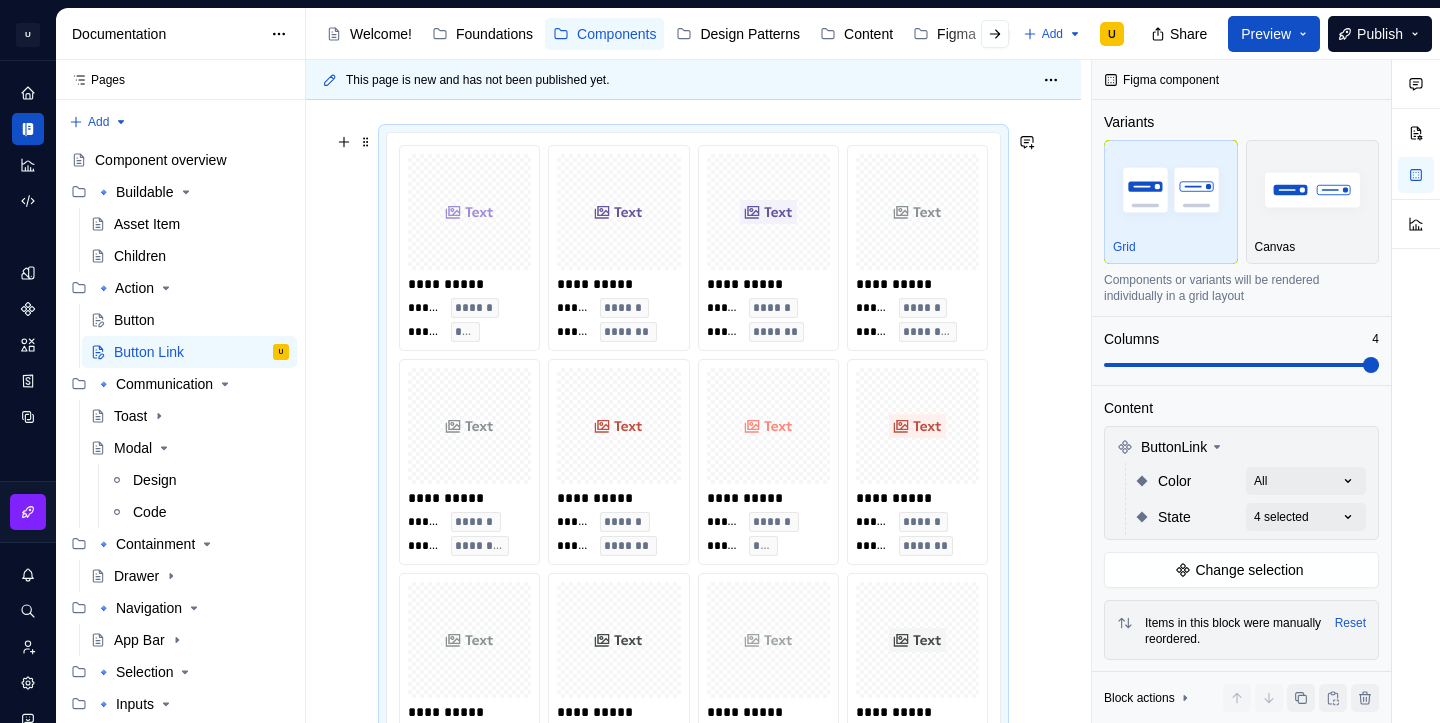 scroll, scrollTop: 270, scrollLeft: 0, axis: vertical 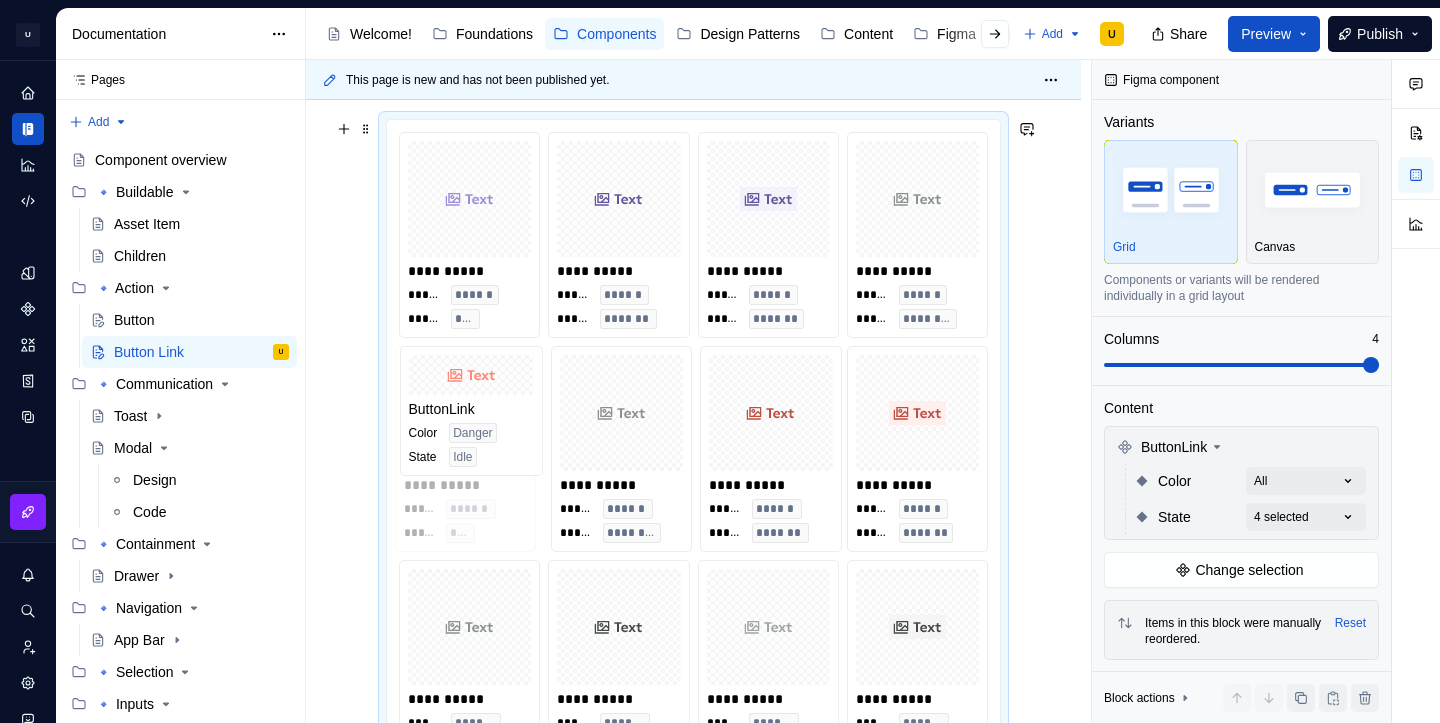 drag, startPoint x: 771, startPoint y: 453, endPoint x: 465, endPoint y: 438, distance: 306.36743 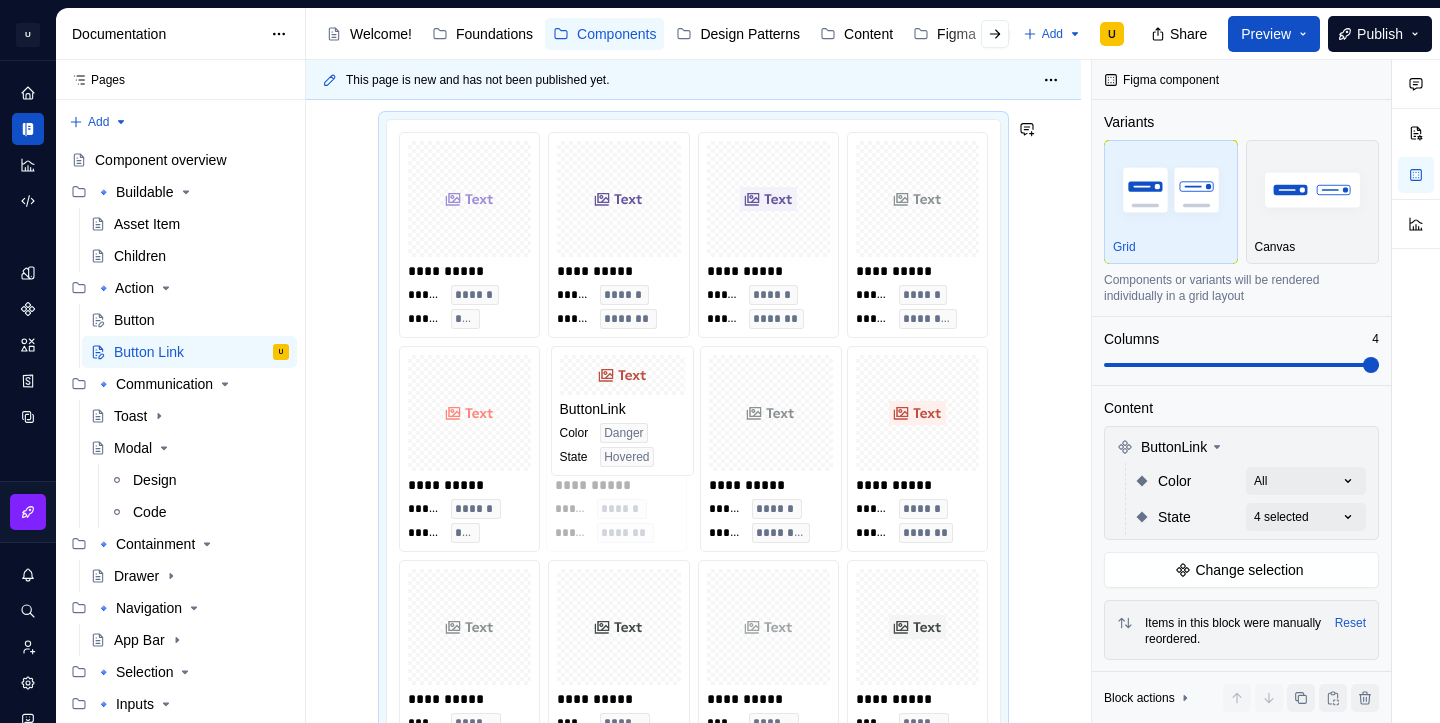 drag, startPoint x: 776, startPoint y: 438, endPoint x: 626, endPoint y: 452, distance: 150.65192 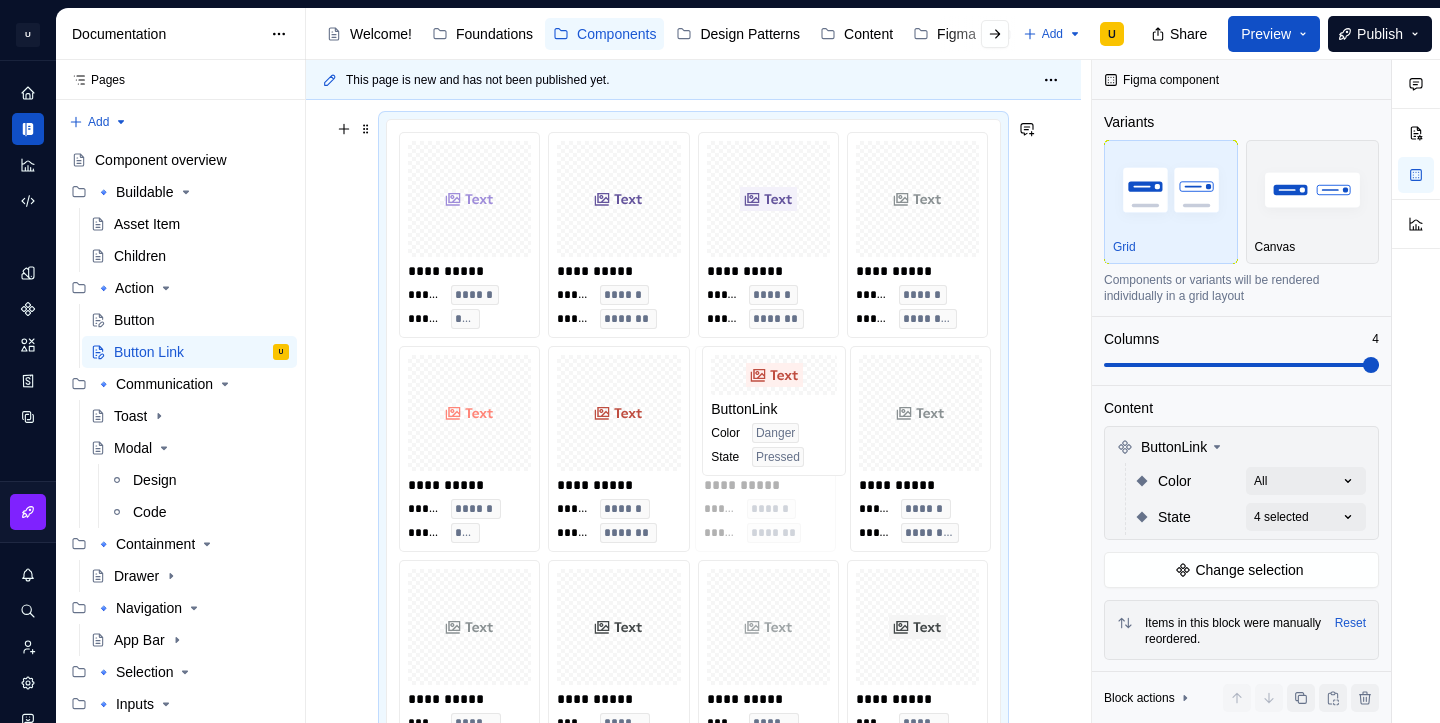drag, startPoint x: 916, startPoint y: 459, endPoint x: 767, endPoint y: 466, distance: 149.16434 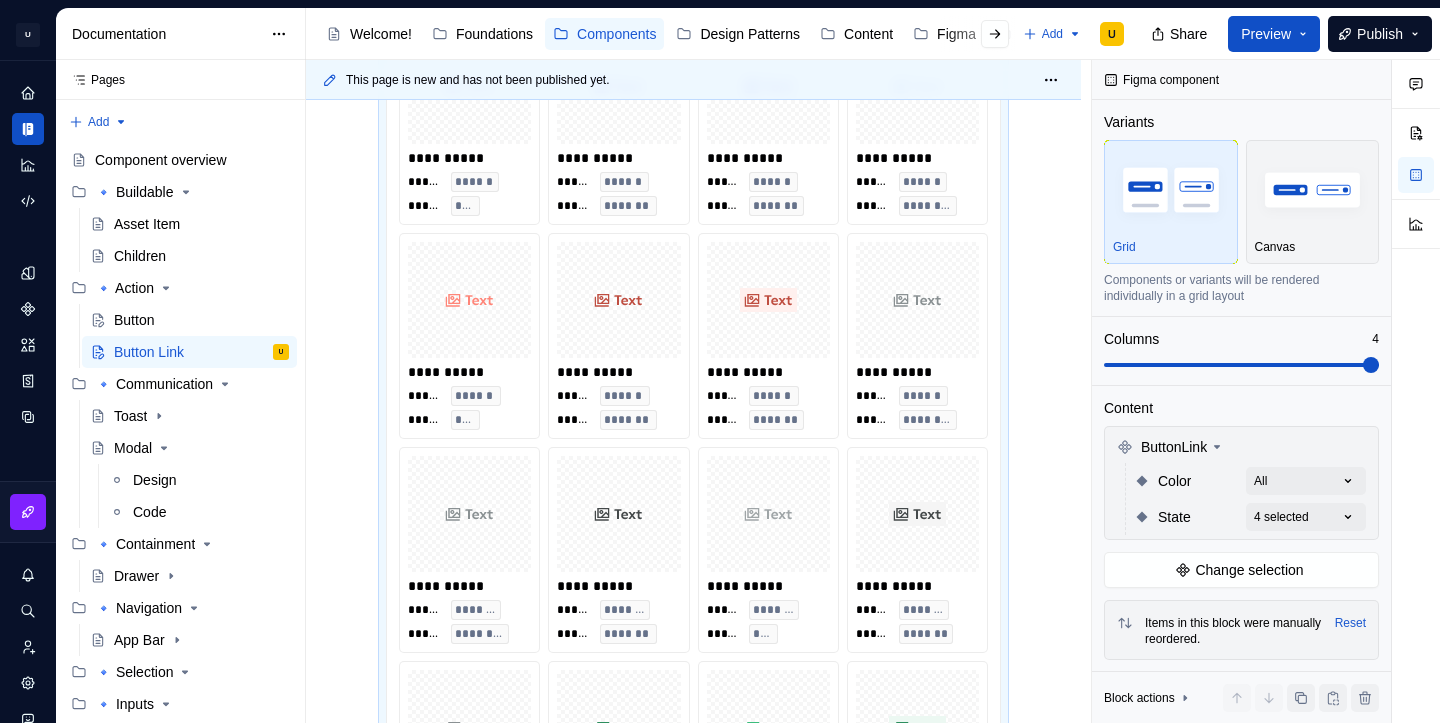 scroll, scrollTop: 485, scrollLeft: 0, axis: vertical 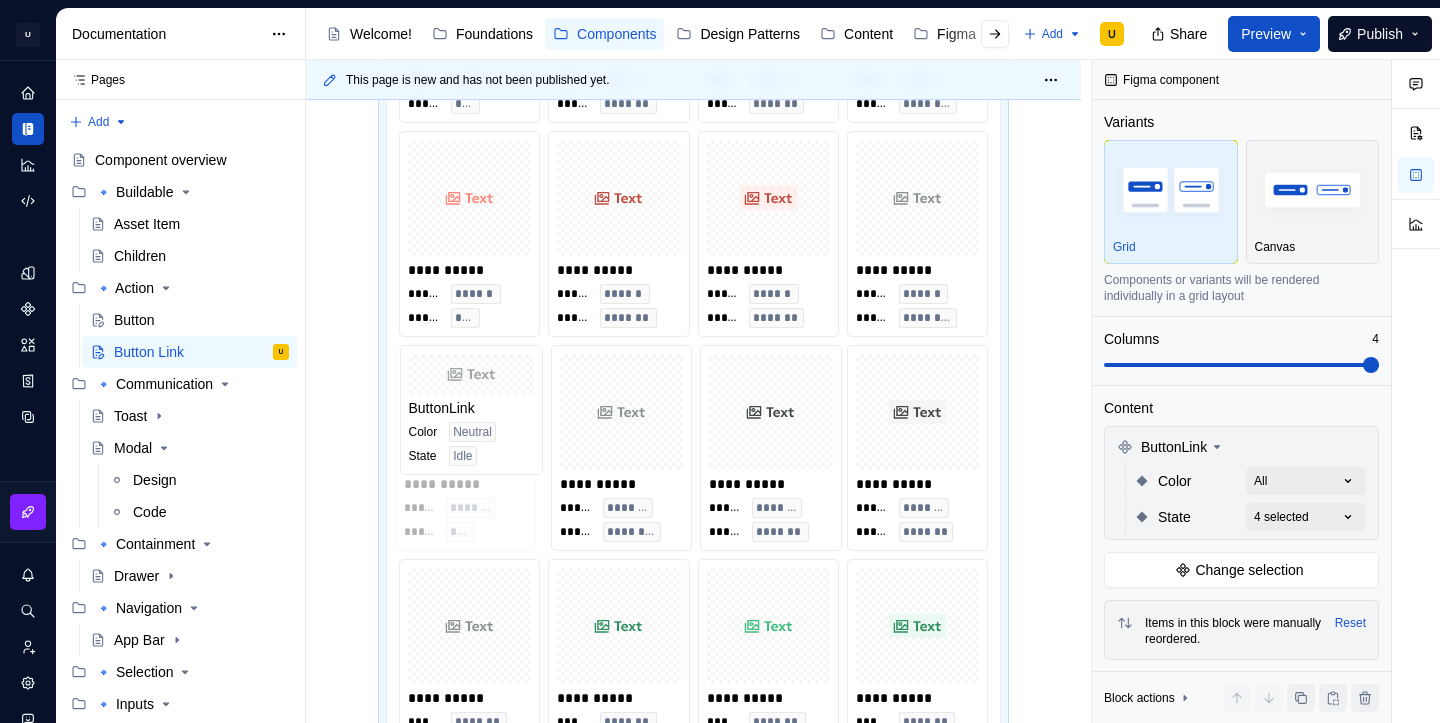 drag, startPoint x: 755, startPoint y: 450, endPoint x: 462, endPoint y: 458, distance: 293.1092 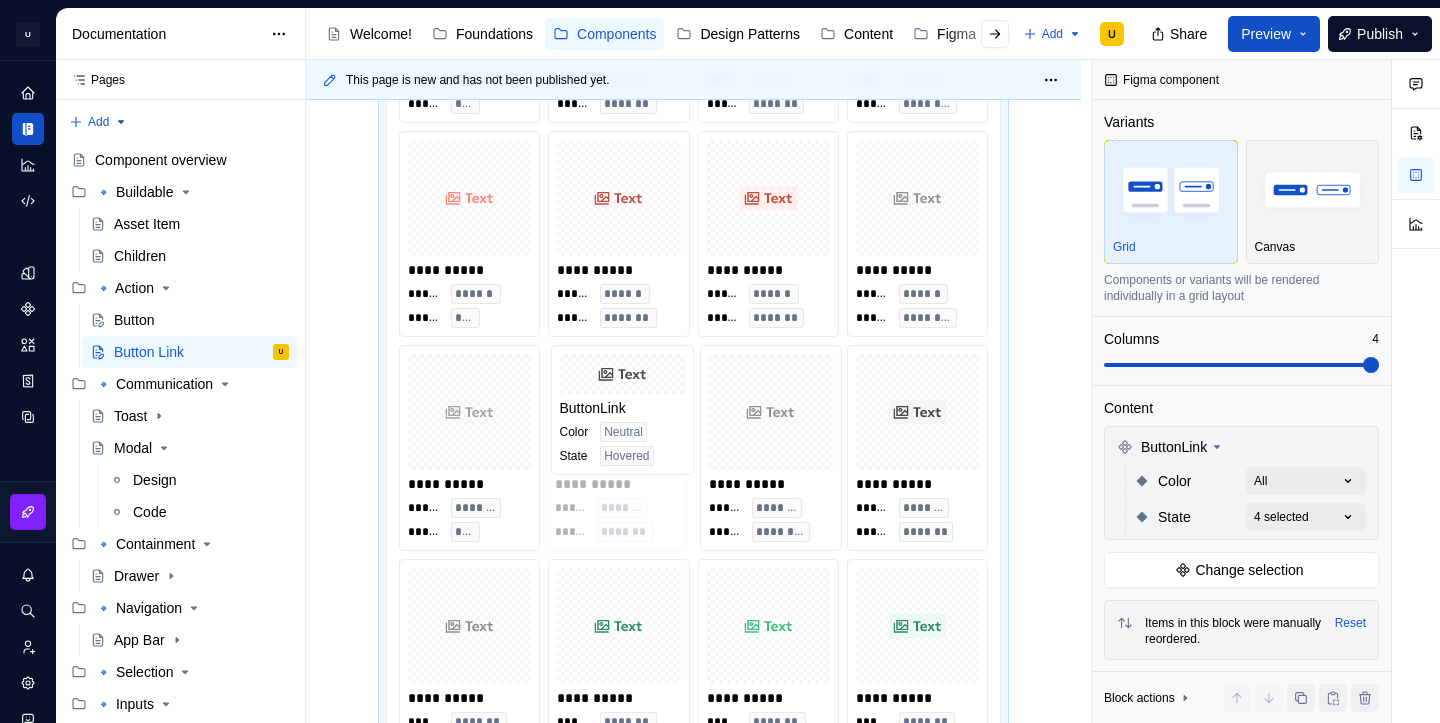 drag, startPoint x: 788, startPoint y: 467, endPoint x: 651, endPoint y: 468, distance: 137.00365 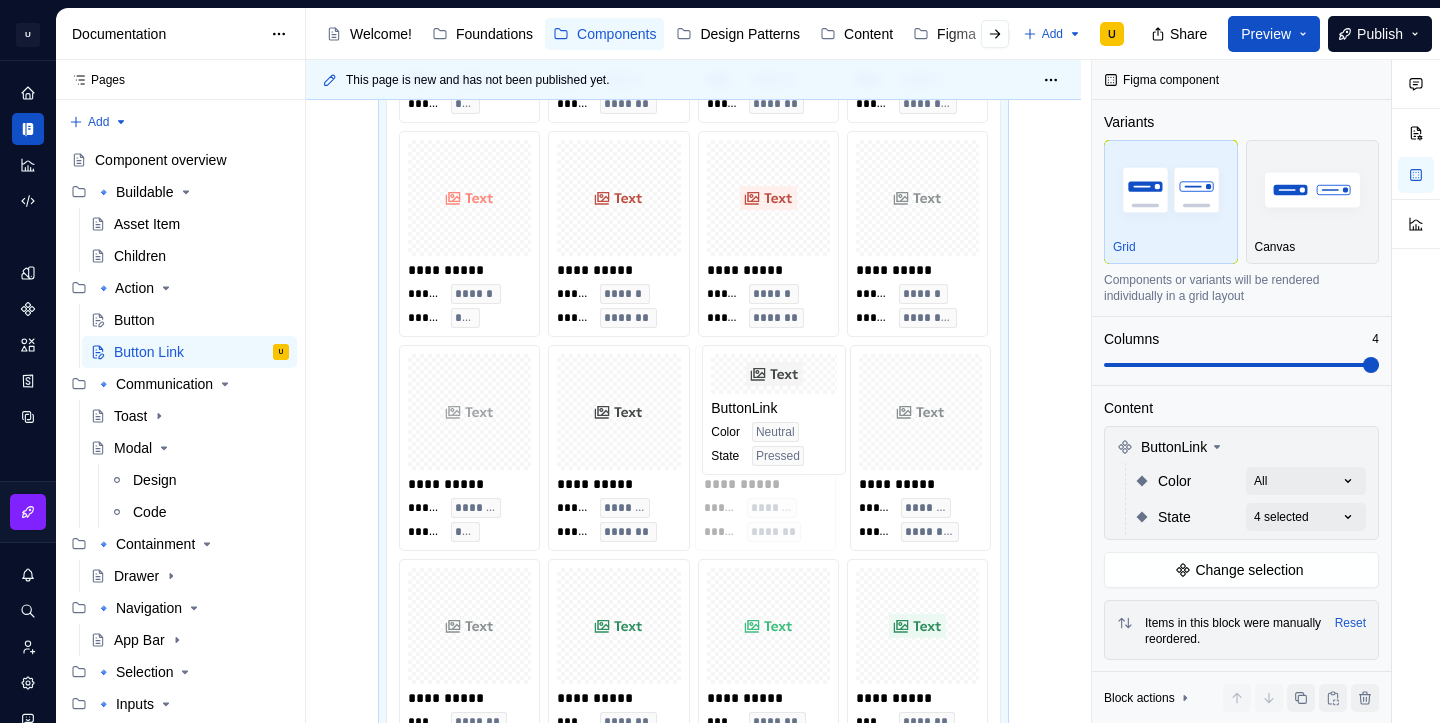 drag, startPoint x: 905, startPoint y: 450, endPoint x: 764, endPoint y: 450, distance: 141 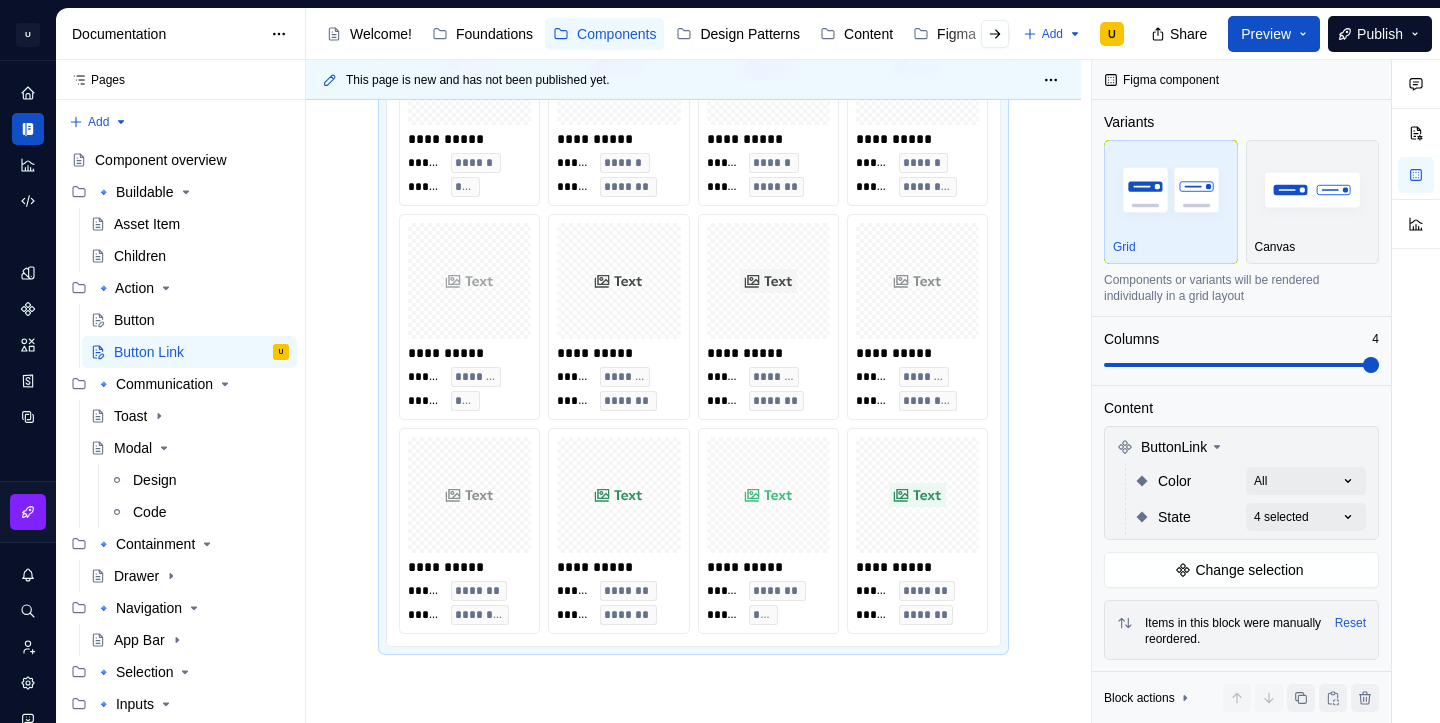 scroll, scrollTop: 710, scrollLeft: 0, axis: vertical 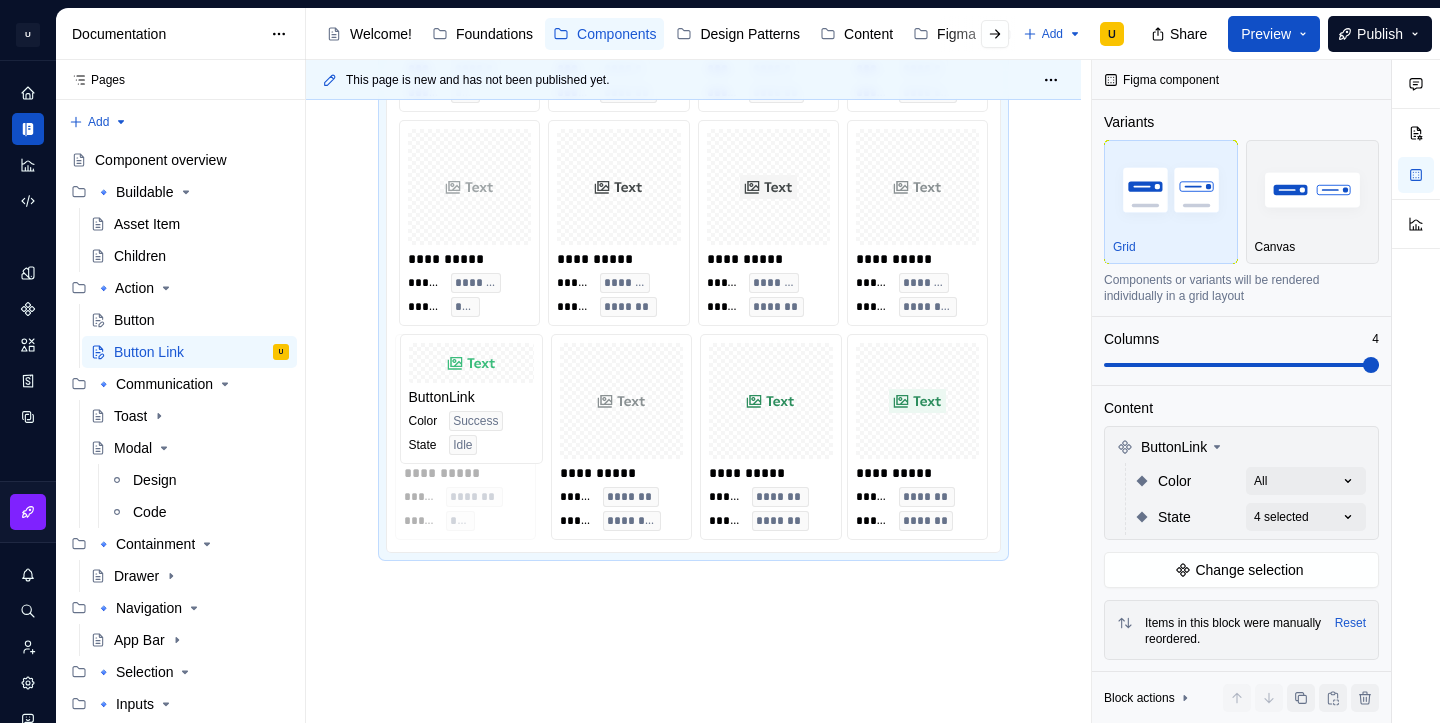 drag, startPoint x: 787, startPoint y: 445, endPoint x: 503, endPoint y: 453, distance: 284.11264 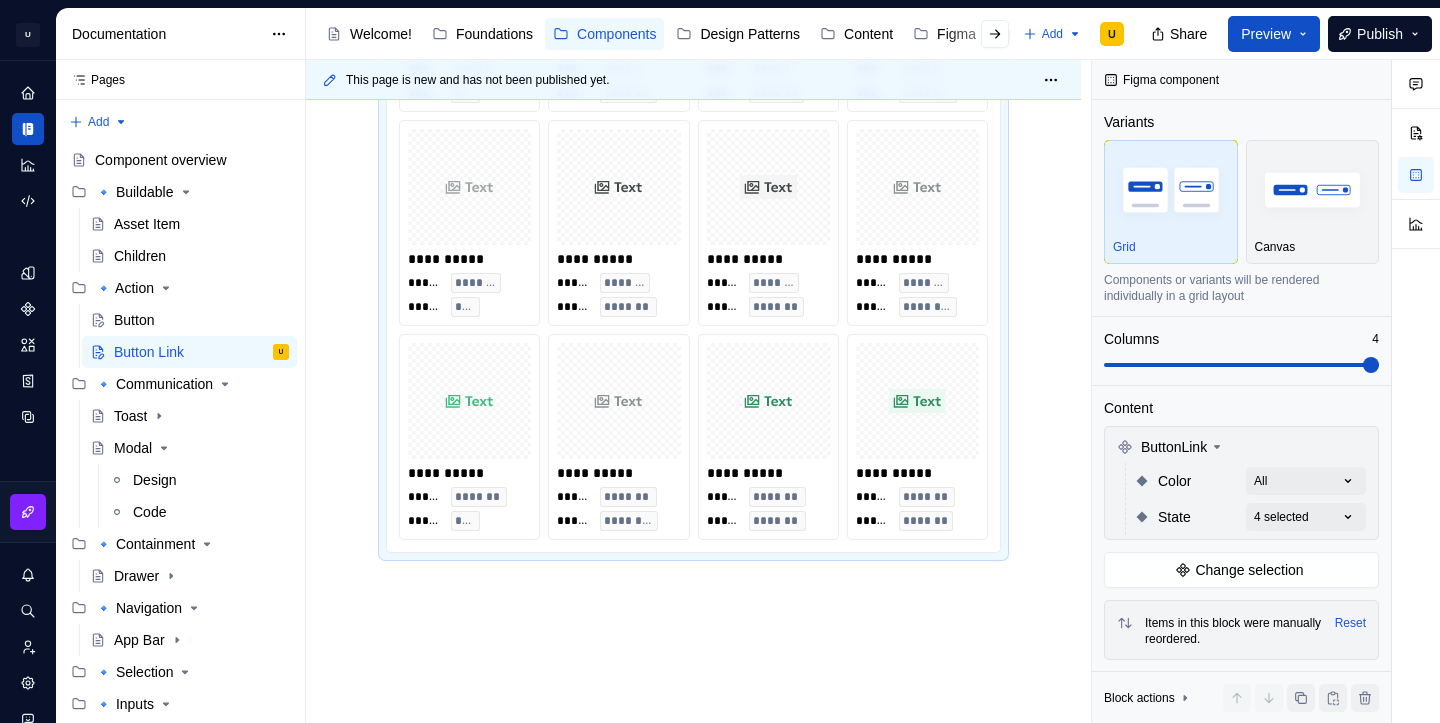 click at bounding box center [768, 401] 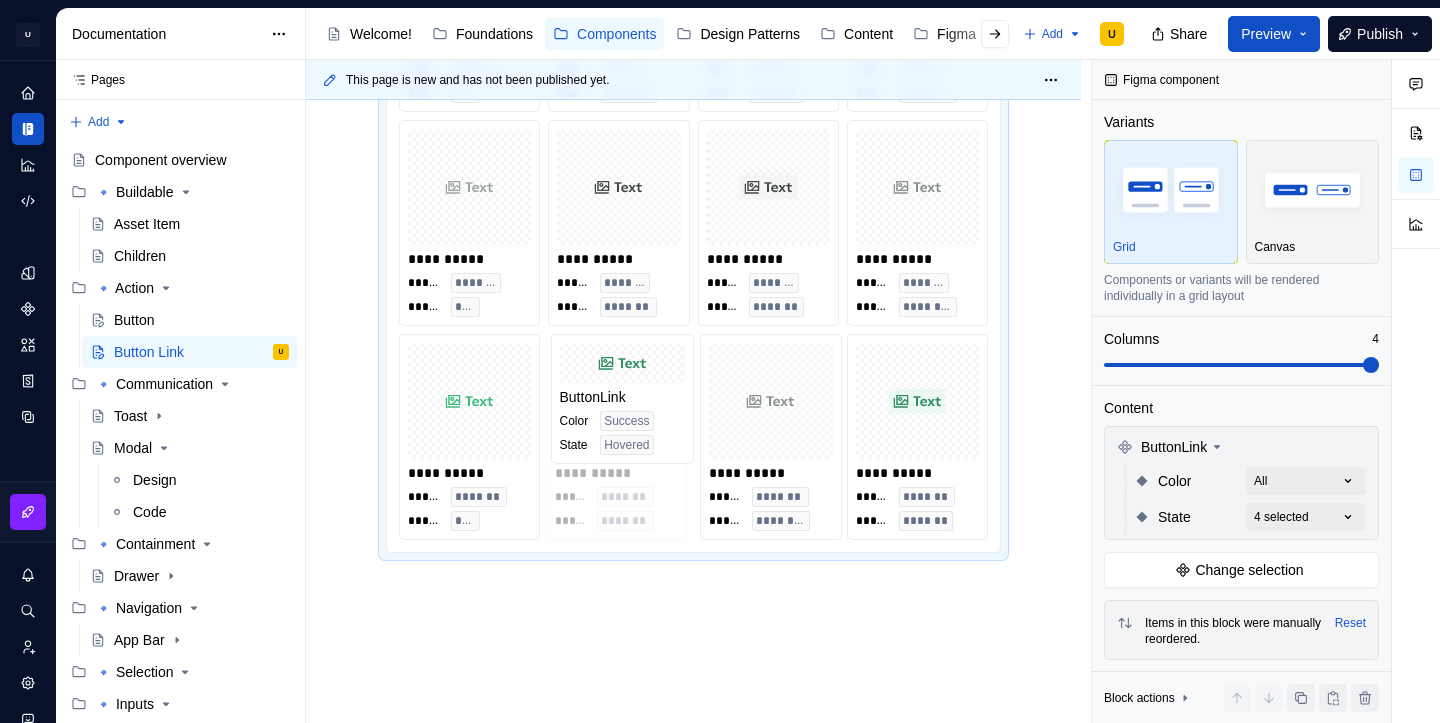 drag, startPoint x: 799, startPoint y: 457, endPoint x: 658, endPoint y: 460, distance: 141.0319 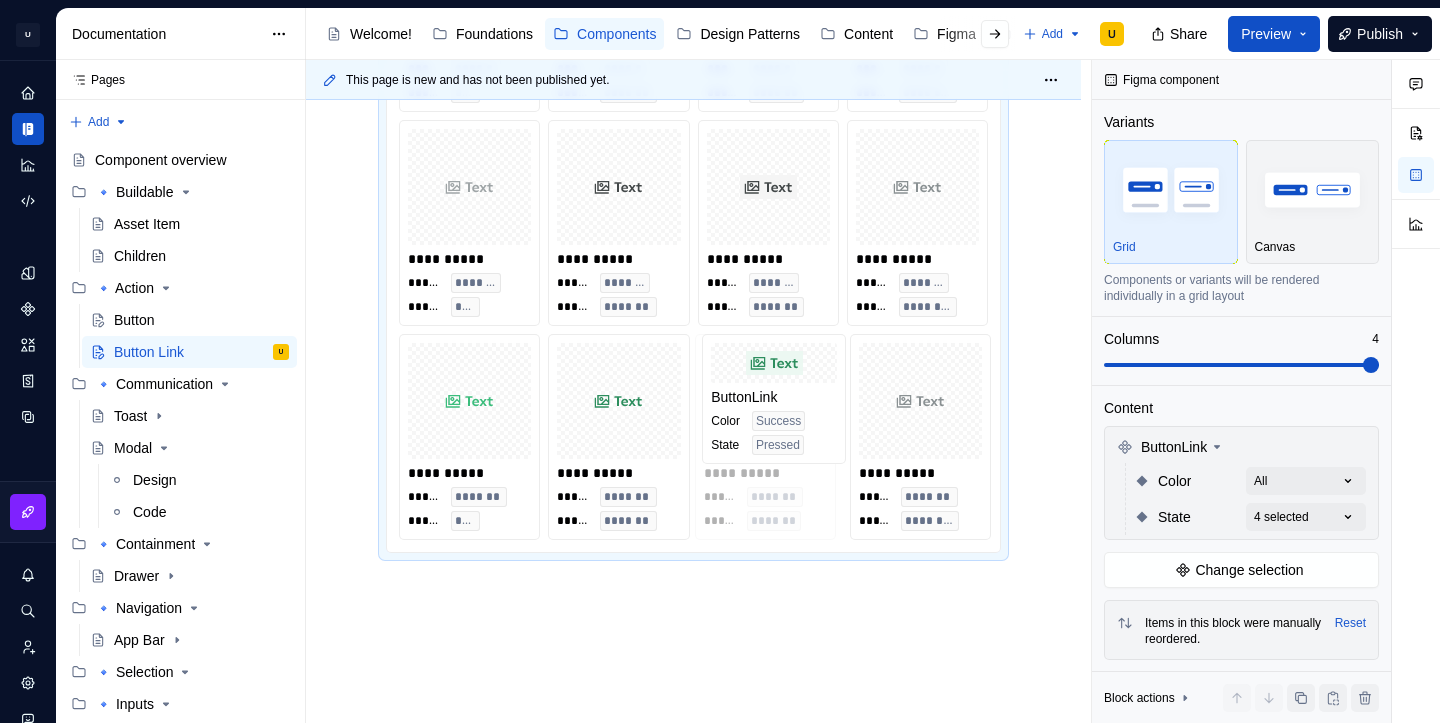 drag, startPoint x: 927, startPoint y: 443, endPoint x: 784, endPoint y: 443, distance: 143 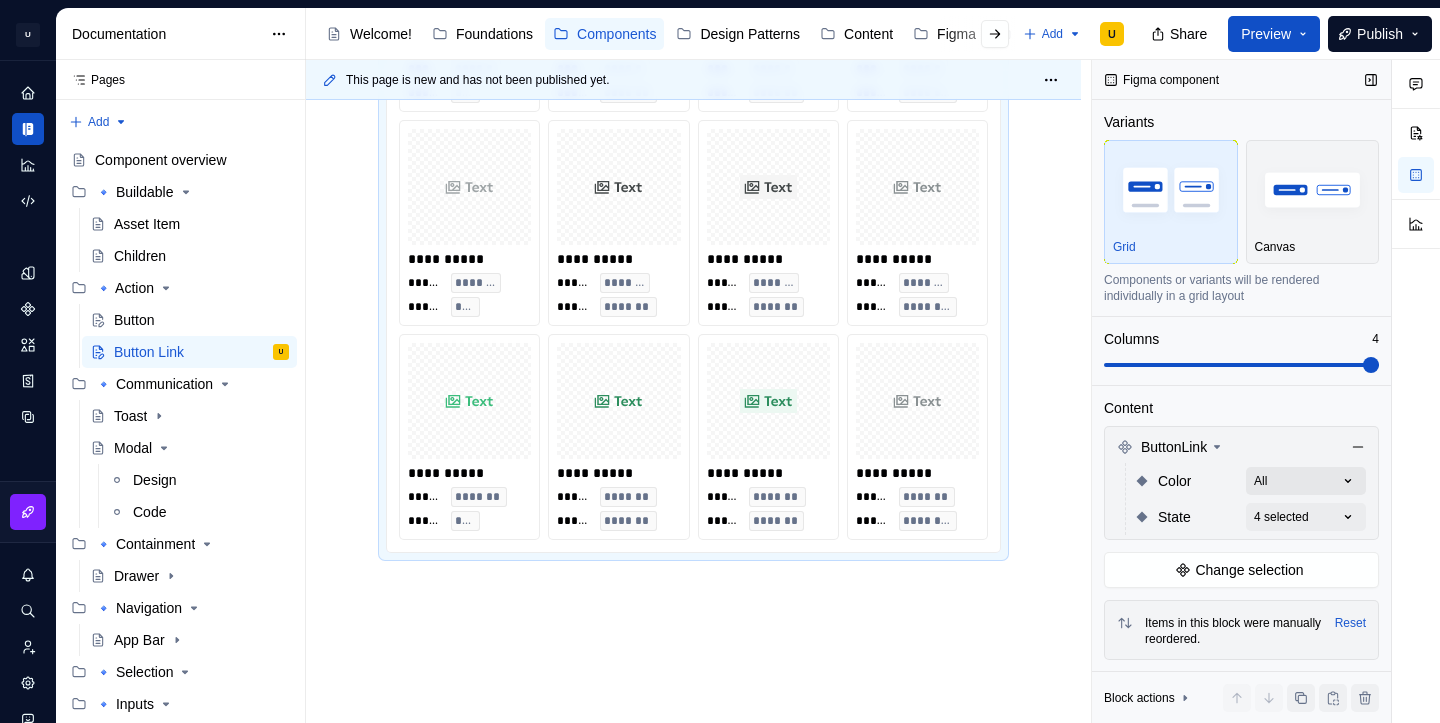 click on "Comments Open comments No comments yet Select ‘Comment’ from the block context menu to add one. Figma component Variants Grid Canvas Components or variants will be rendered individually in a grid layout Columns 4 Content ButtonLink Color All State 4 selected Change selection Items in this block were manually reordered. Reset Display options Preview box size Preview box height px Preview background Show component name Yes Show properties details Yes Show variant description Yes Block actions Move up Move down Duplicate Copy (⌘C) Cut (⌘X) Delete" at bounding box center [1266, 391] 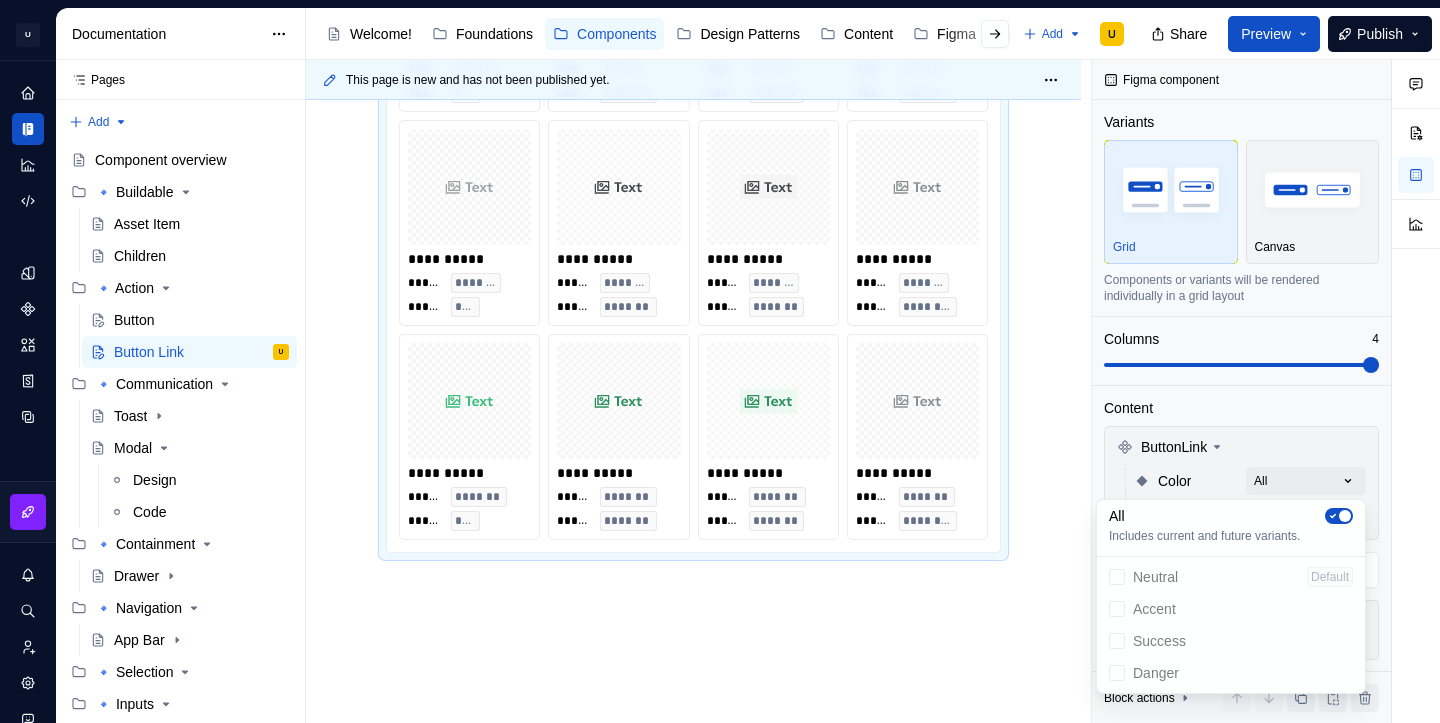 click on "Comments Open comments No comments yet Select ‘Comment’ from the block context menu to add one. Figma component Variants Grid Canvas Components or variants will be rendered individually in a grid layout Columns 4 Content ButtonLink Color All State 4 selected Change selection Items in this block were manually reordered. Reset Display options Preview box size Preview box height px Preview background Show component name Yes Show properties details Yes Show variant description Yes Block actions Move up Move down Duplicate Copy (⌘C) Cut (⌘X) Delete" at bounding box center (1266, 391) 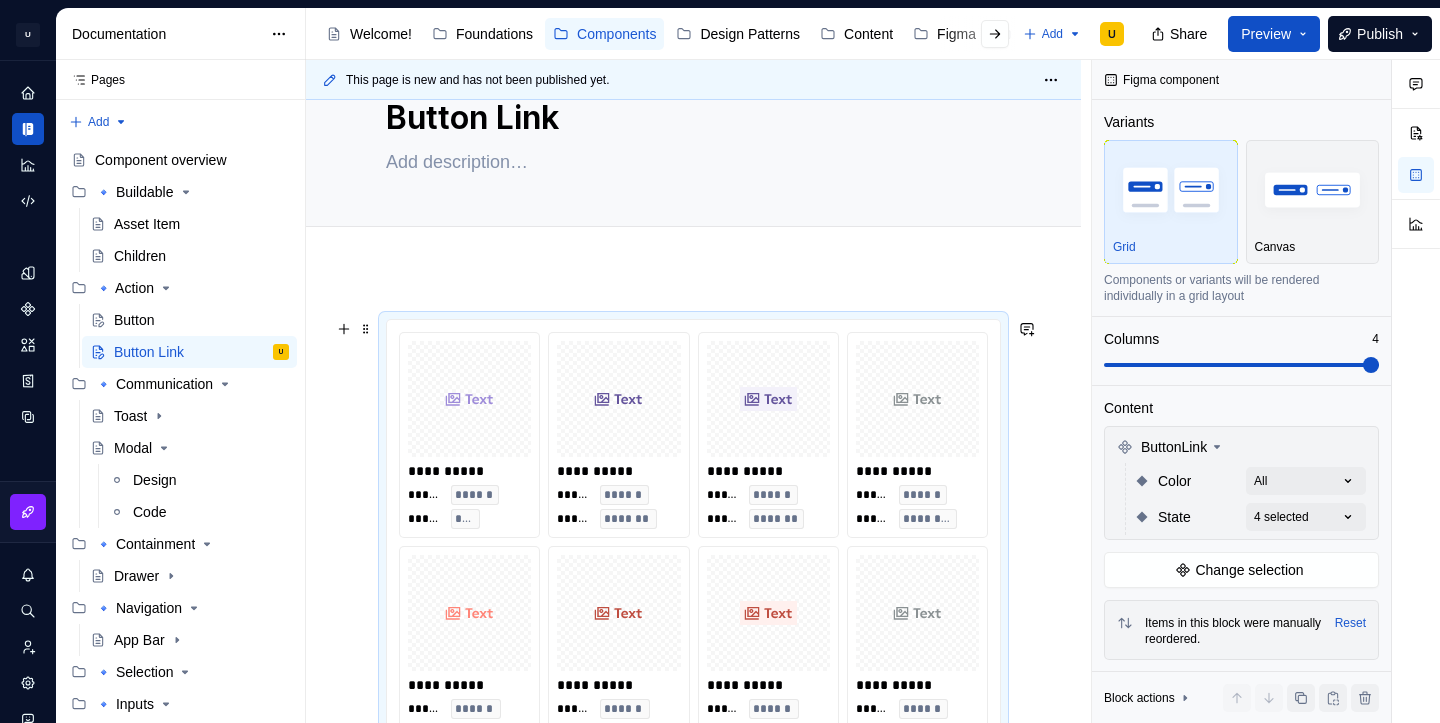 scroll, scrollTop: 0, scrollLeft: 0, axis: both 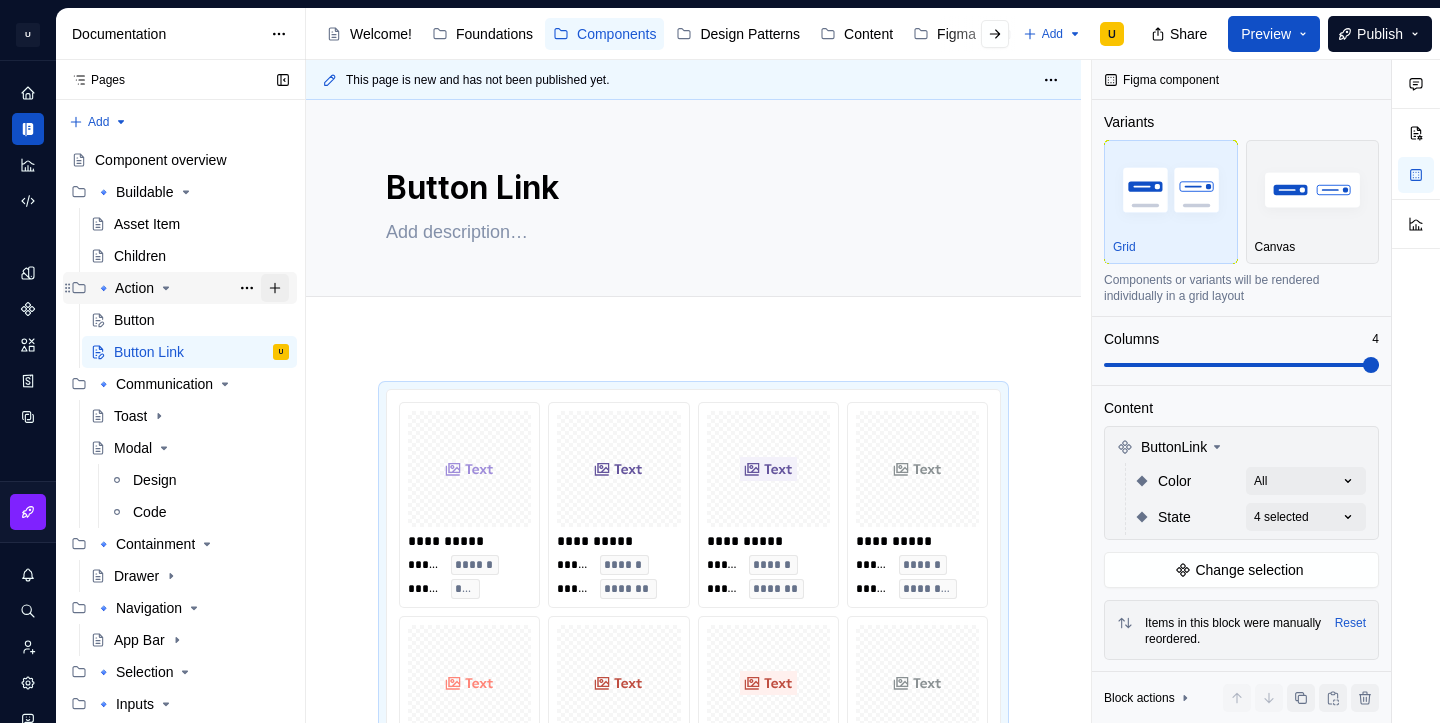 click at bounding box center [275, 288] 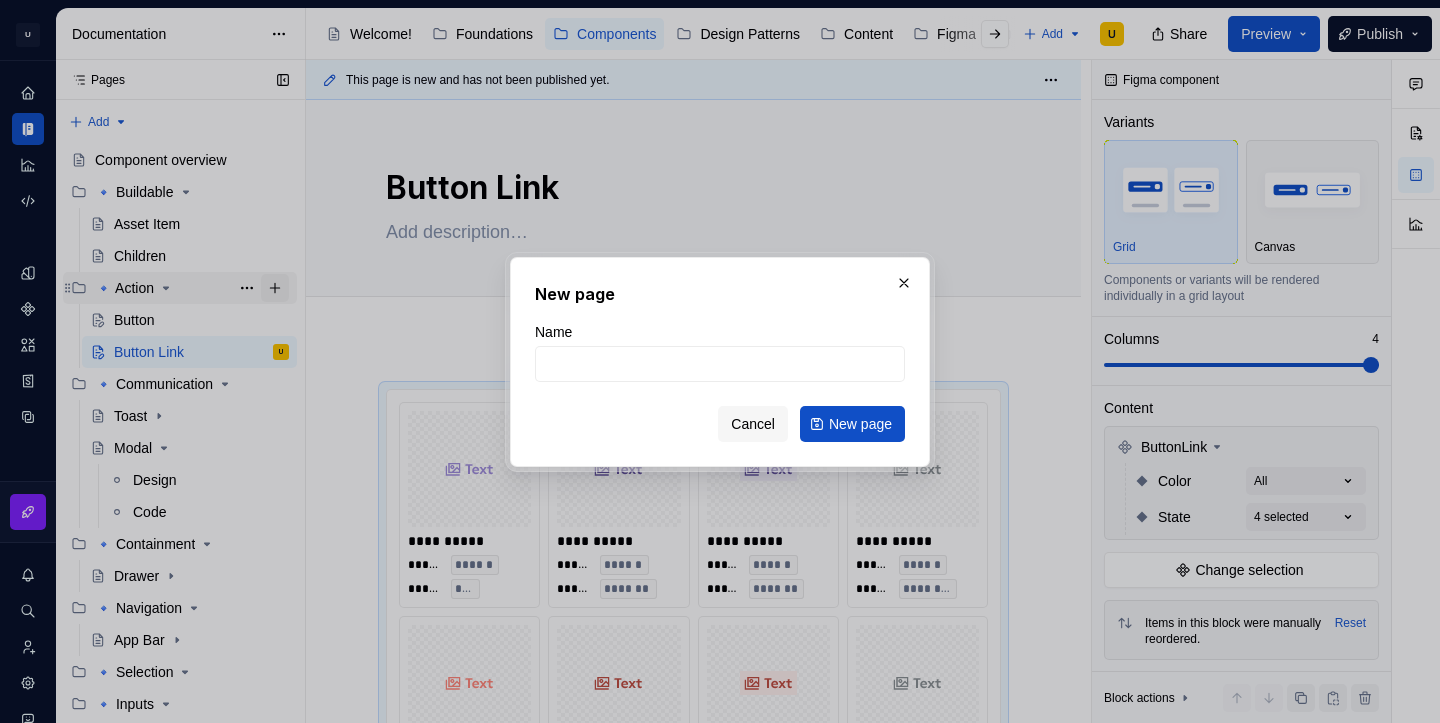 type on "B" 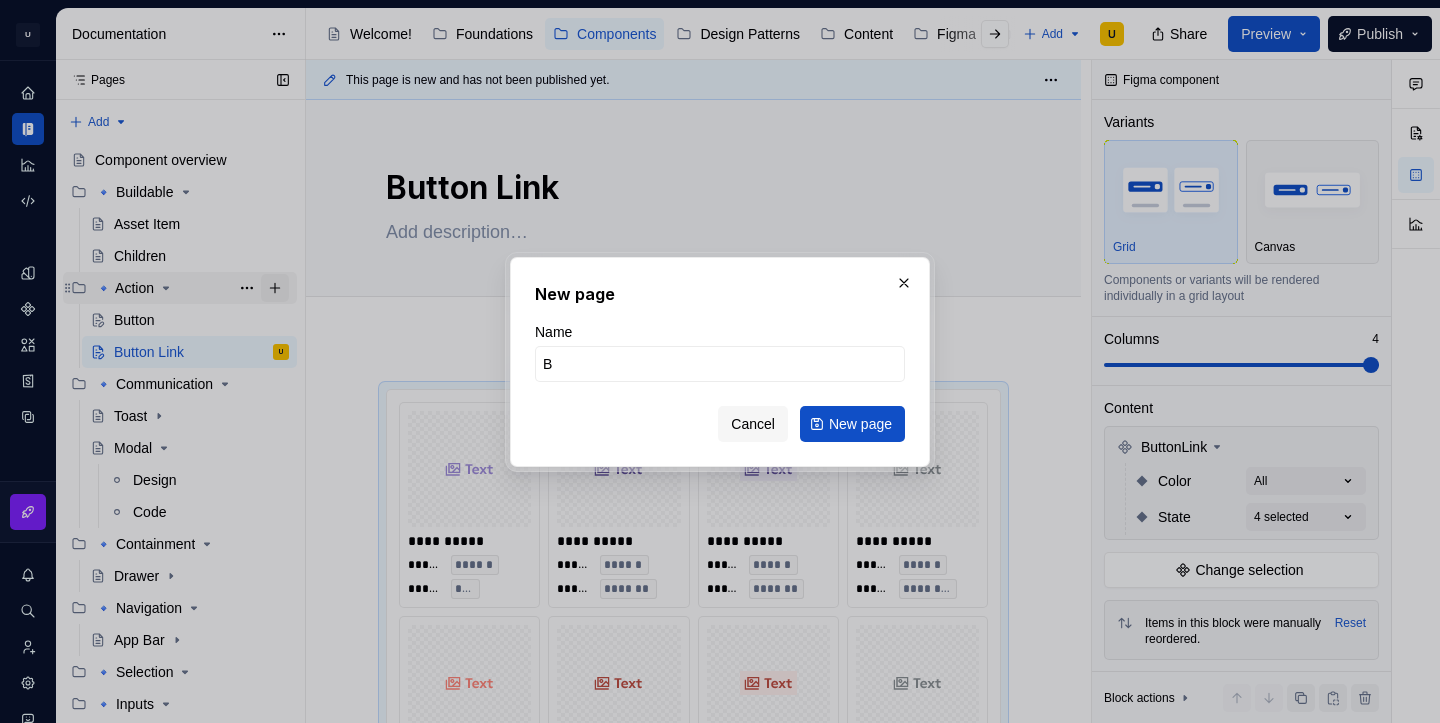 type on "*" 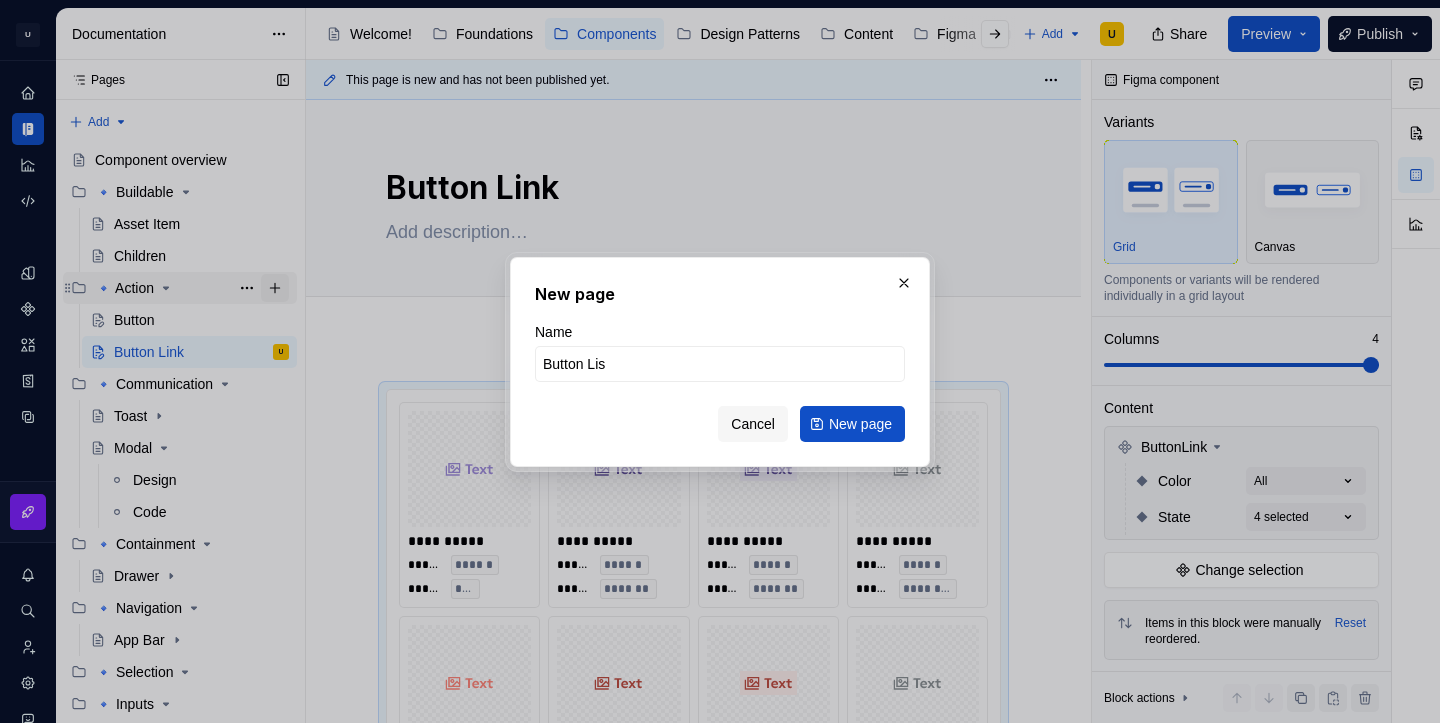 type on "Button List" 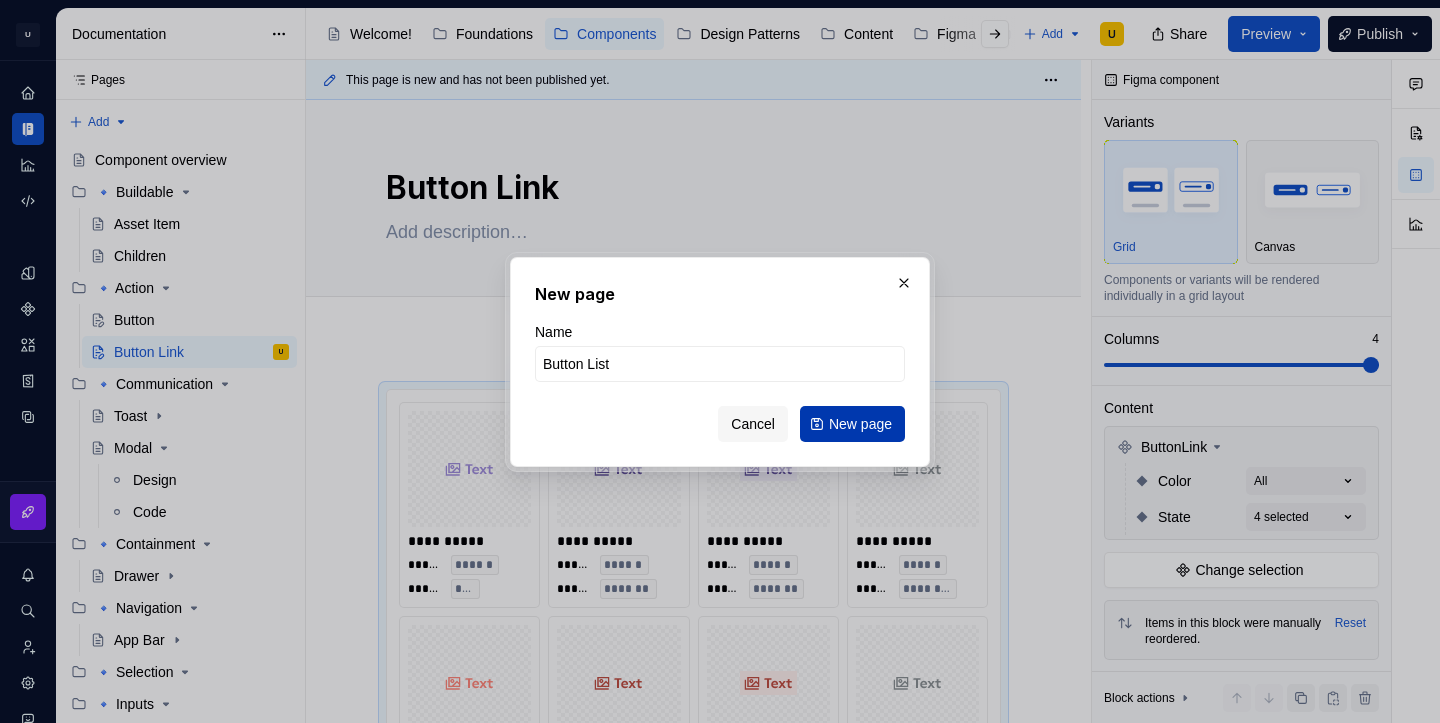 click on "New page" at bounding box center (860, 424) 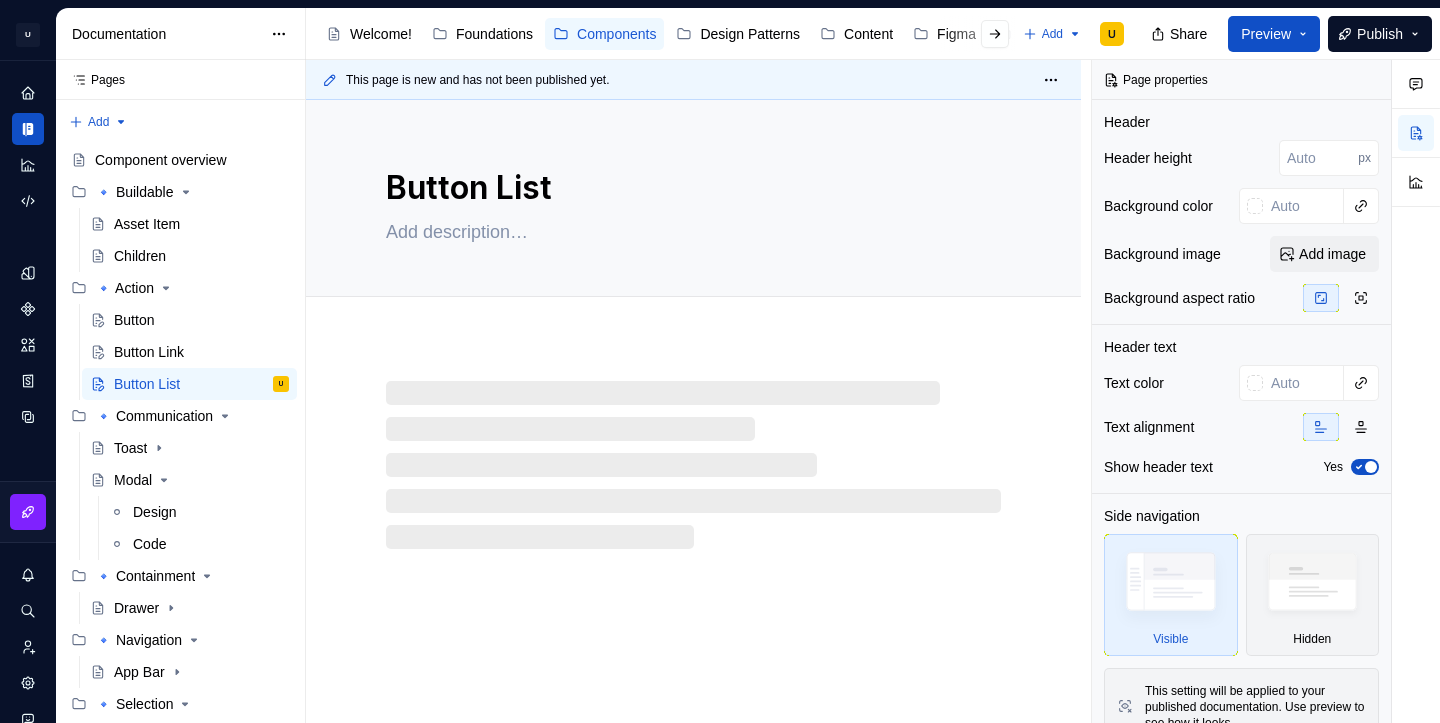 click on "Button List" at bounding box center [693, 411] 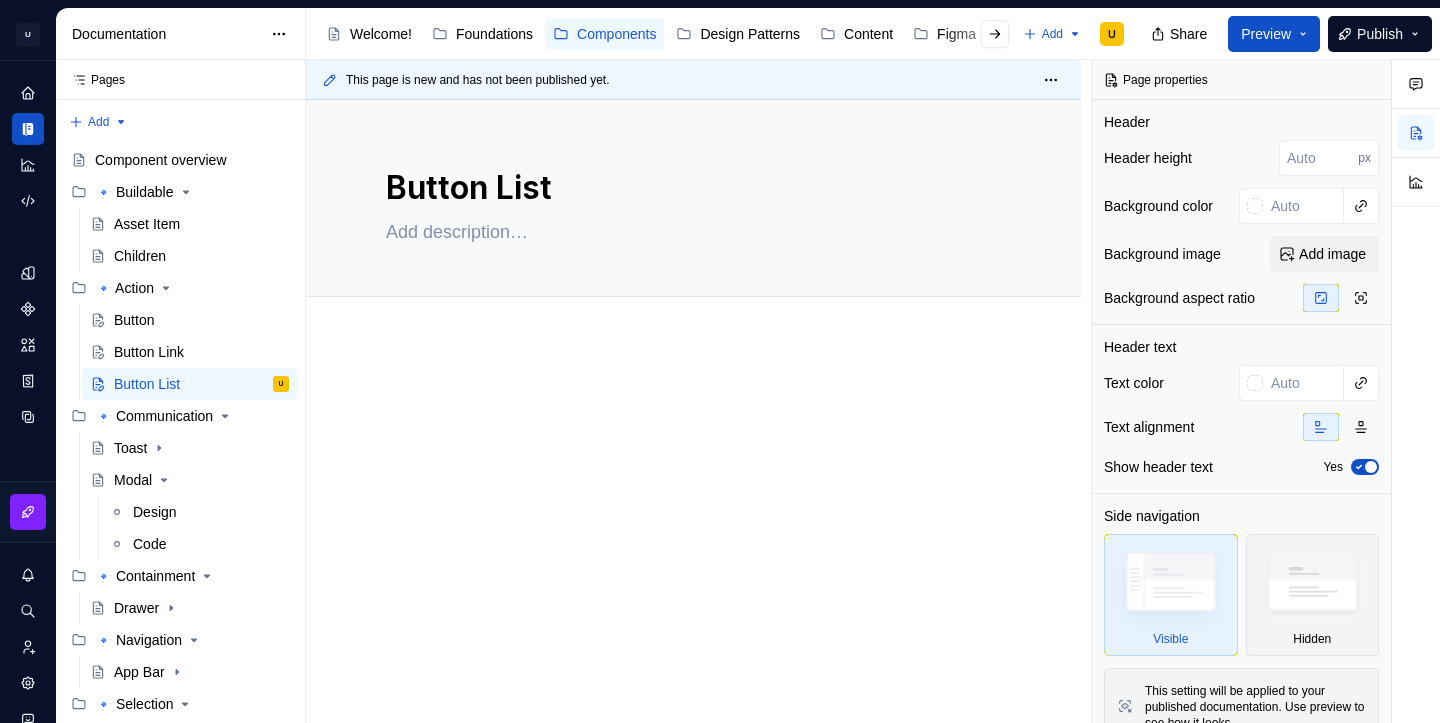 click at bounding box center (693, 523) 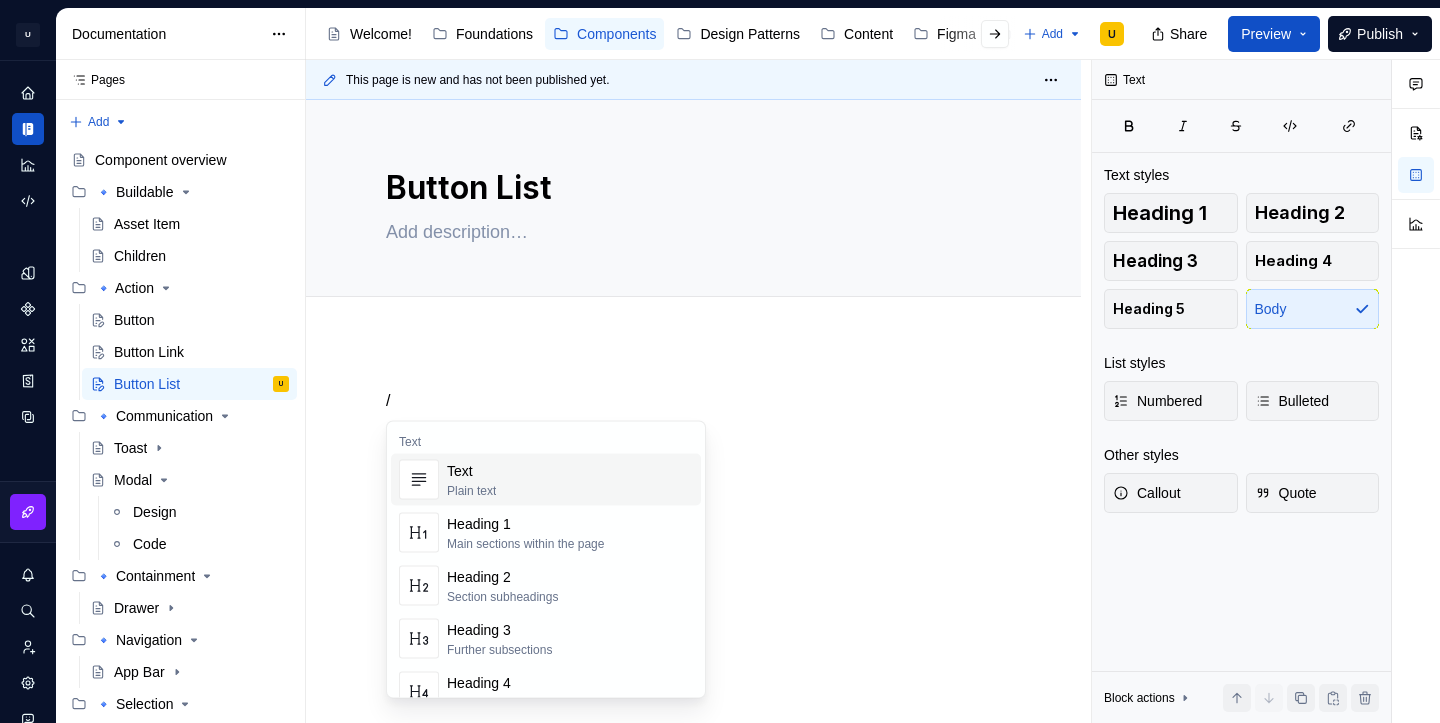 type 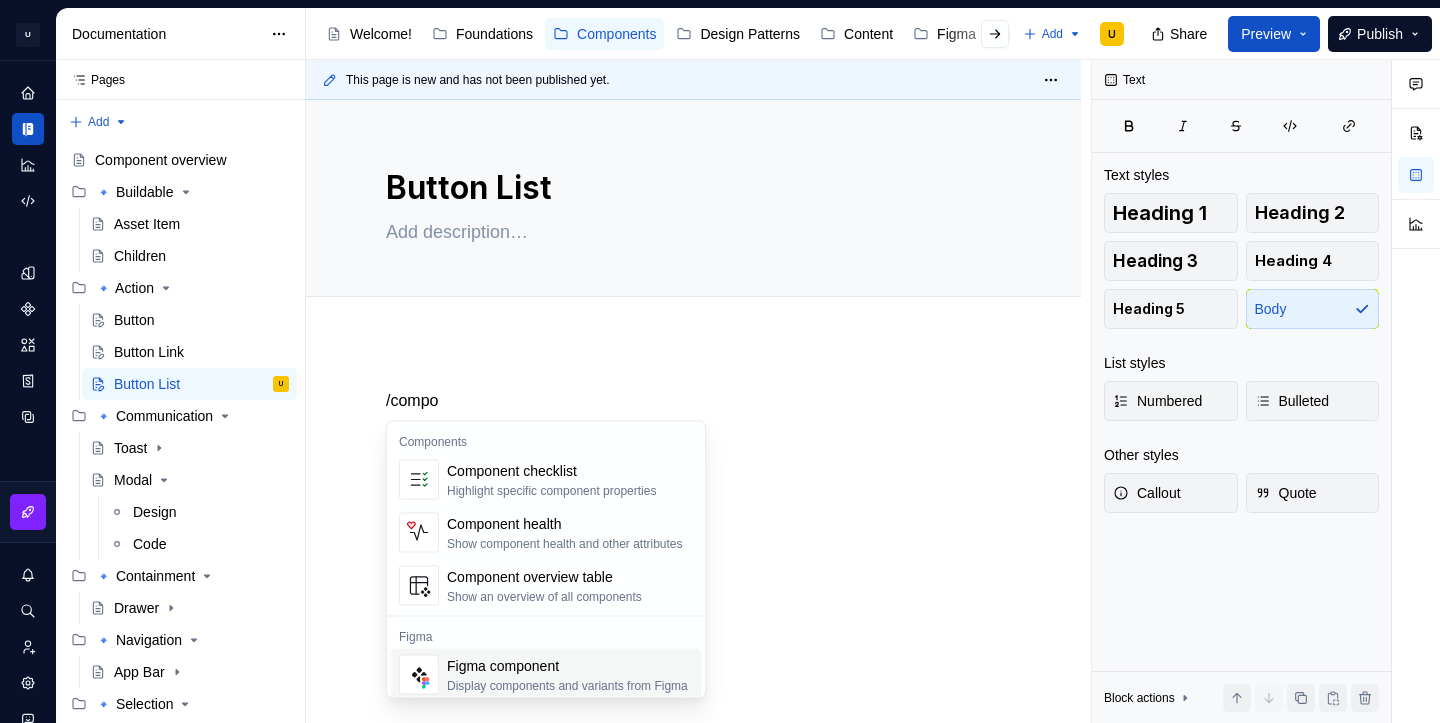 click on "Figma component" at bounding box center (567, 666) 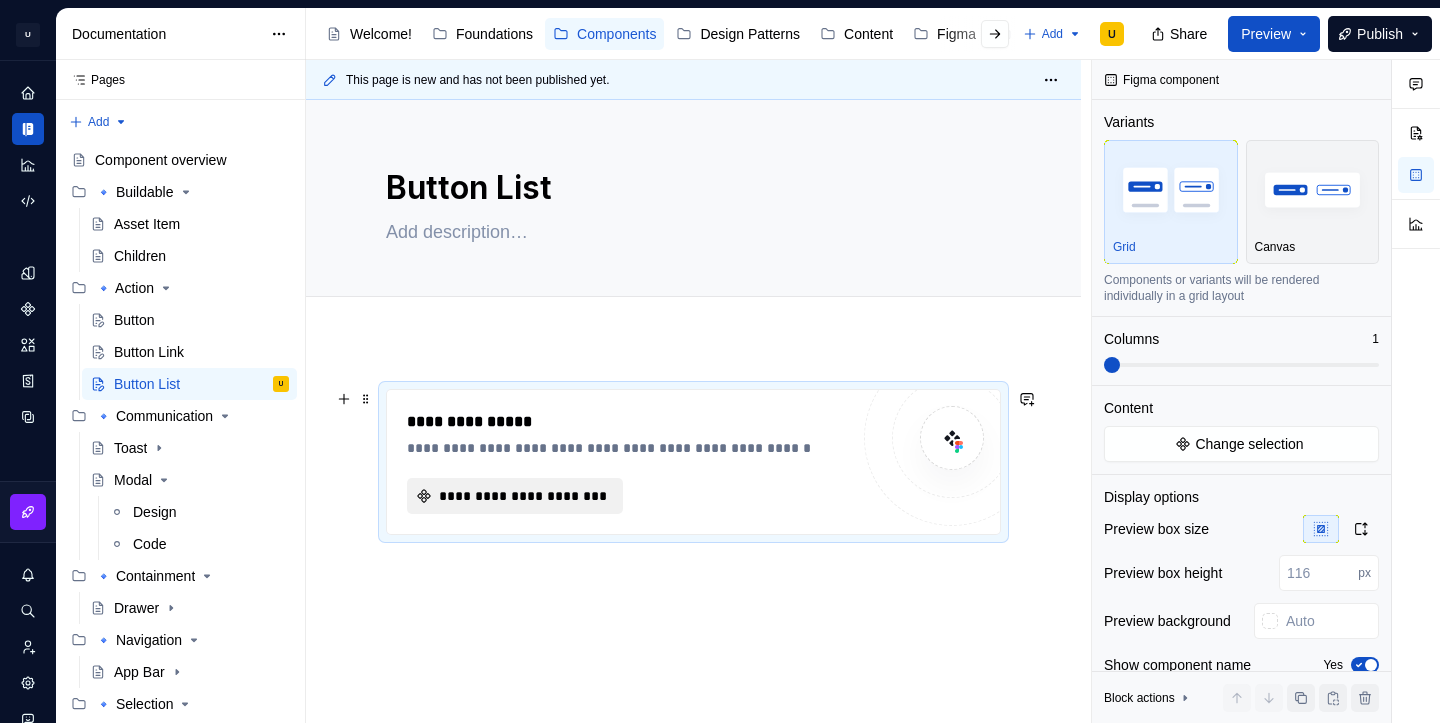 click on "**********" at bounding box center [523, 496] 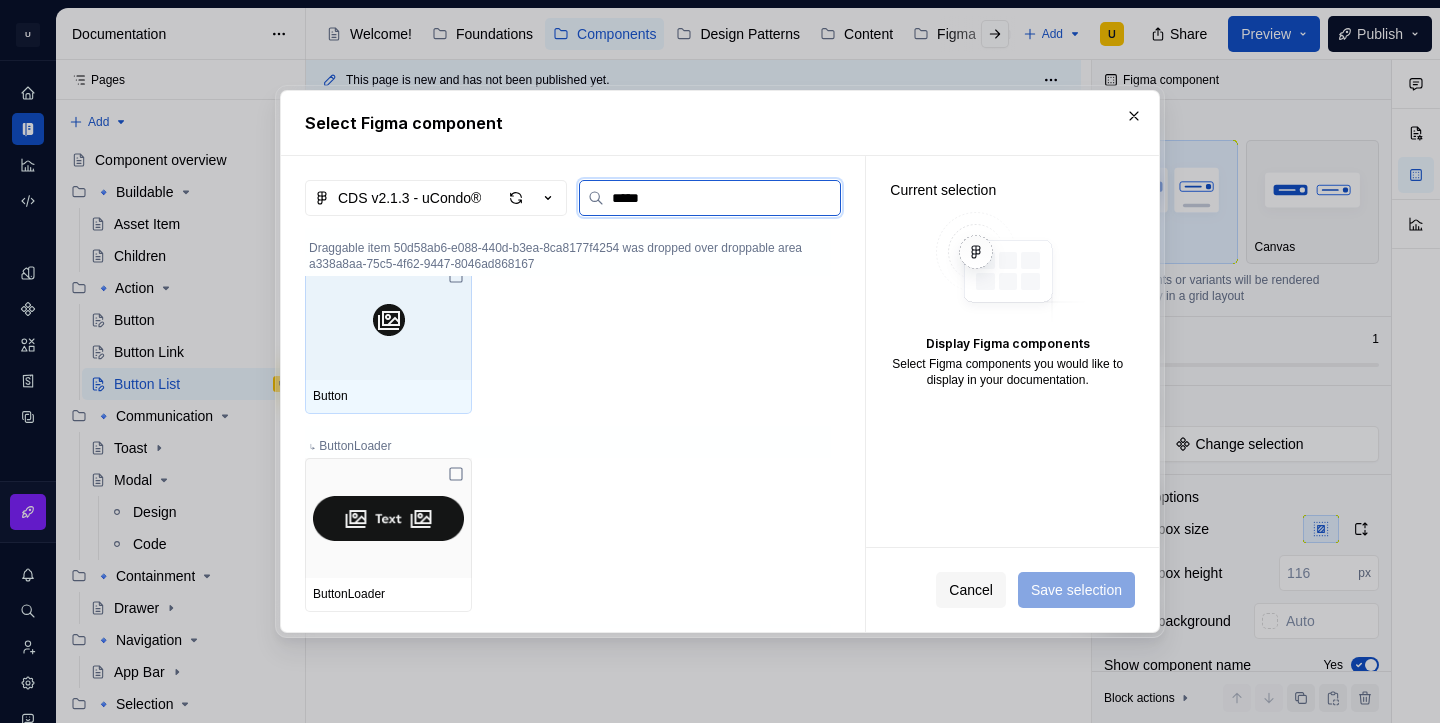 type on "******" 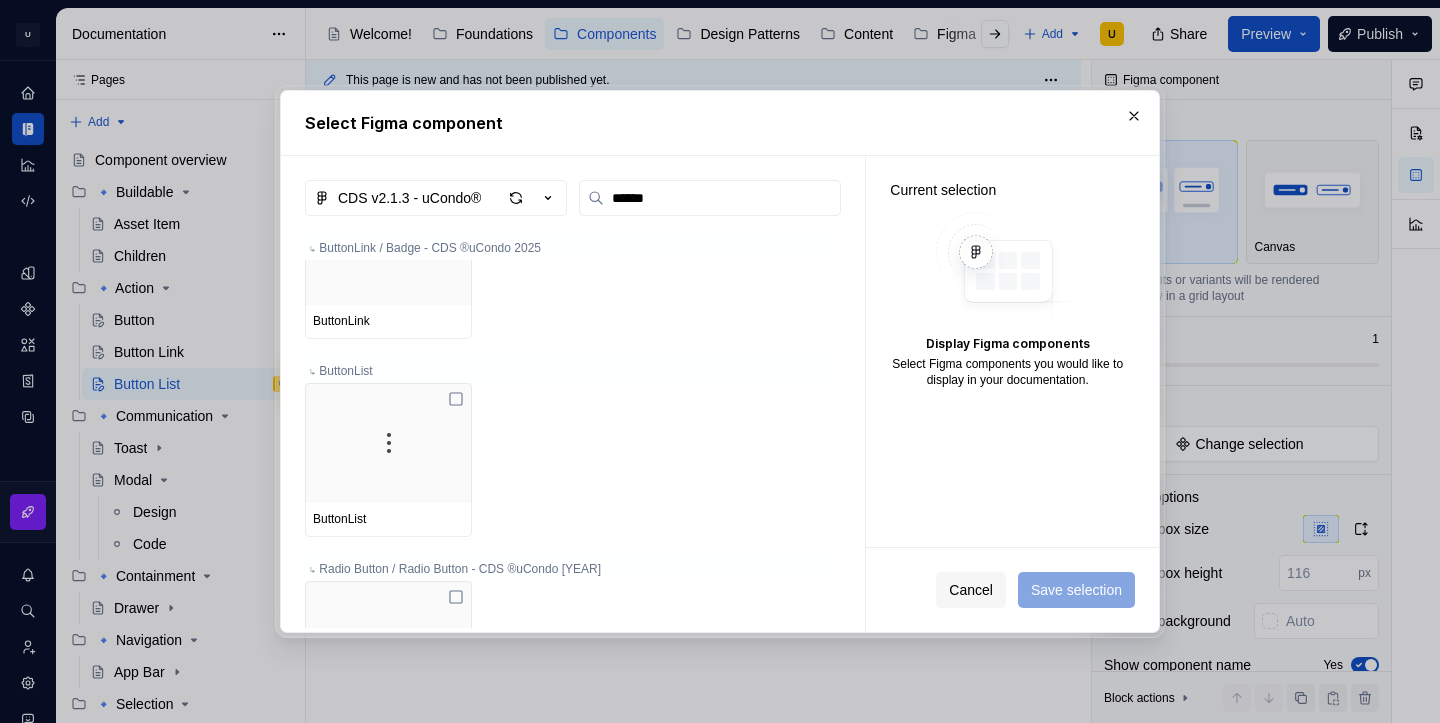 scroll, scrollTop: 458, scrollLeft: 0, axis: vertical 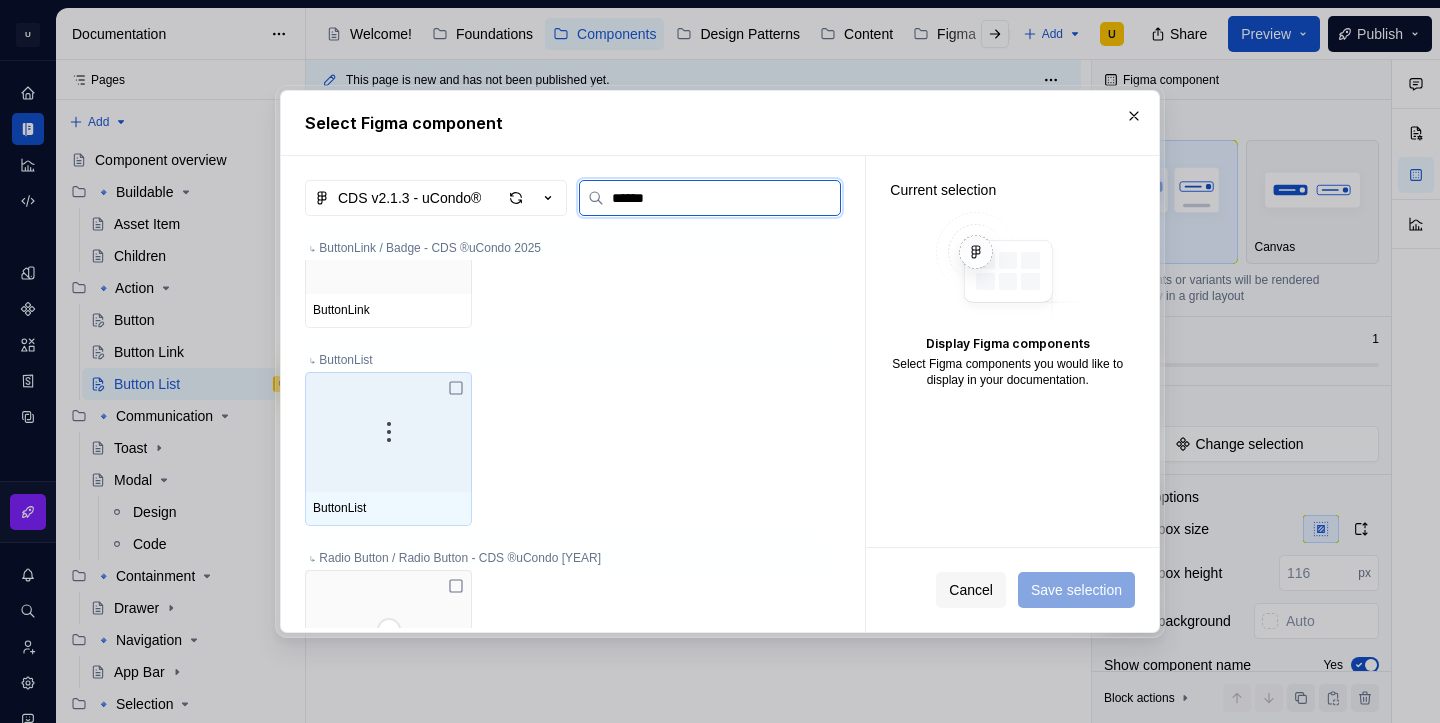 click at bounding box center [388, 432] 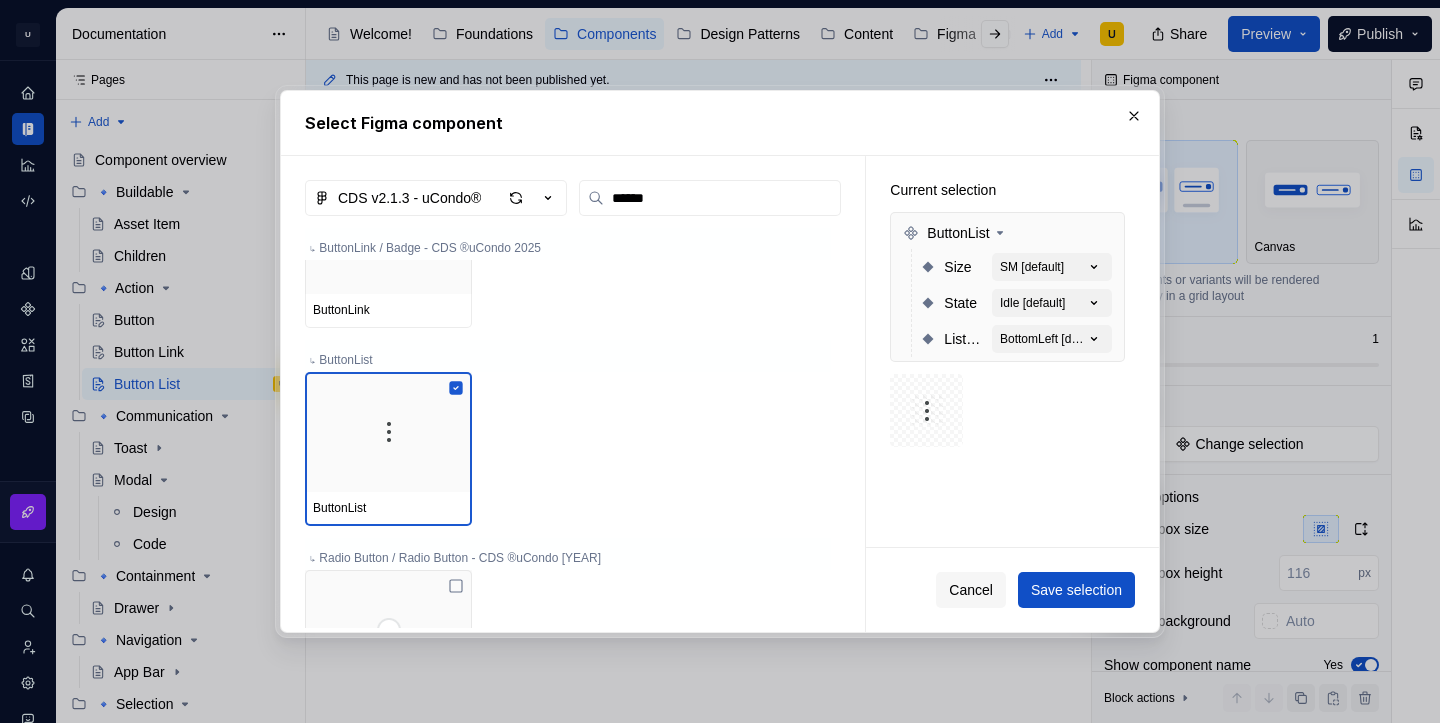 scroll, scrollTop: 554, scrollLeft: 0, axis: vertical 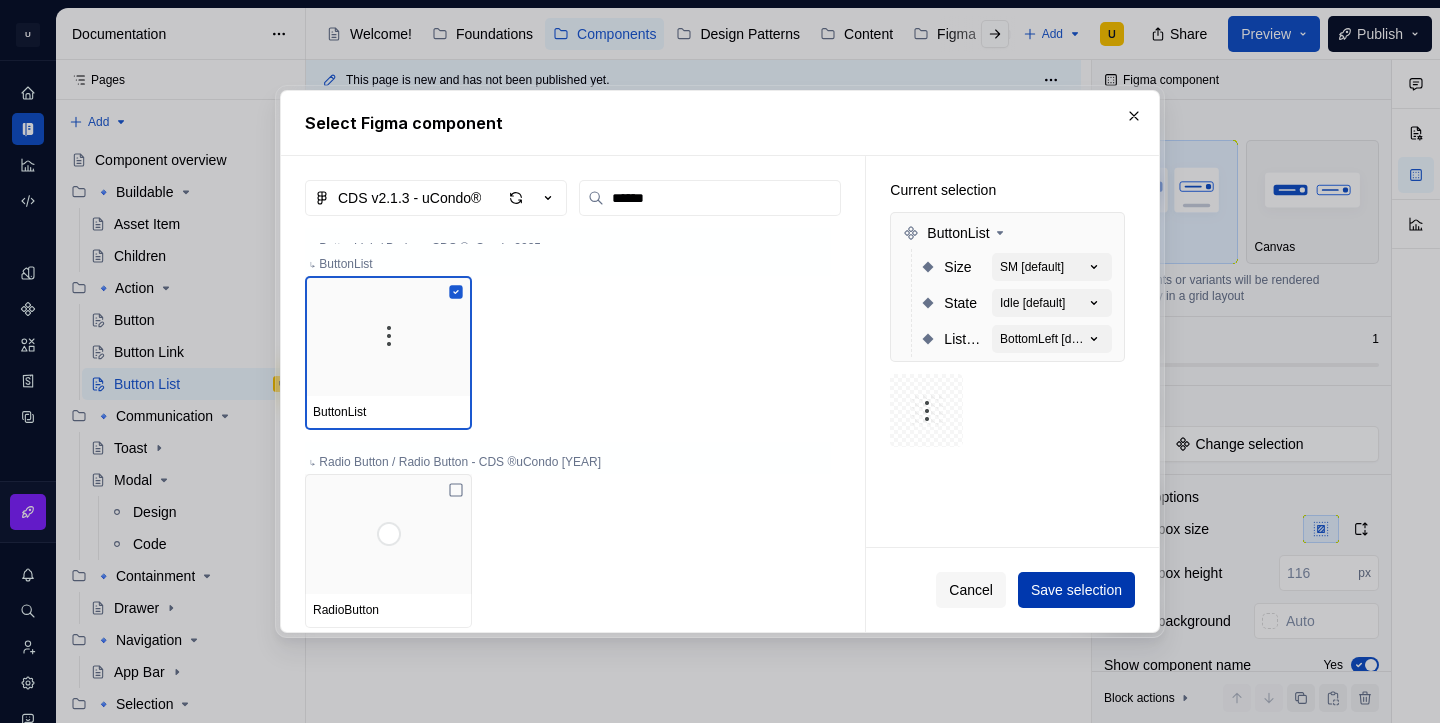 click on "Save selection" at bounding box center [1076, 590] 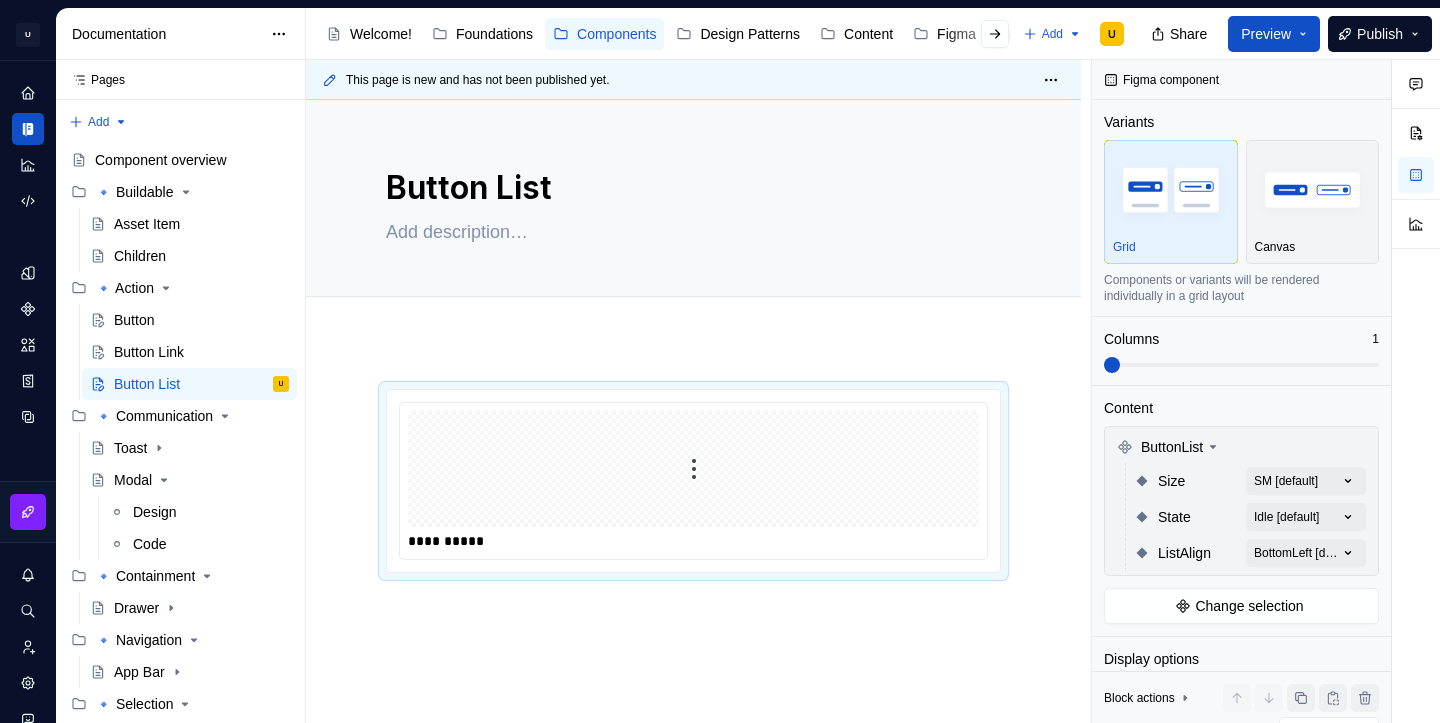 click on "**********" at bounding box center (693, 577) 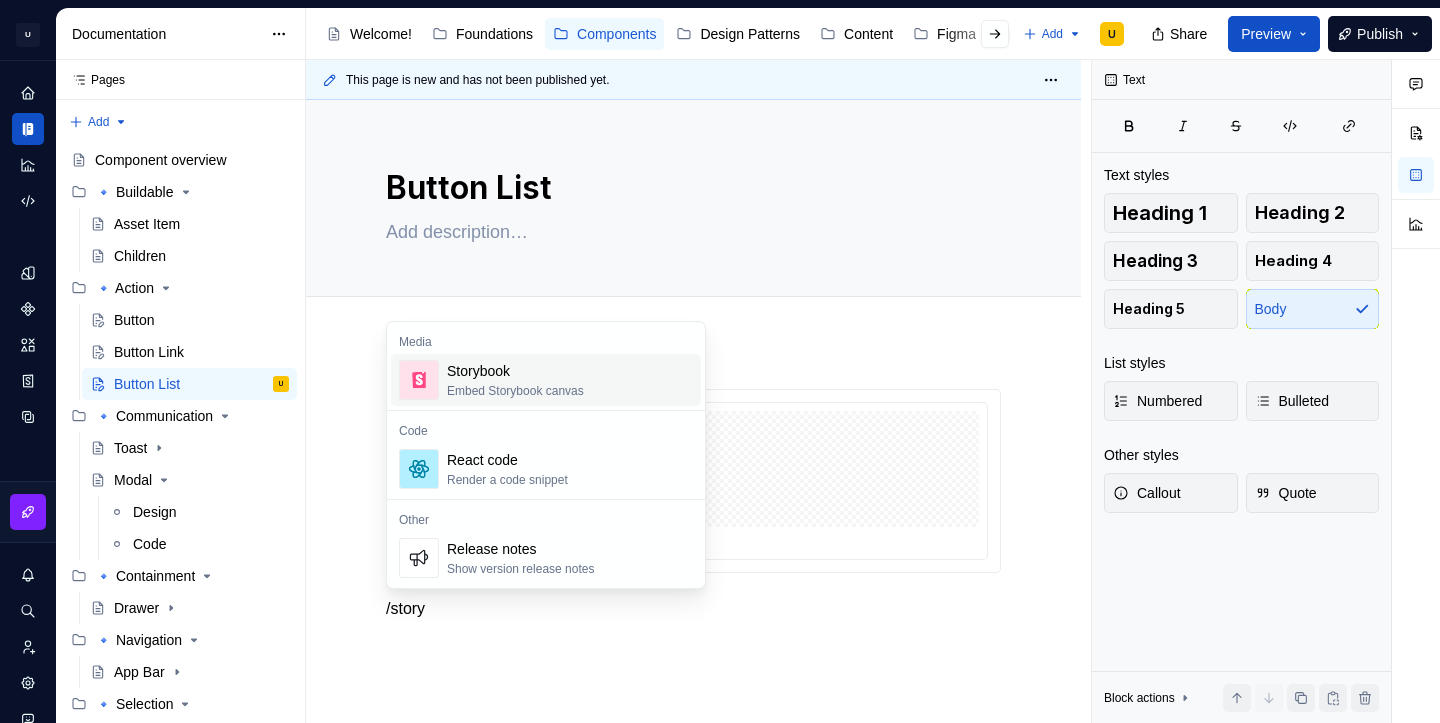 click on "Embed Storybook canvas" at bounding box center (515, 391) 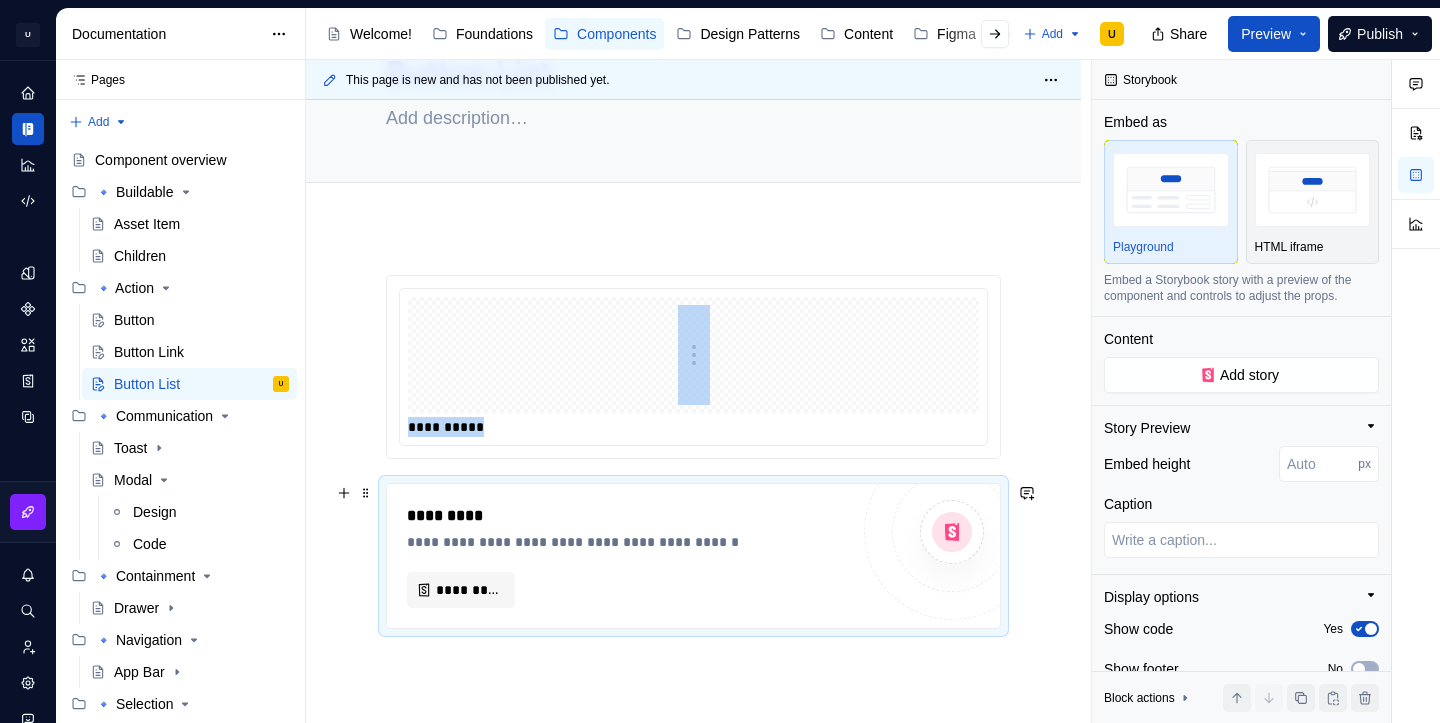 scroll, scrollTop: 138, scrollLeft: 0, axis: vertical 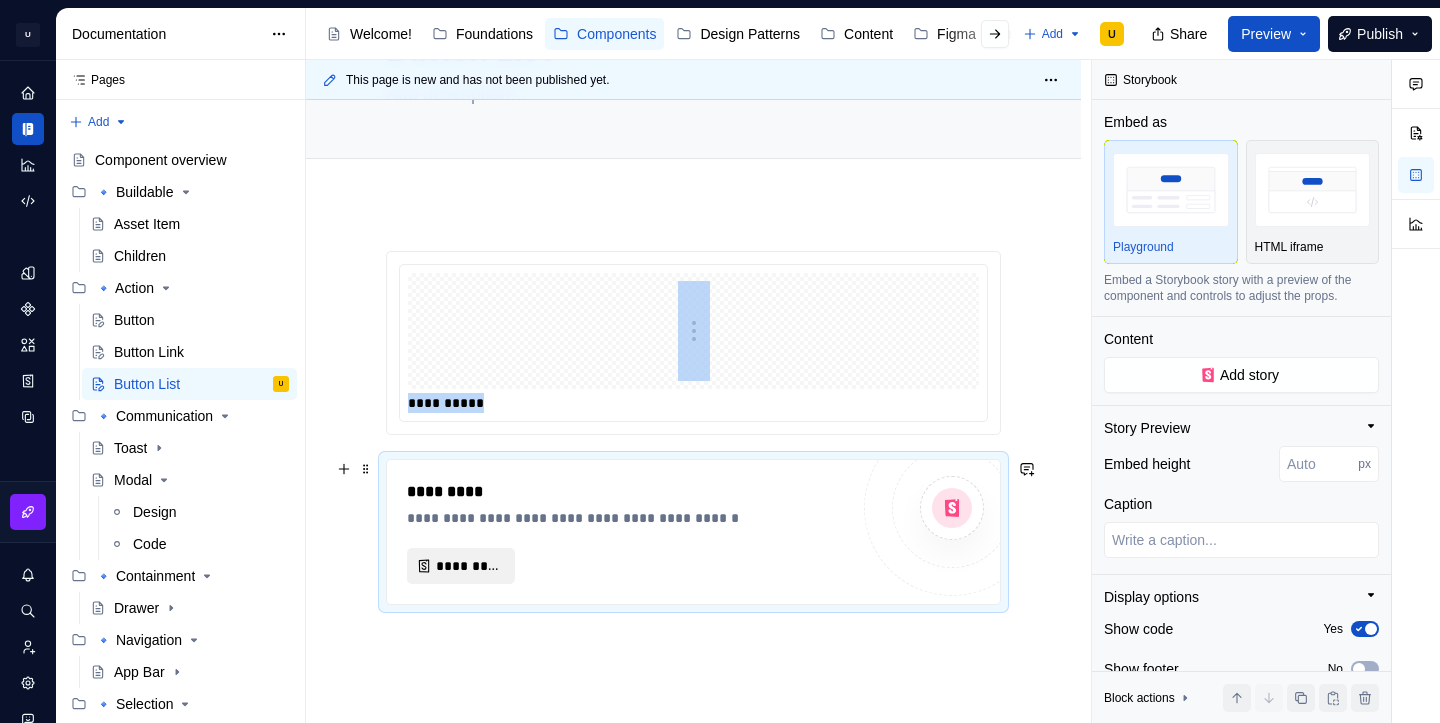 click on "*********" at bounding box center (469, 566) 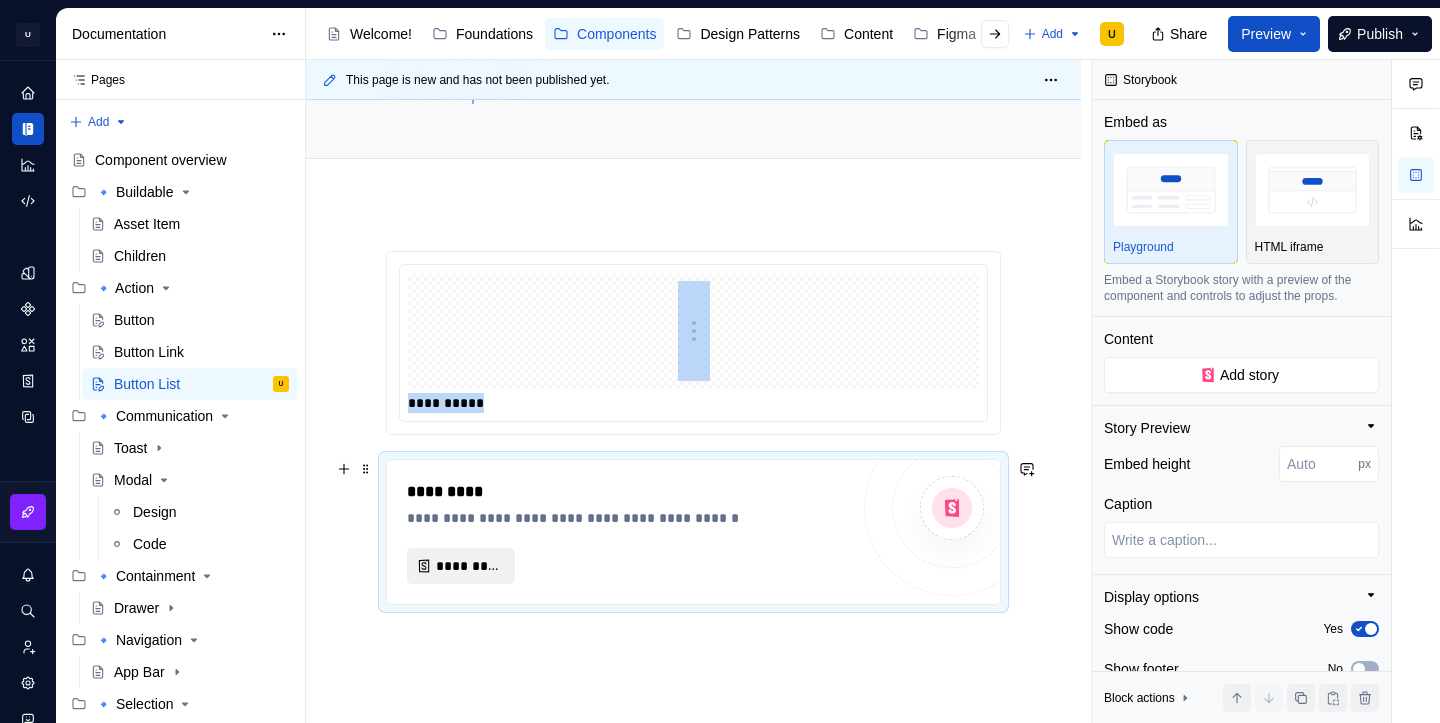 type on "*" 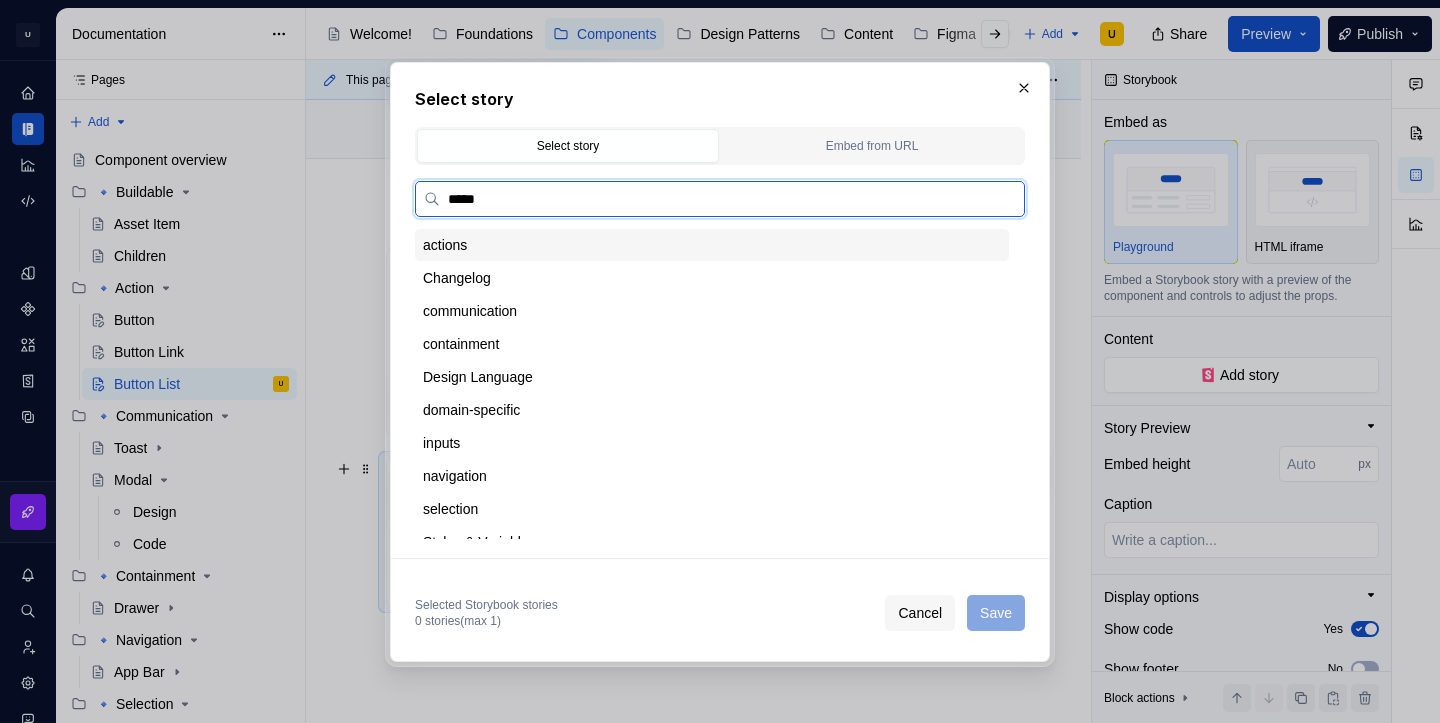 type on "******" 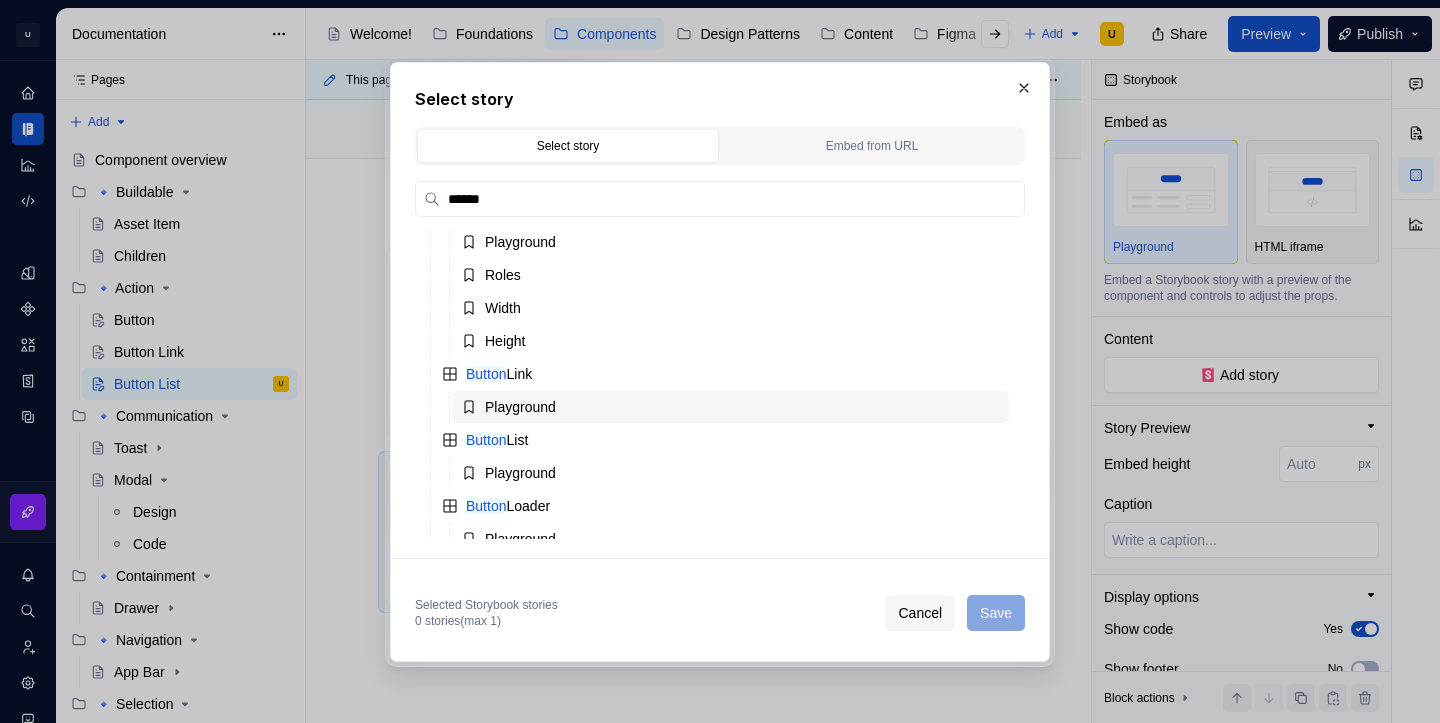 scroll, scrollTop: 85, scrollLeft: 0, axis: vertical 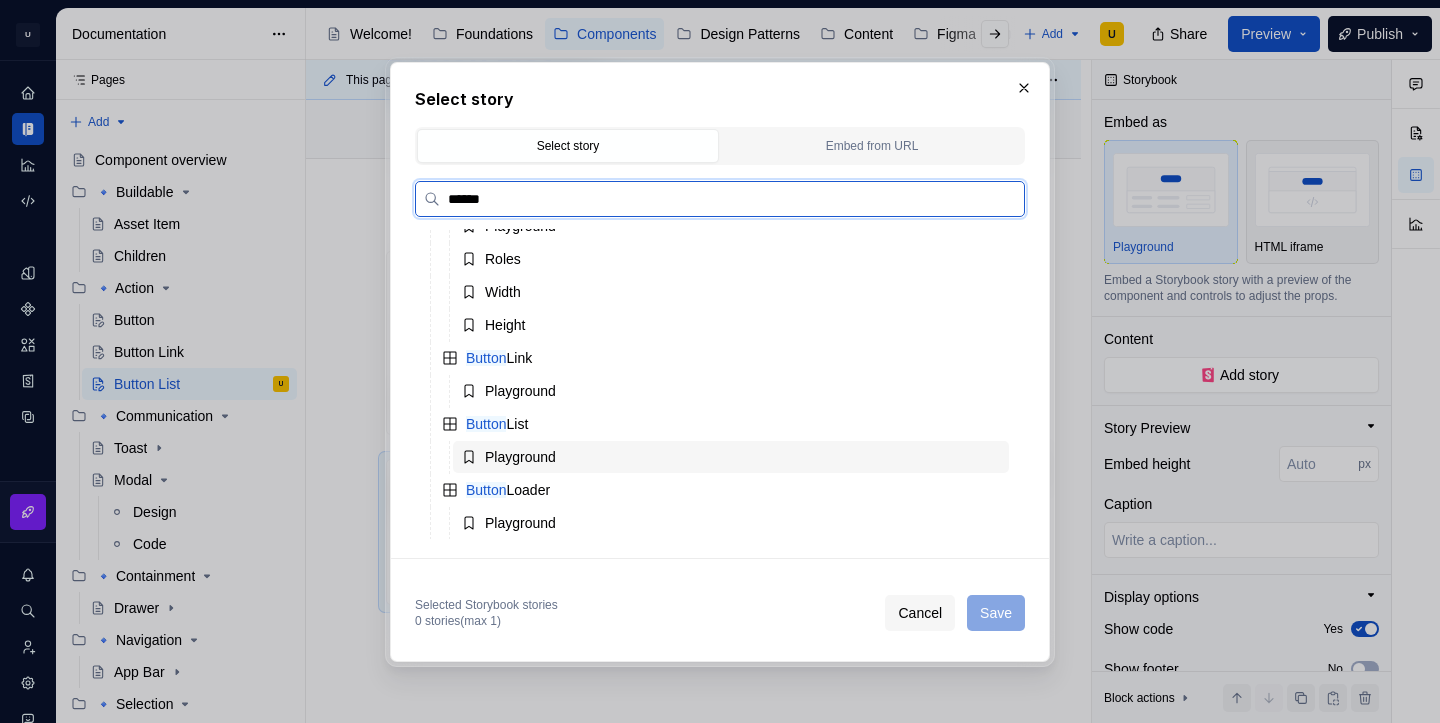 click on "Playground" at bounding box center [520, 457] 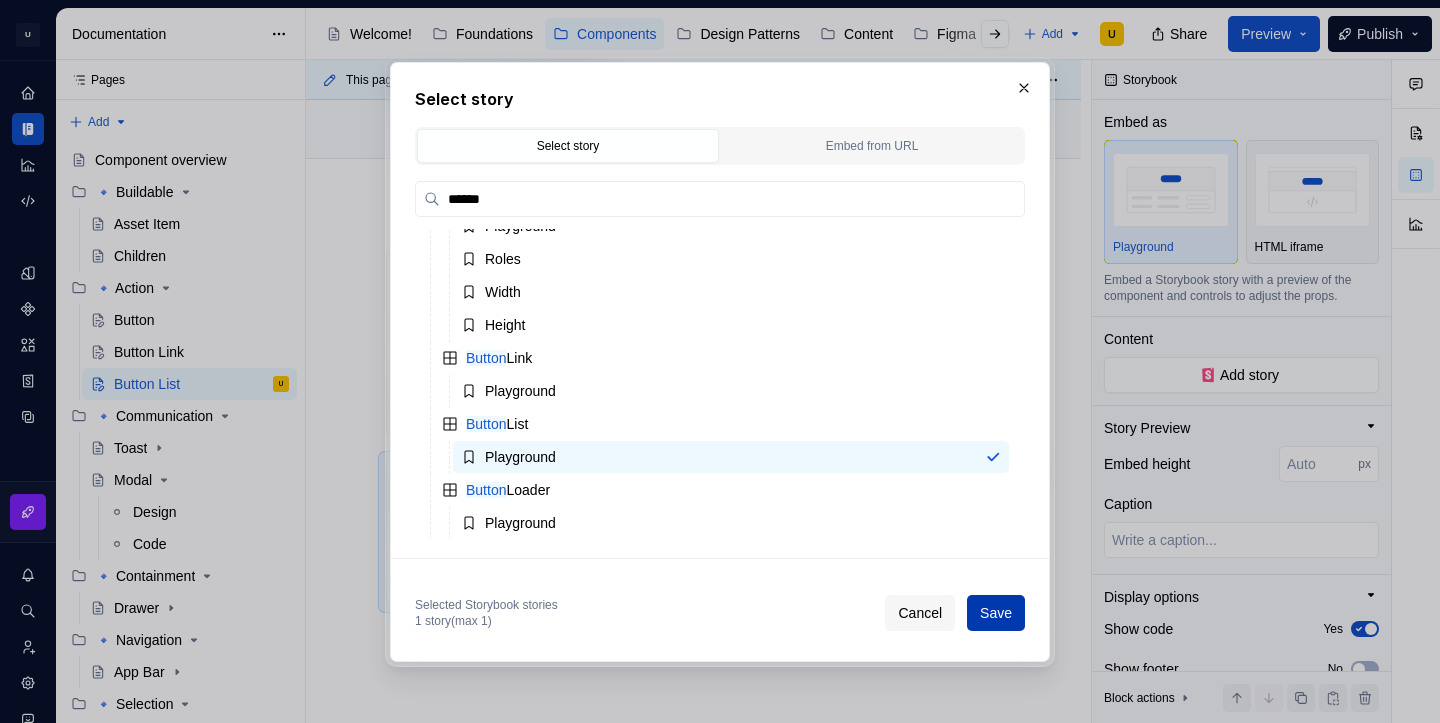 click on "Save" at bounding box center [996, 613] 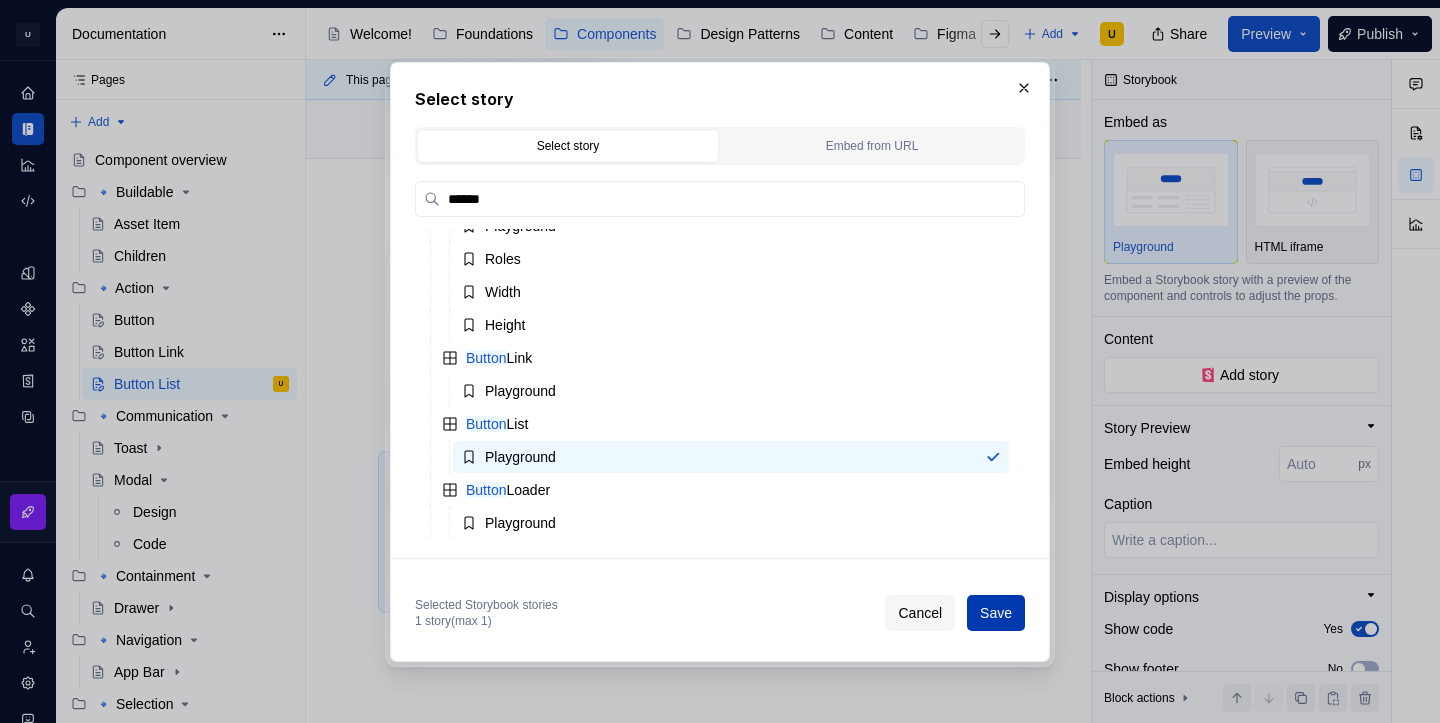 scroll, scrollTop: 135, scrollLeft: 0, axis: vertical 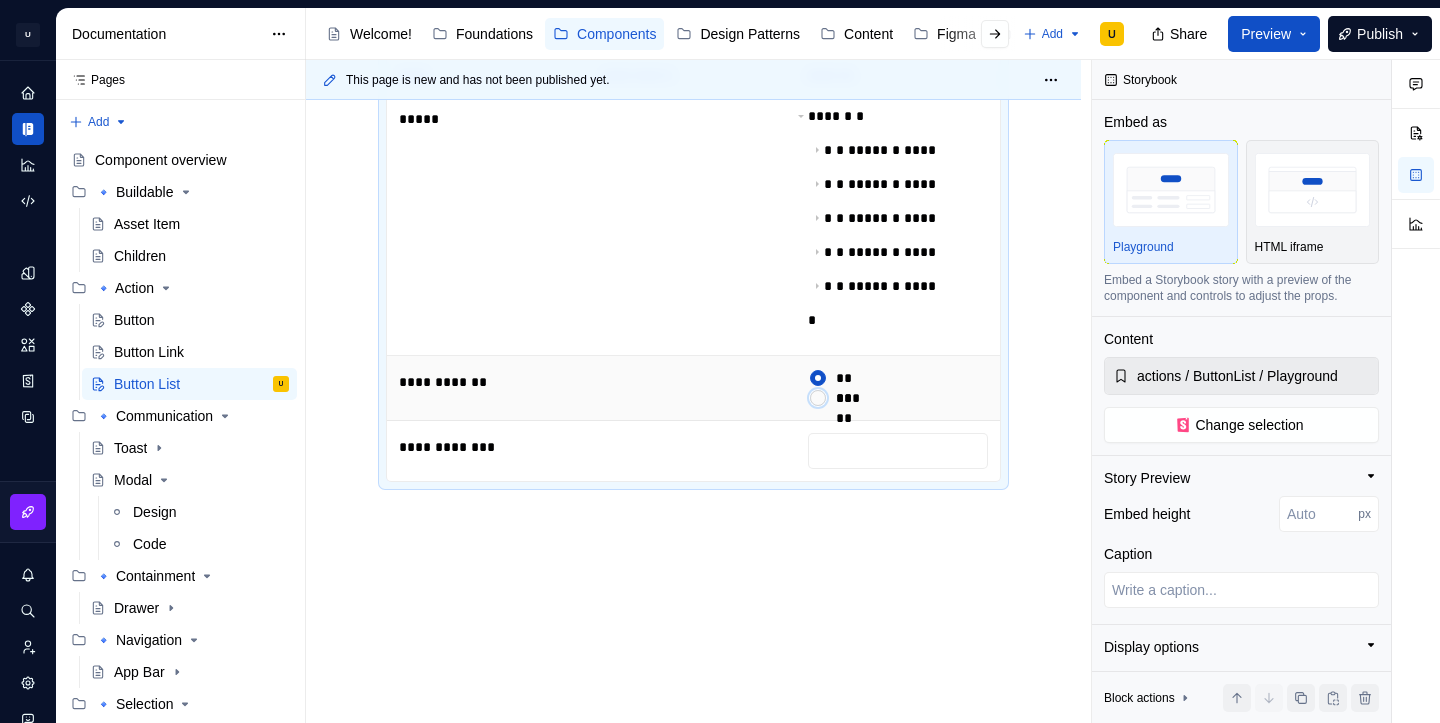 click on "*****" at bounding box center [818, 398] 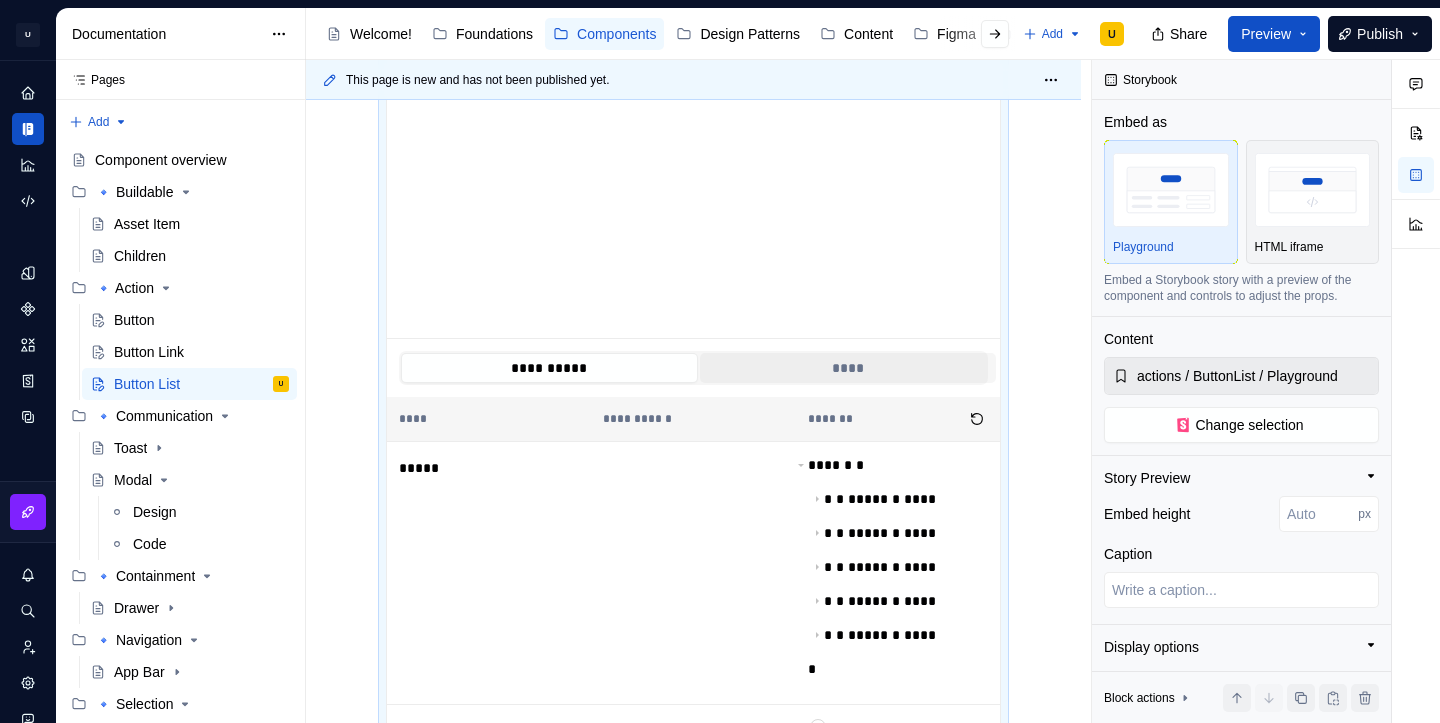 scroll, scrollTop: 1009, scrollLeft: 0, axis: vertical 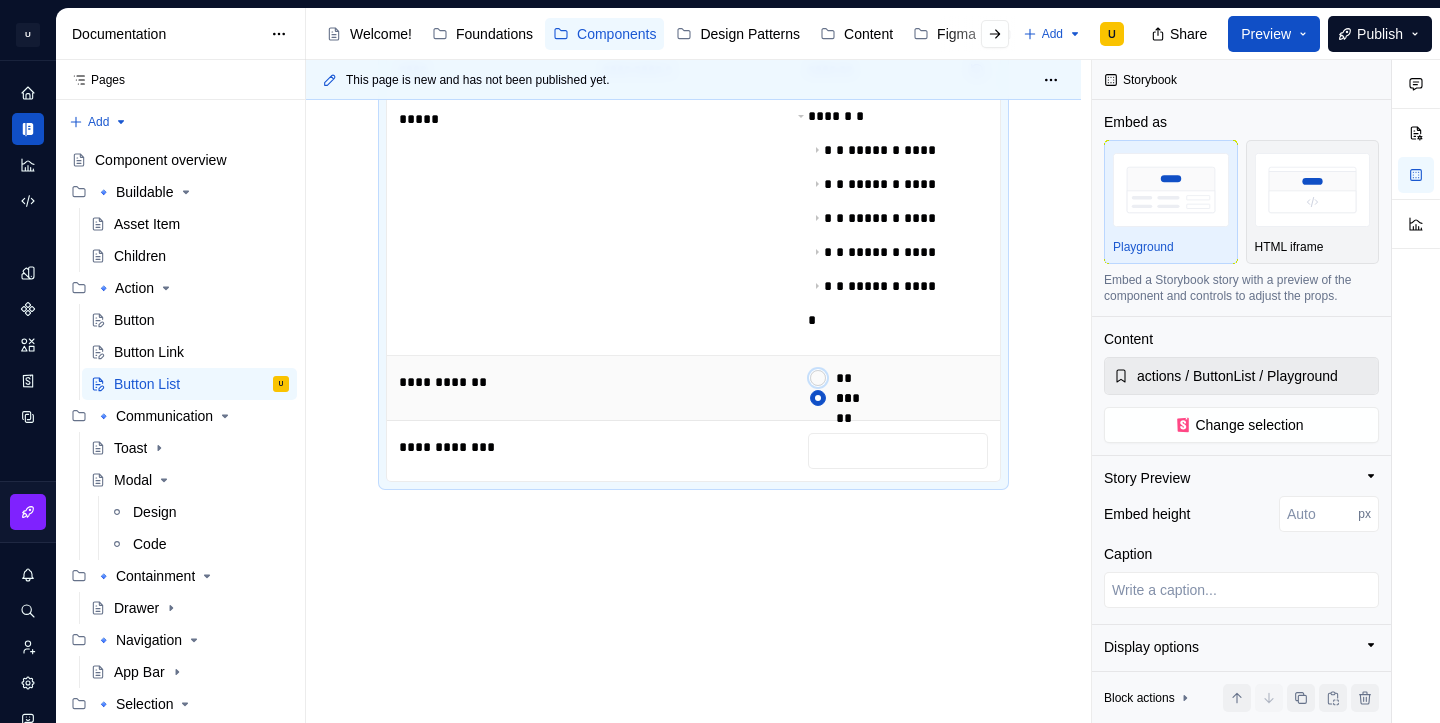 click on "****" at bounding box center (818, 378) 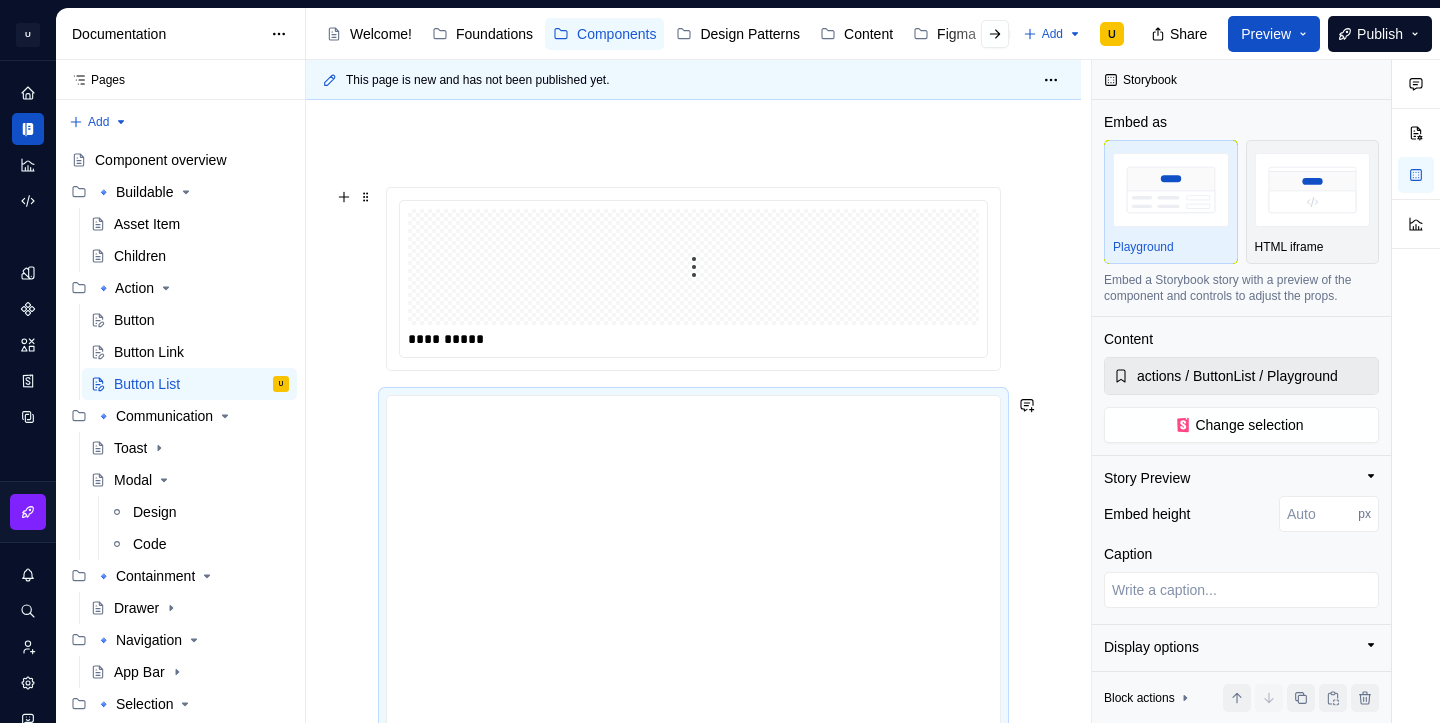 scroll, scrollTop: 184, scrollLeft: 0, axis: vertical 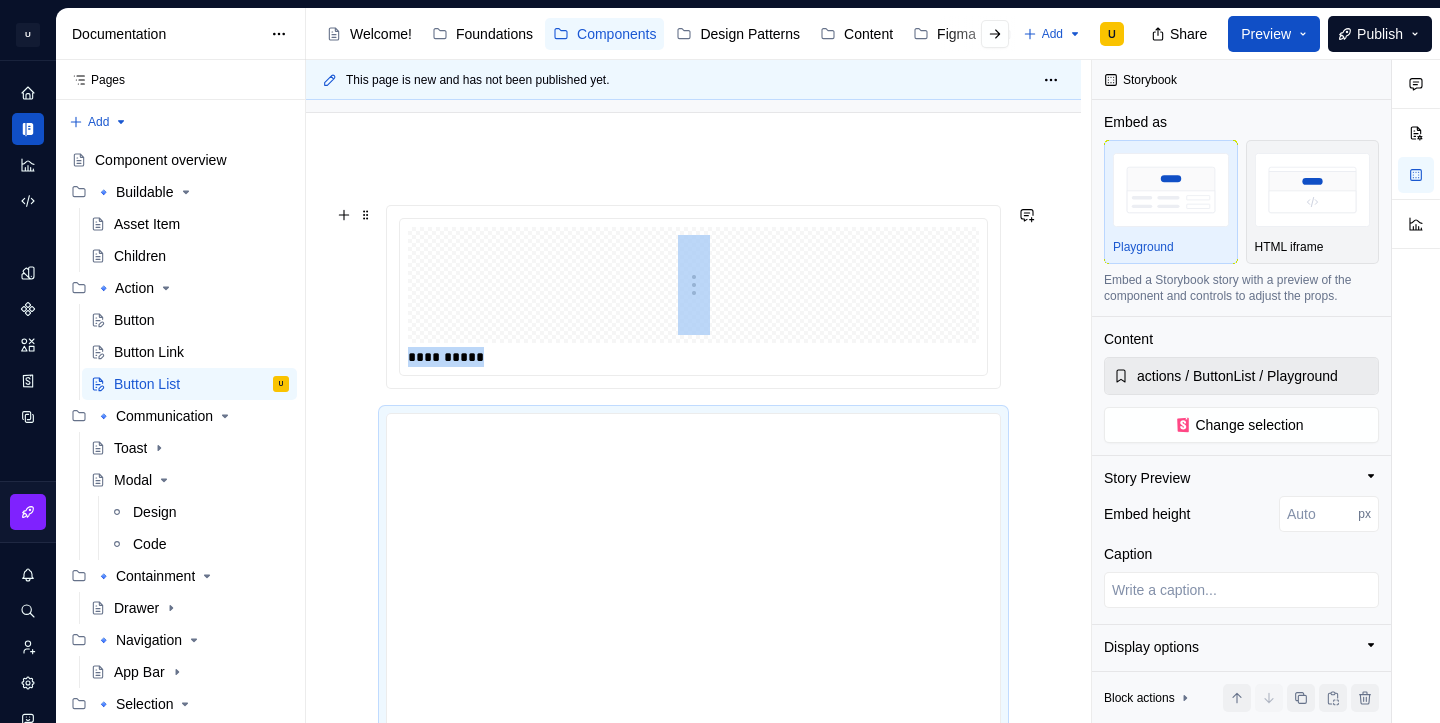 click at bounding box center (693, 285) 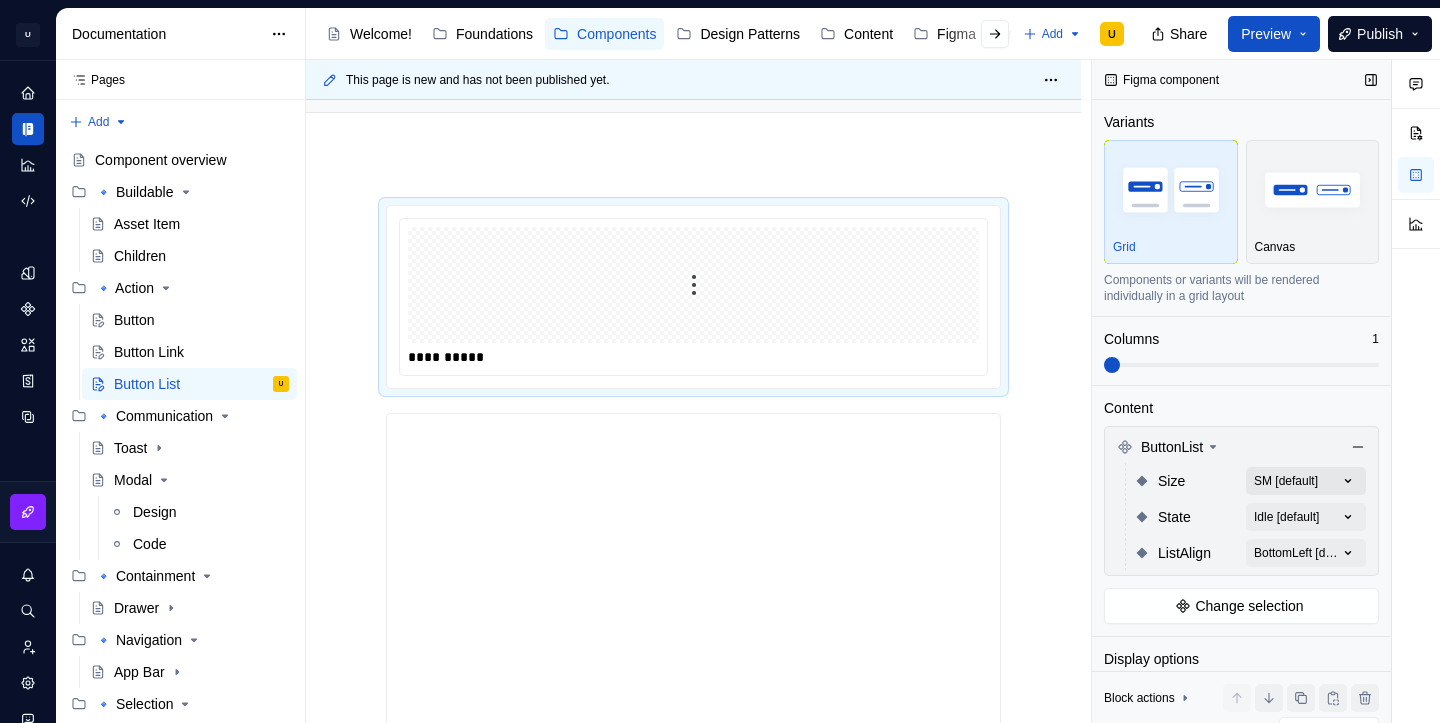 click on "Comments Open comments No comments yet Select ‘Comment’ from the block context menu to add one. Figma component Variants Grid Canvas Components or variants will be rendered individually in a grid layout Columns 1 Content ButtonList Size SM [default] State Idle [default] ListAlign BottomLeft [default] Change selection Display options Preview box size Preview box height px Preview background Show component name Yes Show properties details Yes Show variant description Yes Block actions Move up Move down Duplicate Copy (⌘C) Cut (⌘X) Delete" at bounding box center [1266, 391] 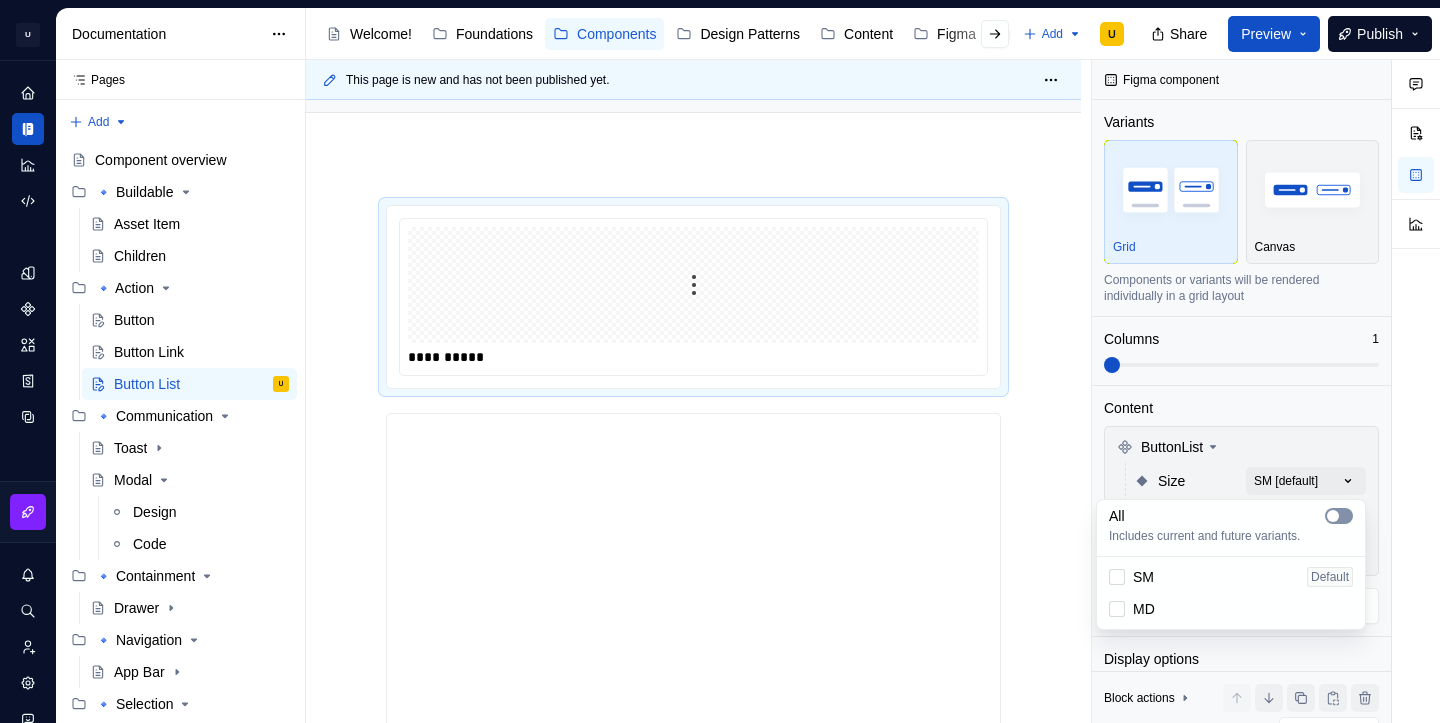 click at bounding box center (1333, 516) 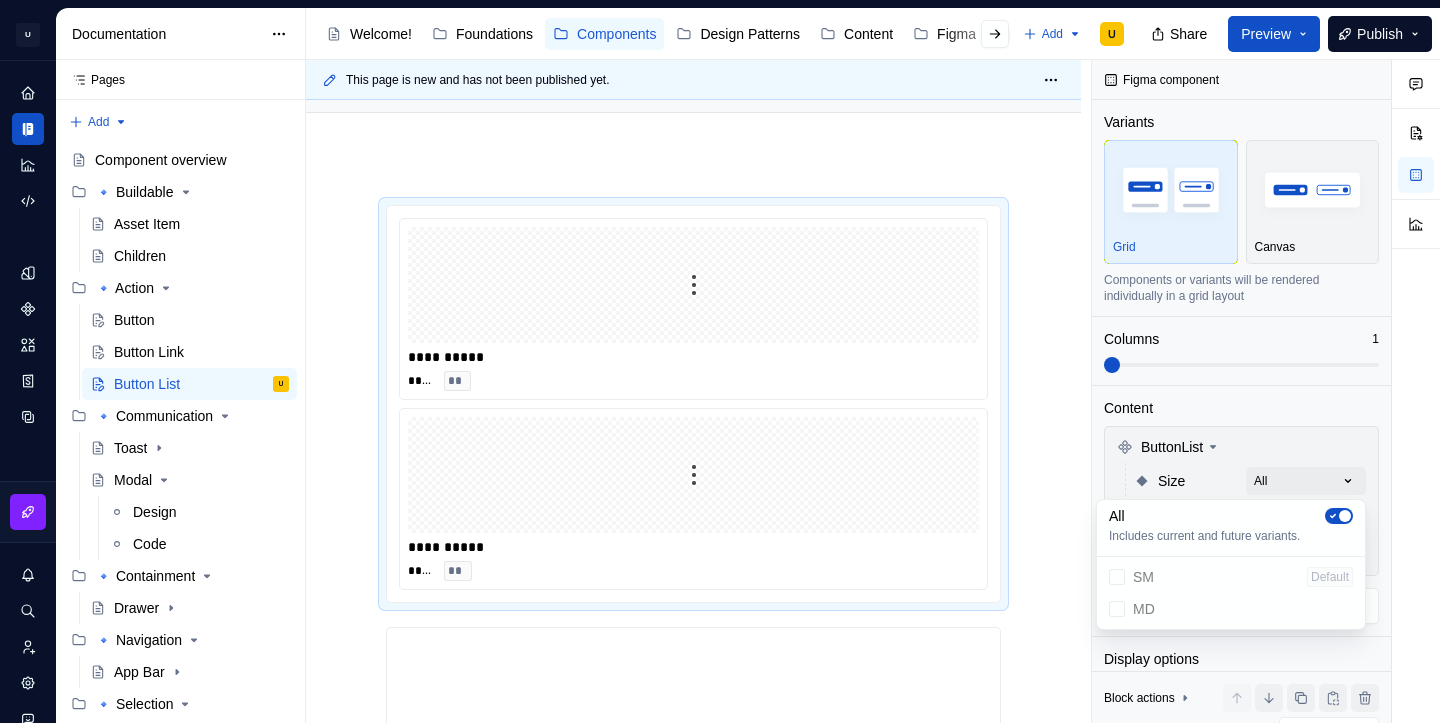 click on "Comments Open comments No comments yet Select ‘Comment’ from the block context menu to add one. Figma component Variants Grid Canvas Components or variants will be rendered individually in a grid layout Columns 1 Content ButtonList Size All State Idle [default] ListAlign BottomLeft [default] Change selection Display options Preview box size Preview box height px Preview background Show component name Yes Show properties details Yes Show variant description Yes Block actions Move up Move down Duplicate Copy (⌘C) Cut (⌘X) Delete" at bounding box center (1266, 391) 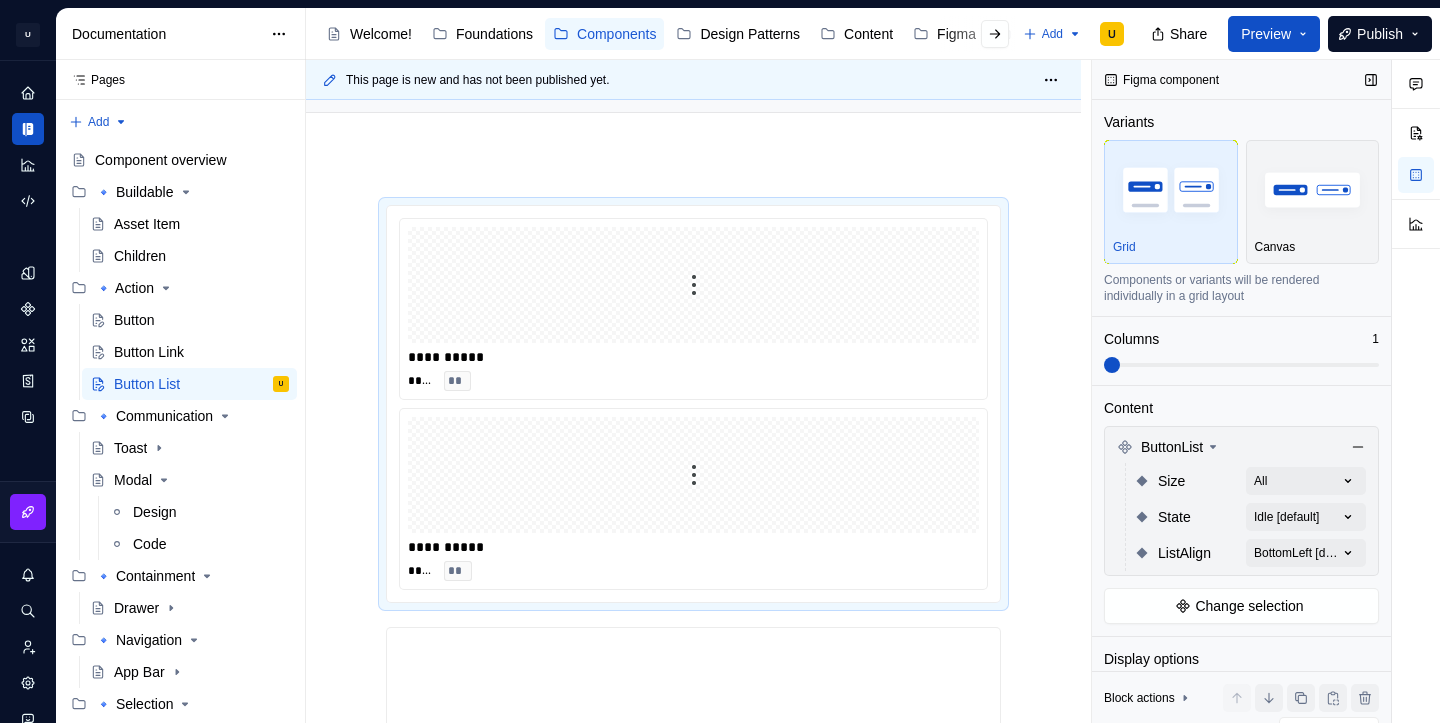 click at bounding box center (1241, 365) 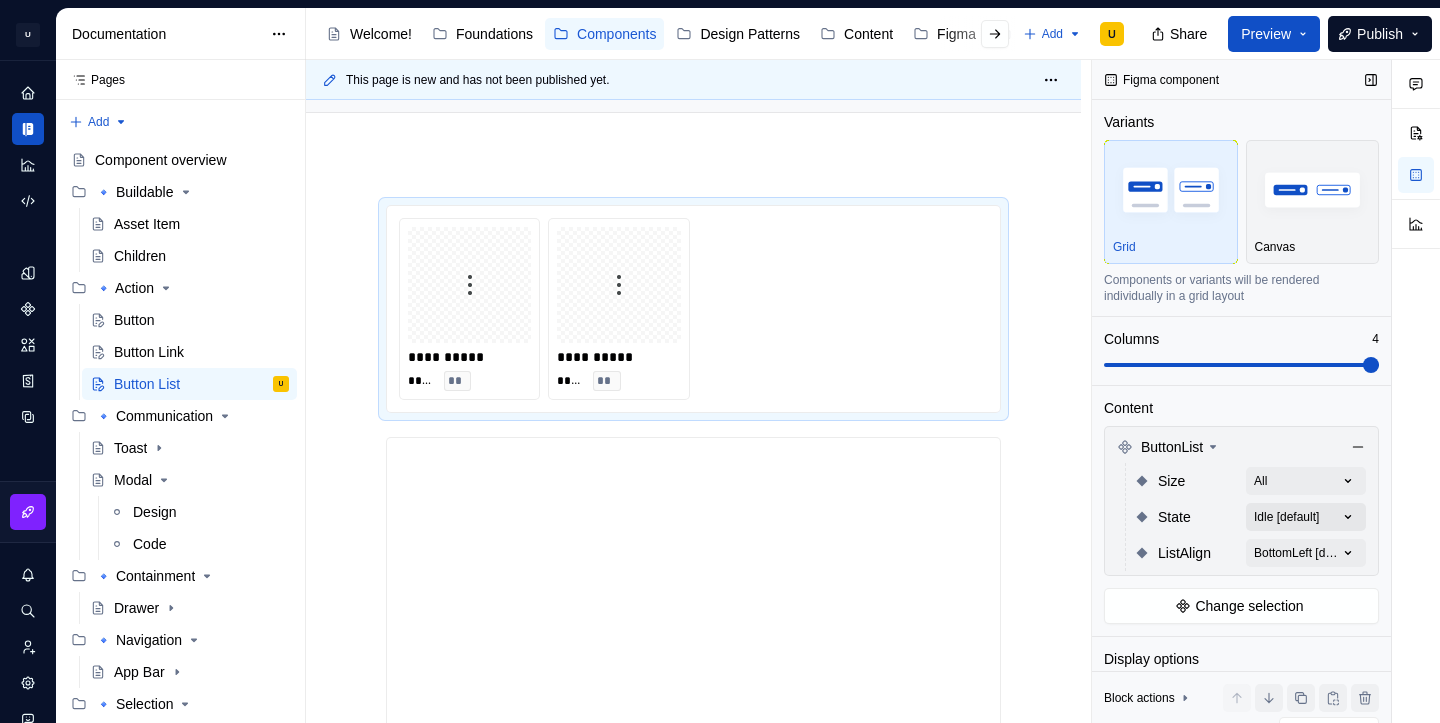 click on "Comments Open comments No comments yet Select ‘Comment’ from the block context menu to add one. Figma component Variants Grid Canvas Components or variants will be rendered individually in a grid layout Columns 4 Content ButtonList Size All State Idle [default] ListAlign BottomLeft [default] Change selection Display options Preview box size Preview box height px Preview background Show component name Yes Show properties details Yes Show variant description Yes Block actions Move up Move down Duplicate Copy (⌘C) Cut (⌘X) Delete" at bounding box center (1266, 391) 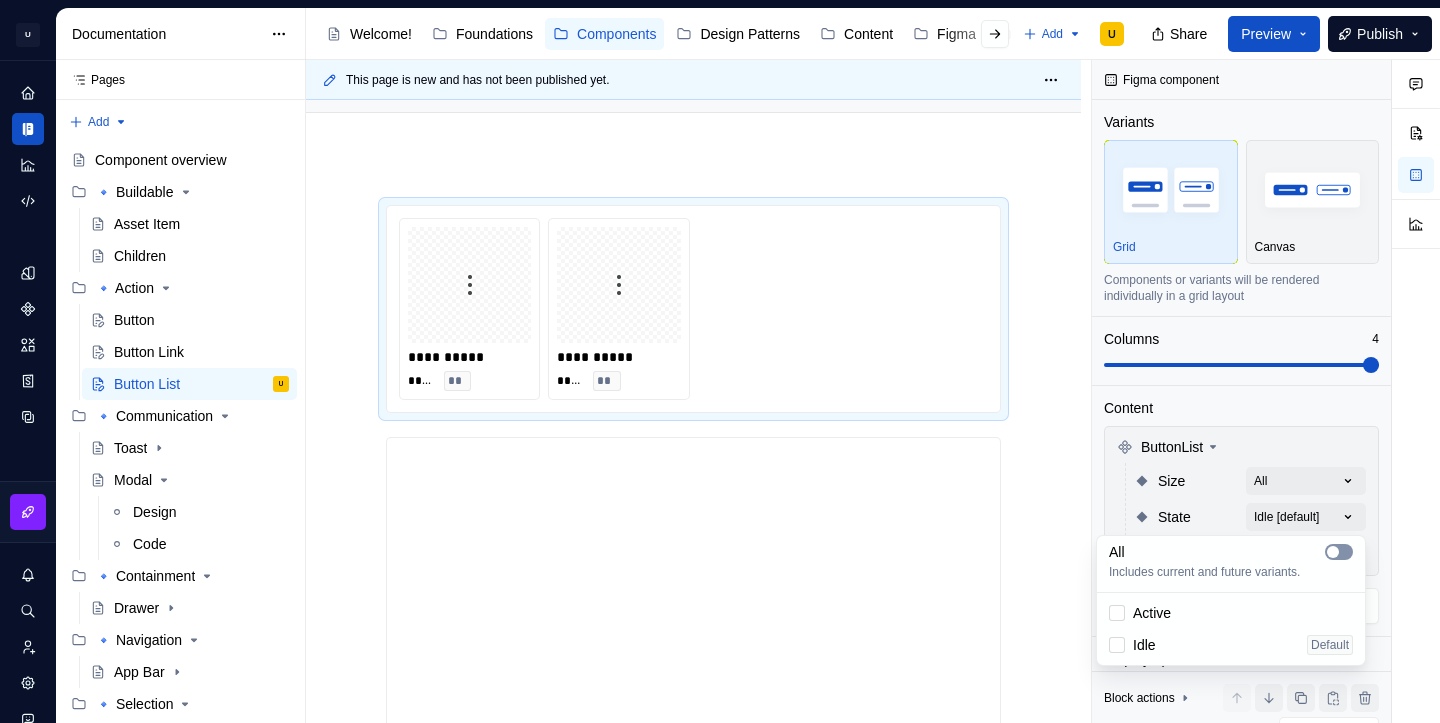 click at bounding box center [1339, 552] 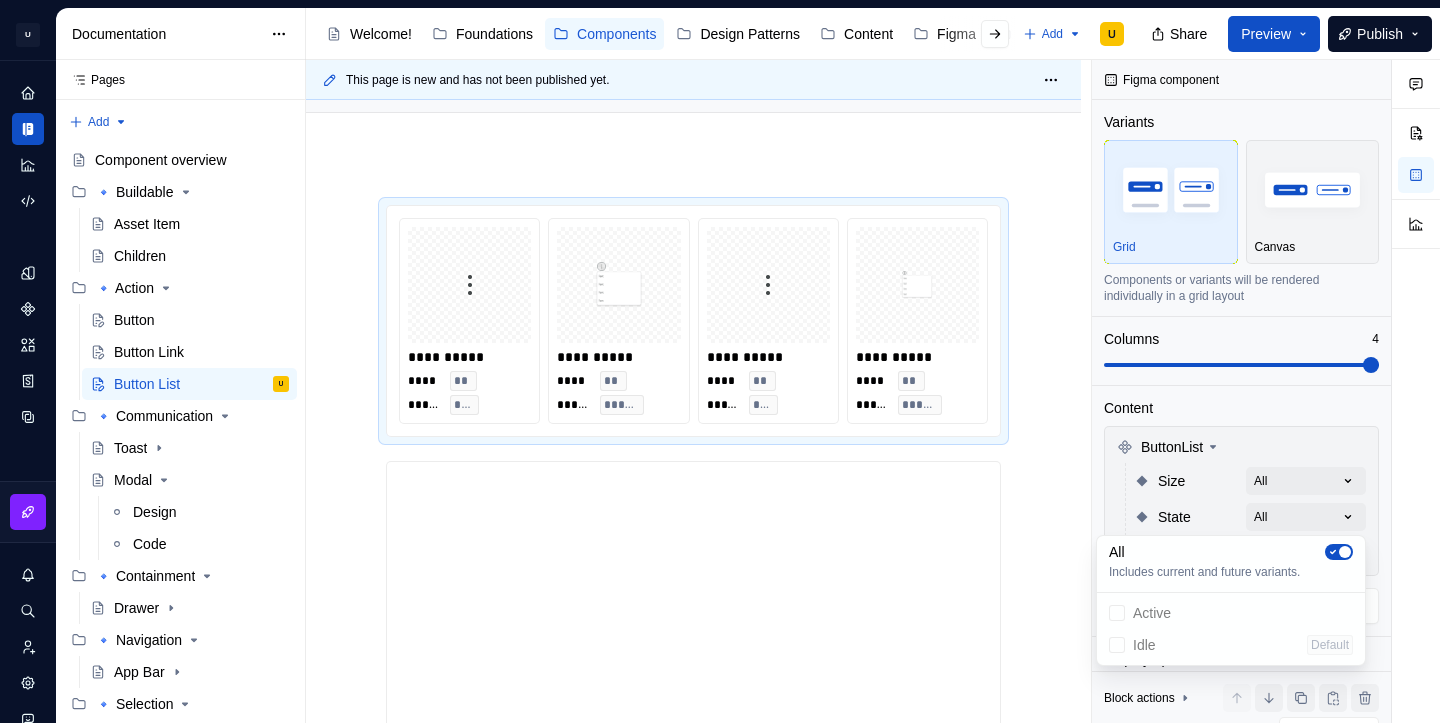 click on "Comments Open comments No comments yet Select ‘Comment’ from the block context menu to add one. Figma component Variants Grid Canvas Components or variants will be rendered individually in a grid layout Columns 4 Content ButtonList Size All State All ListAlign BottomLeft [default] Change selection Display options Preview box size Preview box height px Preview background Show component name Yes Show properties details Yes Show variant description Yes Block actions Move up Move down Duplicate Copy (⌘C) Cut (⌘X) Delete" at bounding box center (1266, 391) 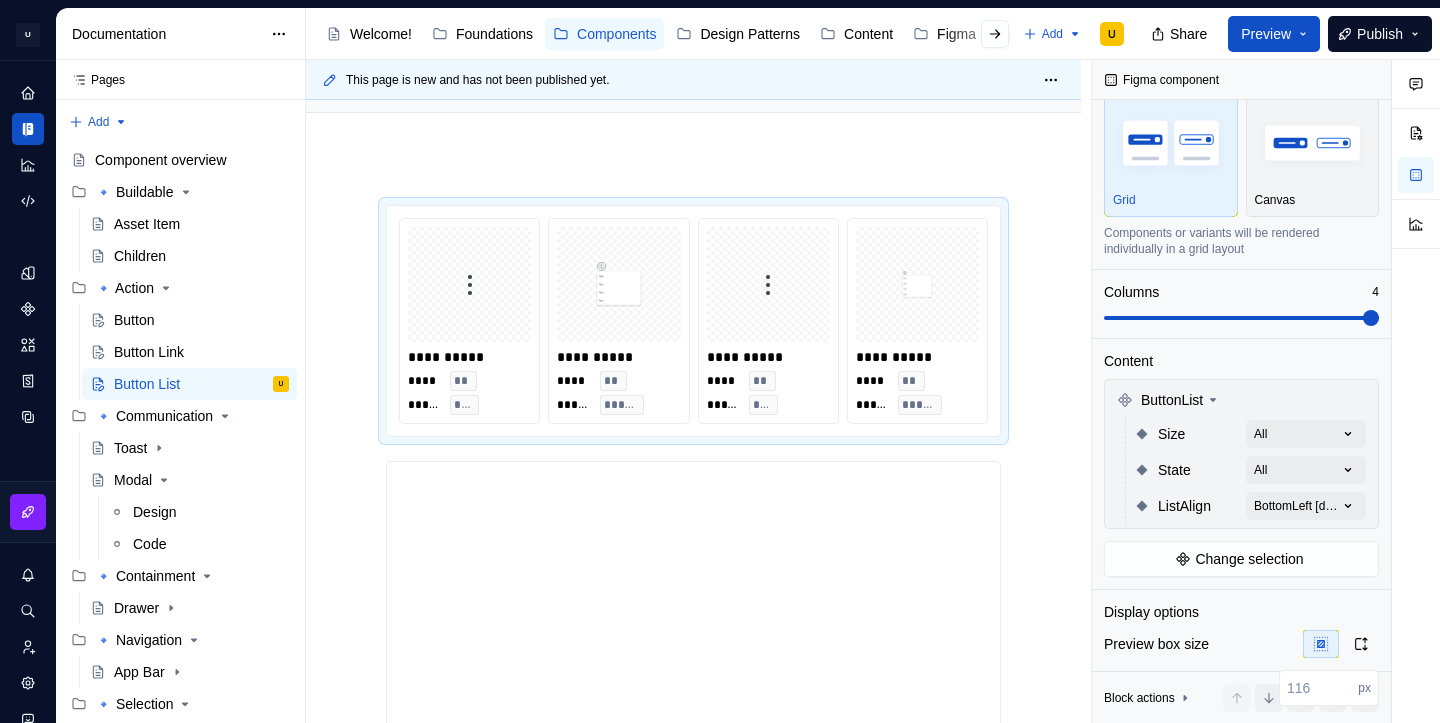 scroll, scrollTop: 59, scrollLeft: 0, axis: vertical 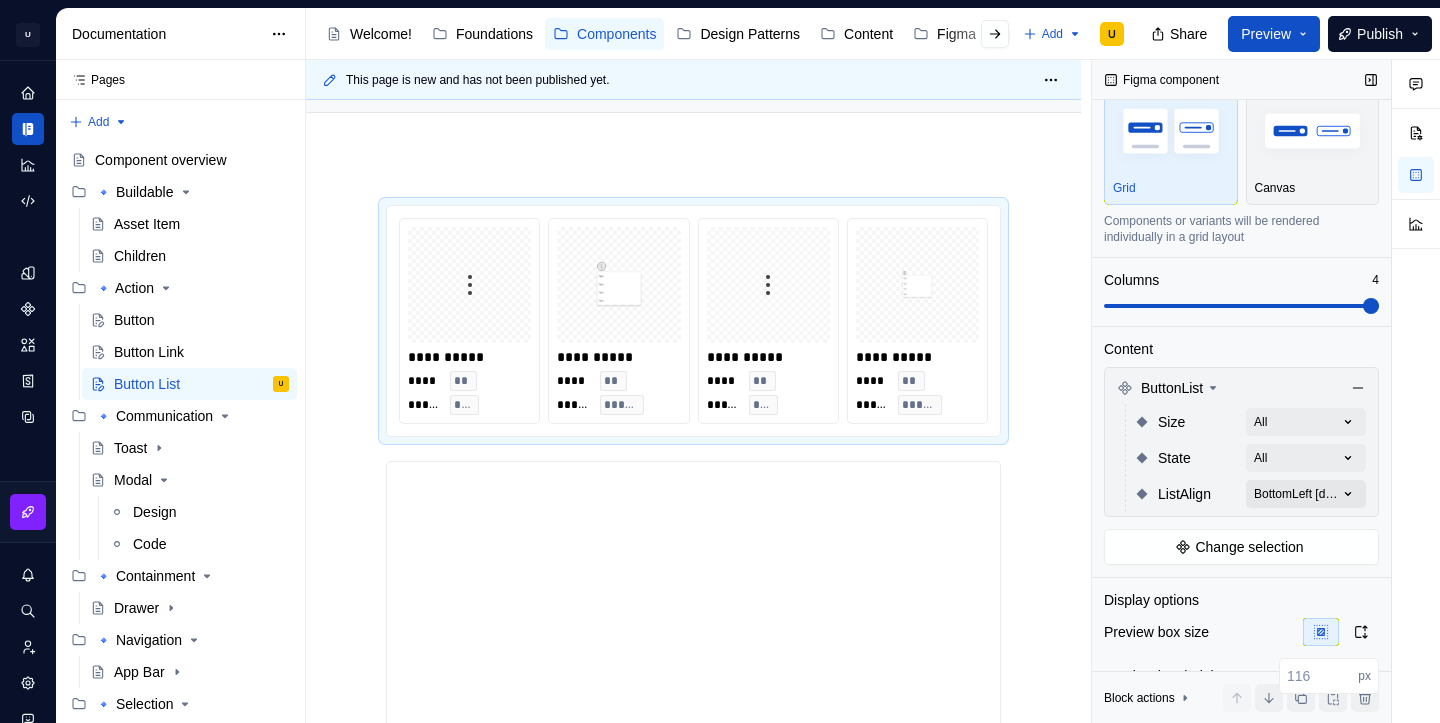 click on "Comments Open comments No comments yet Select ‘Comment’ from the block context menu to add one. Figma component Variants Grid Canvas Components or variants will be rendered individually in a grid layout Columns 4 Content ButtonList Size All State All ListAlign BottomLeft [default] Change selection Display options Preview box size Preview box height px Preview background Show component name Yes Show properties details Yes Show variant description Yes Block actions Move up Move down Duplicate Copy (⌘C) Cut (⌘X) Delete" at bounding box center (1266, 391) 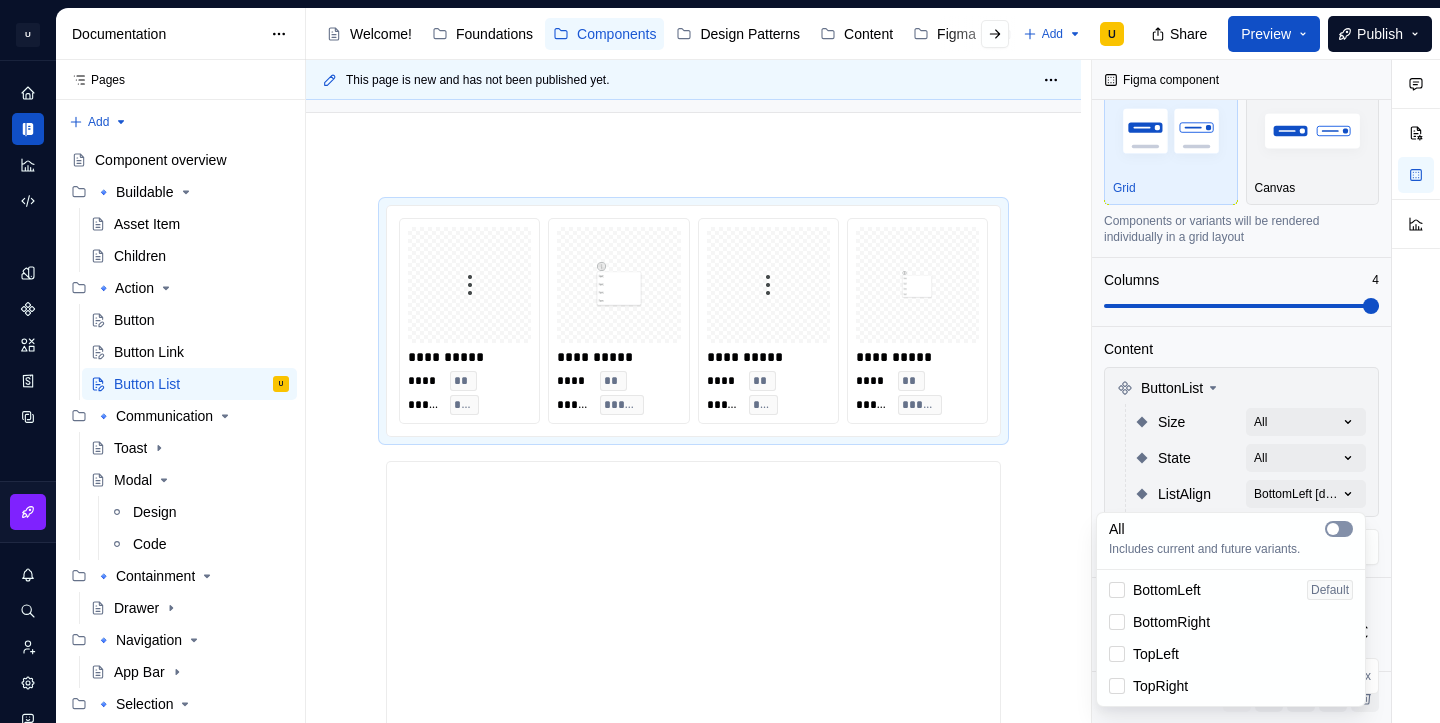 click 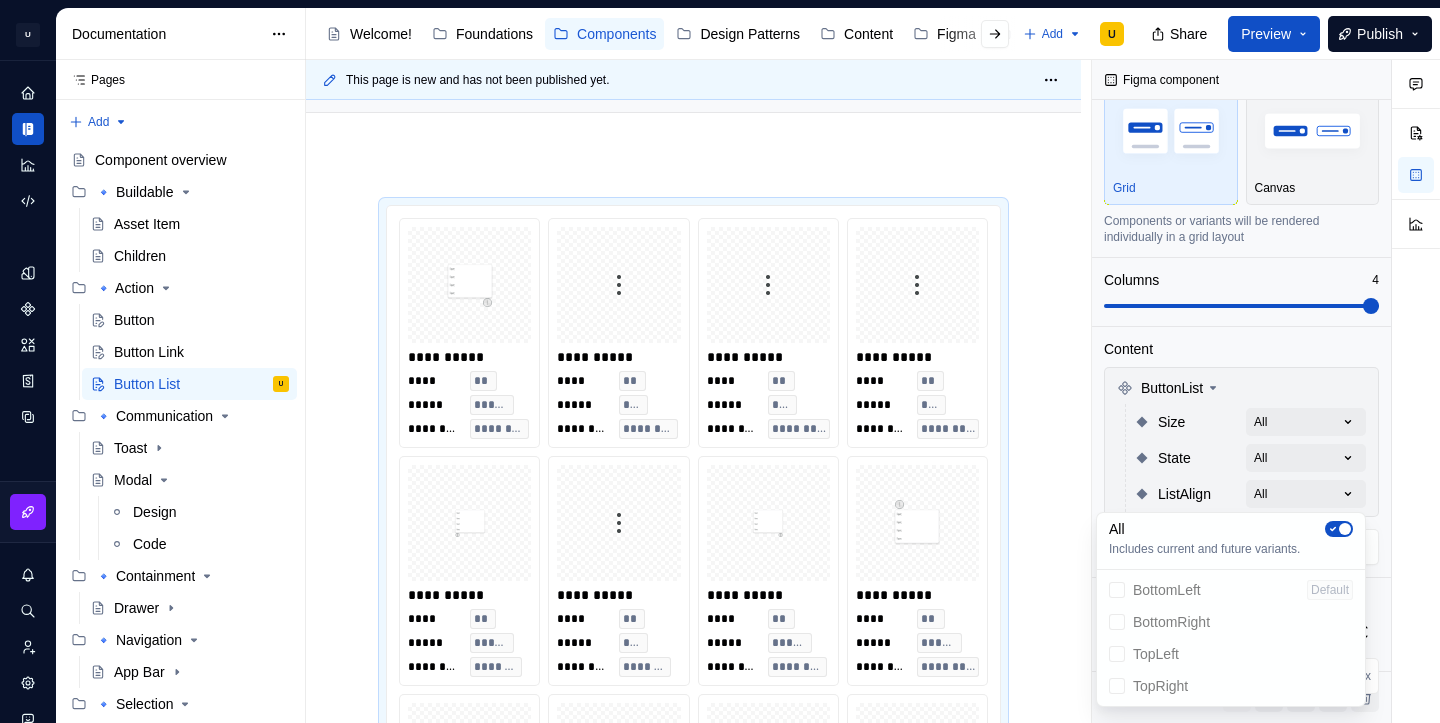 click on "Comments Open comments No comments yet Select ‘Comment’ from the block context menu to add one. Figma component Variants Grid Canvas Components or variants will be rendered individually in a grid layout Columns 4 Content ButtonList Size All State All ListAlign All Change selection Display options Preview box size Preview box height px Preview background Show component name Yes Show properties details Yes Show variant description Yes Block actions Move up Move down Duplicate Copy (⌘C) Cut (⌘X) Delete" at bounding box center [1266, 391] 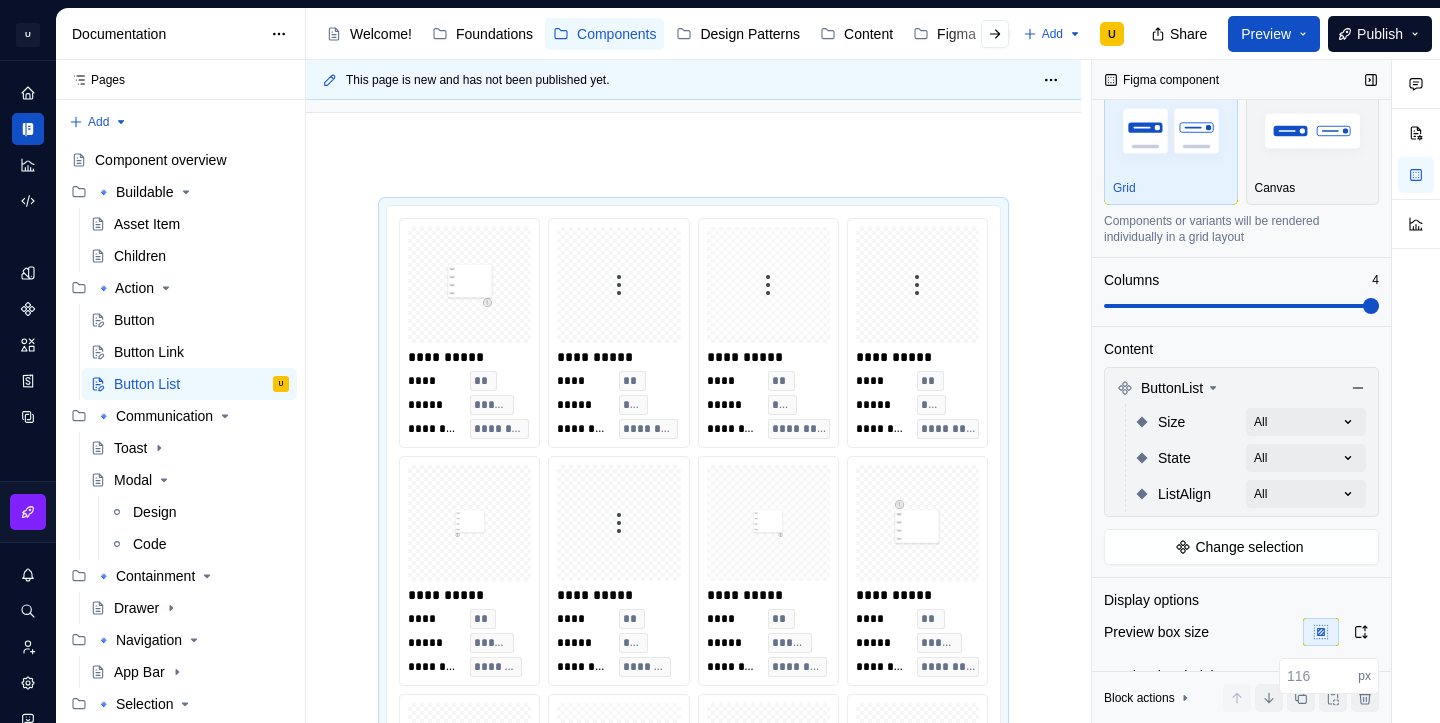 click at bounding box center [1241, 306] 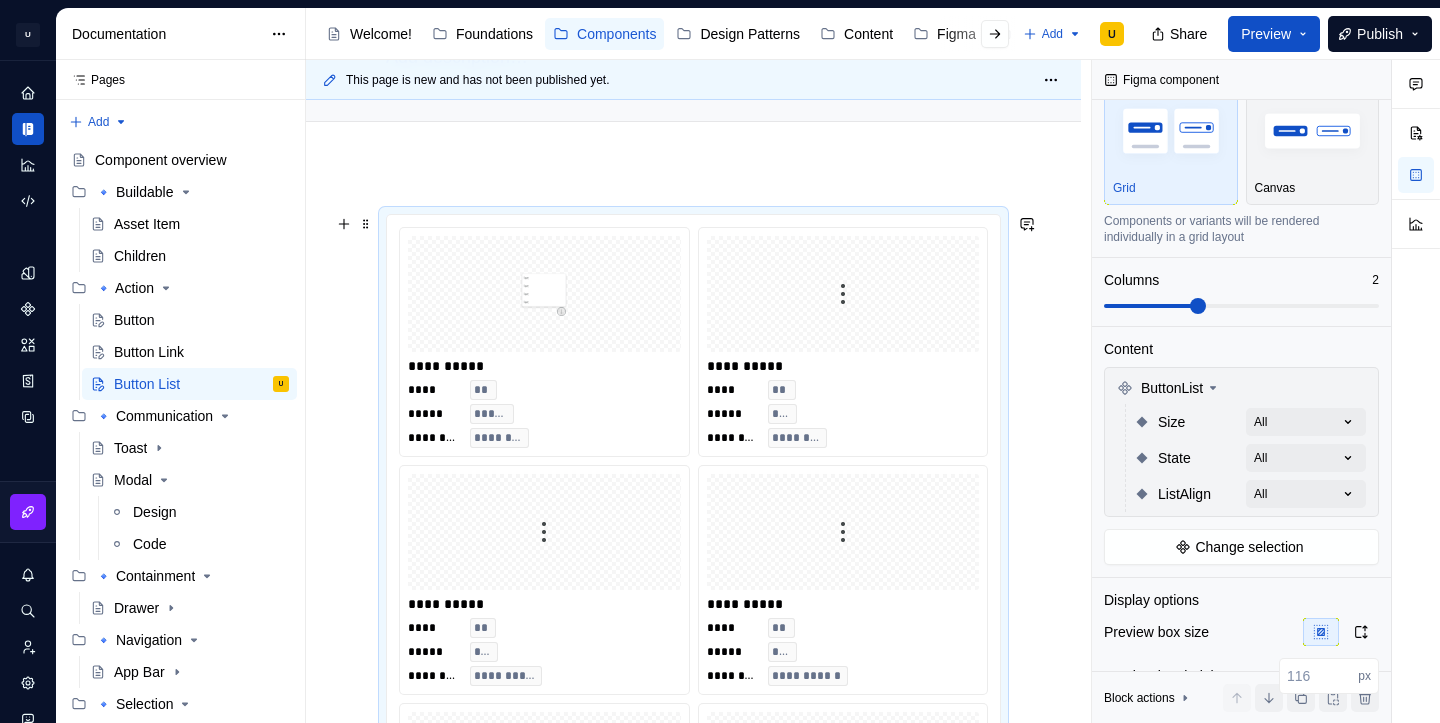 scroll, scrollTop: 169, scrollLeft: 0, axis: vertical 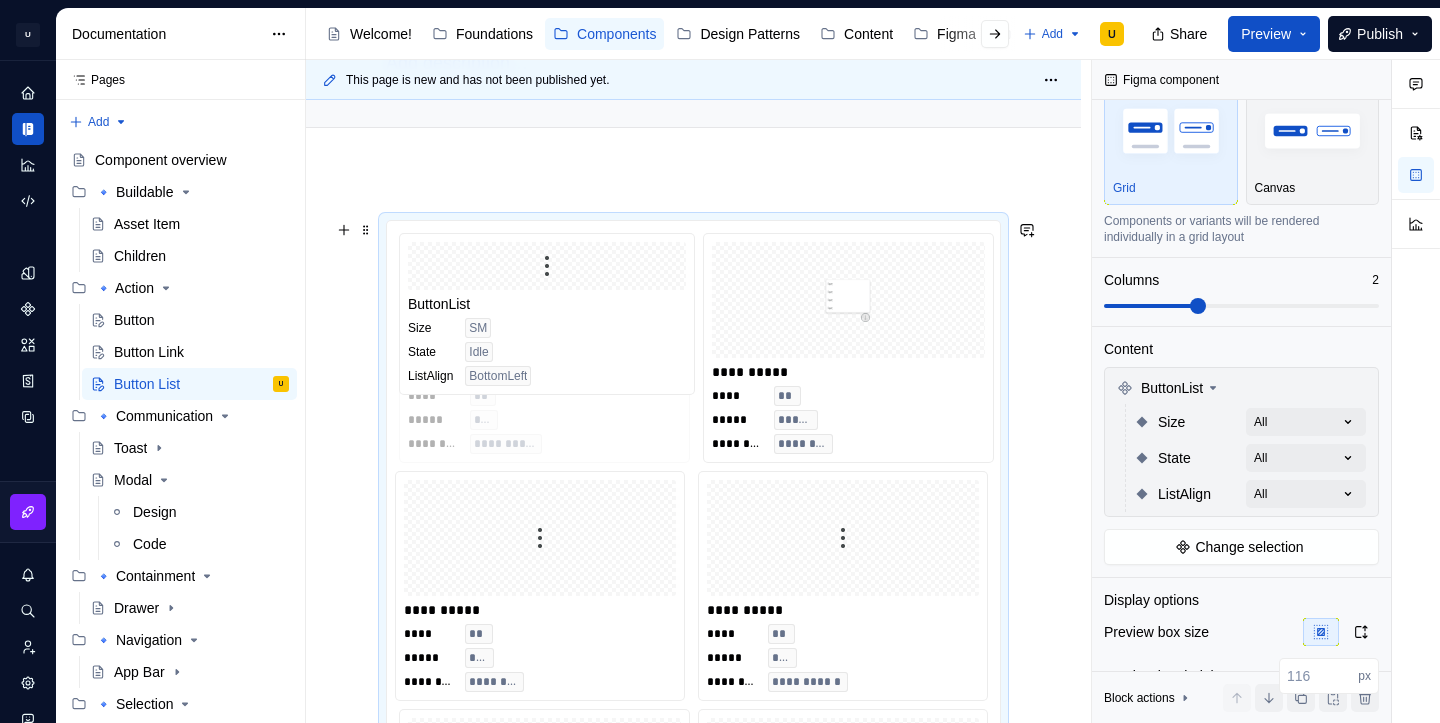 drag, startPoint x: 644, startPoint y: 546, endPoint x: 623, endPoint y: 375, distance: 172.28465 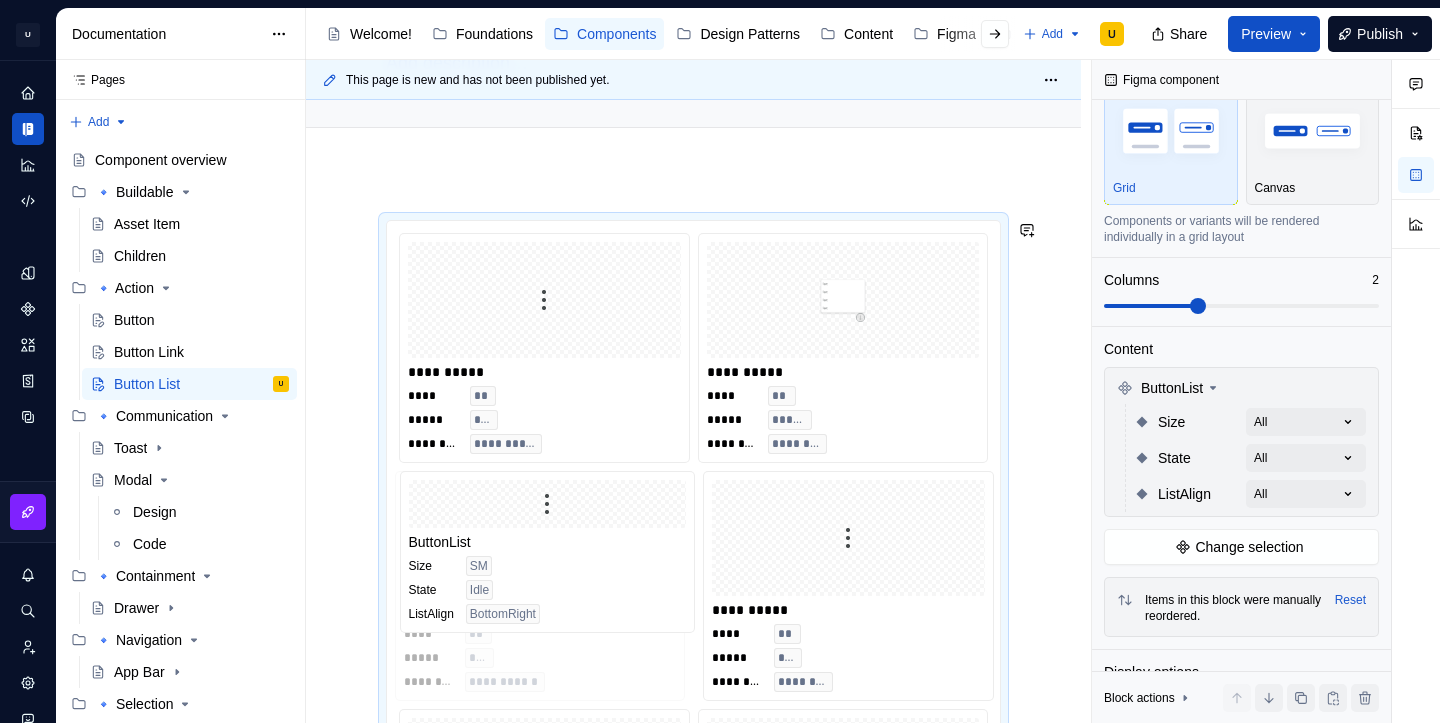 drag, startPoint x: 827, startPoint y: 530, endPoint x: 565, endPoint y: 538, distance: 262.1221 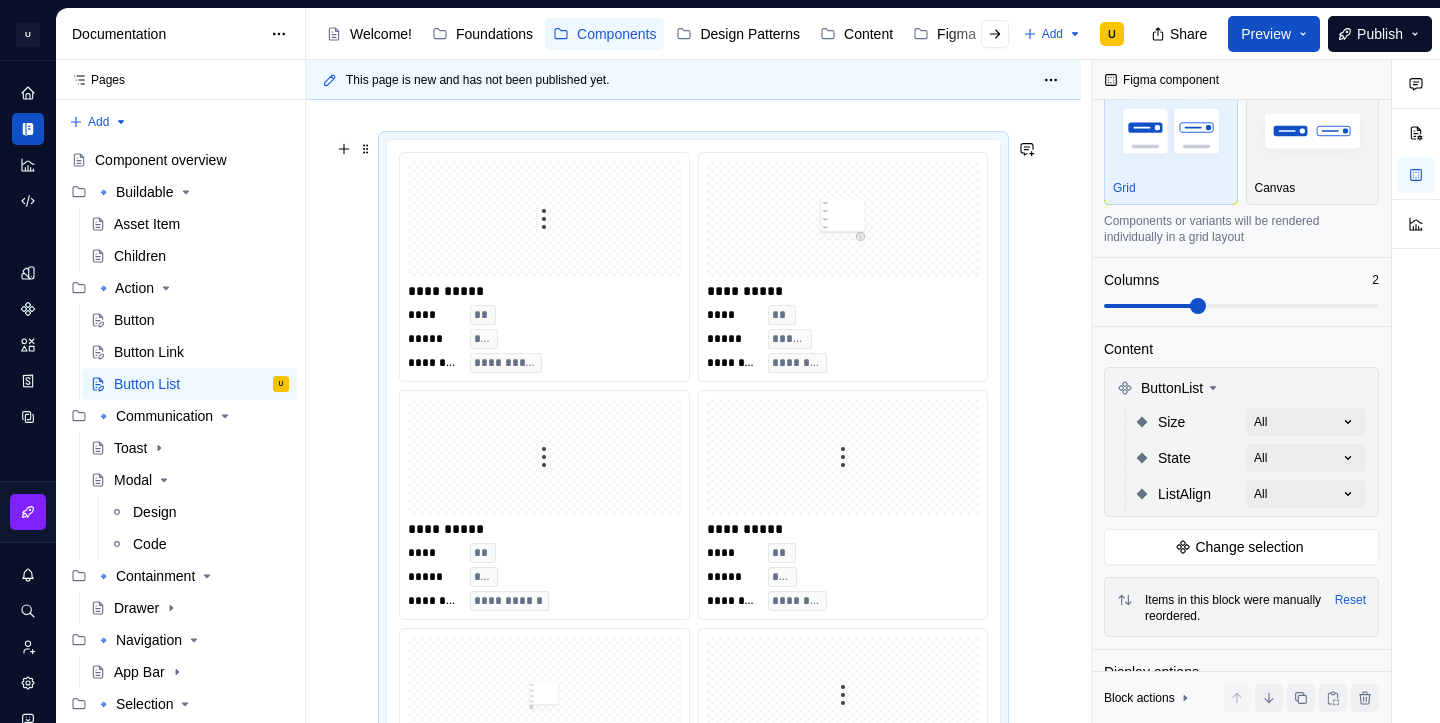 scroll, scrollTop: 276, scrollLeft: 0, axis: vertical 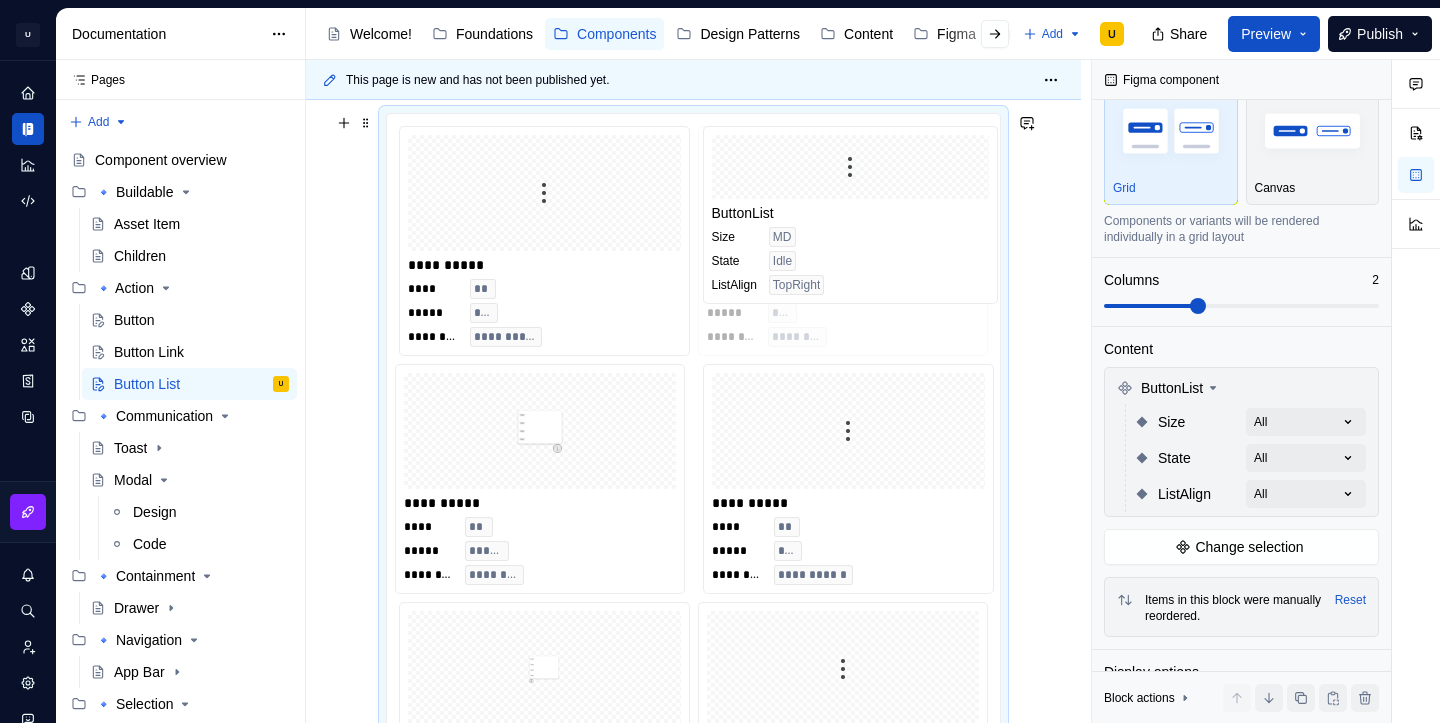 drag, startPoint x: 807, startPoint y: 455, endPoint x: 817, endPoint y: 303, distance: 152.3286 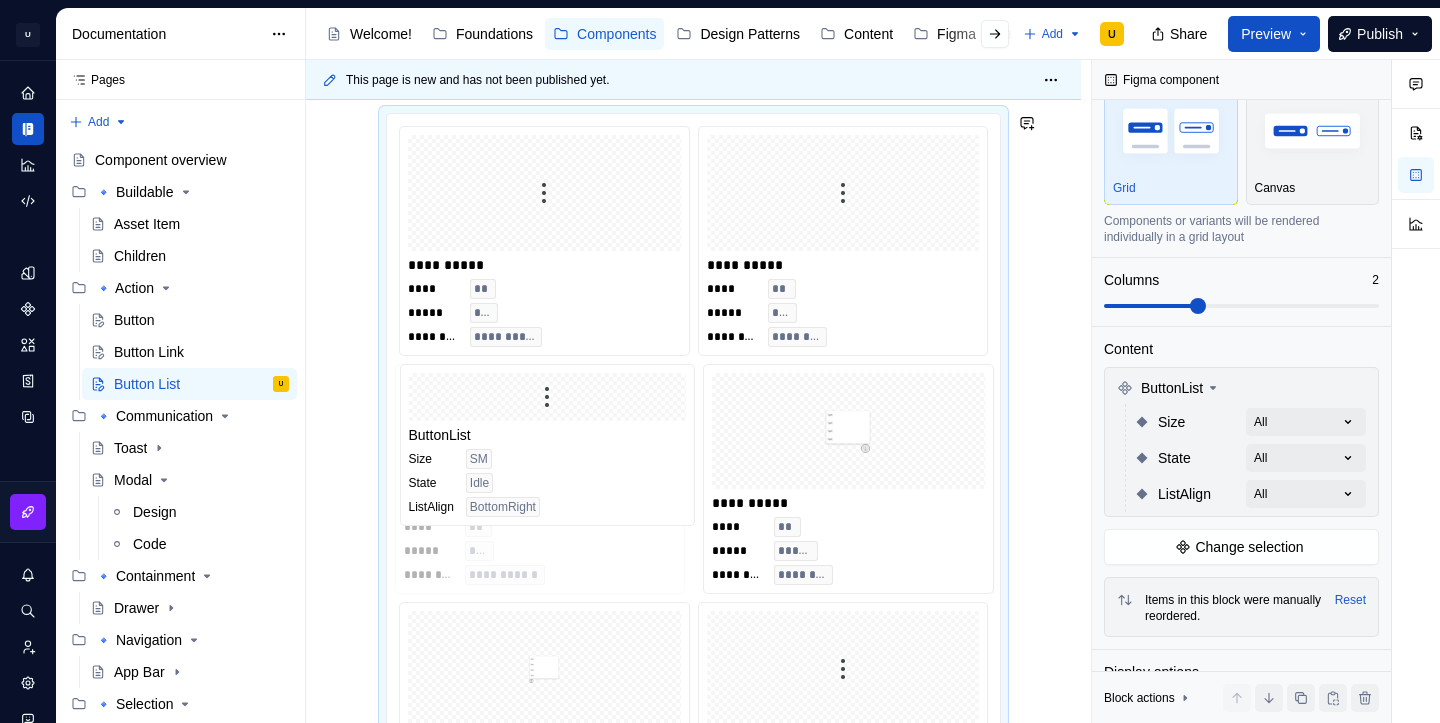 drag, startPoint x: 828, startPoint y: 452, endPoint x: 592, endPoint y: 454, distance: 236.00847 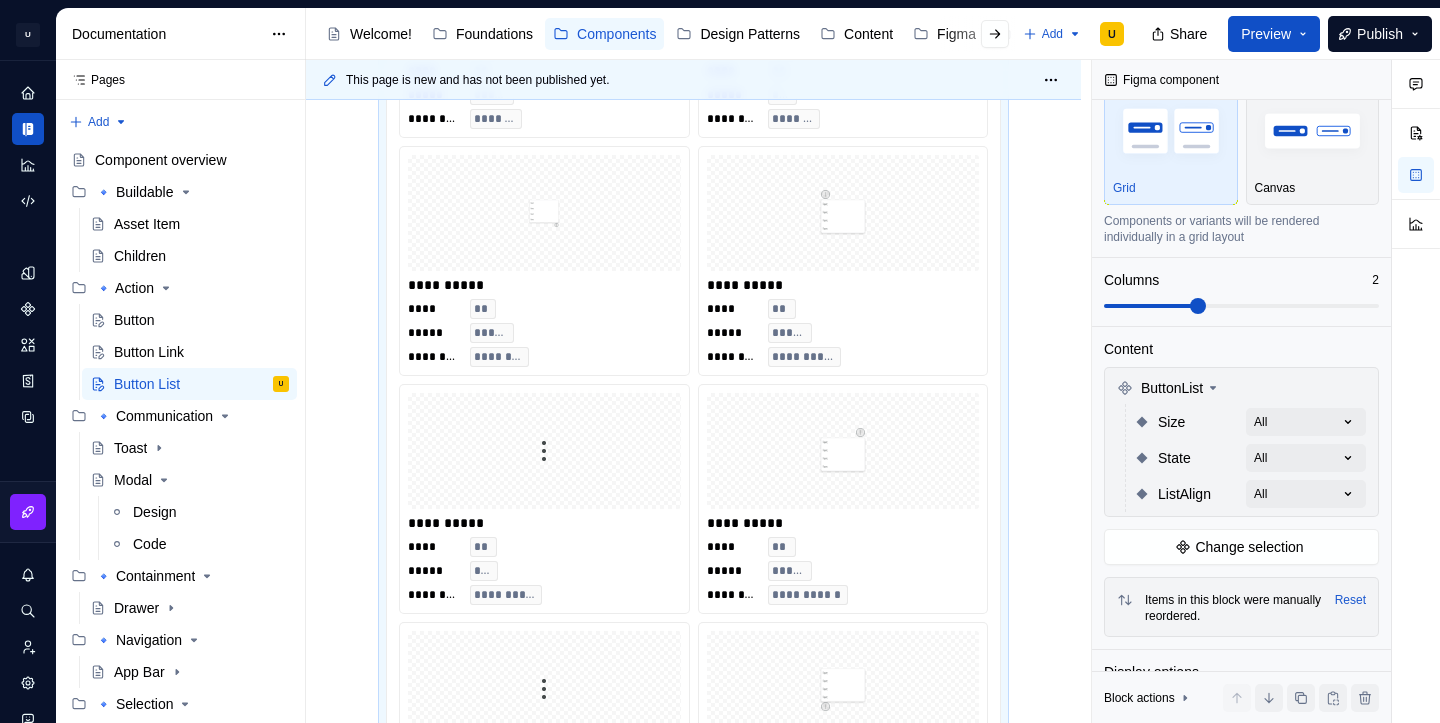 scroll, scrollTop: 939, scrollLeft: 0, axis: vertical 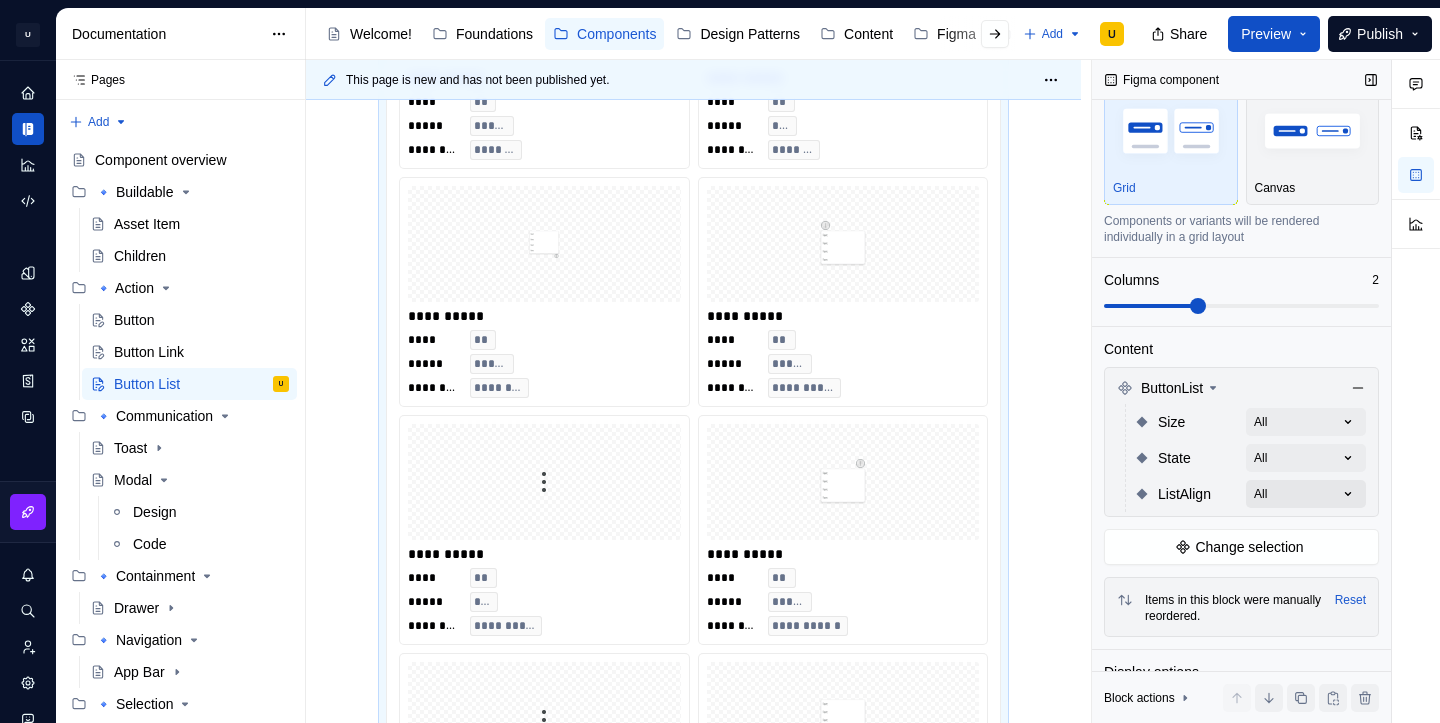 click on "Comments Open comments No comments yet Select ‘Comment’ from the block context menu to add one. Figma component Variants Grid Canvas Components or variants will be rendered individually in a grid layout Columns 2 Content ButtonList Size All State All ListAlign All Change selection Items in this block were manually reordered. Reset Display options Preview box size Preview box height px Preview background Show component name Yes Show properties details Yes Show variant description Yes Block actions Move up Move down Duplicate Copy (⌘C) Cut (⌘X) Delete" at bounding box center [1266, 391] 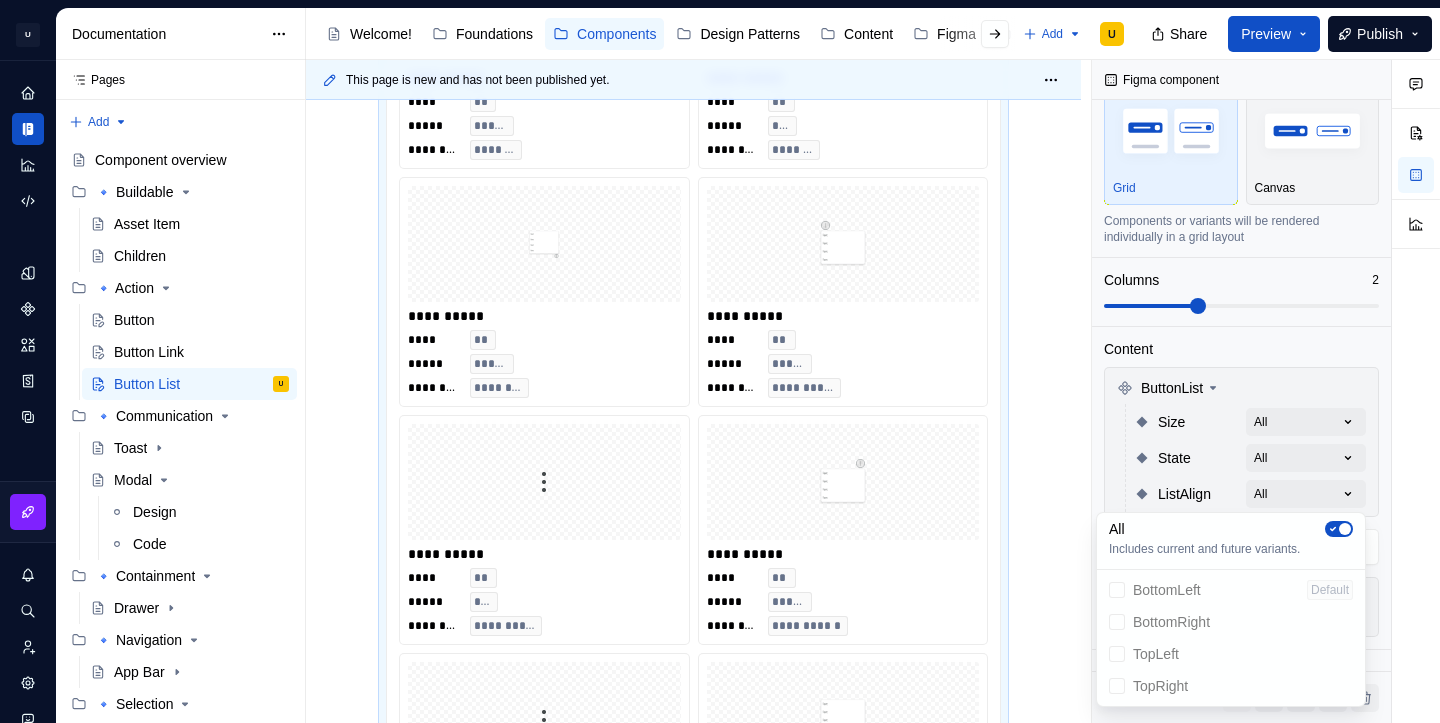 click 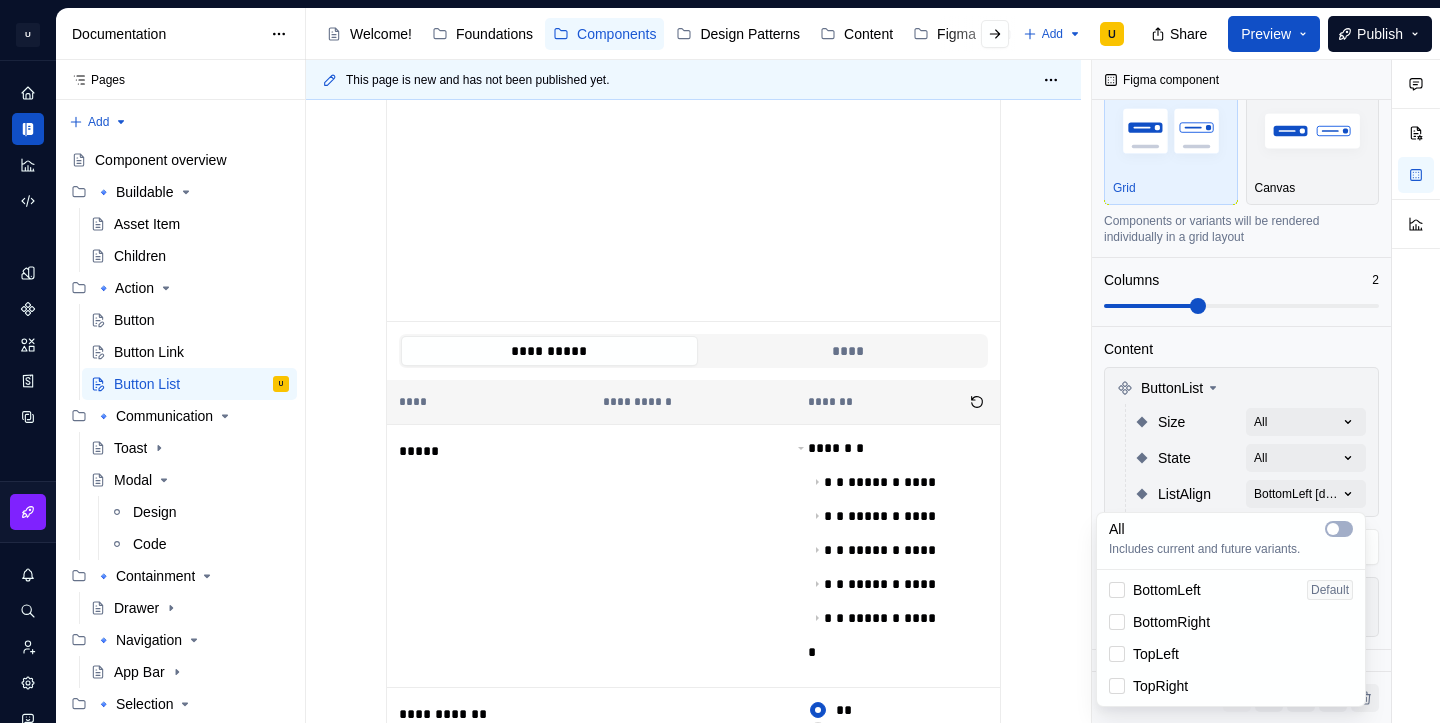 click on "U Clarice.DS U Design system data Documentation
Accessibility guide for tree Page tree.
Navigate the tree with the arrow keys. Common tree hotkeys apply. Further keybindings are available:
enter to execute primary action on focused item
f2 to start renaming the focused item
escape to abort renaming an item
control+d to start dragging selected items
Welcome! Foundations Components Design Patterns Content Figma Changelog Add U Share Preview Publish Pages Pages Add
Accessibility guide for tree Page tree.
Navigate the tree with the arrow keys. Common tree hotkeys apply. Further keybindings are available:
enter to execute primary action on focused item
f2 to start renaming the focused item
escape to abort renaming an item
control+d to start dragging selected items
Component overview 🔹Buildable Asset Item Children 🔹 Action Button Button Link Button List U Toast Modal" at bounding box center (720, 361) 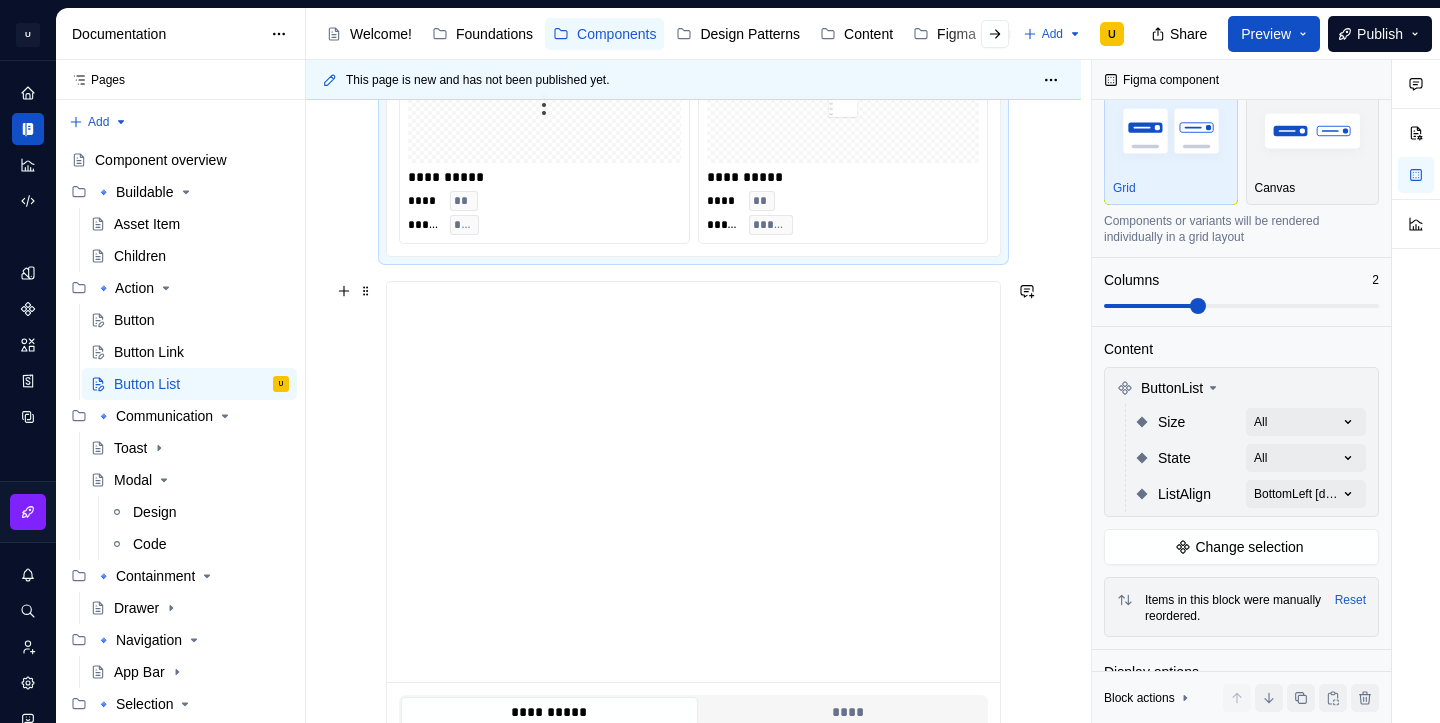 scroll, scrollTop: 553, scrollLeft: 0, axis: vertical 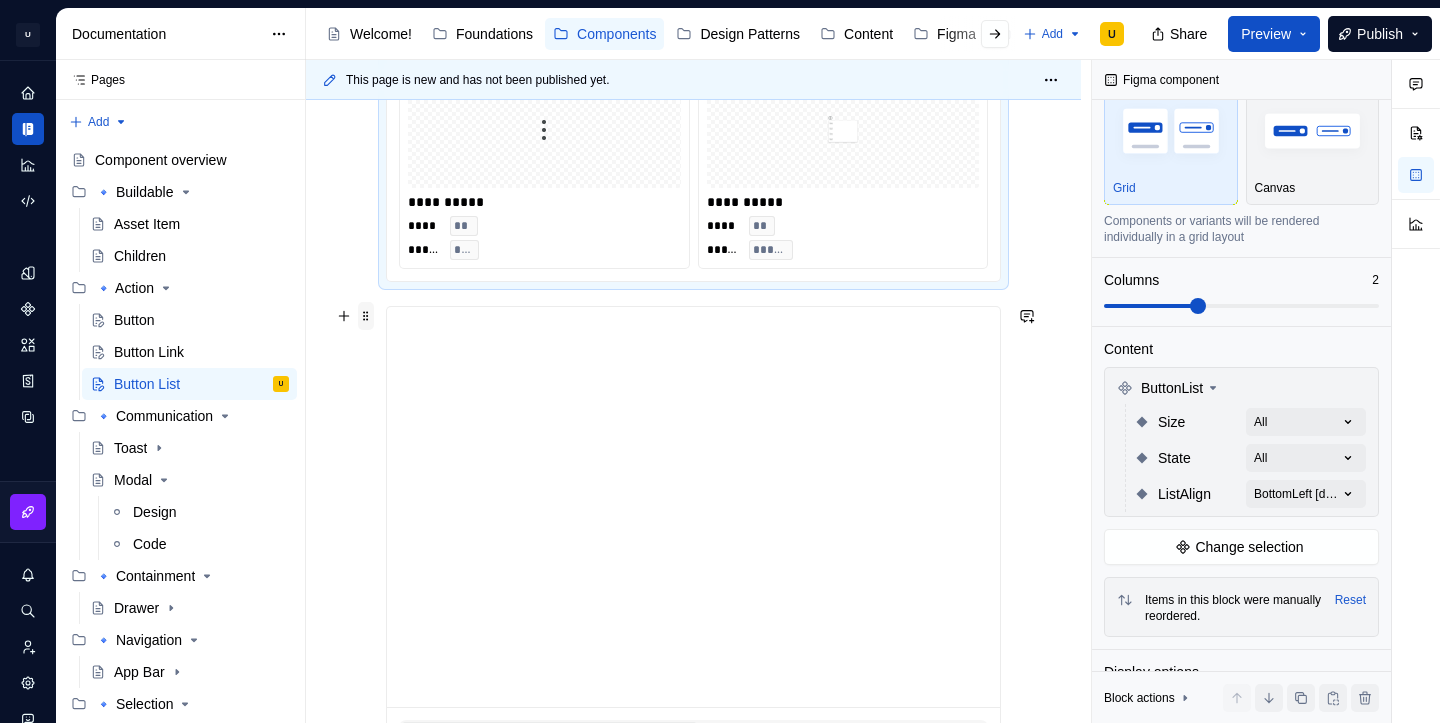 click at bounding box center [366, 316] 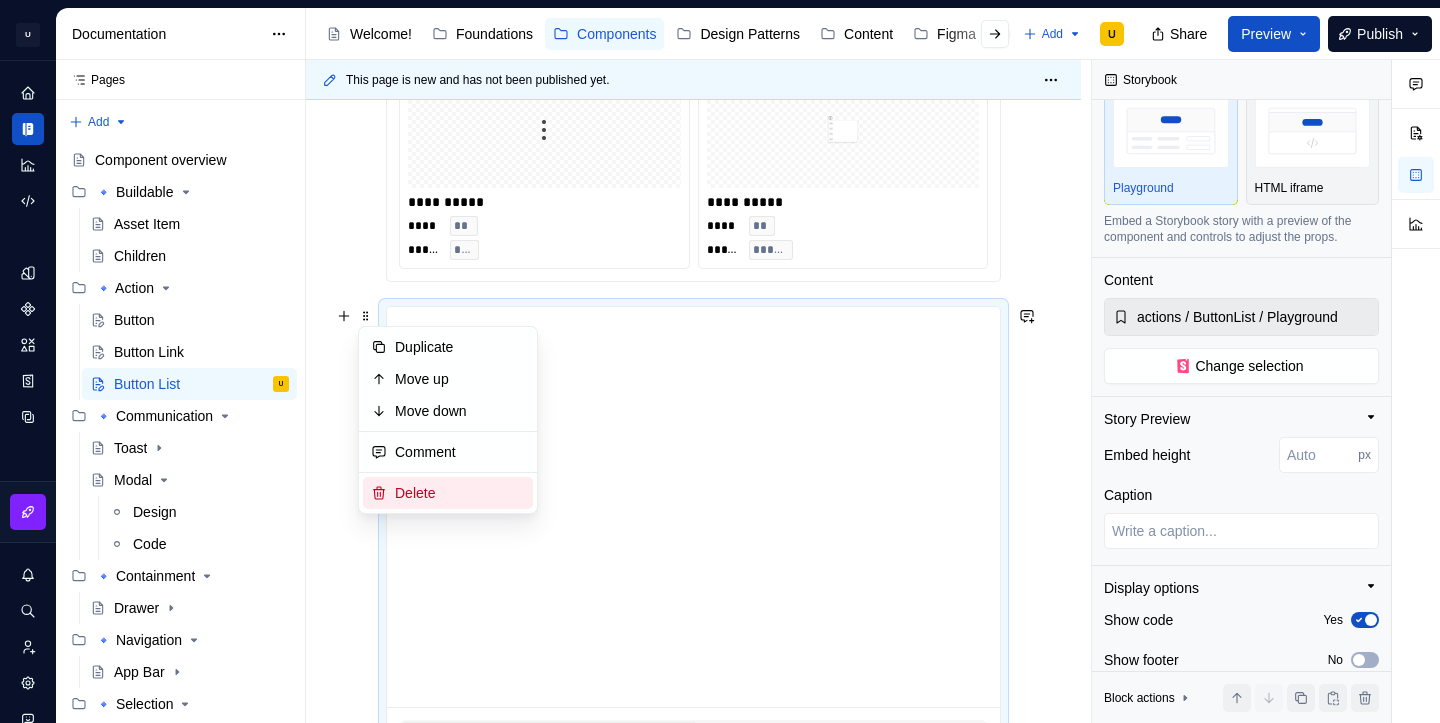 click on "Delete" at bounding box center [460, 493] 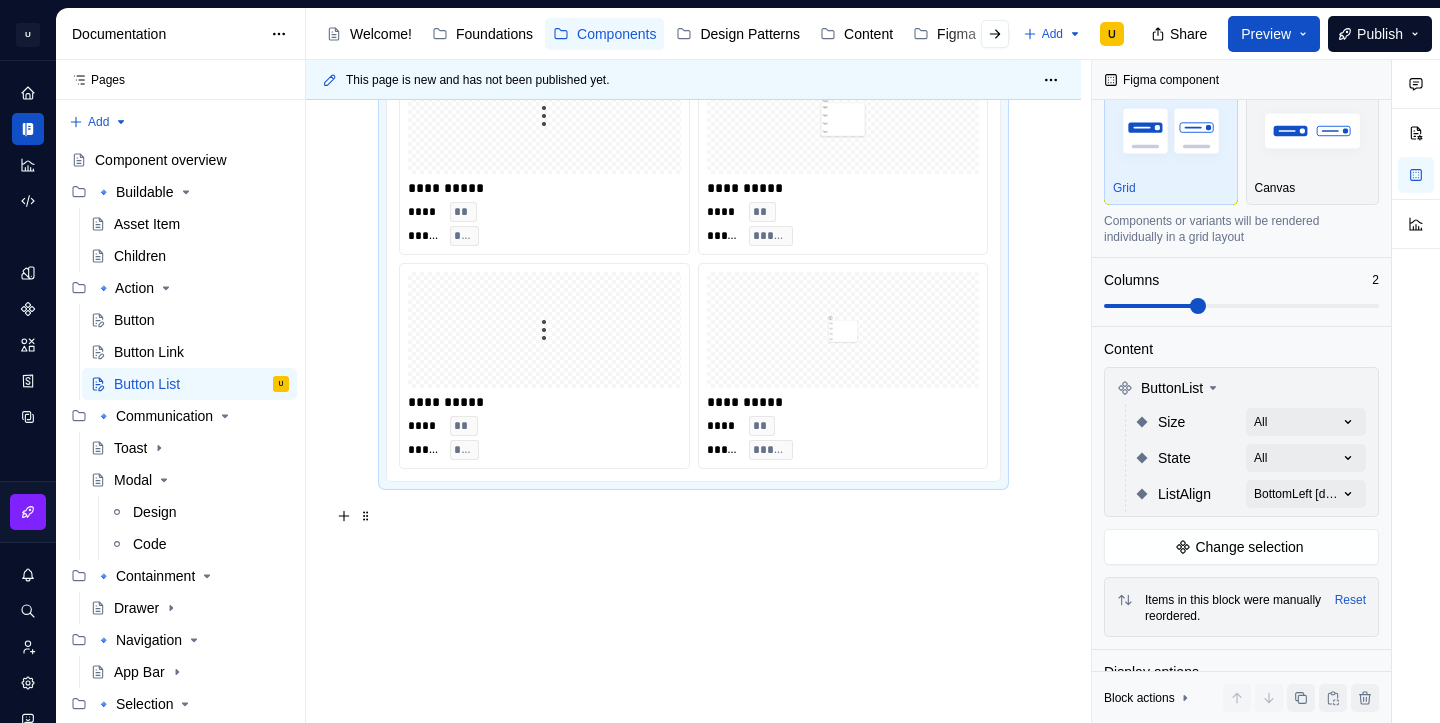 scroll, scrollTop: 329, scrollLeft: 0, axis: vertical 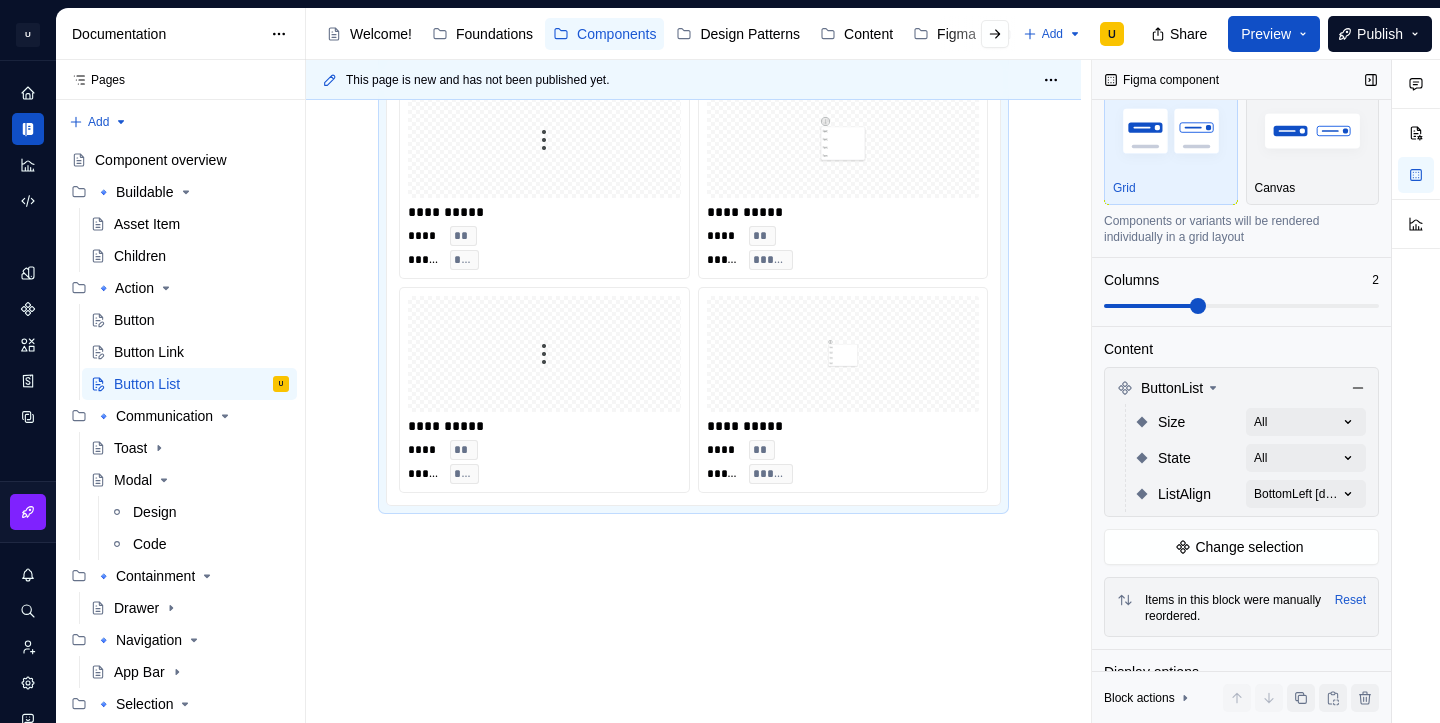 click at bounding box center [1241, 306] 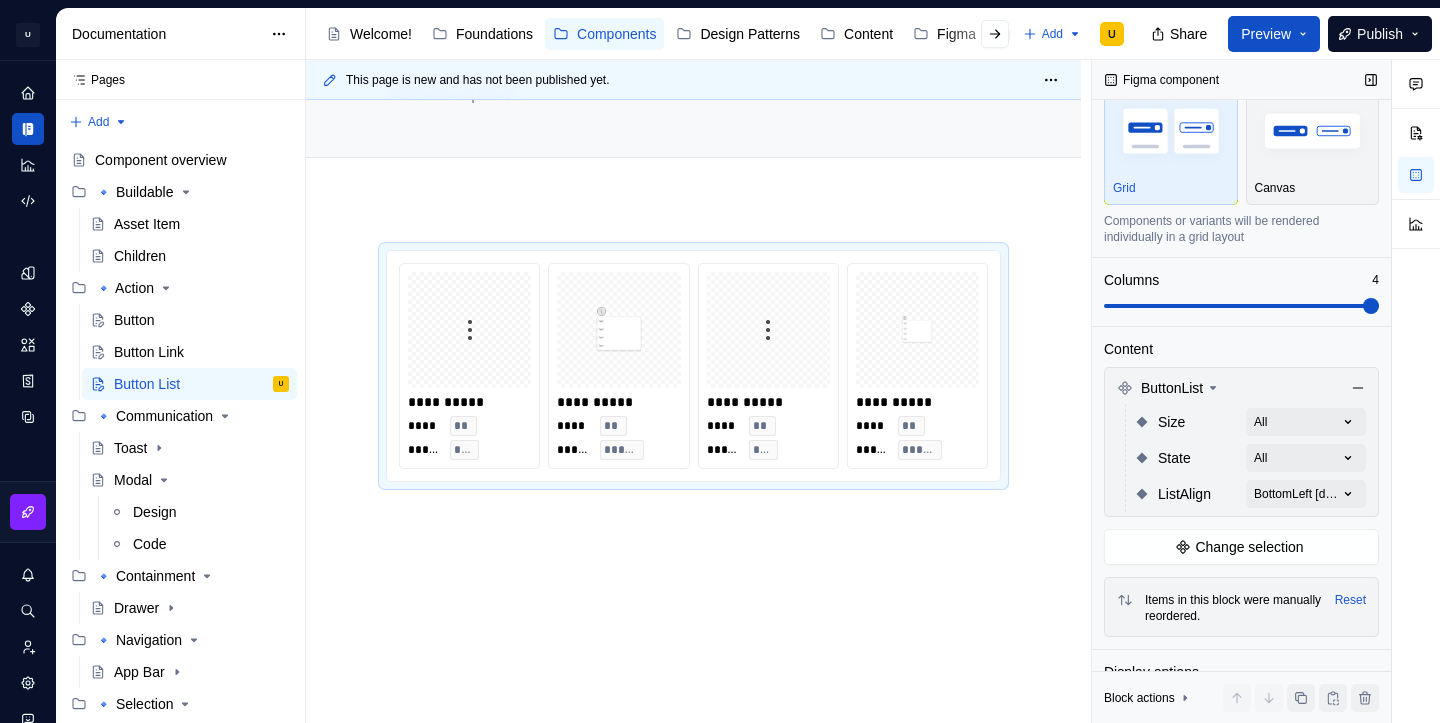 click at bounding box center (1241, 306) 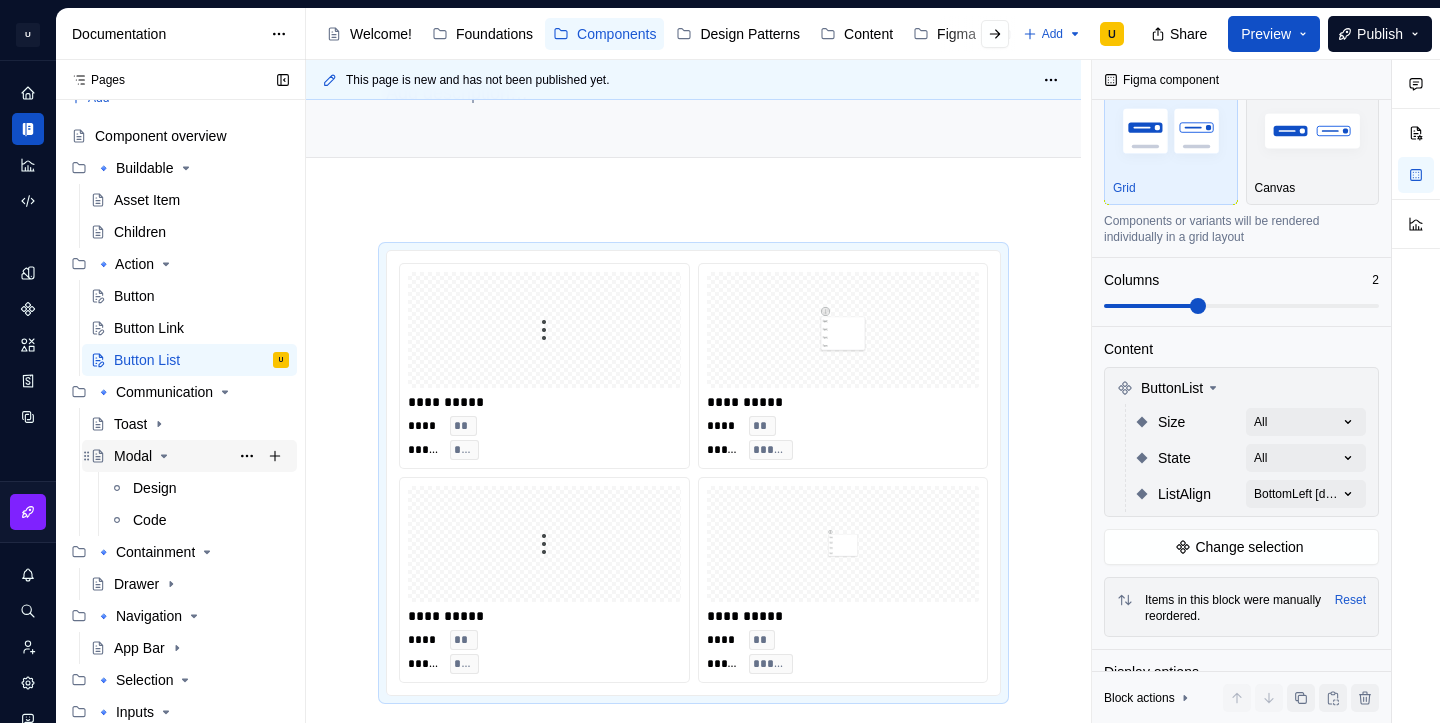 scroll, scrollTop: 24, scrollLeft: 0, axis: vertical 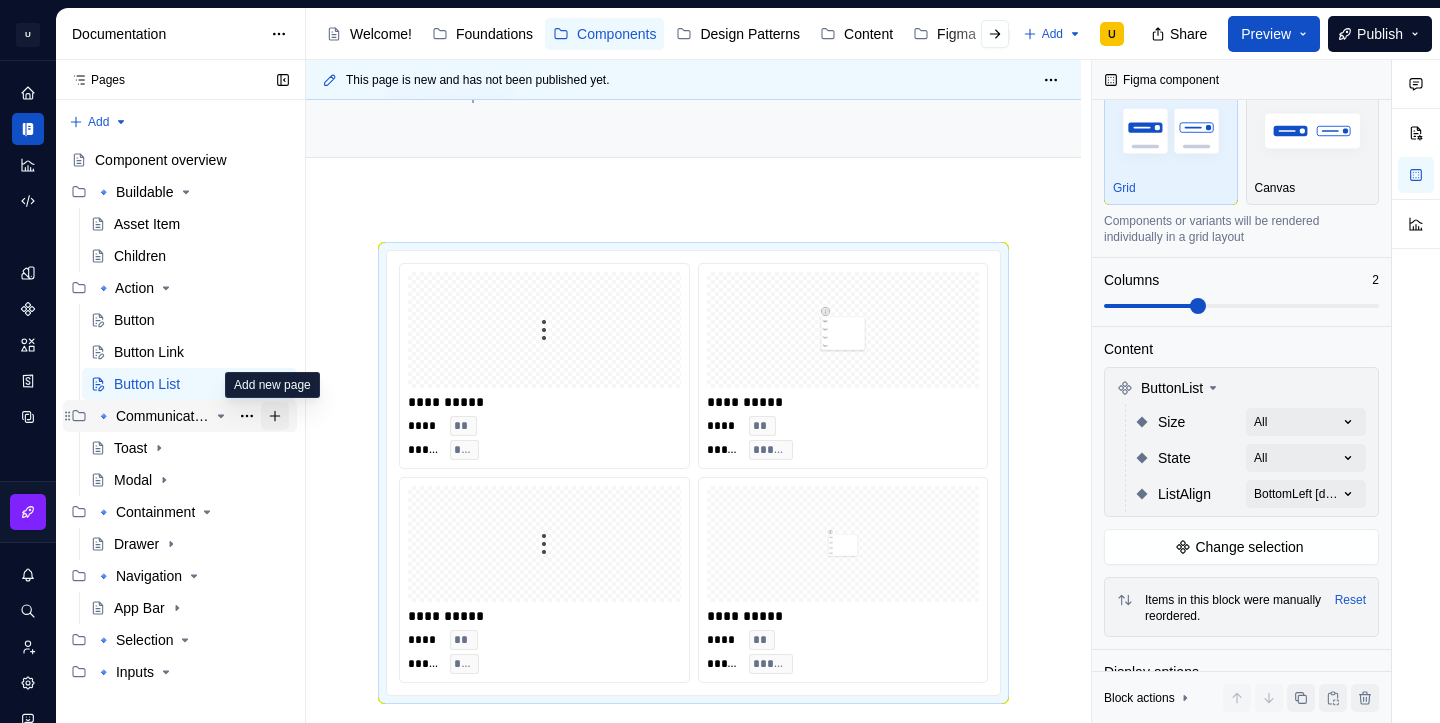 click at bounding box center (275, 416) 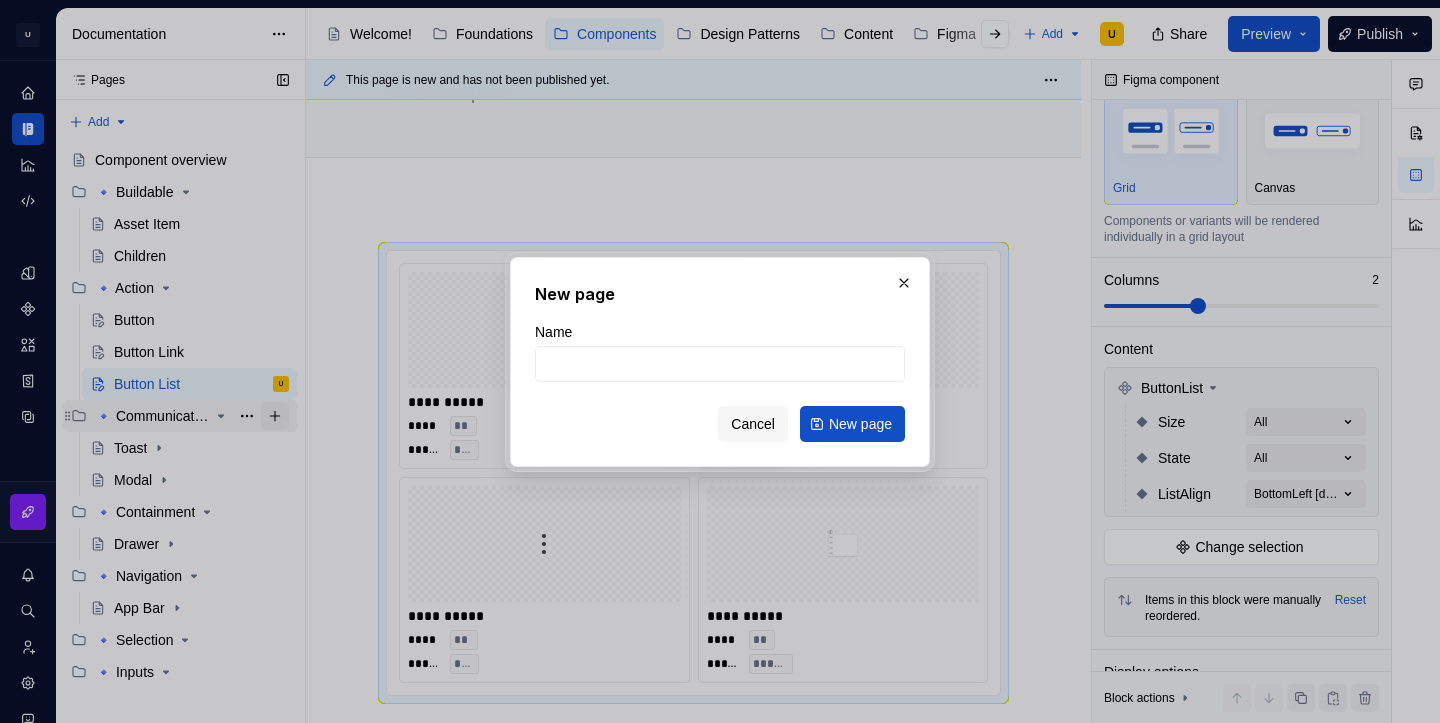 type on "A" 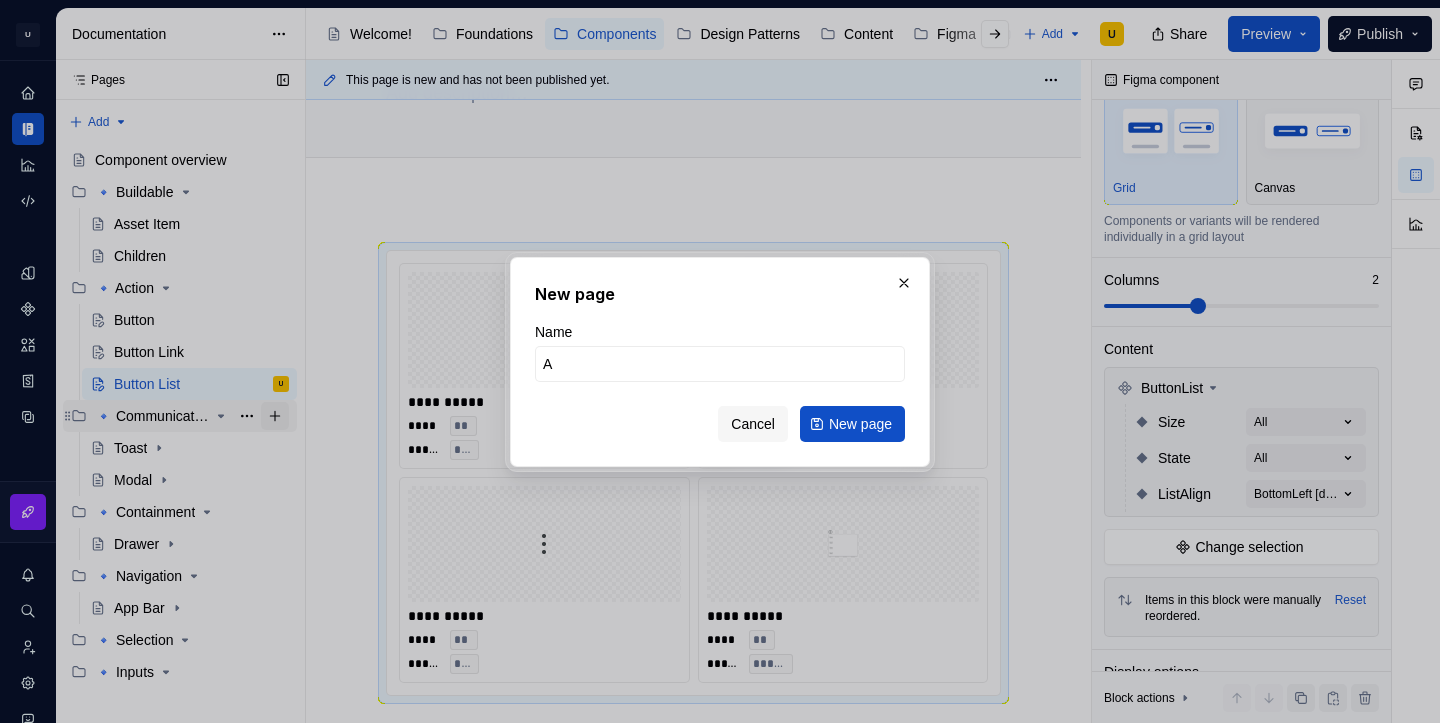 type on "*" 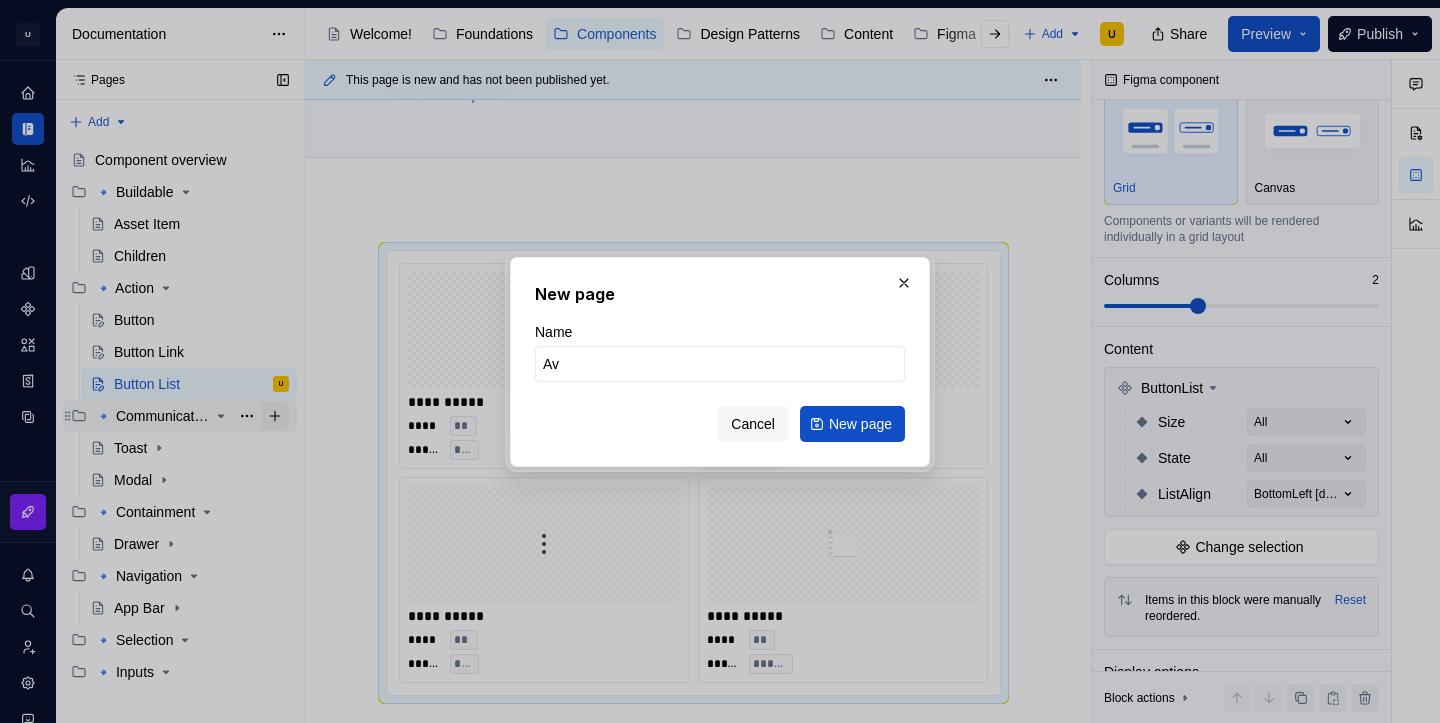 type on "*" 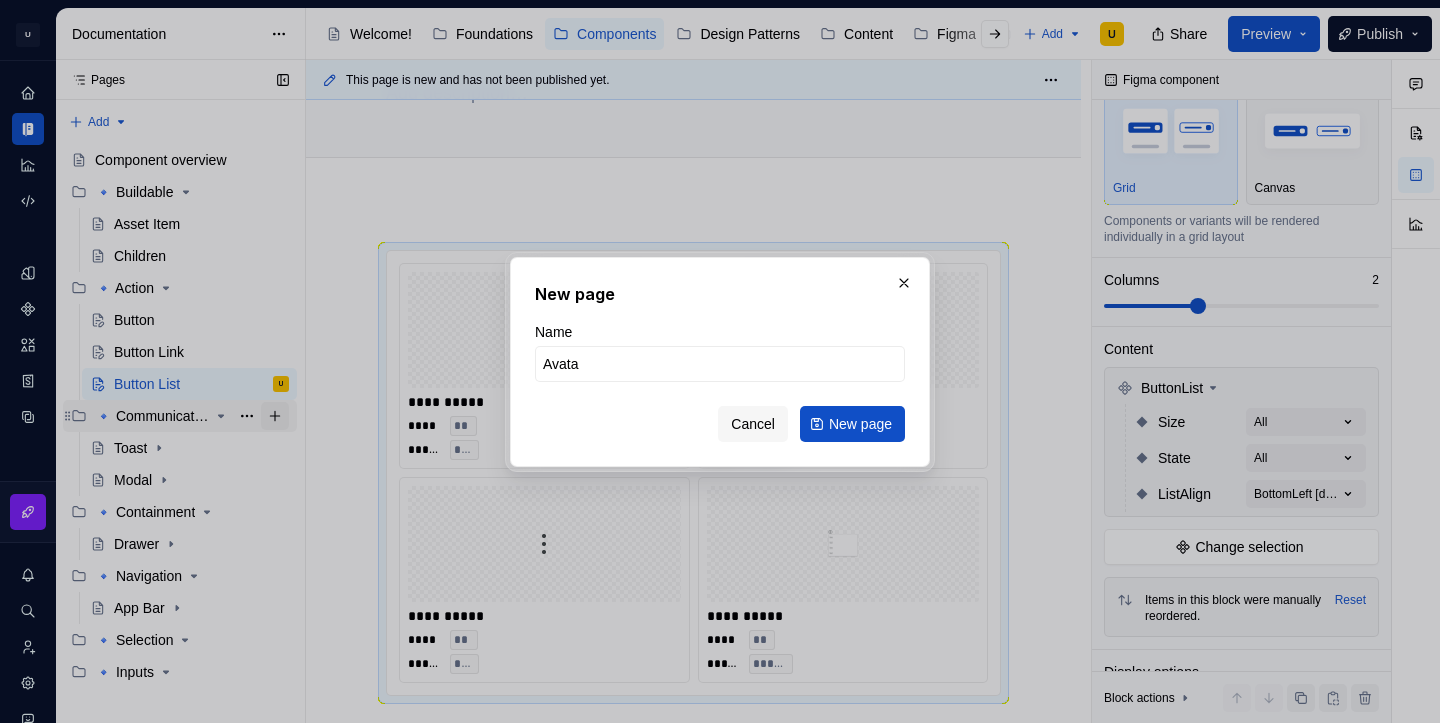 type on "Avatar" 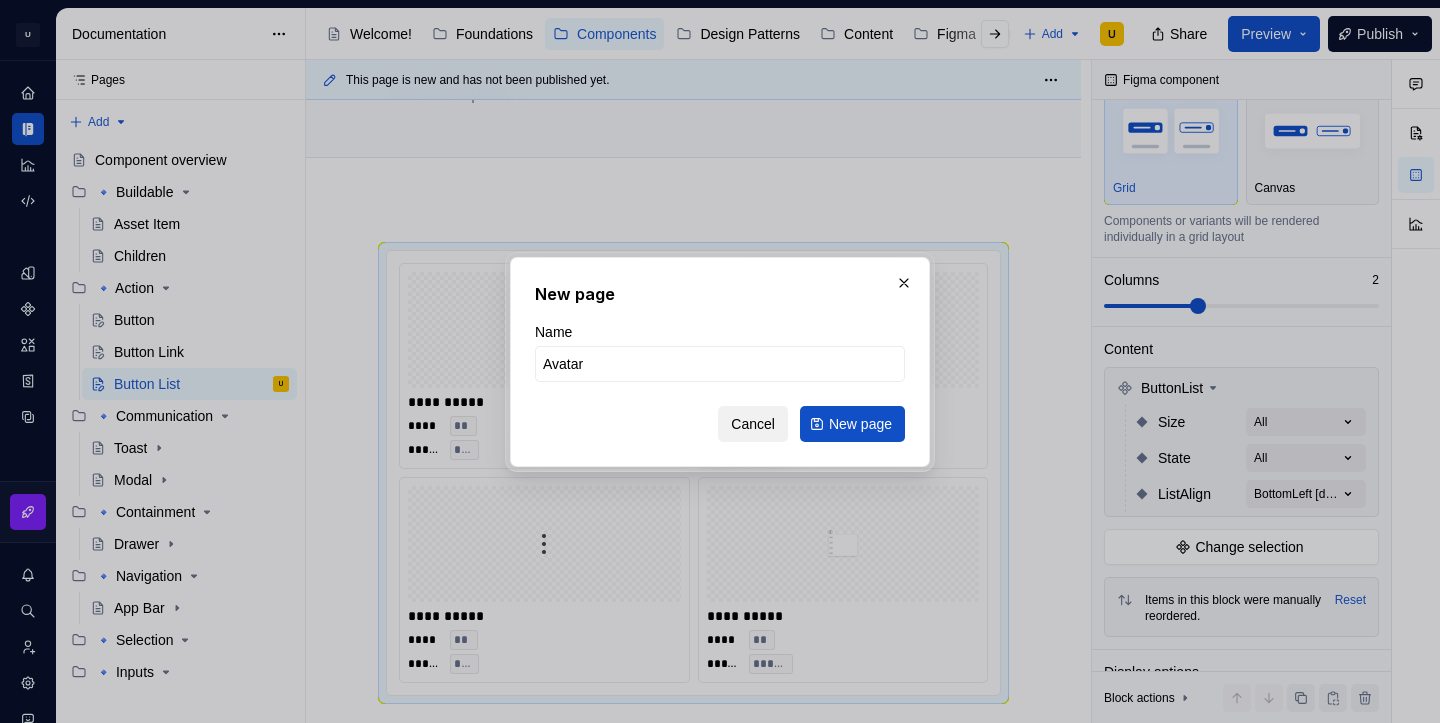 click on "Cancel" at bounding box center [753, 424] 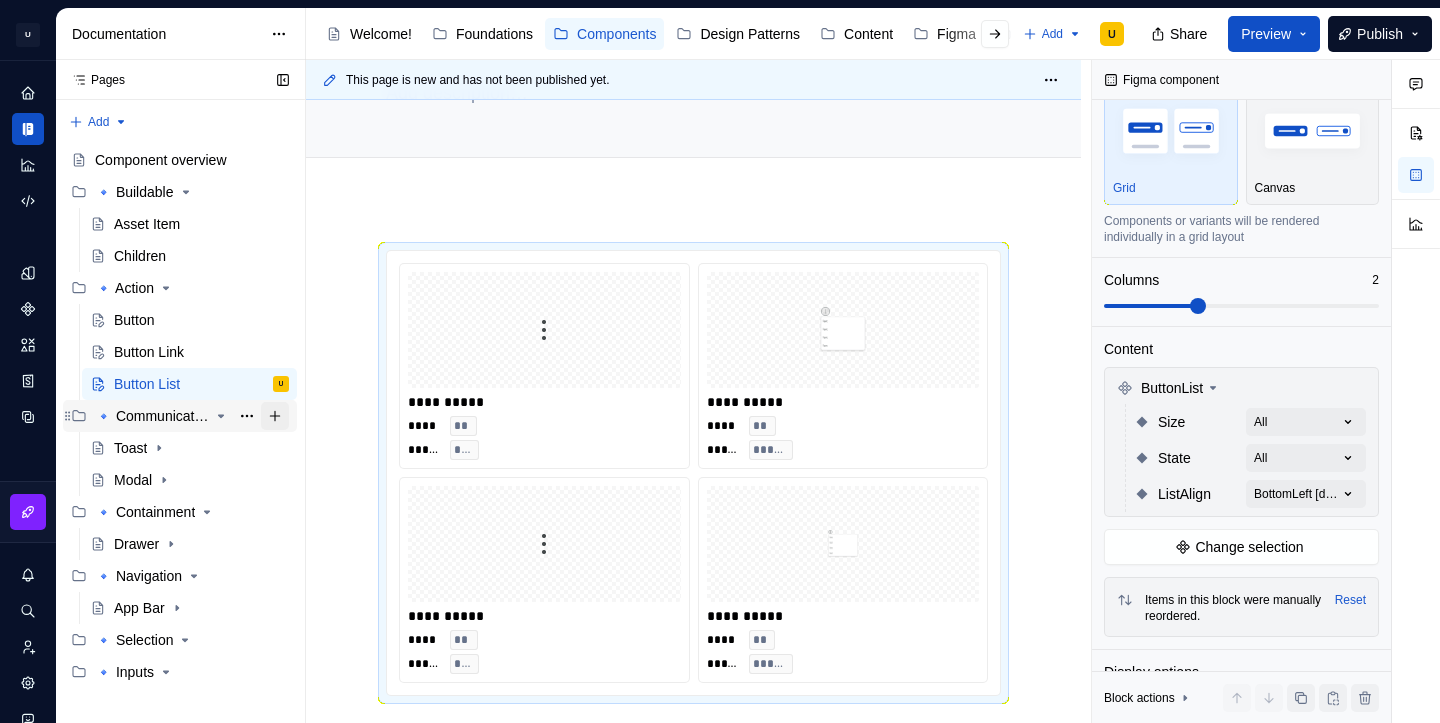 click at bounding box center (275, 416) 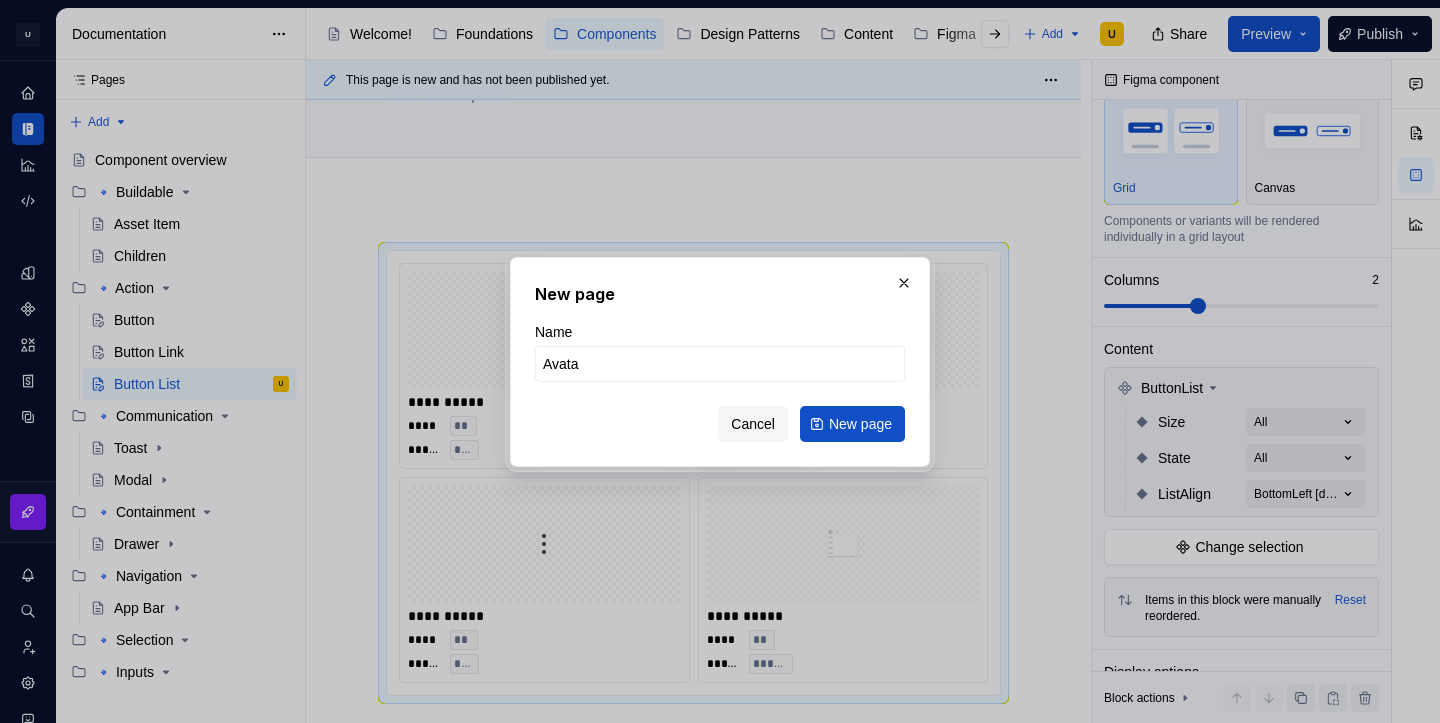 type on "Avatar" 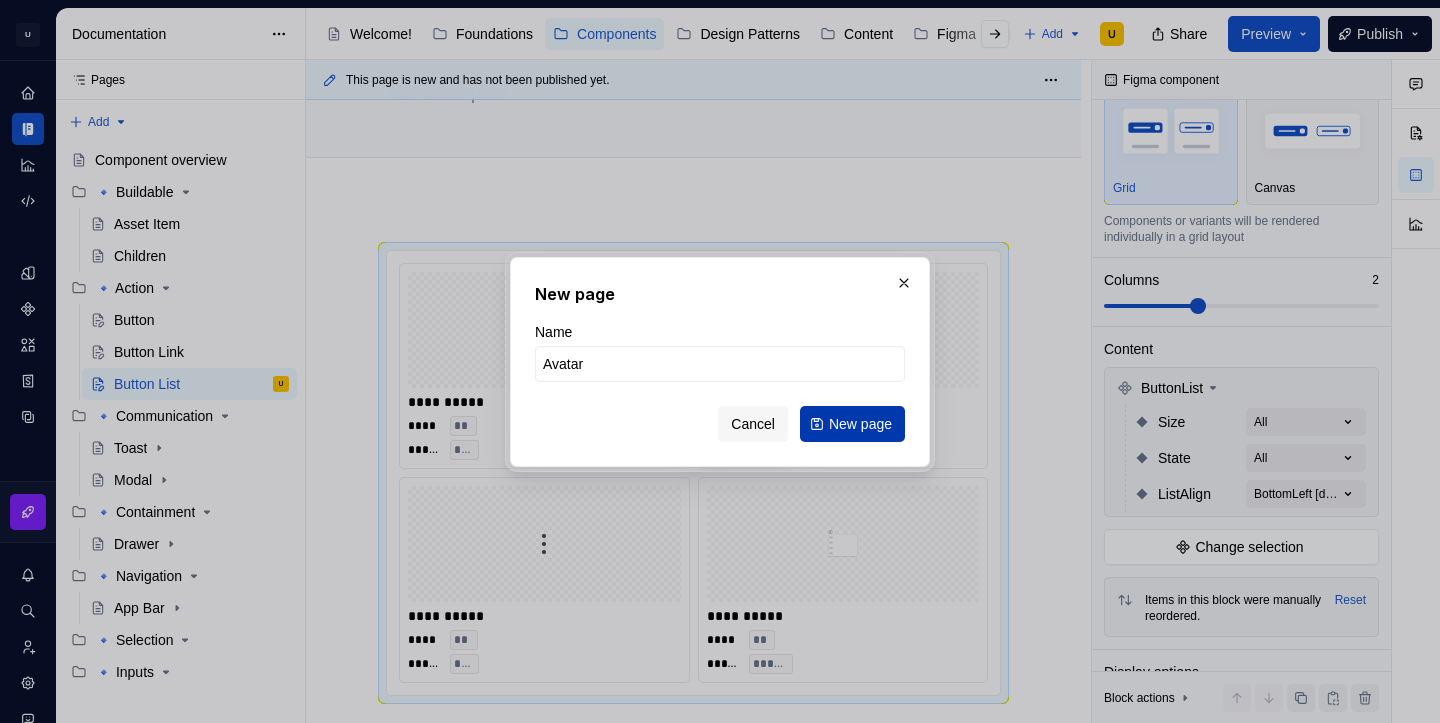click on "New page" at bounding box center (860, 424) 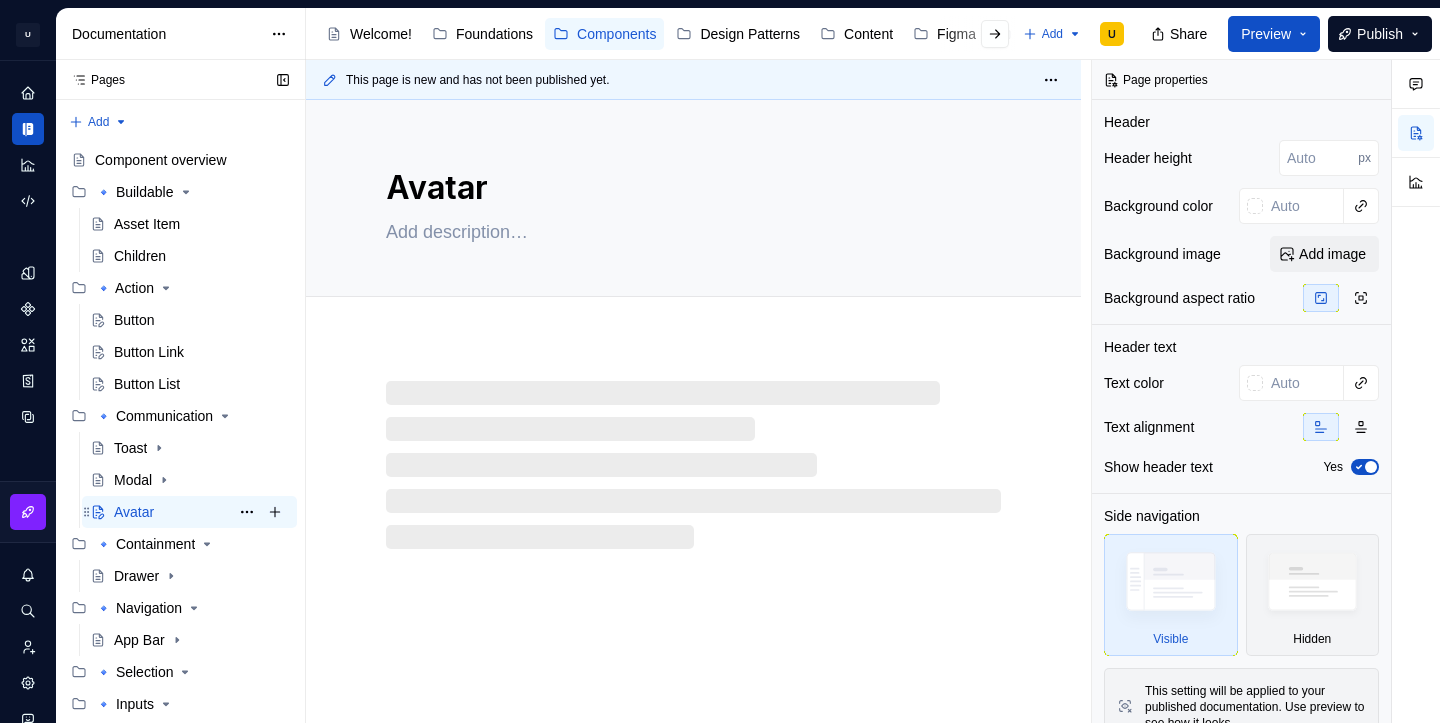 type on "*" 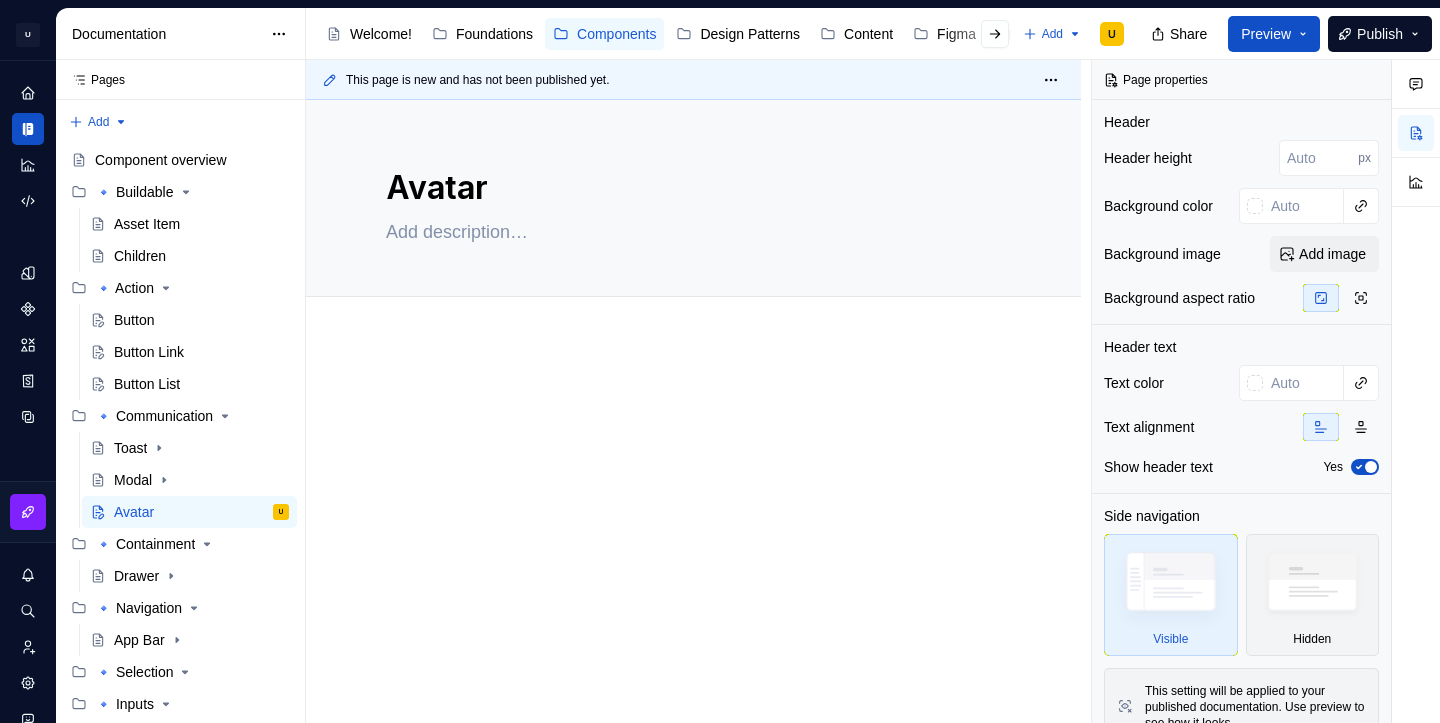 click at bounding box center (693, 427) 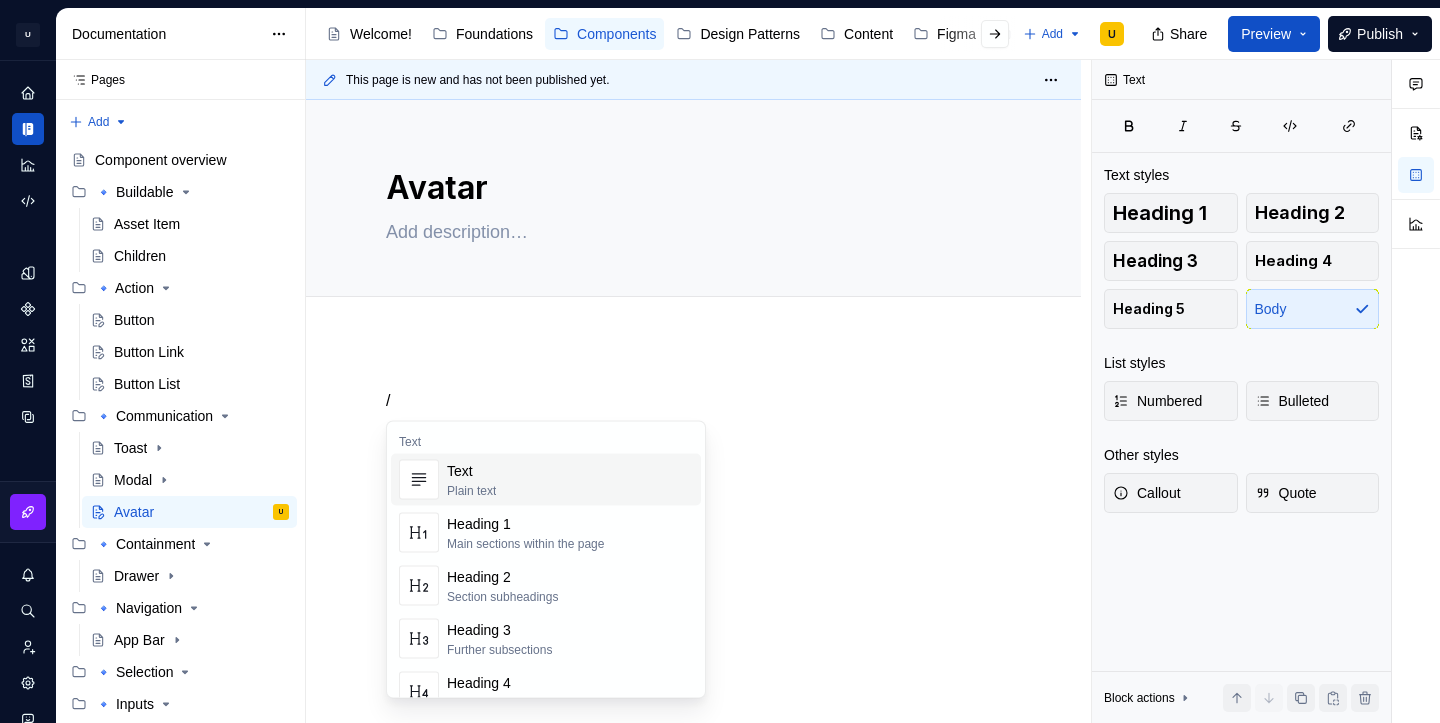 type 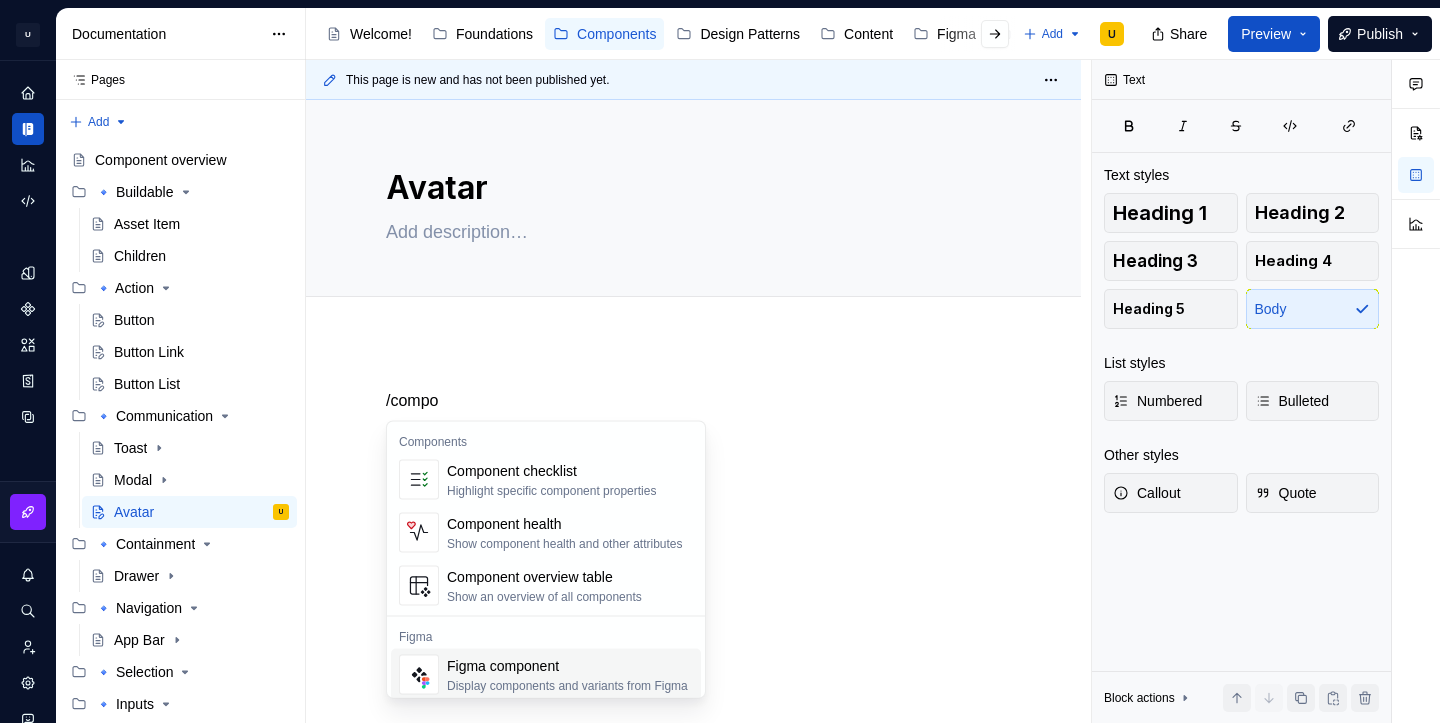 click on "Display components and variants from Figma" at bounding box center [567, 686] 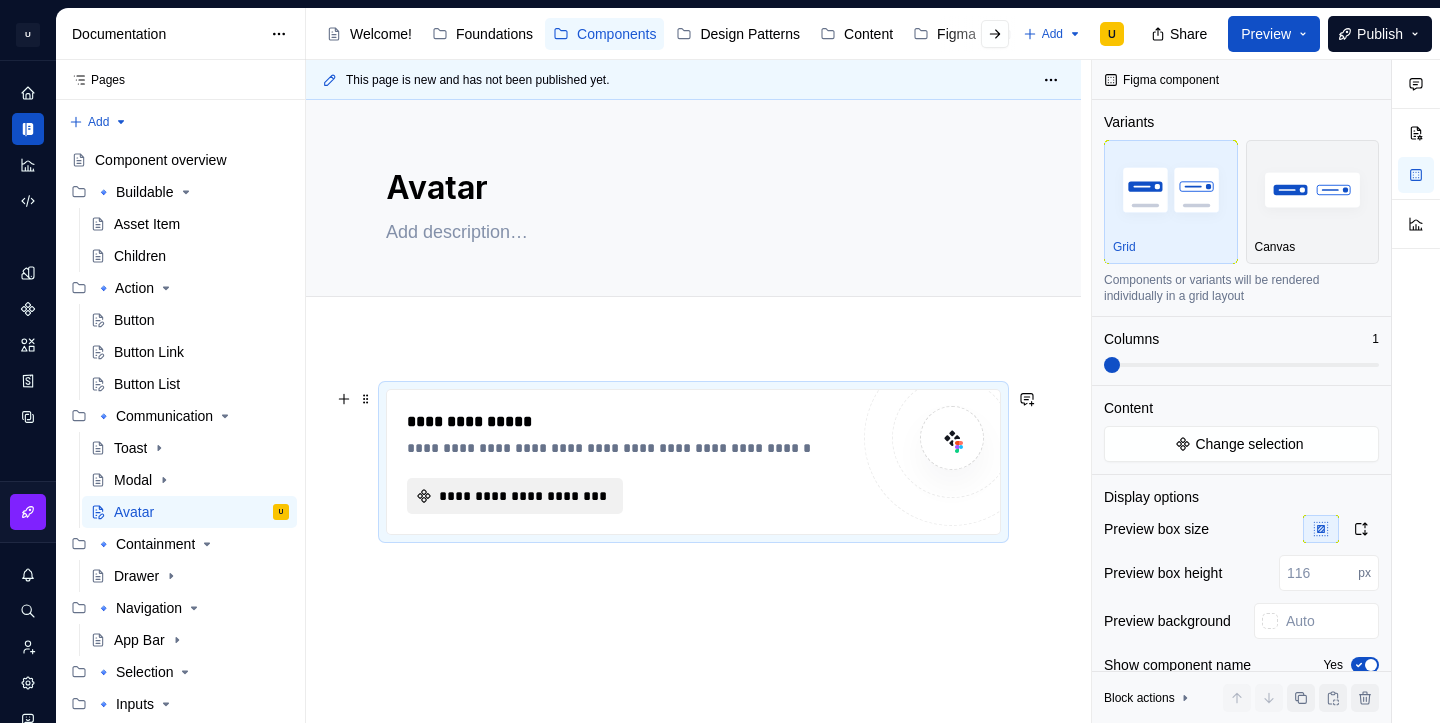 click on "**********" at bounding box center (523, 496) 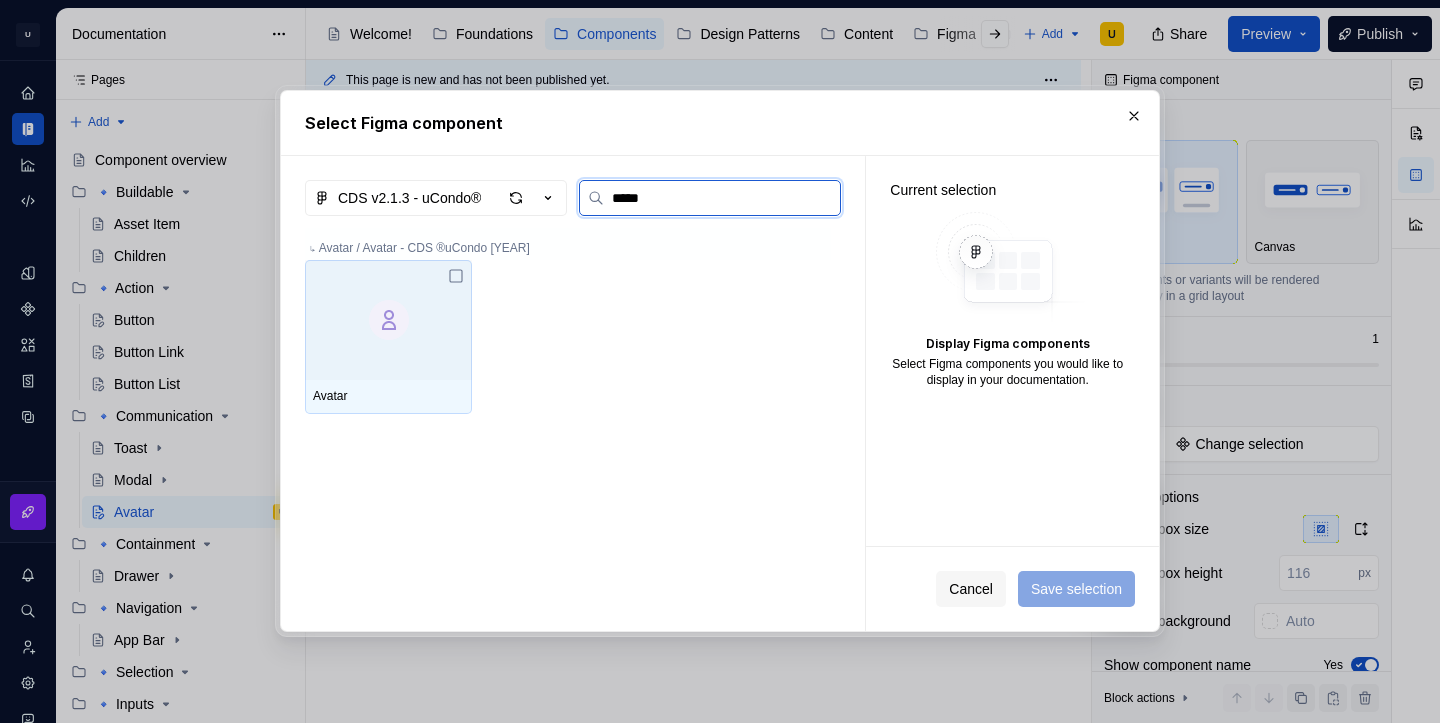 type on "******" 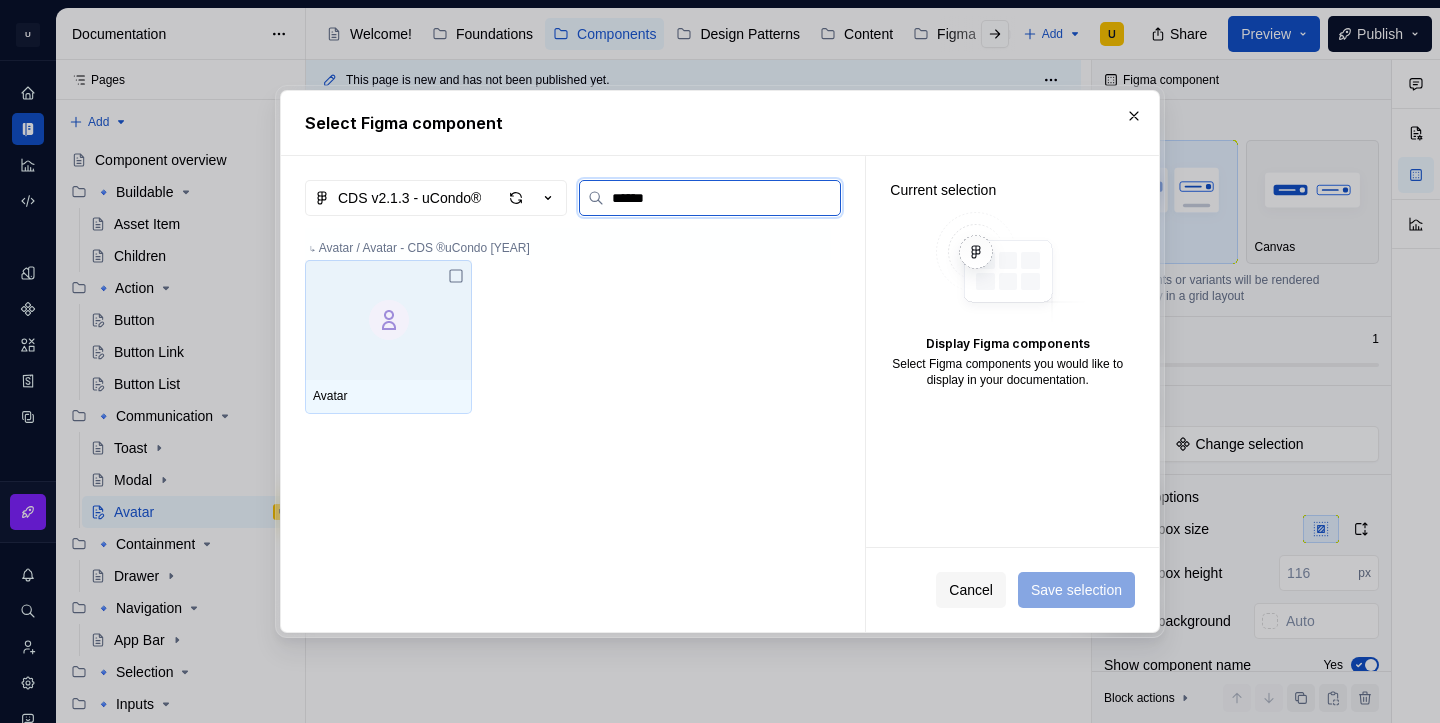 click at bounding box center [388, 320] 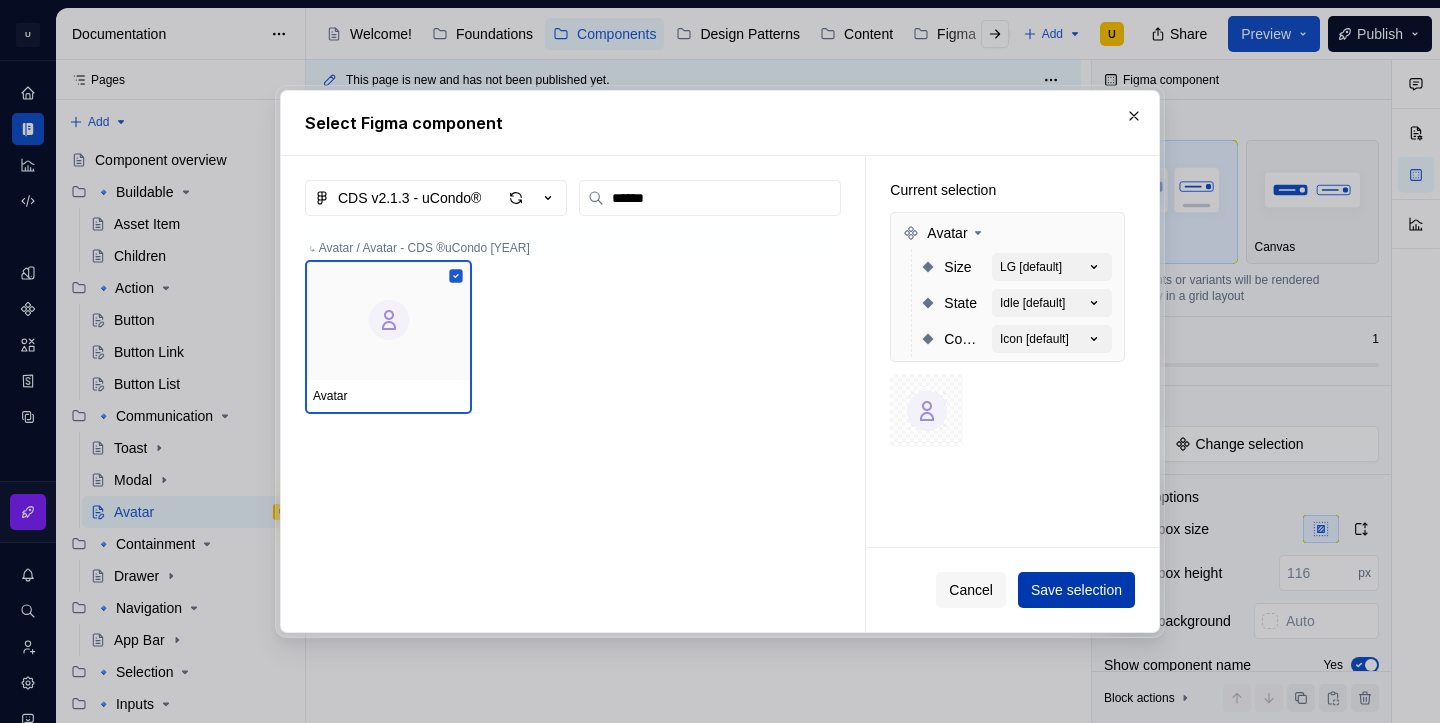 click on "Save selection" at bounding box center (1076, 590) 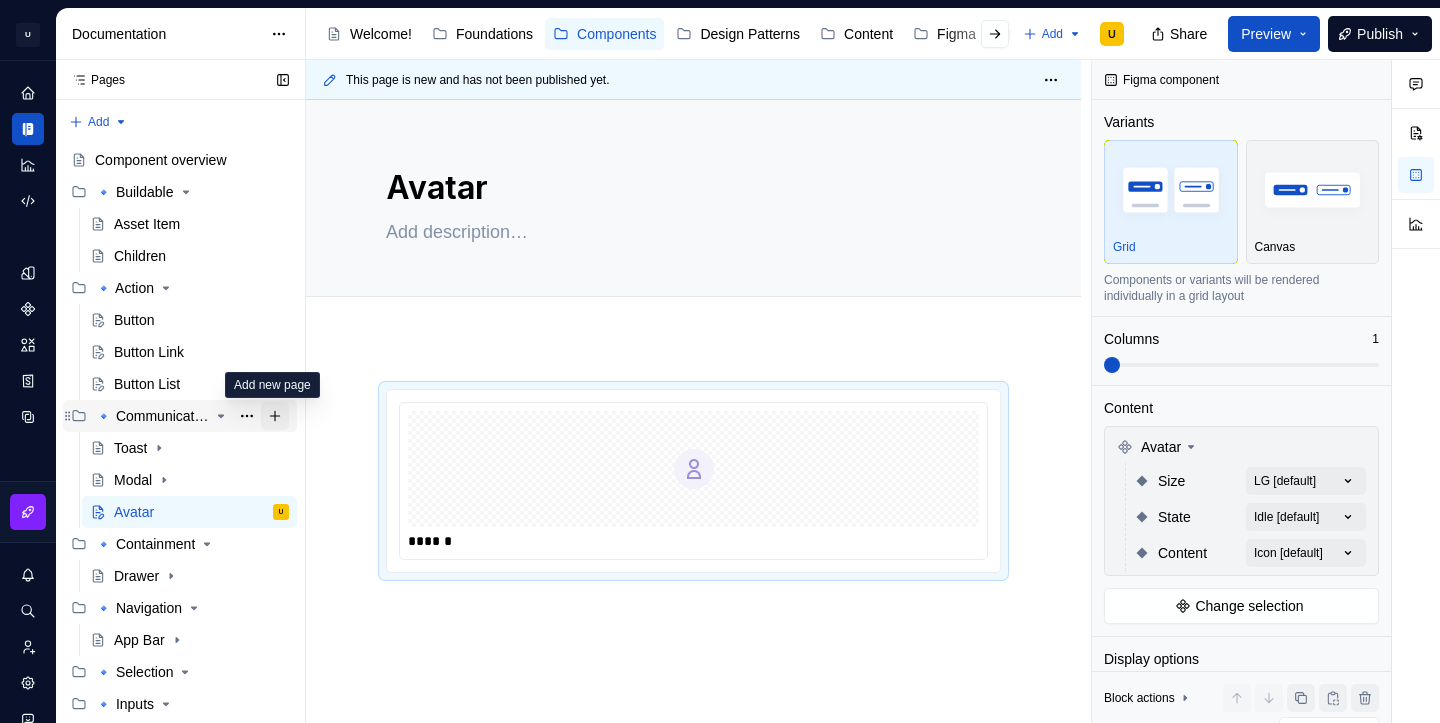 click at bounding box center (275, 416) 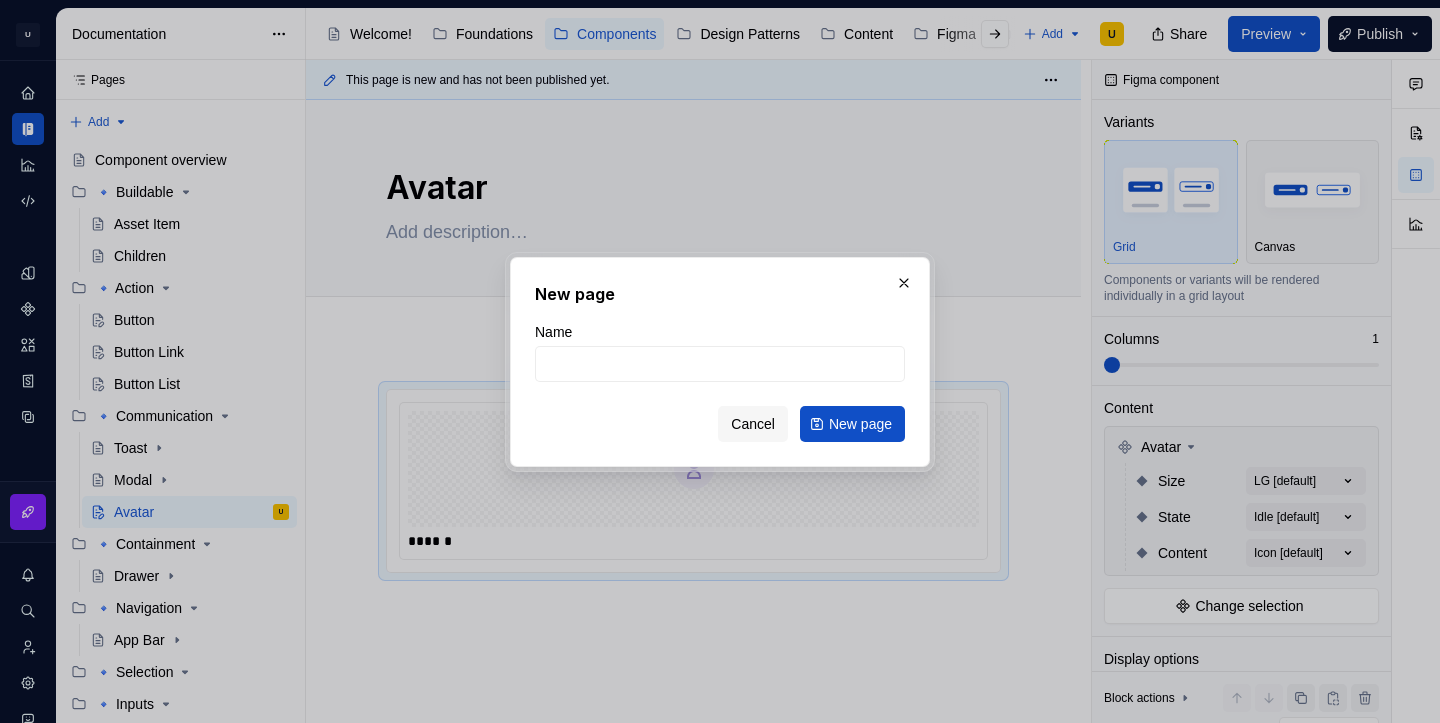 type on "*" 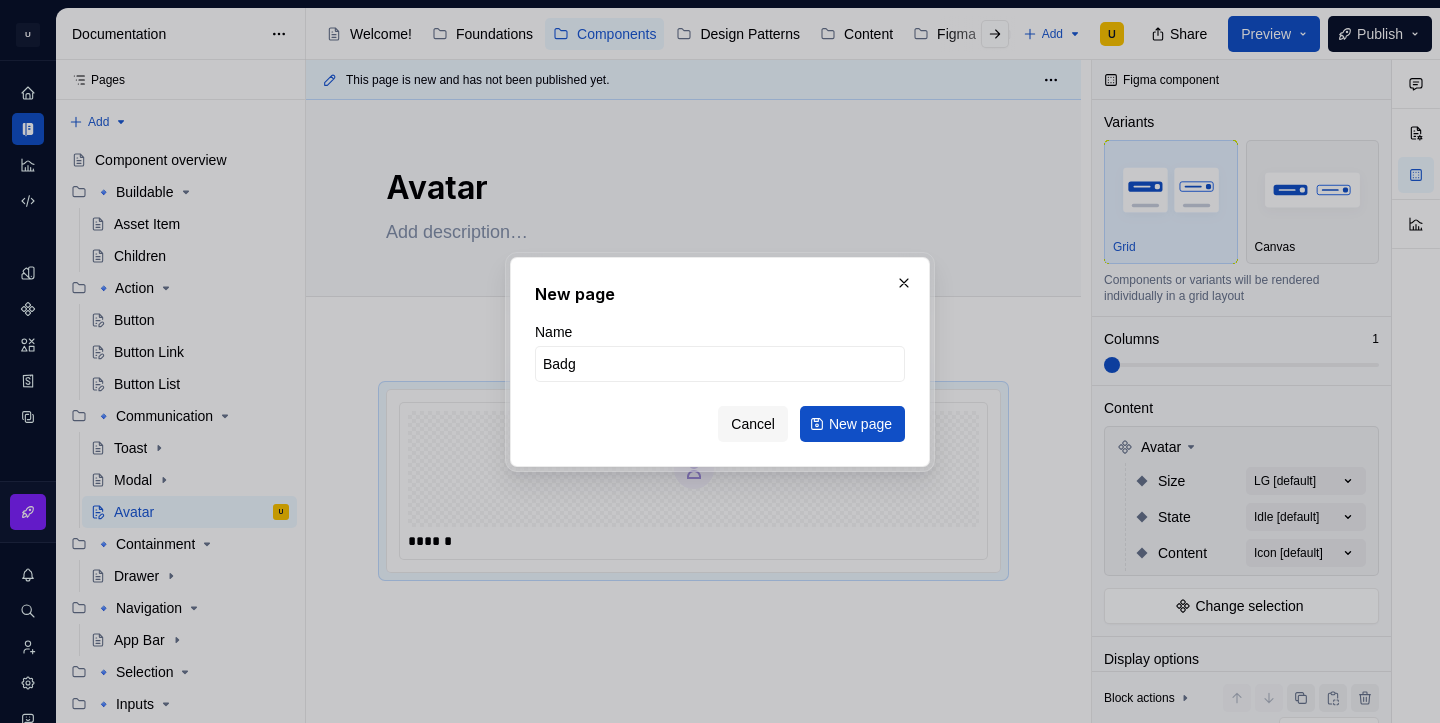 type on "Badge" 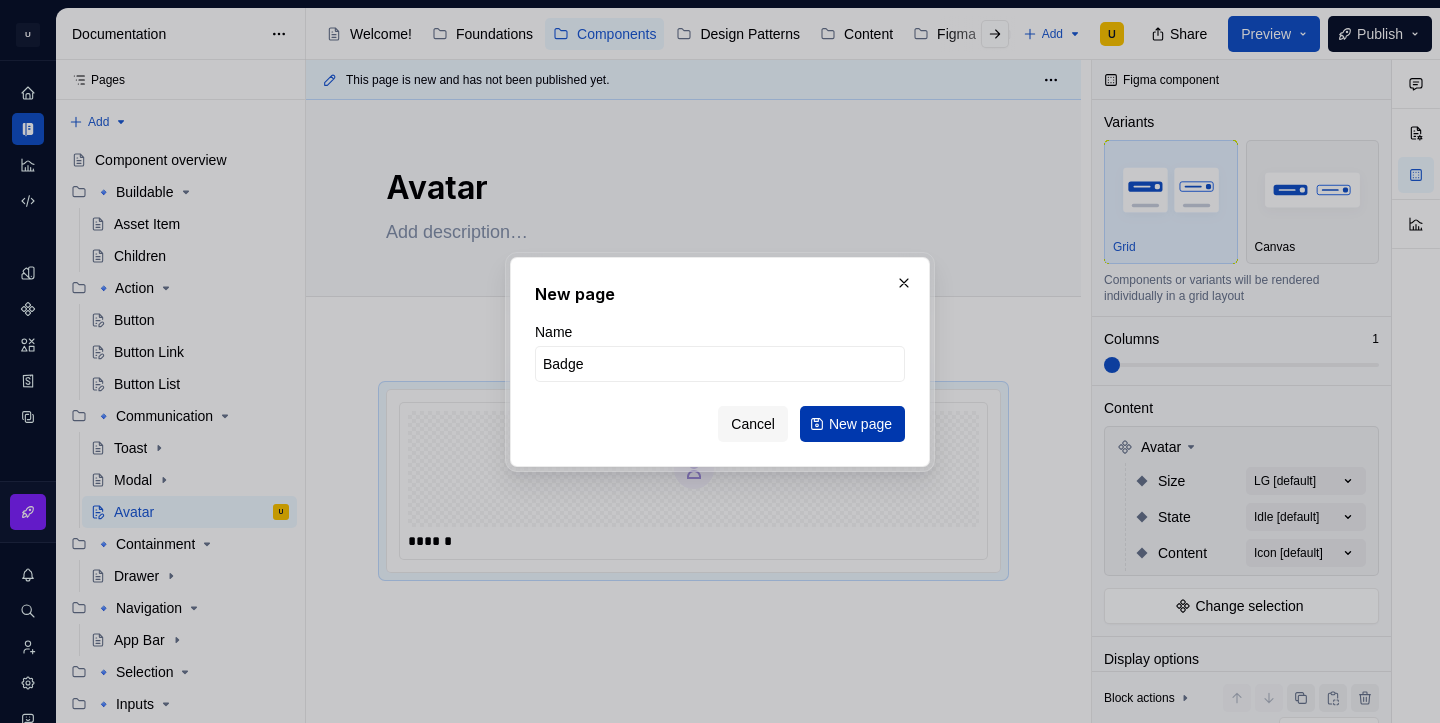 click on "New page" at bounding box center [860, 424] 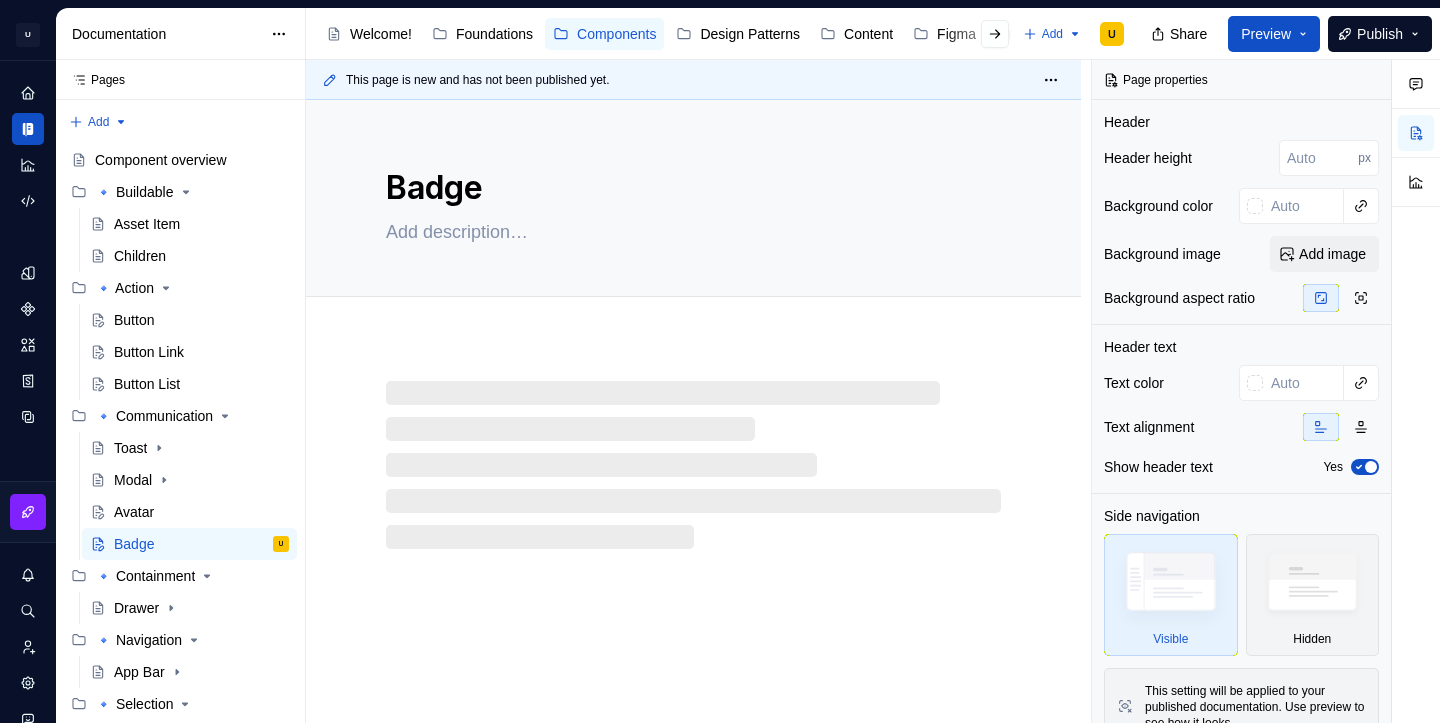 click on "Badge" at bounding box center (693, 411) 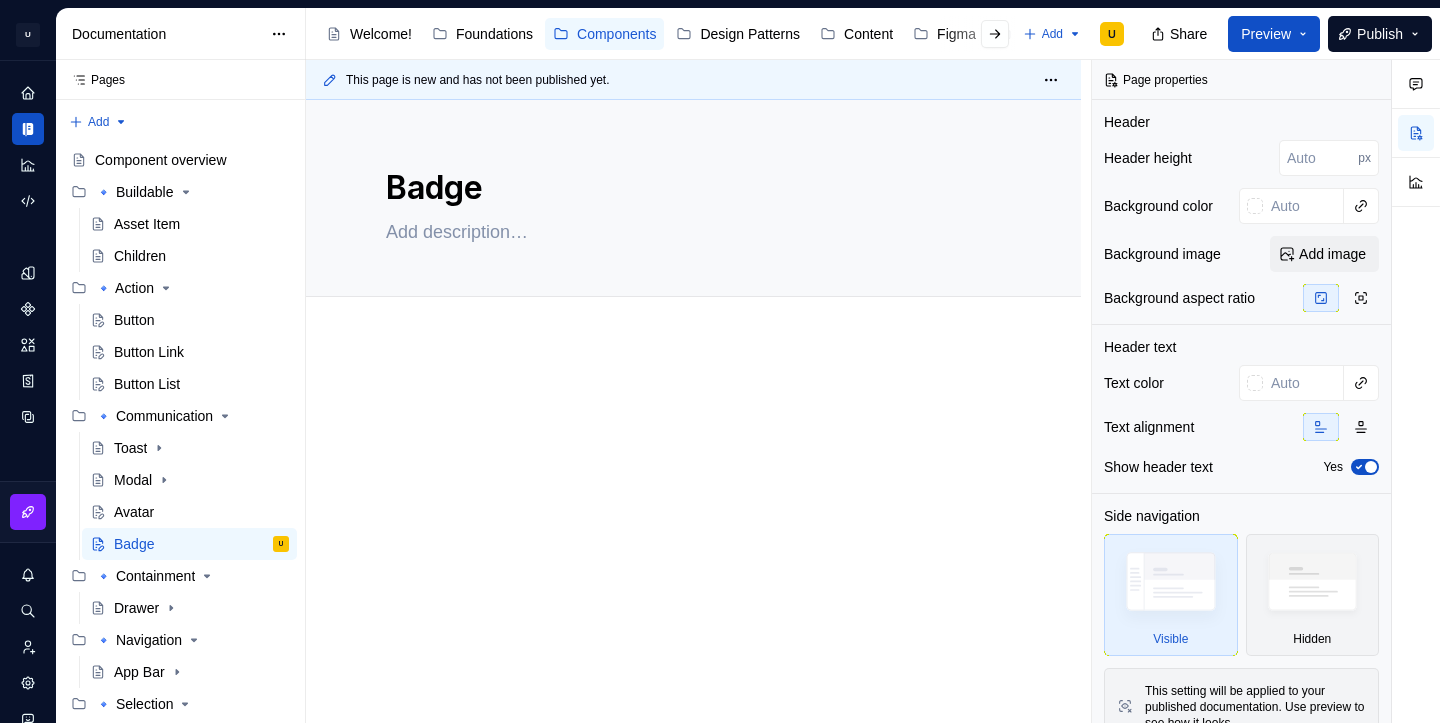 click at bounding box center (693, 523) 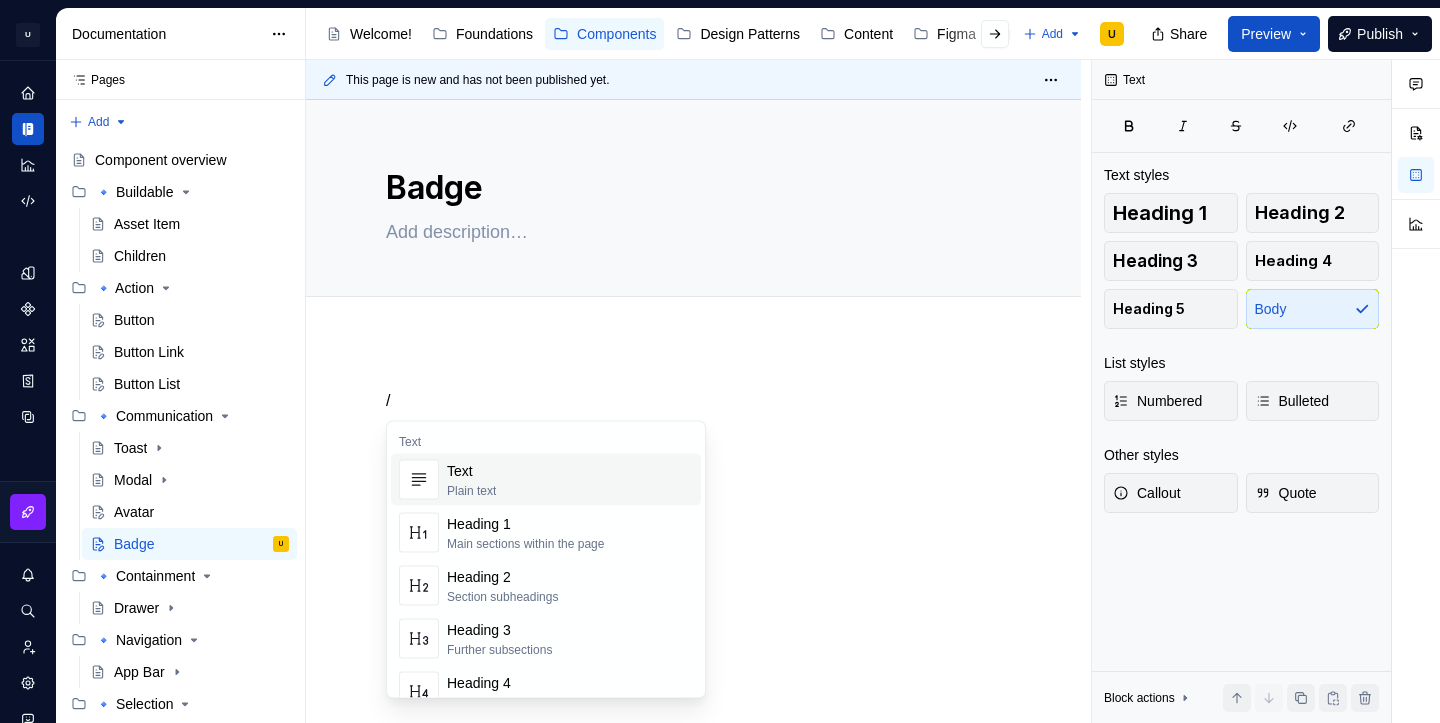 type 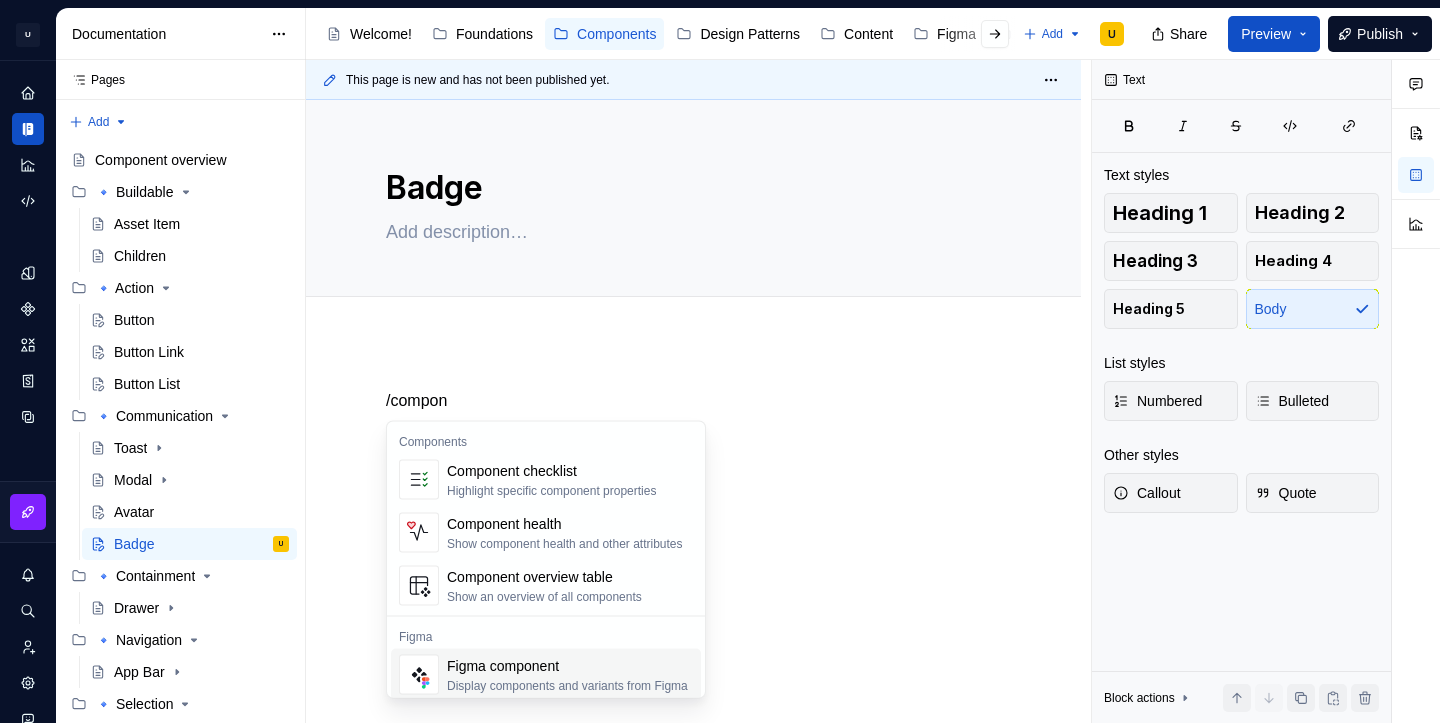 click on "Display components and variants from Figma" at bounding box center (567, 686) 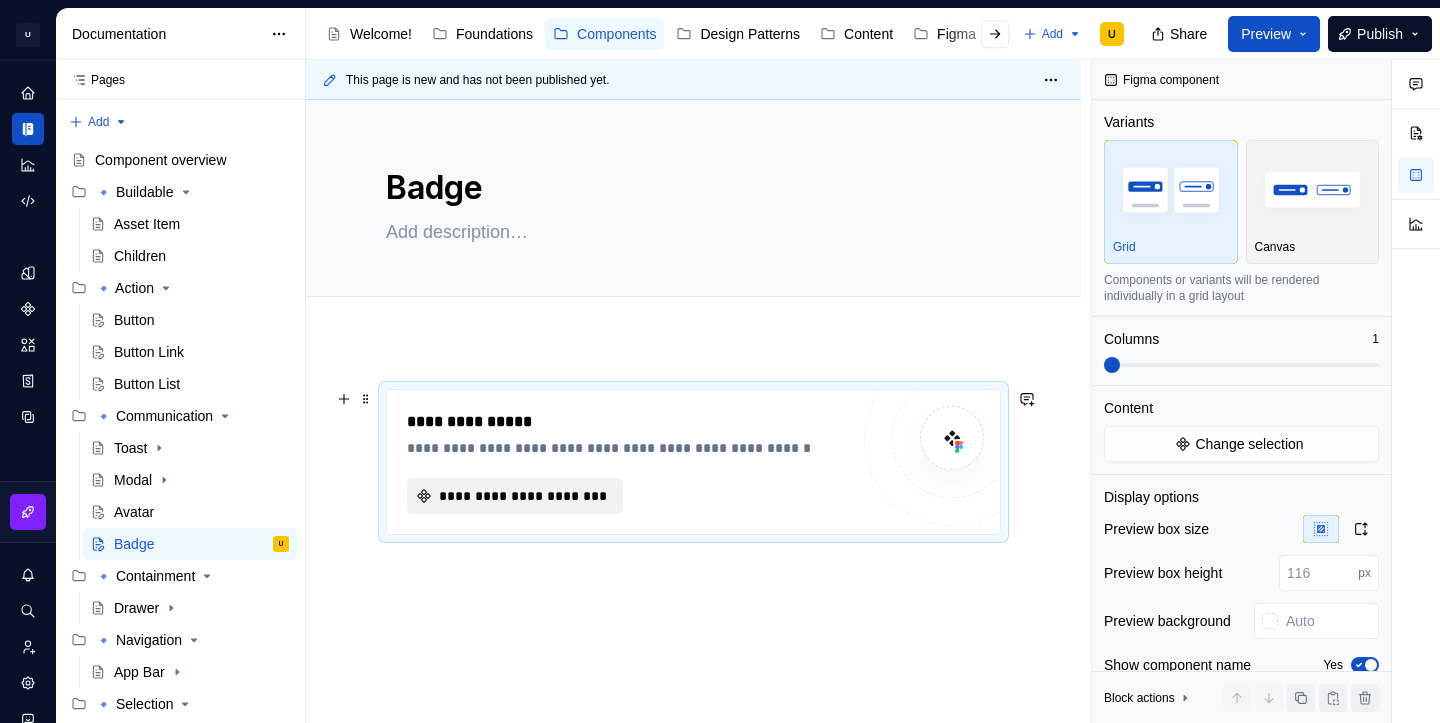 click on "**********" at bounding box center (523, 496) 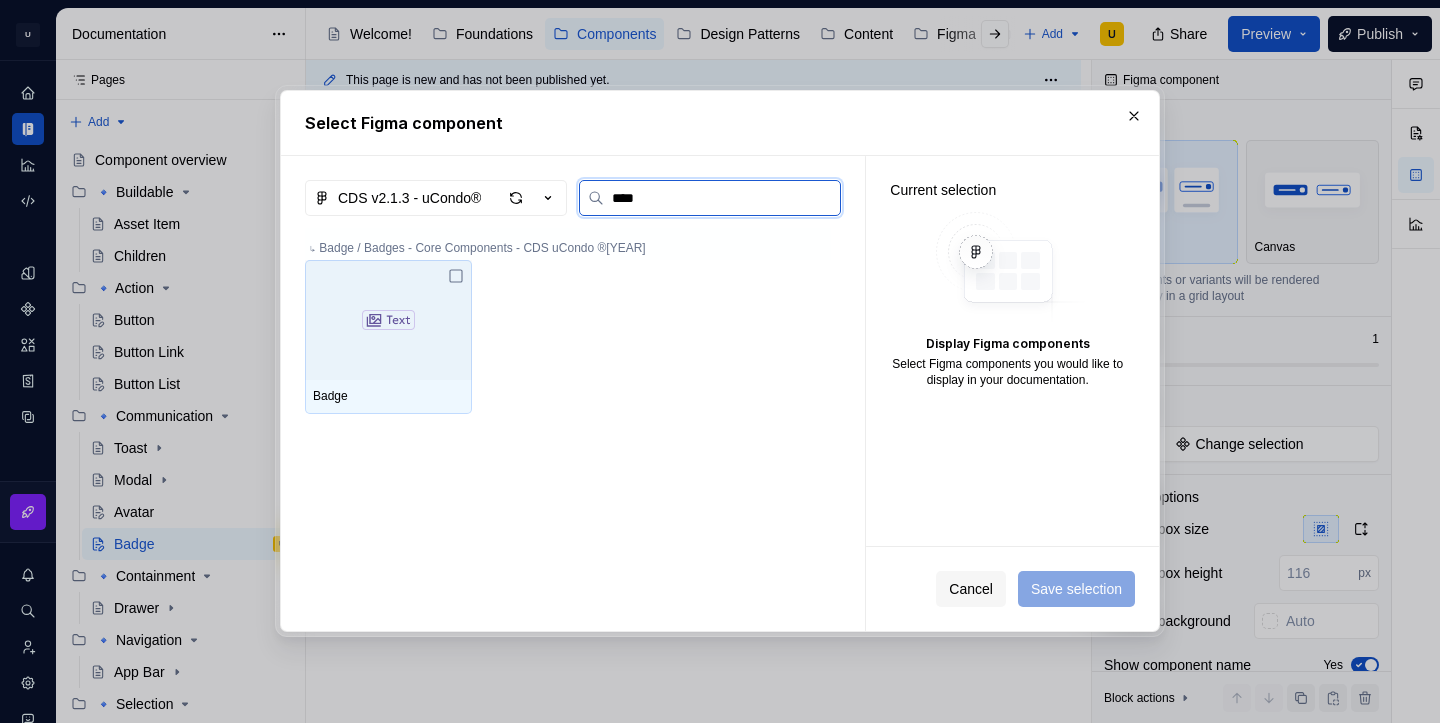 type on "*****" 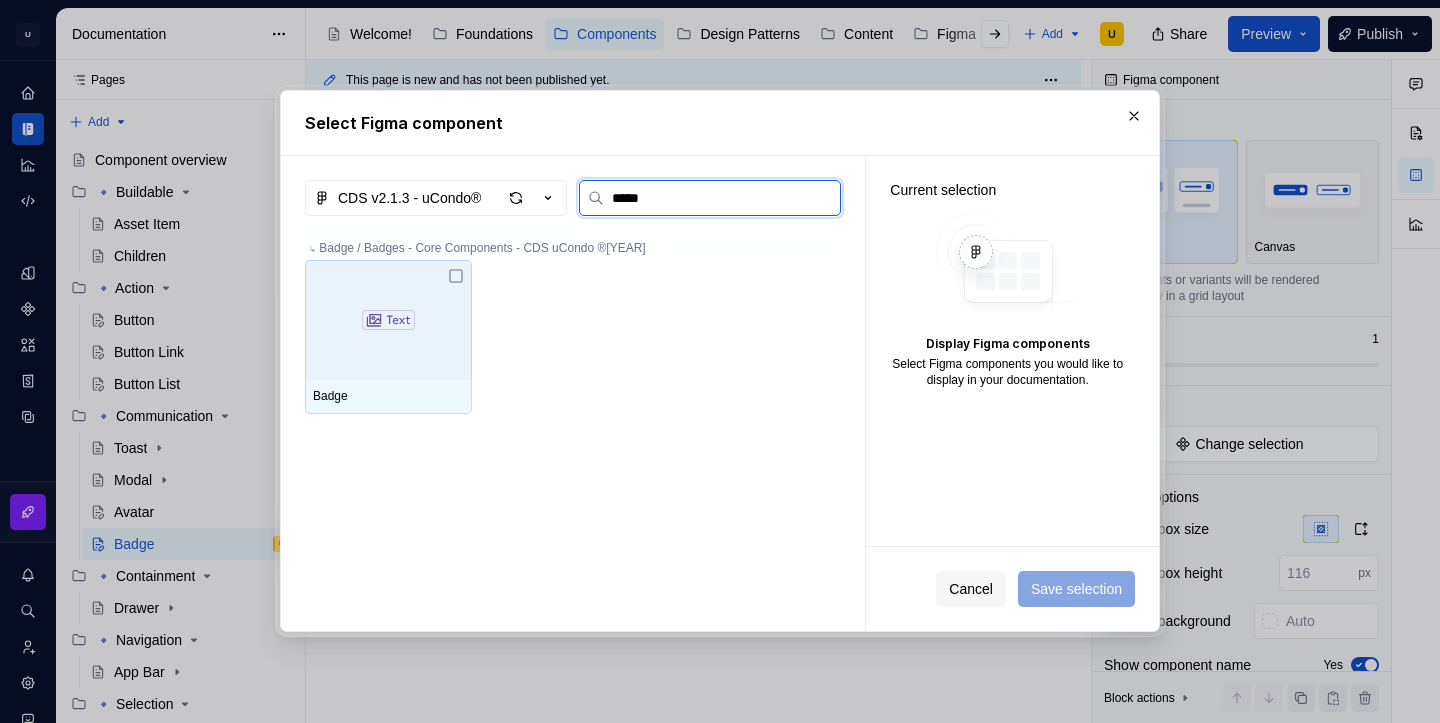 click at bounding box center (388, 320) 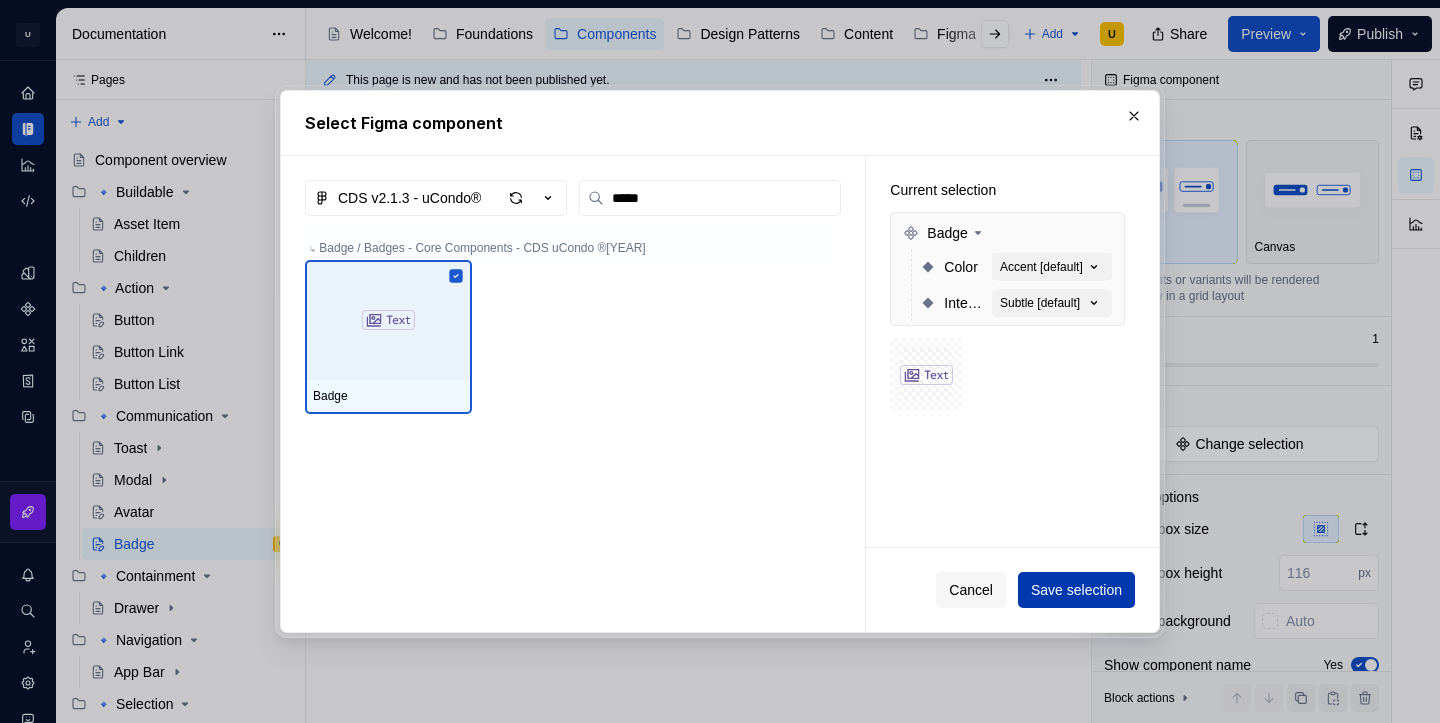 click on "Save selection" at bounding box center [1076, 590] 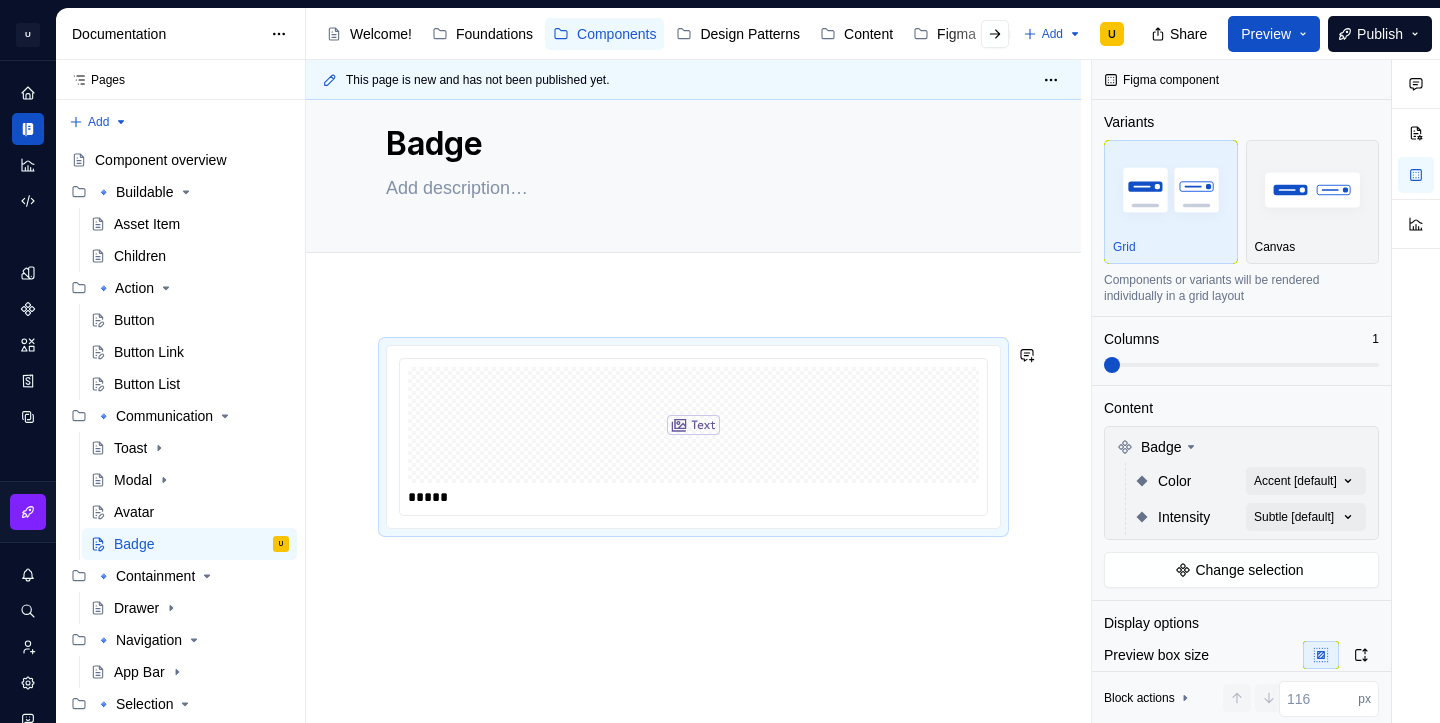 scroll, scrollTop: 47, scrollLeft: 0, axis: vertical 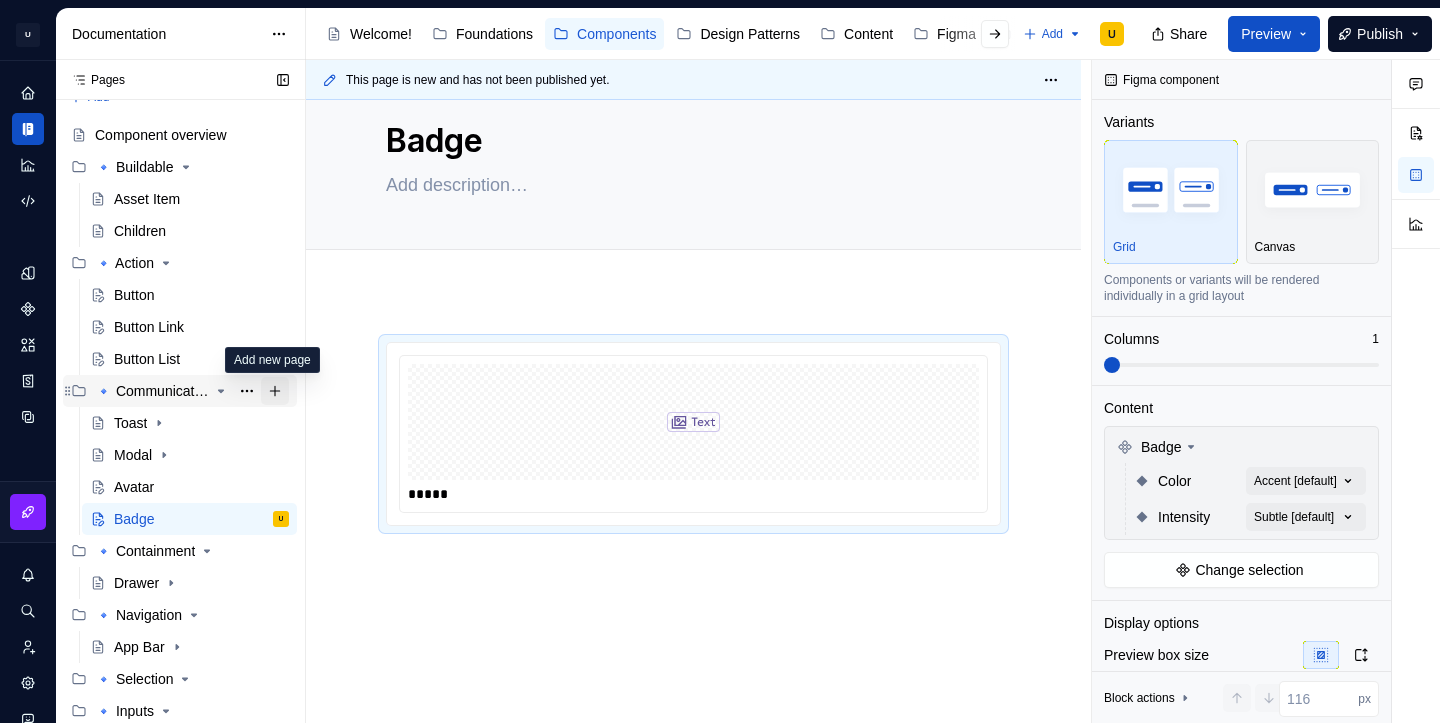 click at bounding box center (275, 391) 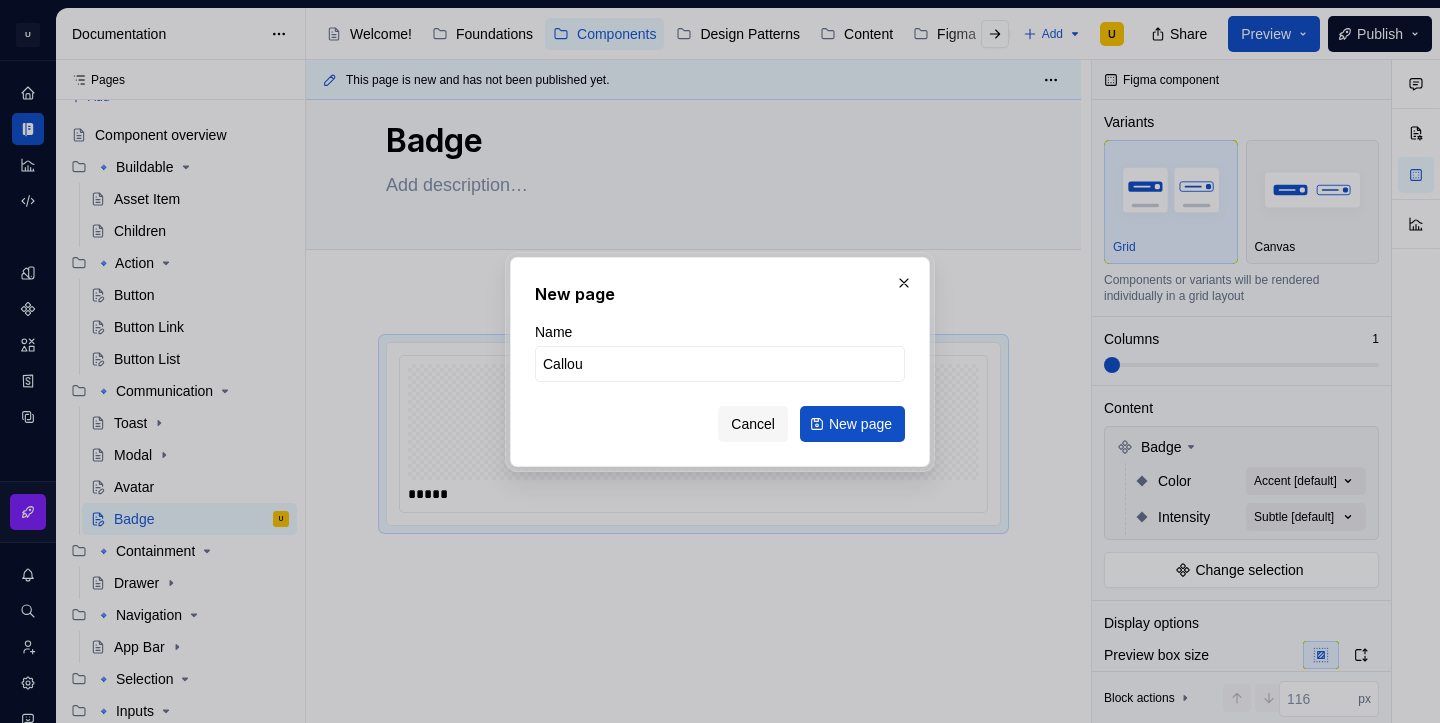 type on "Callout" 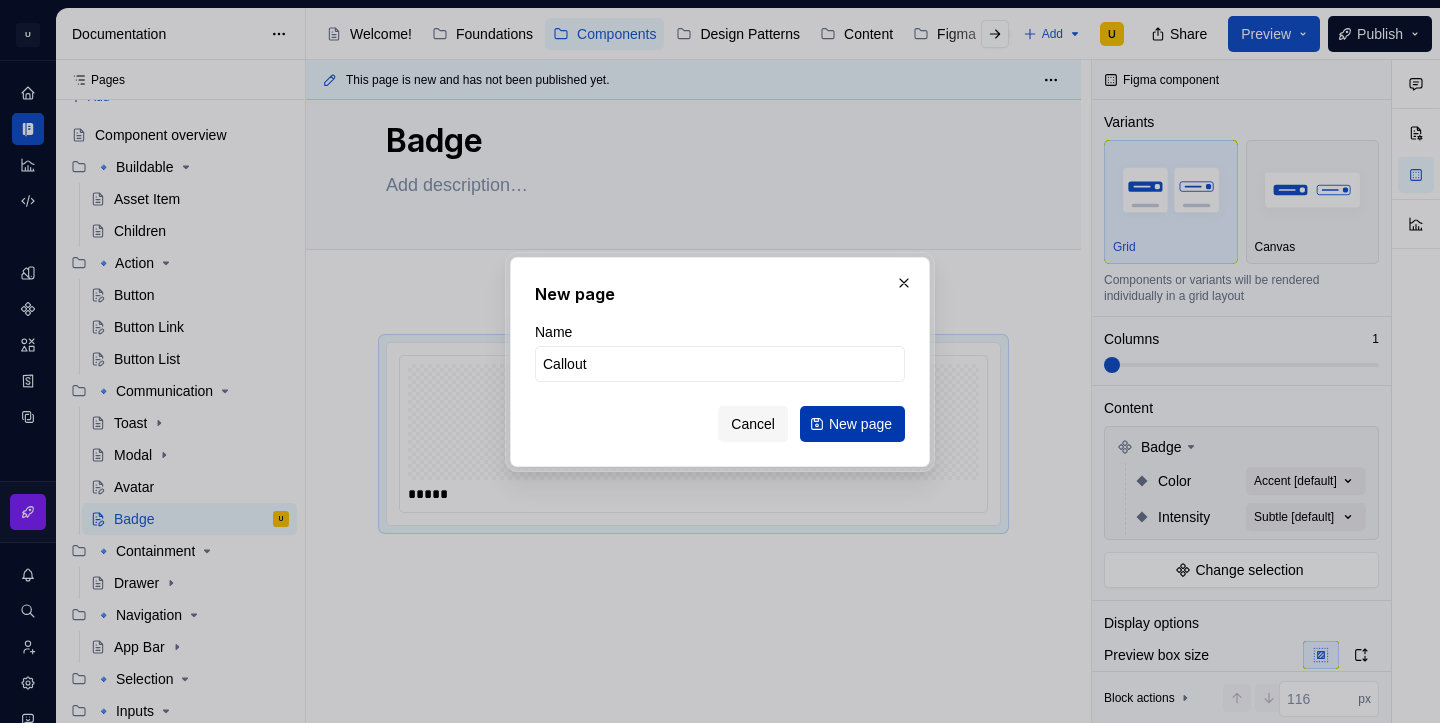 click on "New page" at bounding box center [860, 424] 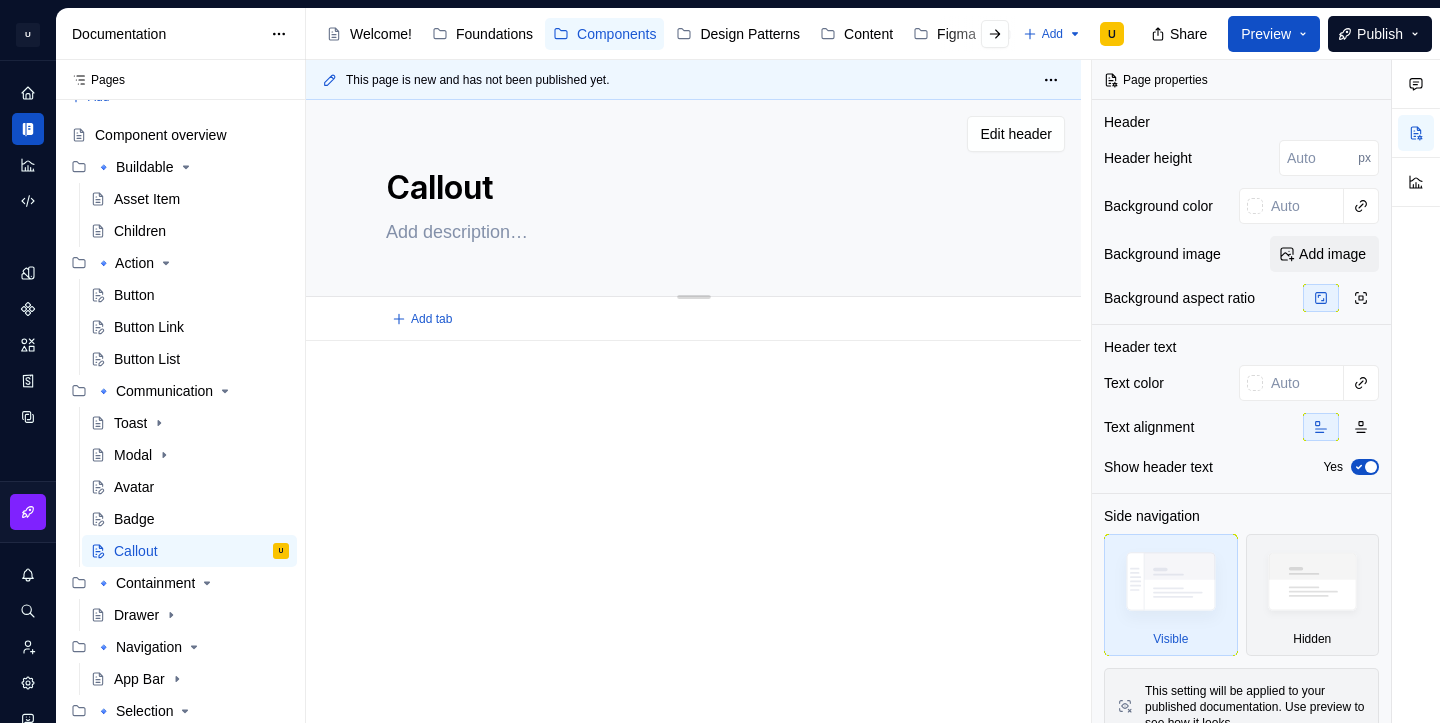 click on "Callout" at bounding box center [689, 188] 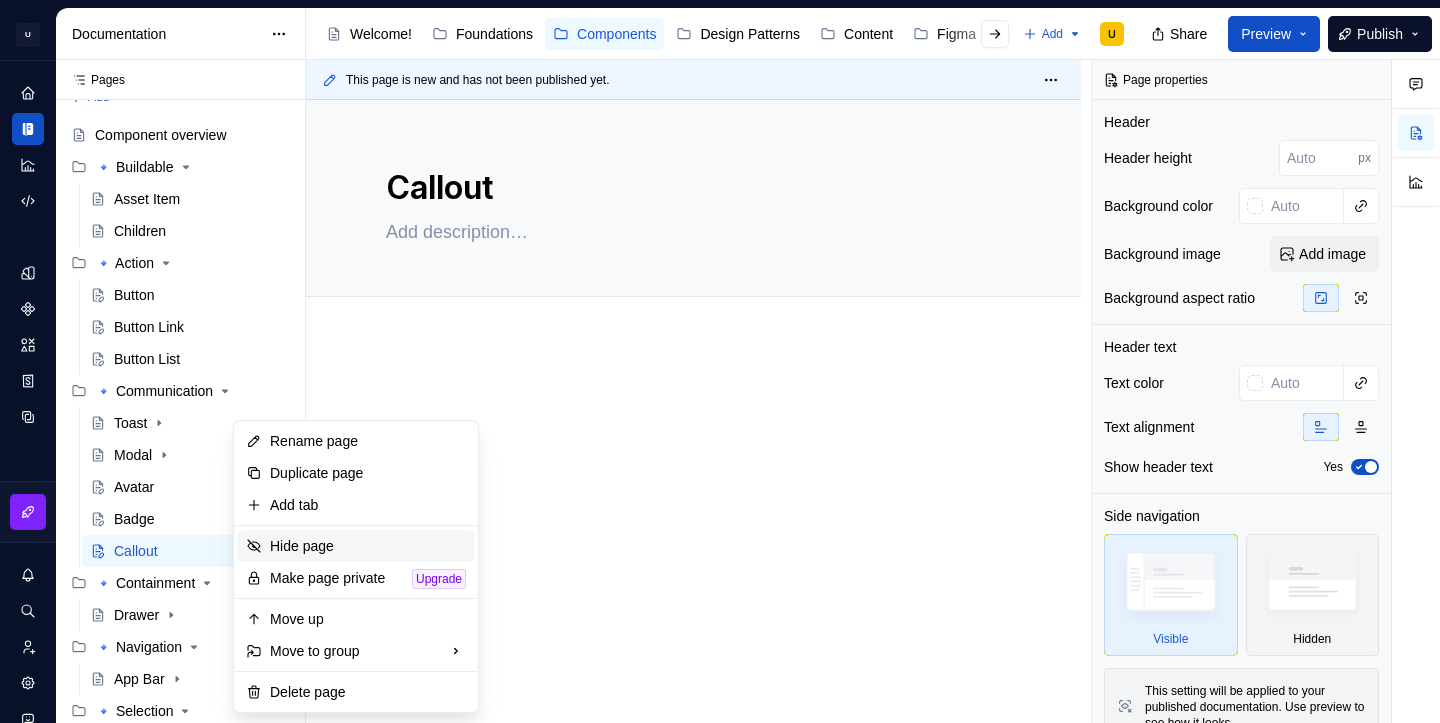 type on "*" 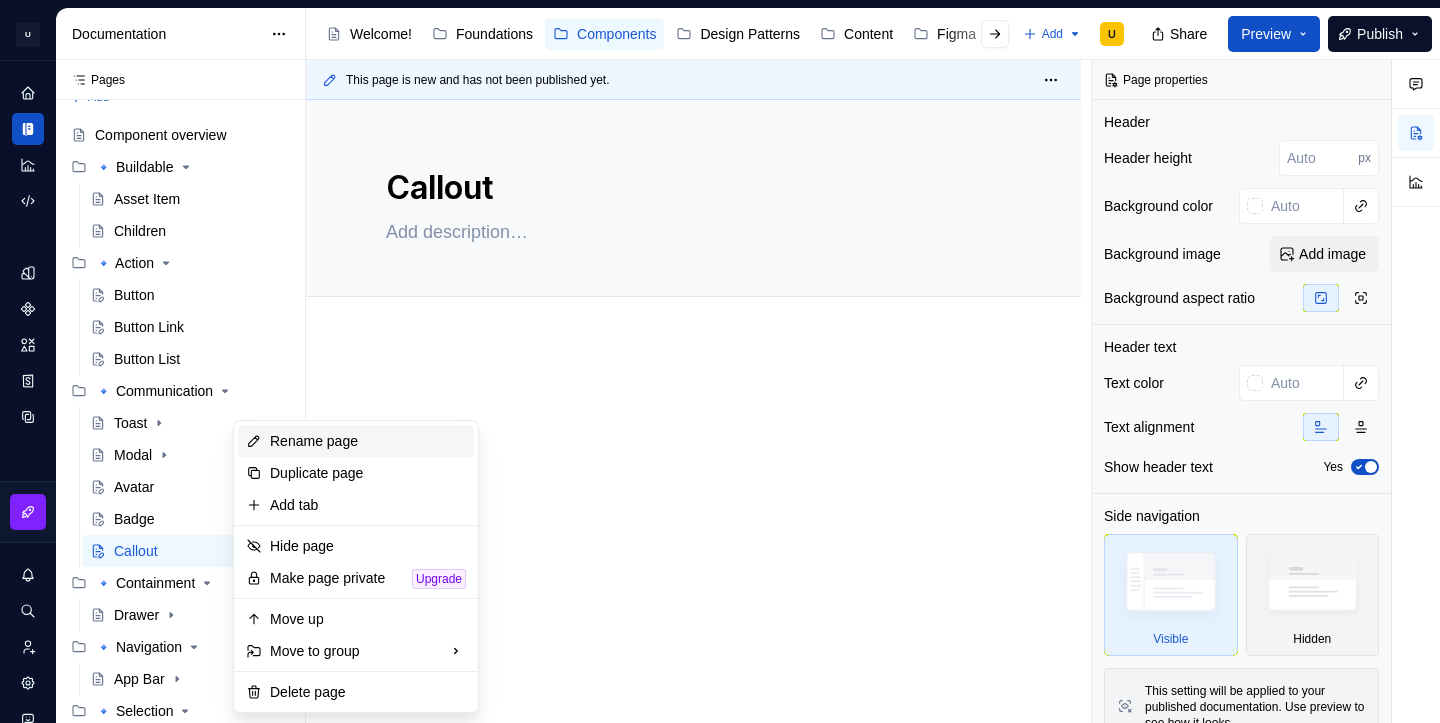 click on "Rename page" at bounding box center [368, 441] 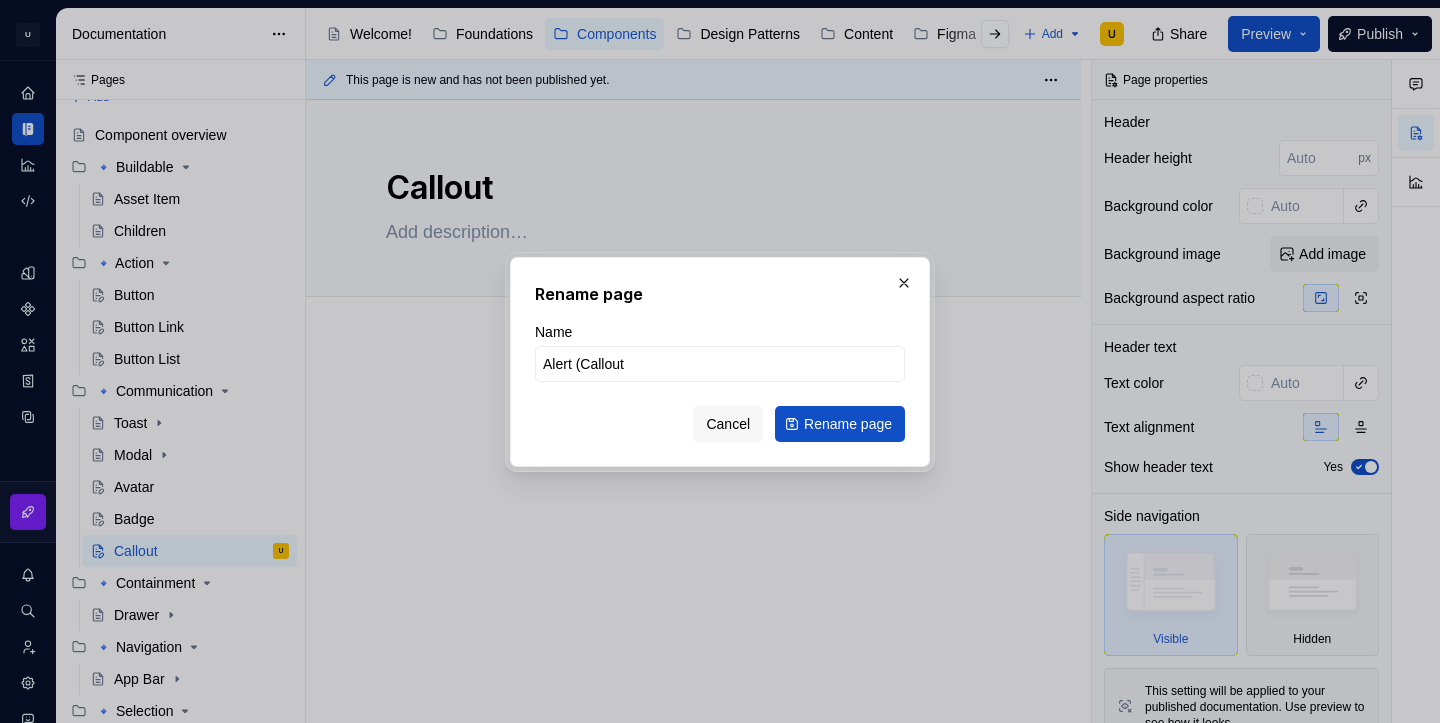 type on "Alert (Callout)" 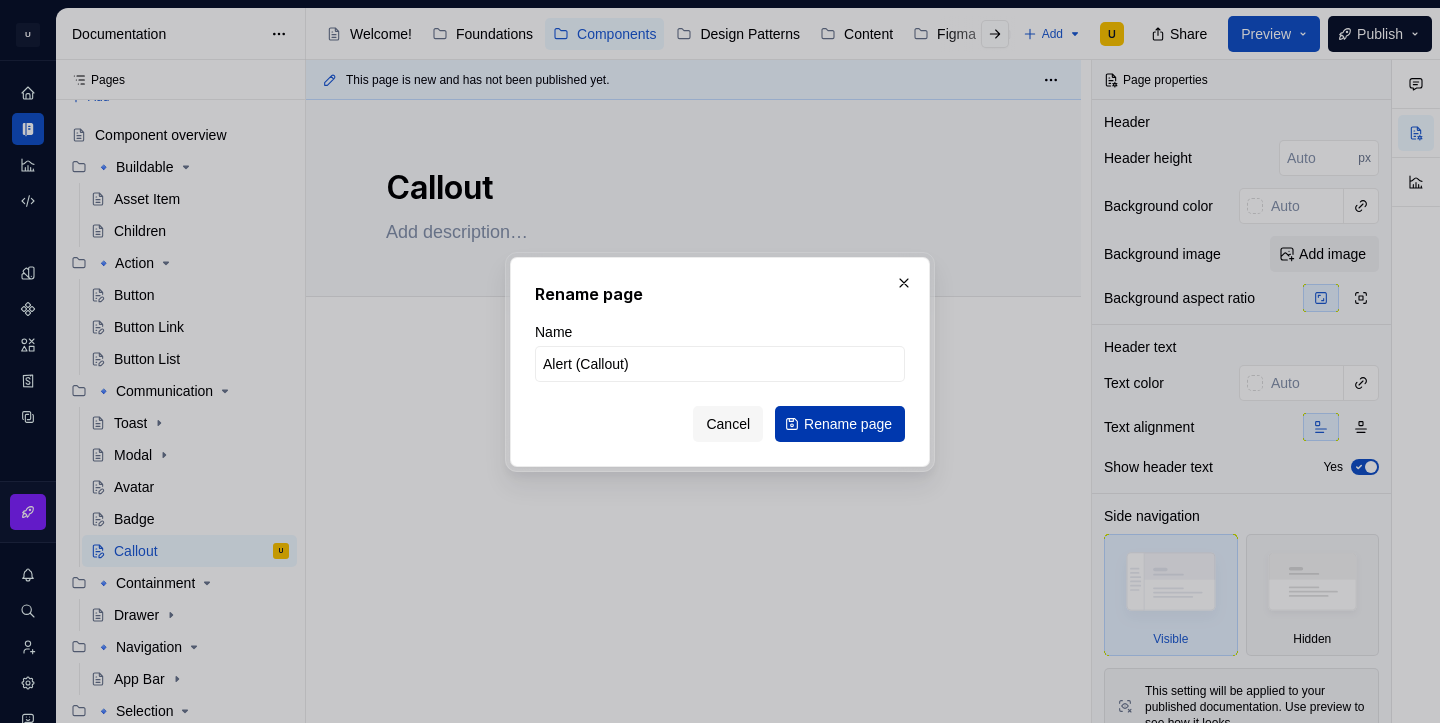 click on "Rename page" at bounding box center [848, 424] 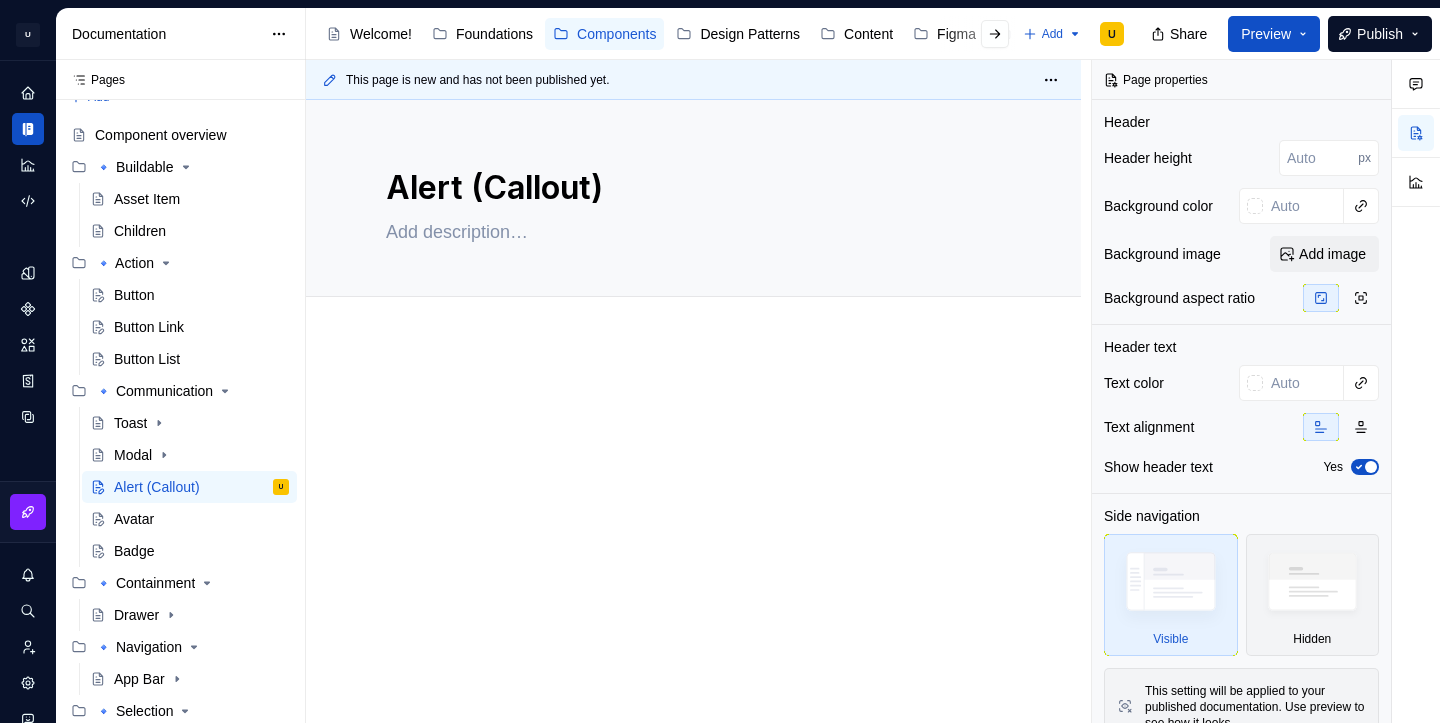 click at bounding box center (693, 439) 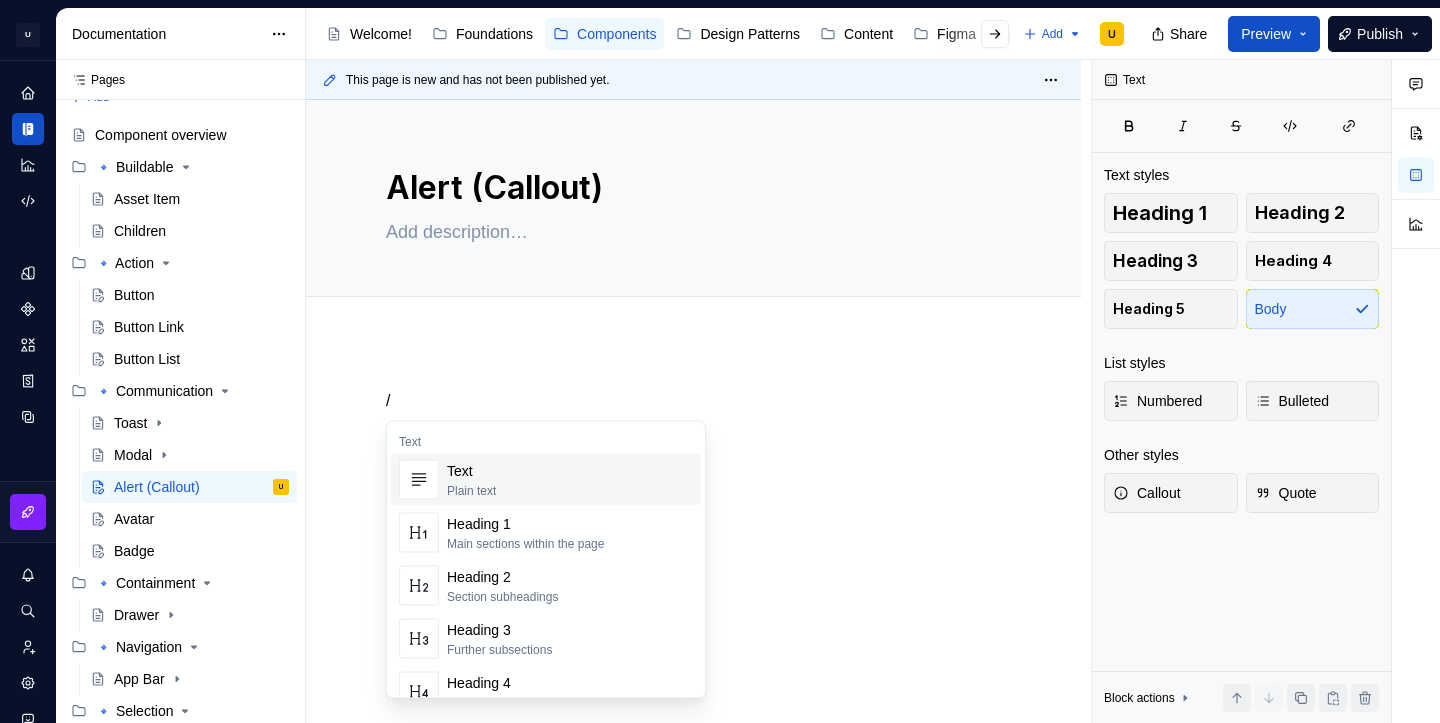 type 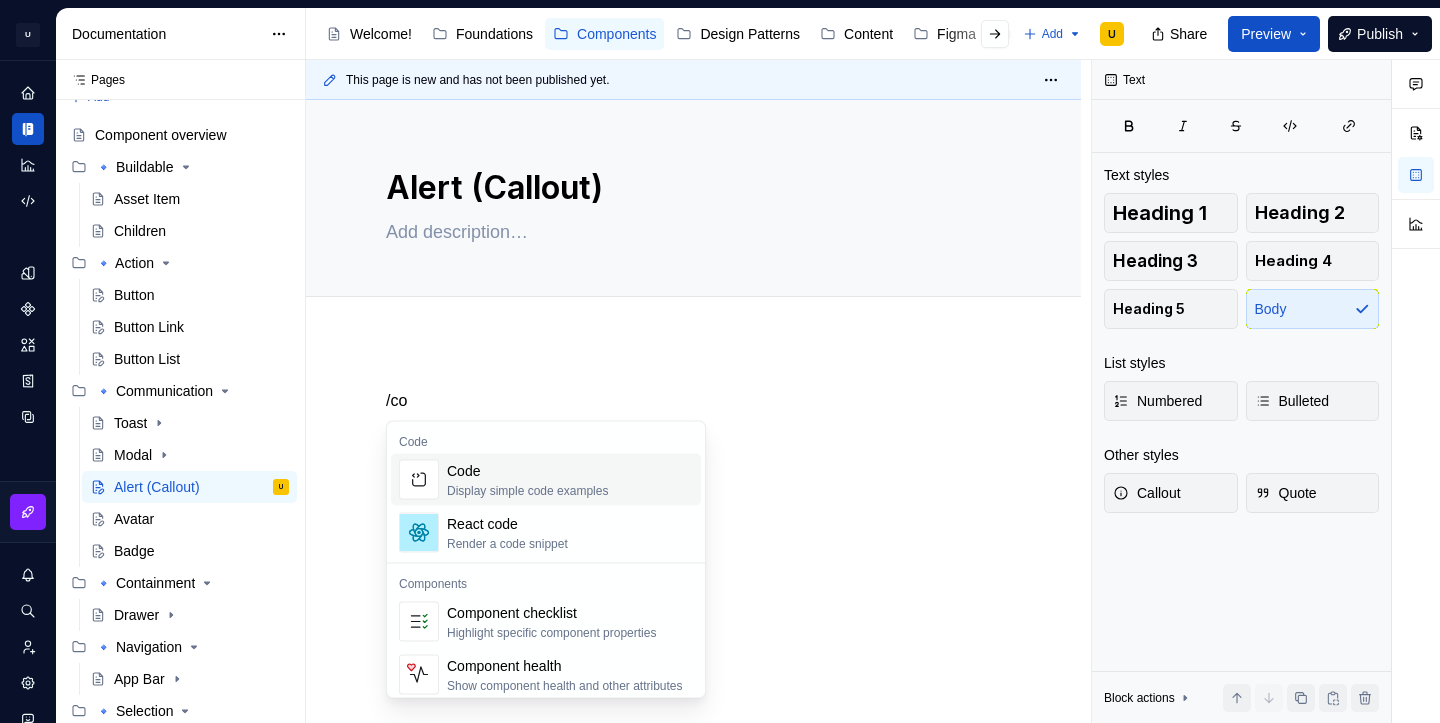 type on "*" 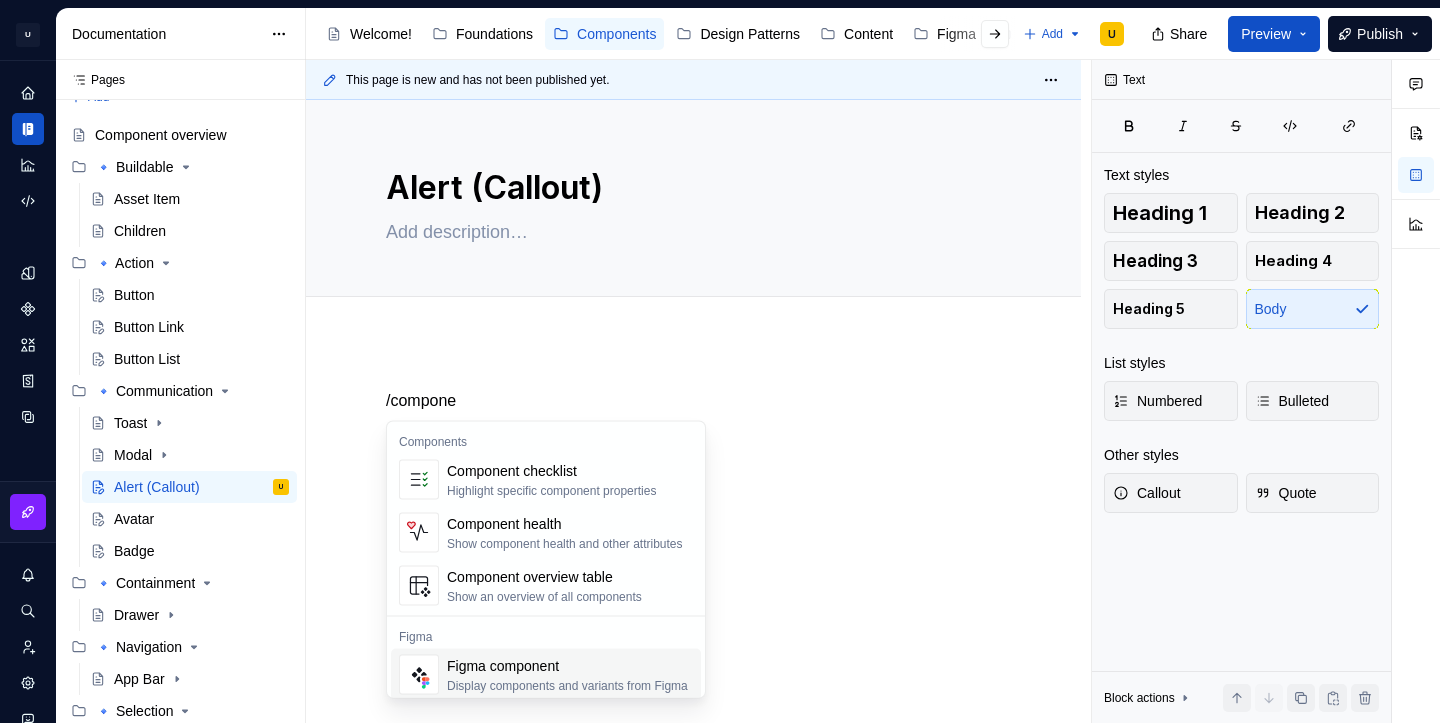 click on "Display components and variants from Figma" at bounding box center (567, 686) 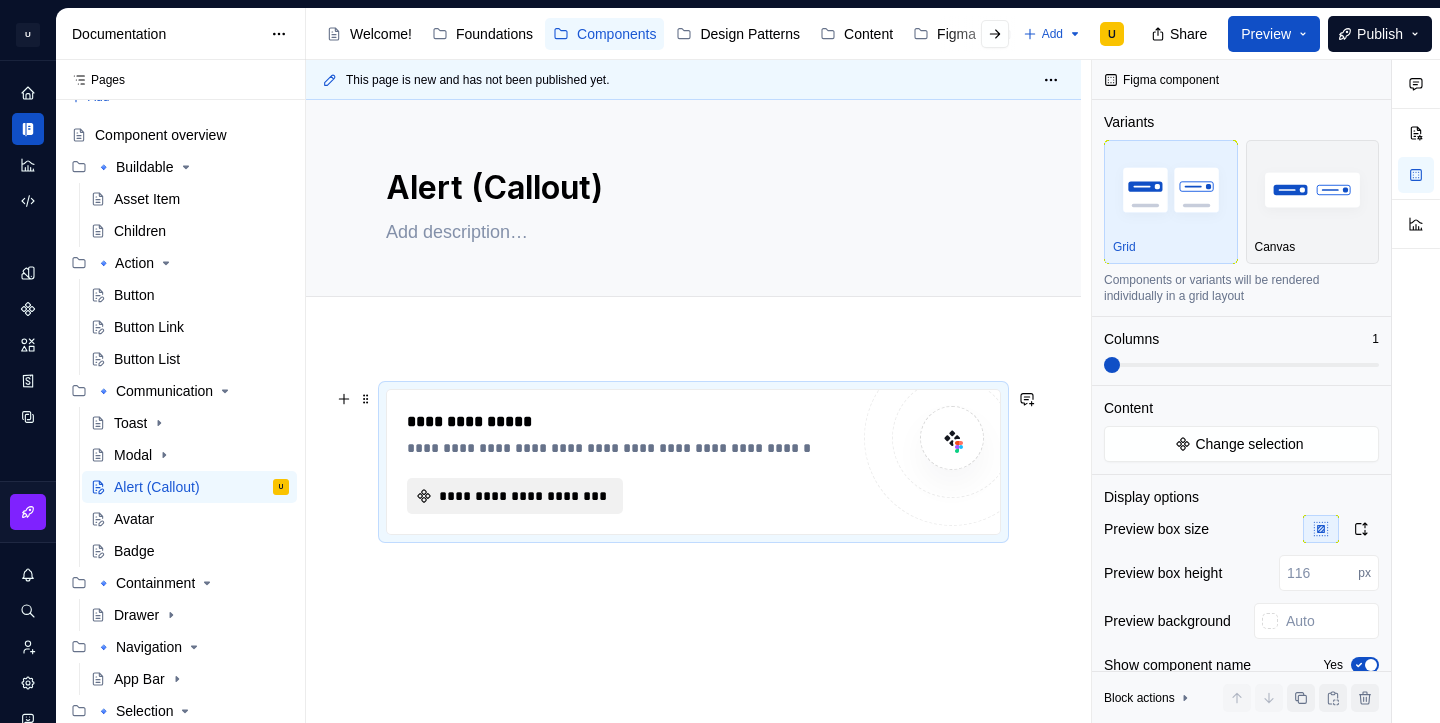 click on "**********" at bounding box center [515, 496] 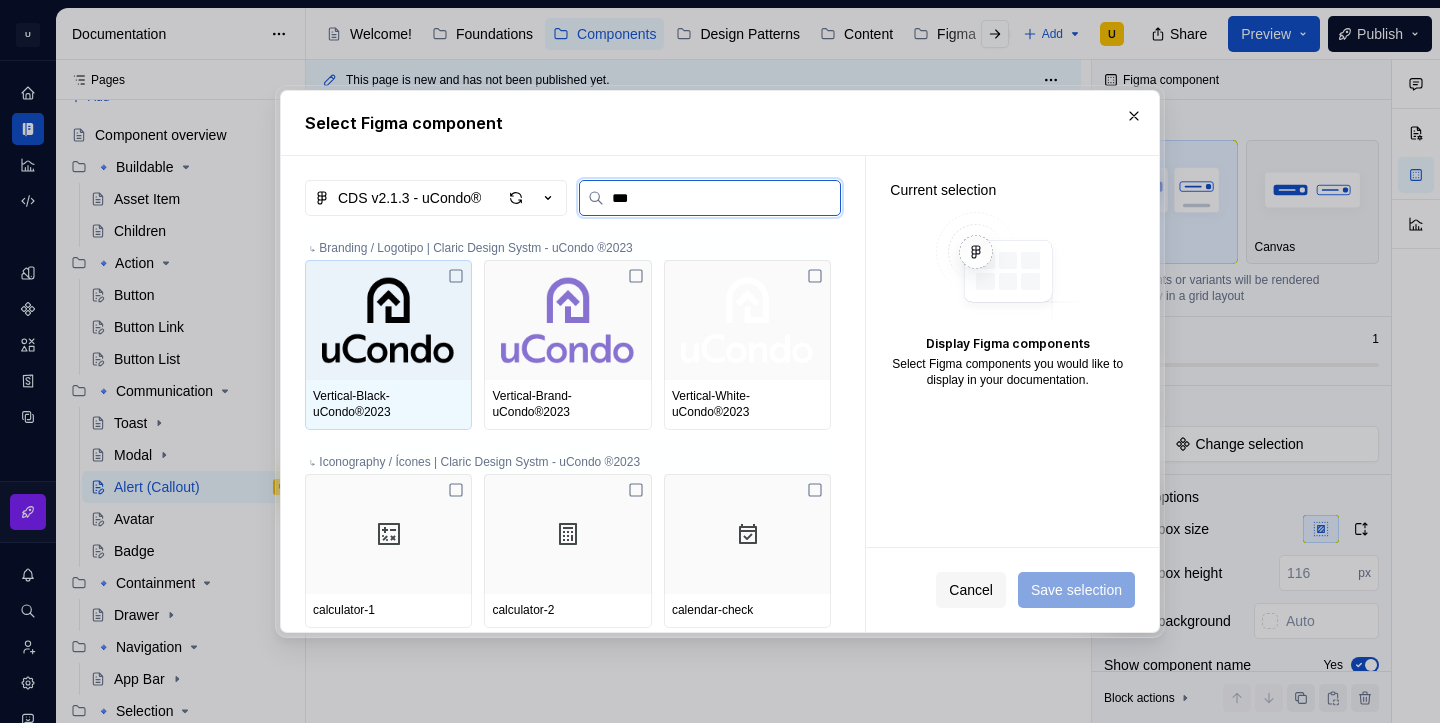 type on "****" 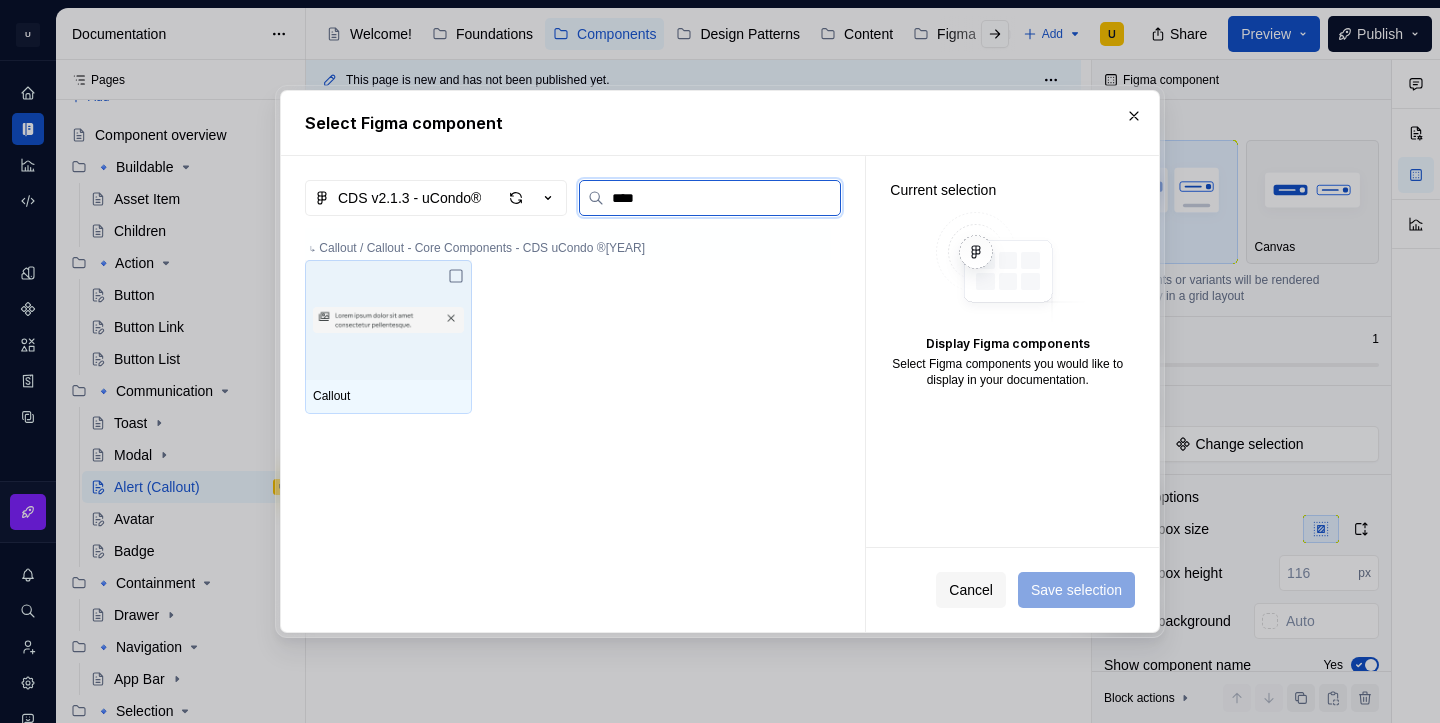 click at bounding box center [388, 320] 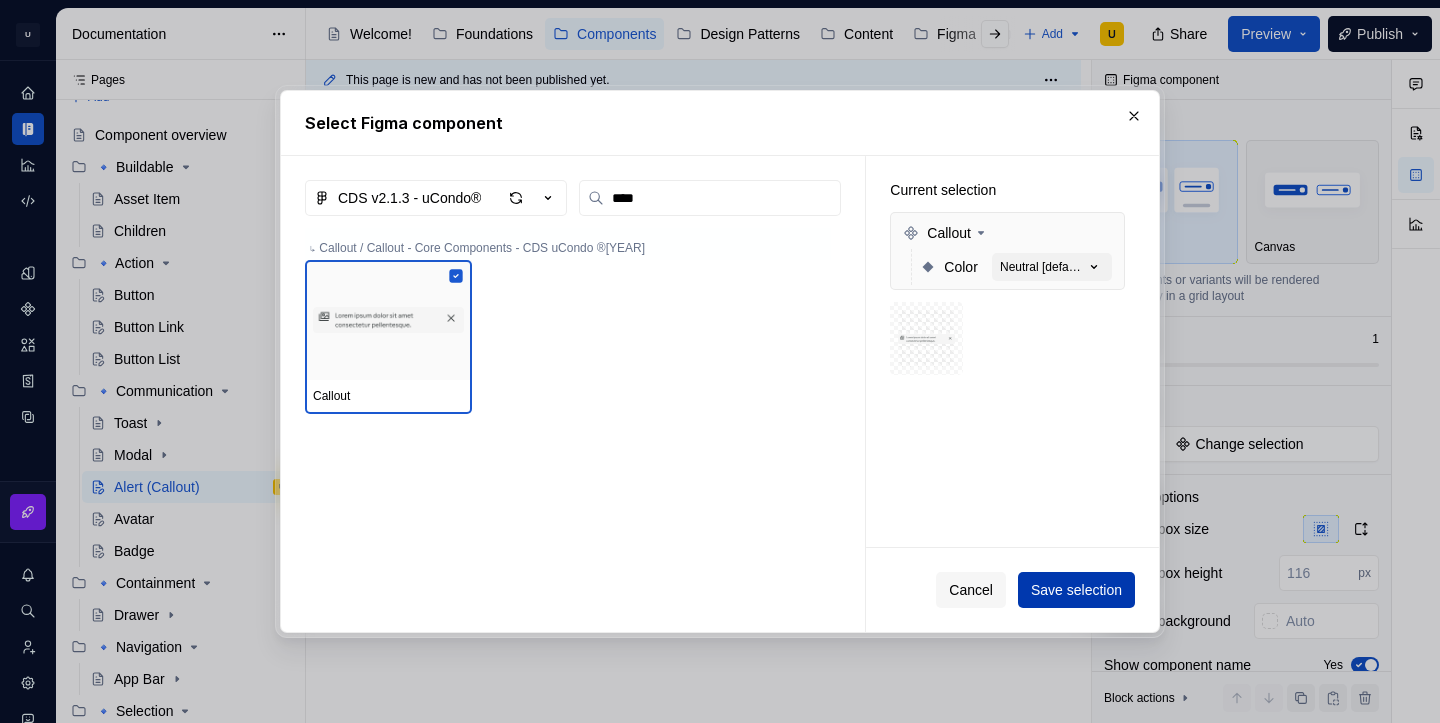 click on "Save selection" at bounding box center [1076, 590] 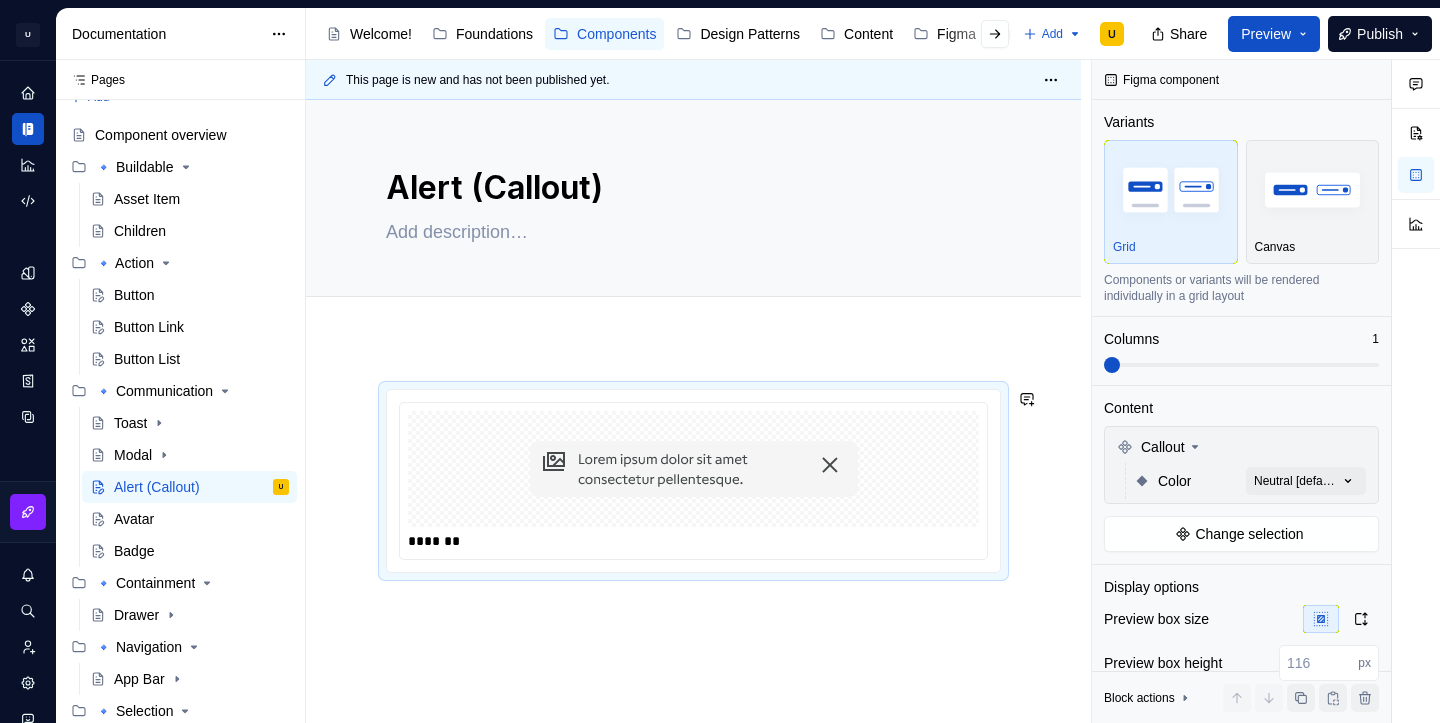 click on "*******" at bounding box center (693, 577) 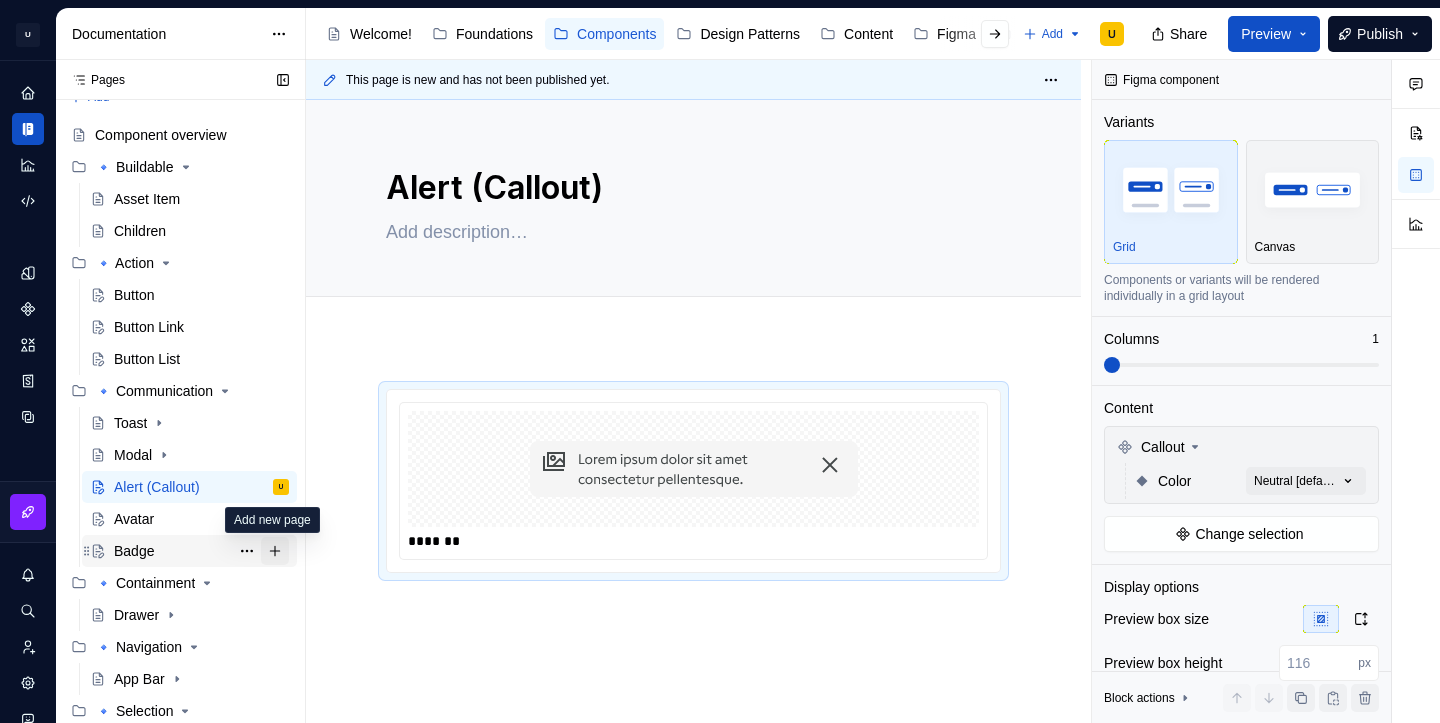 click at bounding box center (275, 551) 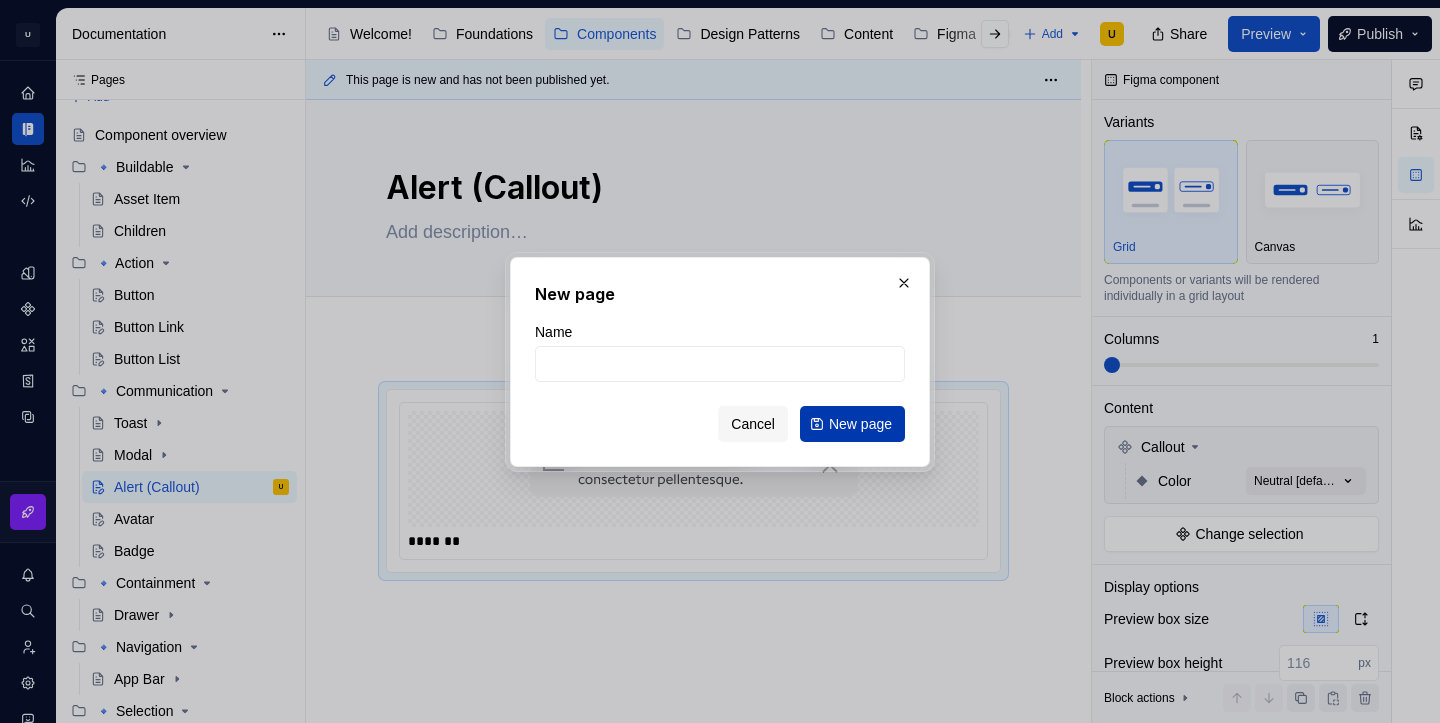 type on "*" 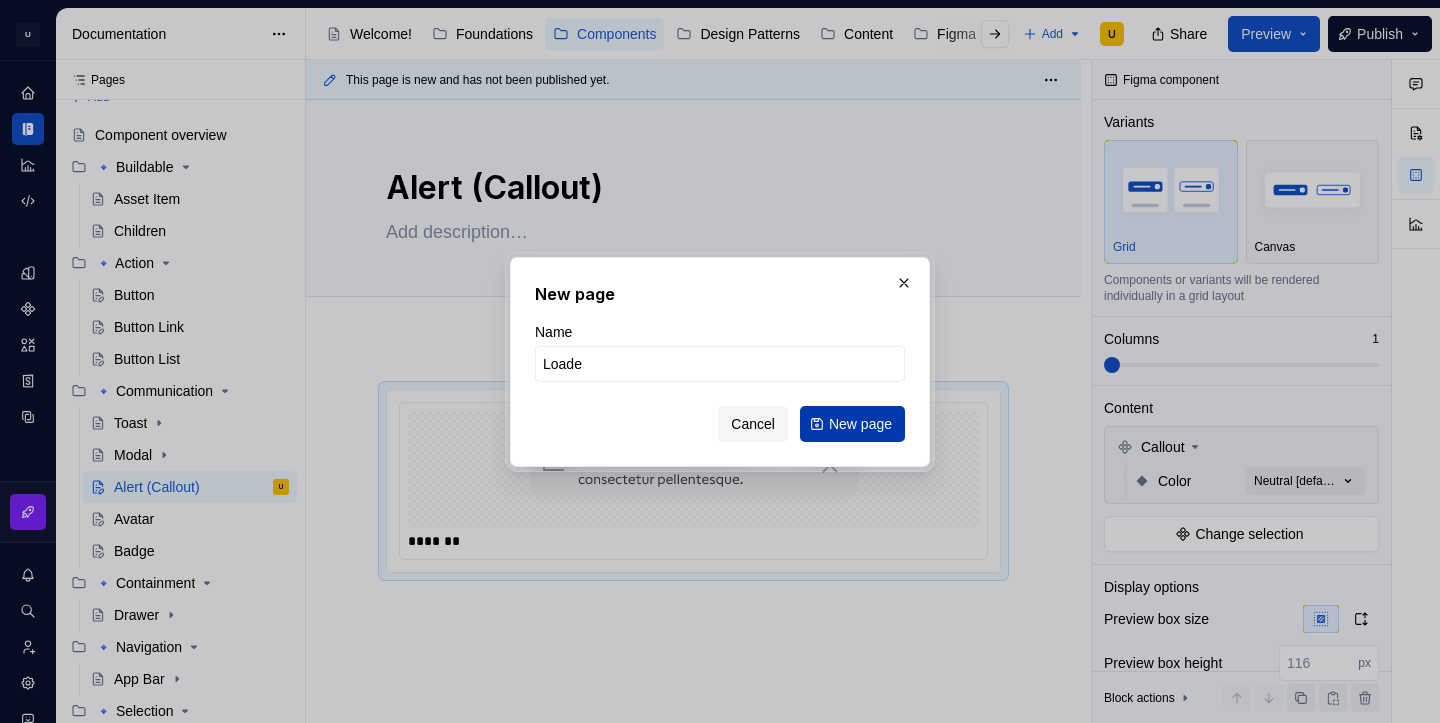 type on "Loader" 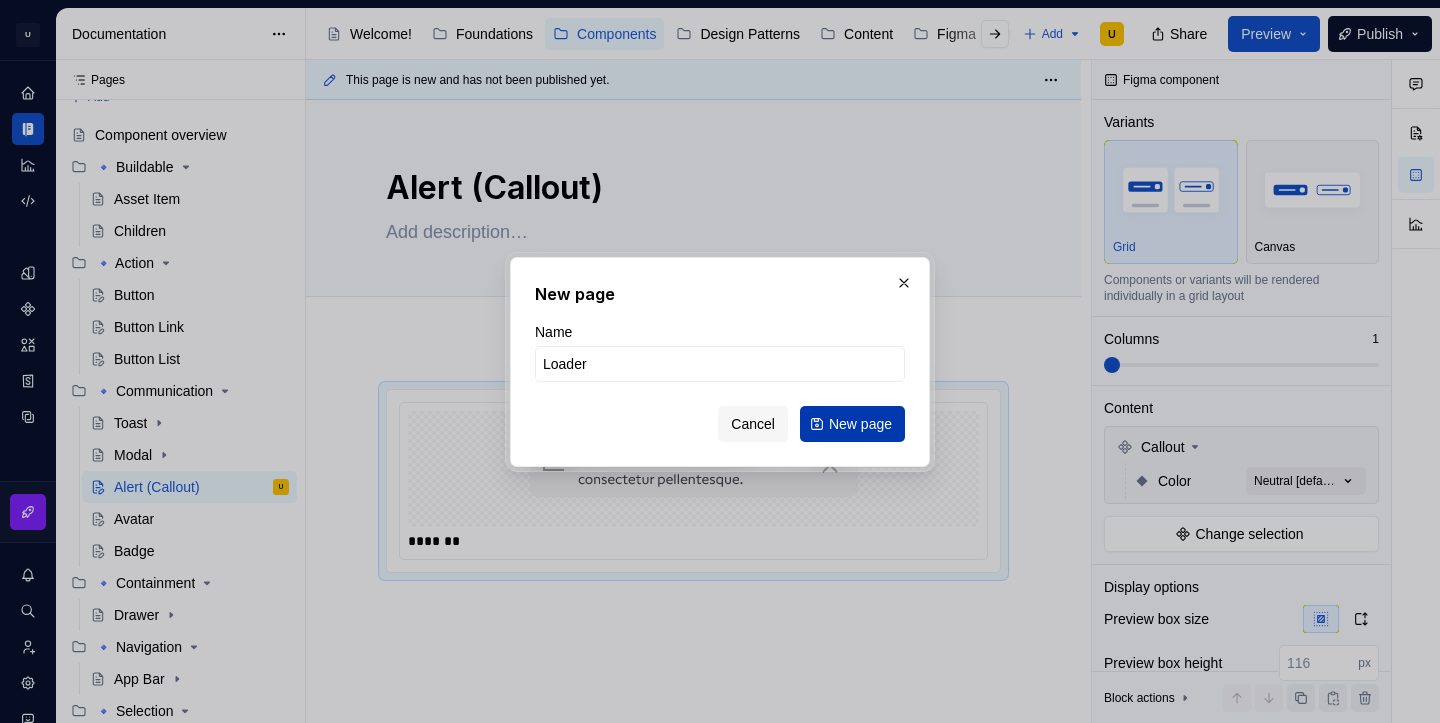 click on "New page" at bounding box center [852, 424] 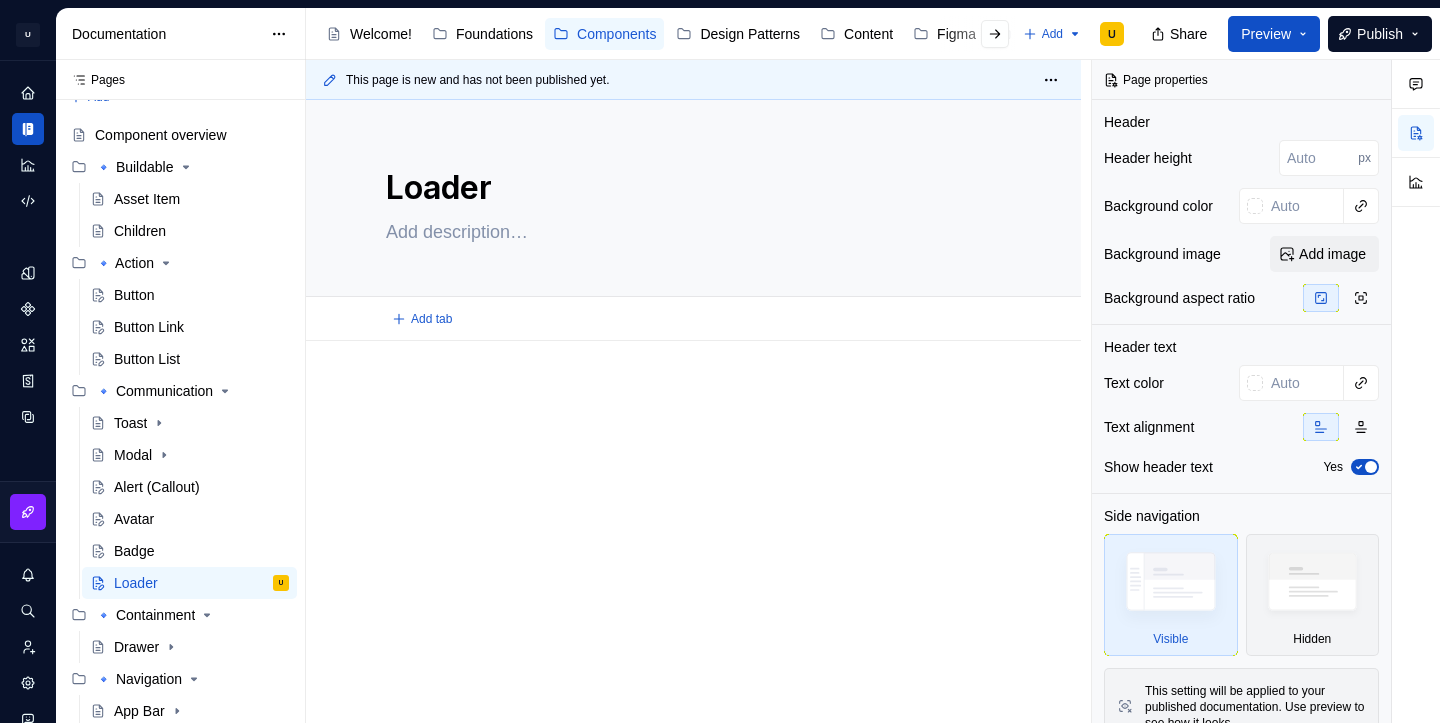 type on "*" 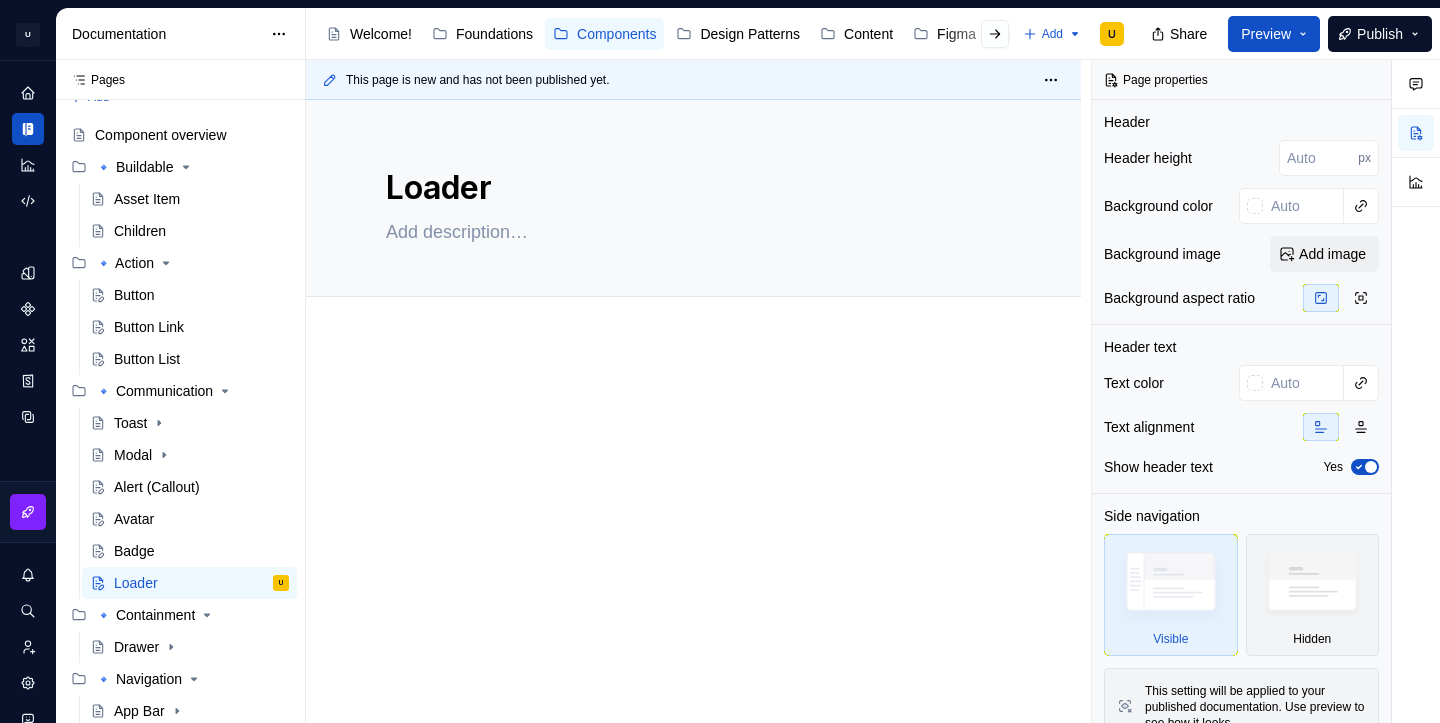 click at bounding box center [693, 427] 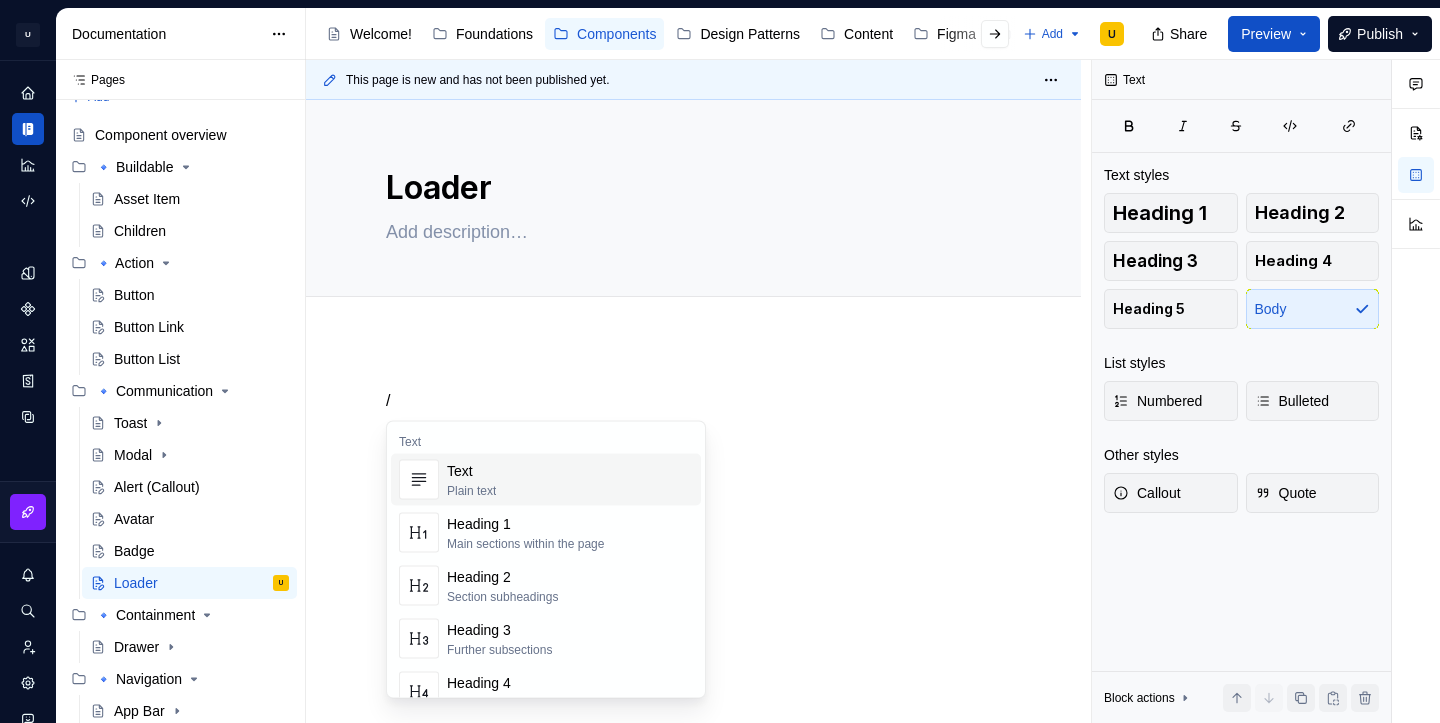 type 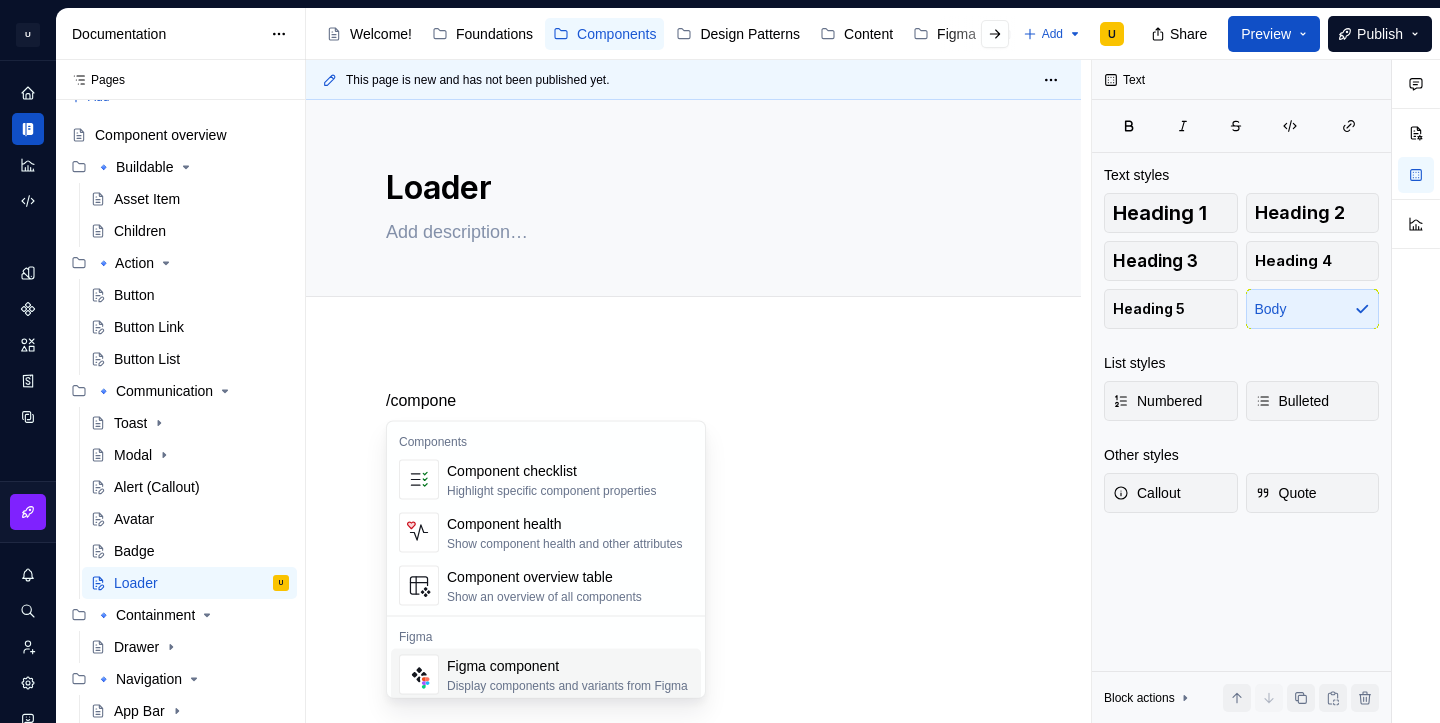 click on "Display components and variants from Figma" at bounding box center [567, 686] 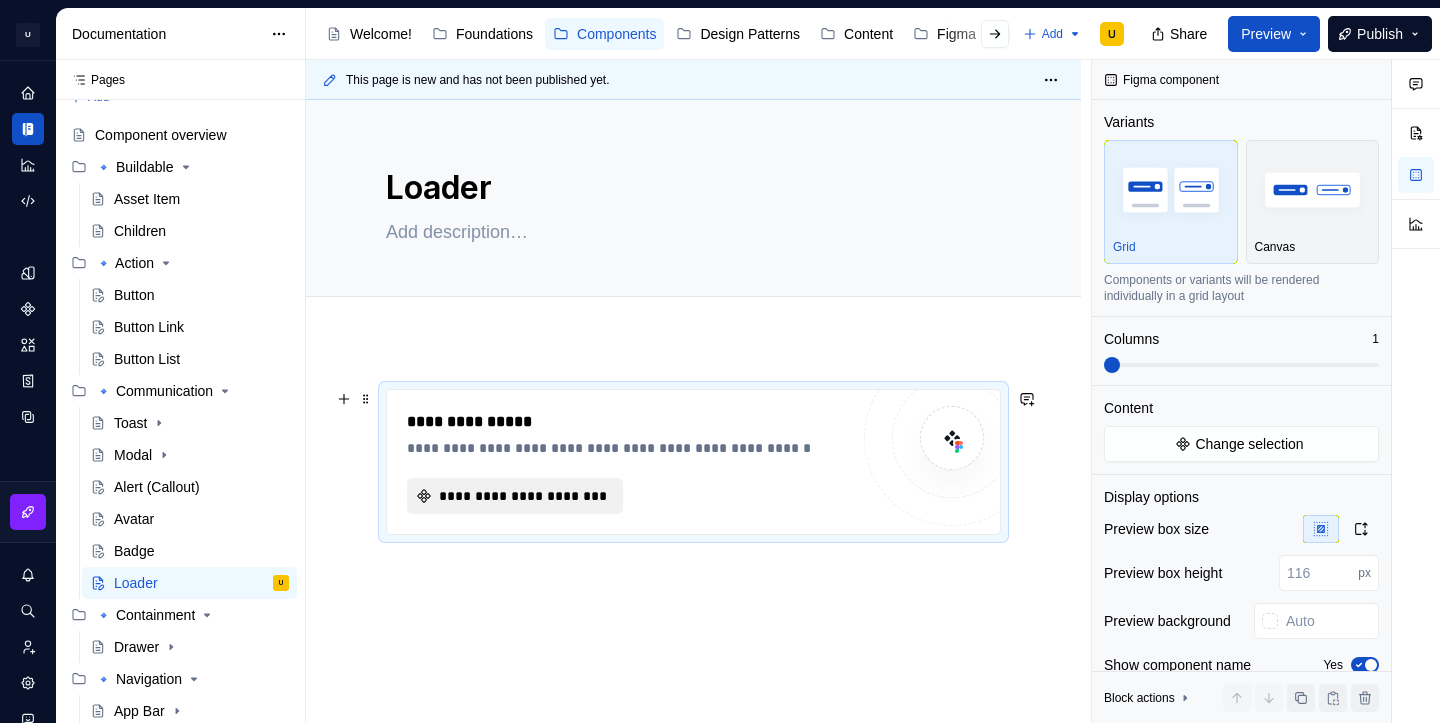 click on "**********" at bounding box center (523, 496) 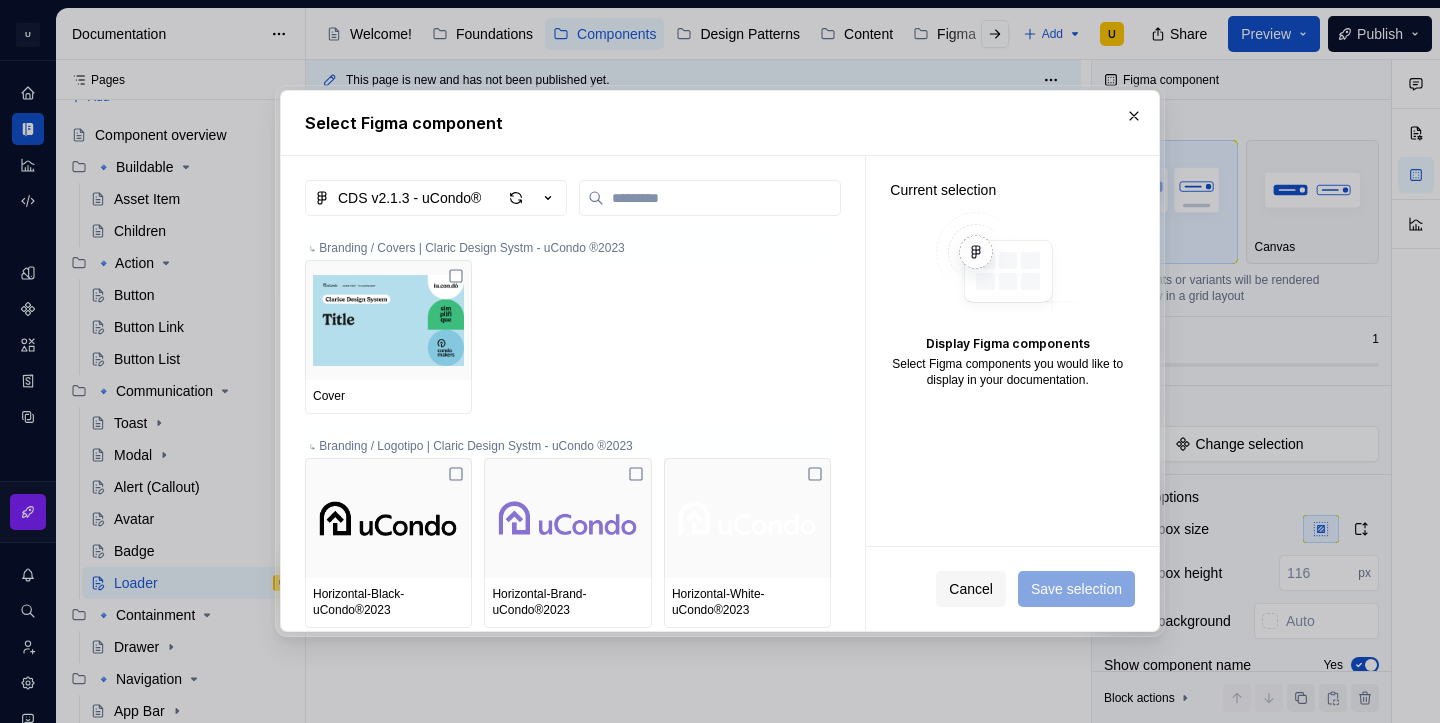 type on "*" 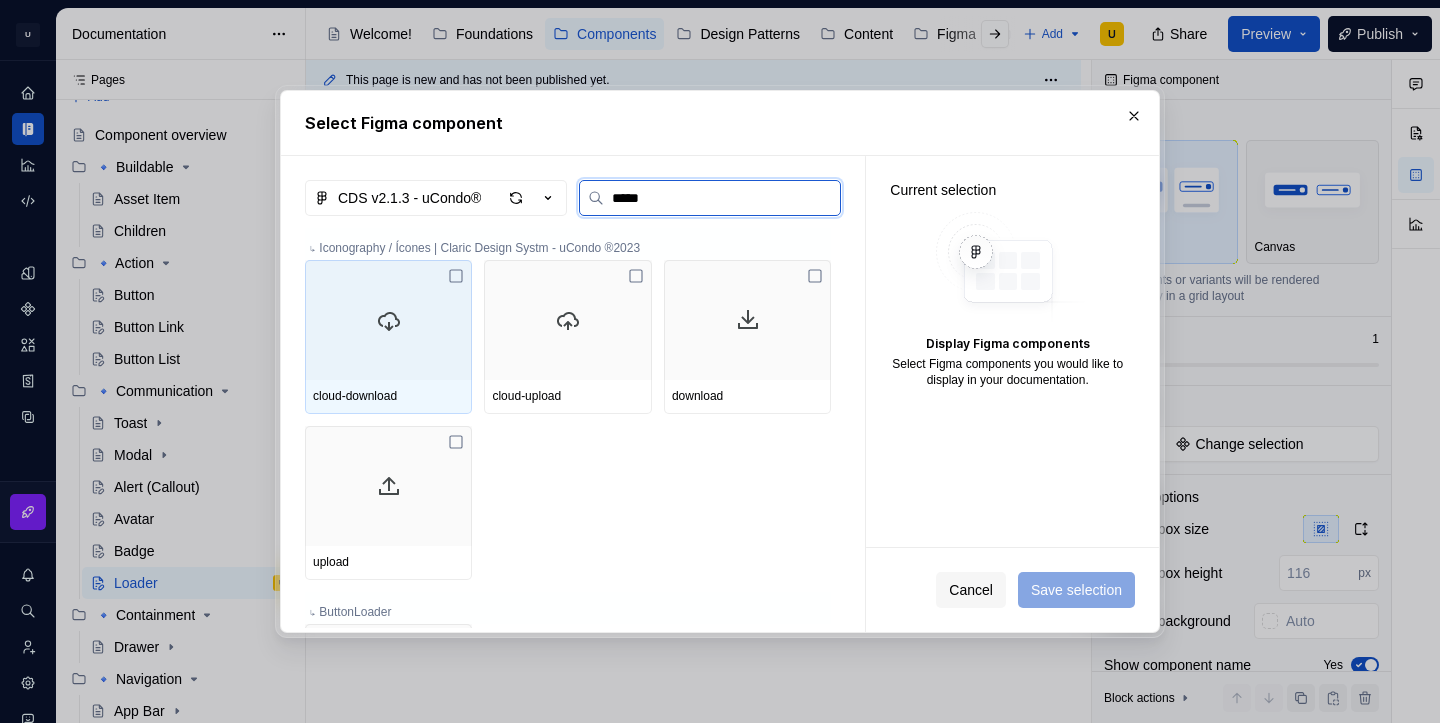 type on "******" 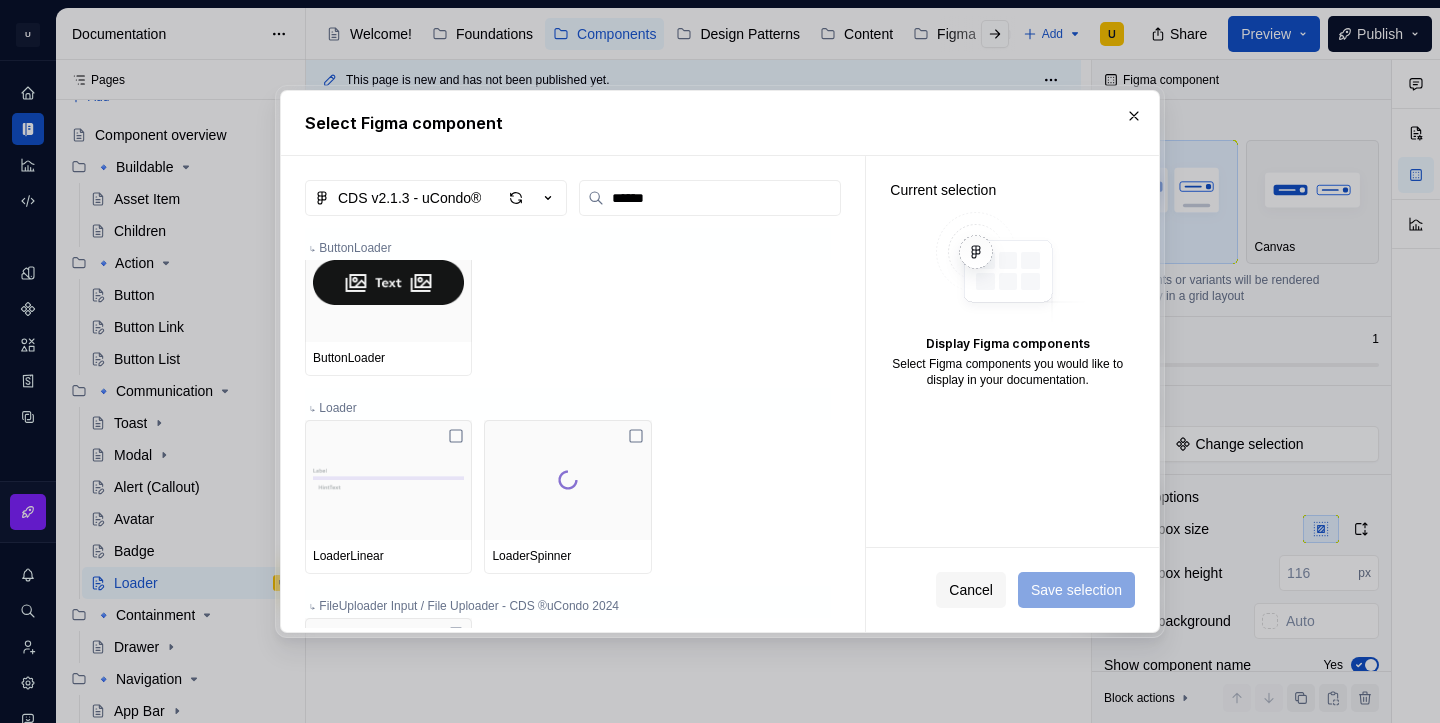 scroll, scrollTop: 50, scrollLeft: 0, axis: vertical 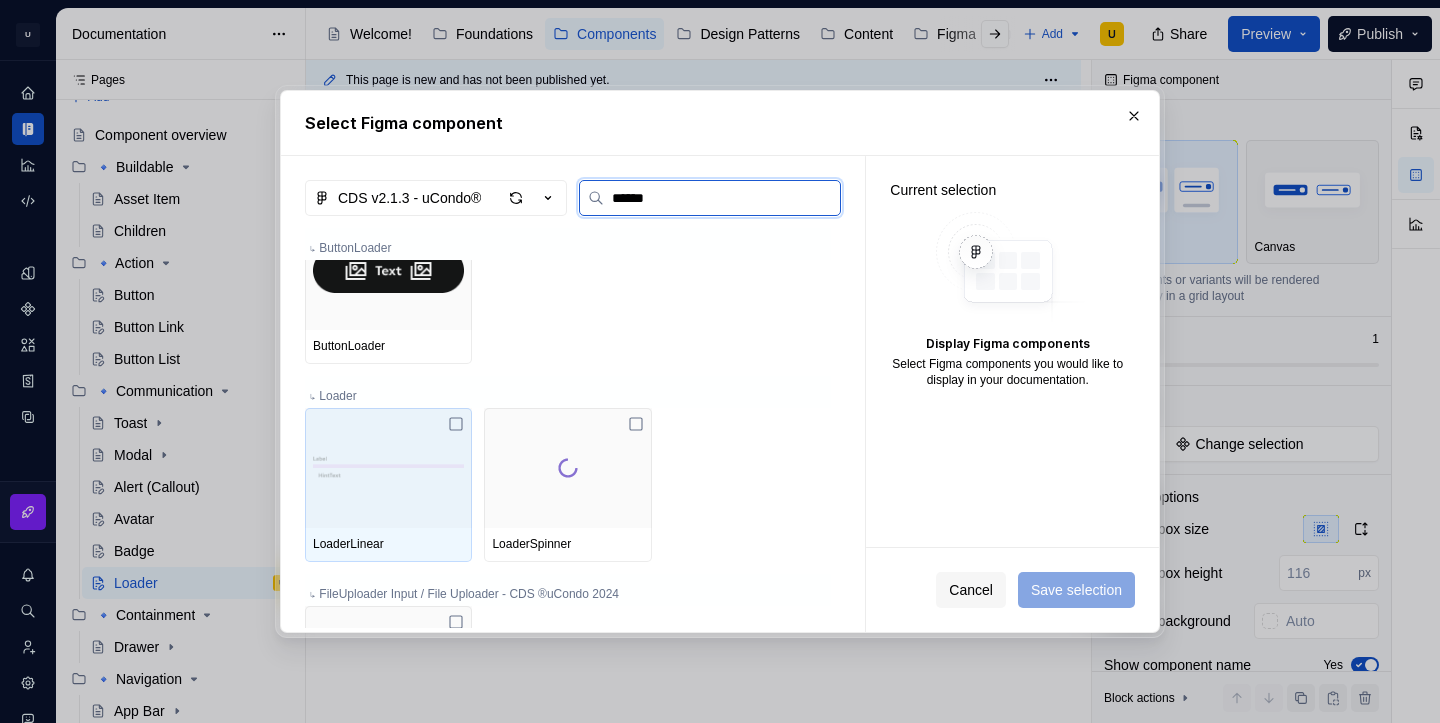 click 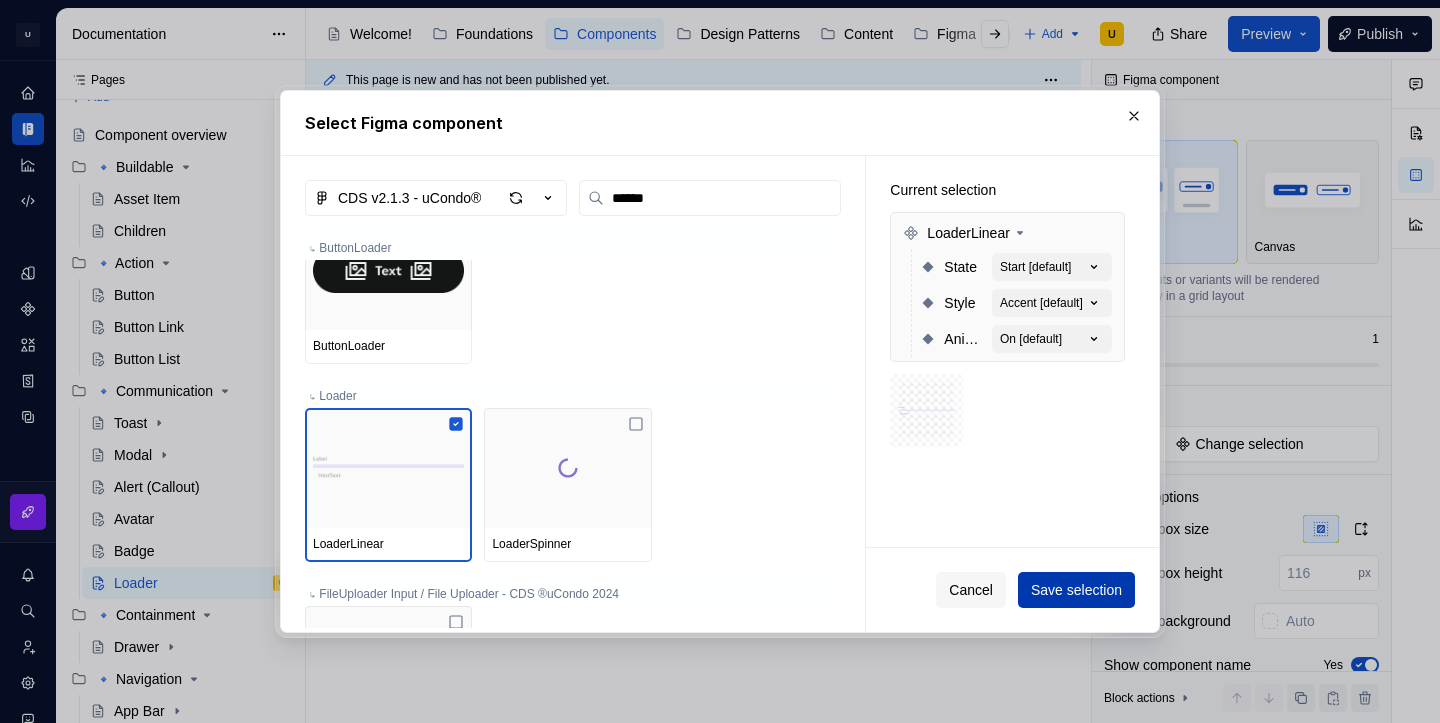 click on "Save selection" at bounding box center [1076, 590] 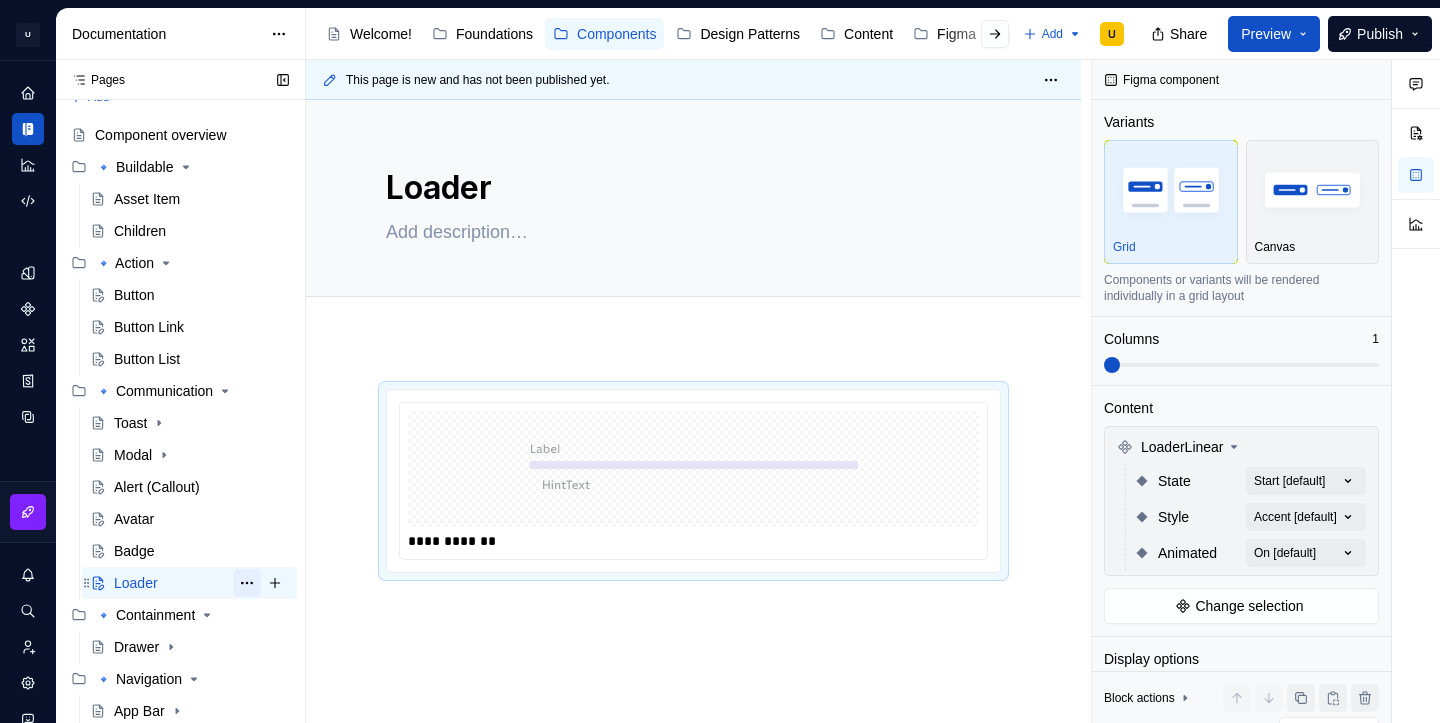 click at bounding box center (247, 583) 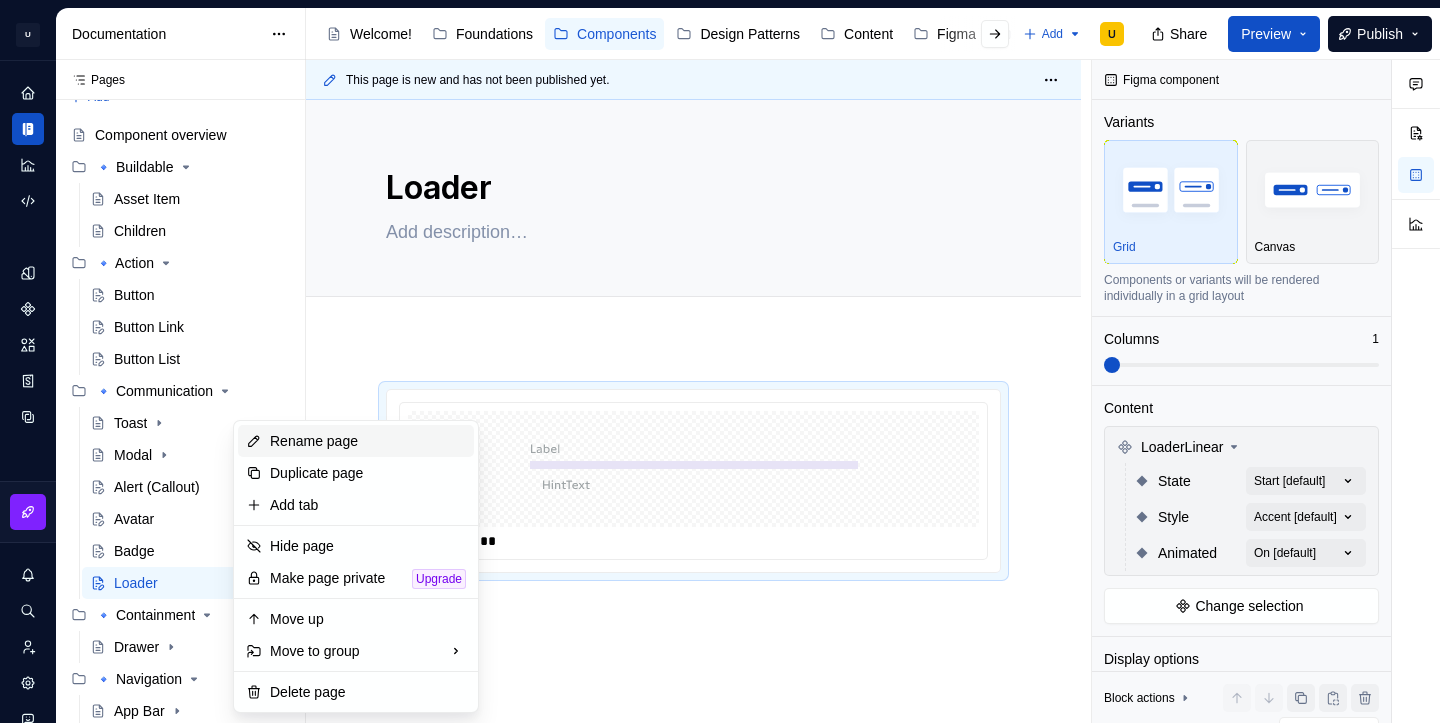 click on "Rename page" at bounding box center [368, 441] 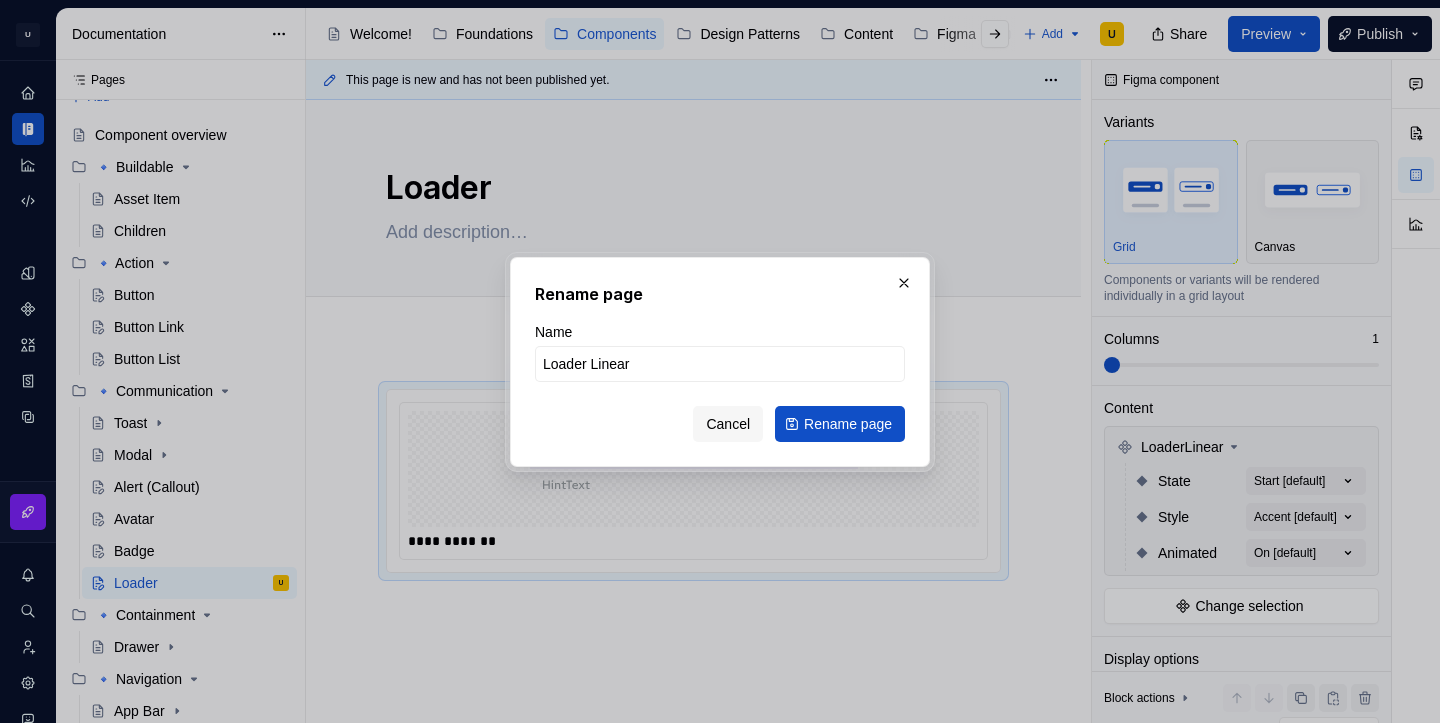 type on "Loader Linear" 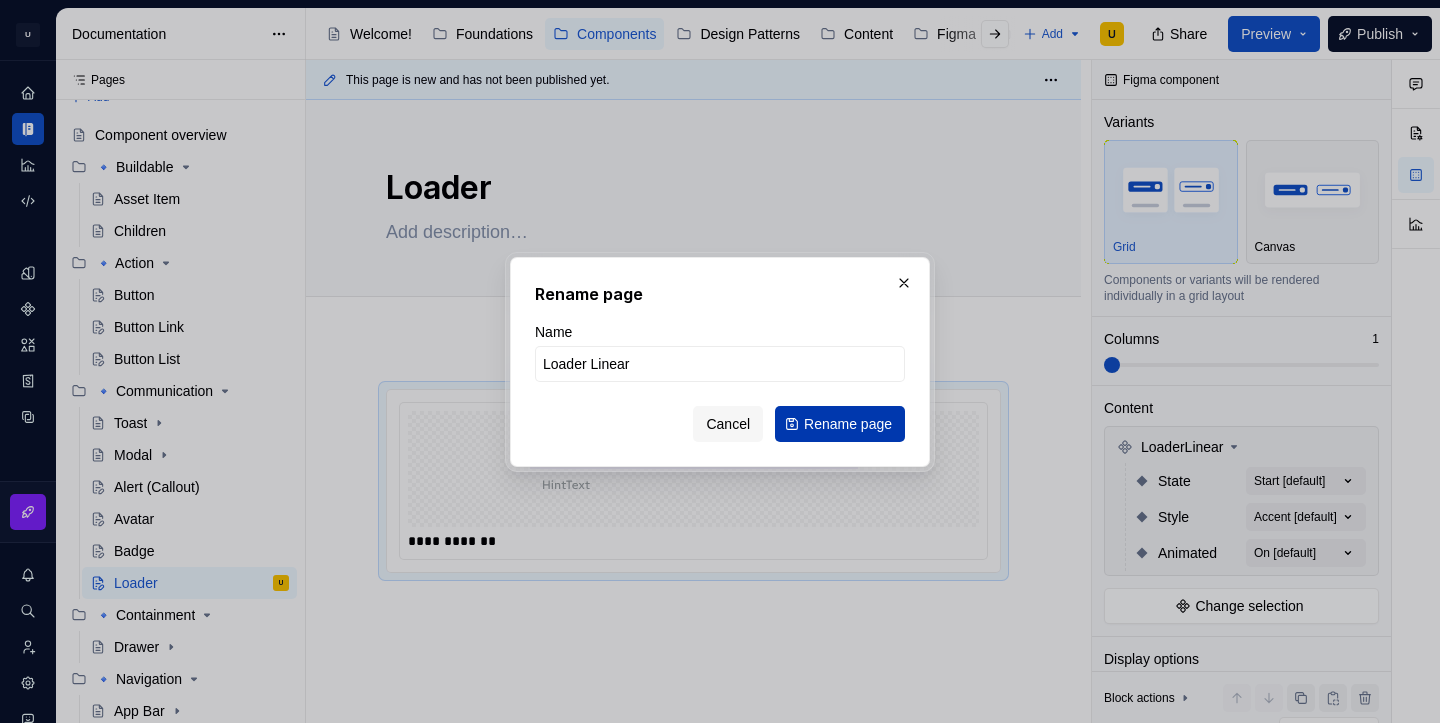 click on "Rename page" at bounding box center (848, 424) 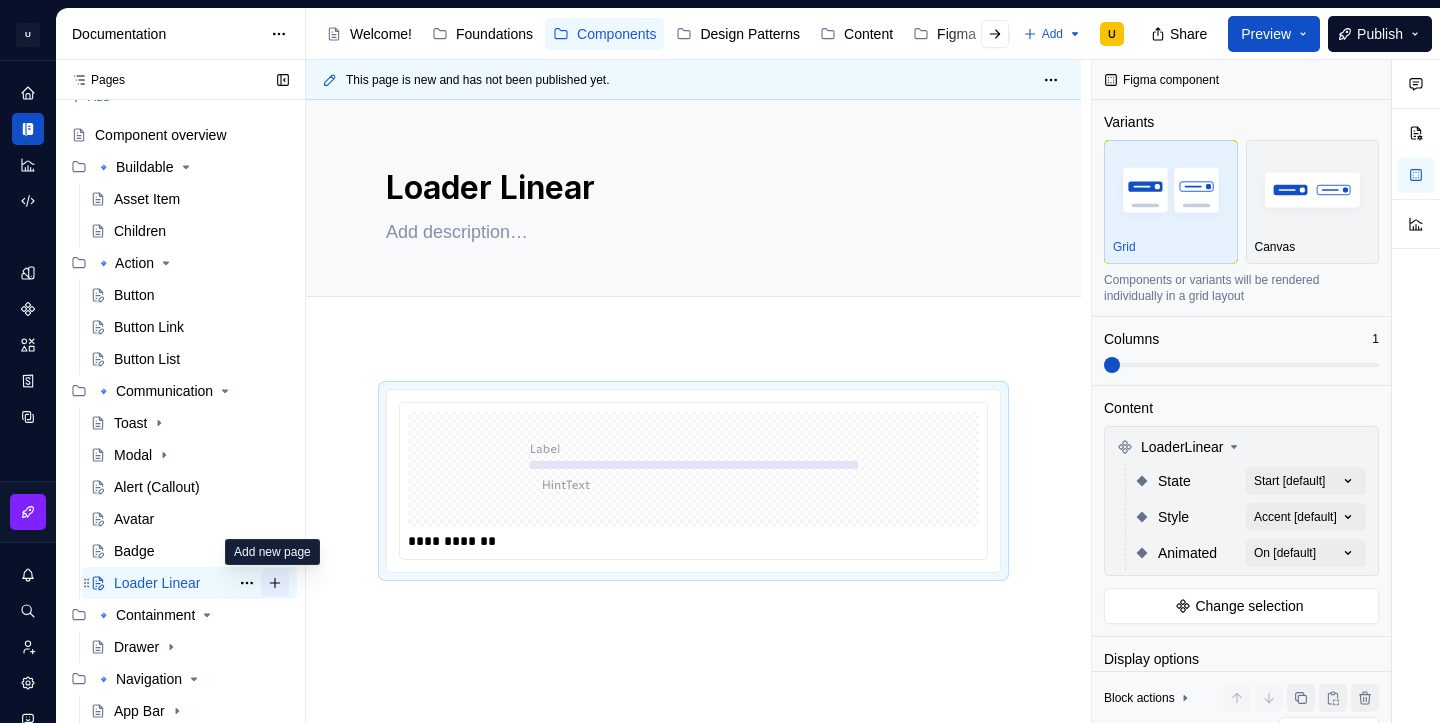 click at bounding box center (275, 583) 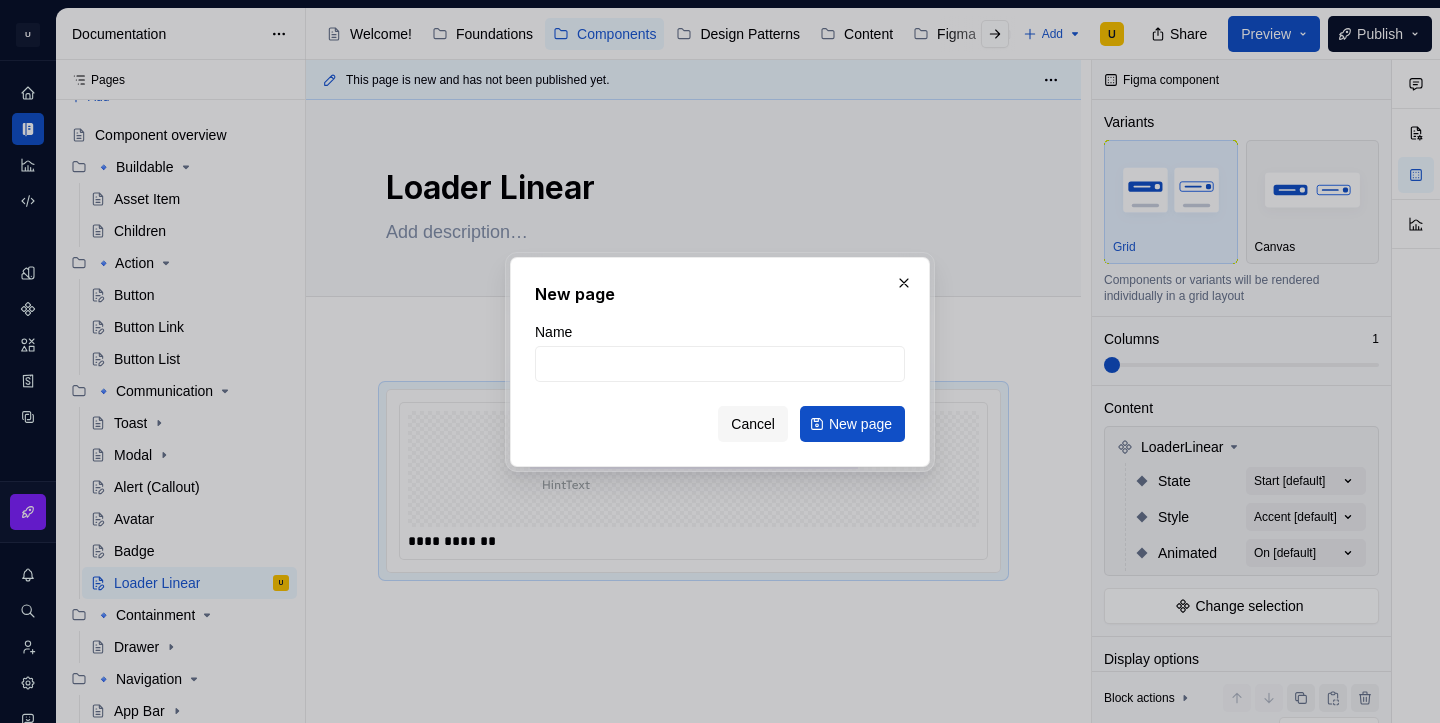 type on "*" 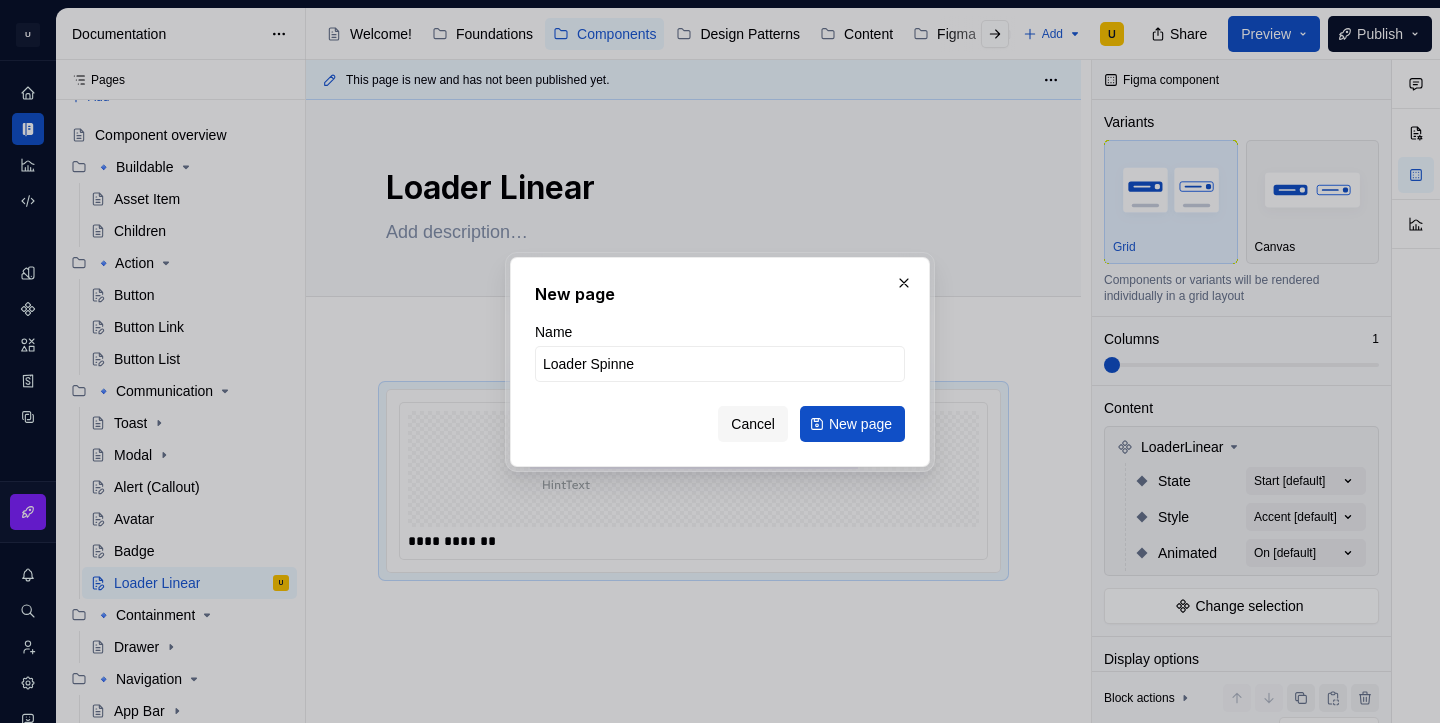 type on "Loader Spinner" 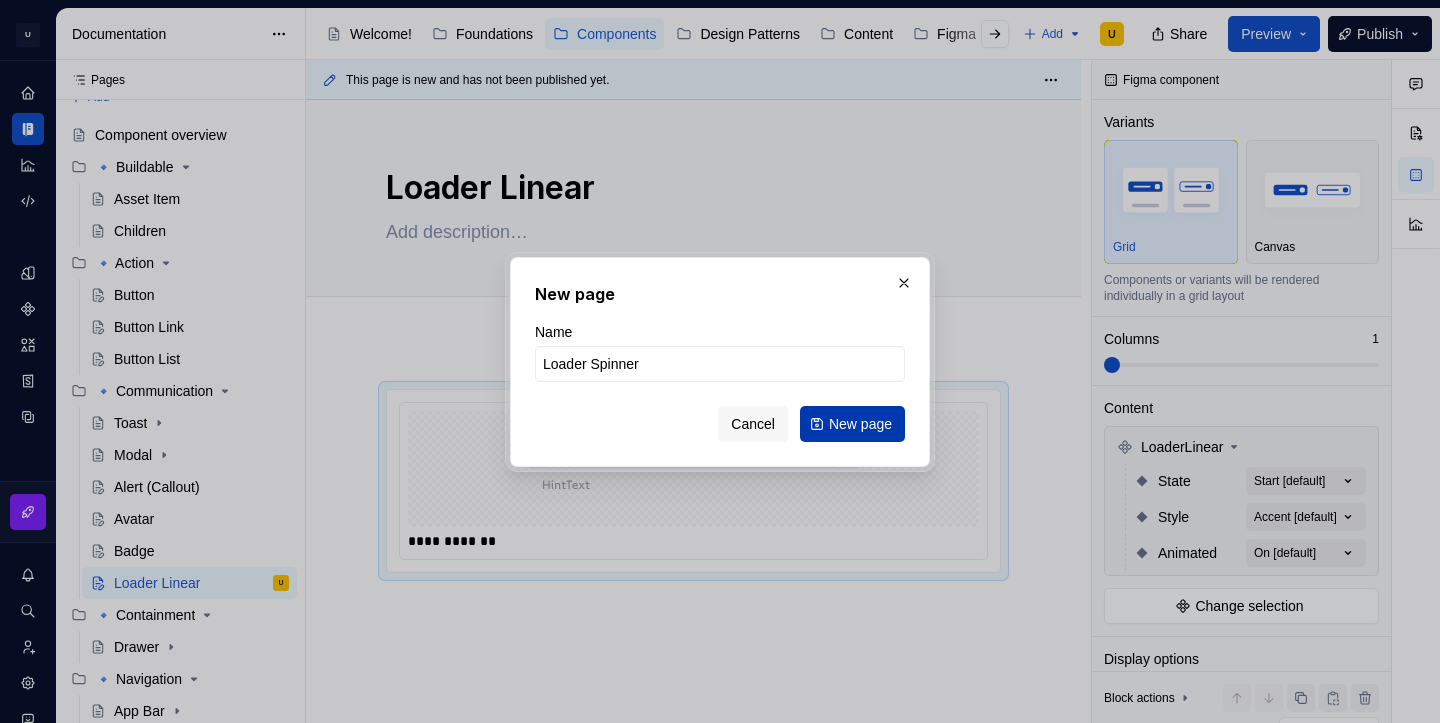 click on "New page" at bounding box center (852, 424) 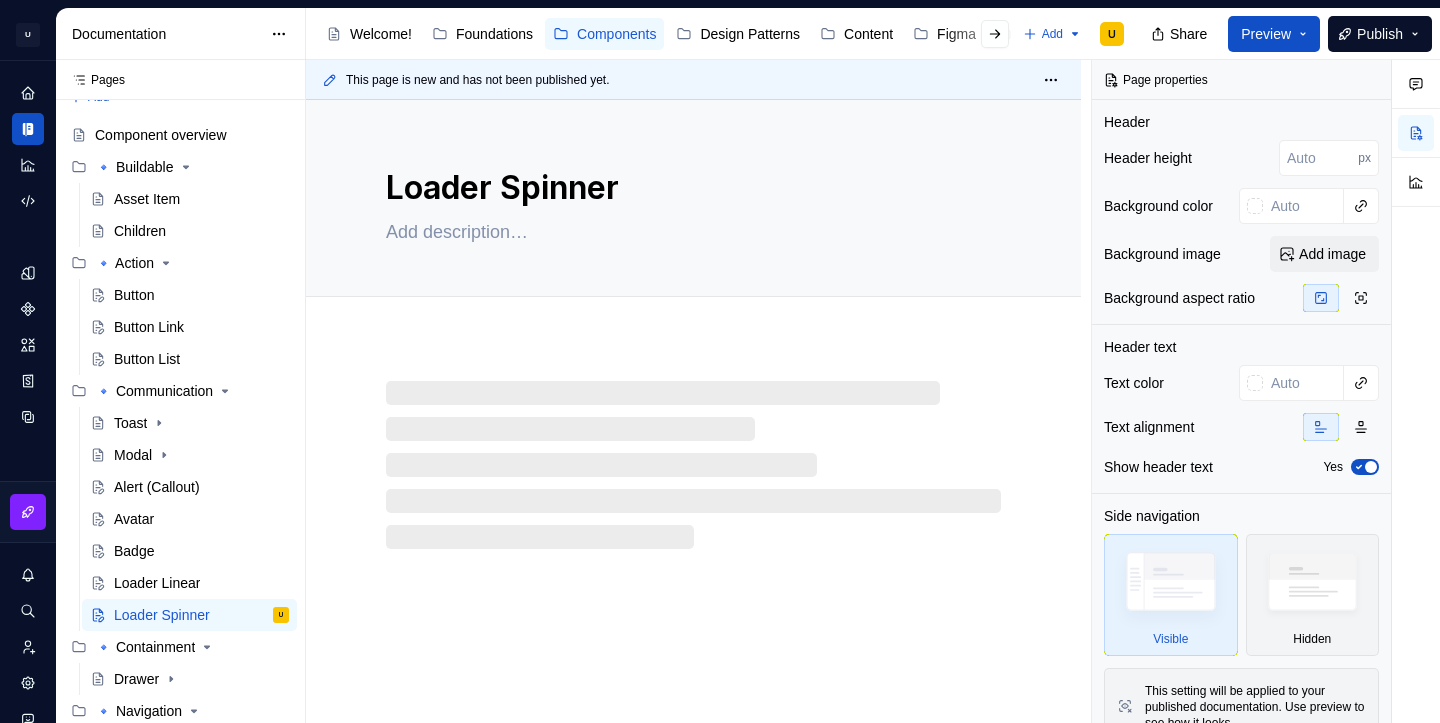 click on "Loader Spinner" at bounding box center (693, 411) 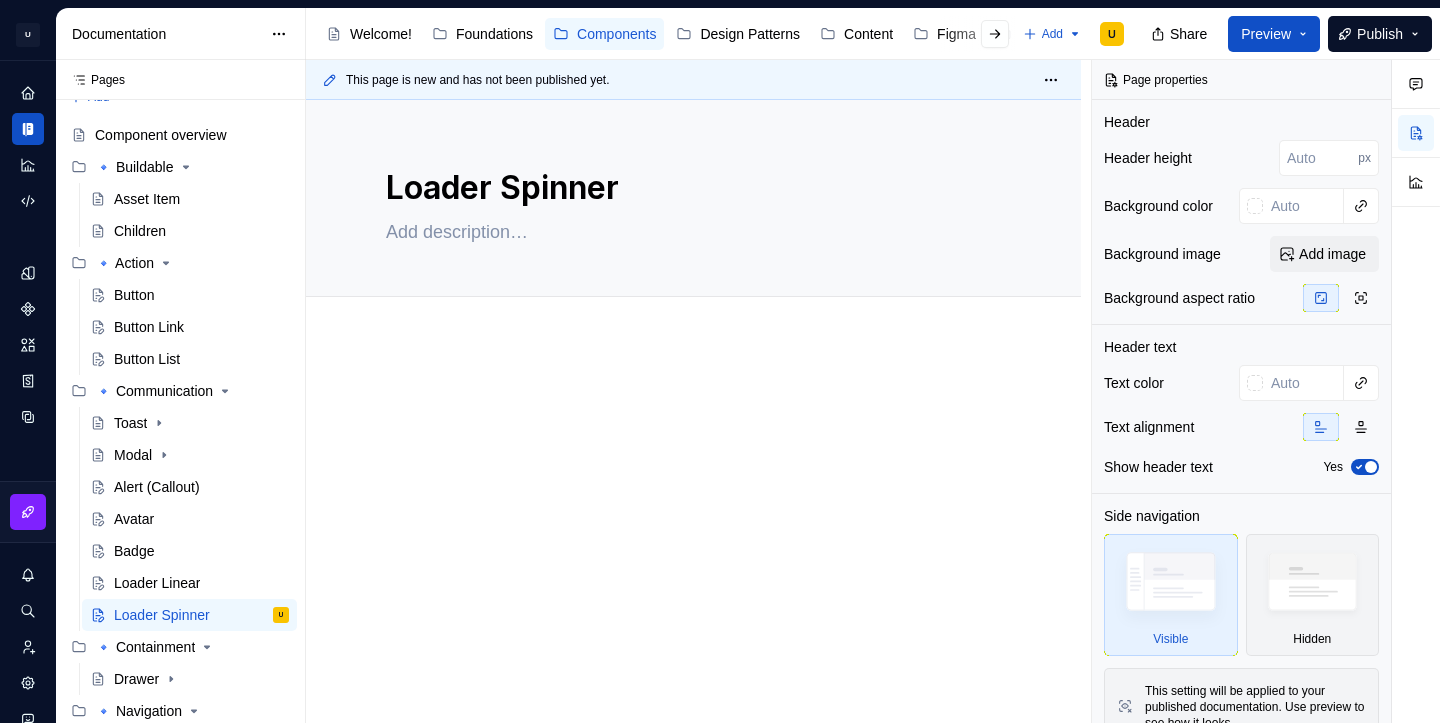 click at bounding box center [693, 523] 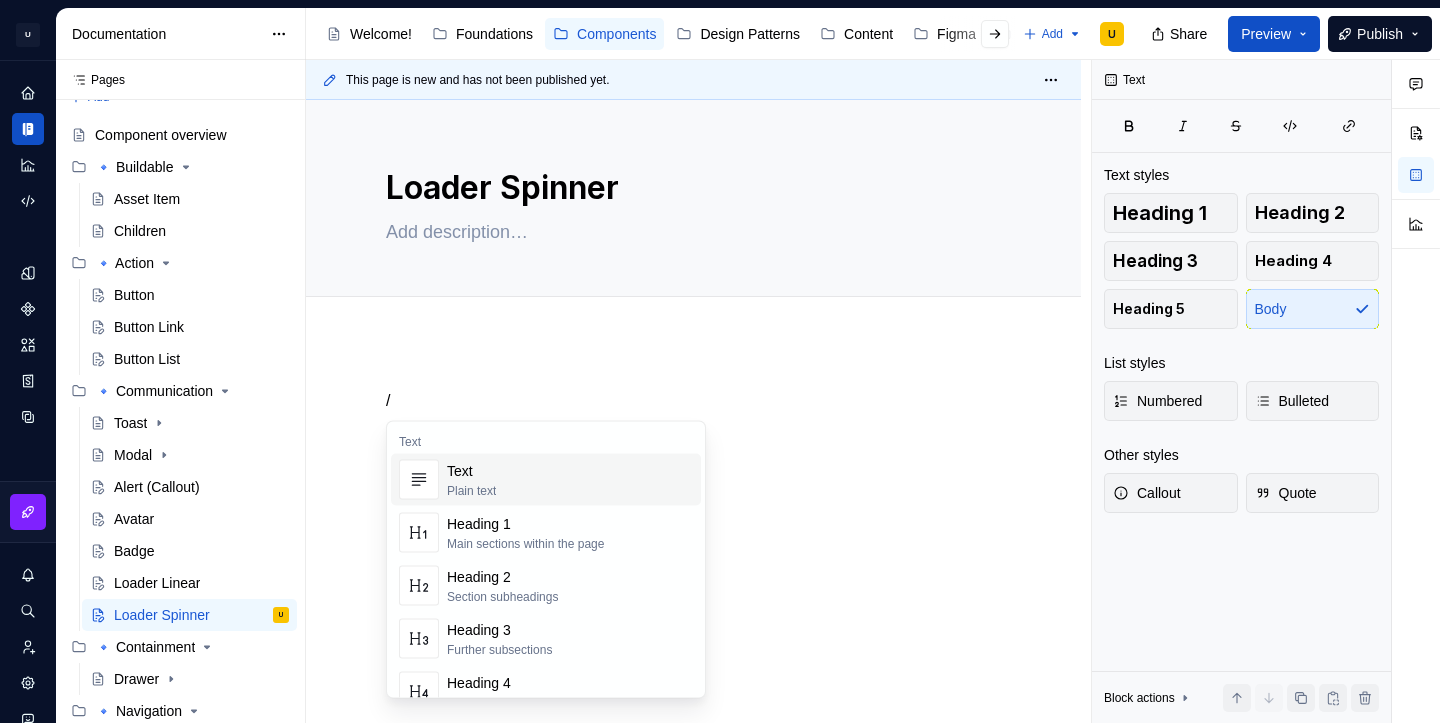 type 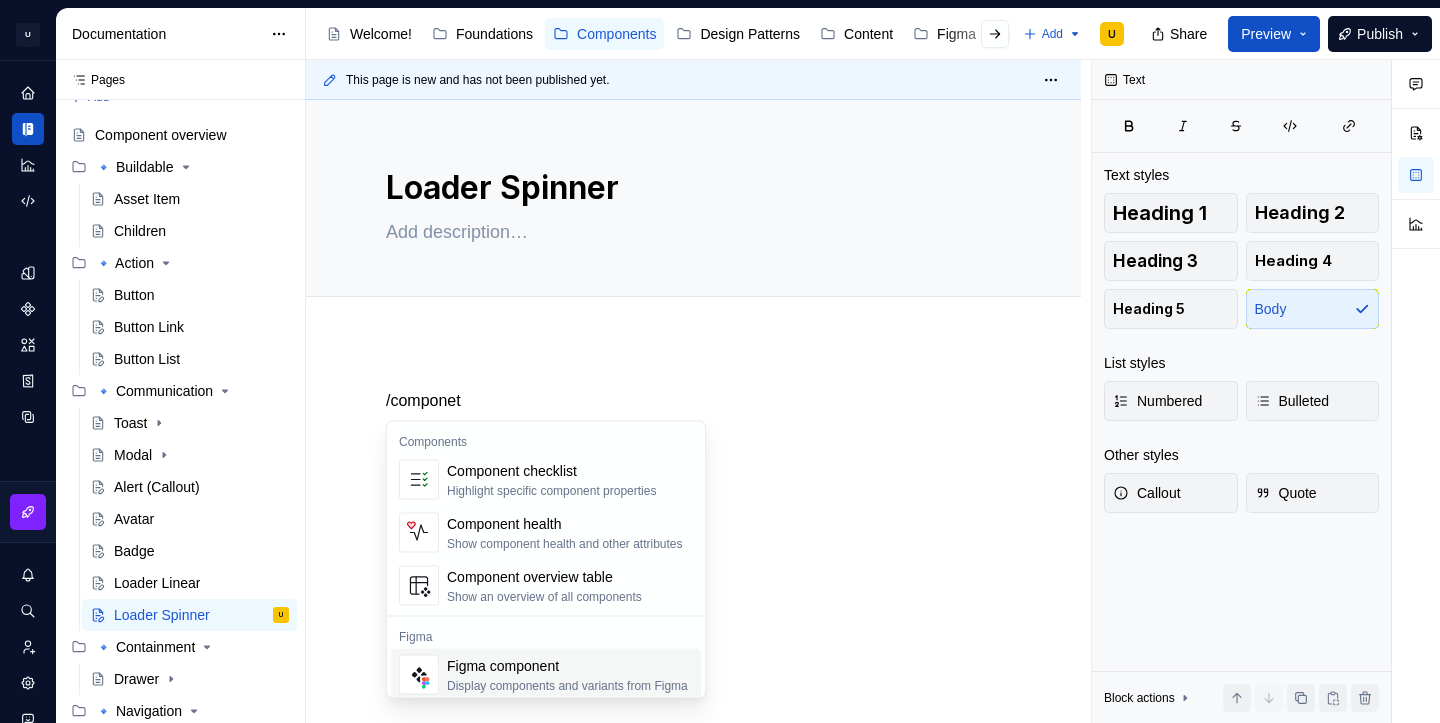 click on "Figma component" at bounding box center (567, 666) 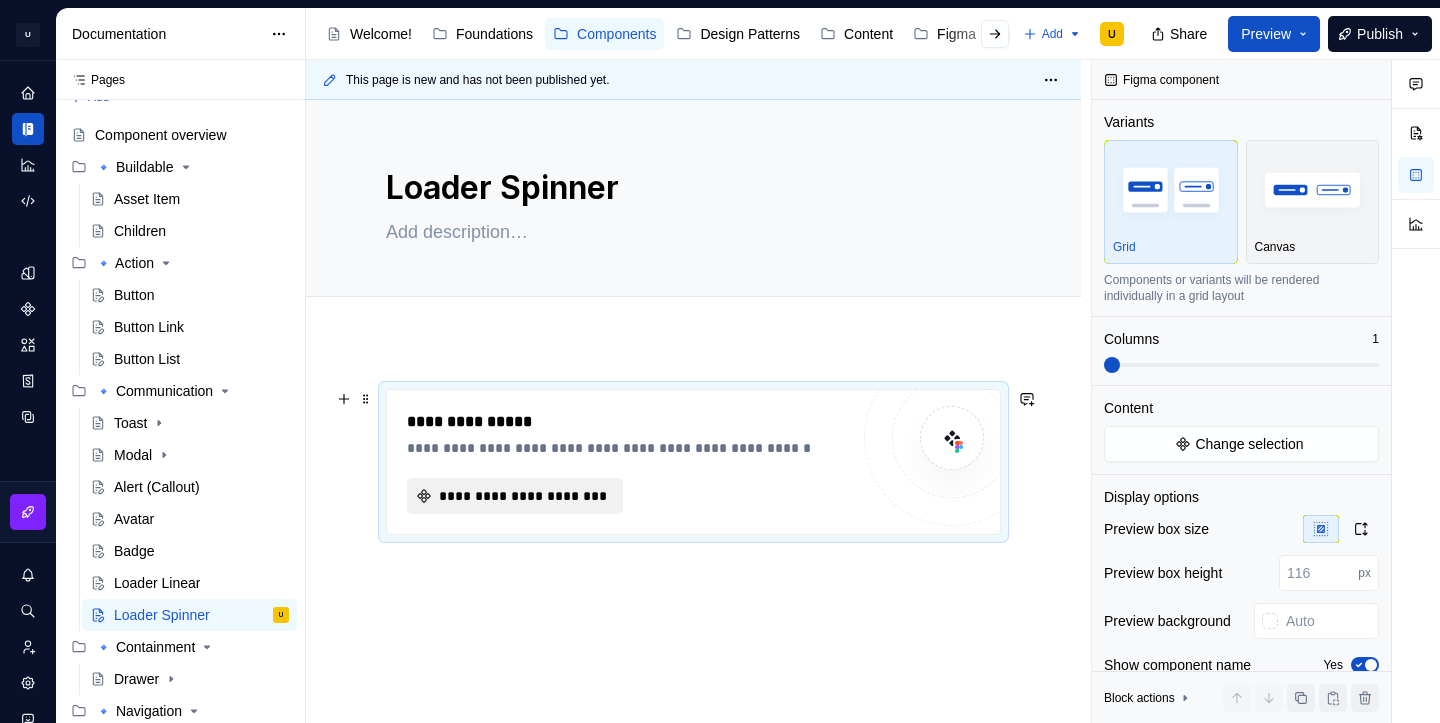 click on "**********" at bounding box center (515, 496) 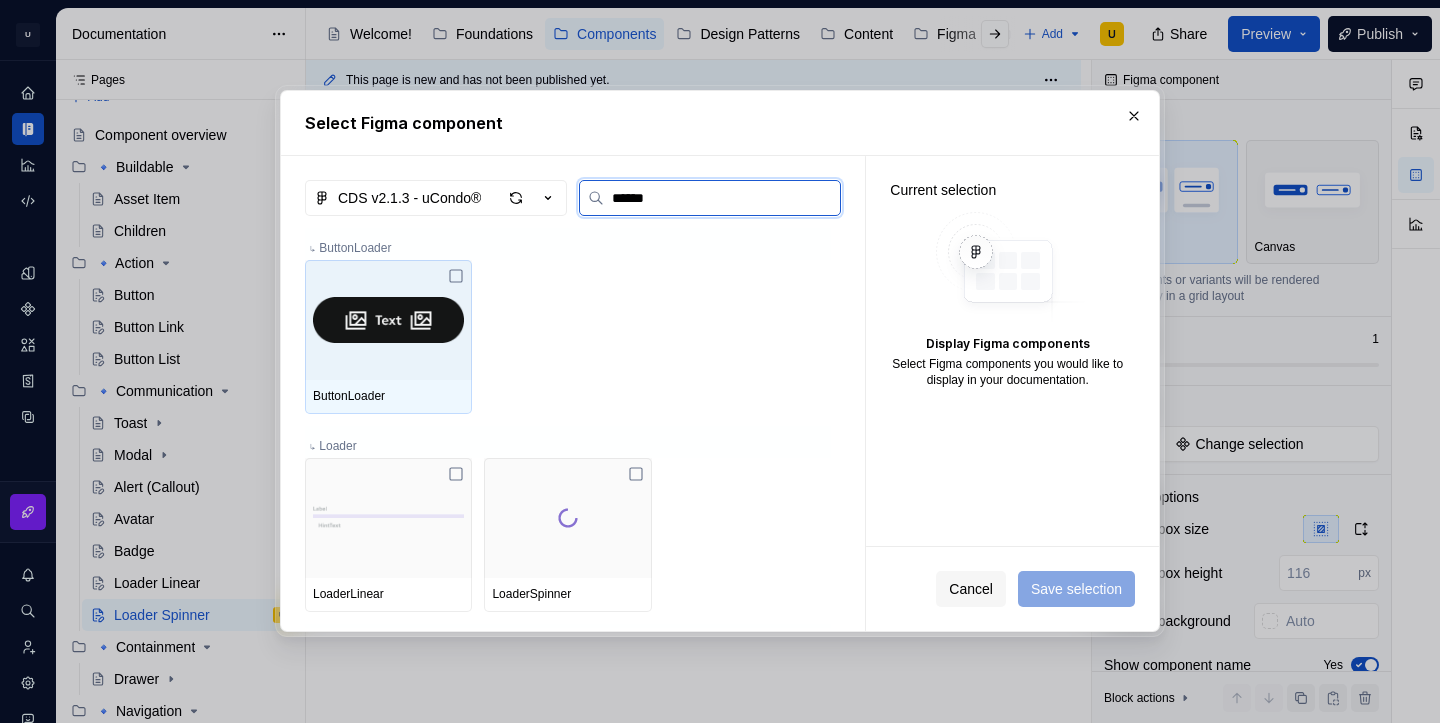 type on "*******" 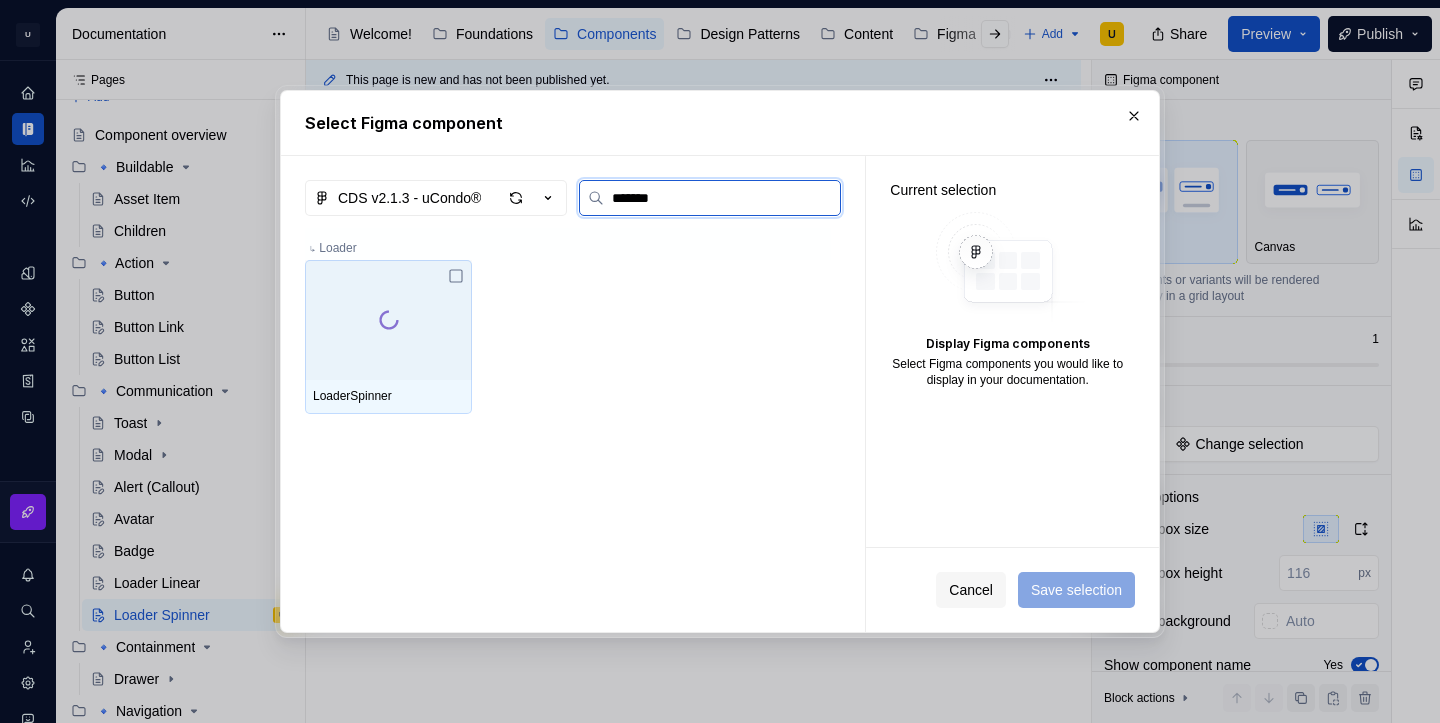 click at bounding box center (388, 320) 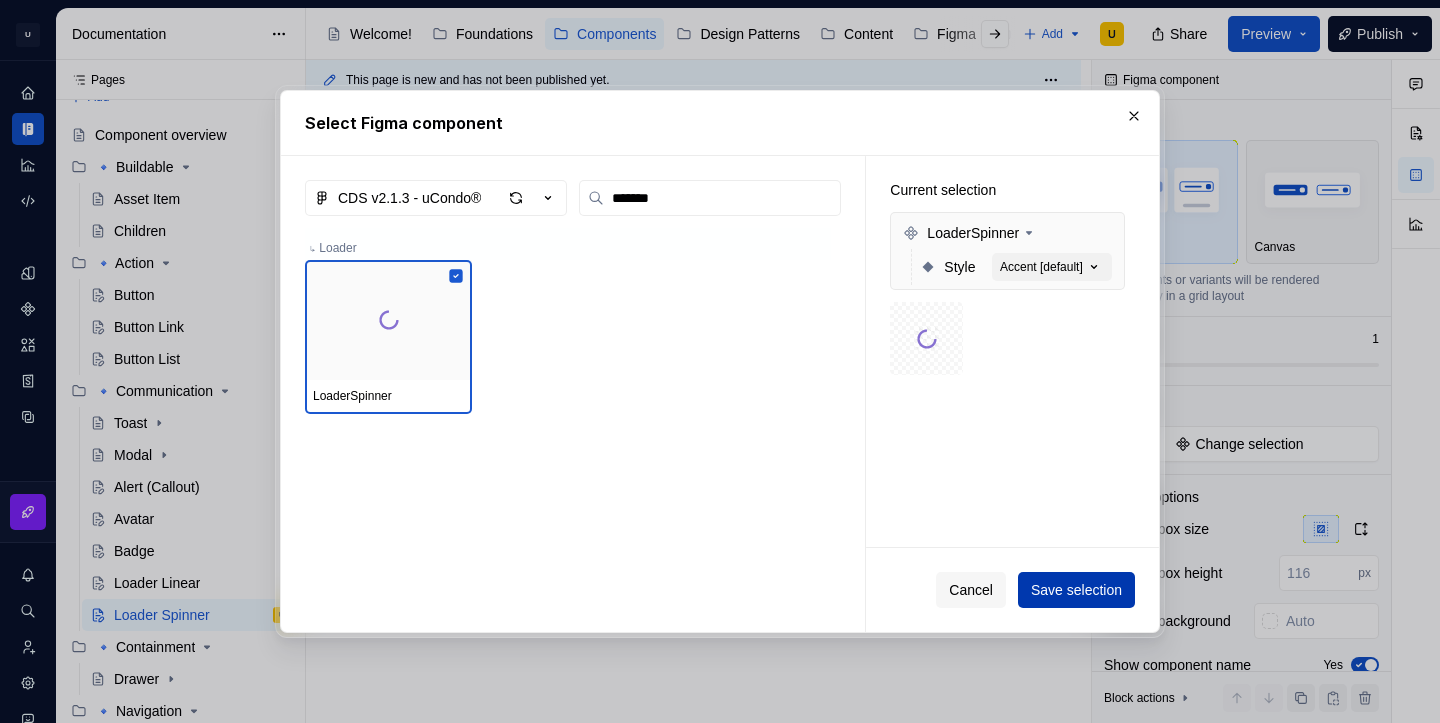 click on "Save selection" at bounding box center (1076, 590) 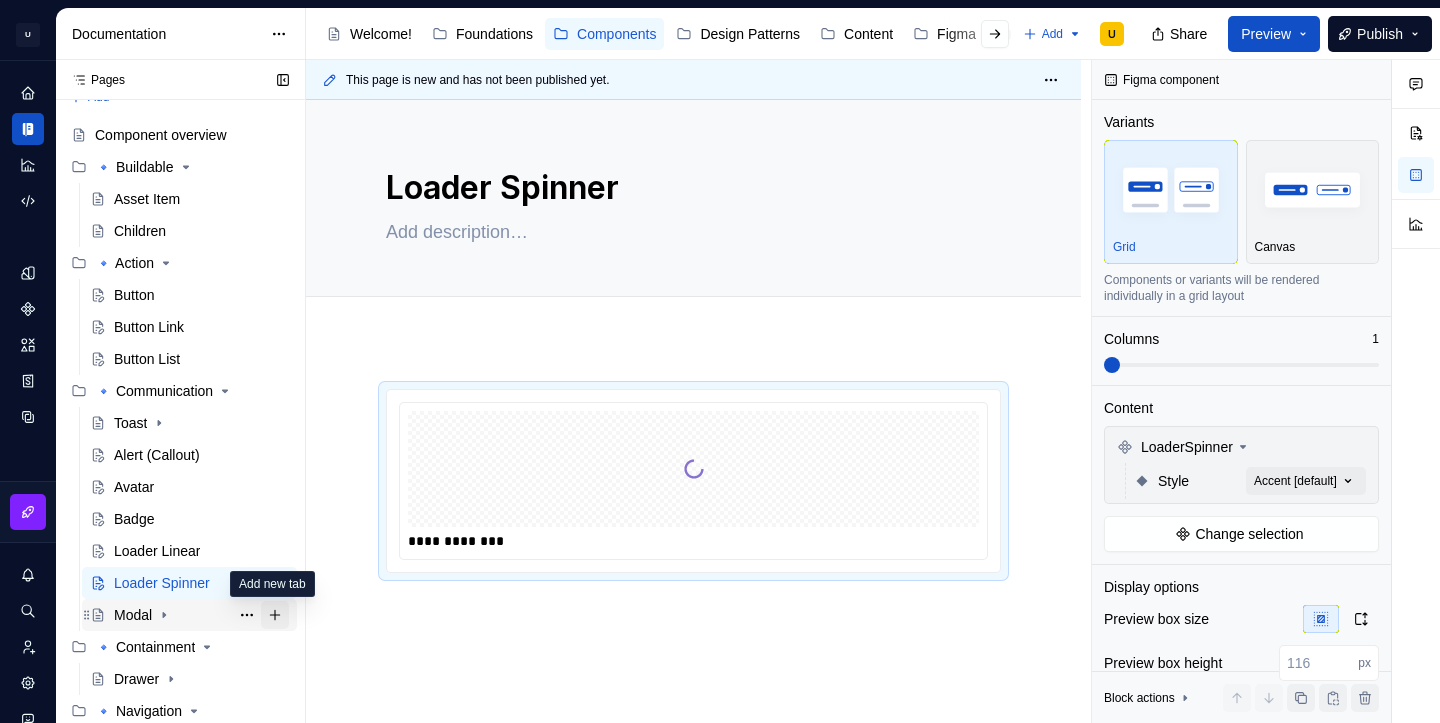 click at bounding box center [275, 615] 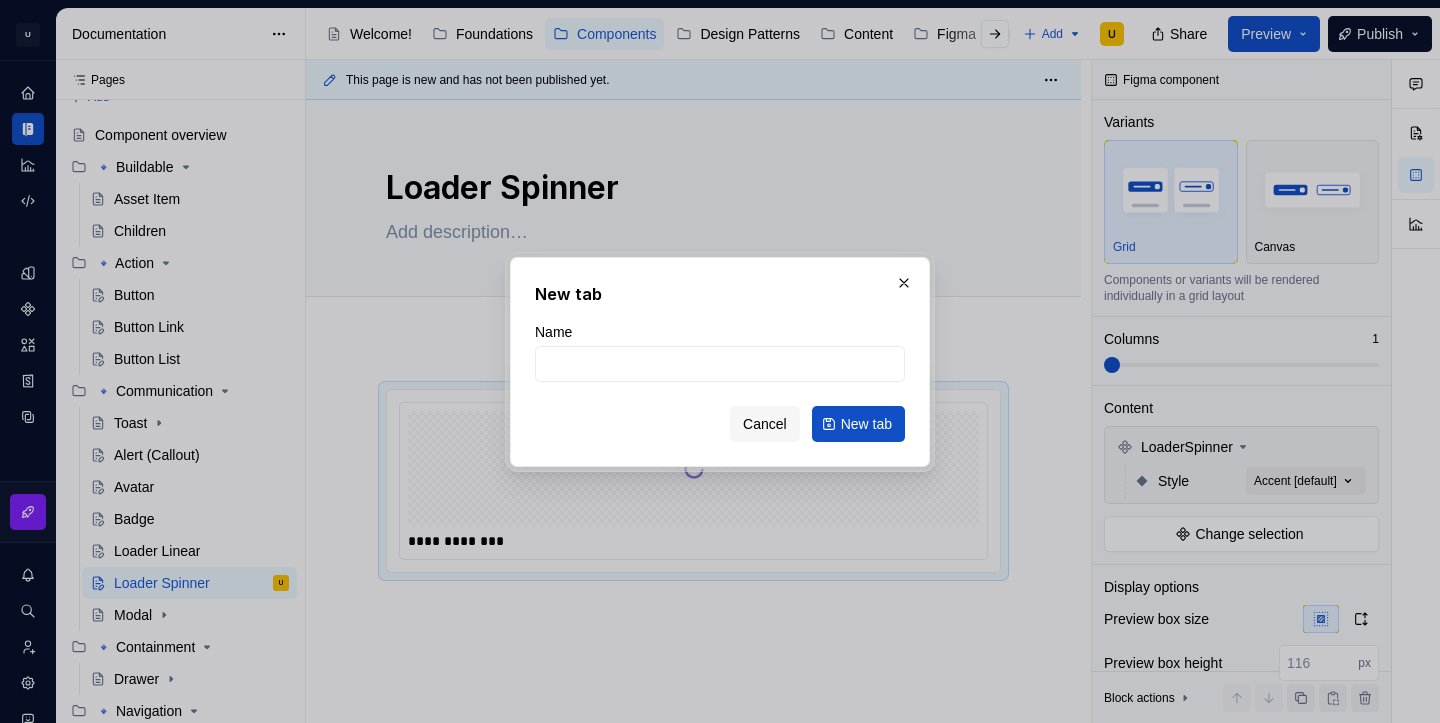 type on "*" 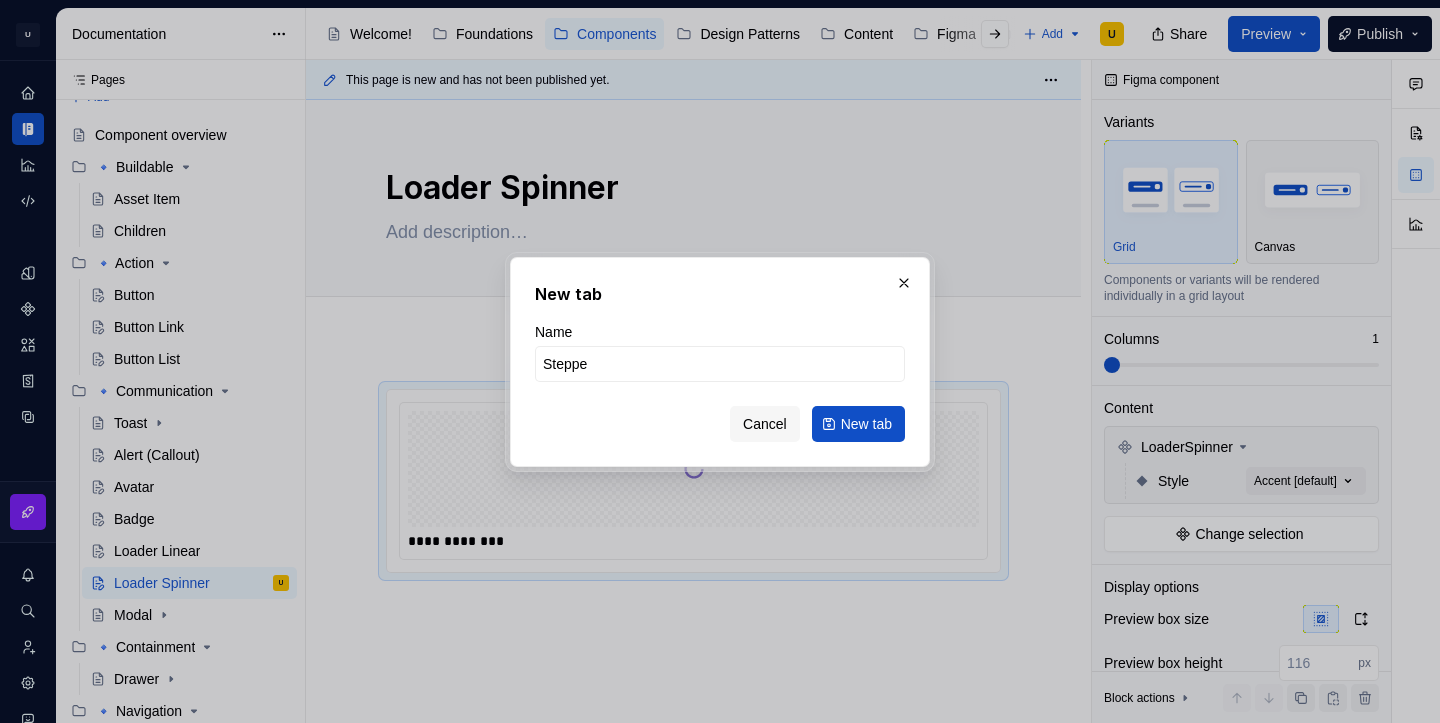 type on "Stepper" 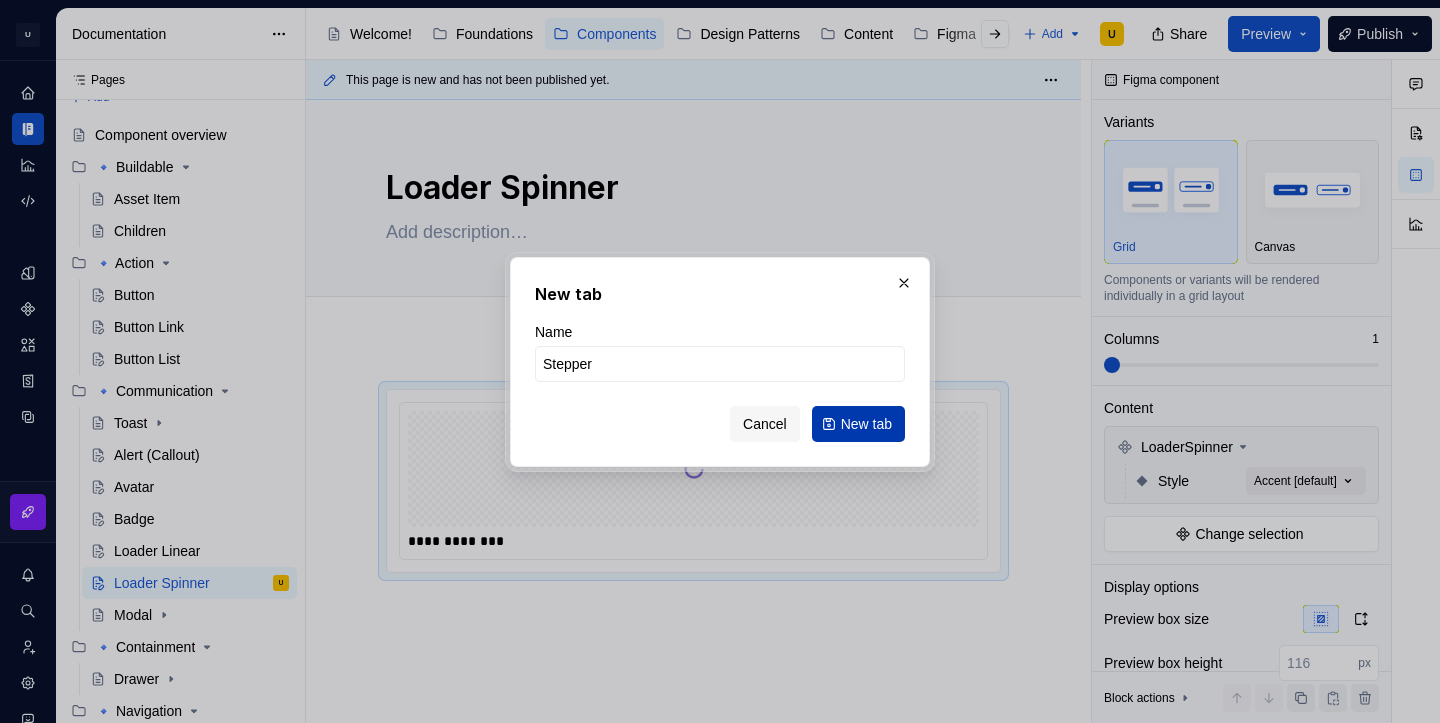 click on "New tab" at bounding box center [866, 424] 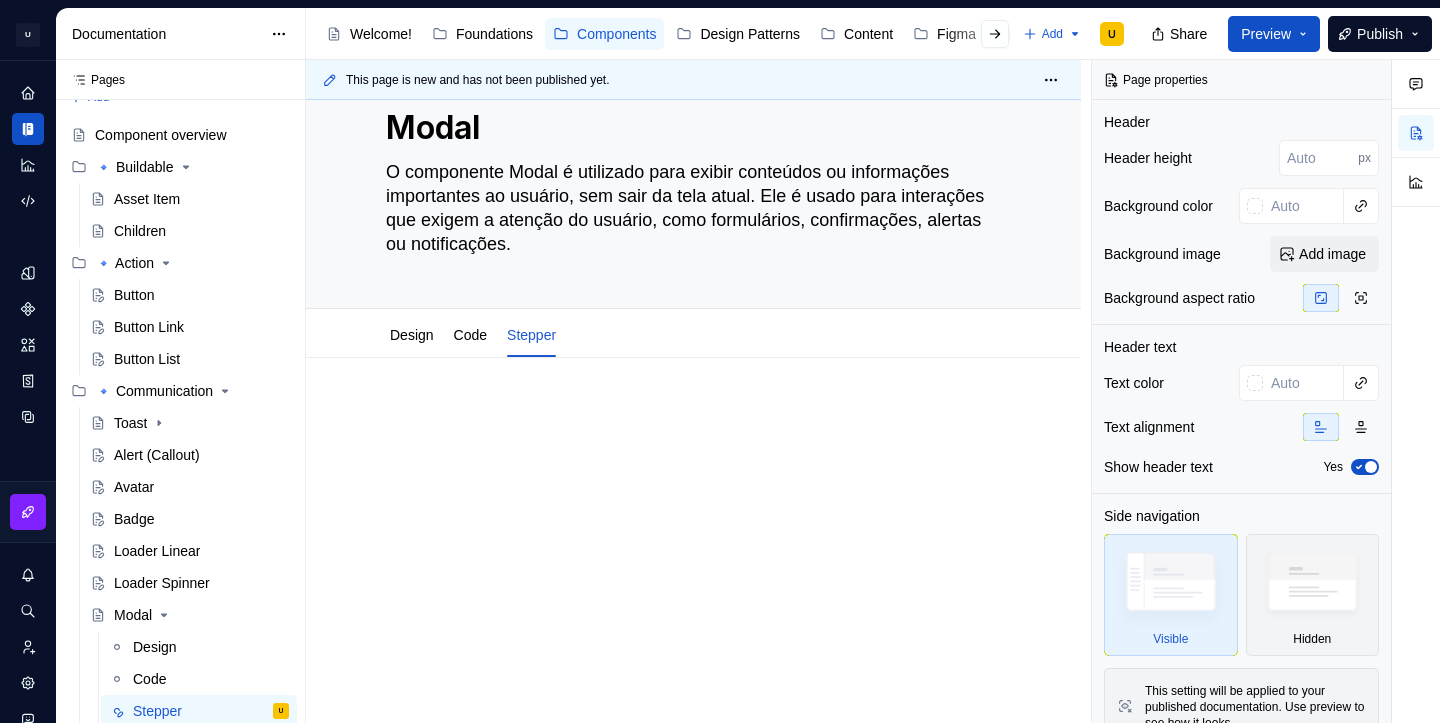 scroll, scrollTop: 58, scrollLeft: 0, axis: vertical 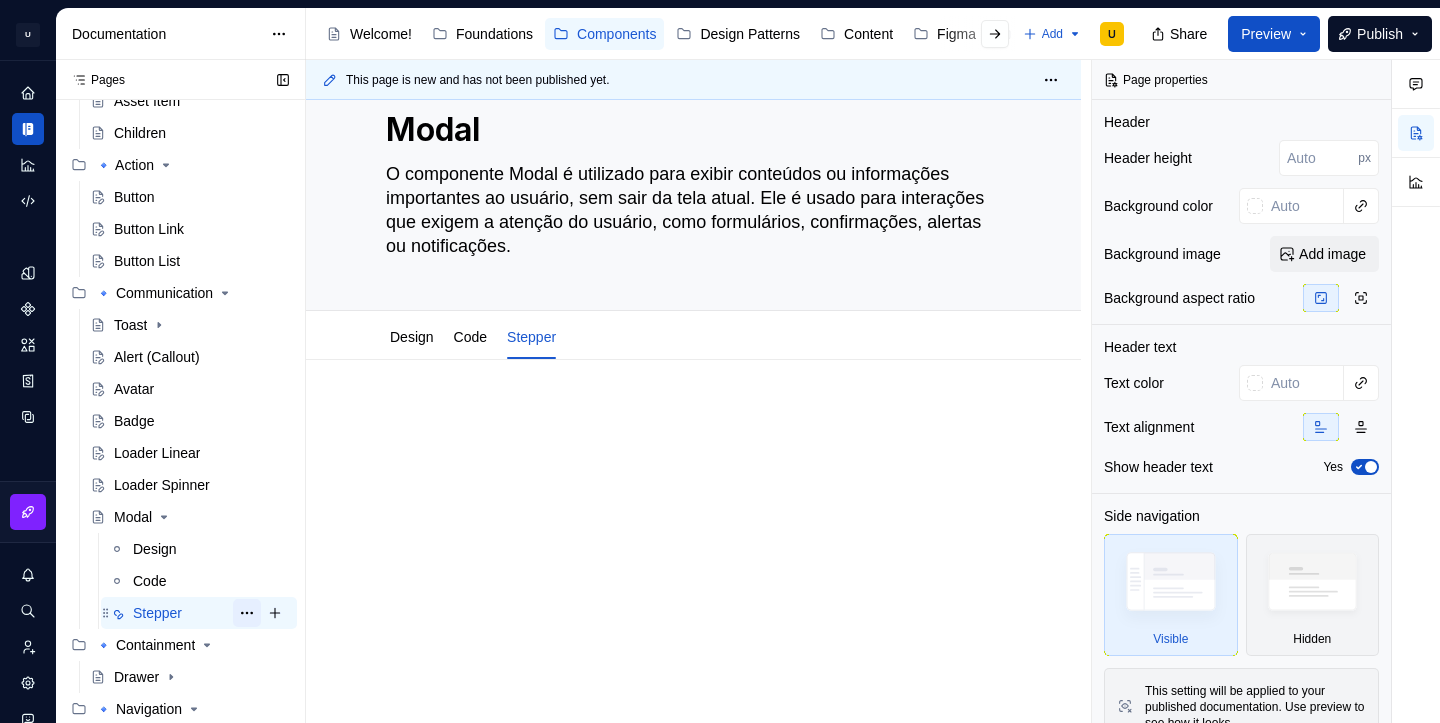 click at bounding box center (247, 613) 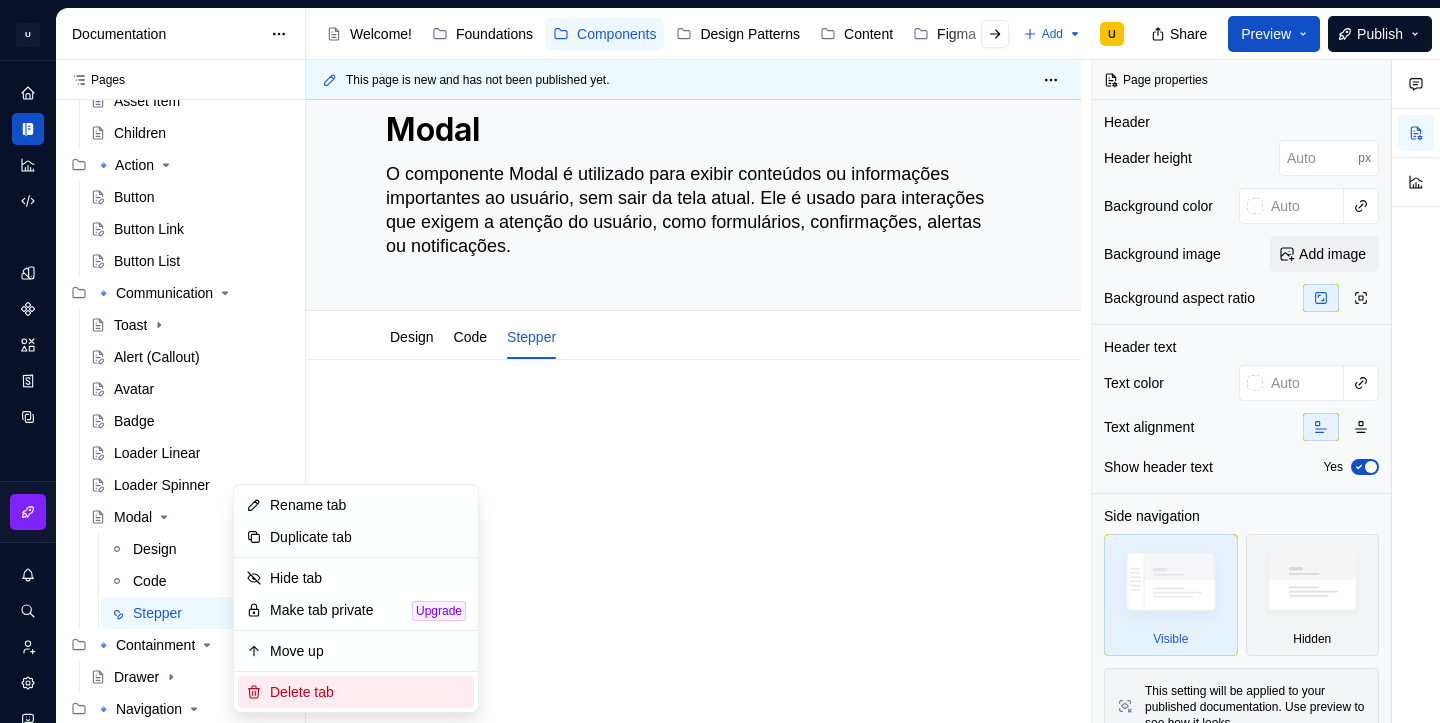 click on "Delete tab" at bounding box center (368, 692) 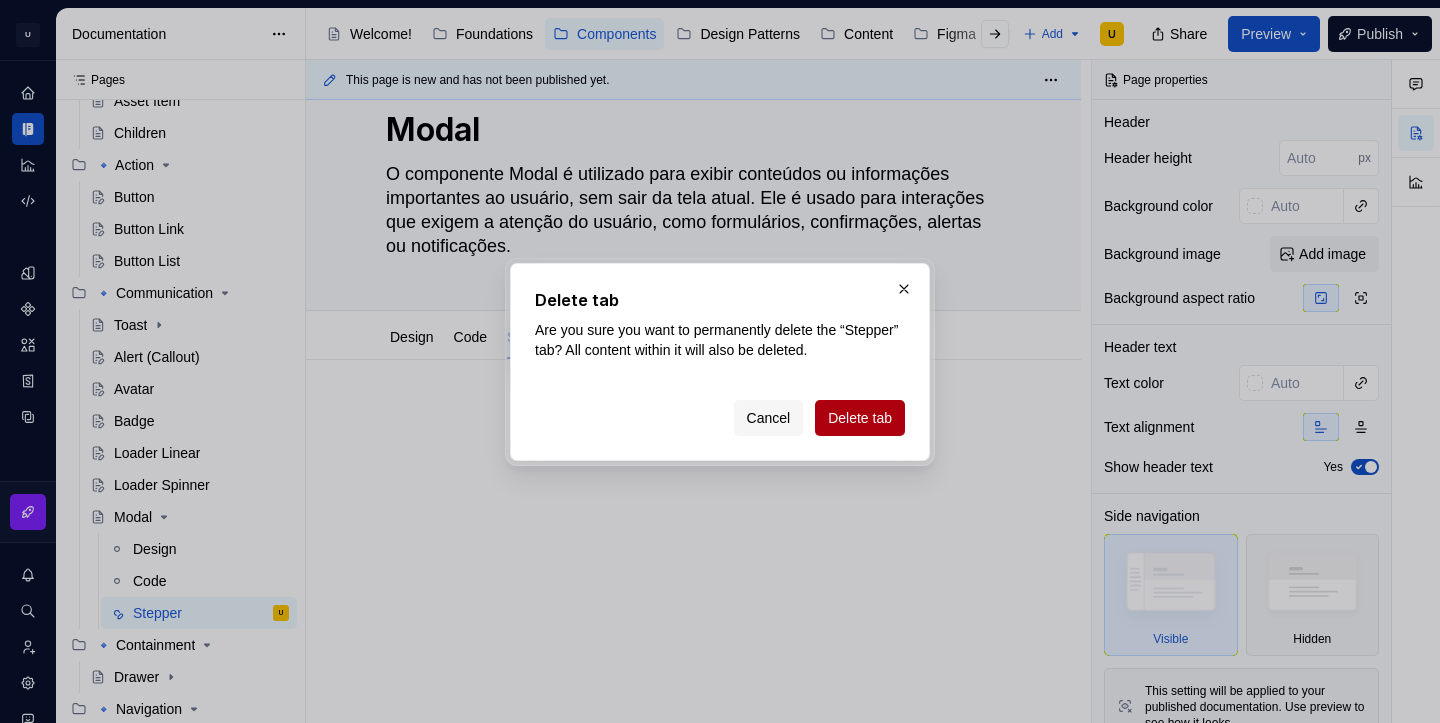 click on "Delete tab" at bounding box center (860, 418) 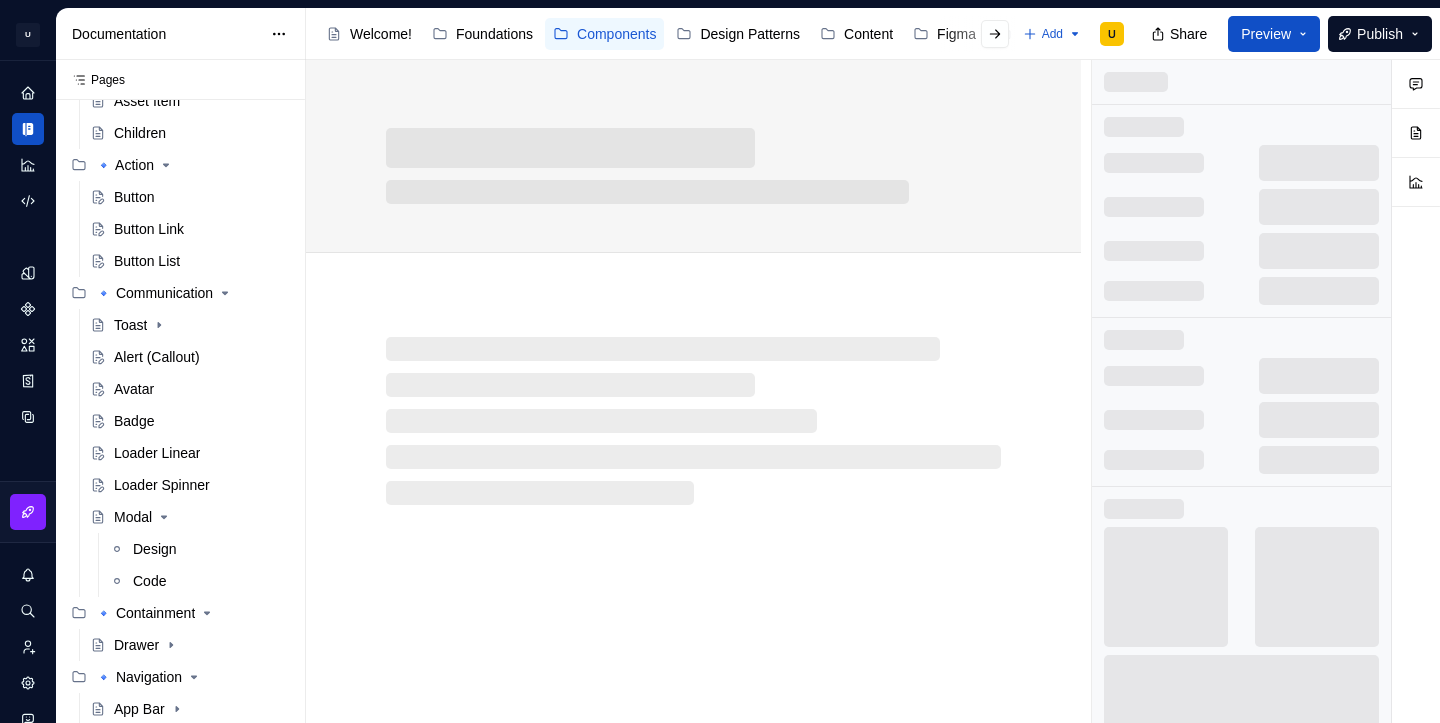 scroll, scrollTop: 0, scrollLeft: 0, axis: both 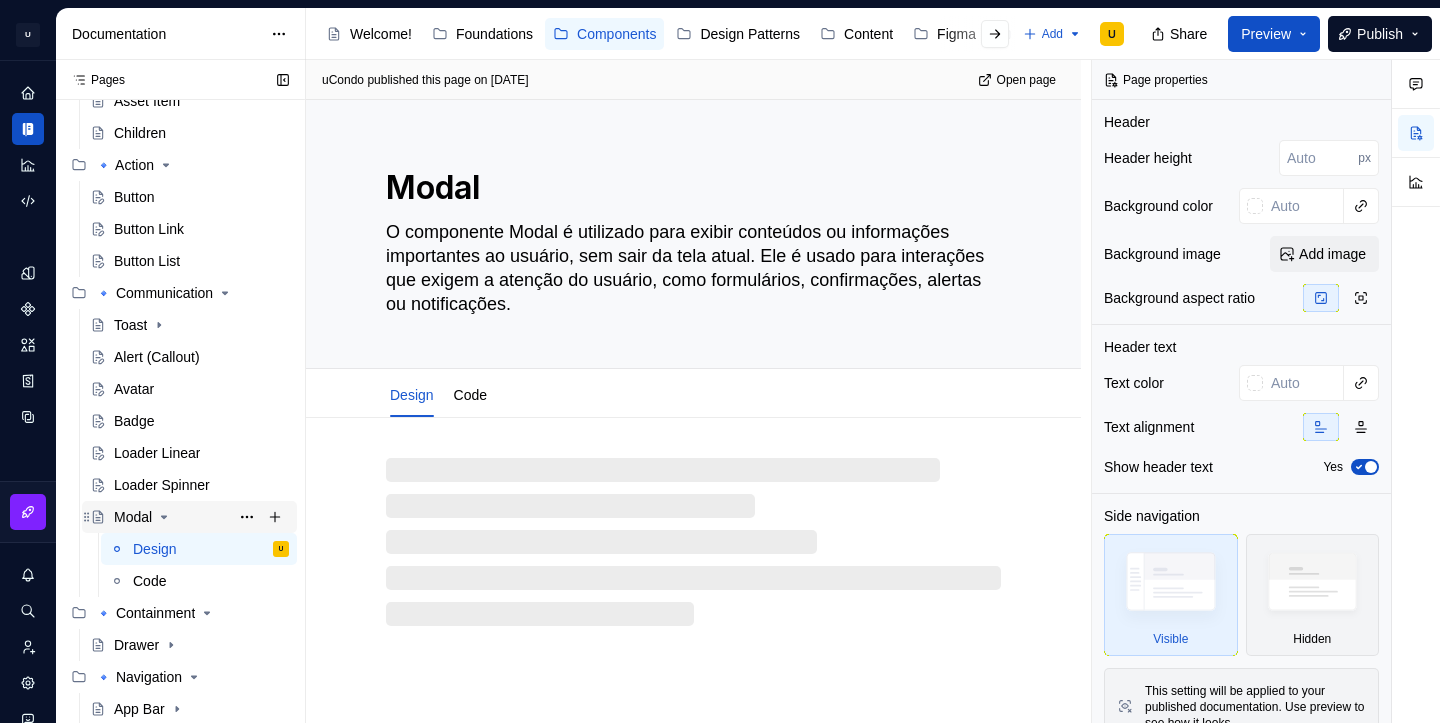 click 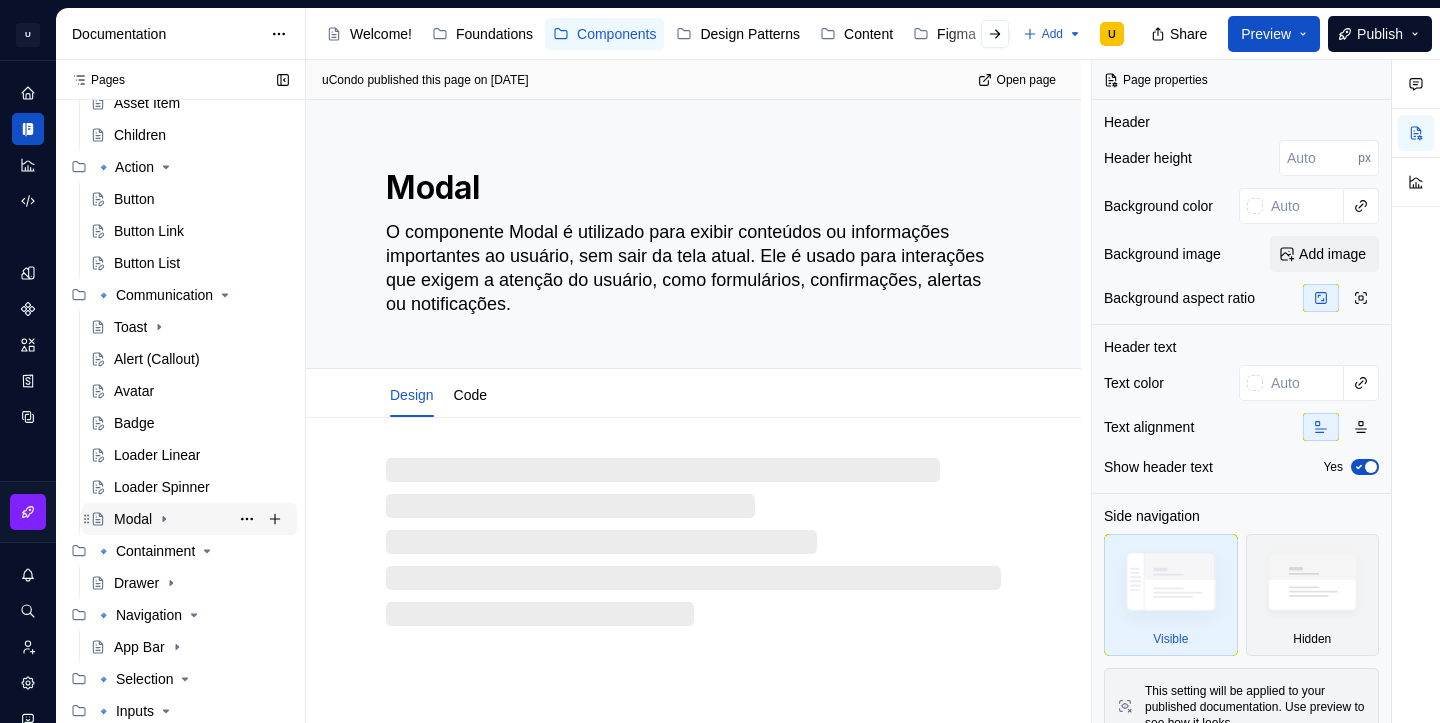 scroll, scrollTop: 121, scrollLeft: 0, axis: vertical 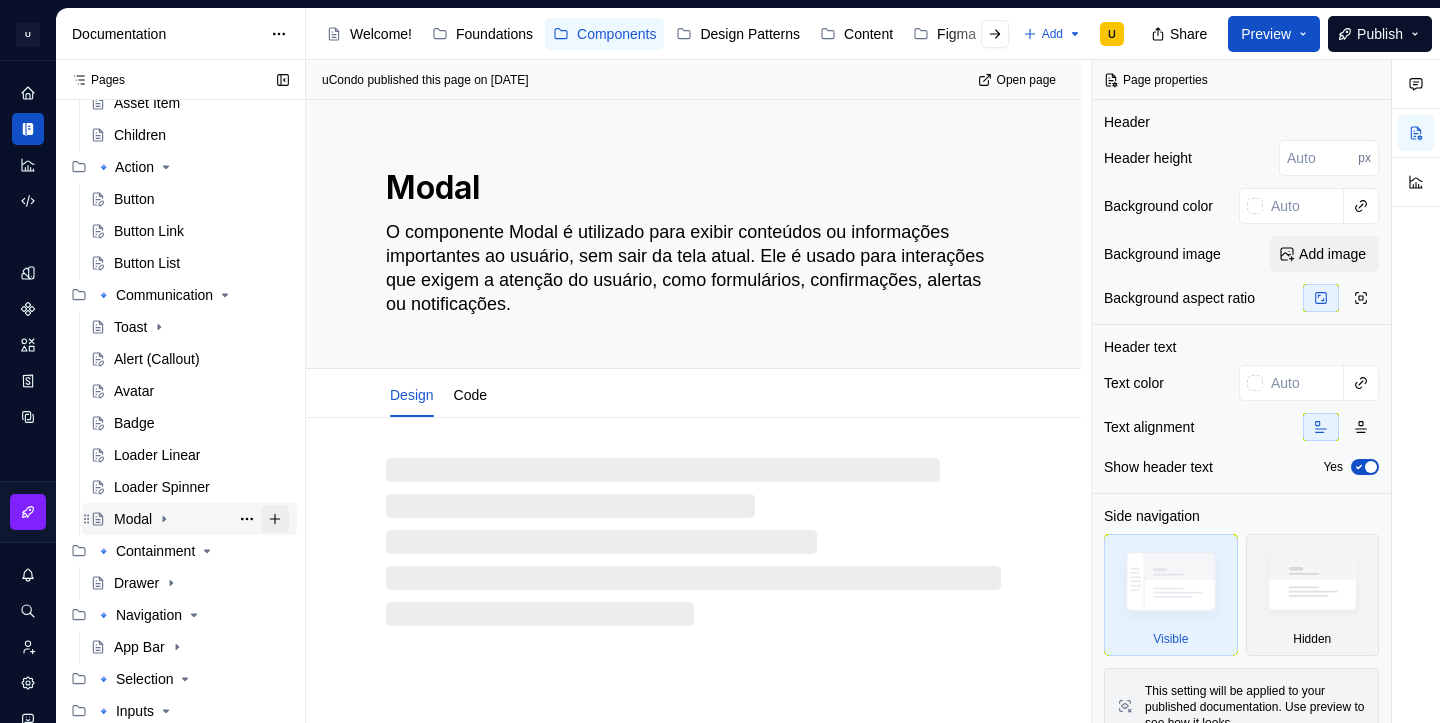 click at bounding box center (275, 519) 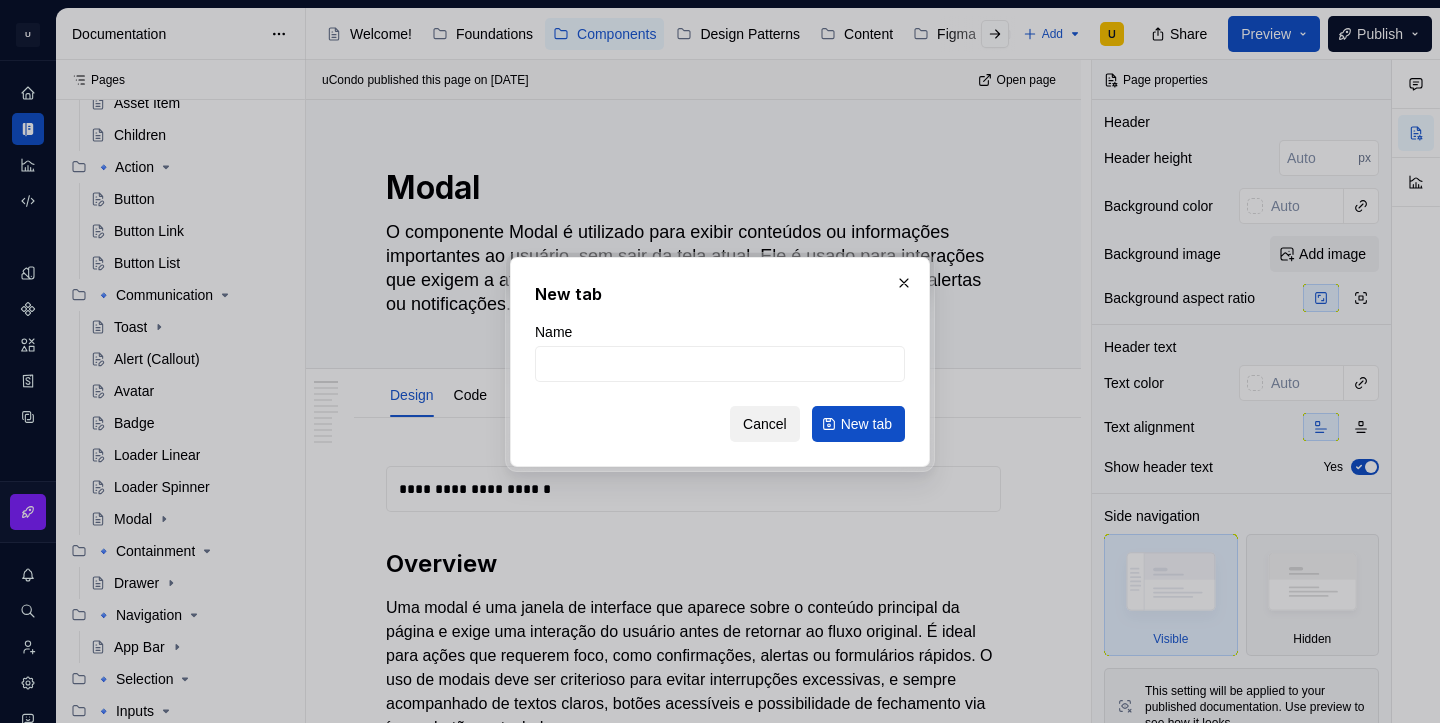 click on "Cancel" at bounding box center [765, 424] 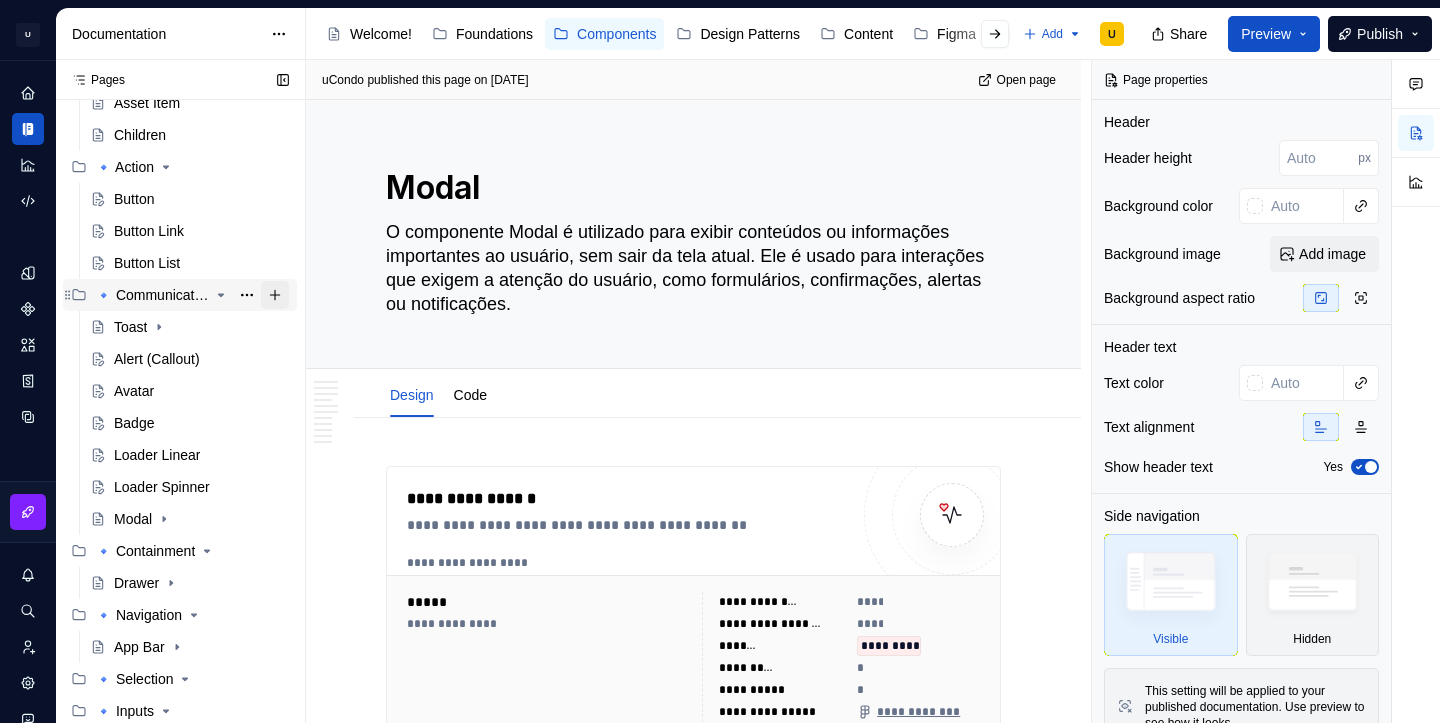 click at bounding box center (275, 295) 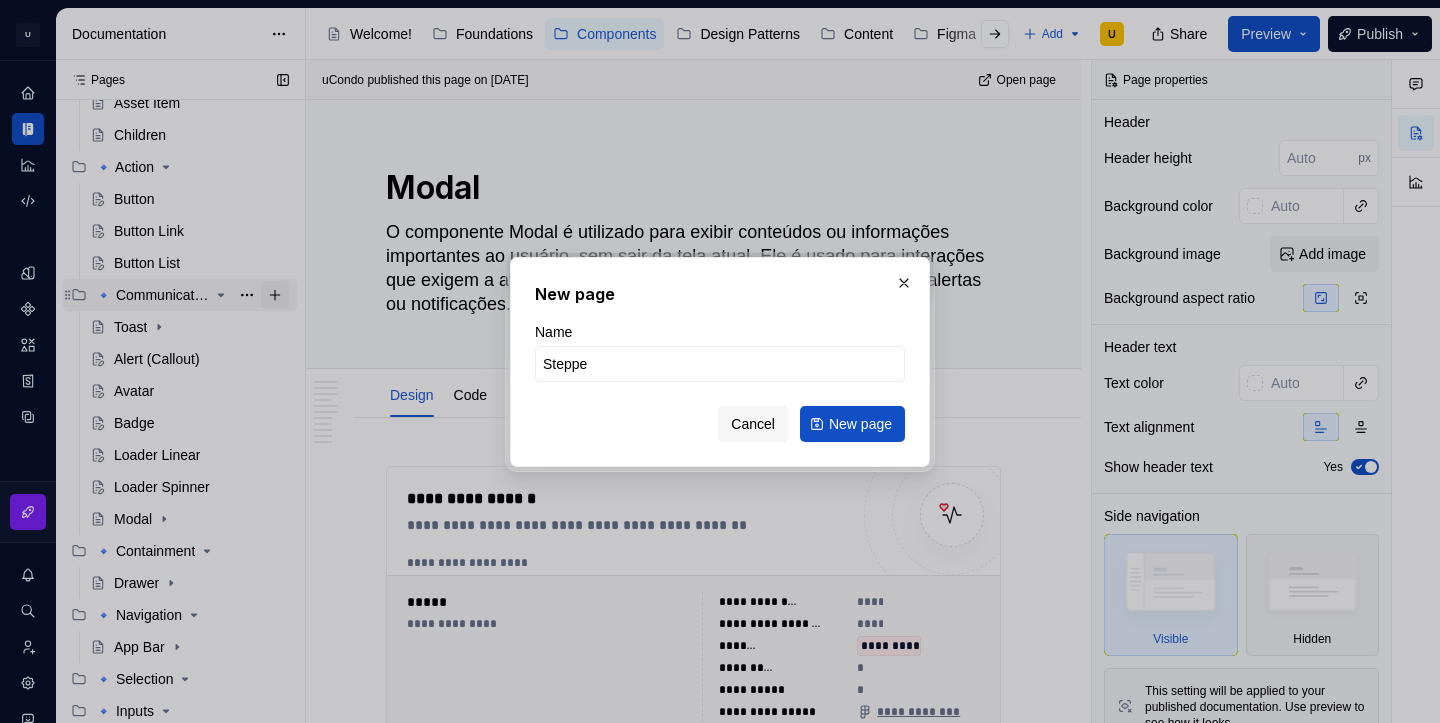 type on "Stepper" 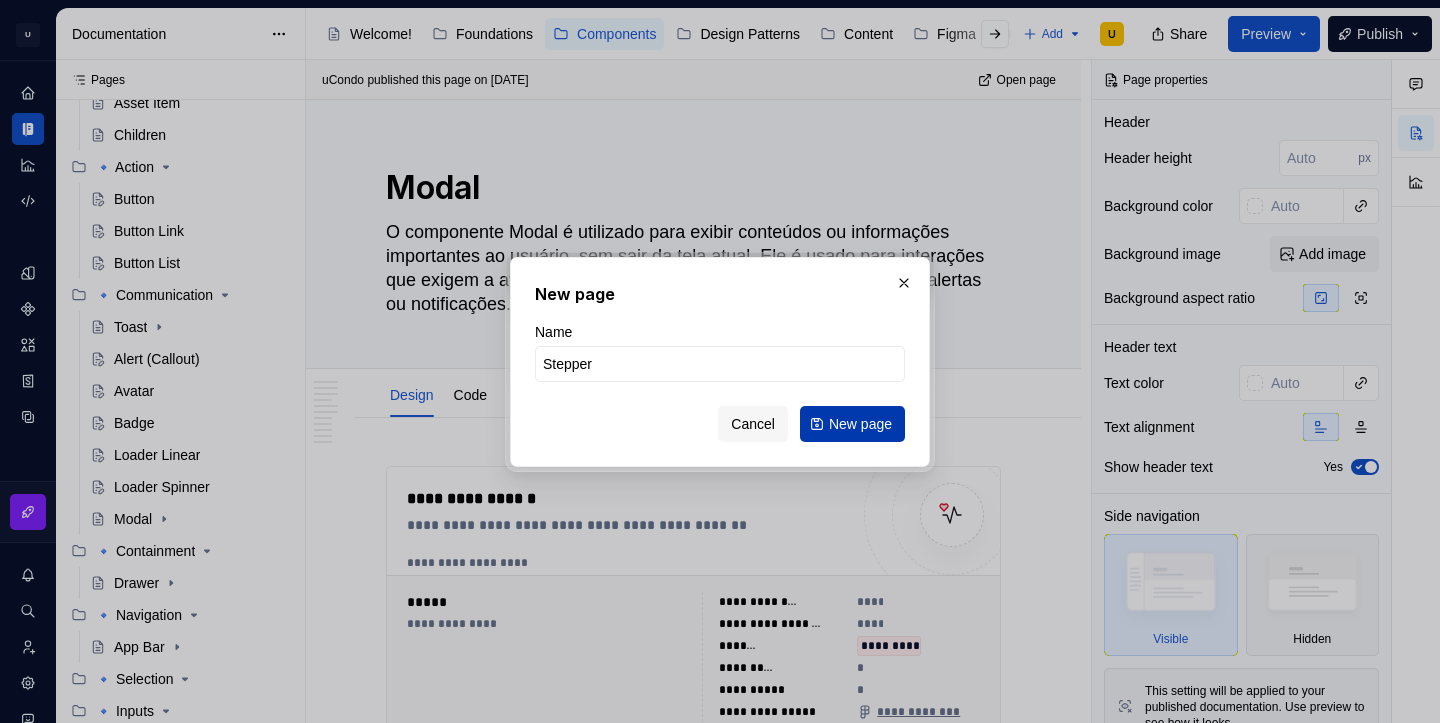 click on "New page" at bounding box center [860, 424] 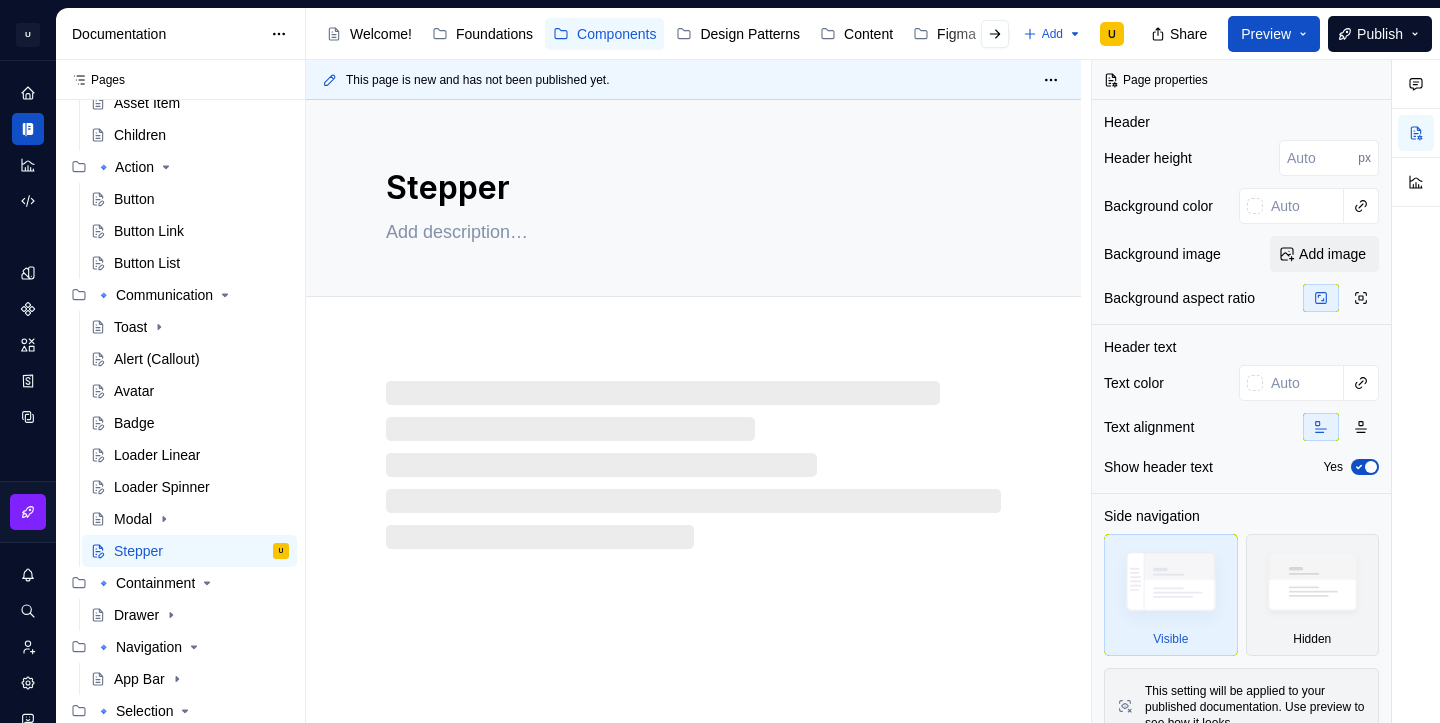 type on "*" 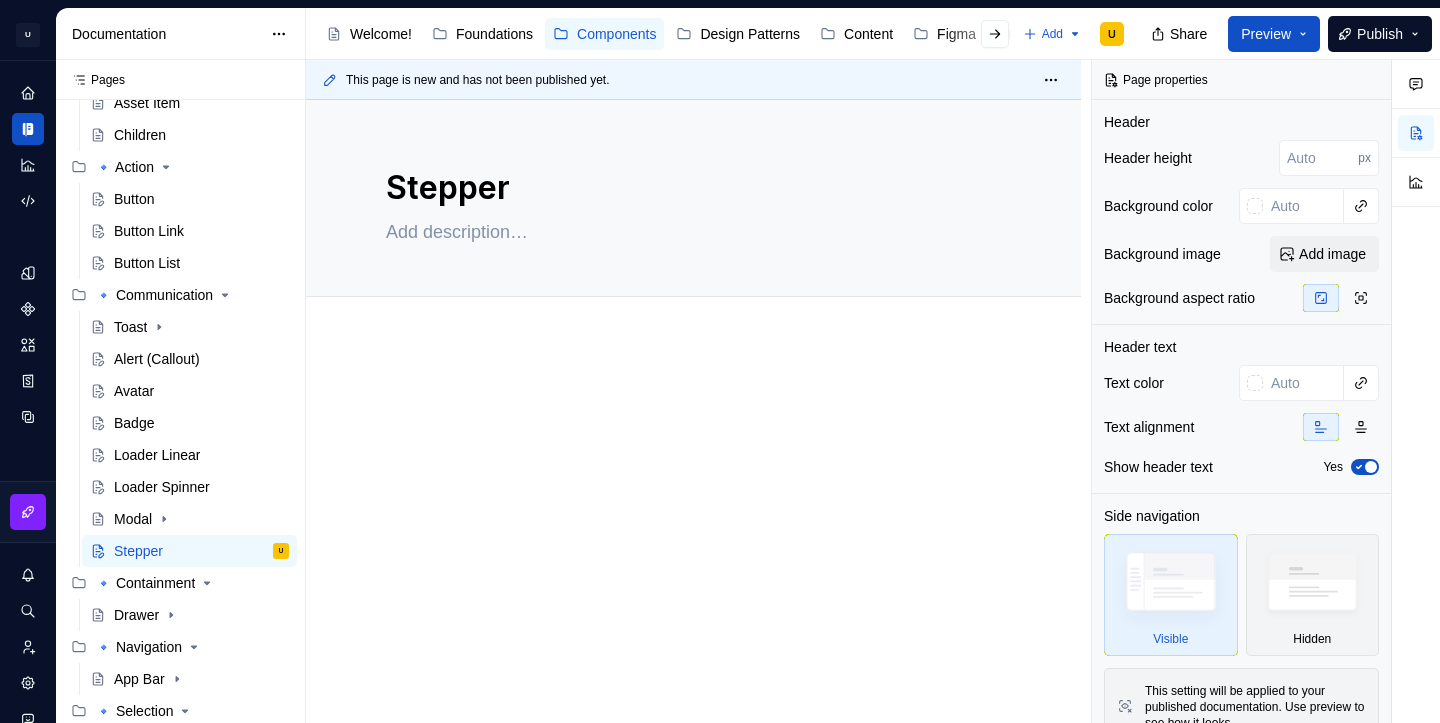 click at bounding box center [693, 439] 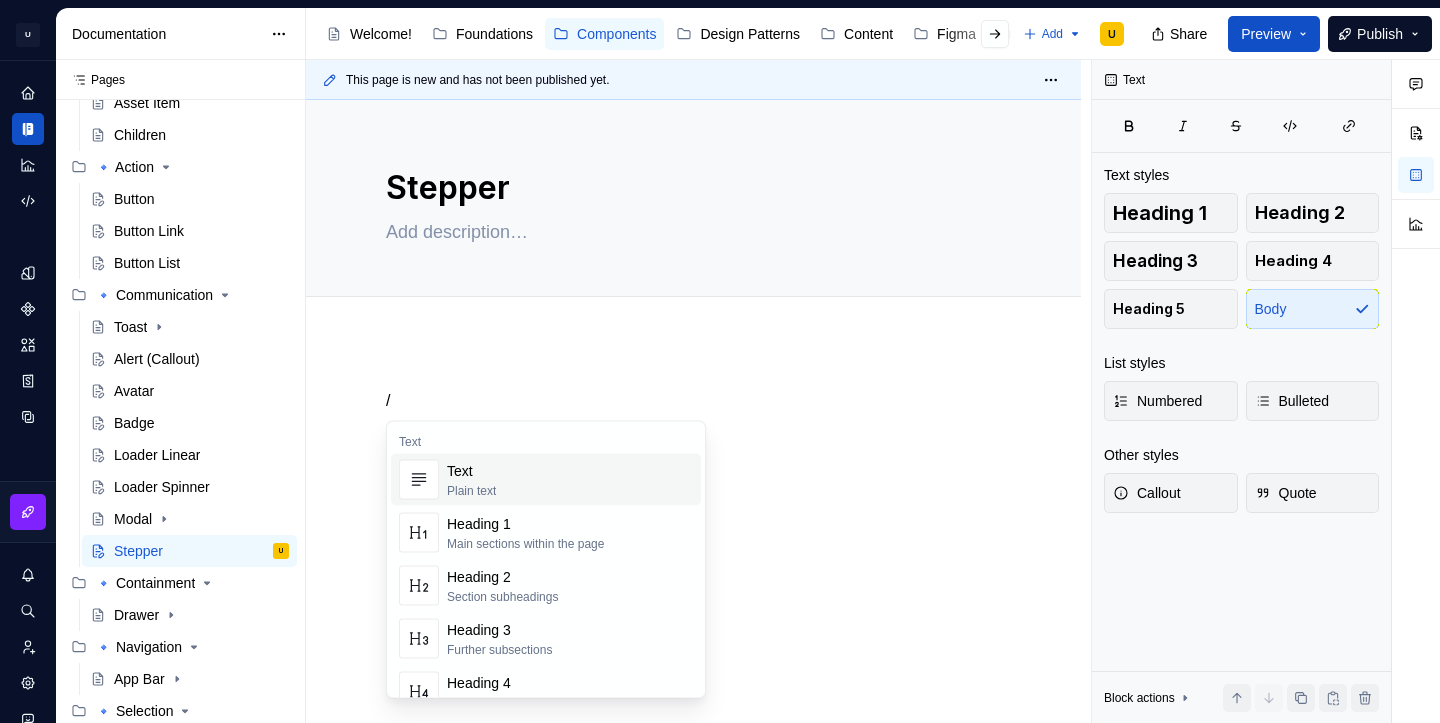 type 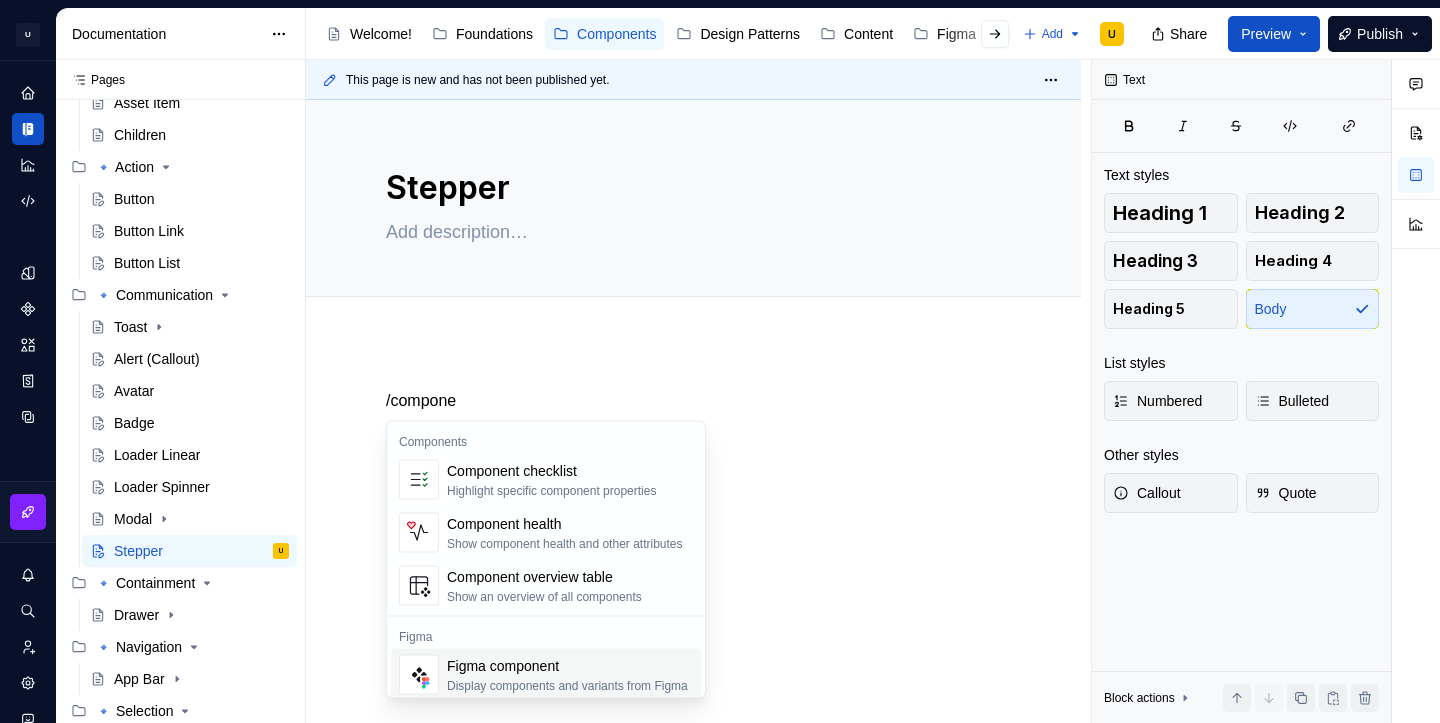 click on "Figma component" at bounding box center [567, 666] 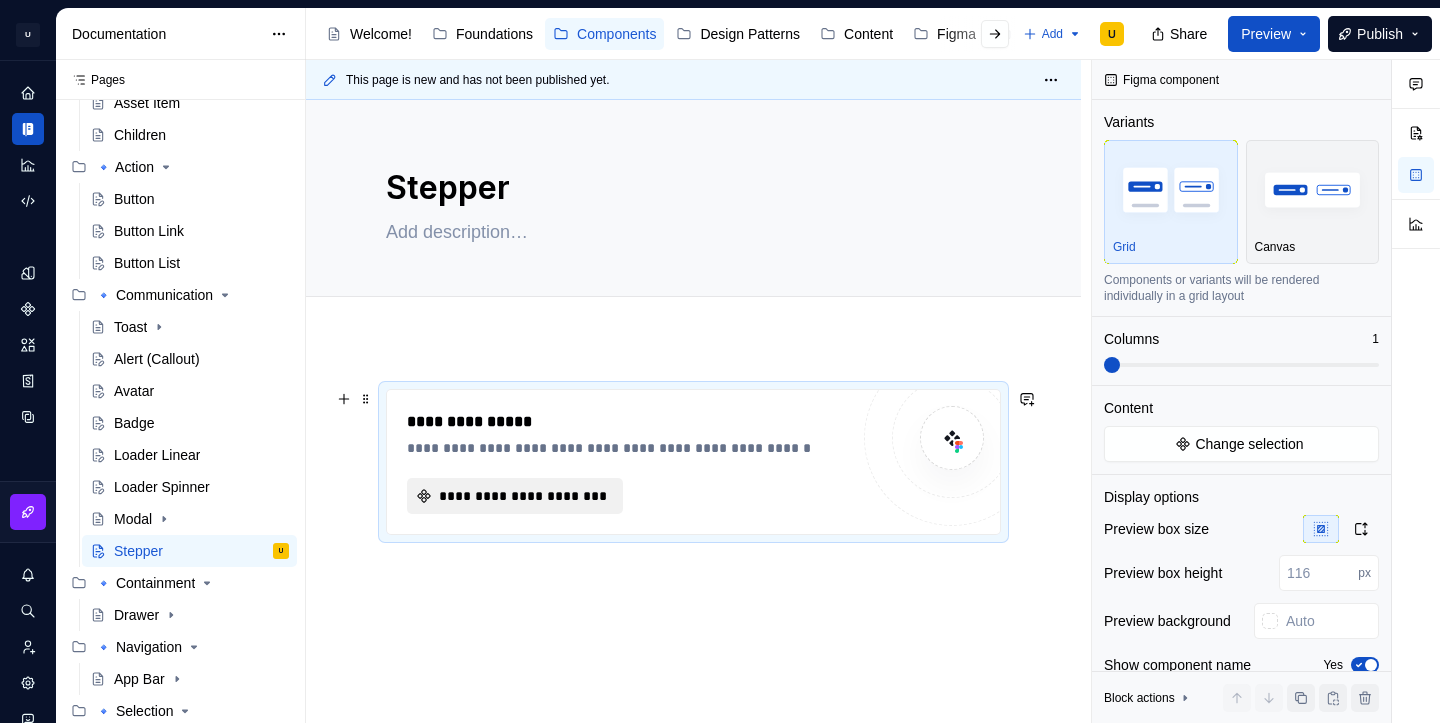 click on "**********" at bounding box center (523, 496) 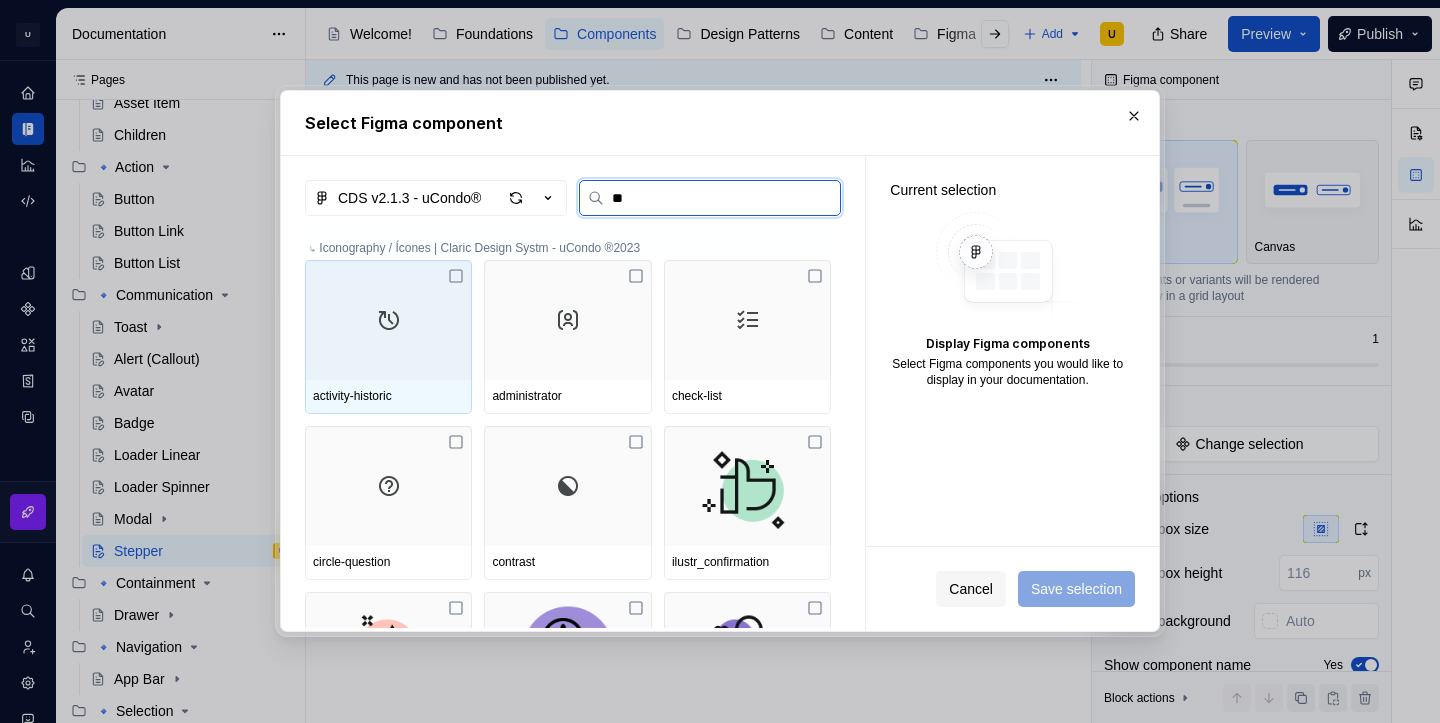 type on "***" 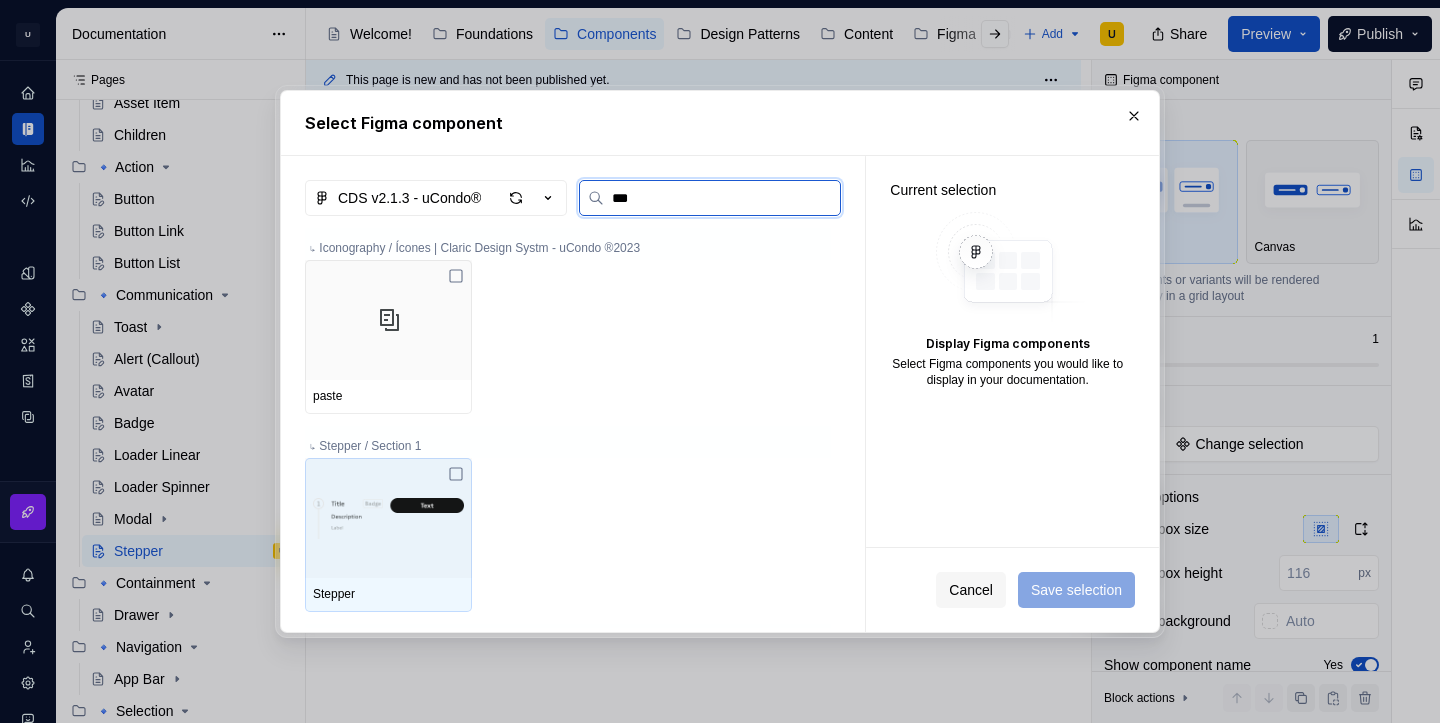 click at bounding box center [388, 518] 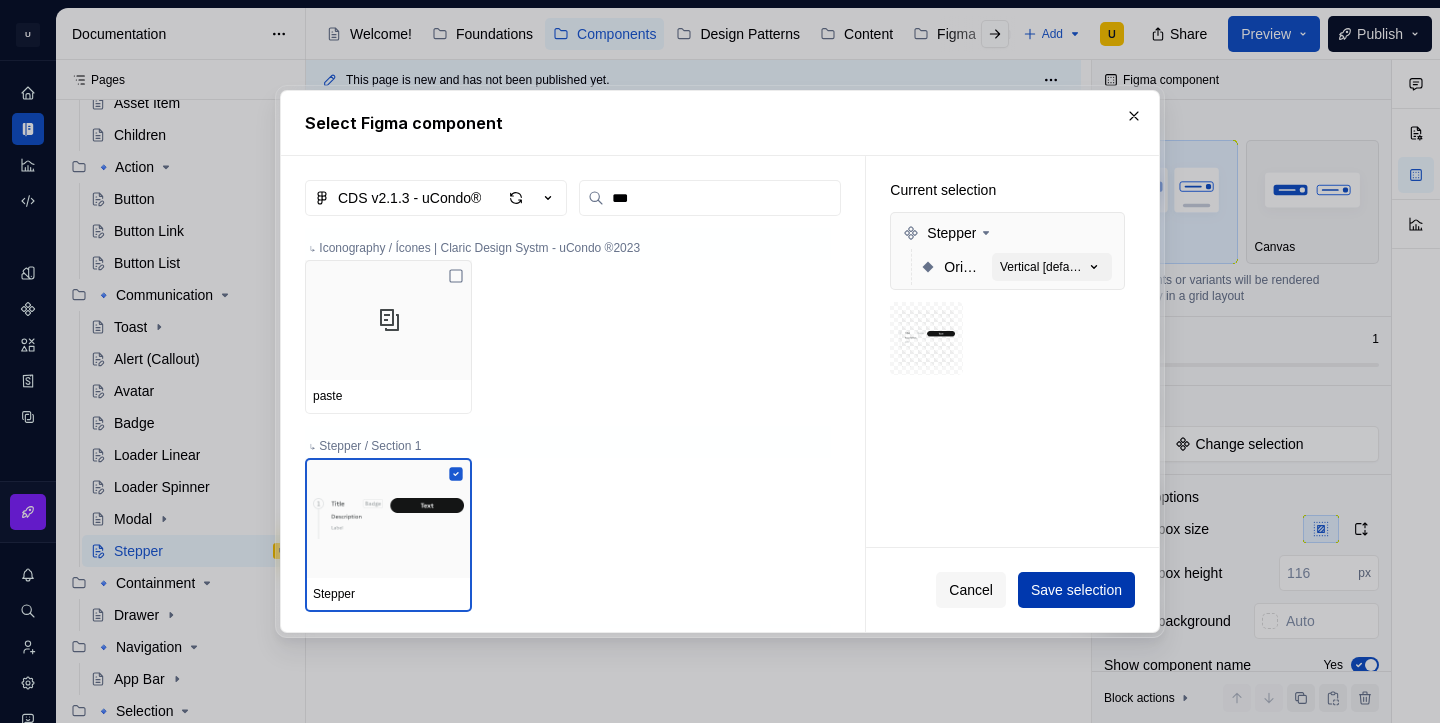 click on "Save selection" at bounding box center [1076, 590] 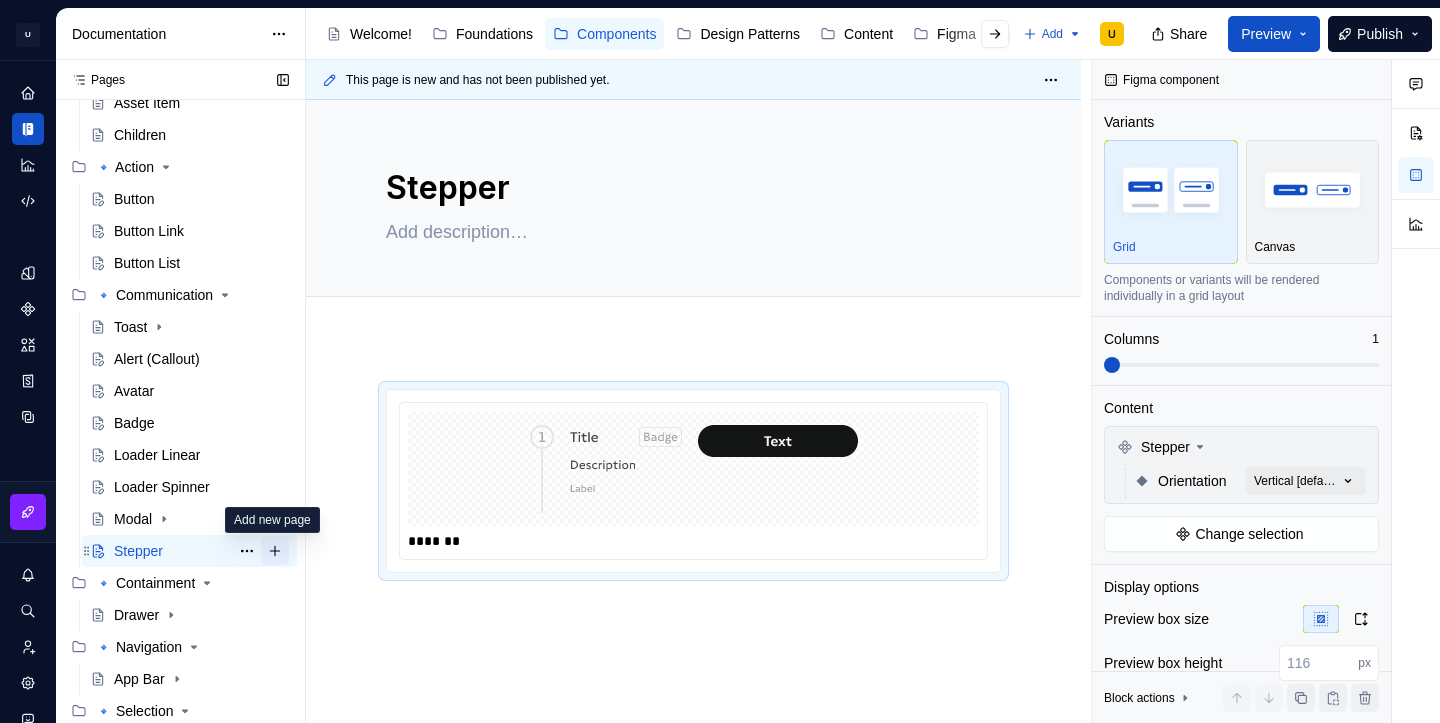 click at bounding box center (275, 551) 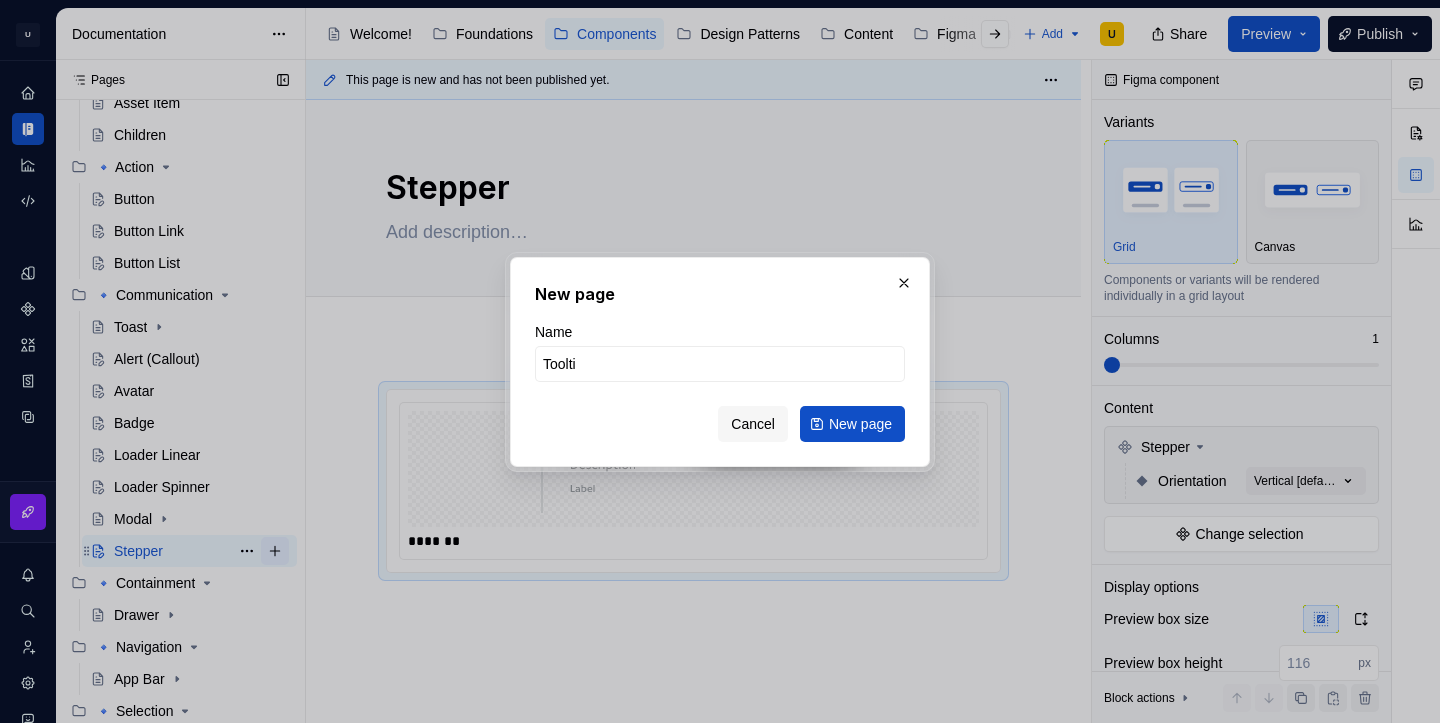 type on "Tooltip" 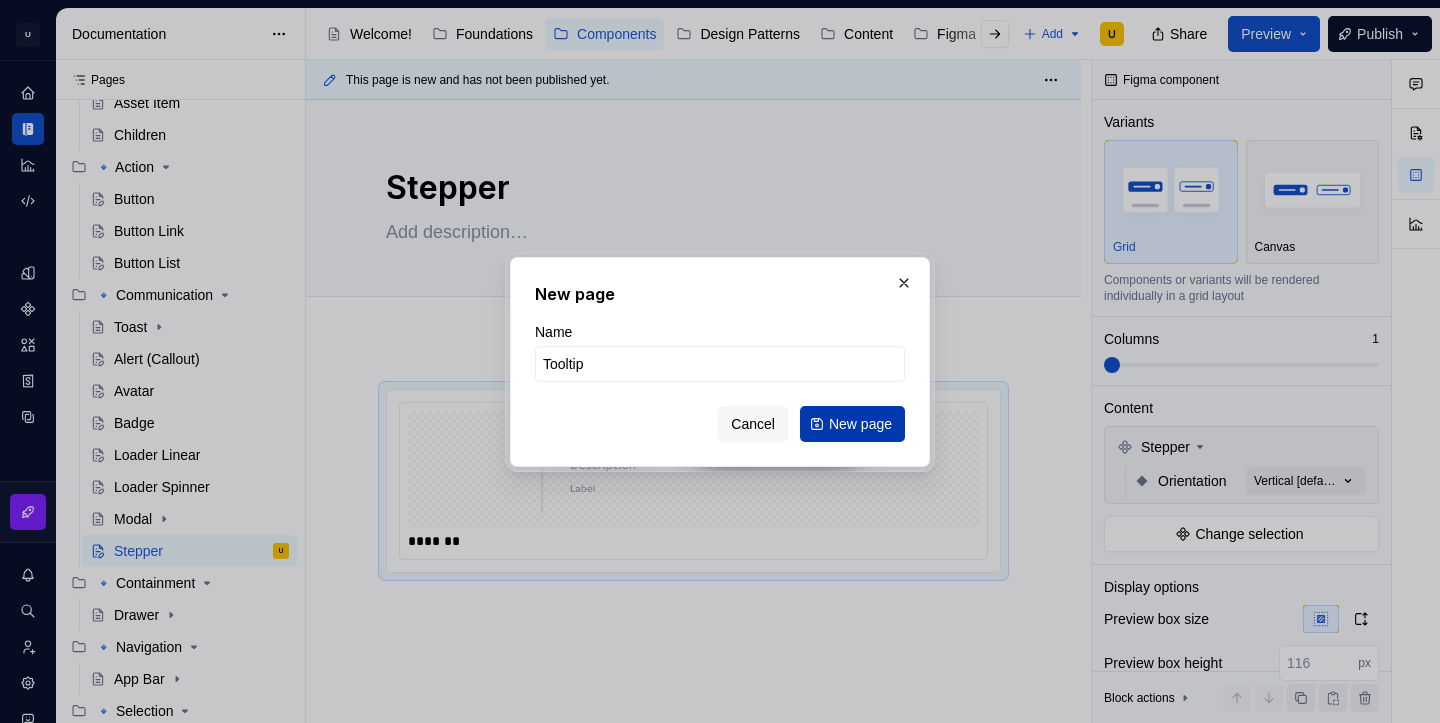 click on "New page" at bounding box center (860, 424) 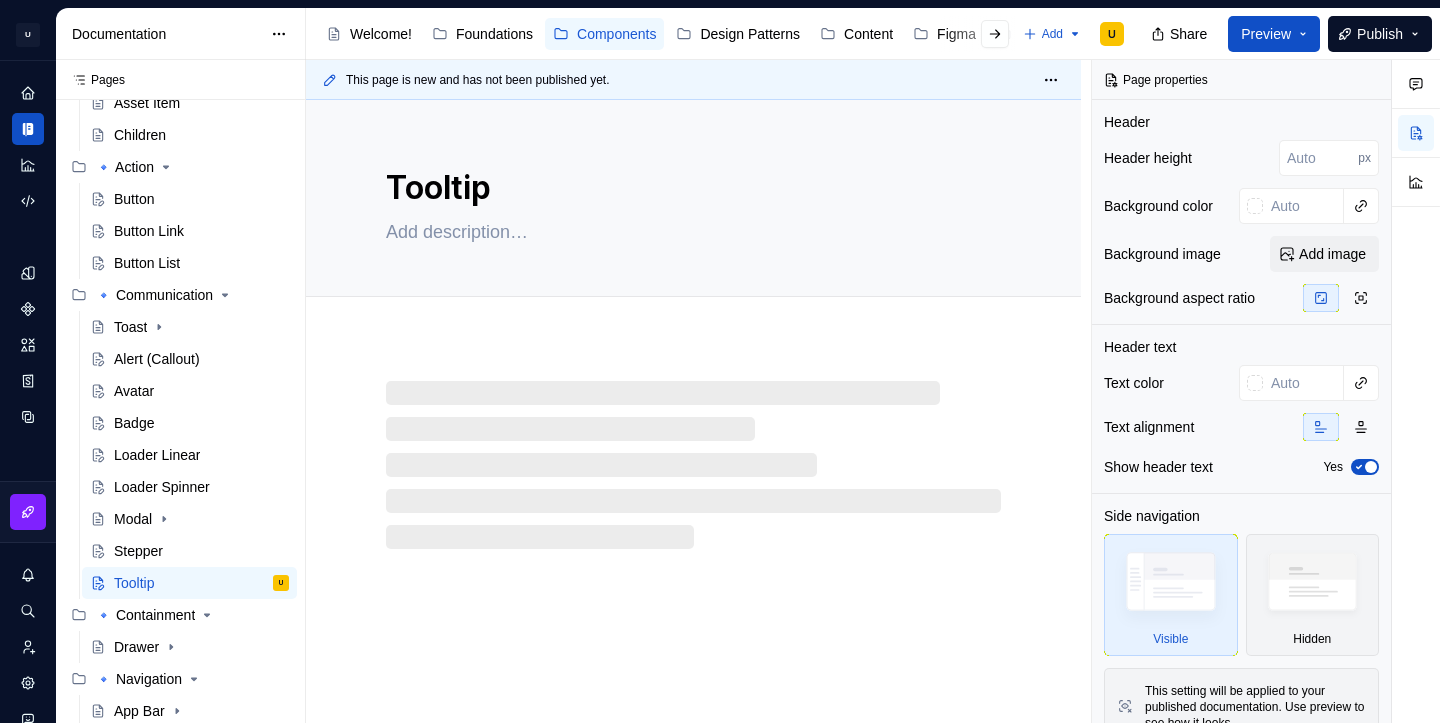 type on "*" 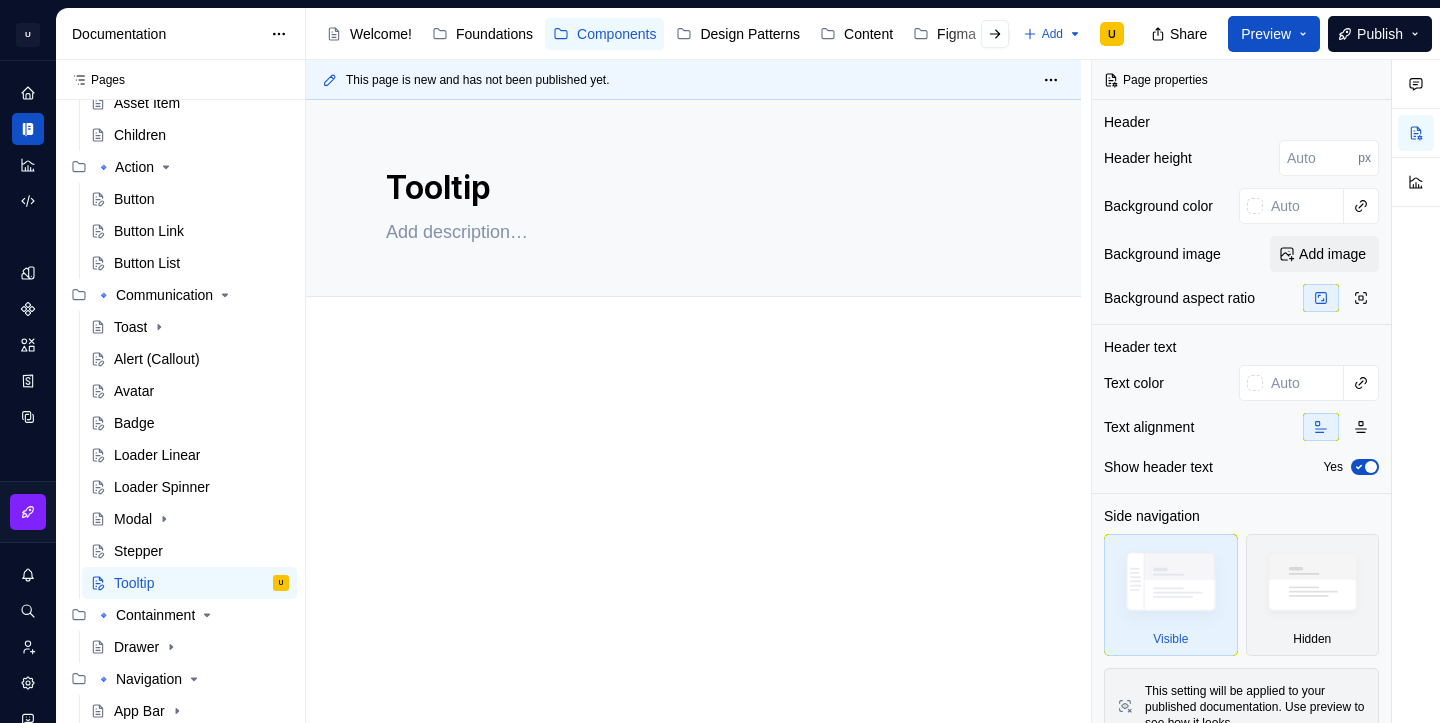 click at bounding box center (693, 523) 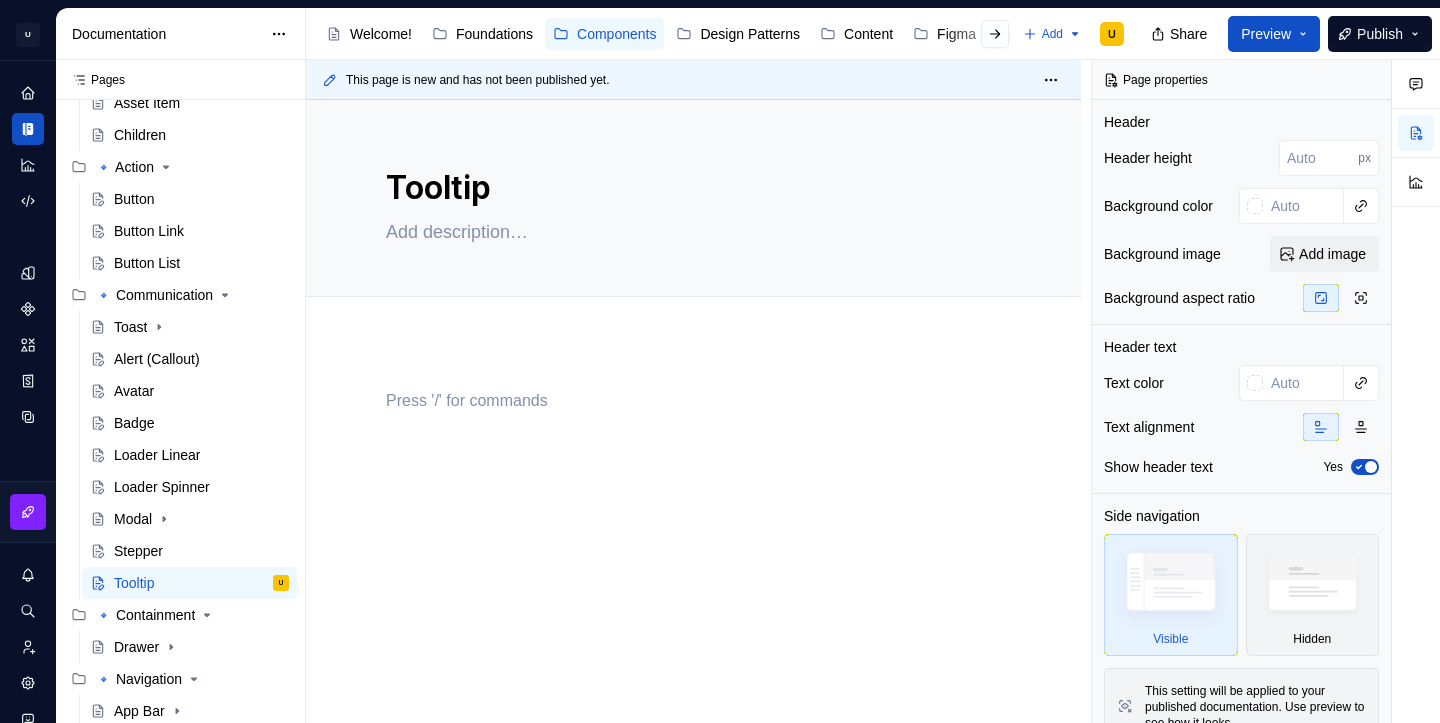 type 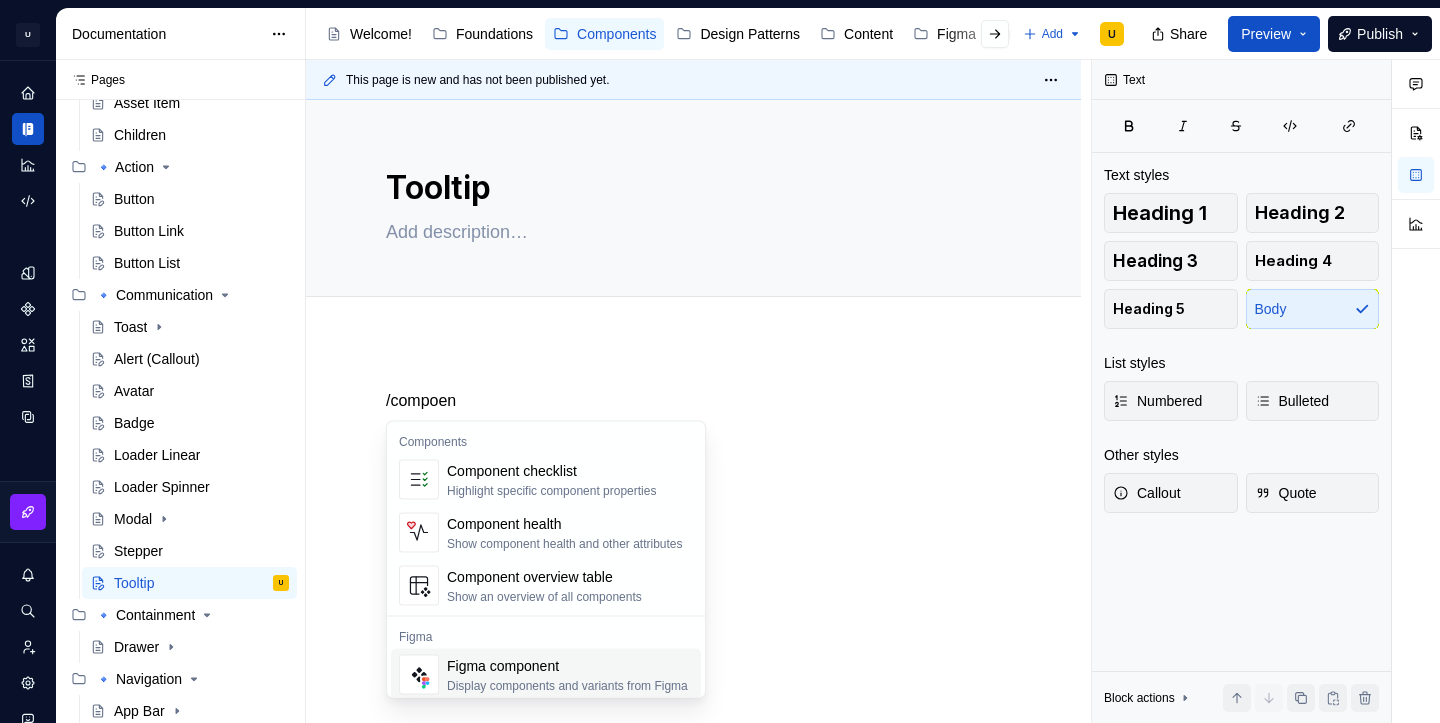 click on "Display components and variants from Figma" at bounding box center (567, 686) 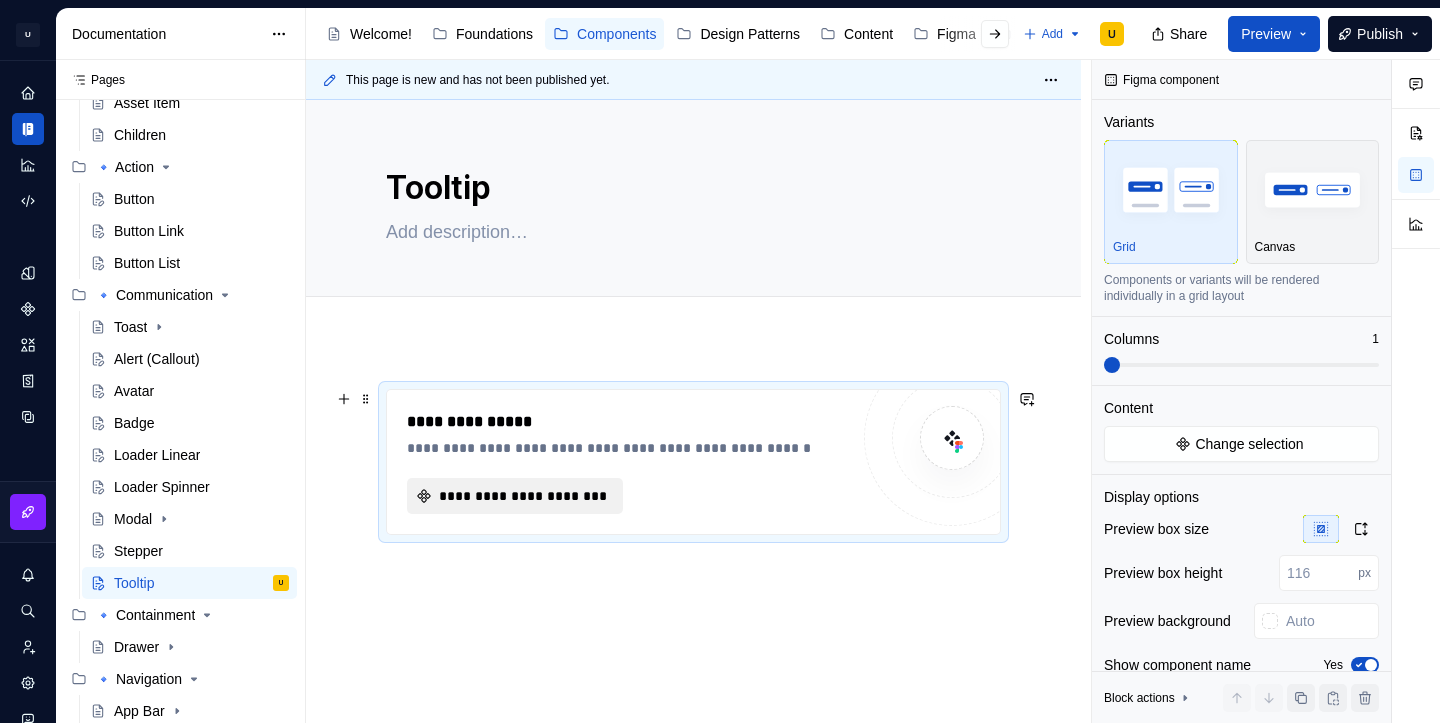 click on "**********" at bounding box center [523, 496] 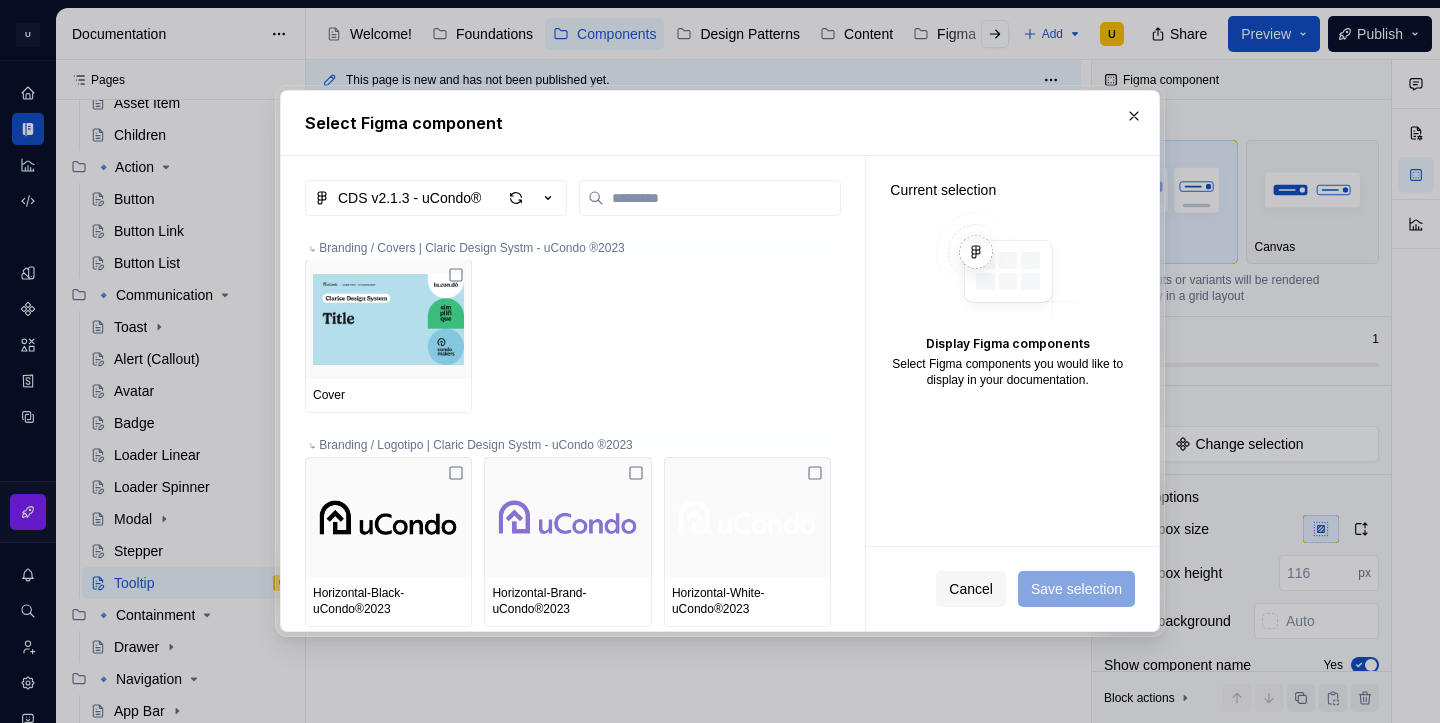 type on "*" 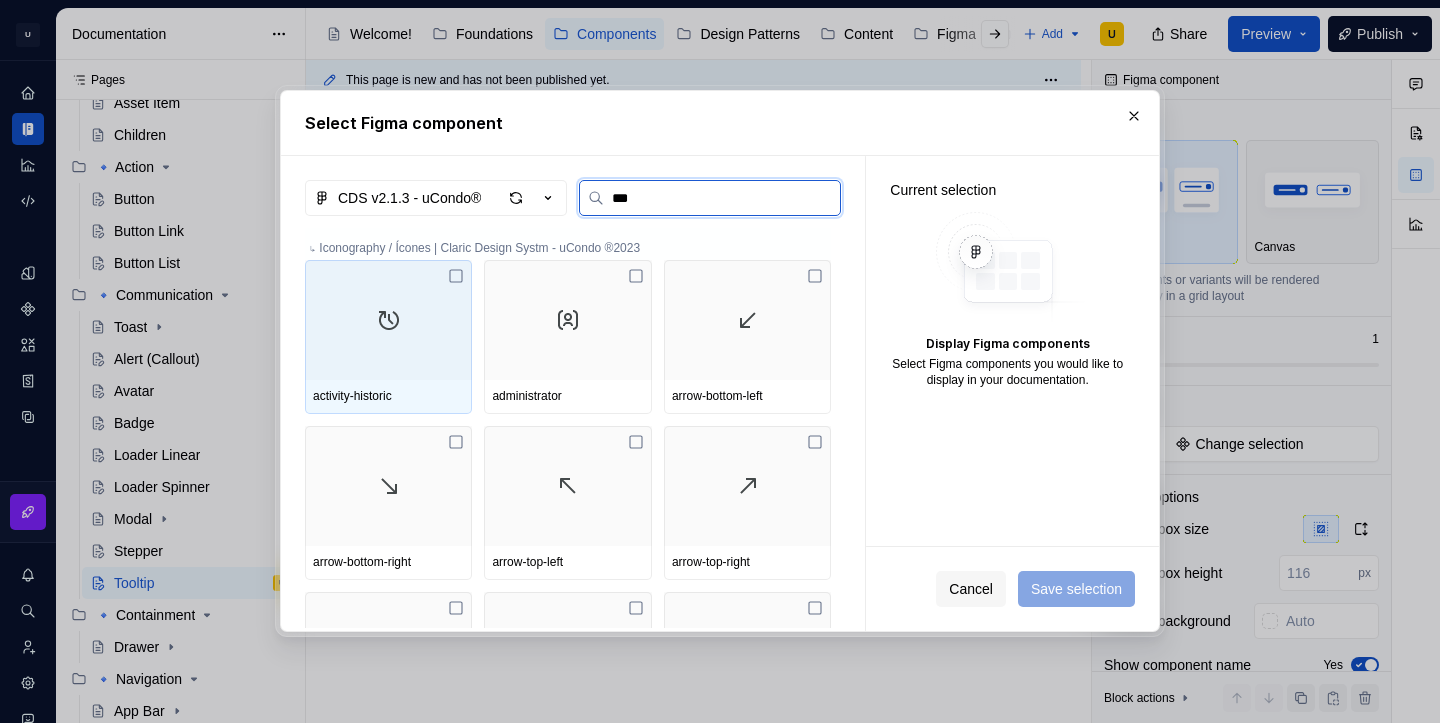 type on "****" 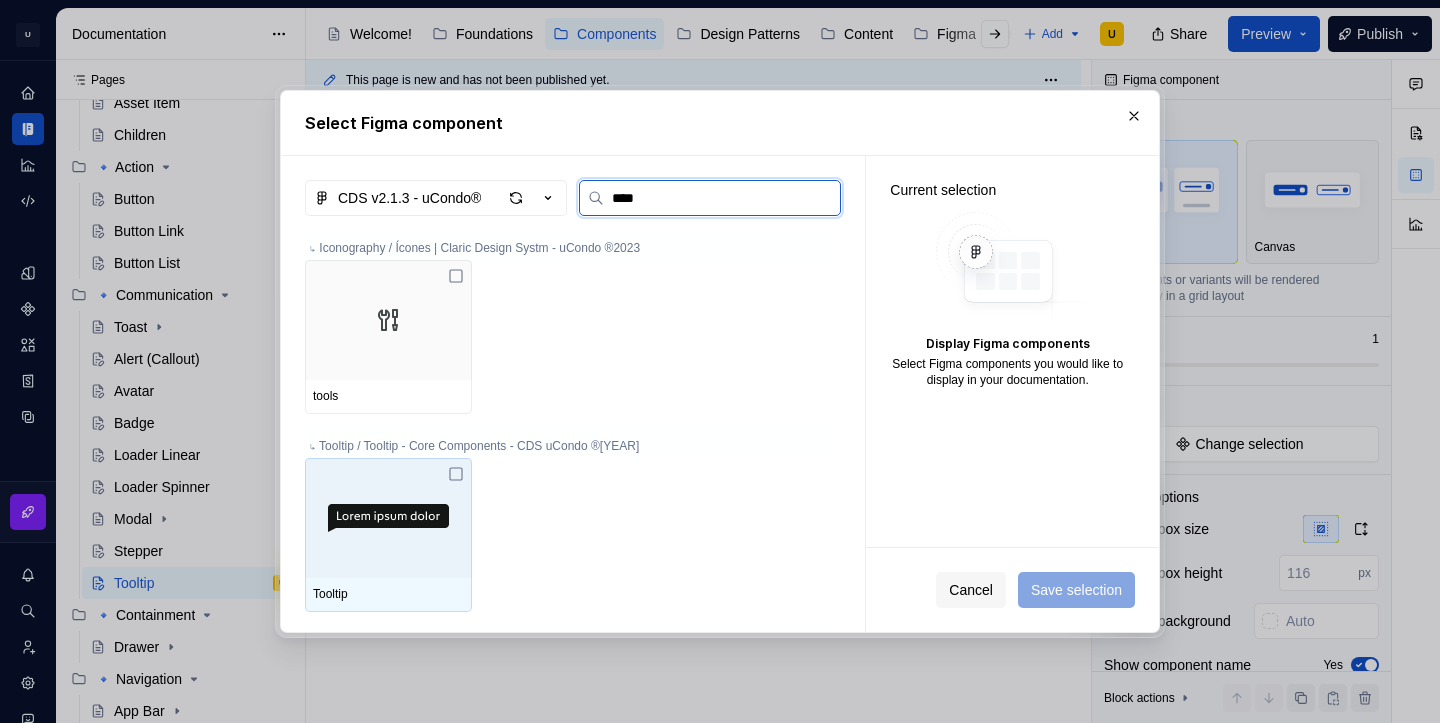 click at bounding box center [388, 518] 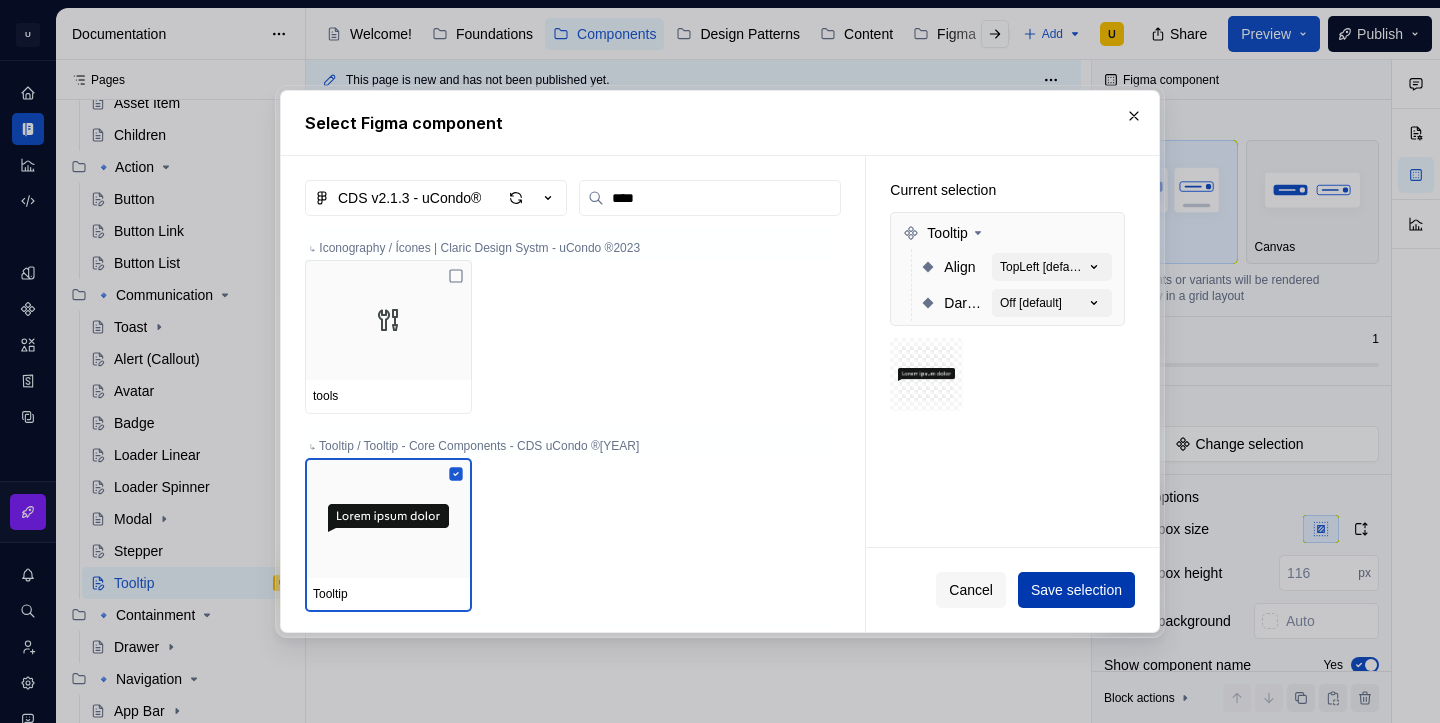 click on "Save selection" at bounding box center (1076, 590) 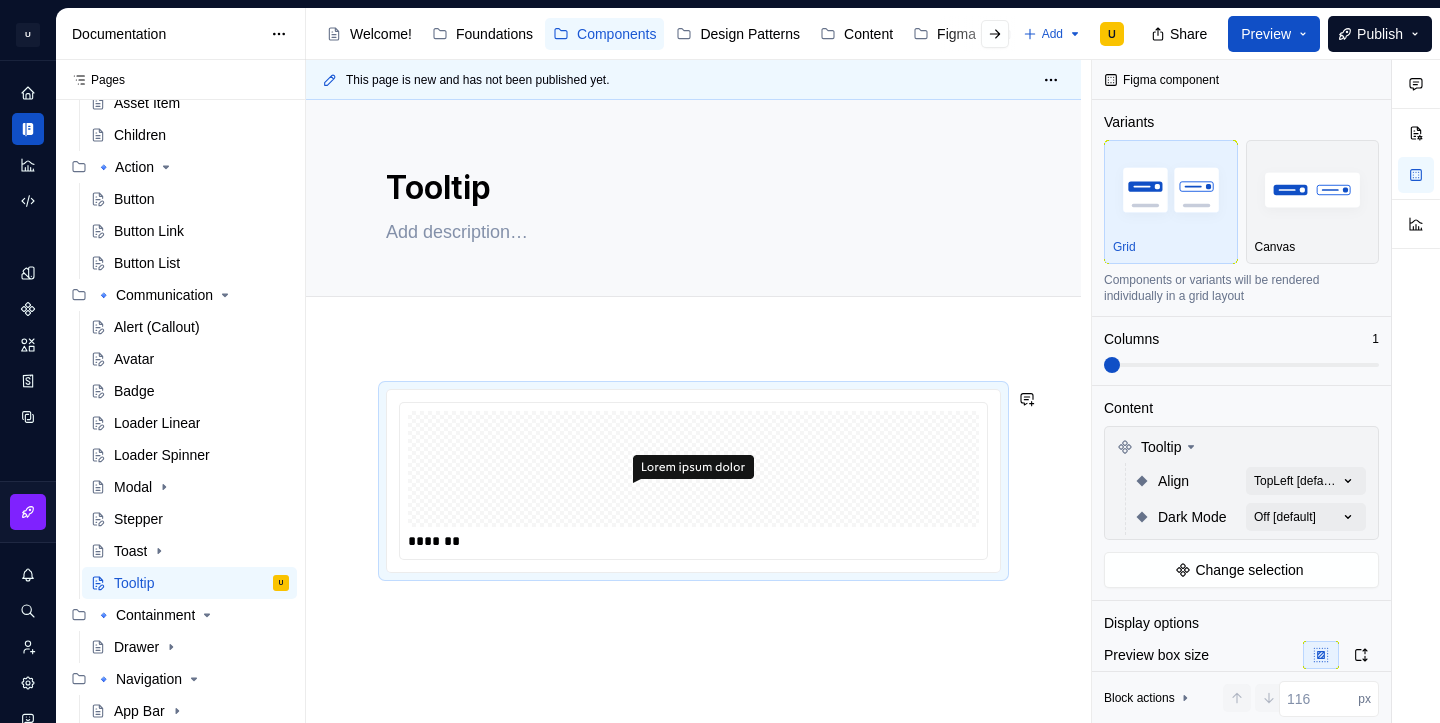 click on "*******" at bounding box center (693, 577) 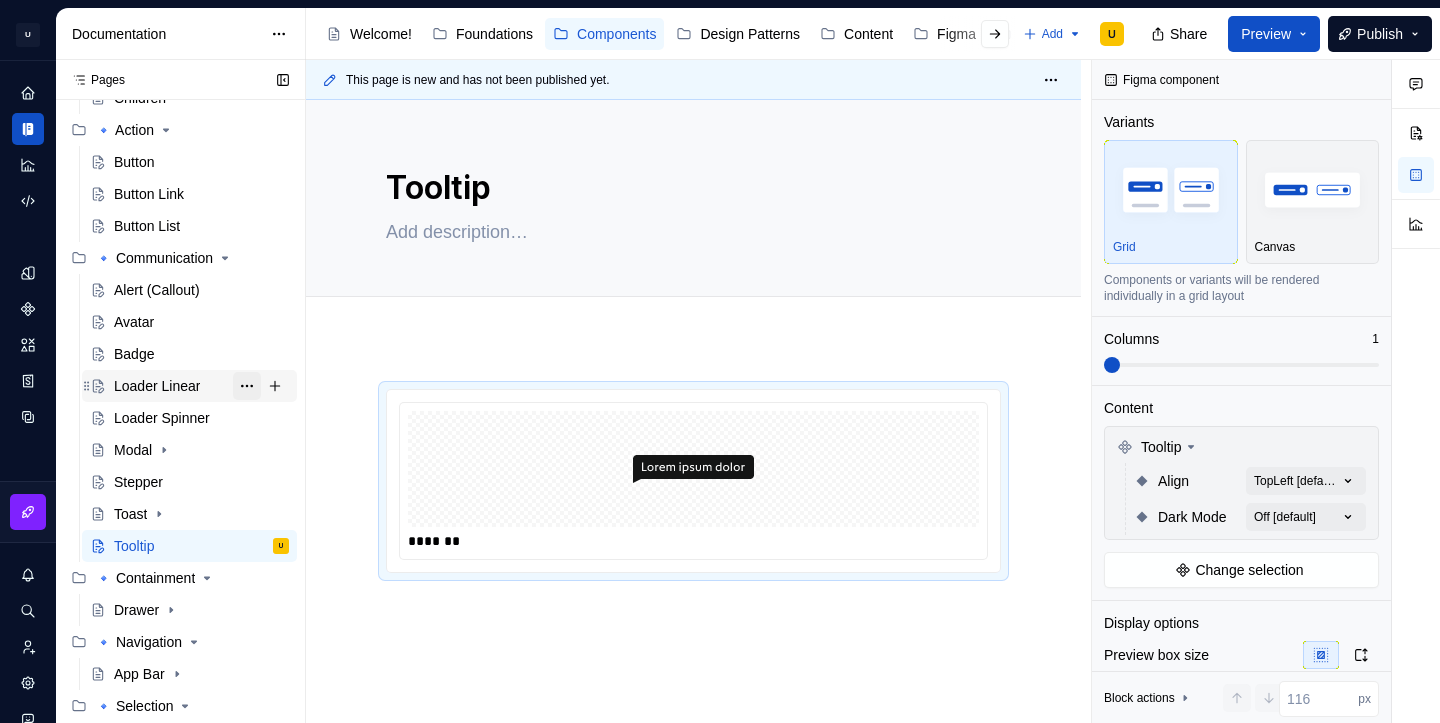 scroll, scrollTop: 185, scrollLeft: 0, axis: vertical 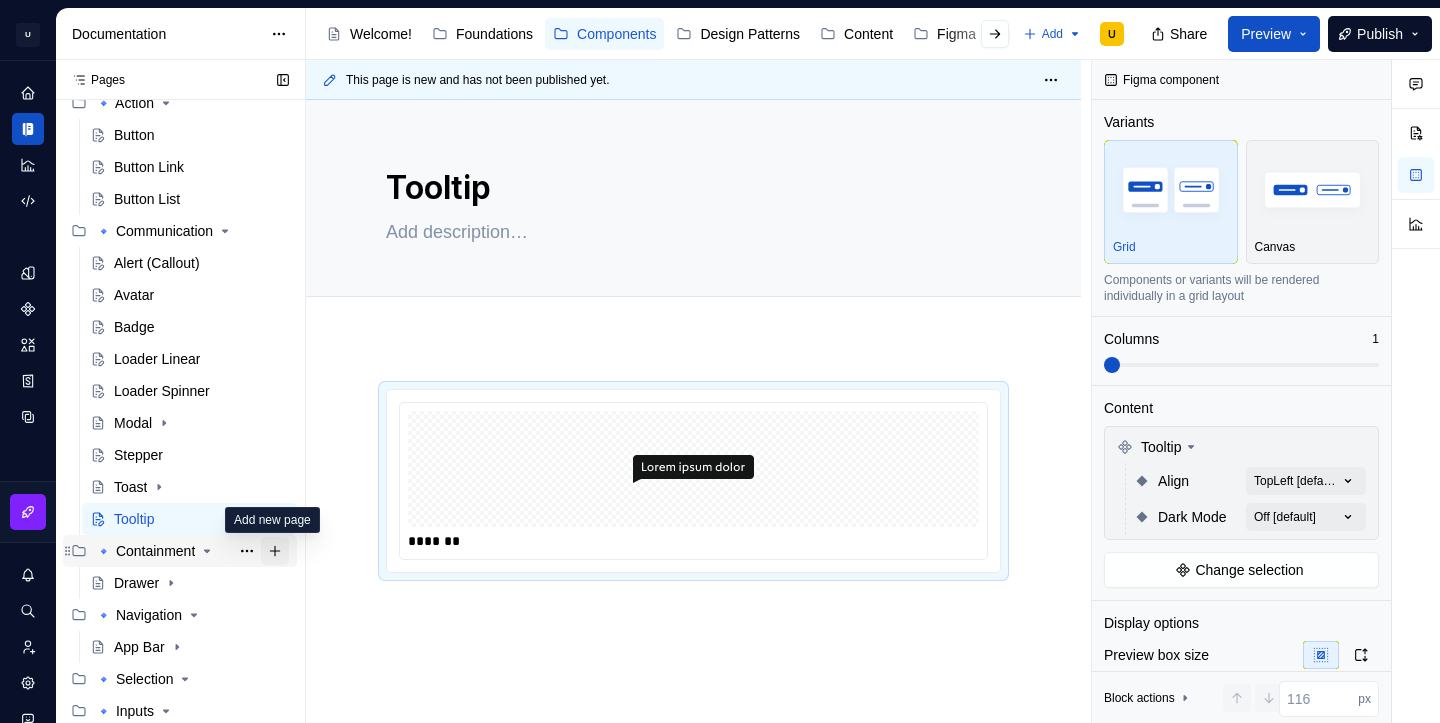 click at bounding box center [275, 551] 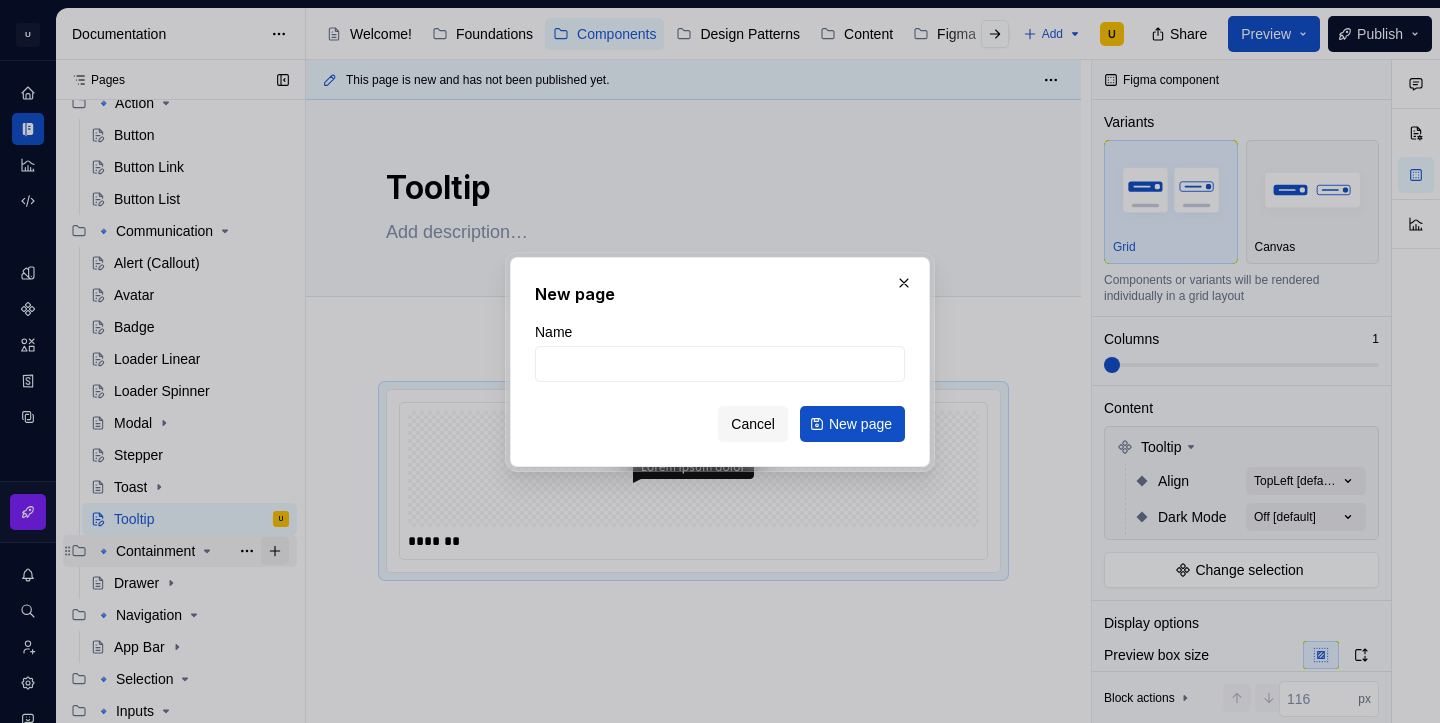 type on "A" 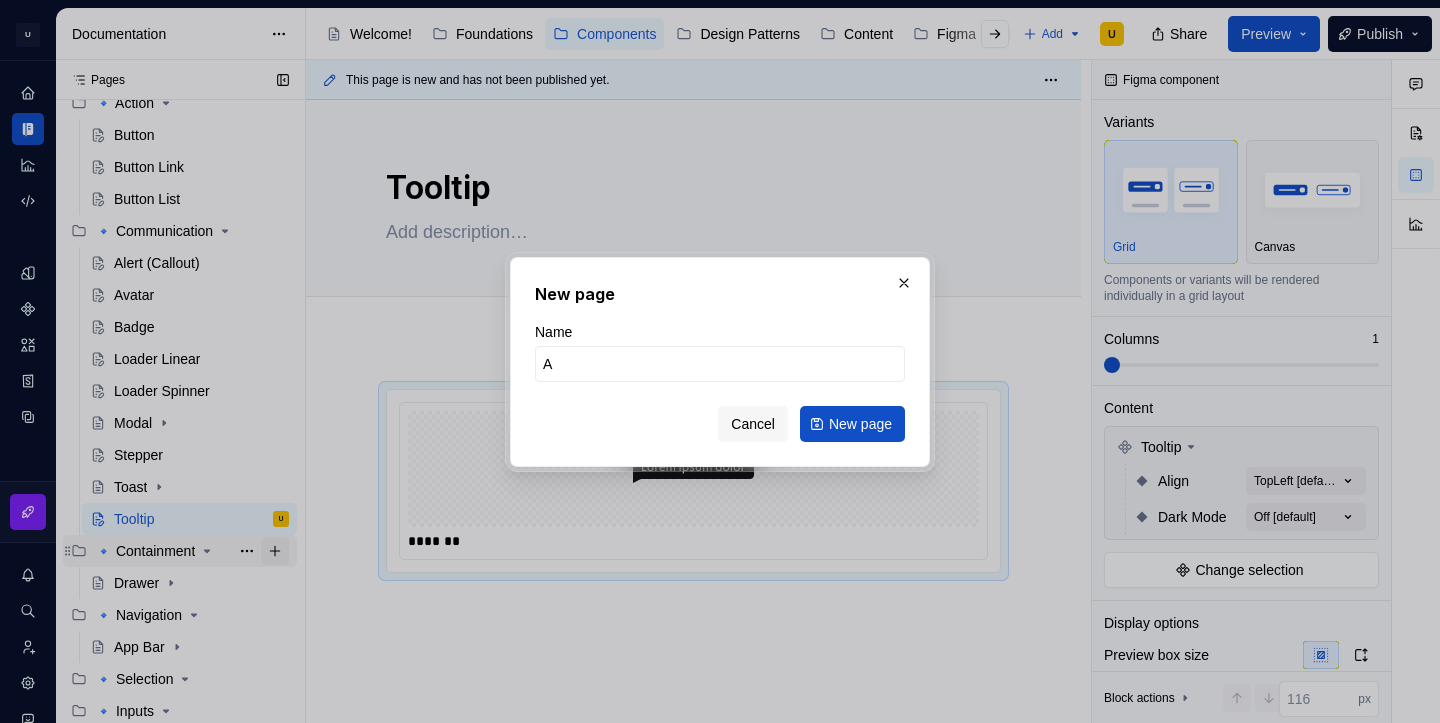 type on "*" 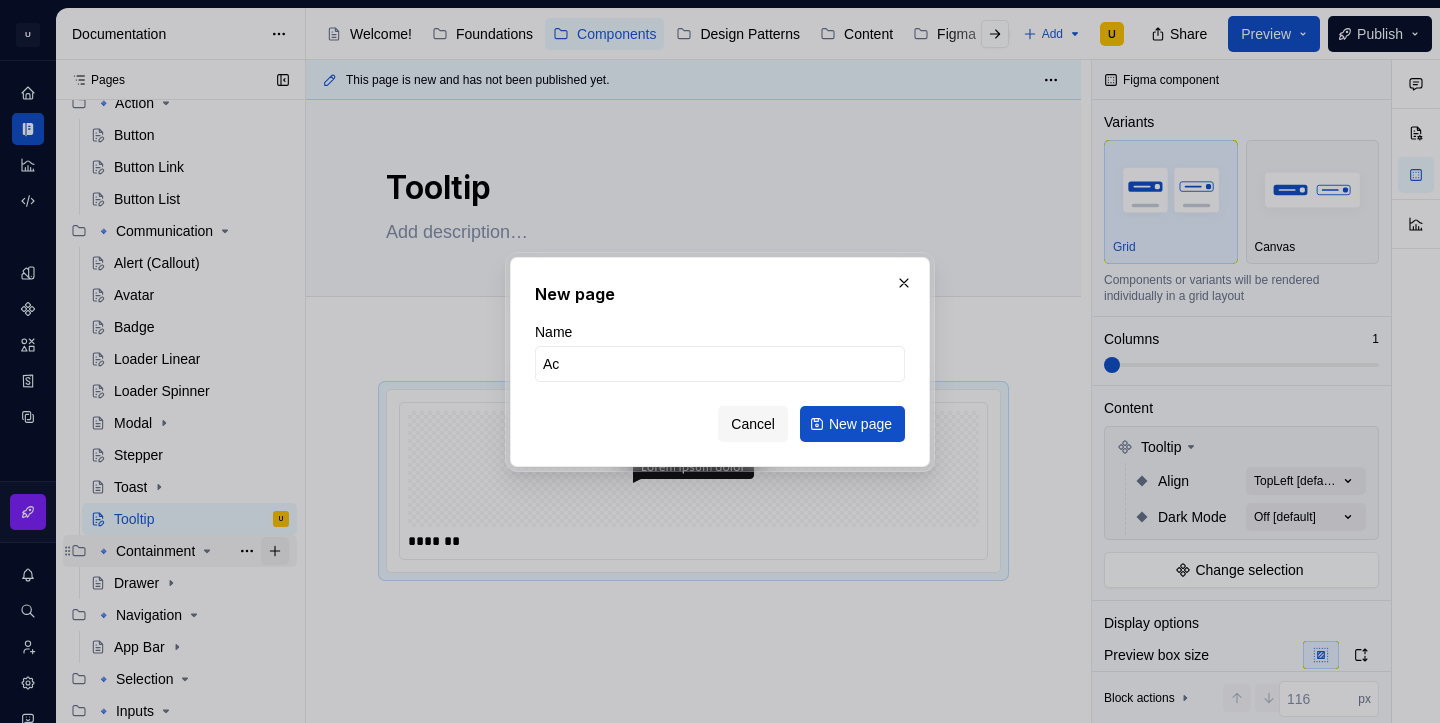 type on "*" 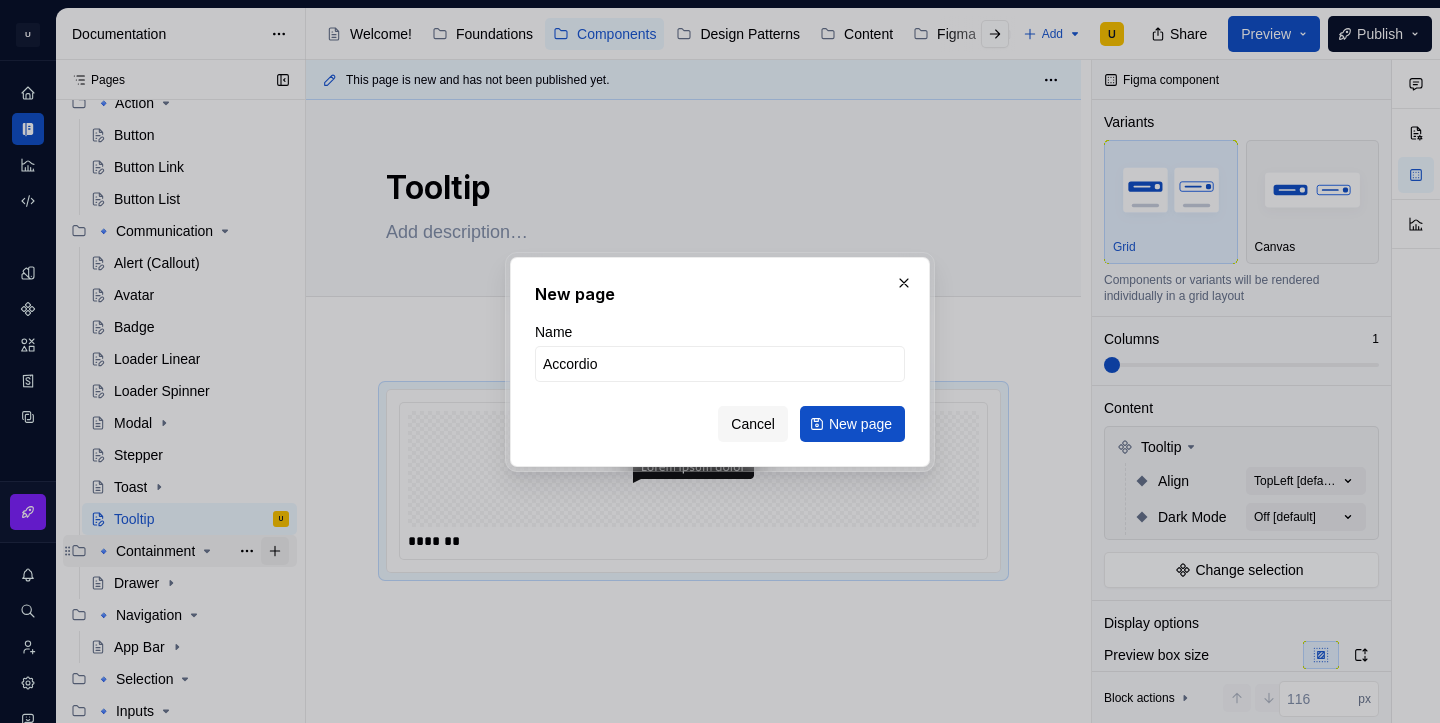 type on "Accordion" 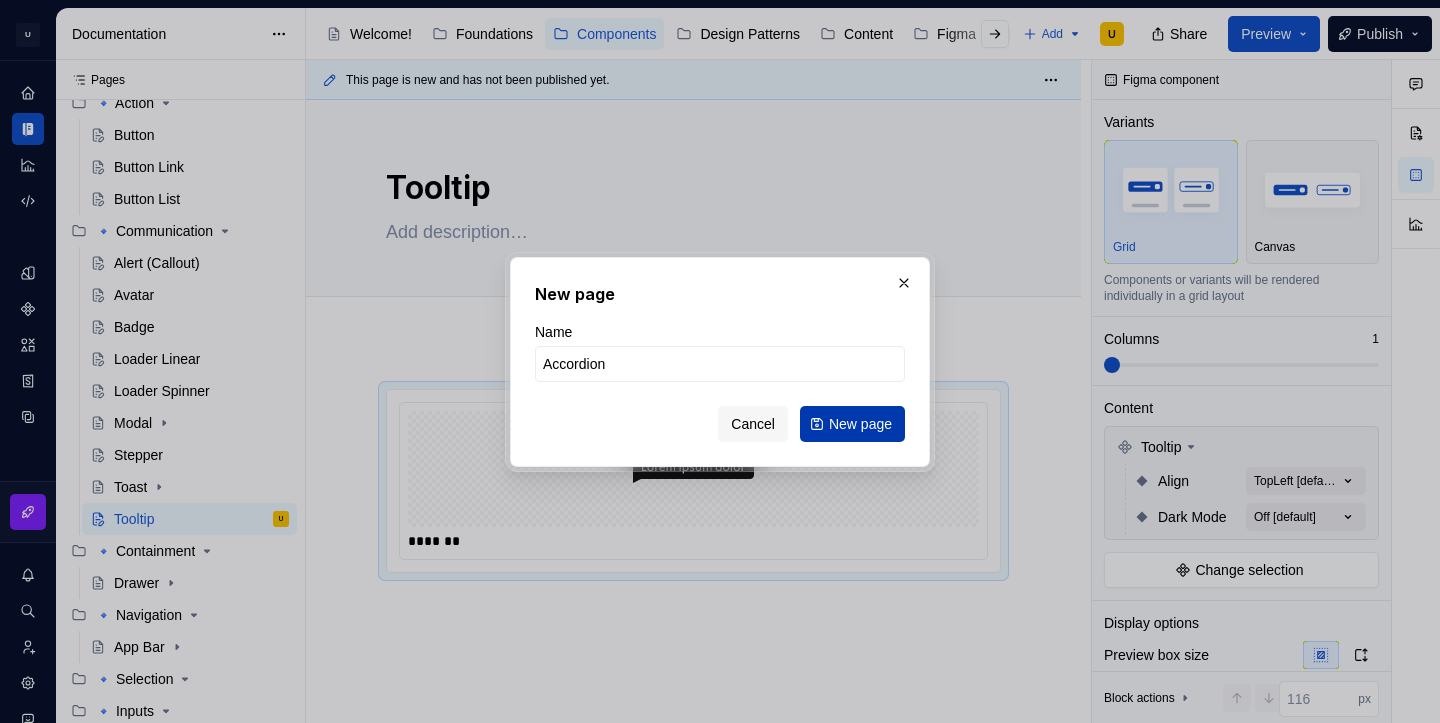 click on "New page" at bounding box center (860, 424) 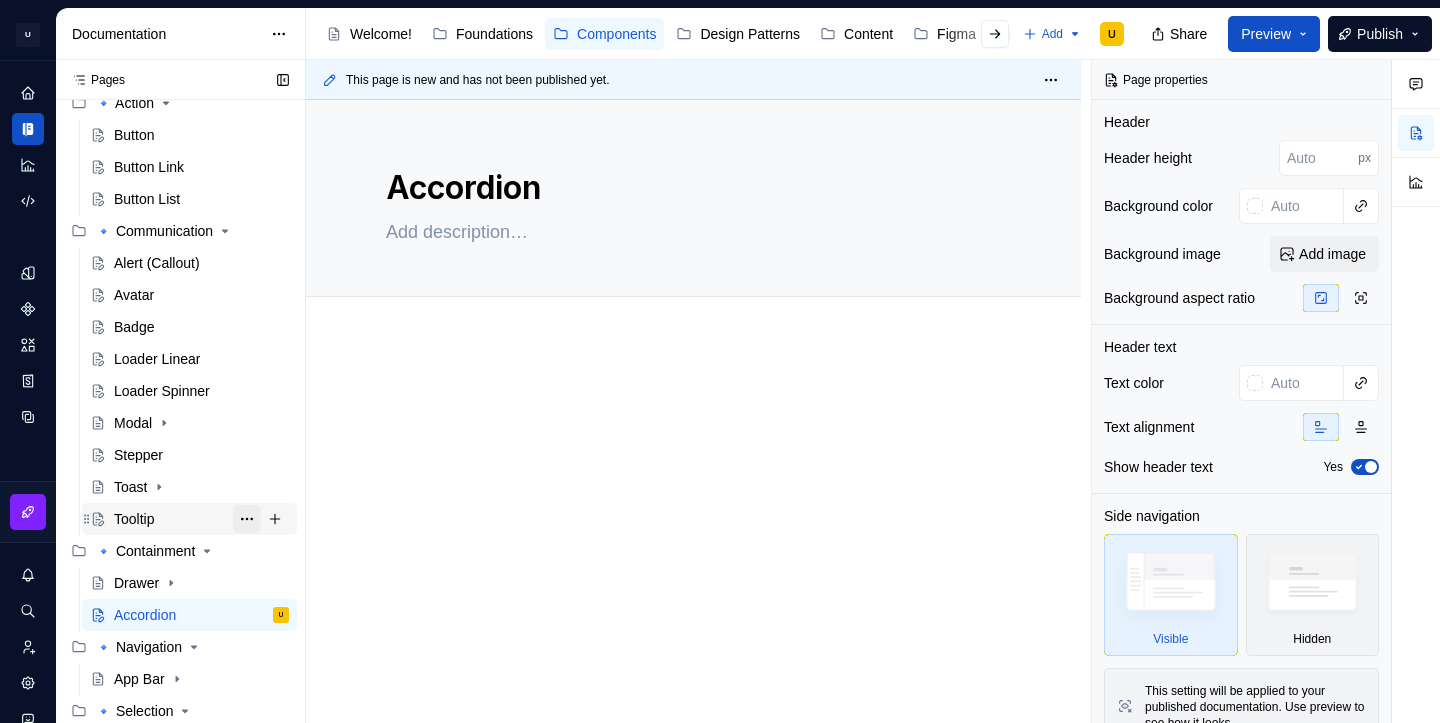 type on "*" 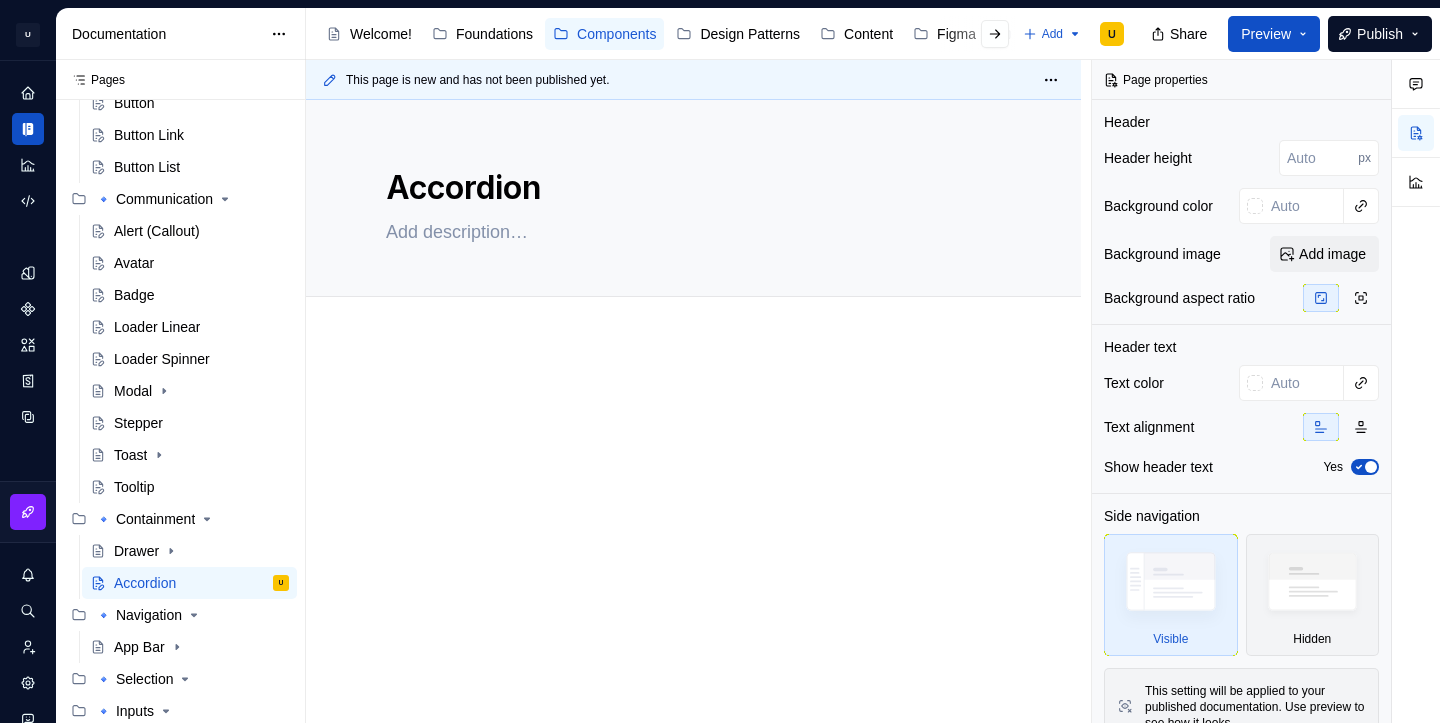 click at bounding box center (693, 427) 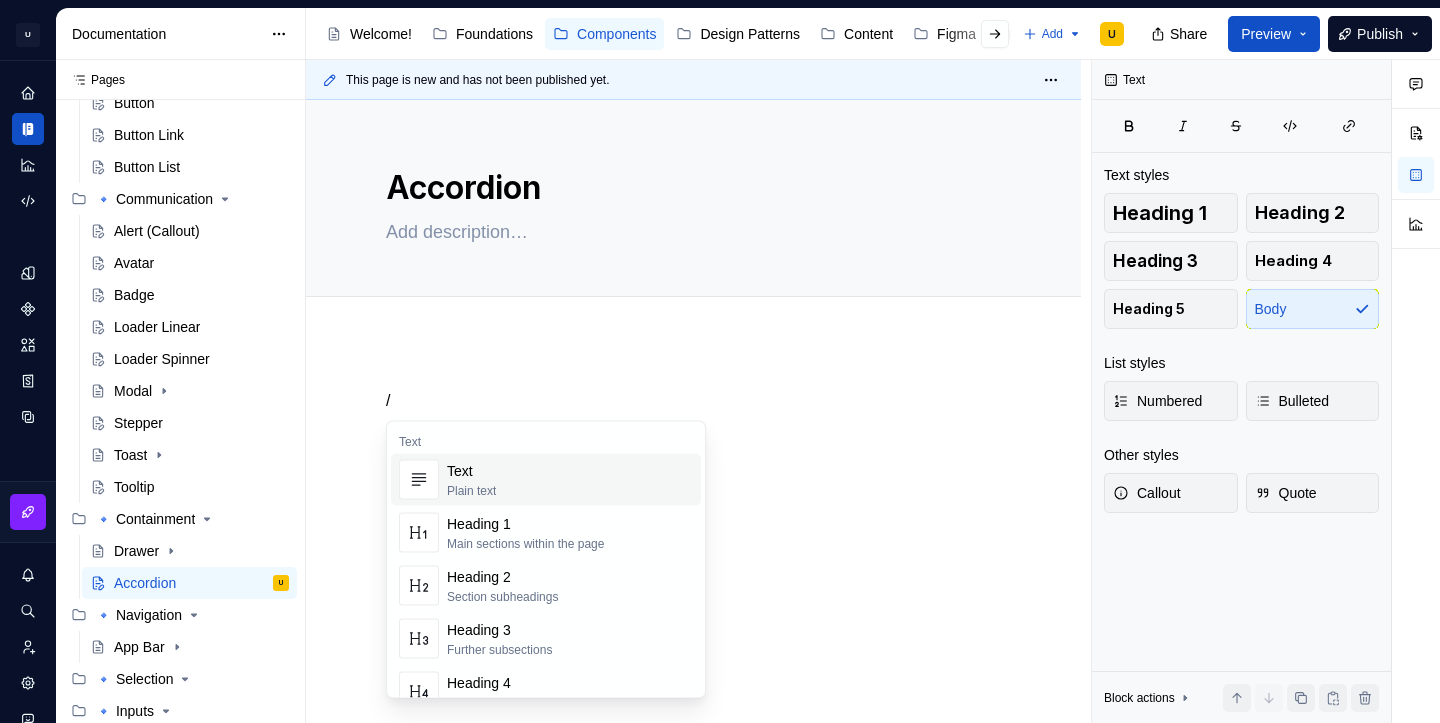 type 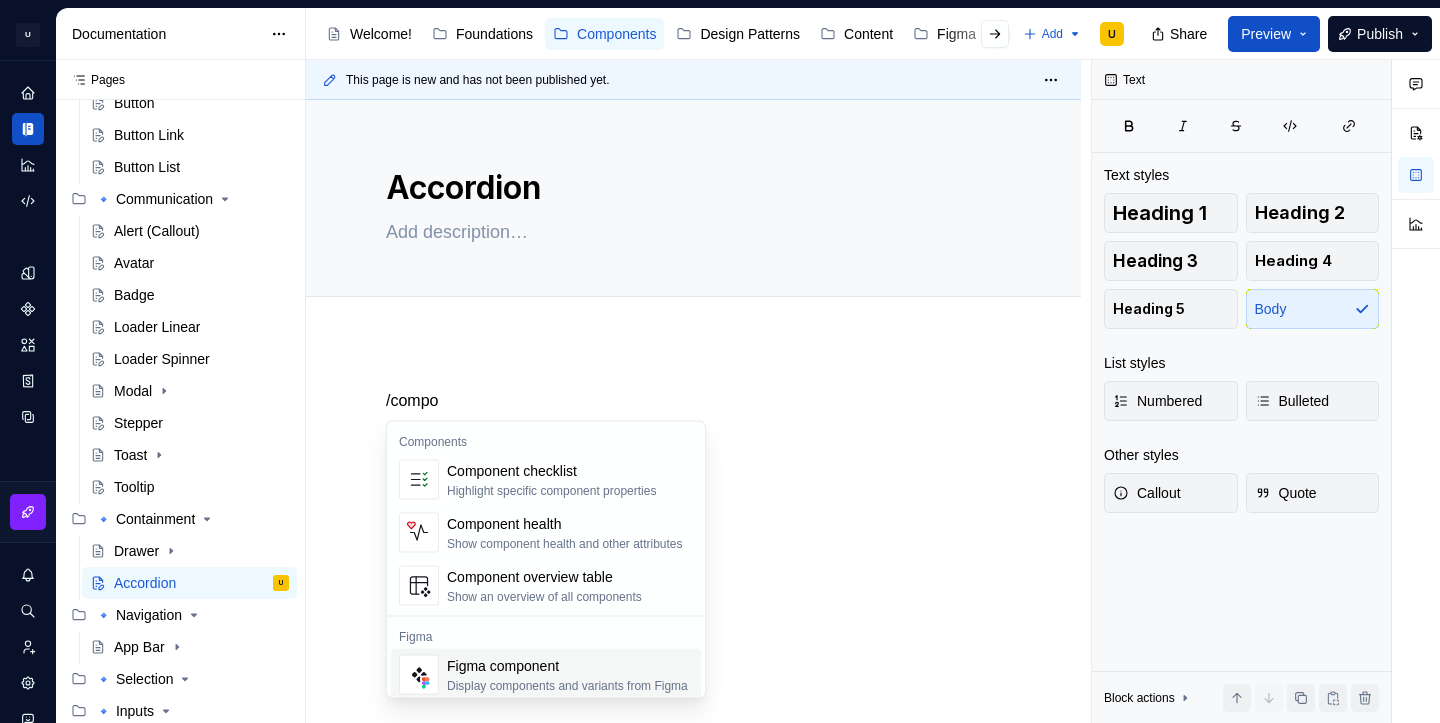 click on "Figma component" at bounding box center (567, 666) 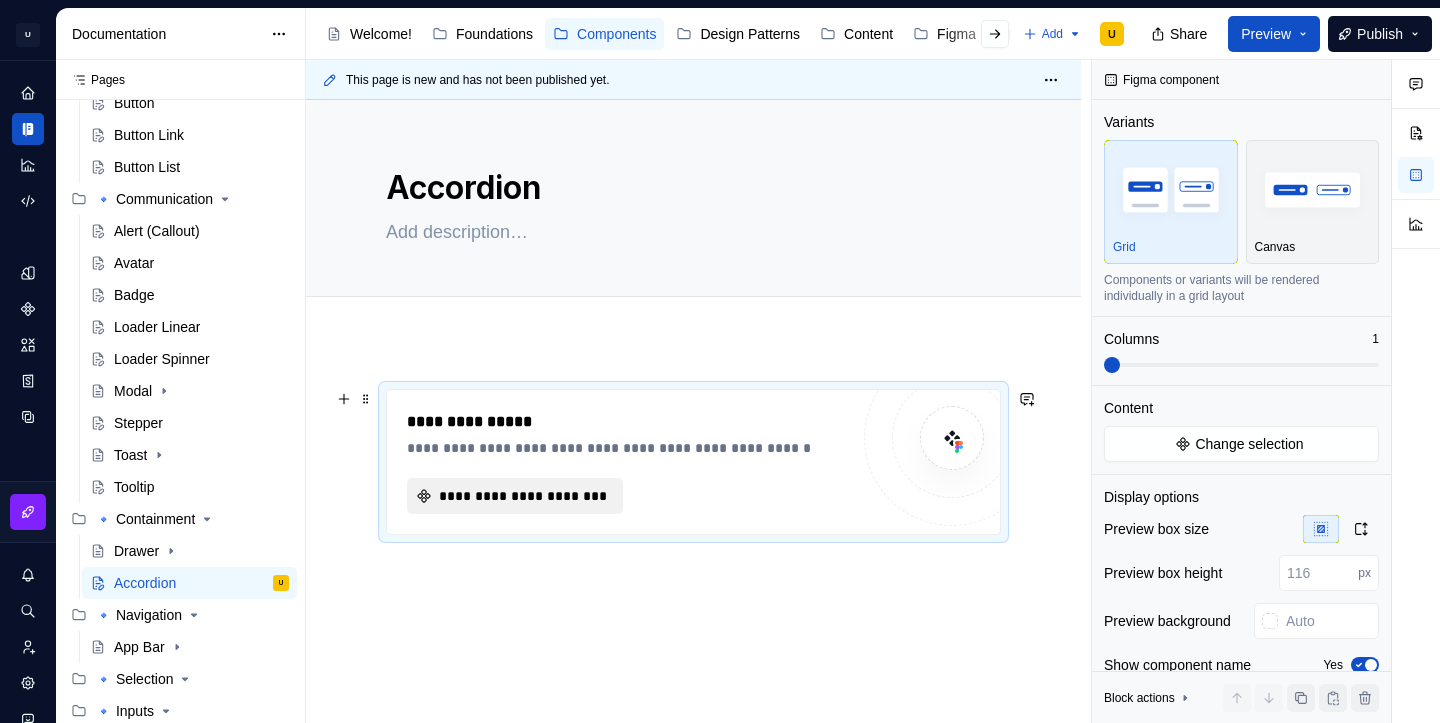 click on "**********" at bounding box center [523, 496] 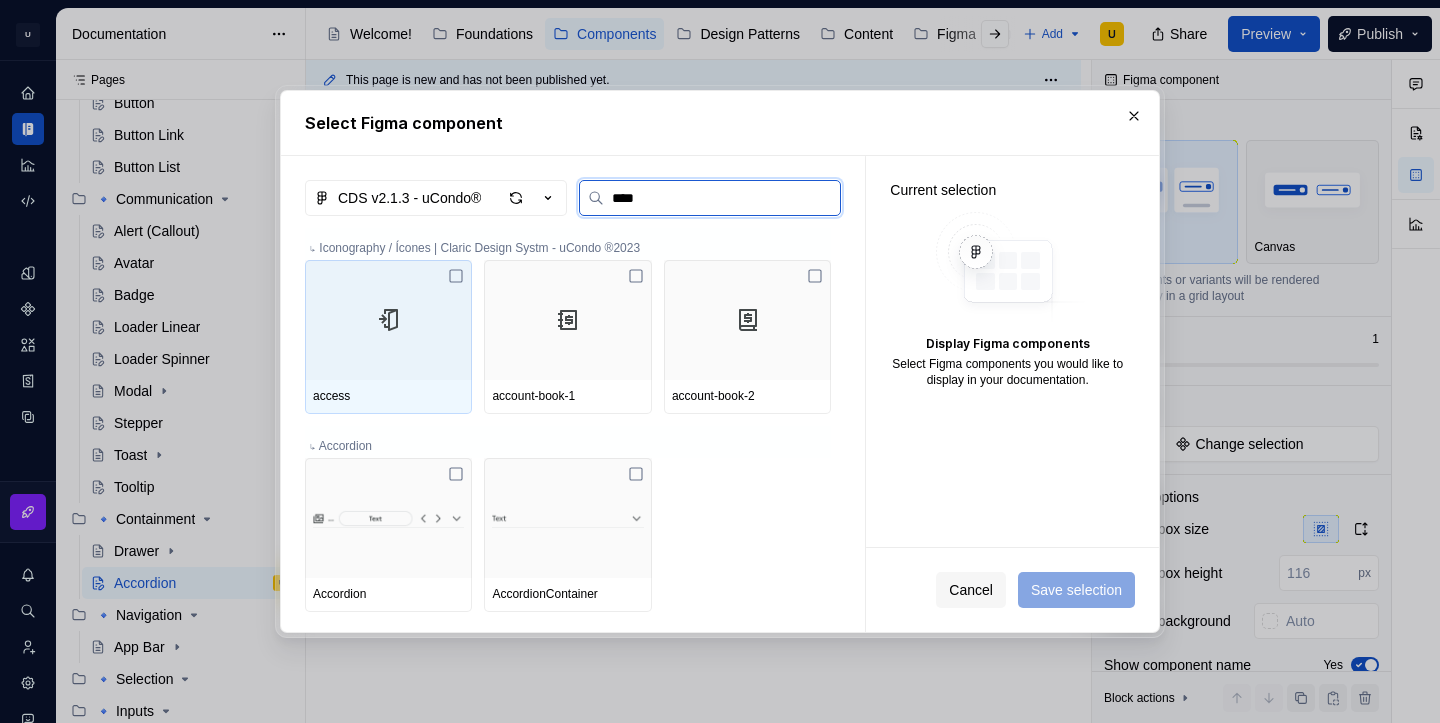 type on "*****" 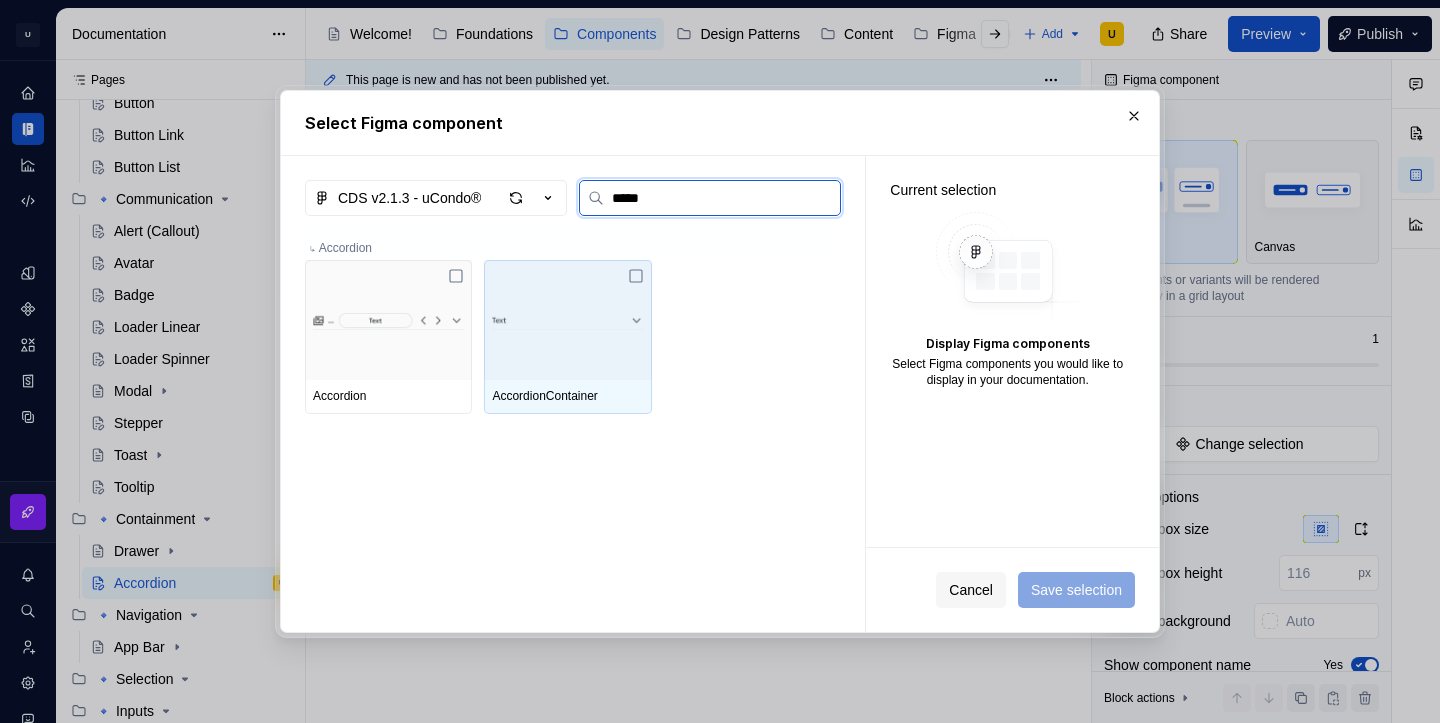 click at bounding box center [567, 320] 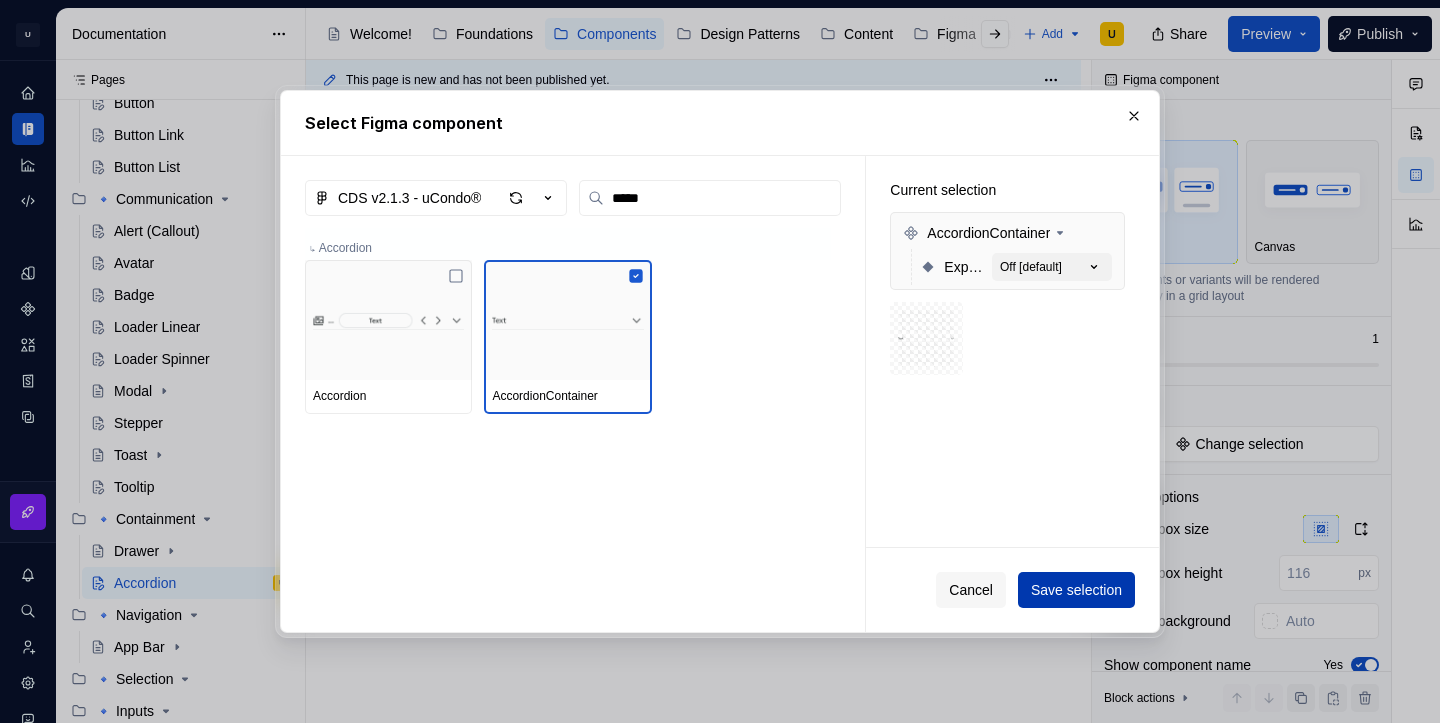 click on "Save selection" at bounding box center (1076, 590) 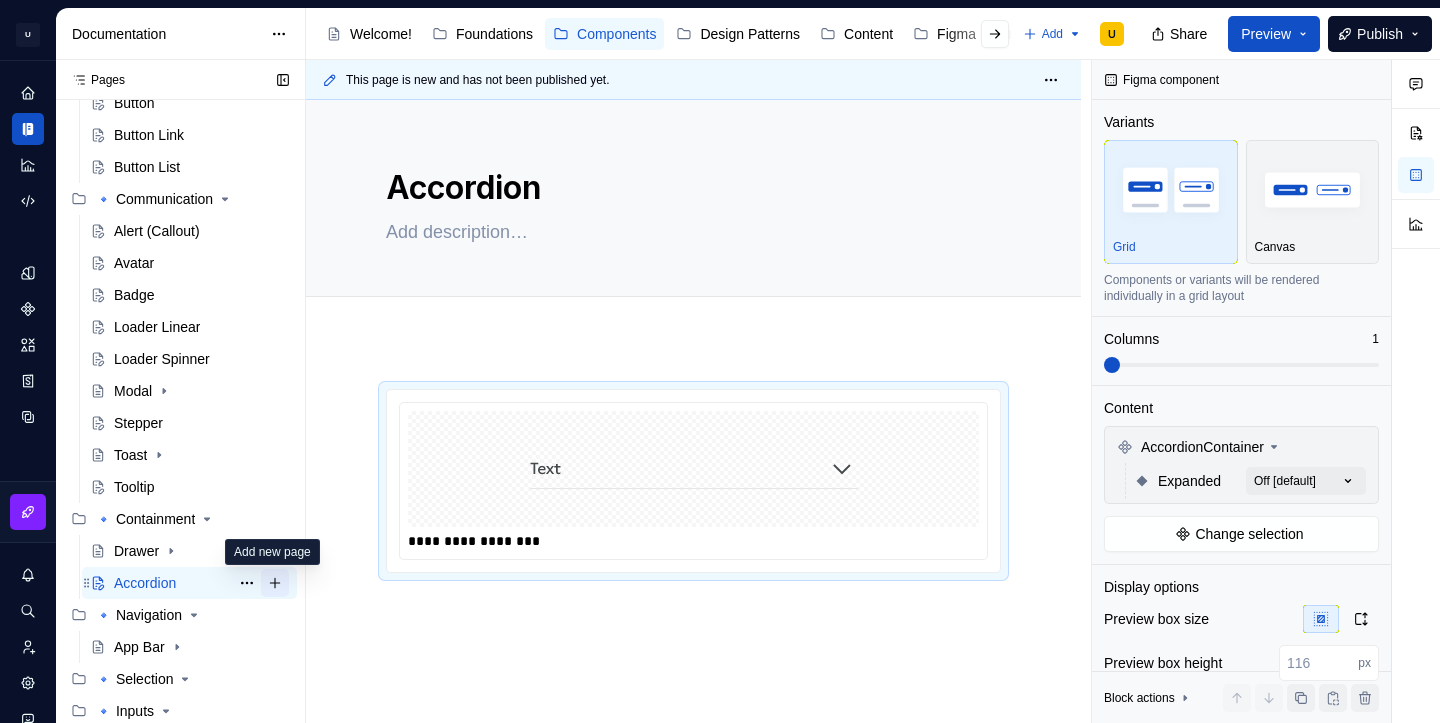 click at bounding box center [275, 583] 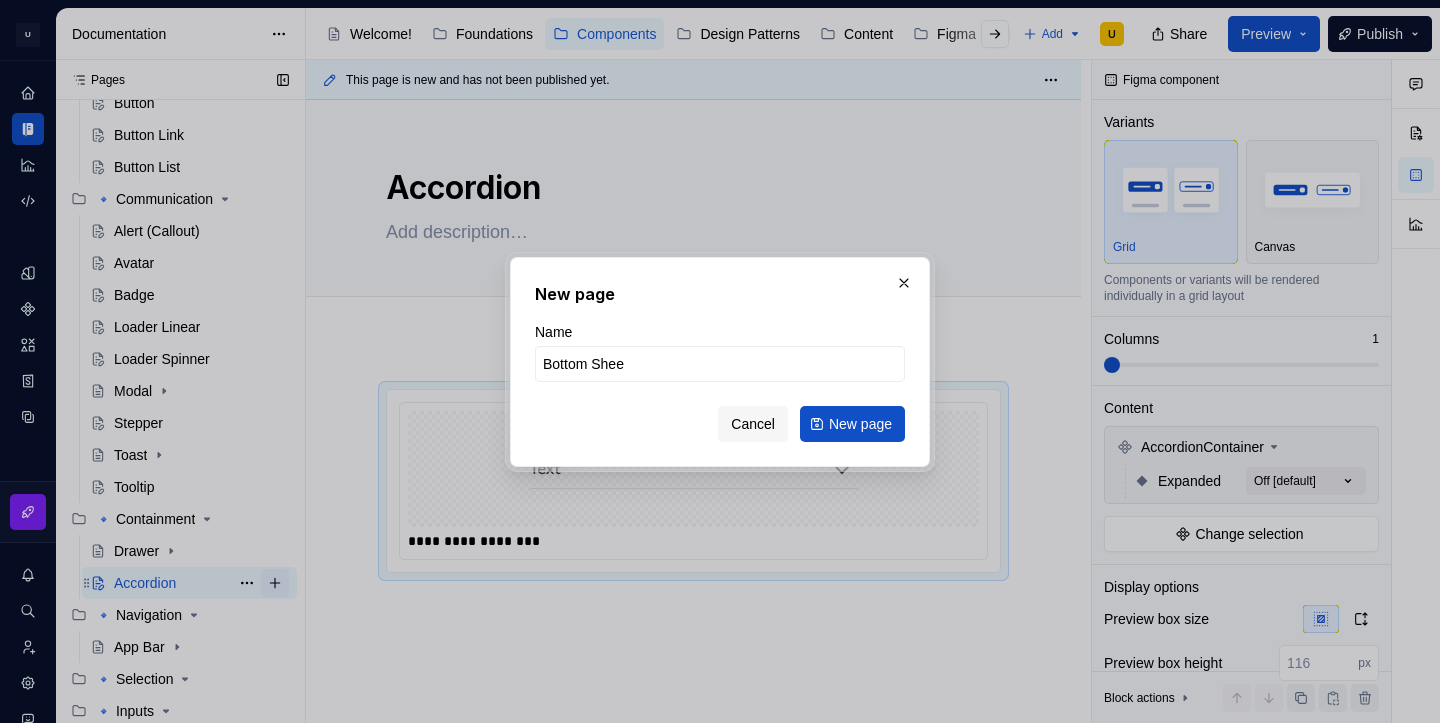 type on "Bottom Sheet" 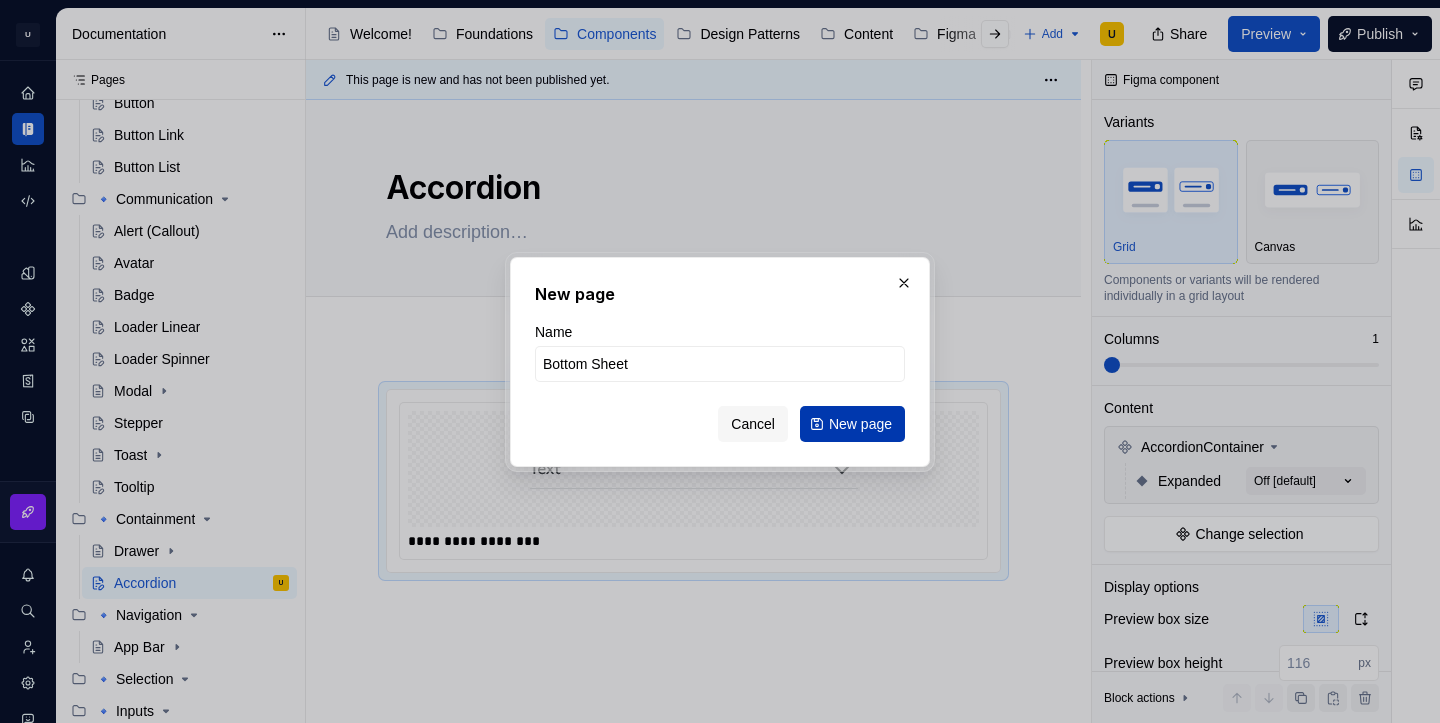 click on "New page" at bounding box center (852, 424) 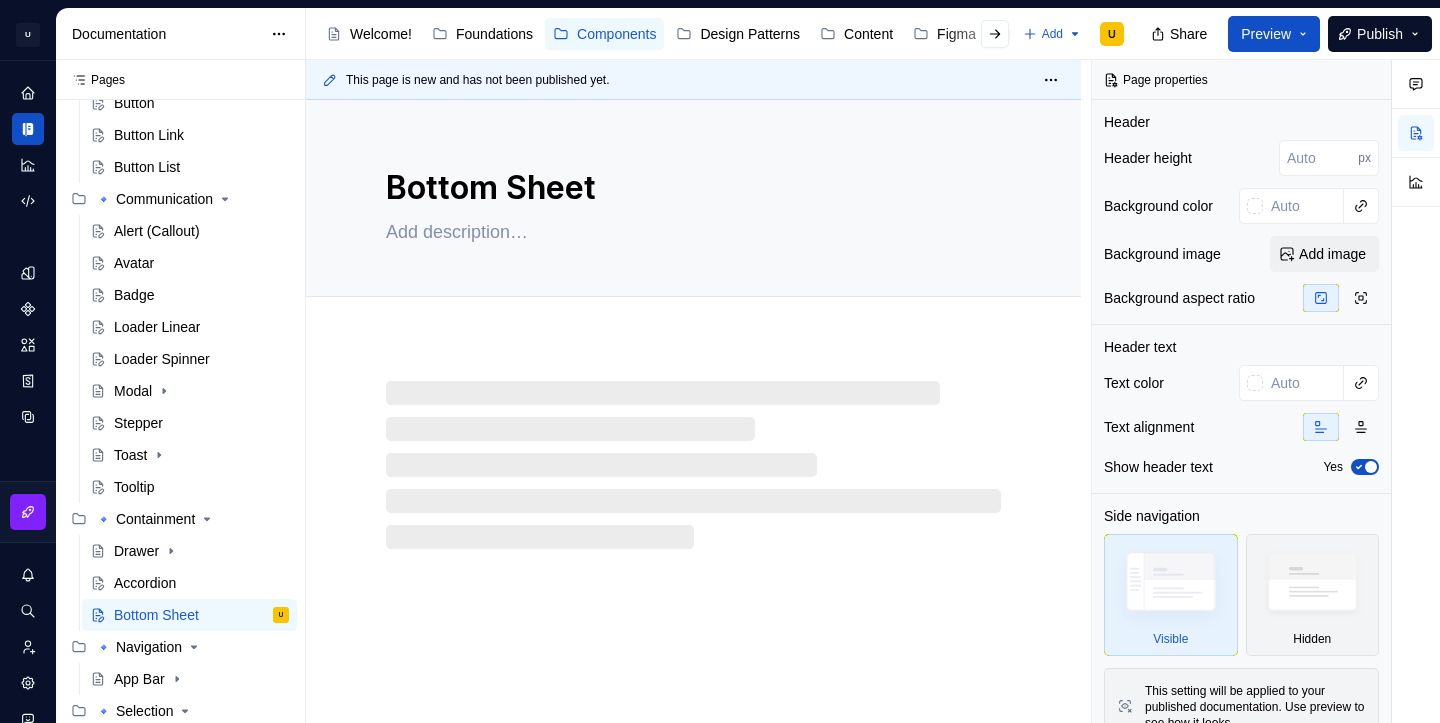 type on "*" 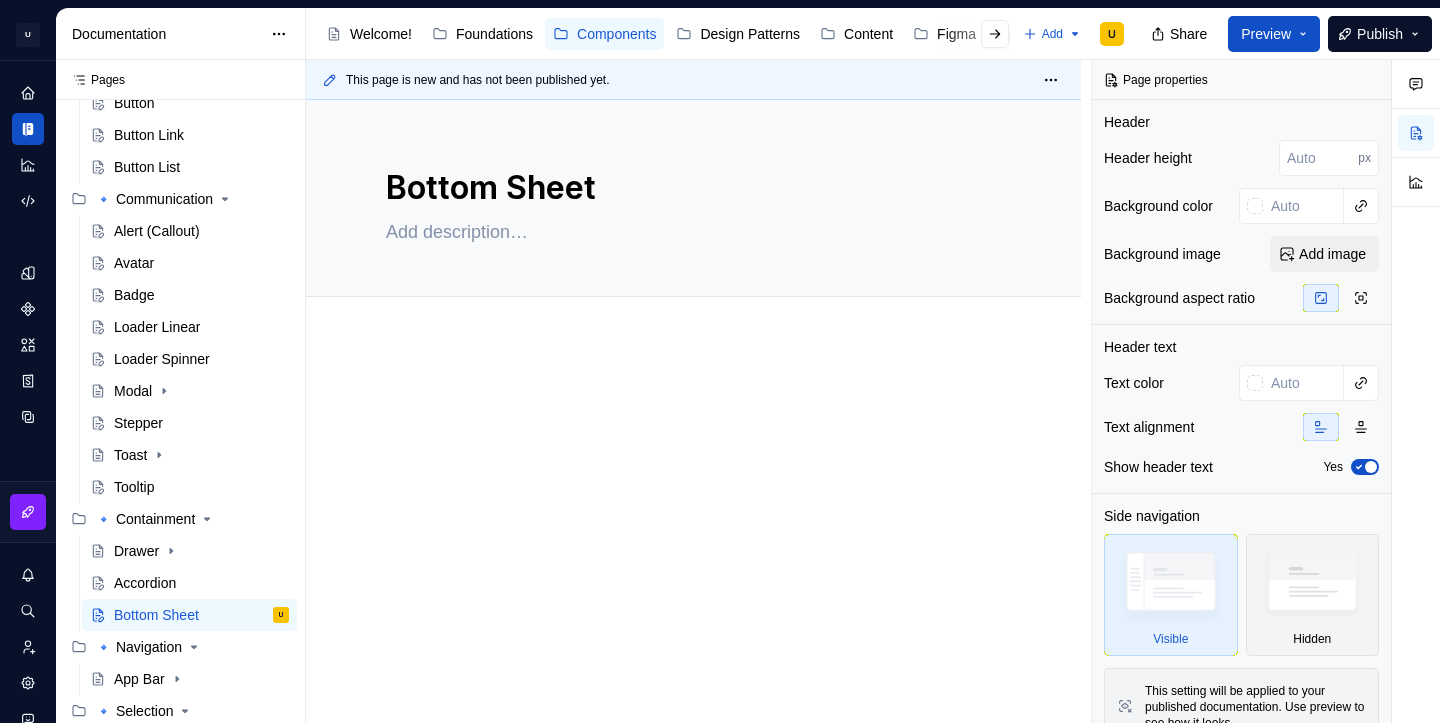 click at bounding box center (693, 523) 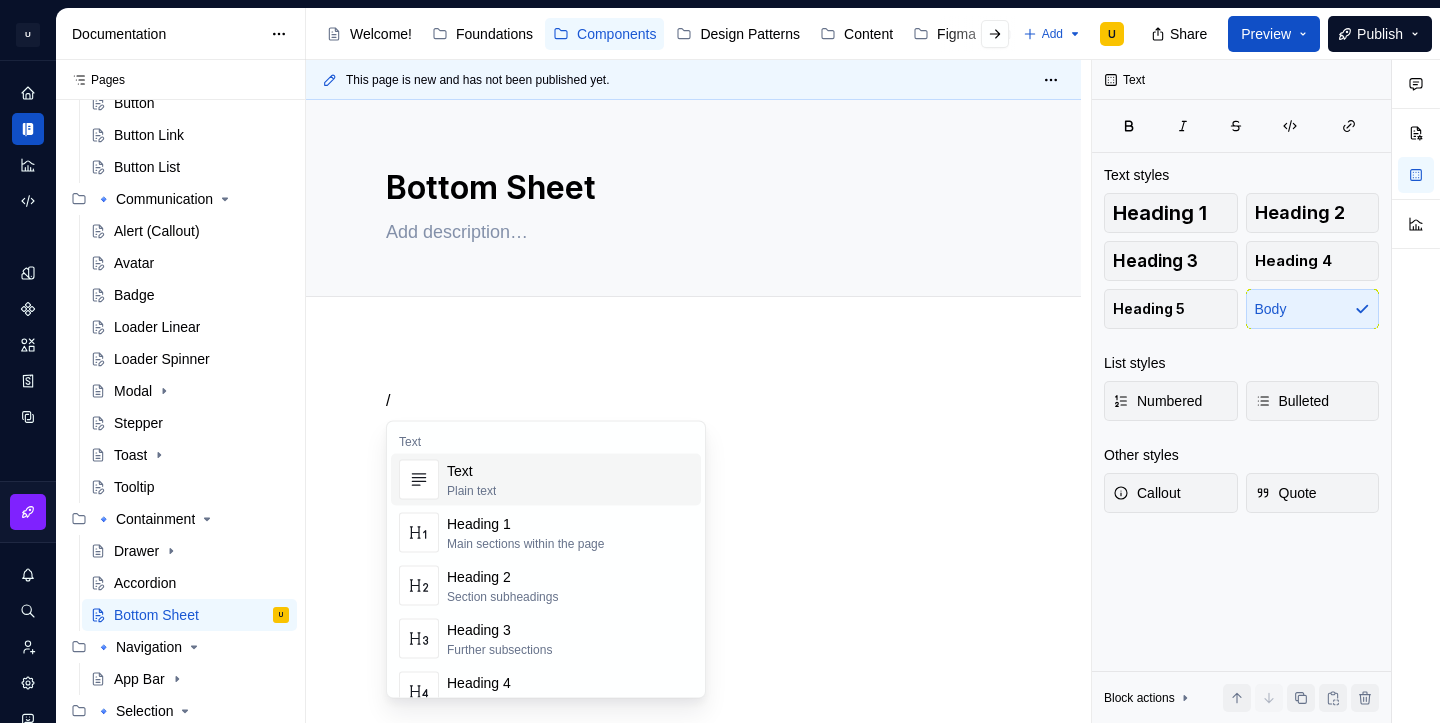 type 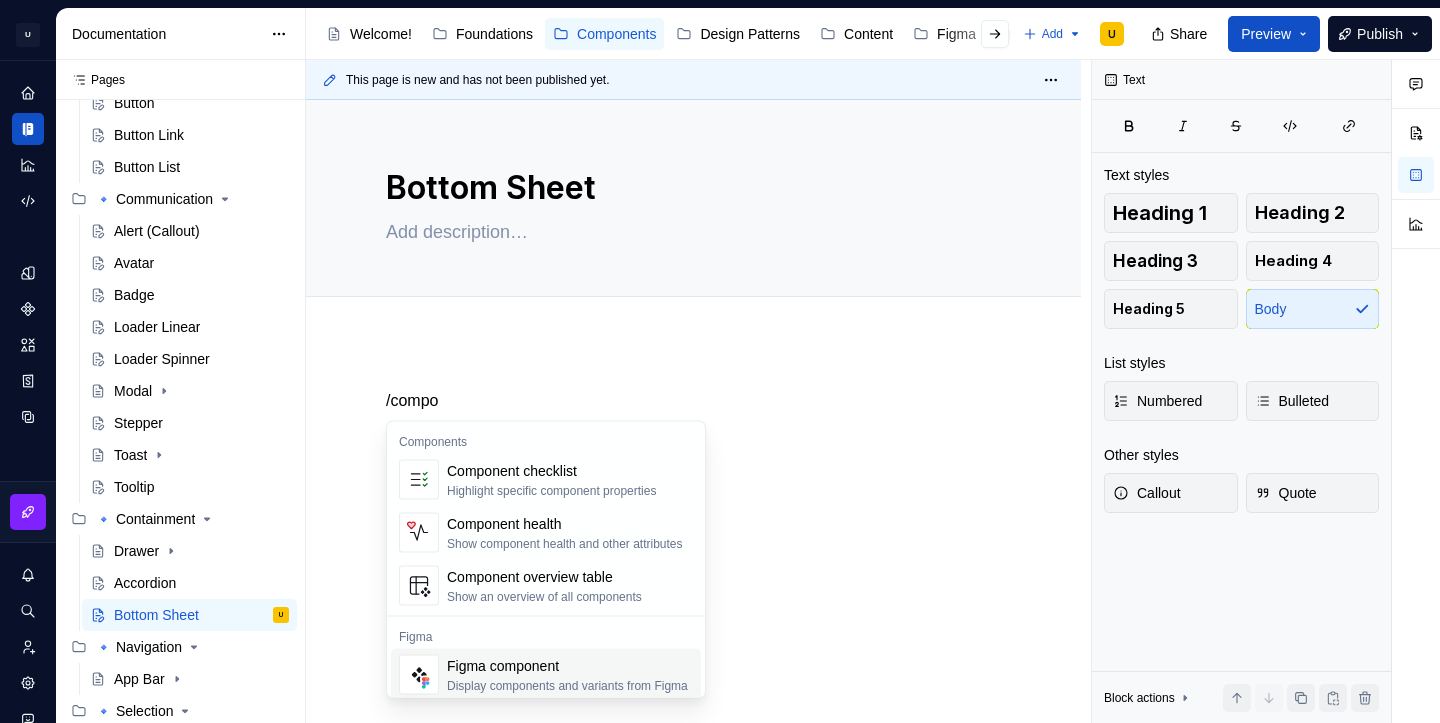 click on "Display components and variants from Figma" at bounding box center (567, 686) 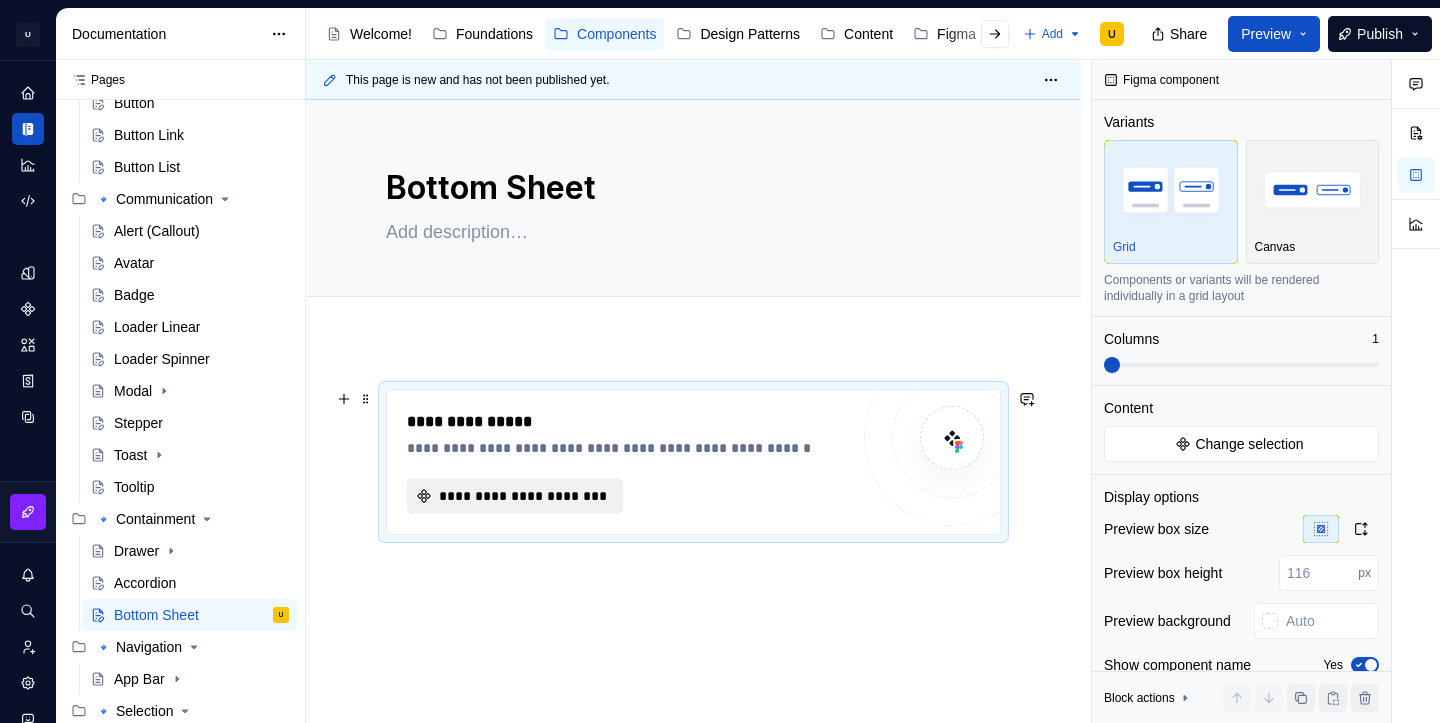 click on "**********" at bounding box center [523, 496] 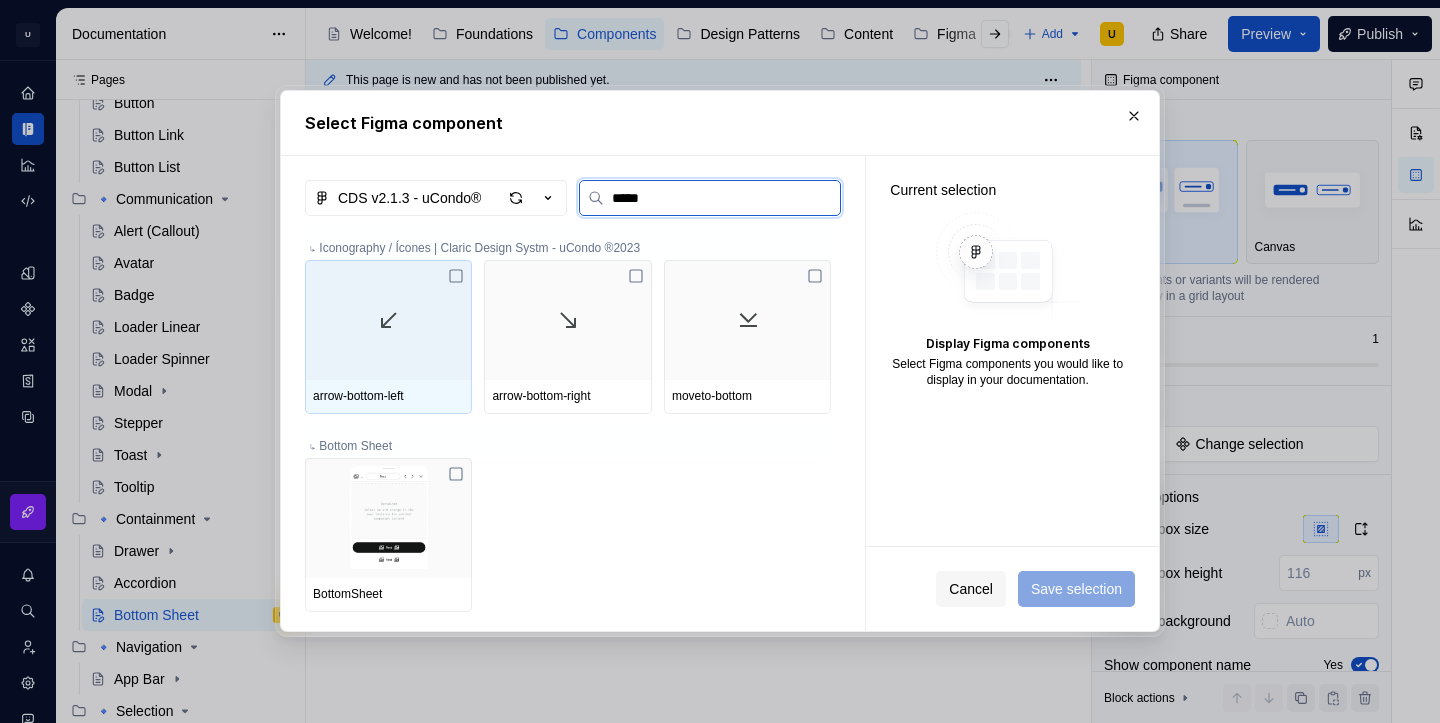 type on "******" 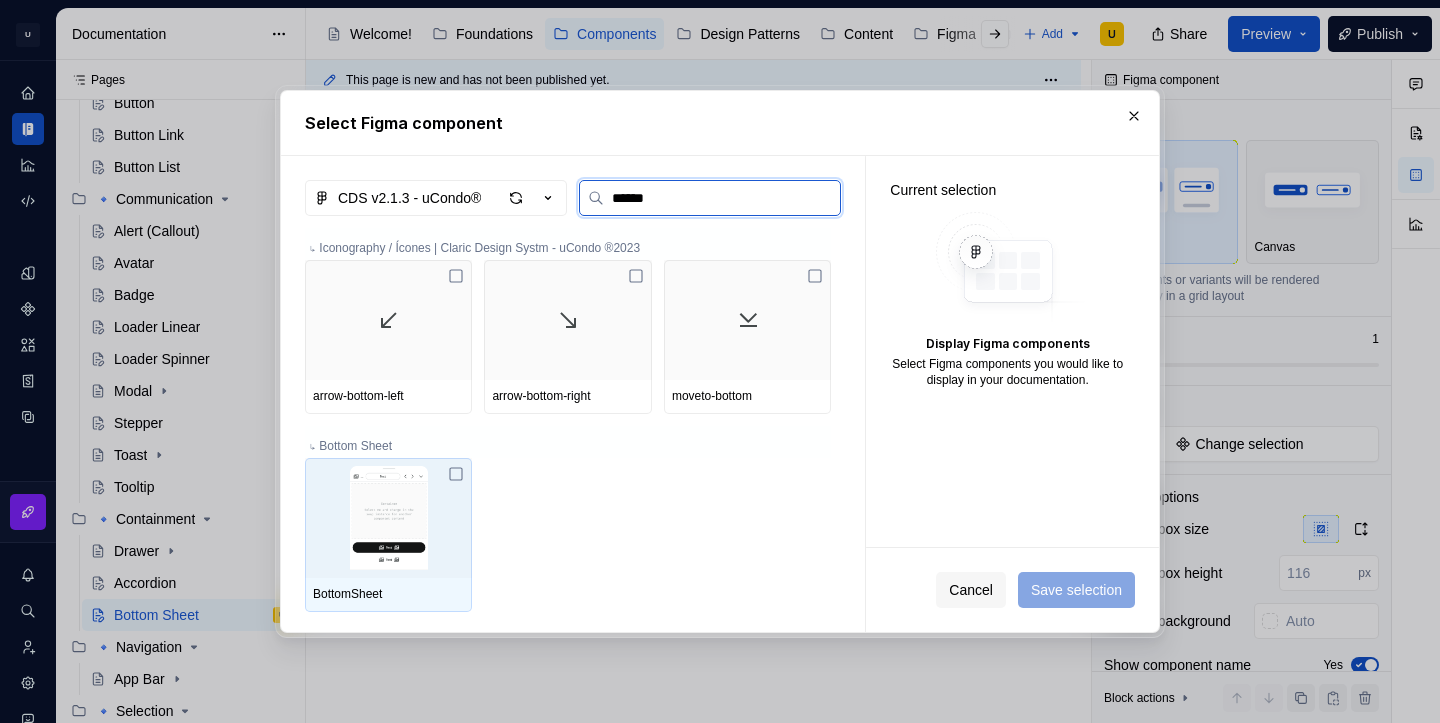 click at bounding box center (388, 518) 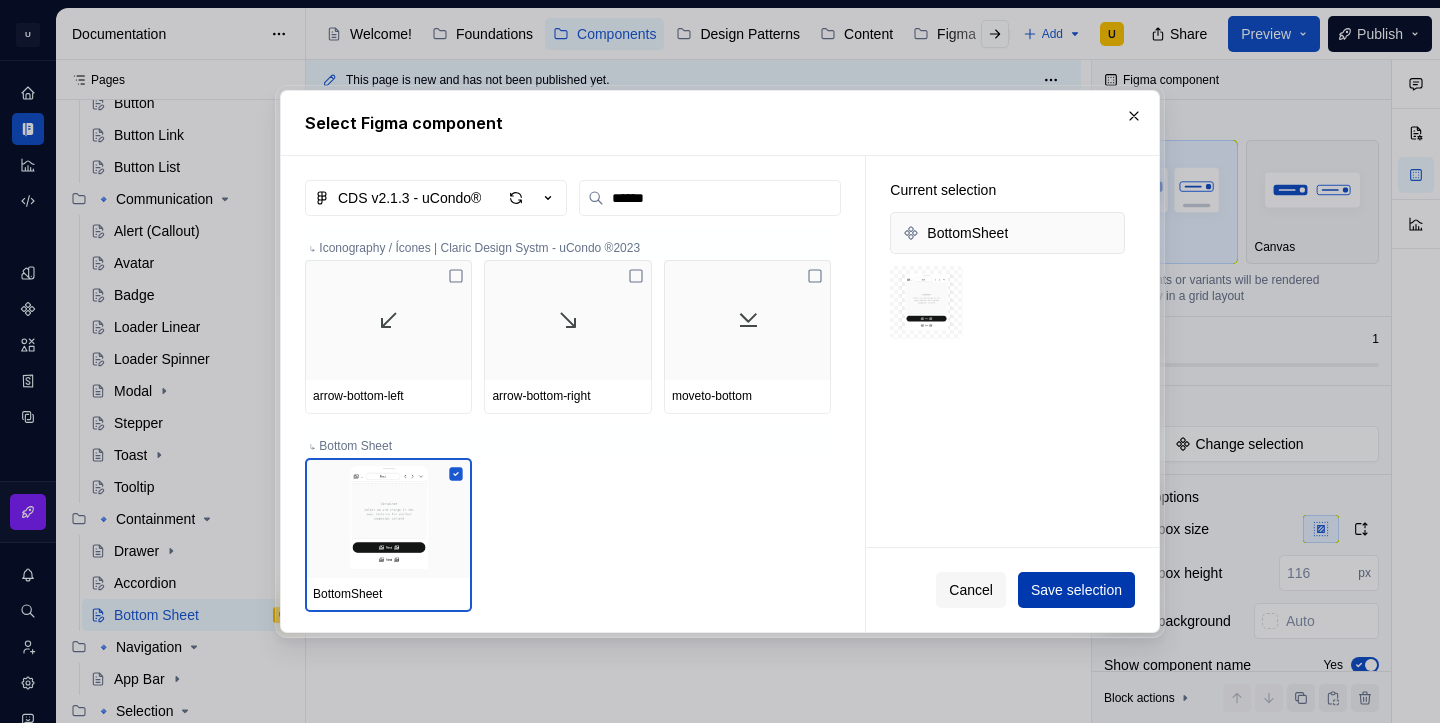 click on "Save selection" at bounding box center (1076, 590) 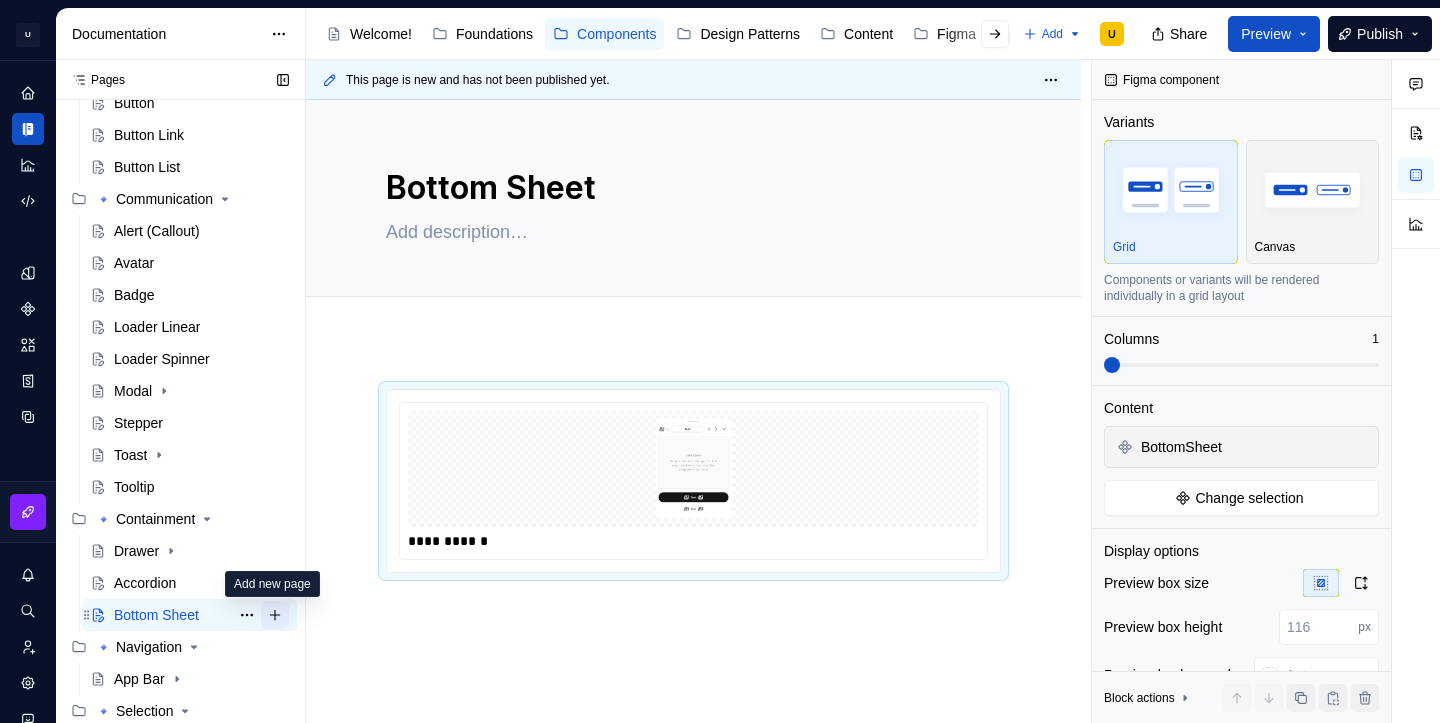 click at bounding box center [275, 615] 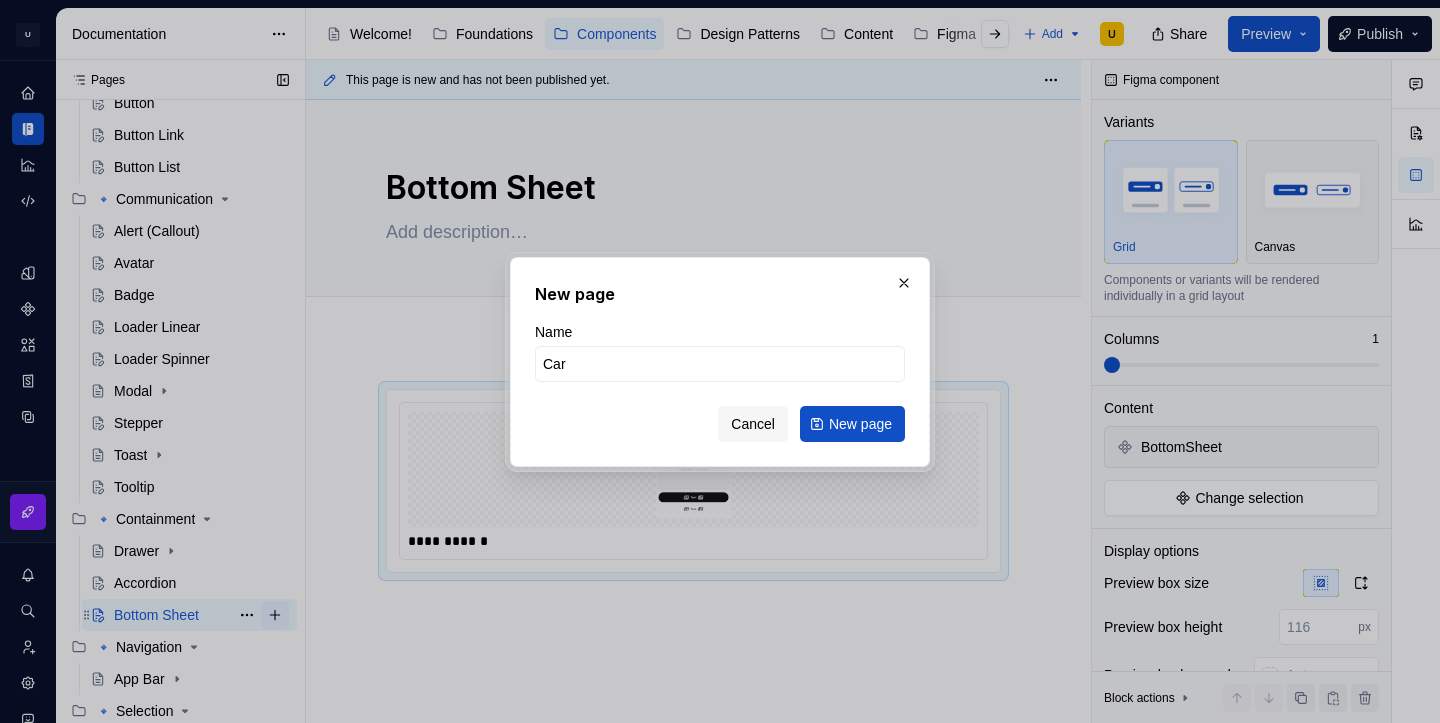 type on "Card" 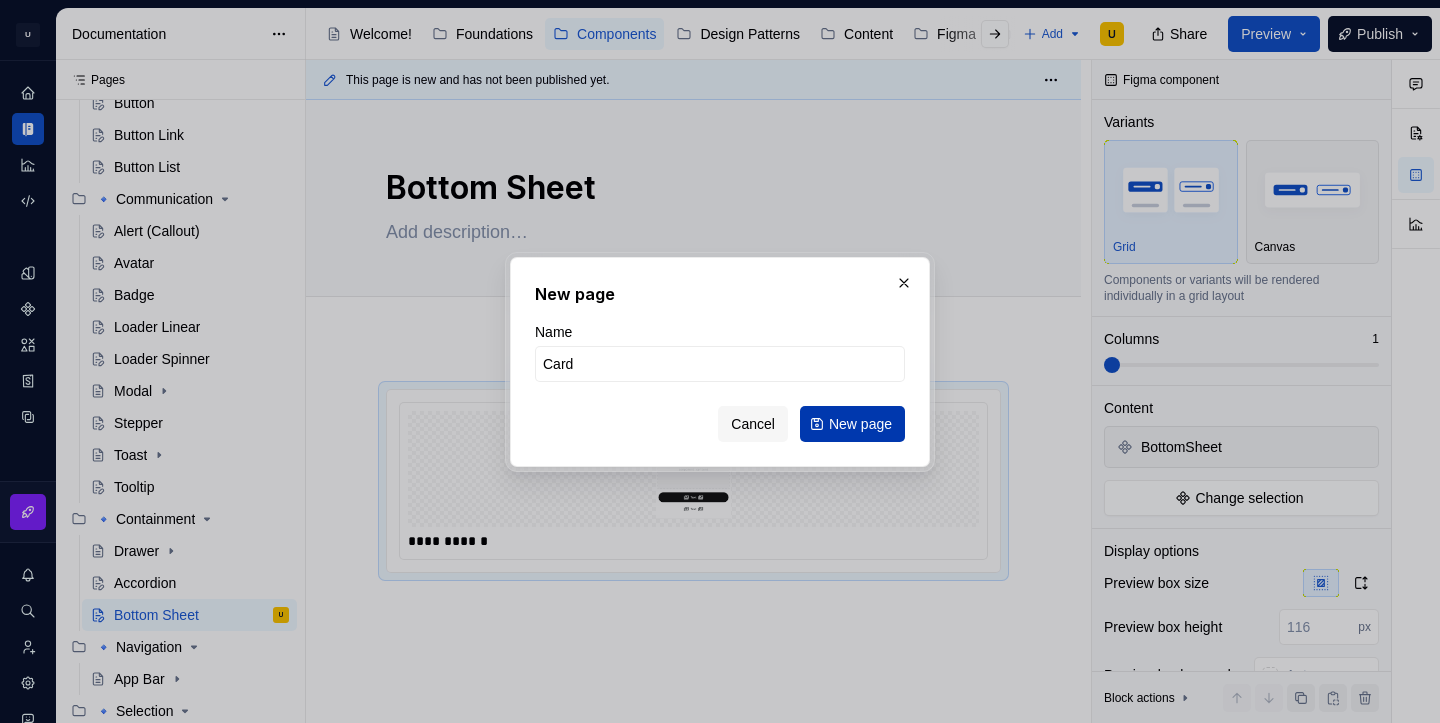 click on "New page" at bounding box center (860, 424) 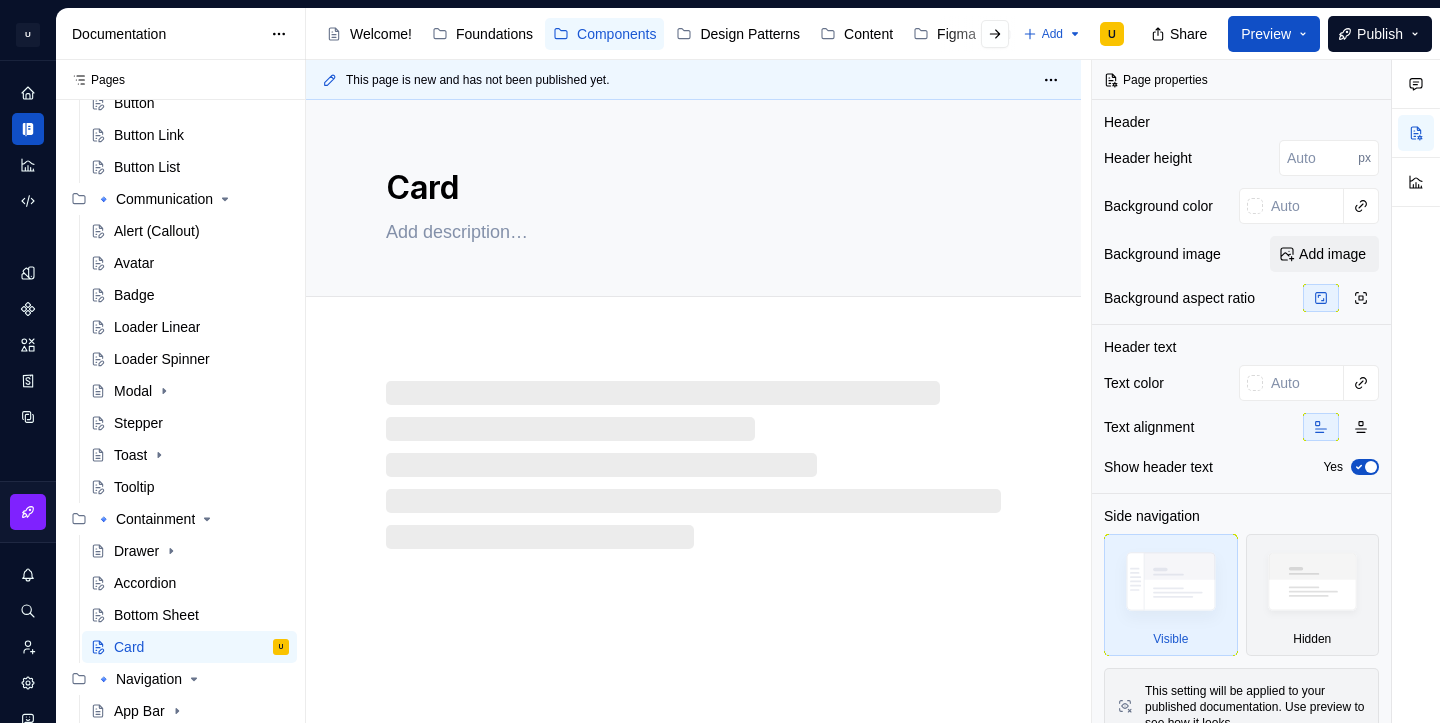 type on "*" 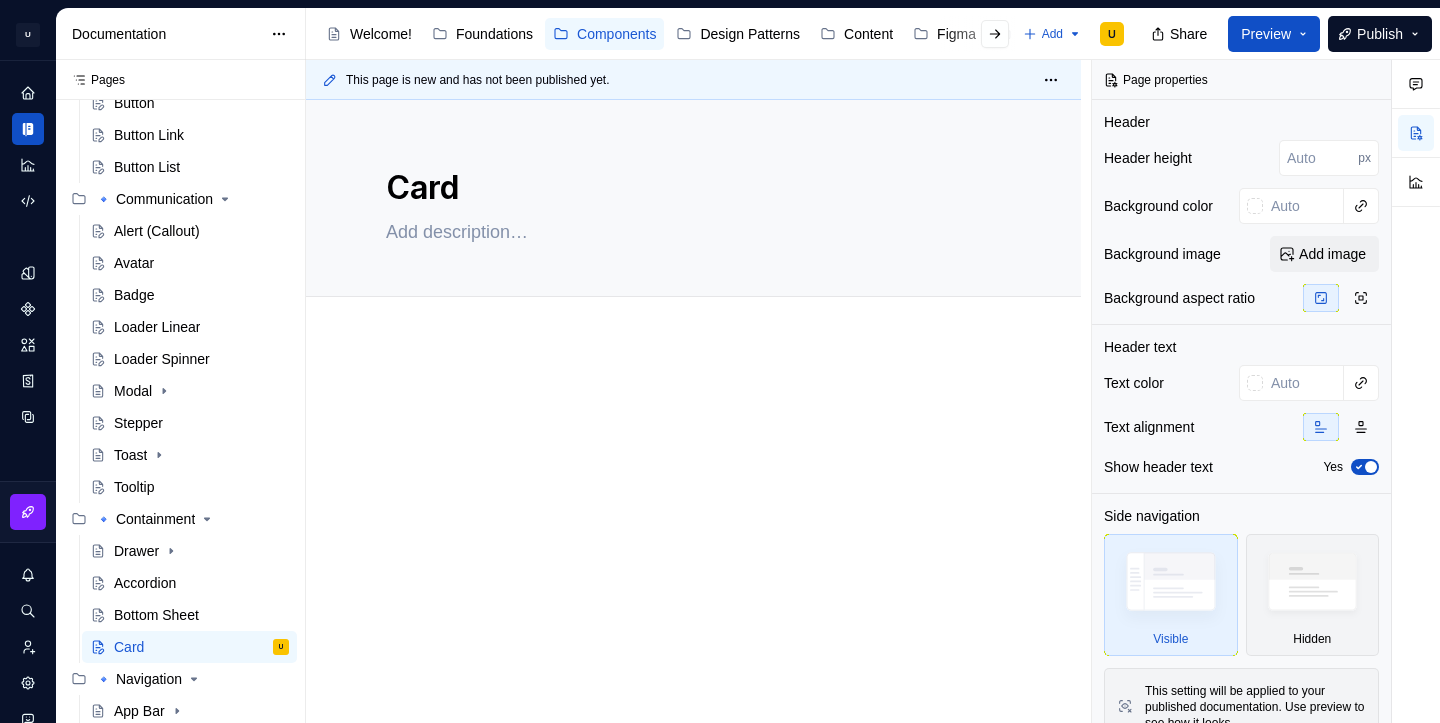 click at bounding box center (693, 439) 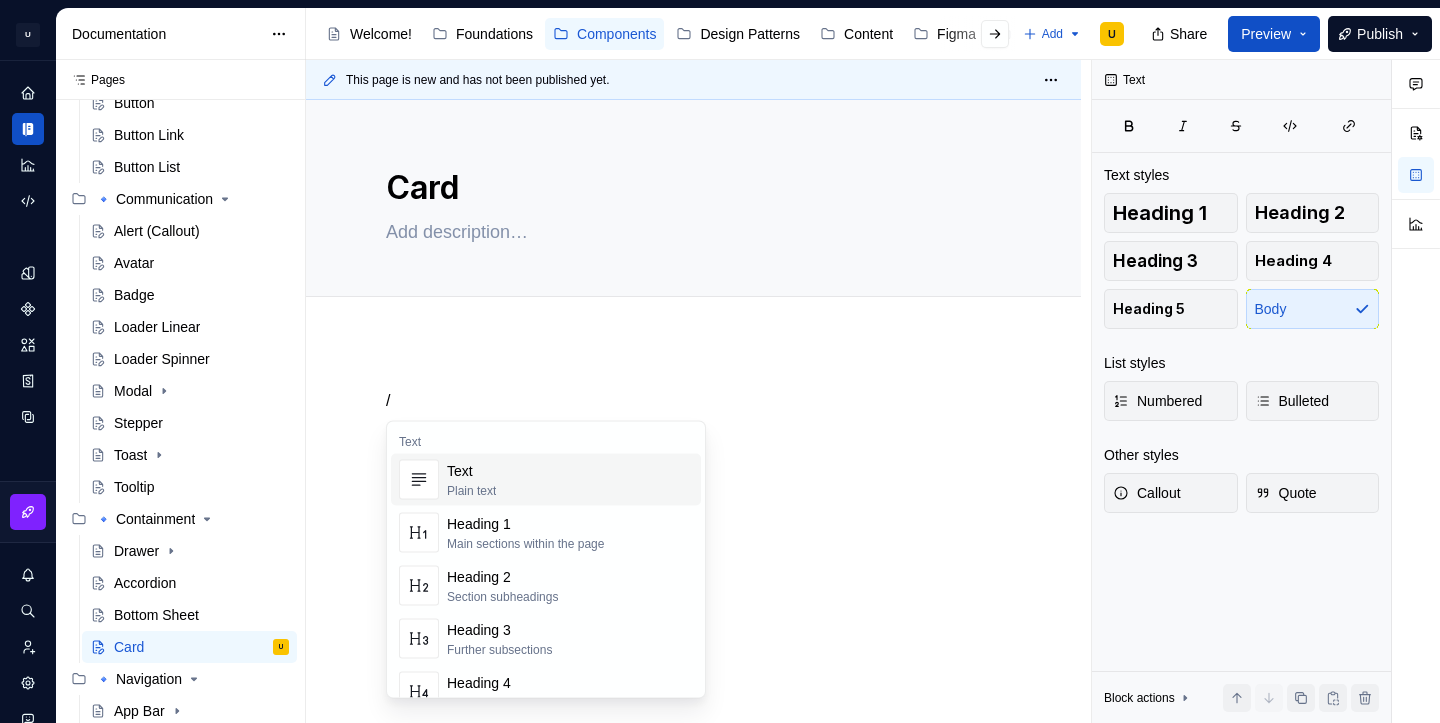 type 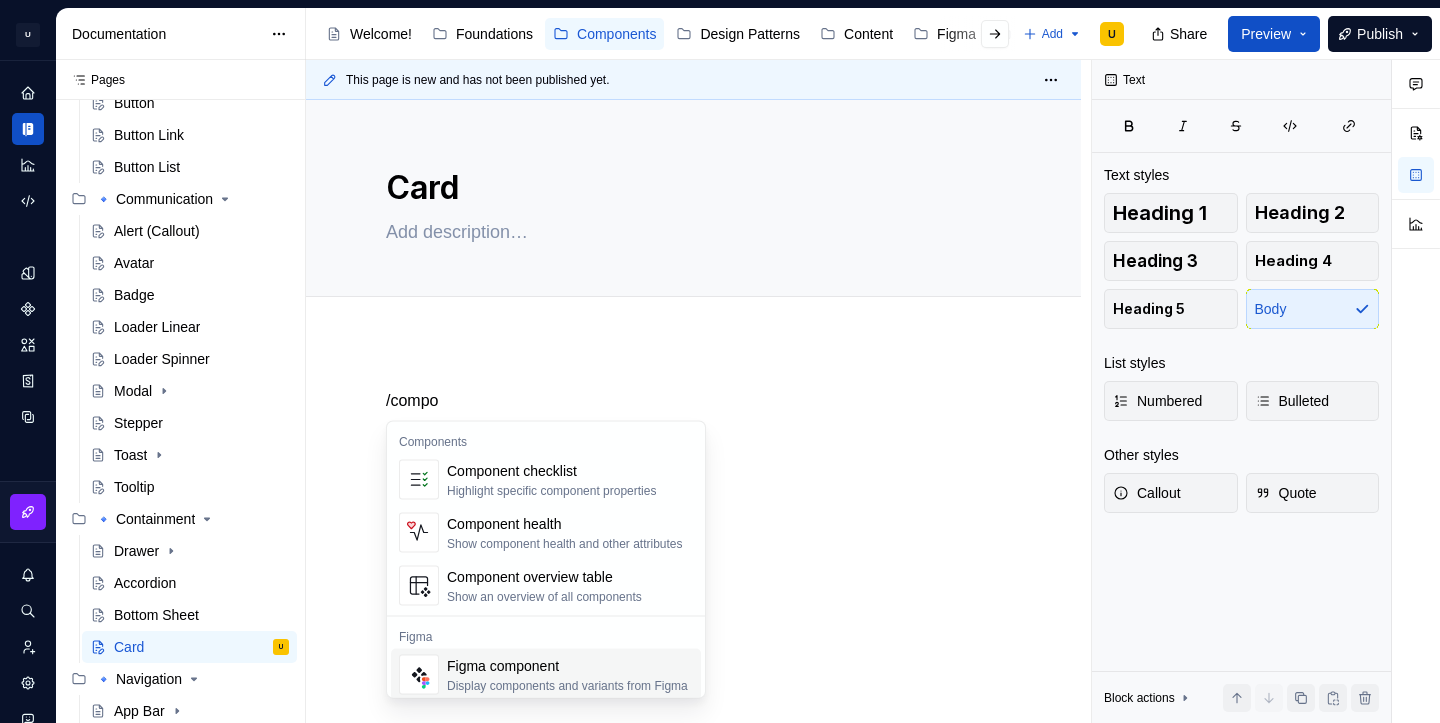 click on "Figma component Display components and variants from Figma" at bounding box center [567, 675] 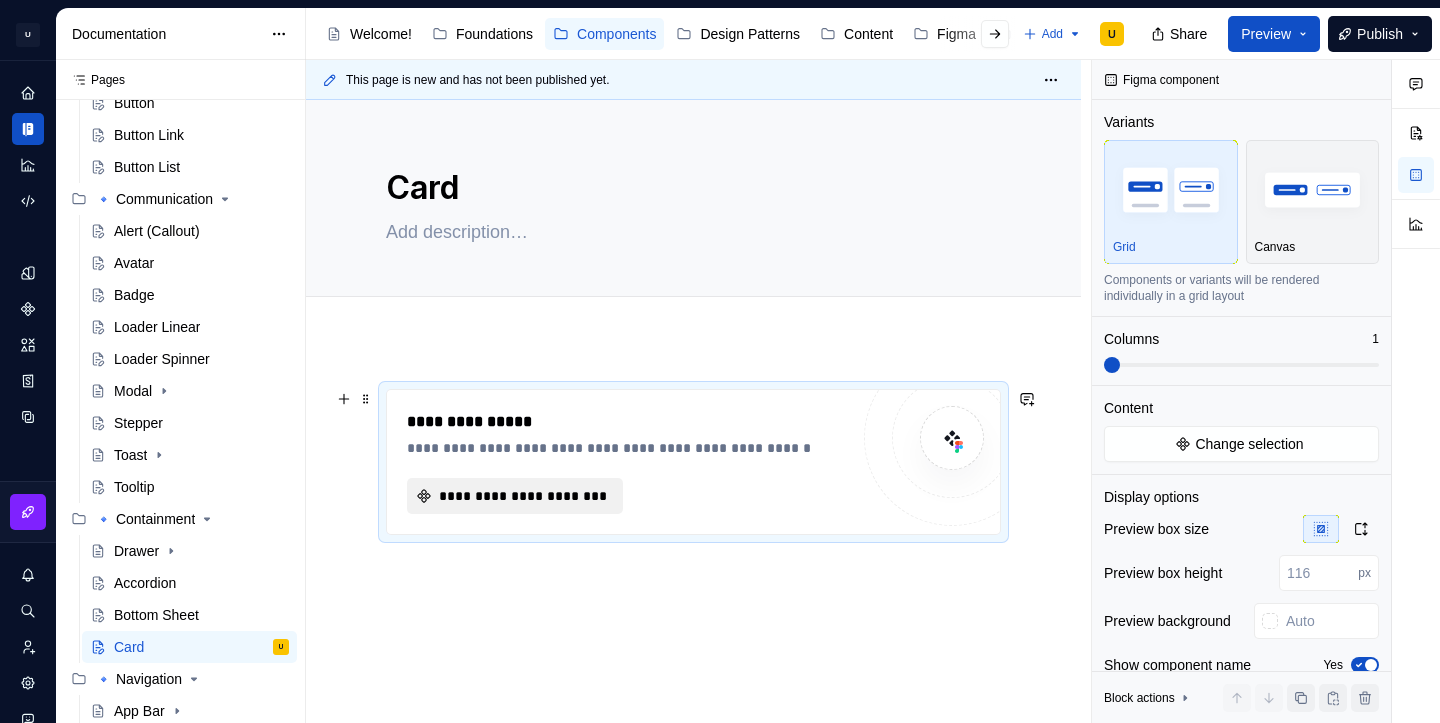 click on "**********" at bounding box center [523, 496] 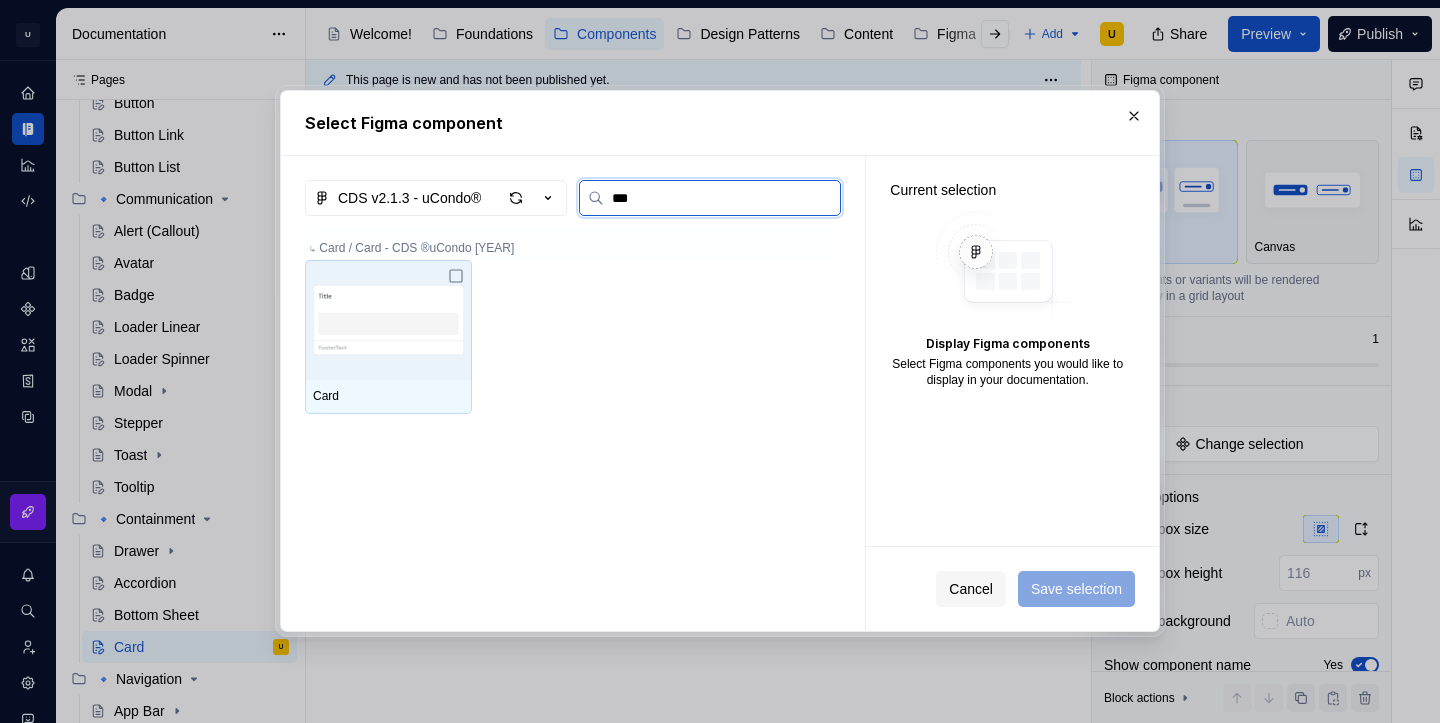 type on "****" 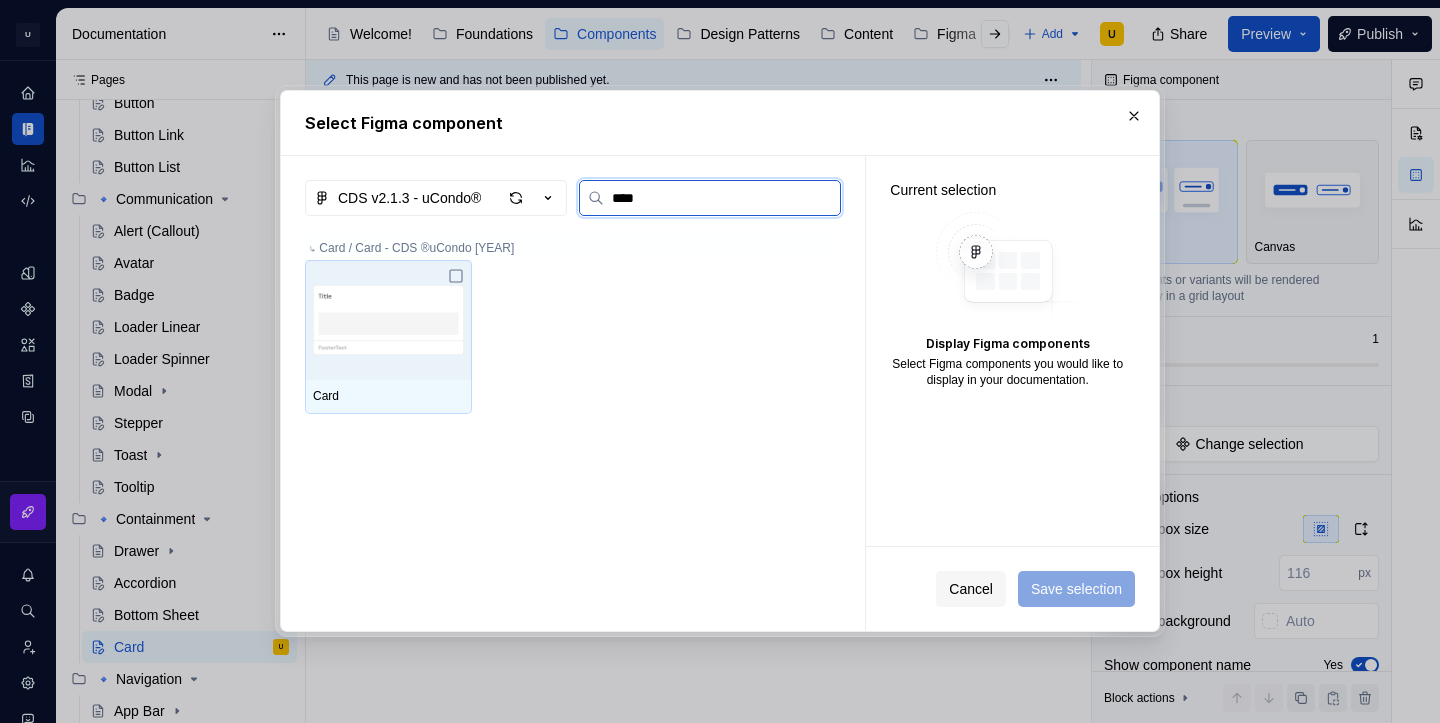 click at bounding box center (388, 320) 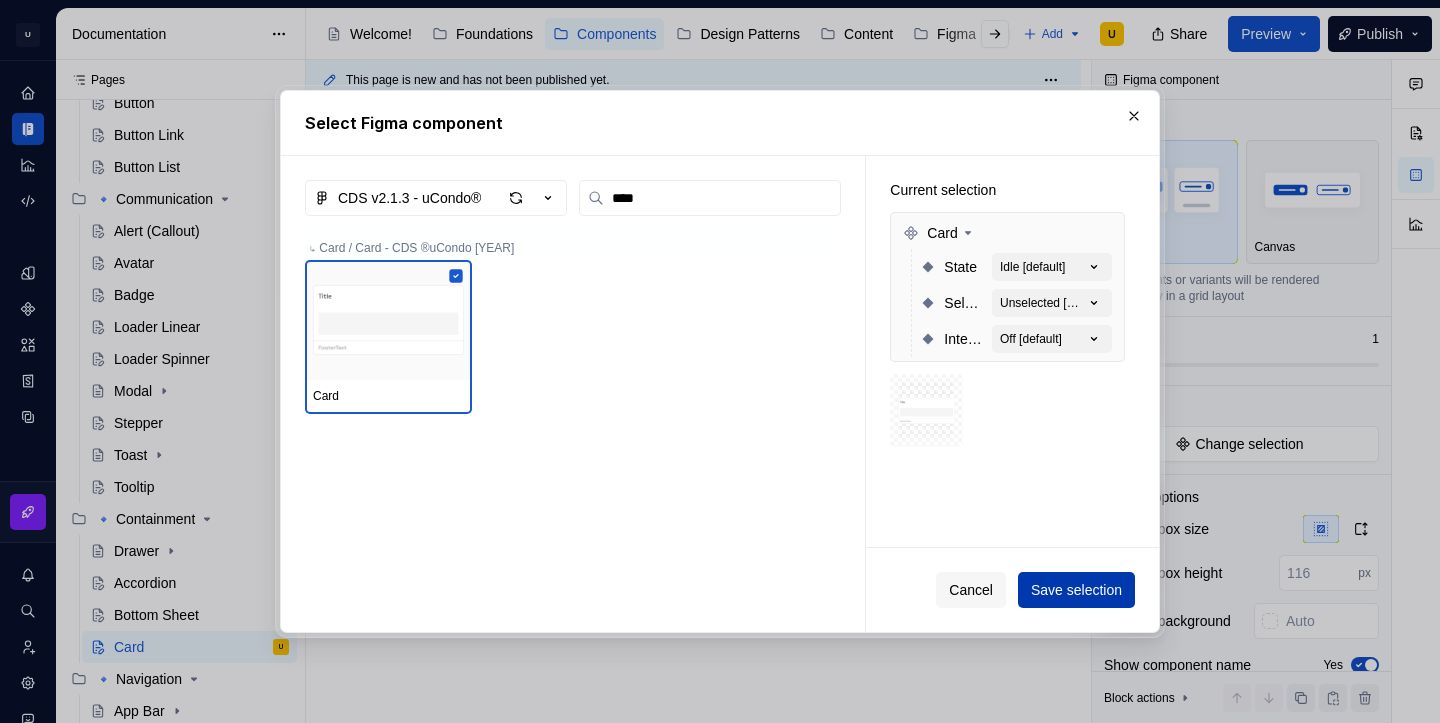 click on "Save selection" at bounding box center (1076, 590) 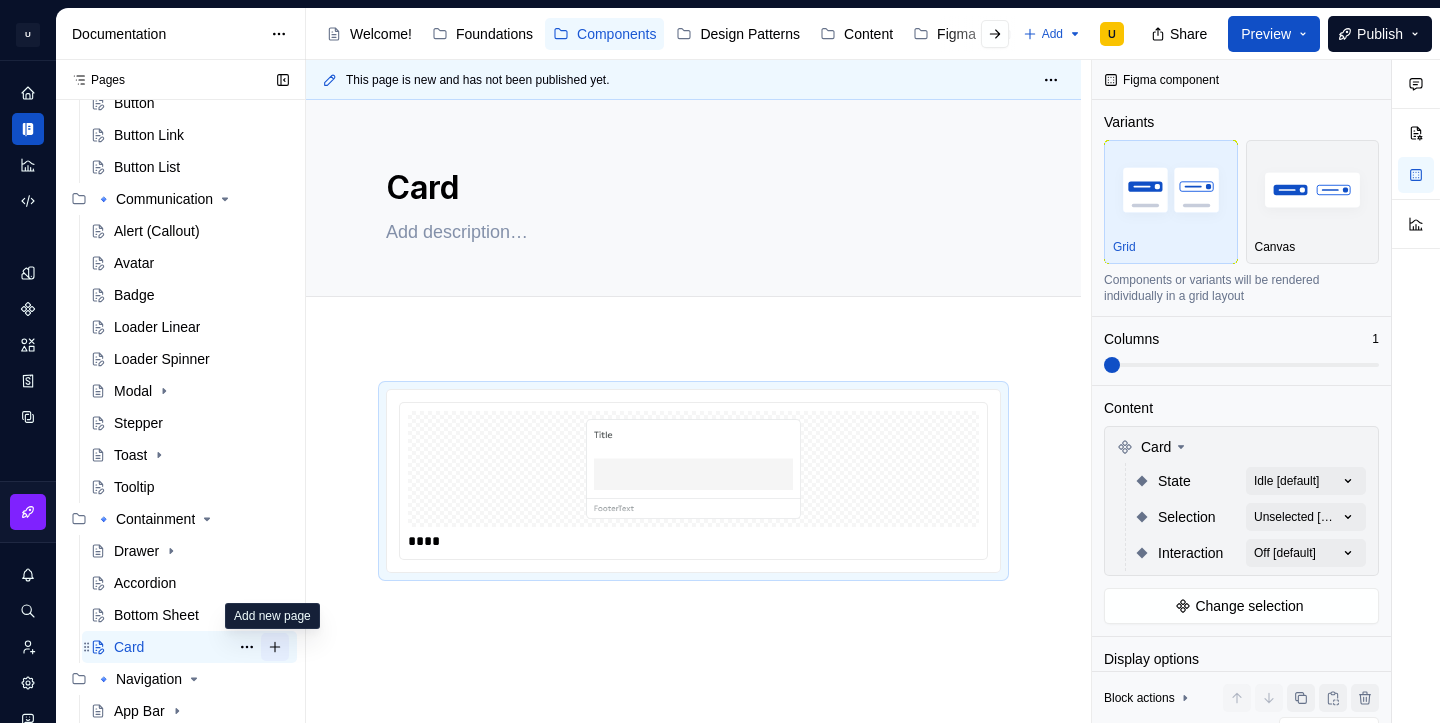 click at bounding box center (275, 647) 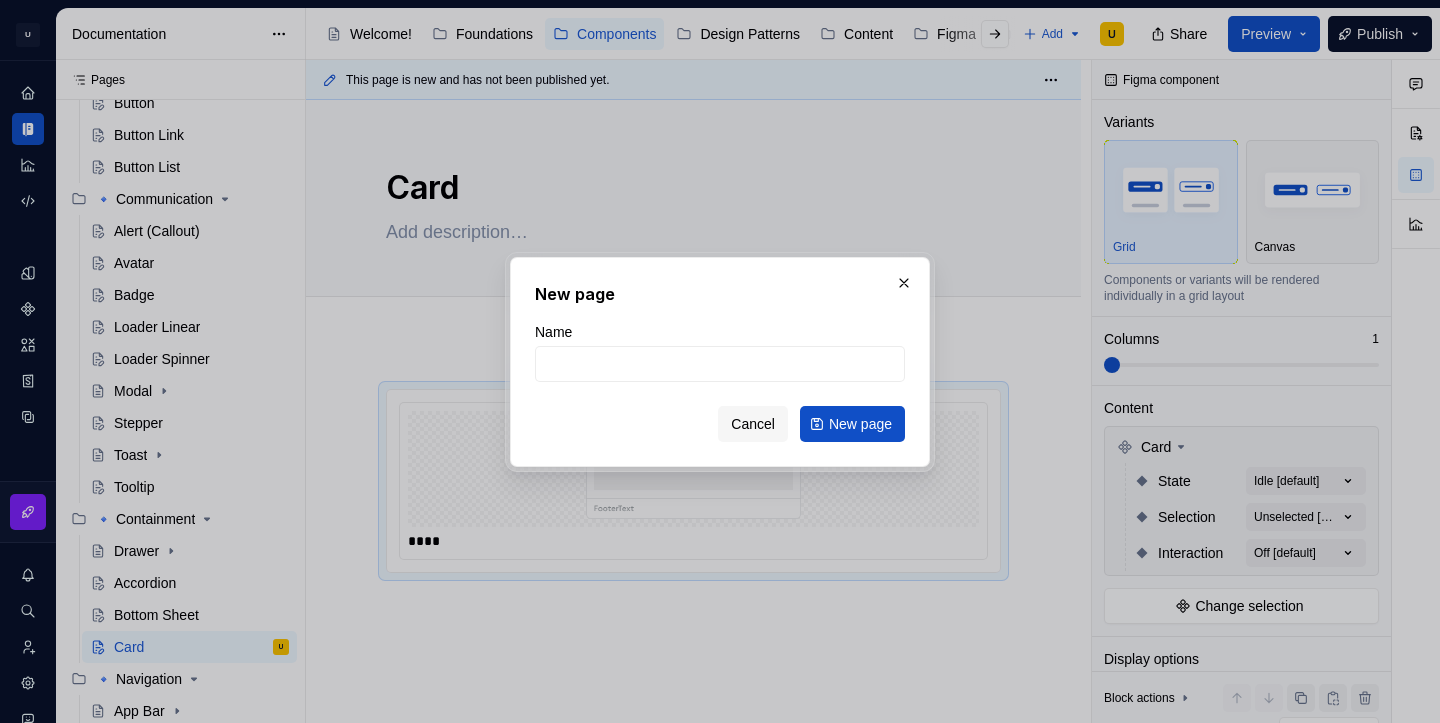 type on "*" 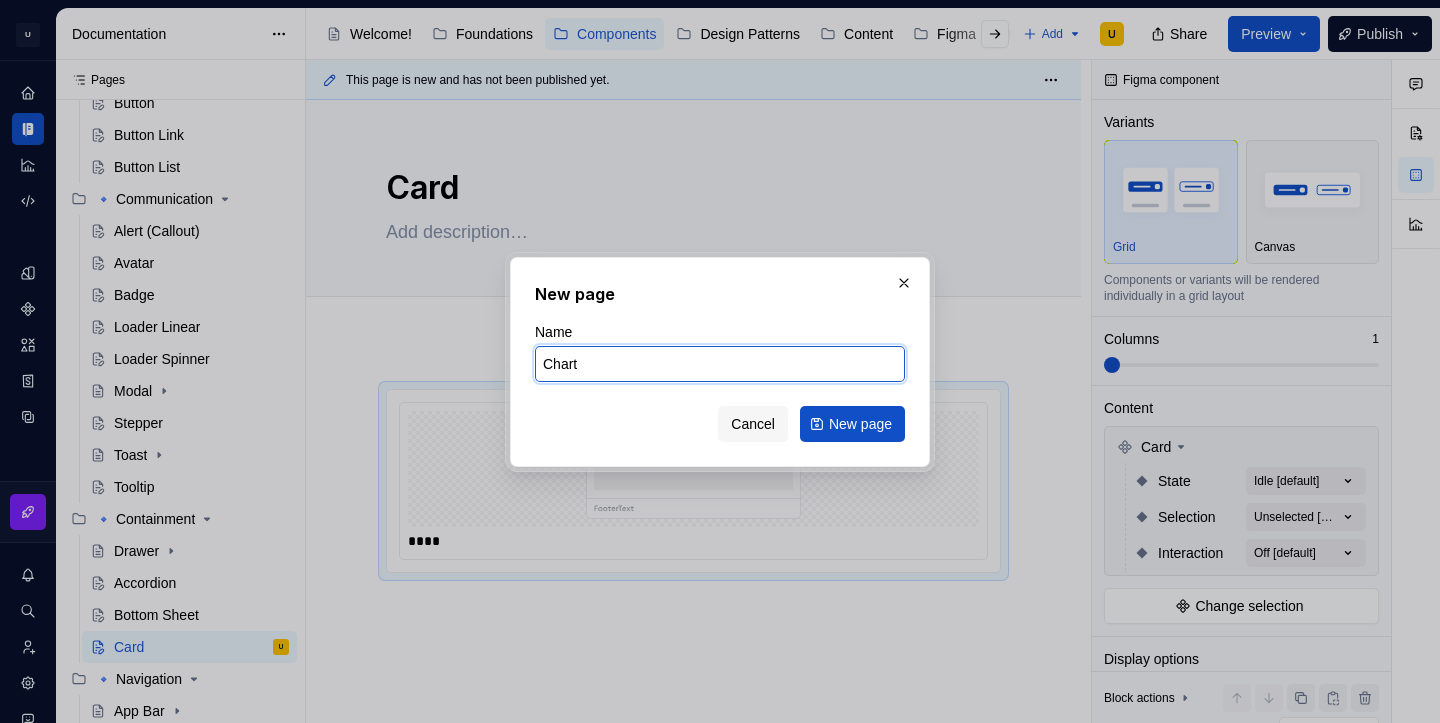 type on "Charts" 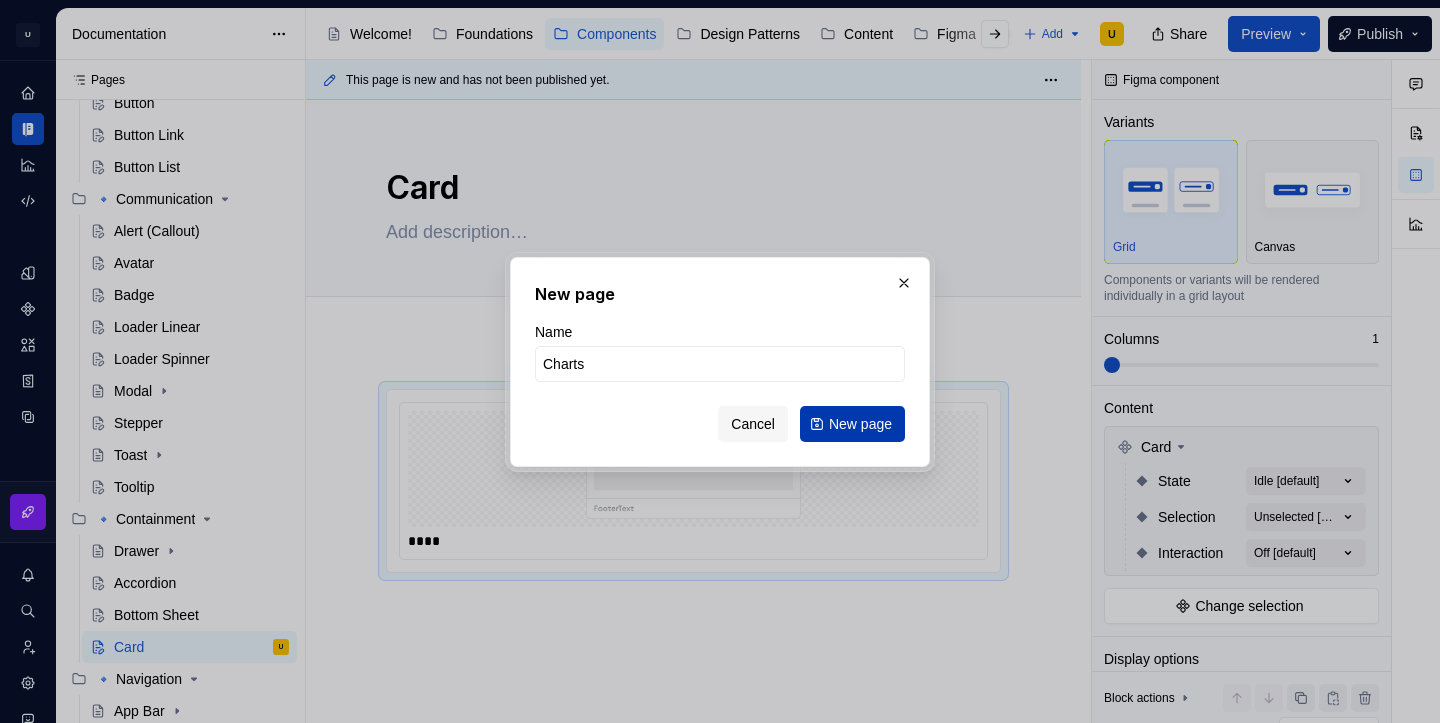click on "New page" at bounding box center [860, 424] 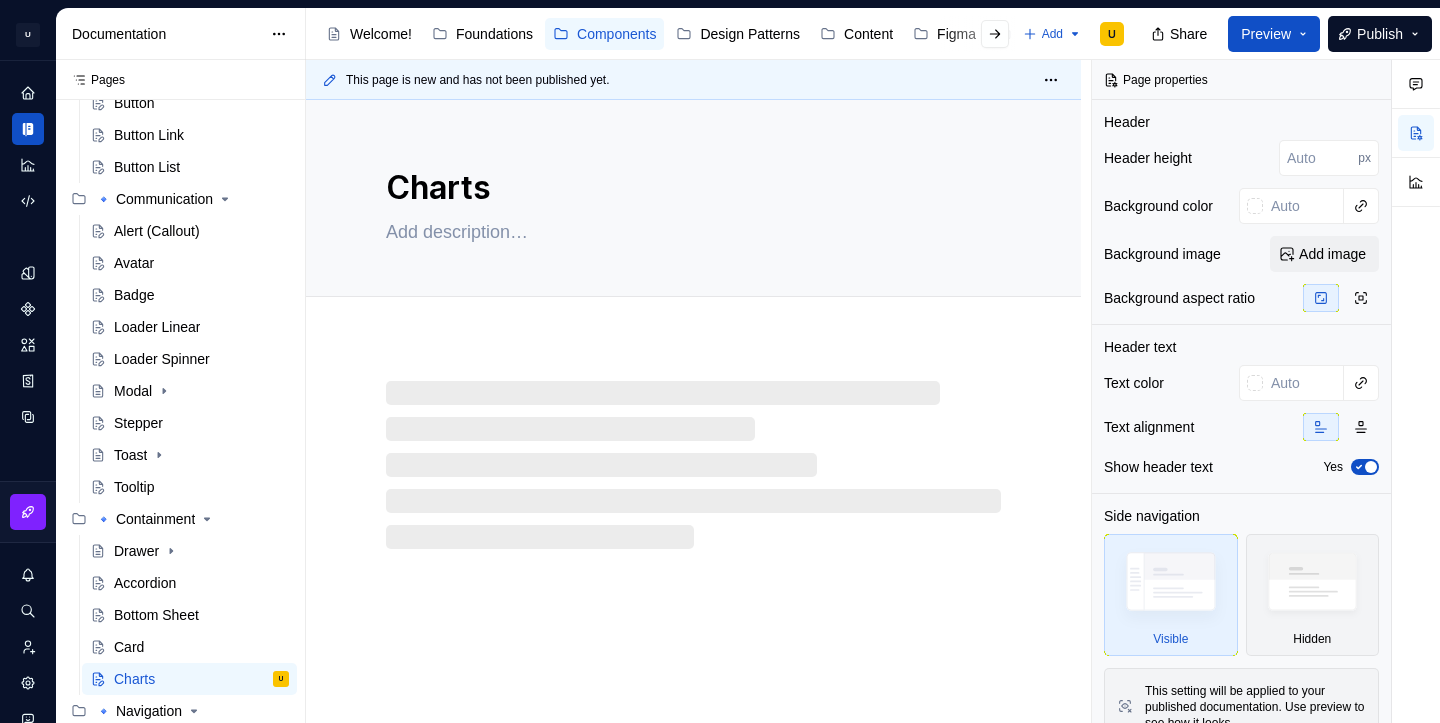type on "*" 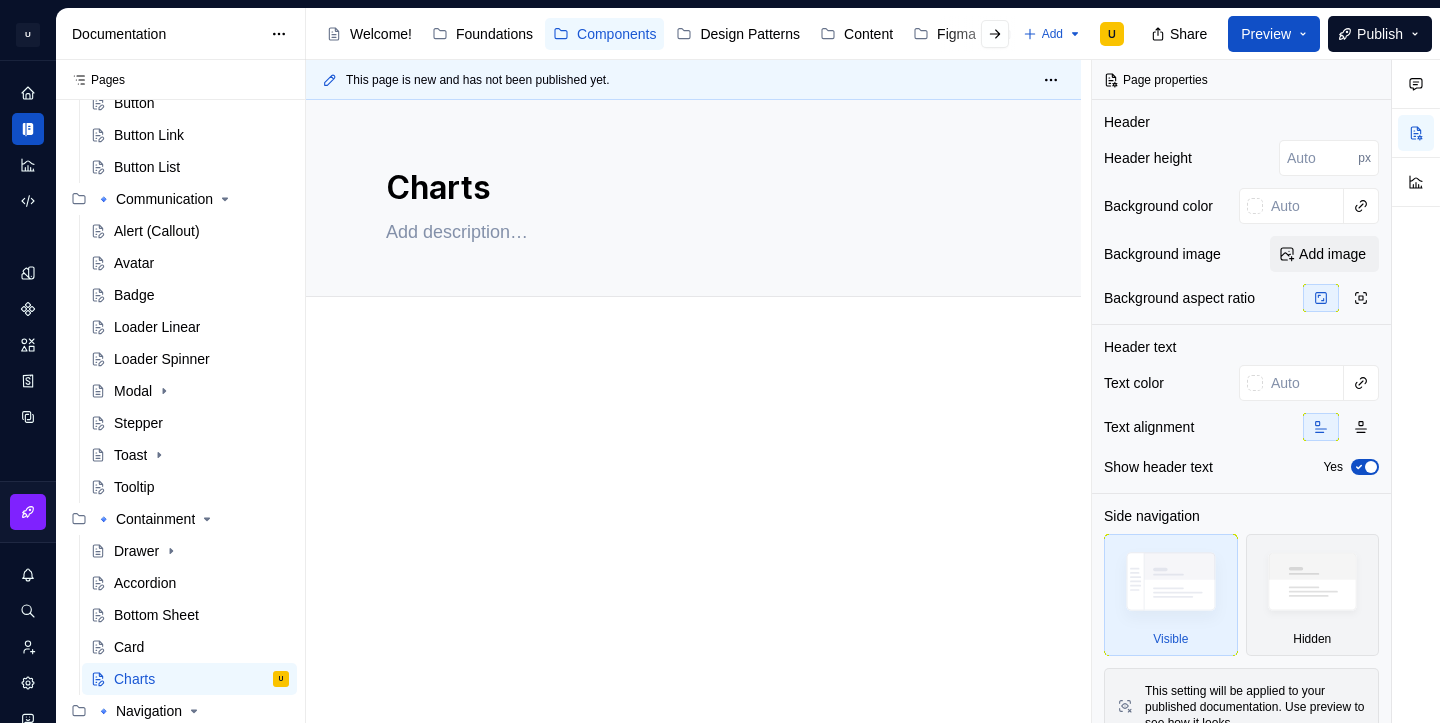 click at bounding box center [693, 427] 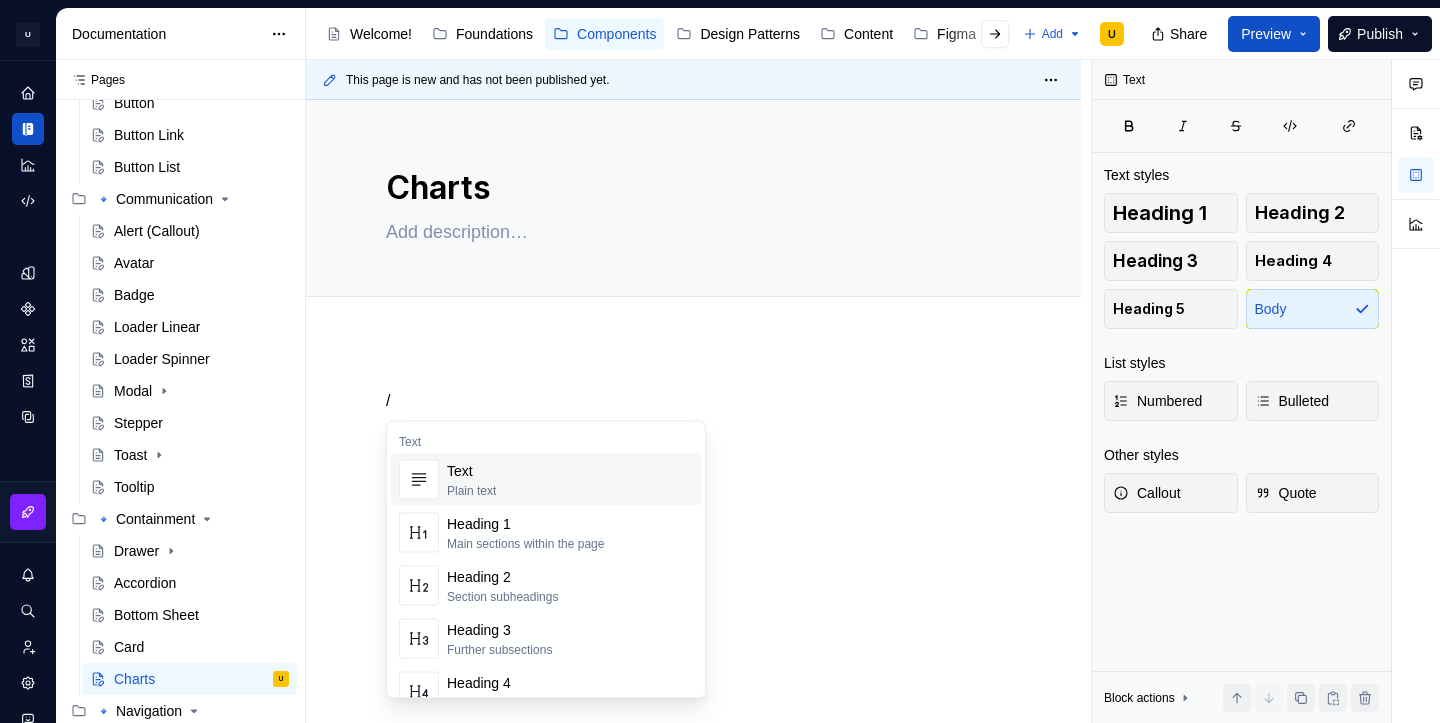 type 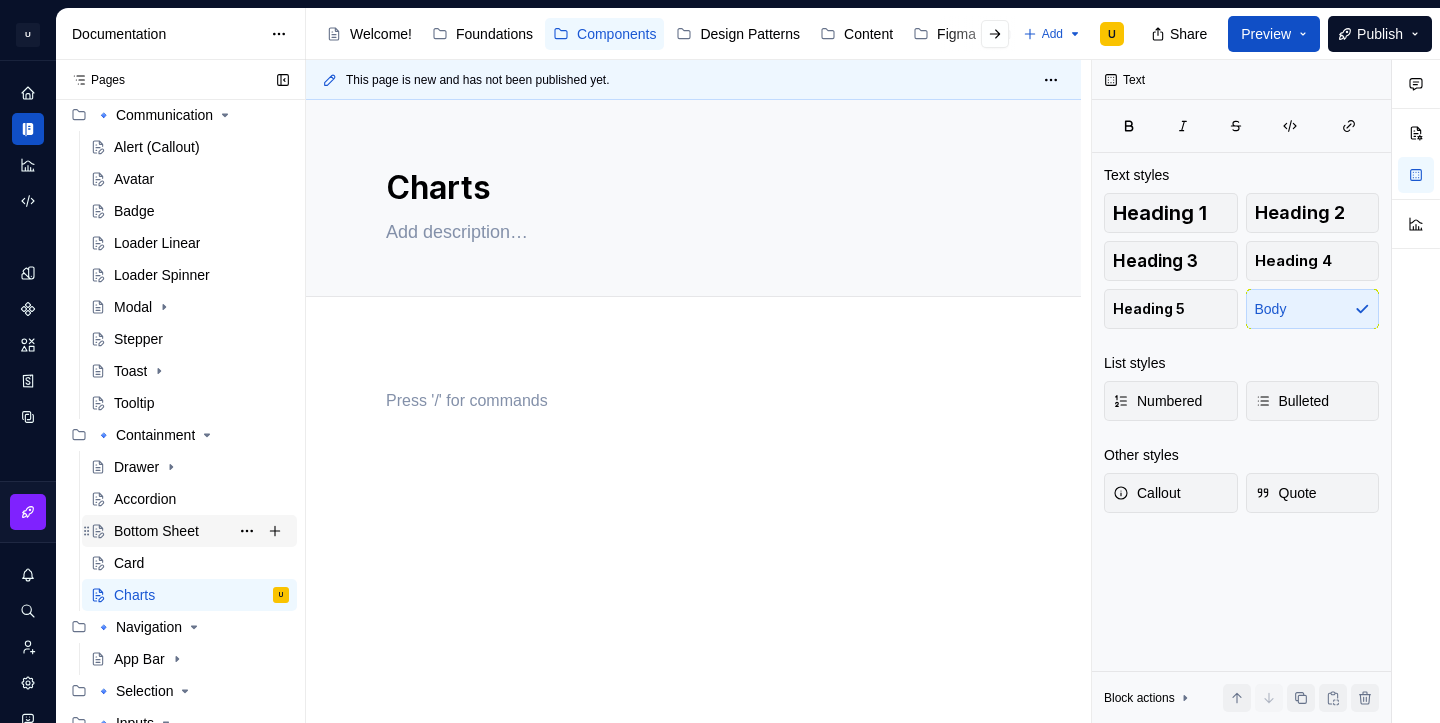 scroll, scrollTop: 313, scrollLeft: 0, axis: vertical 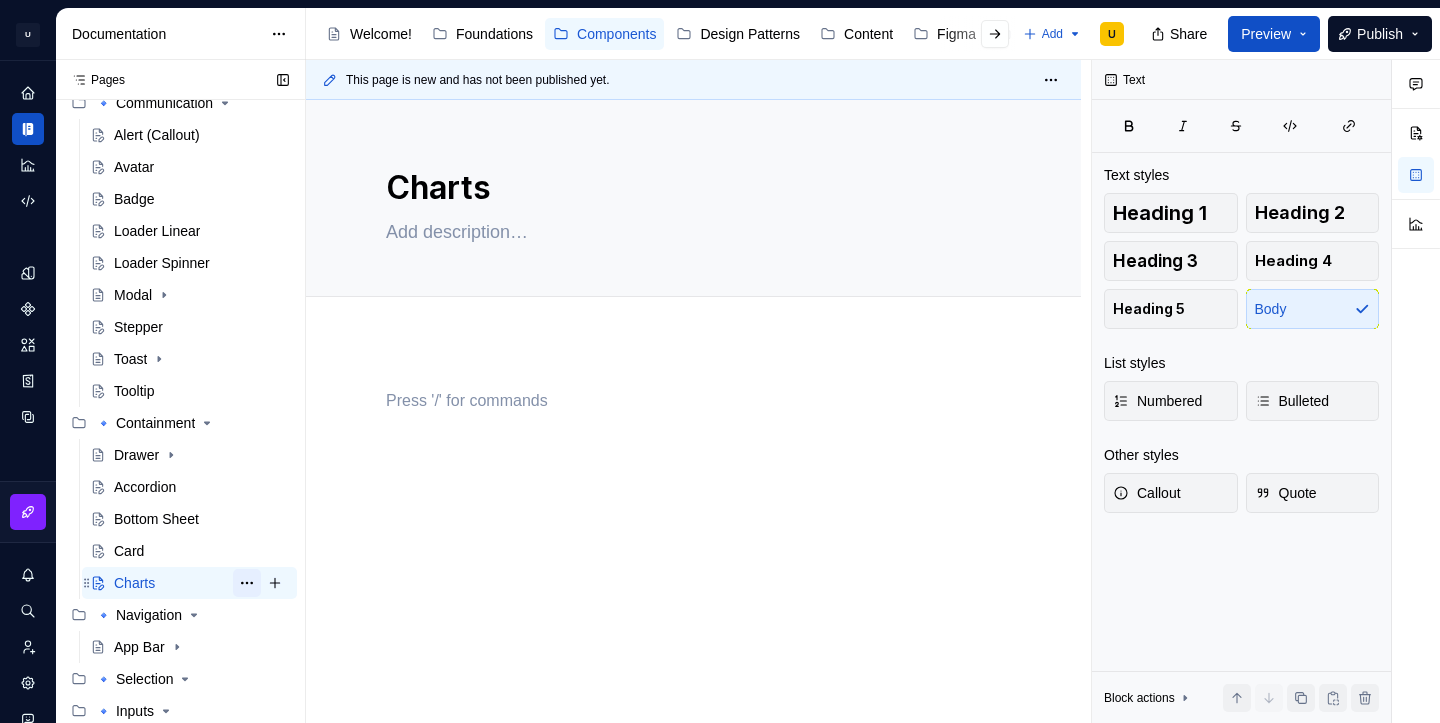 click at bounding box center [247, 583] 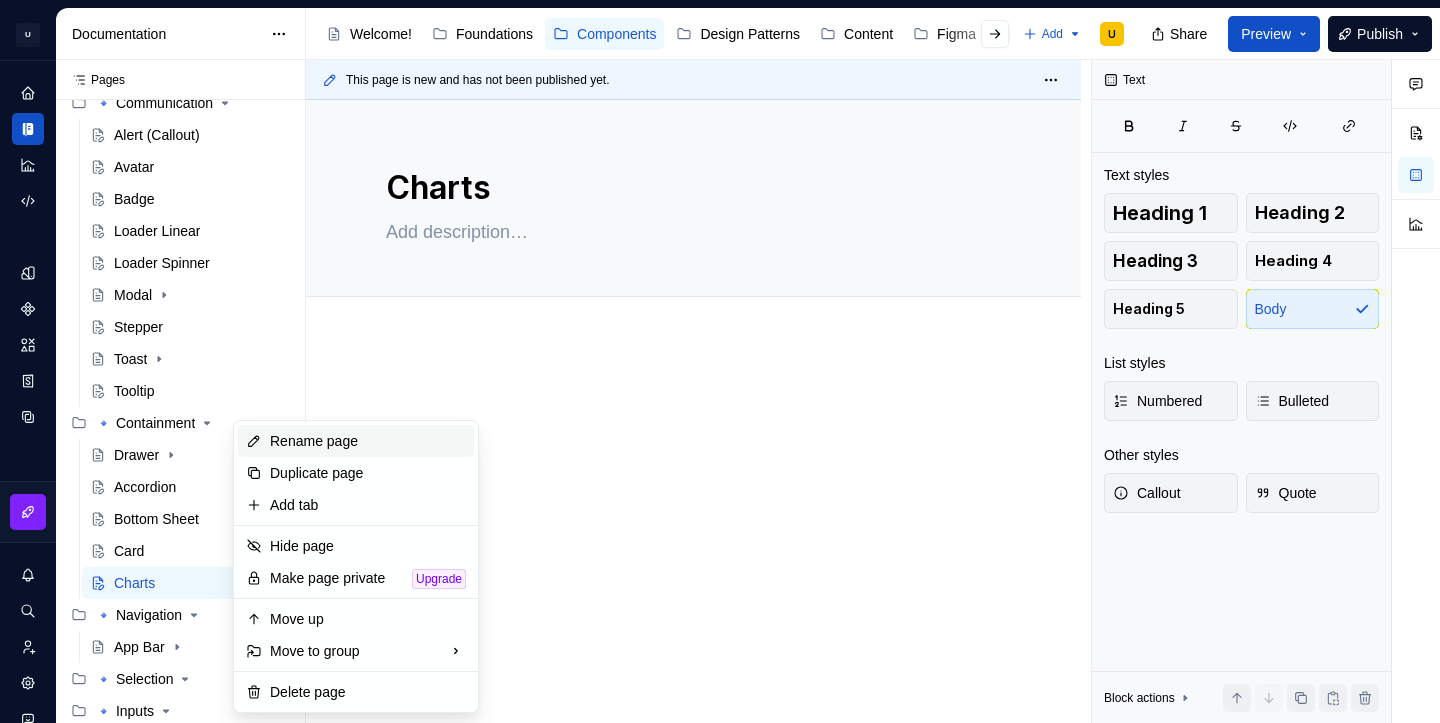 click on "Rename page" at bounding box center [368, 441] 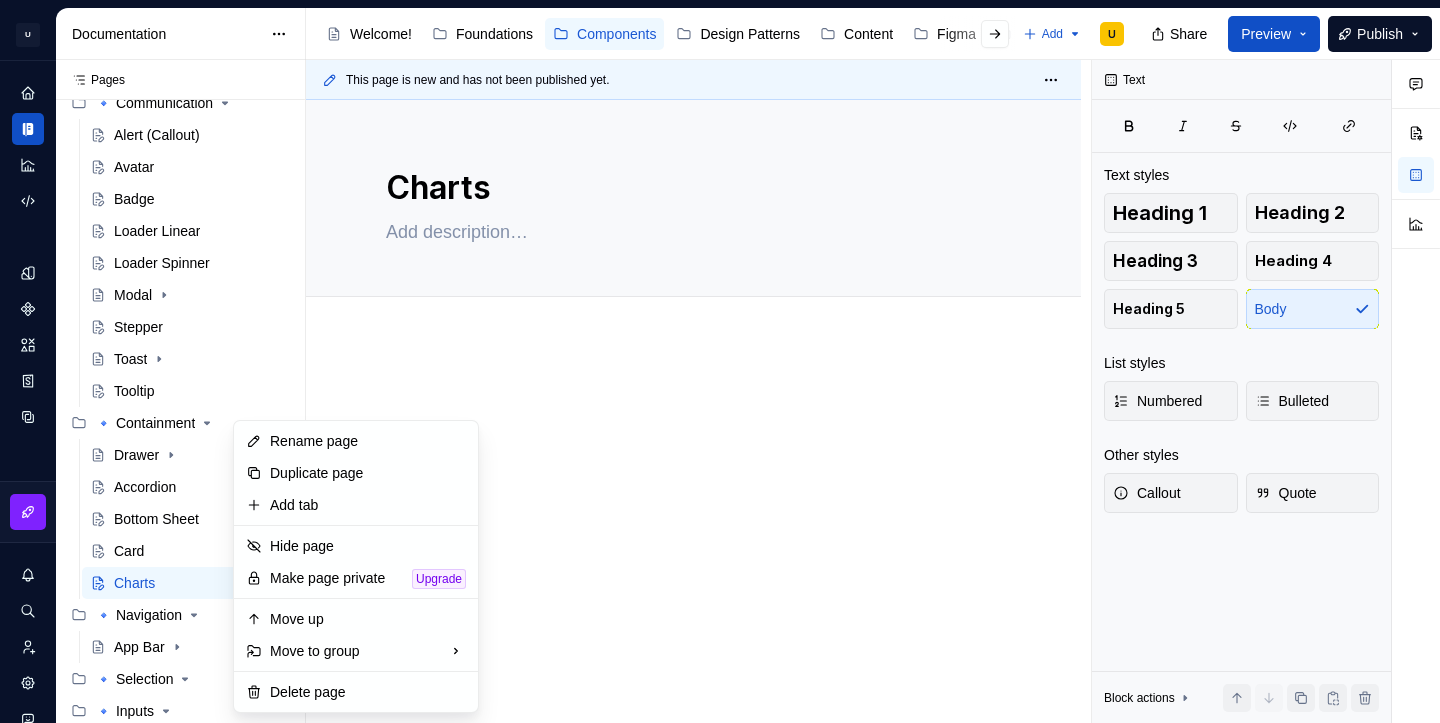 type on "*" 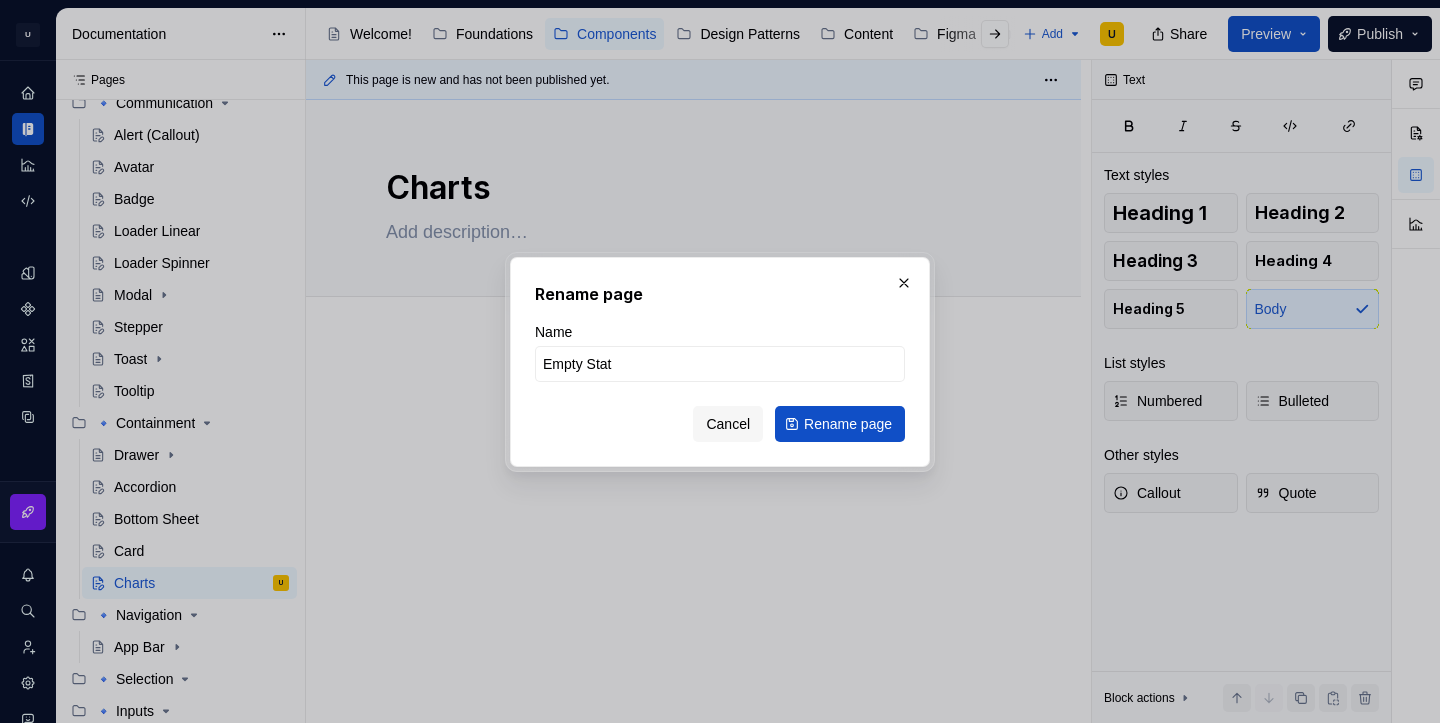 type on "Empty State" 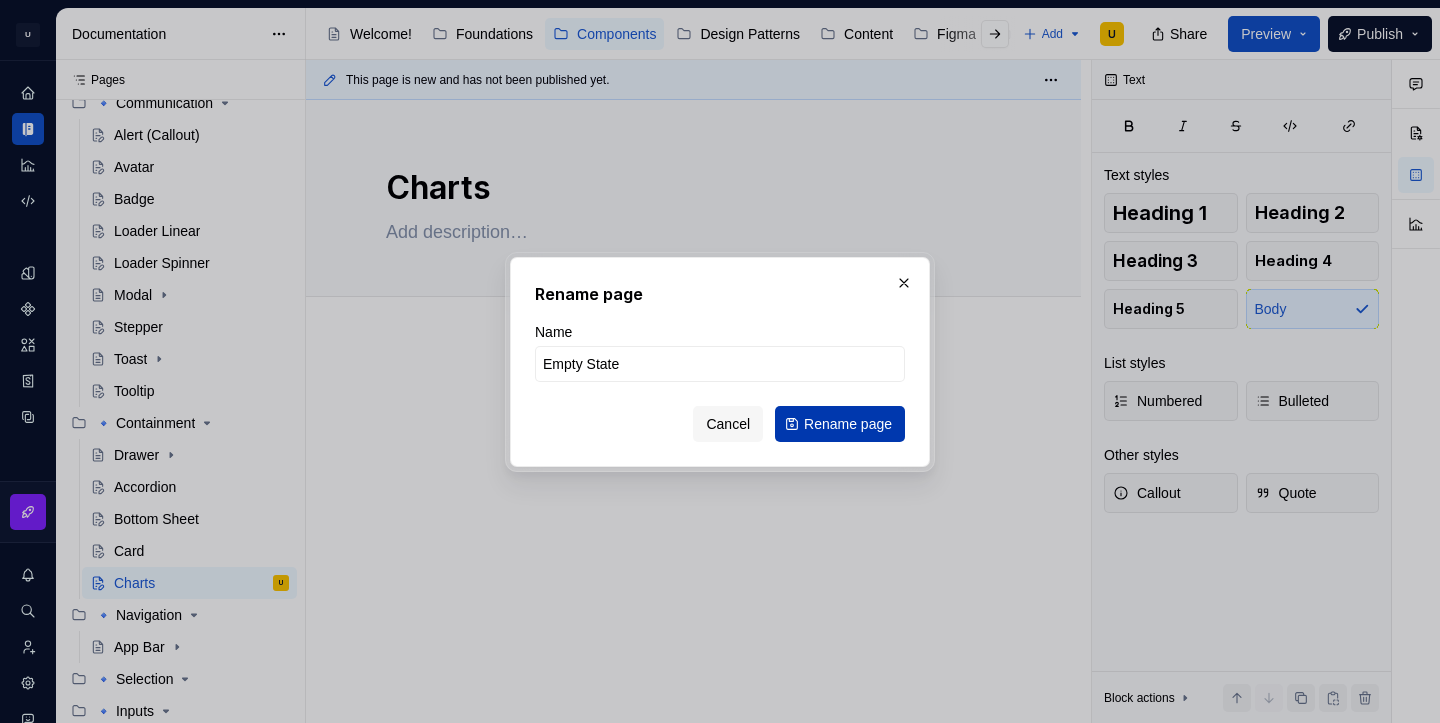 click on "Rename page" at bounding box center [840, 424] 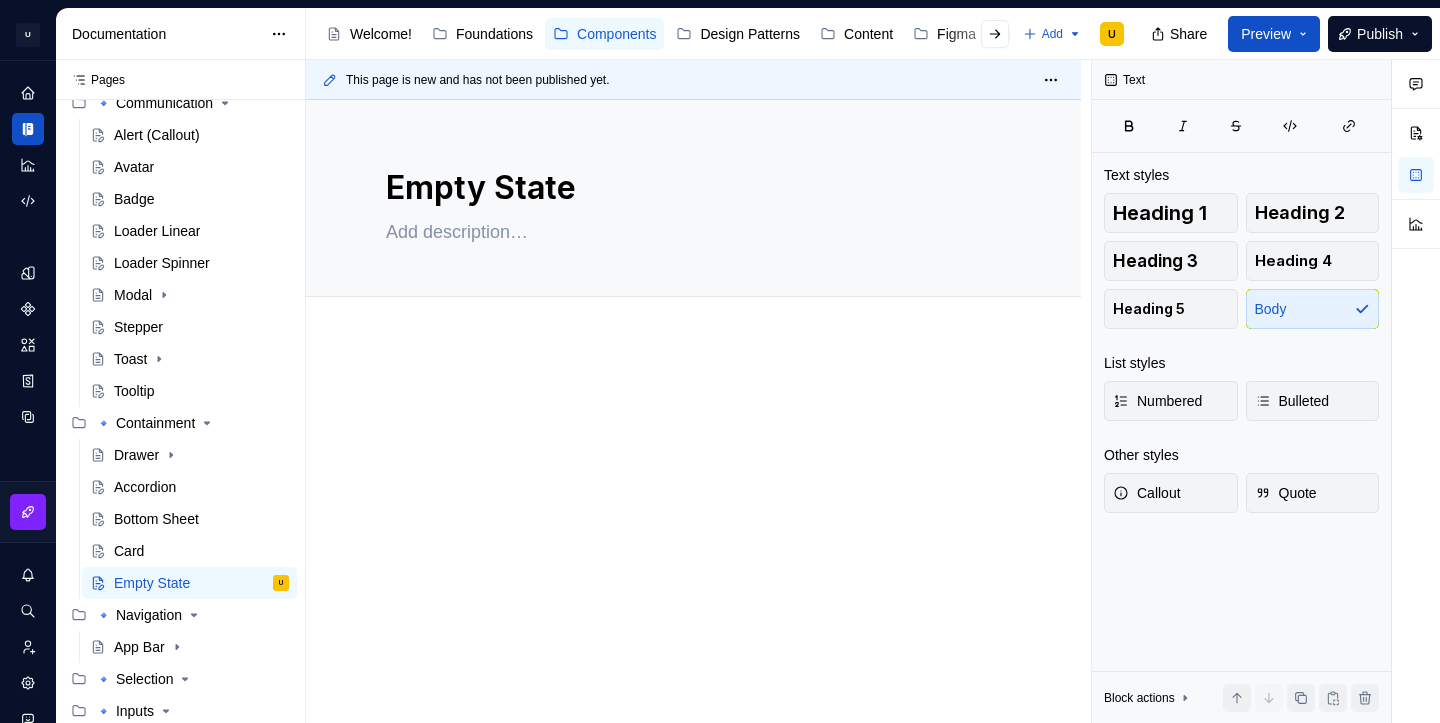 click at bounding box center (693, 427) 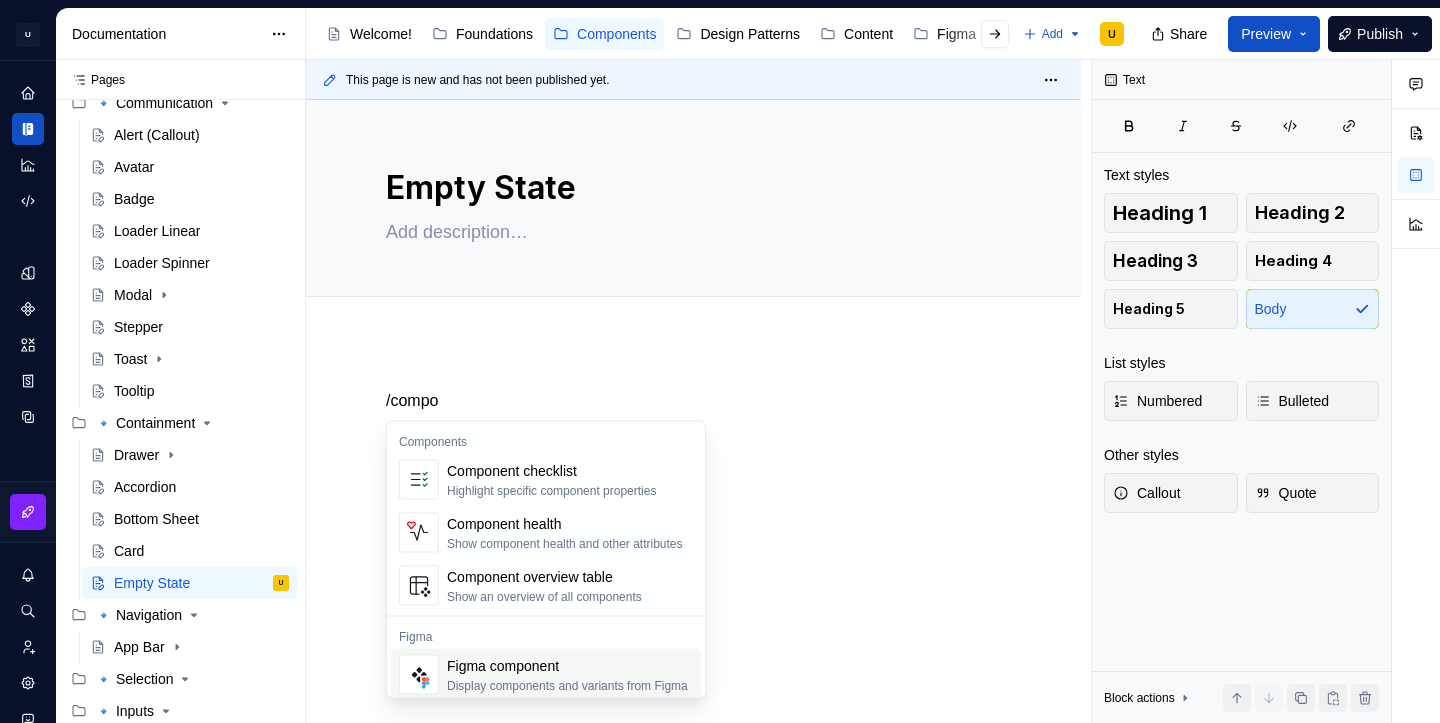 click on "Figma component Display components and variants from Figma" at bounding box center (546, 675) 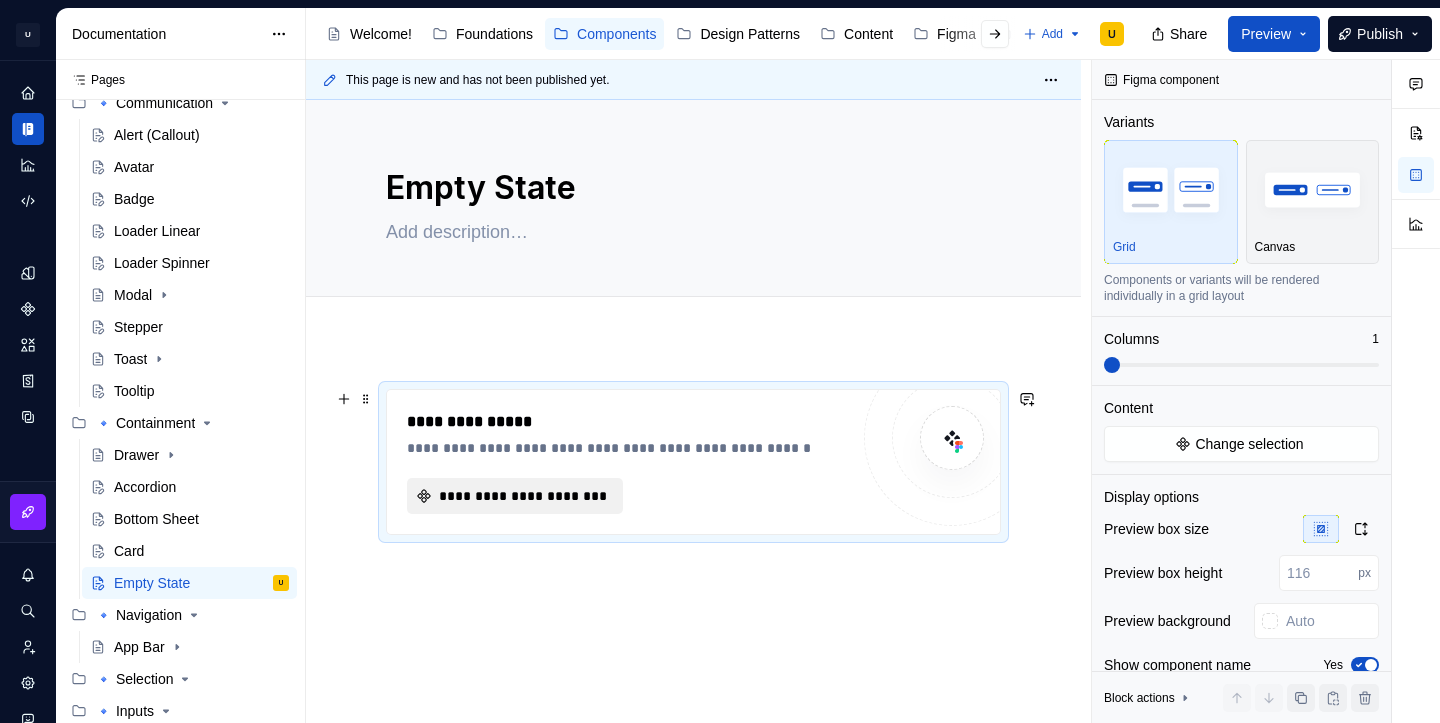 click on "**********" at bounding box center (523, 496) 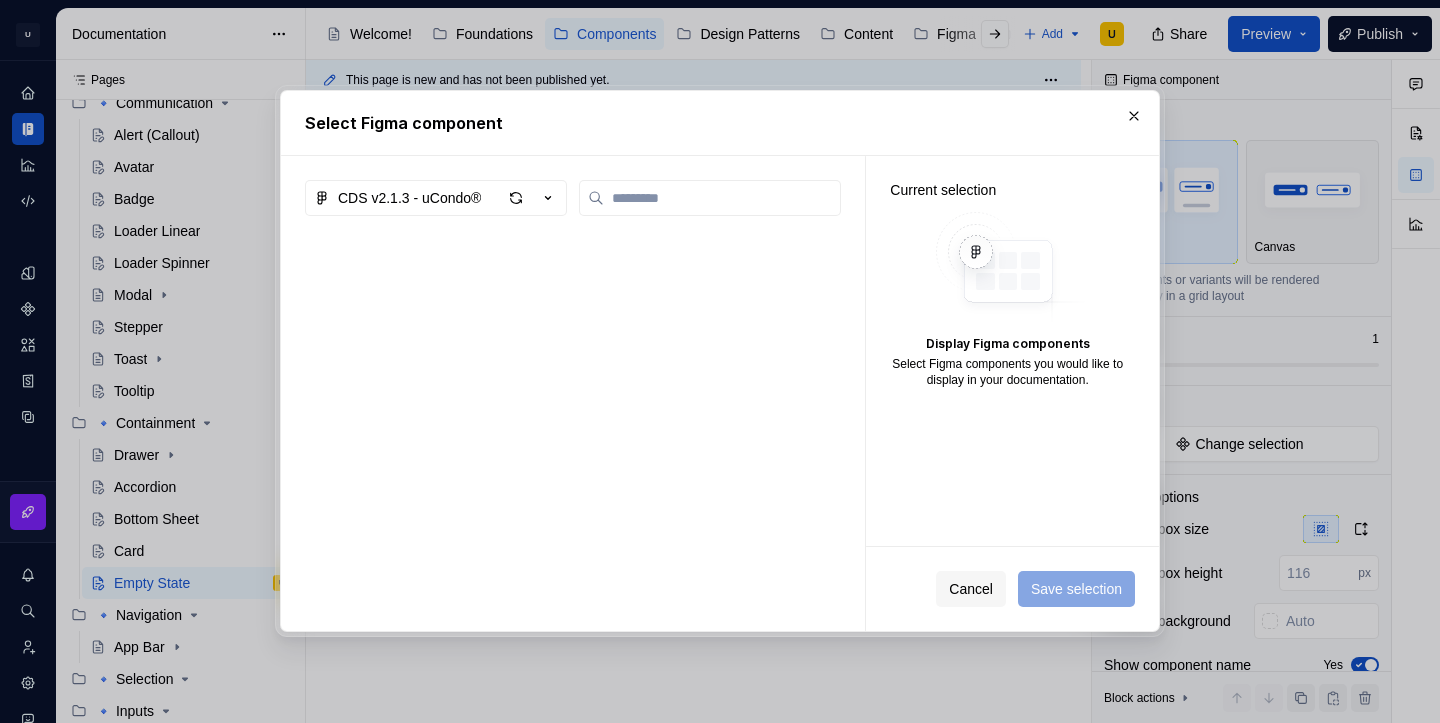 type on "*" 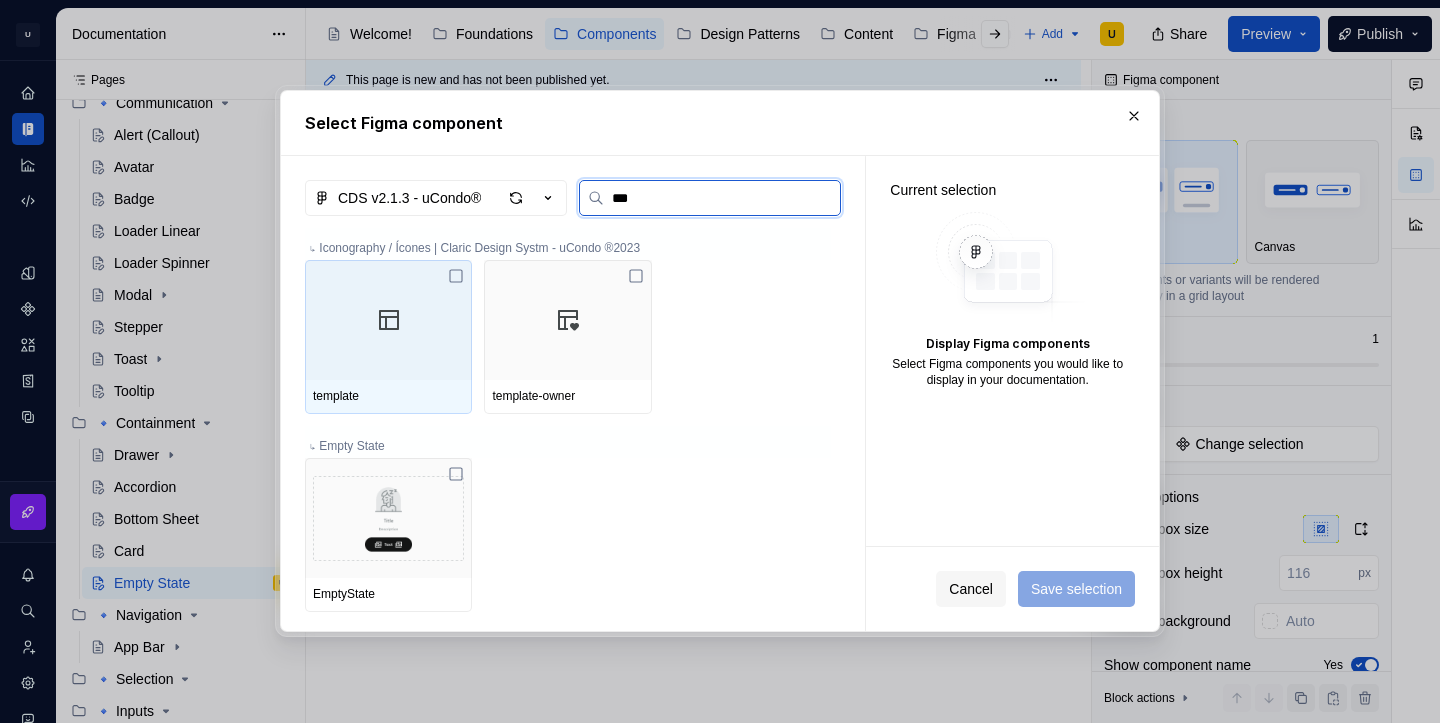 type on "****" 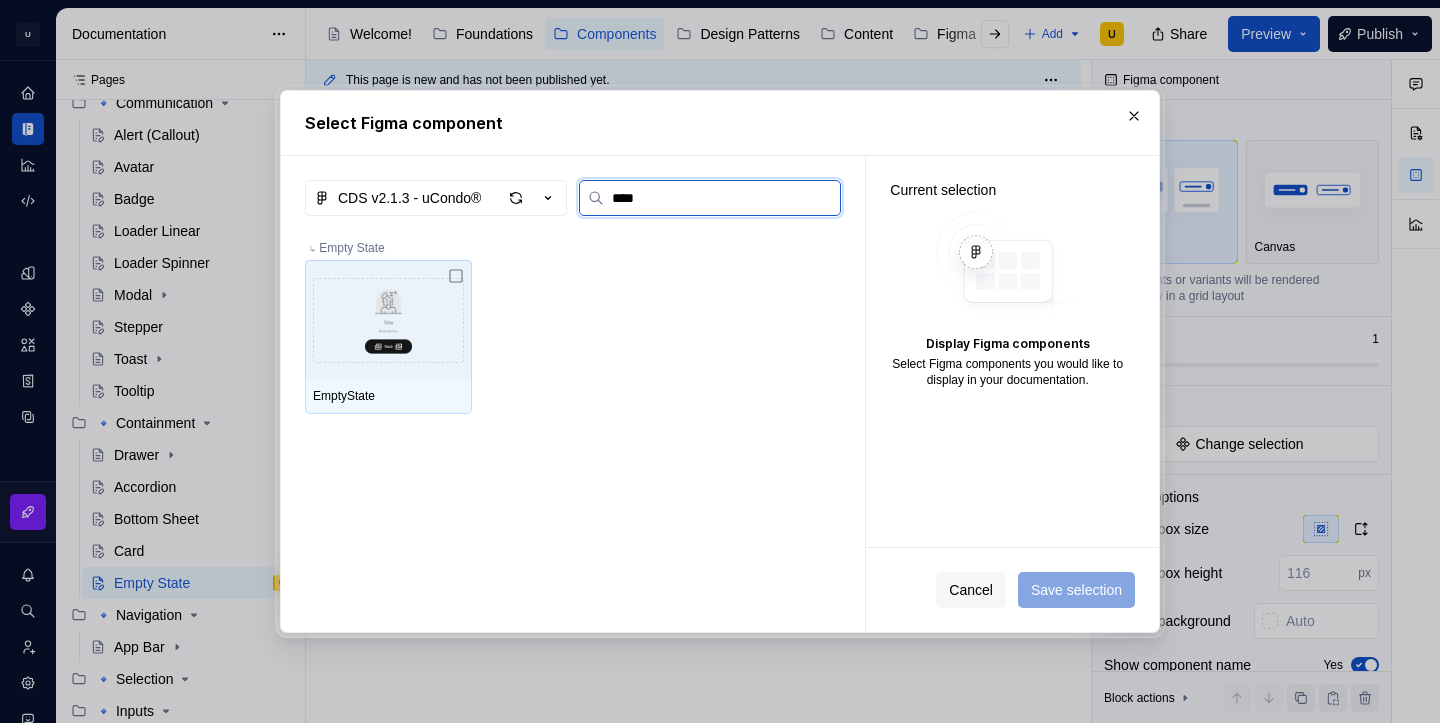 click at bounding box center [388, 320] 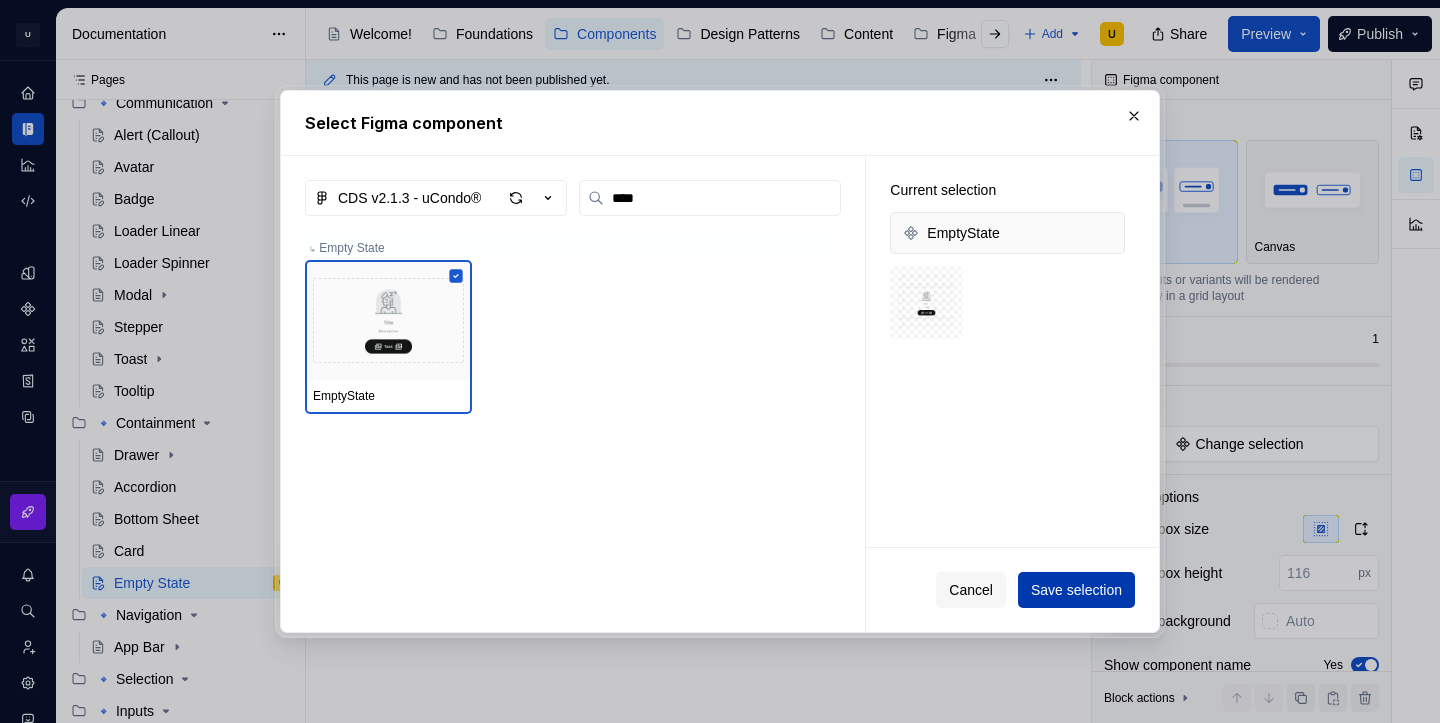click on "Save selection" at bounding box center [1076, 590] 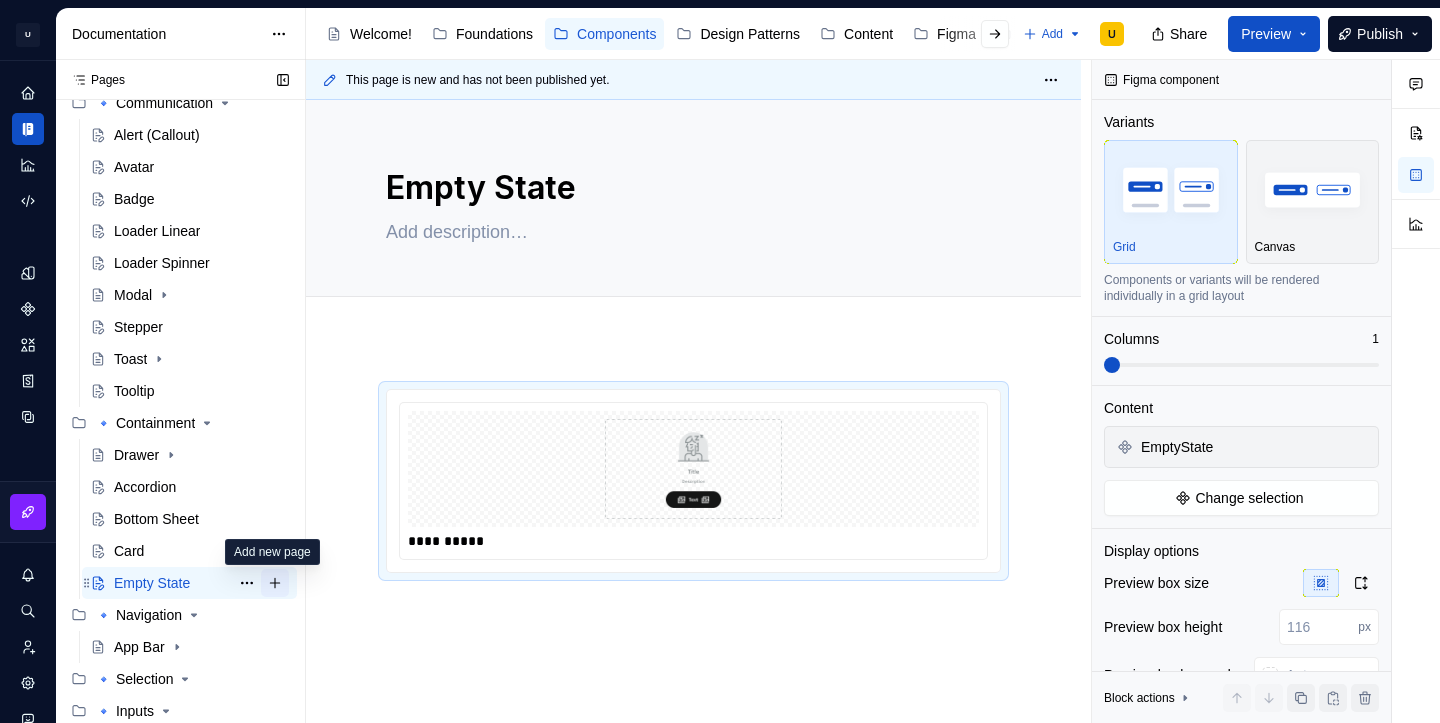 click at bounding box center [275, 583] 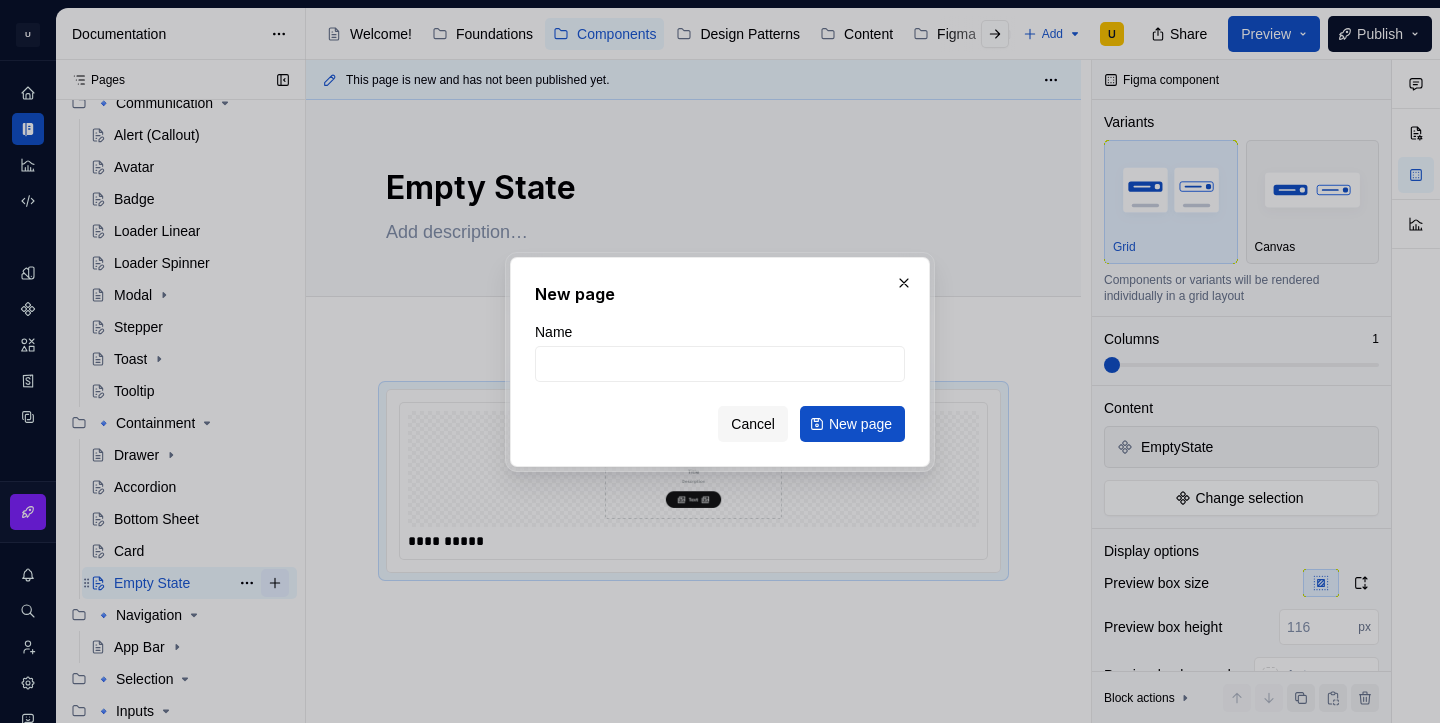 type on "T" 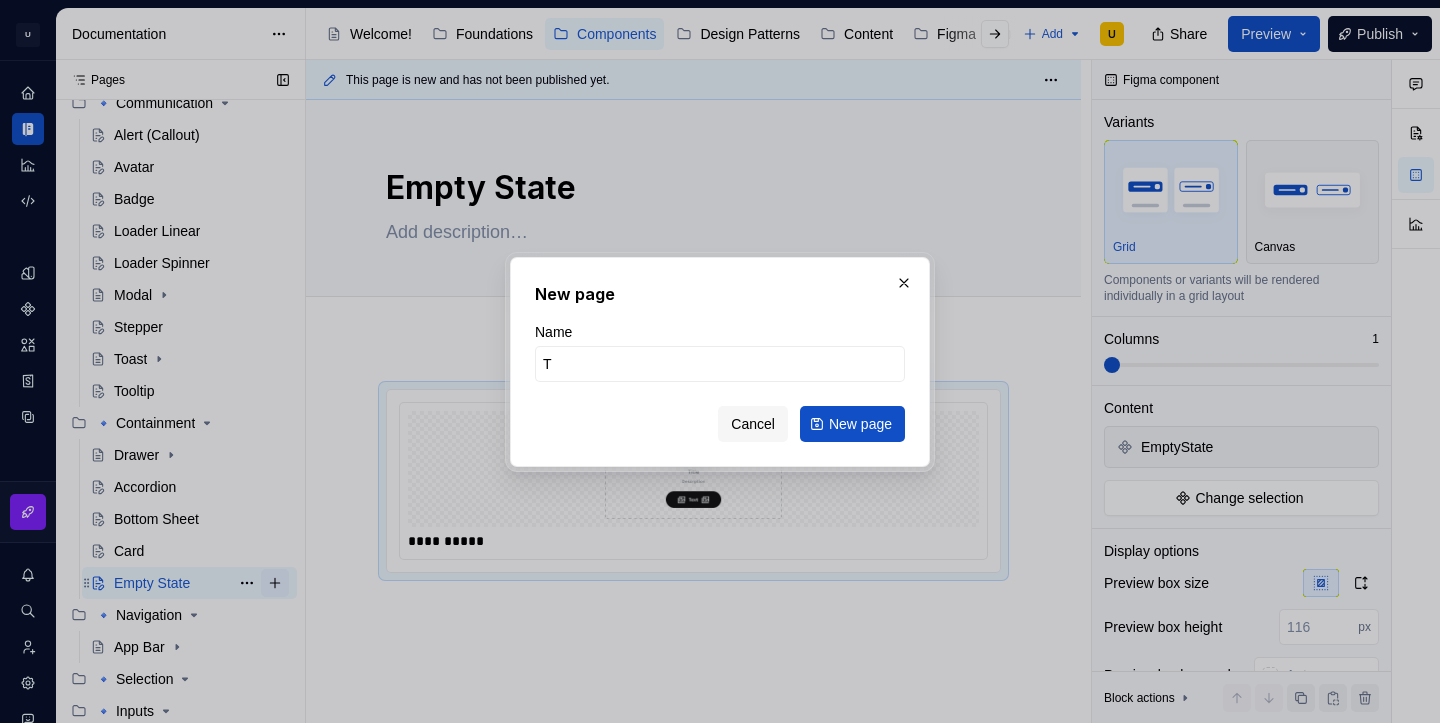 type on "*" 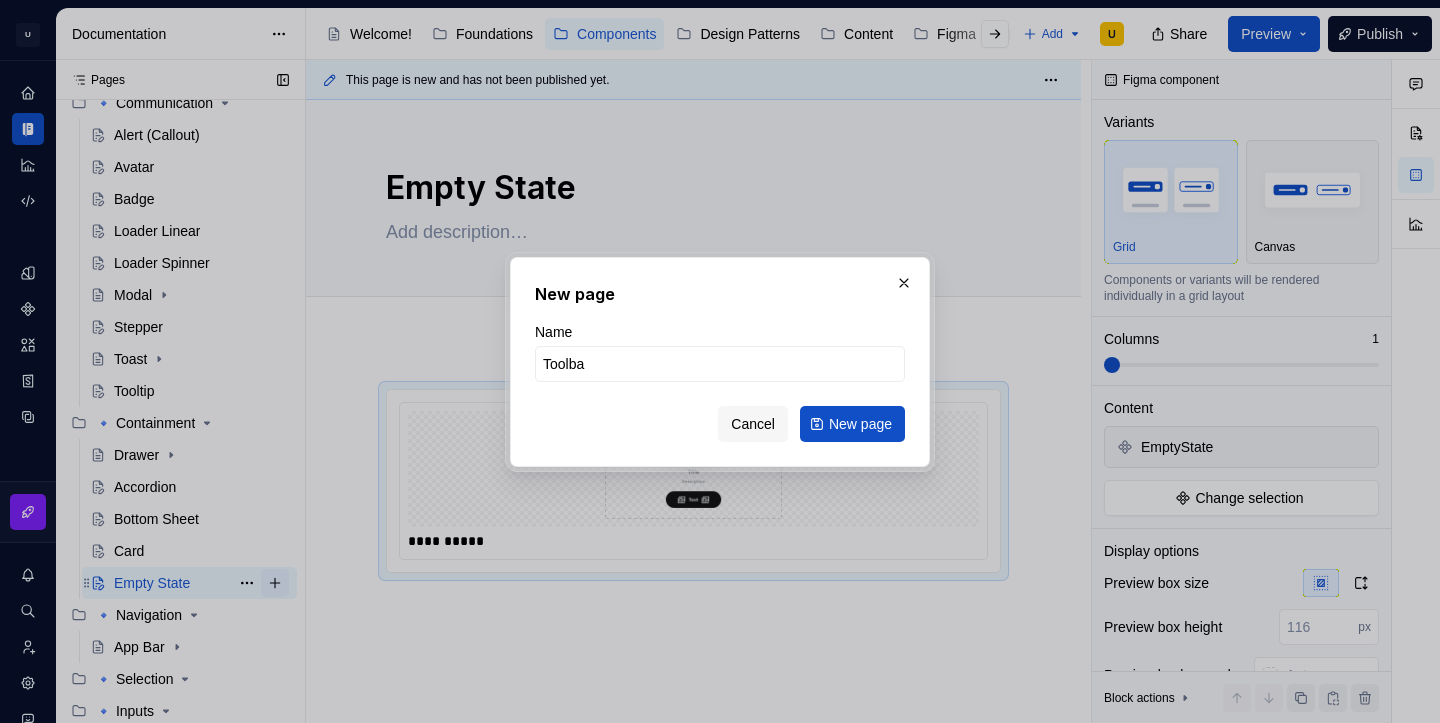 type on "Toolbar" 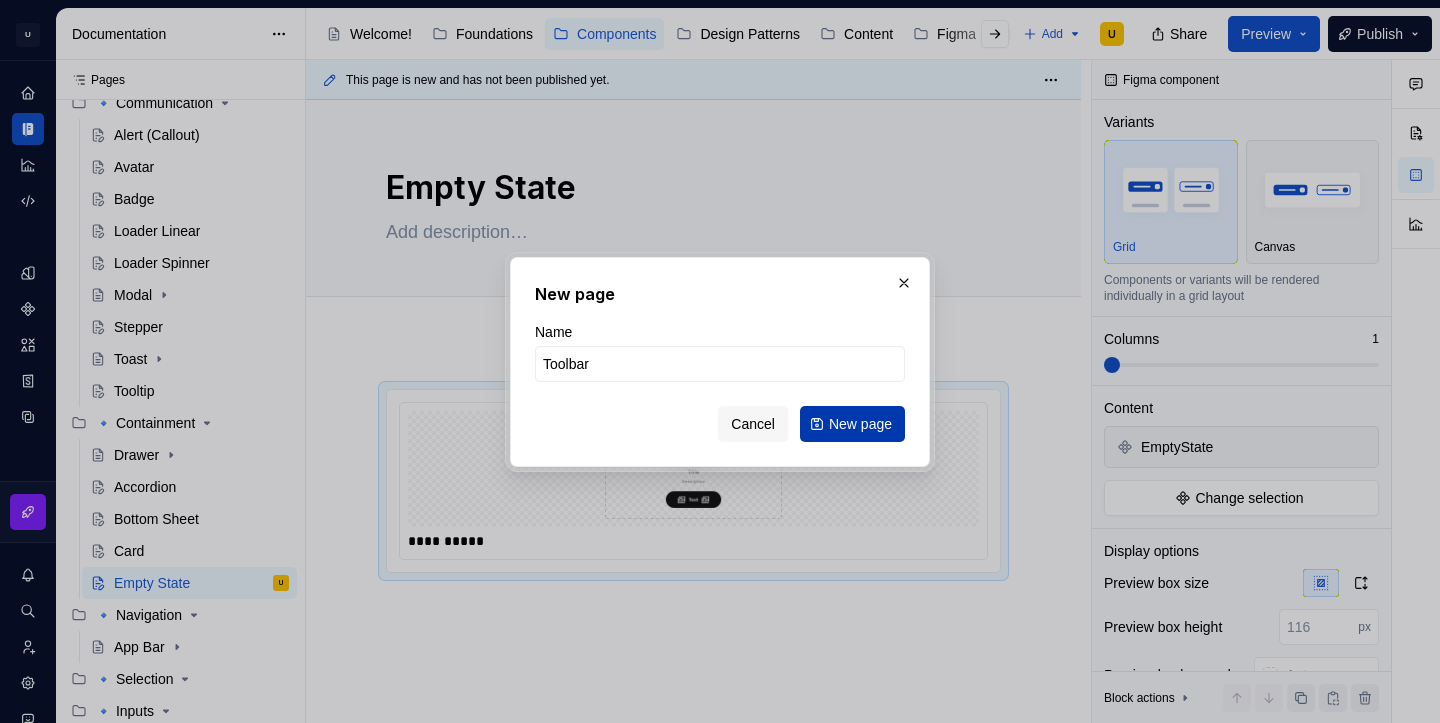 click on "New page" at bounding box center [860, 424] 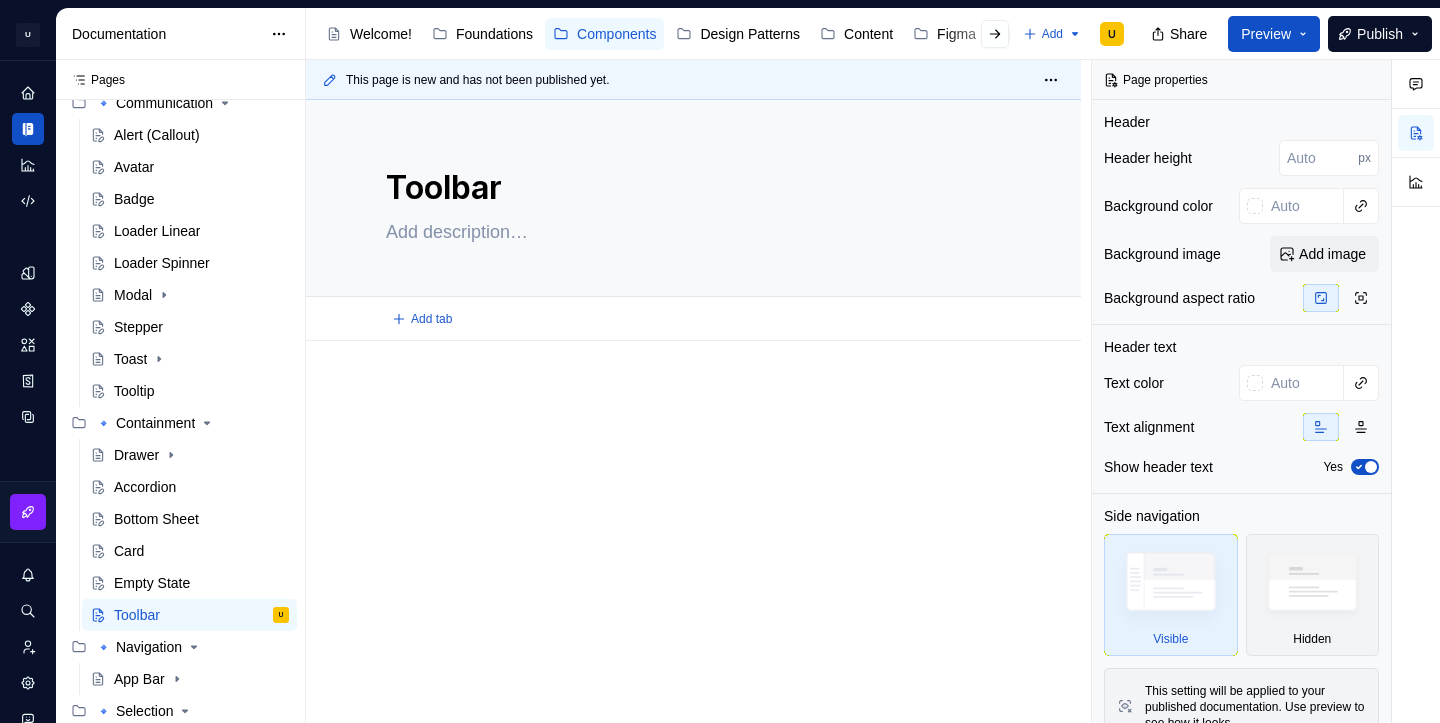 type on "*" 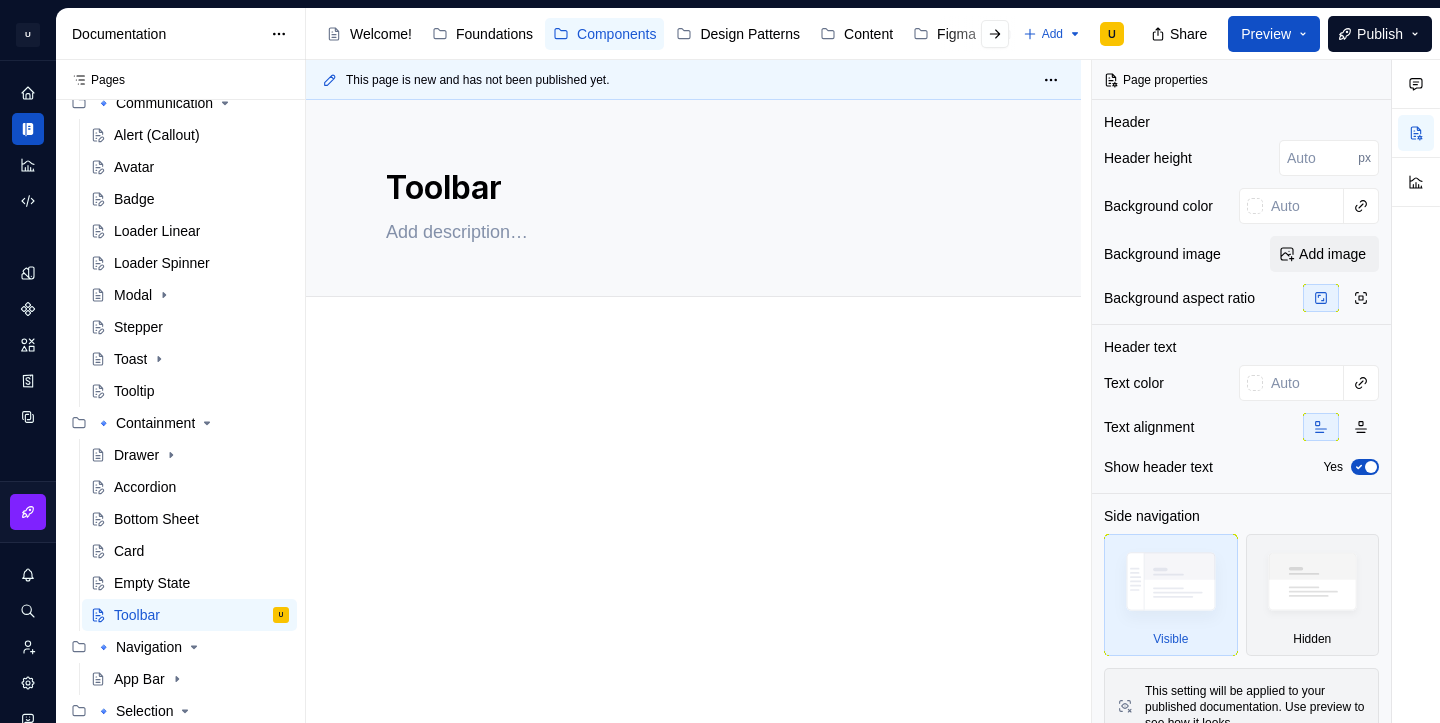 click at bounding box center (693, 427) 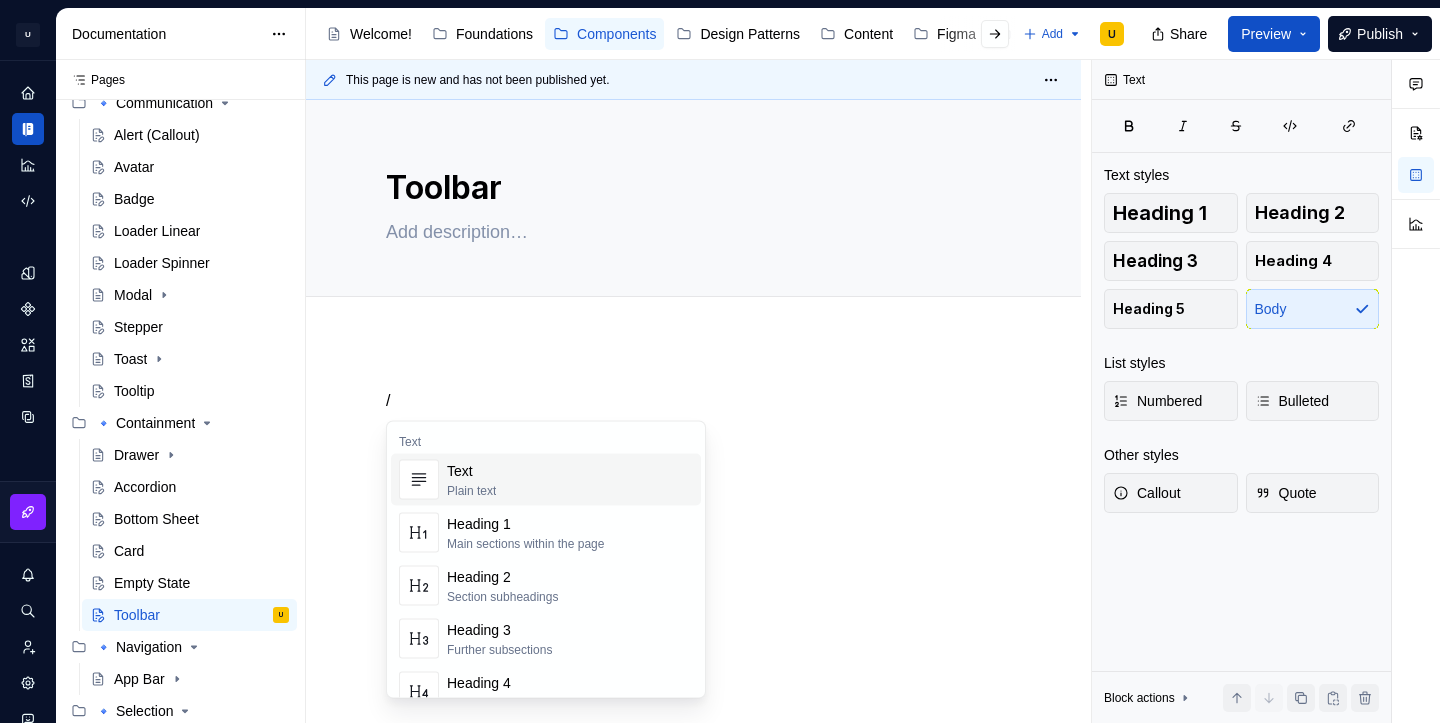 type 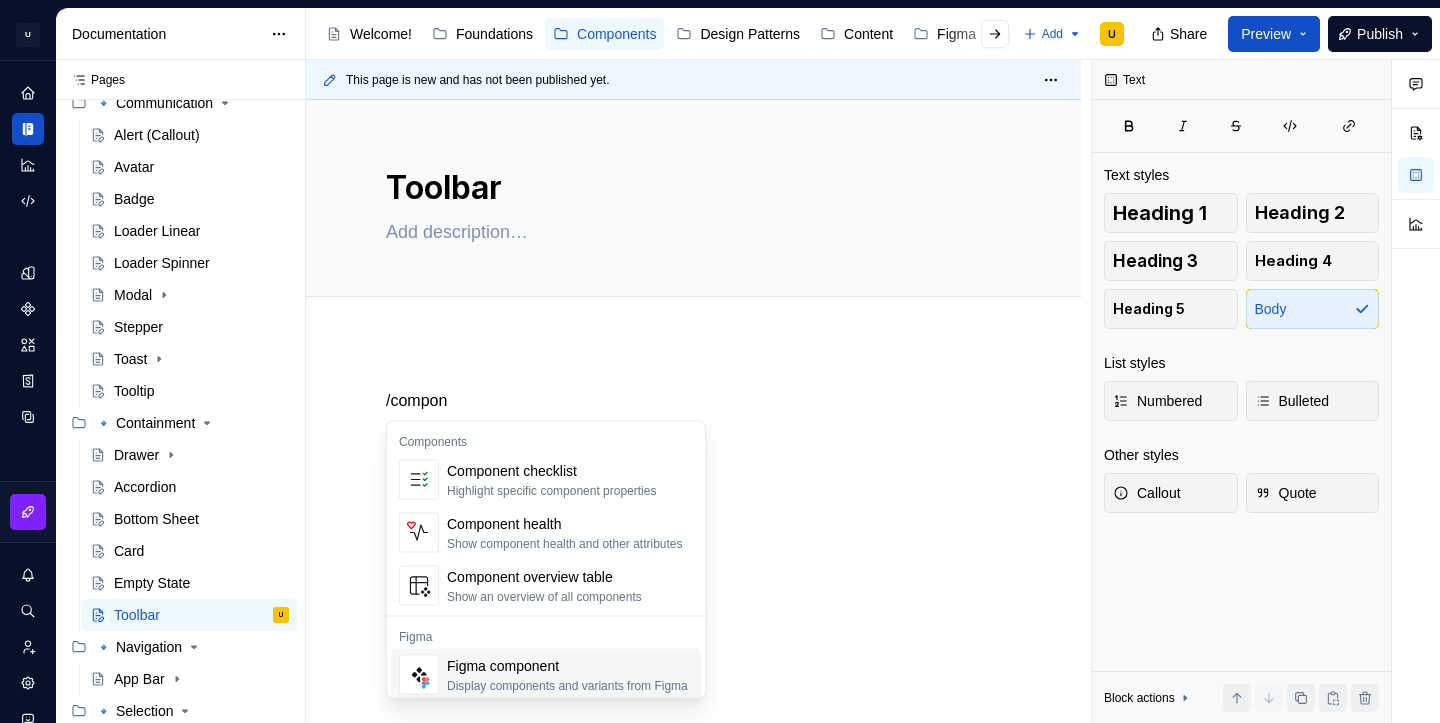 click on "Figma component" at bounding box center (567, 666) 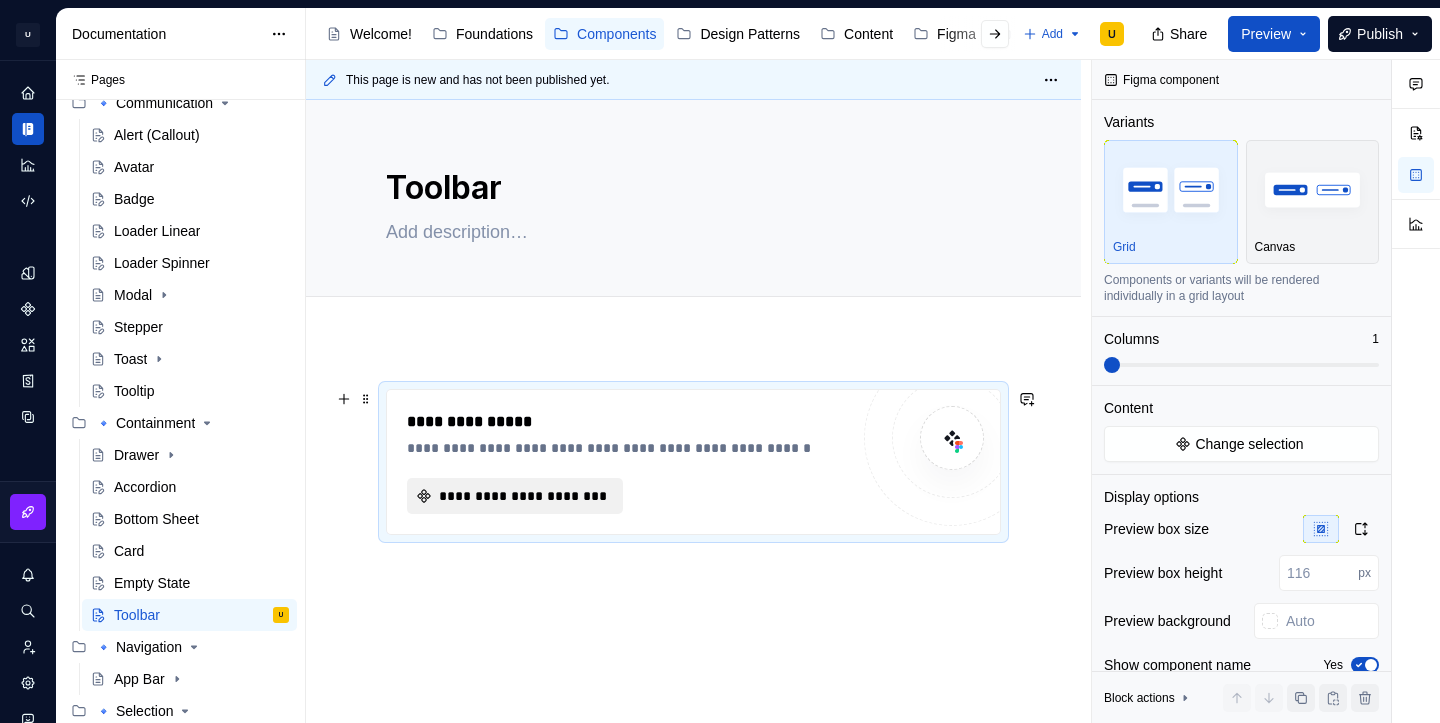 click on "**********" at bounding box center [523, 496] 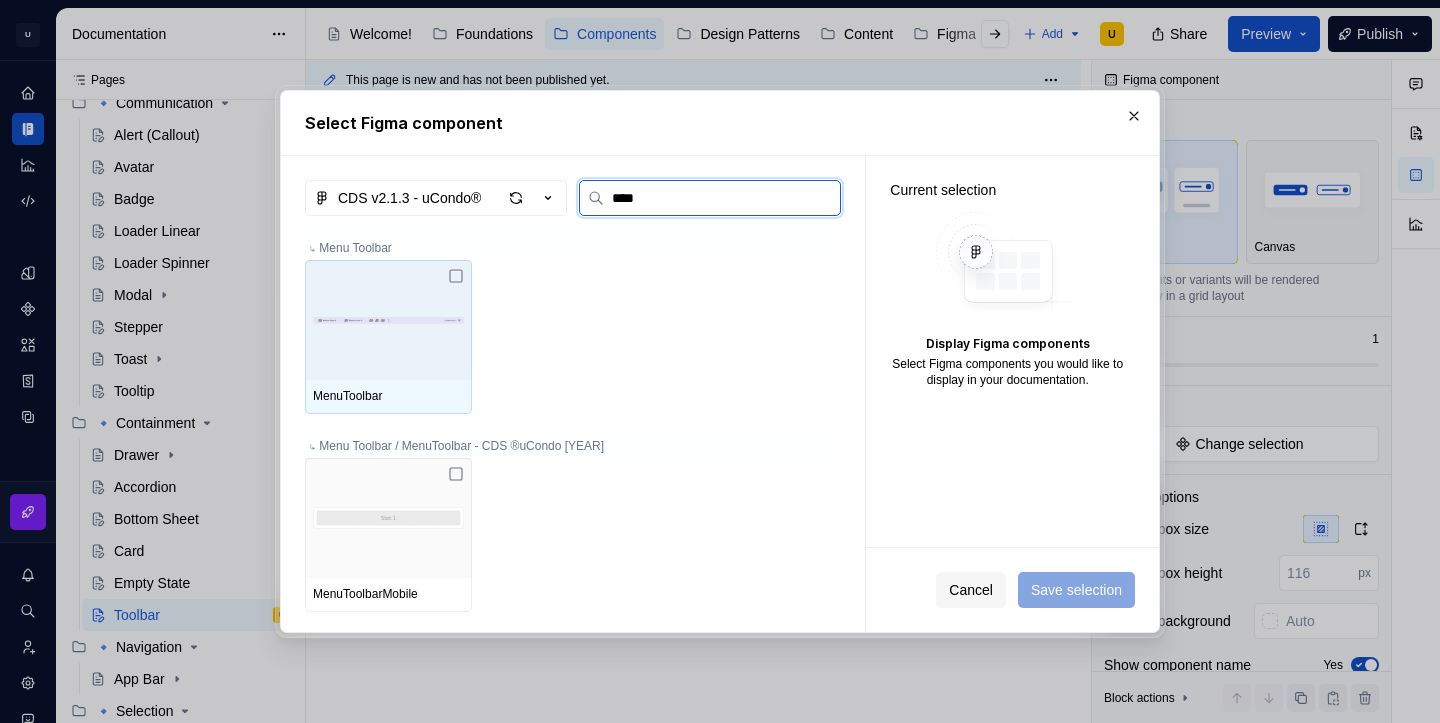 type on "*****" 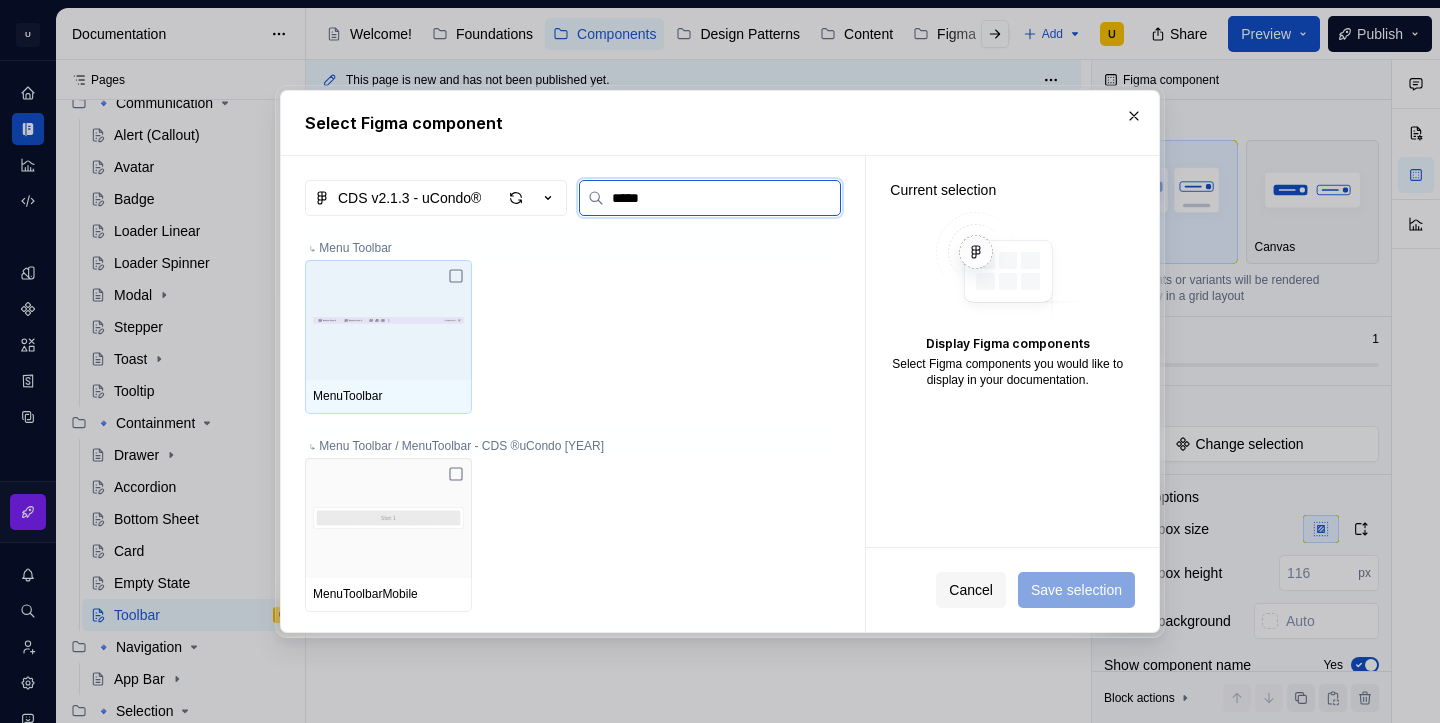 click at bounding box center [388, 320] 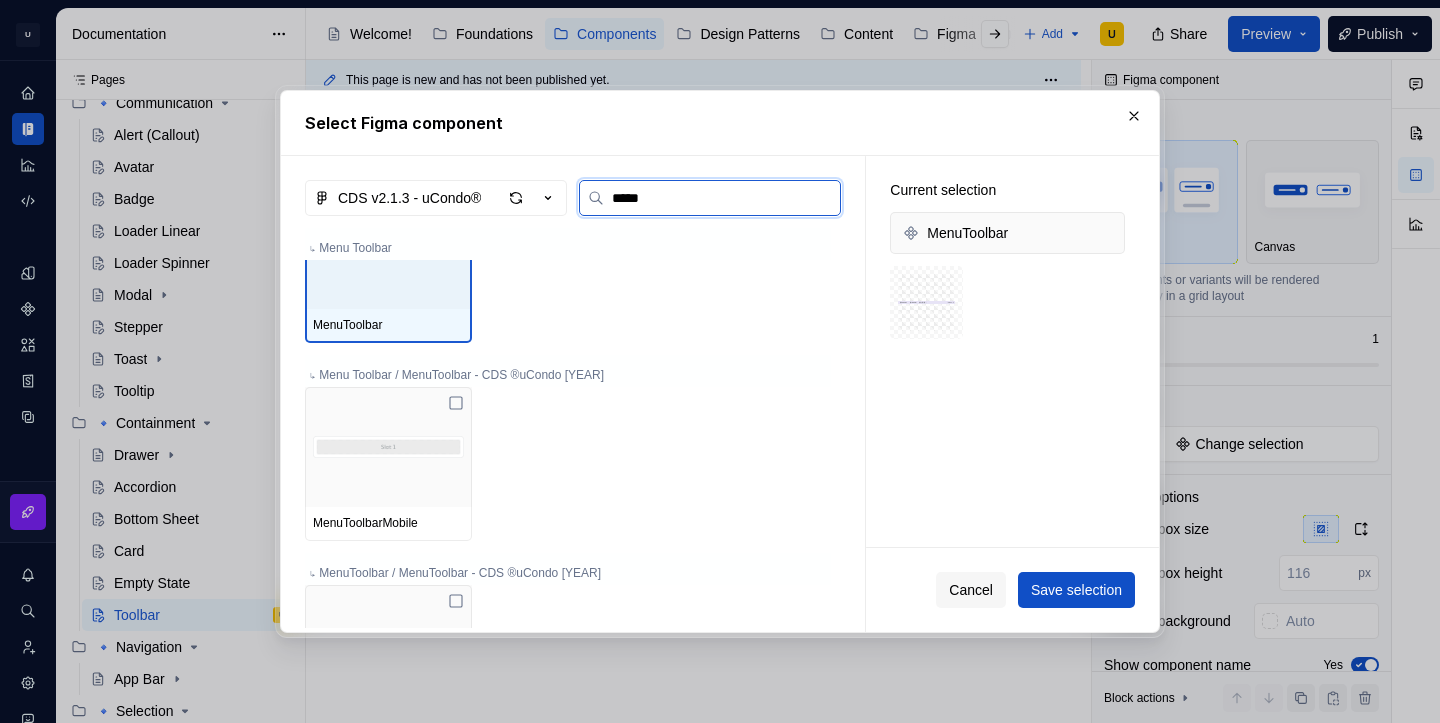 scroll, scrollTop: 99, scrollLeft: 0, axis: vertical 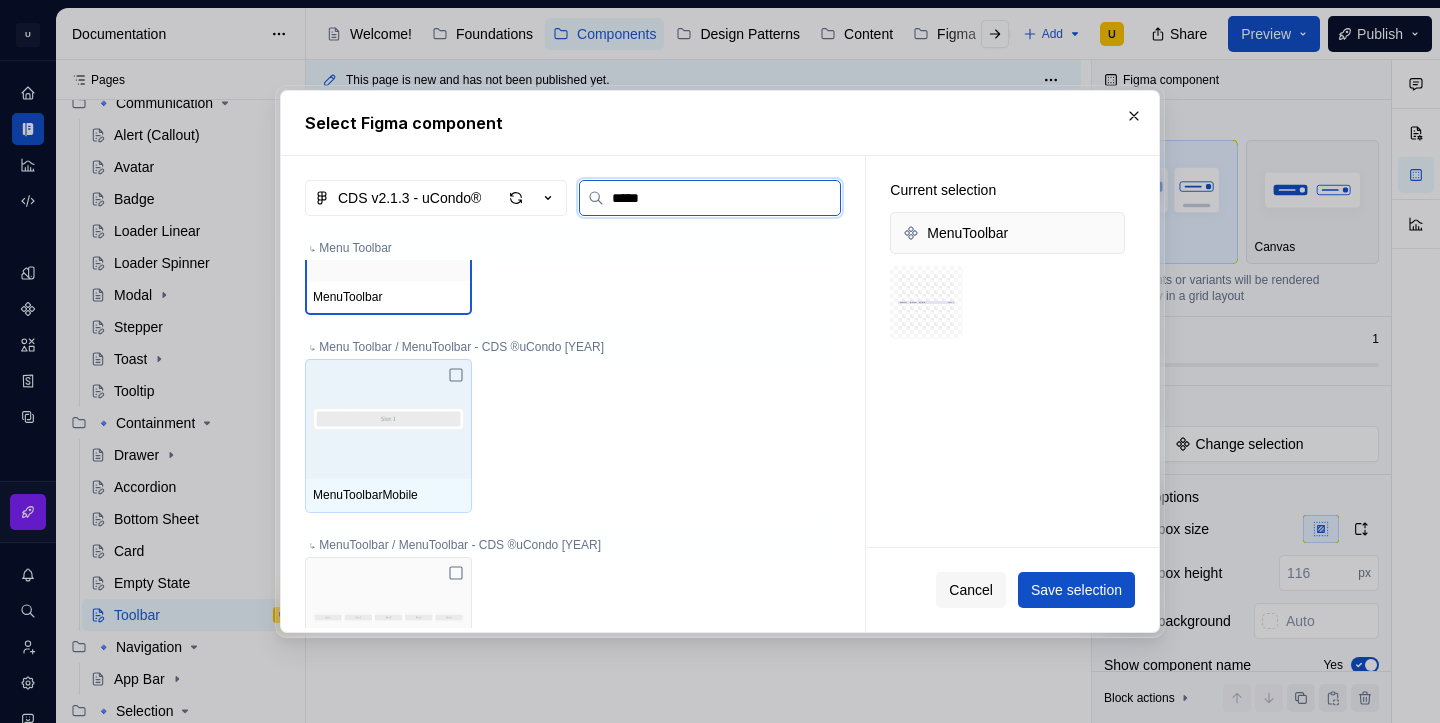 click at bounding box center [388, 419] 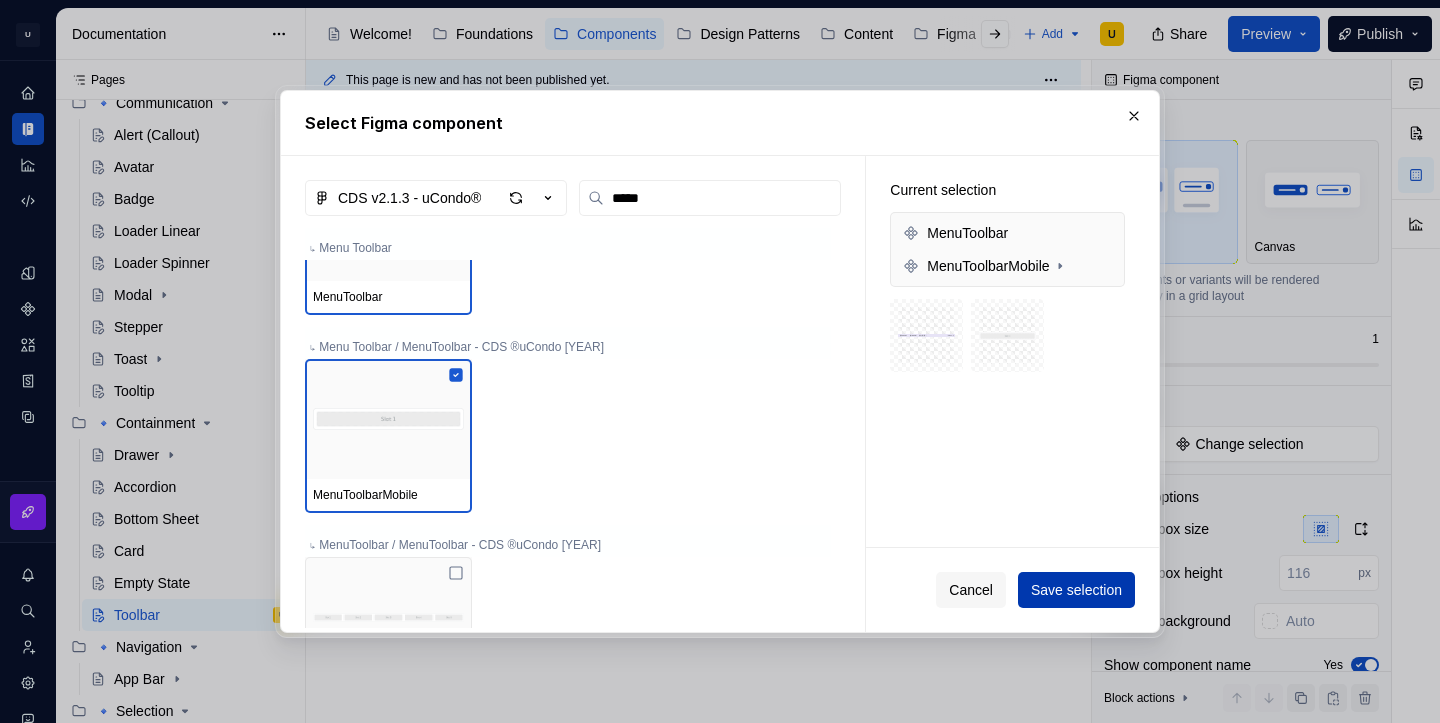click on "Save selection" at bounding box center (1076, 590) 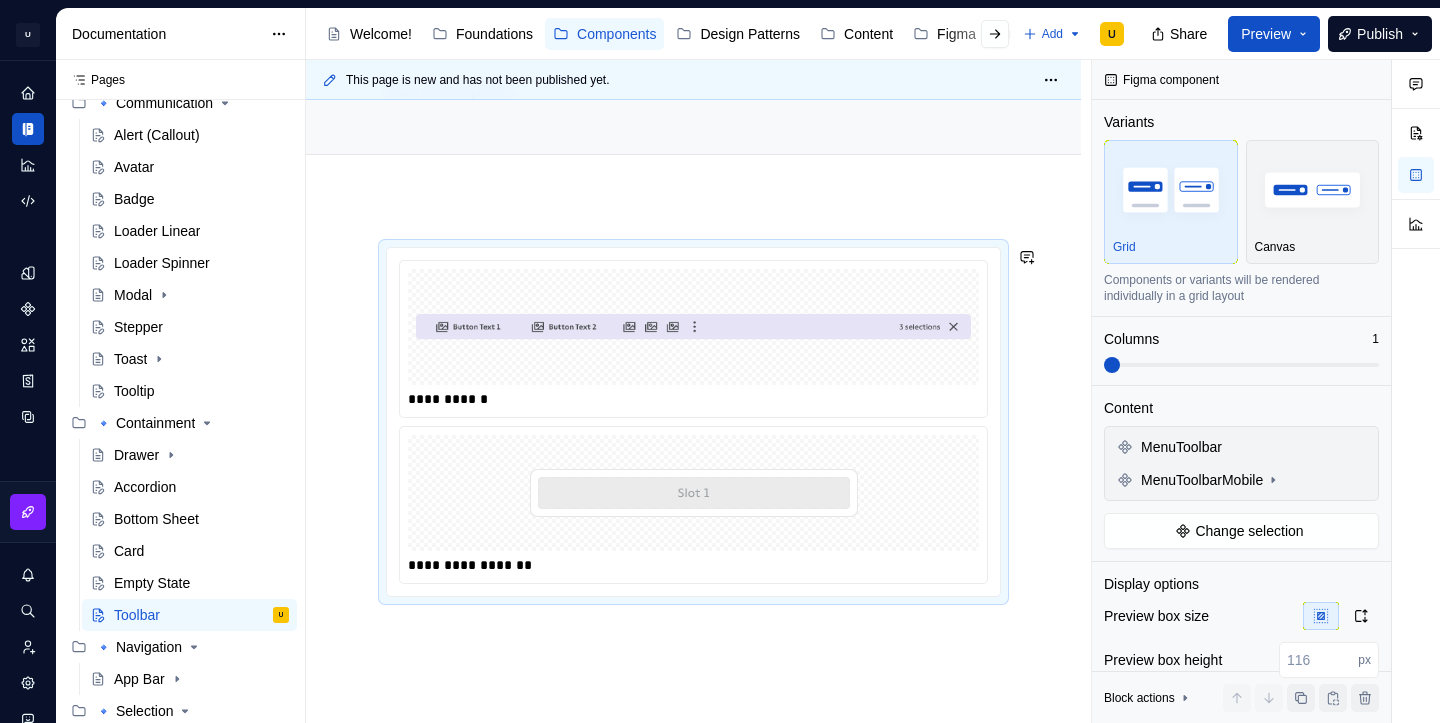 scroll, scrollTop: 257, scrollLeft: 0, axis: vertical 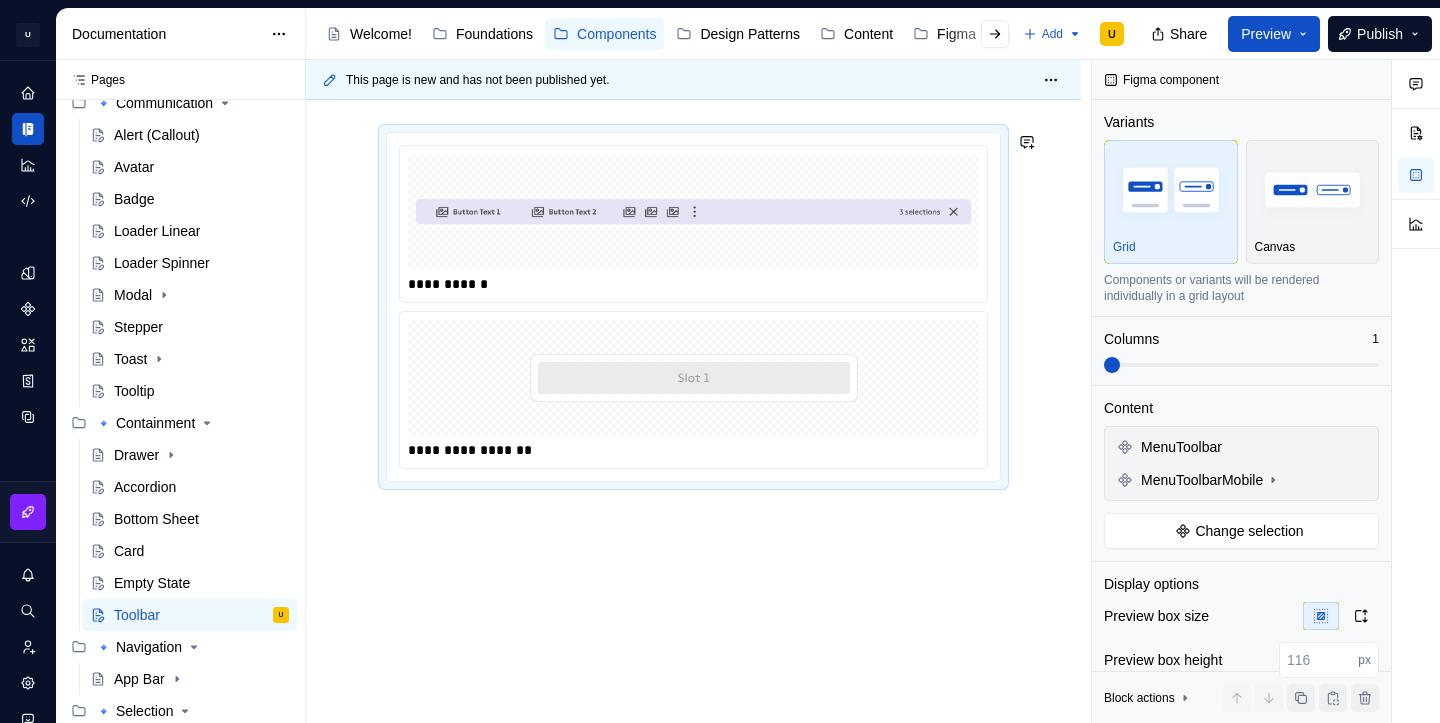 click on "**********" at bounding box center [693, 403] 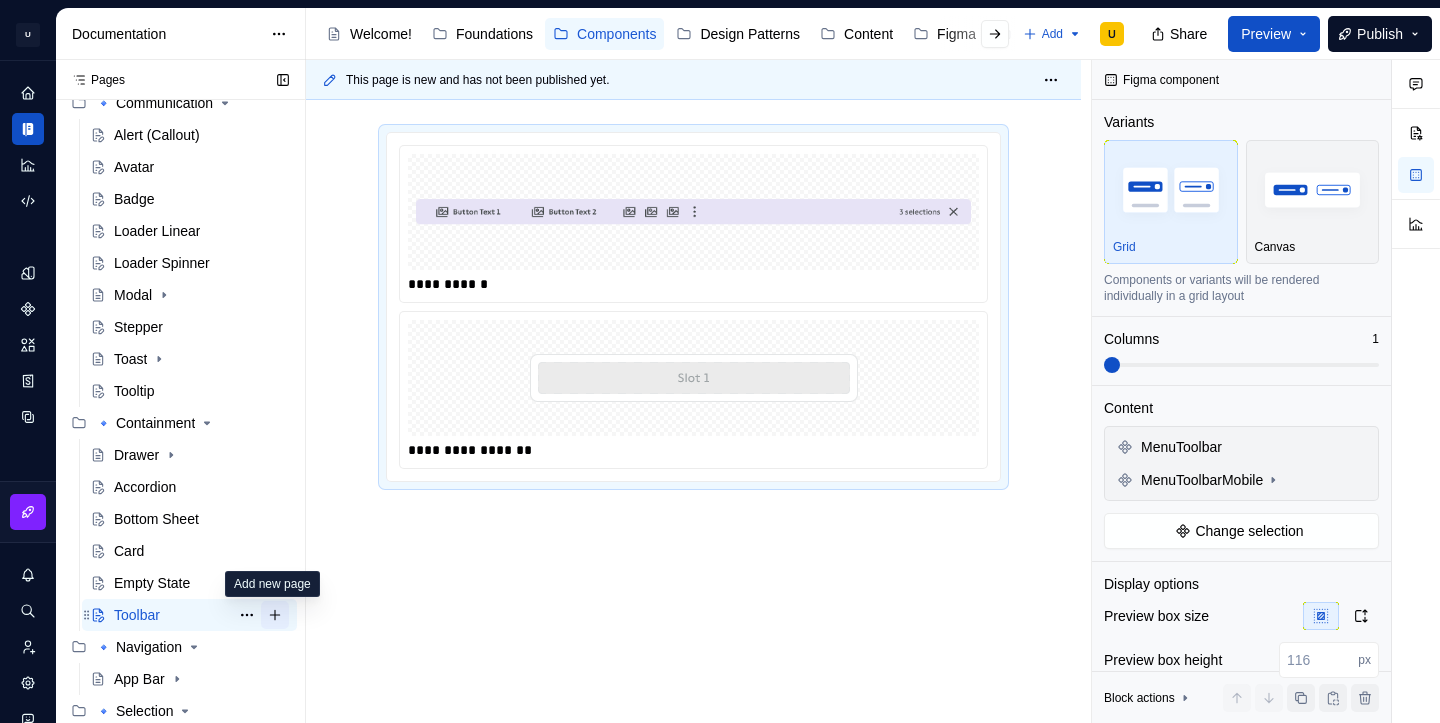 click at bounding box center (275, 615) 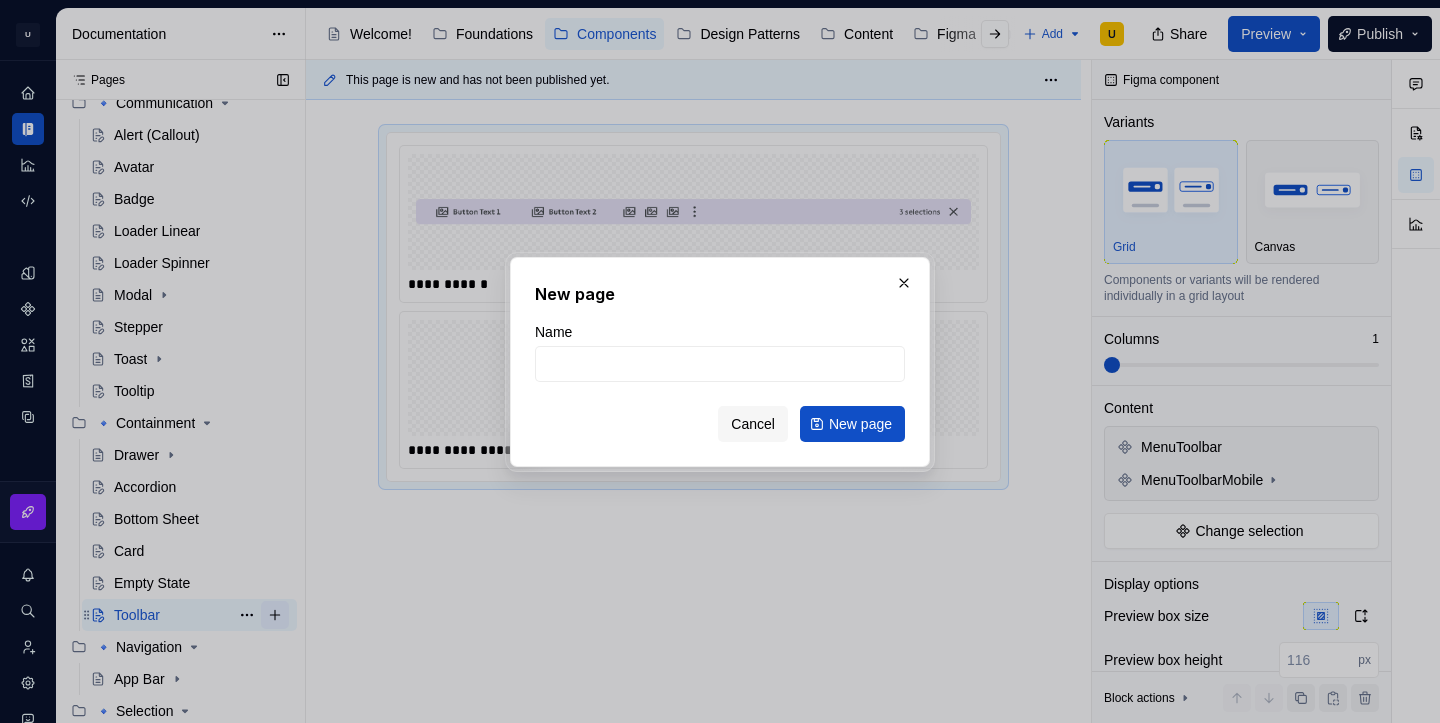 type on "*" 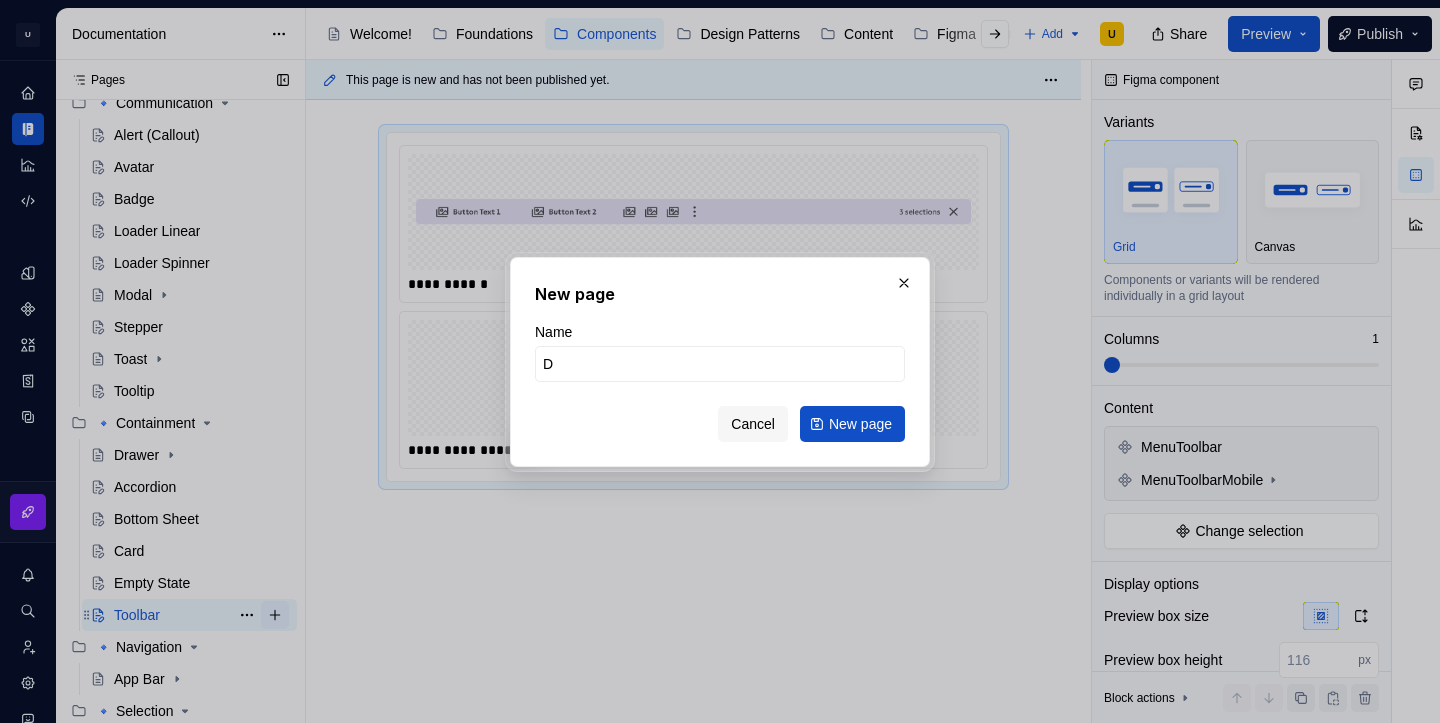 type on "Dr" 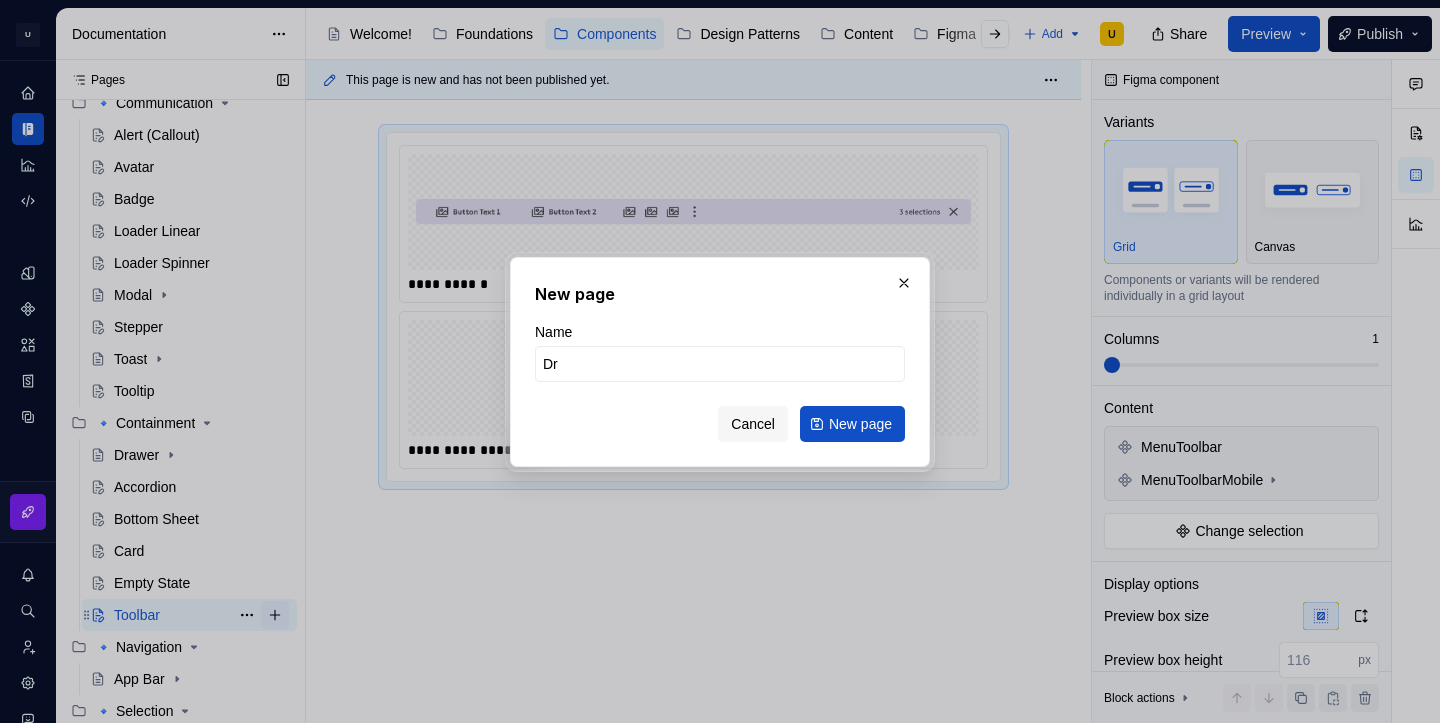 type on "*" 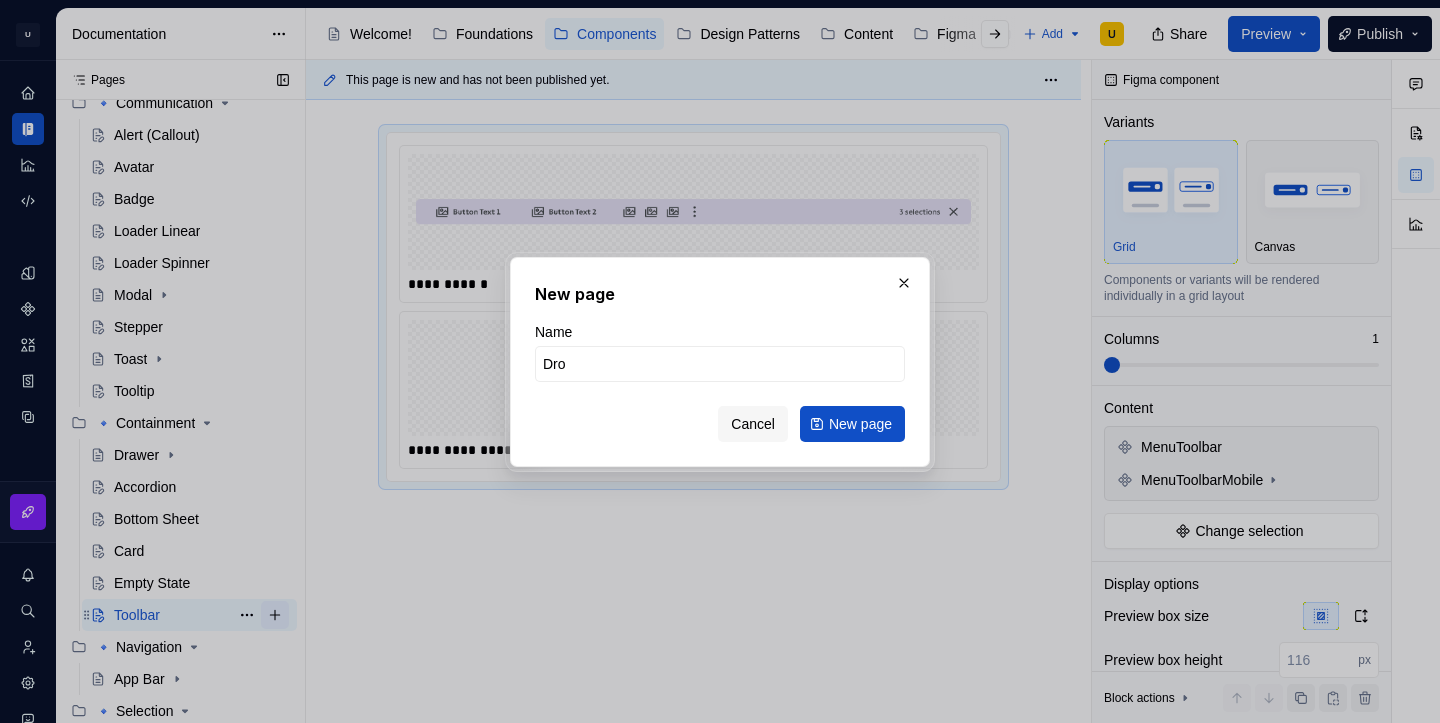 type on "*" 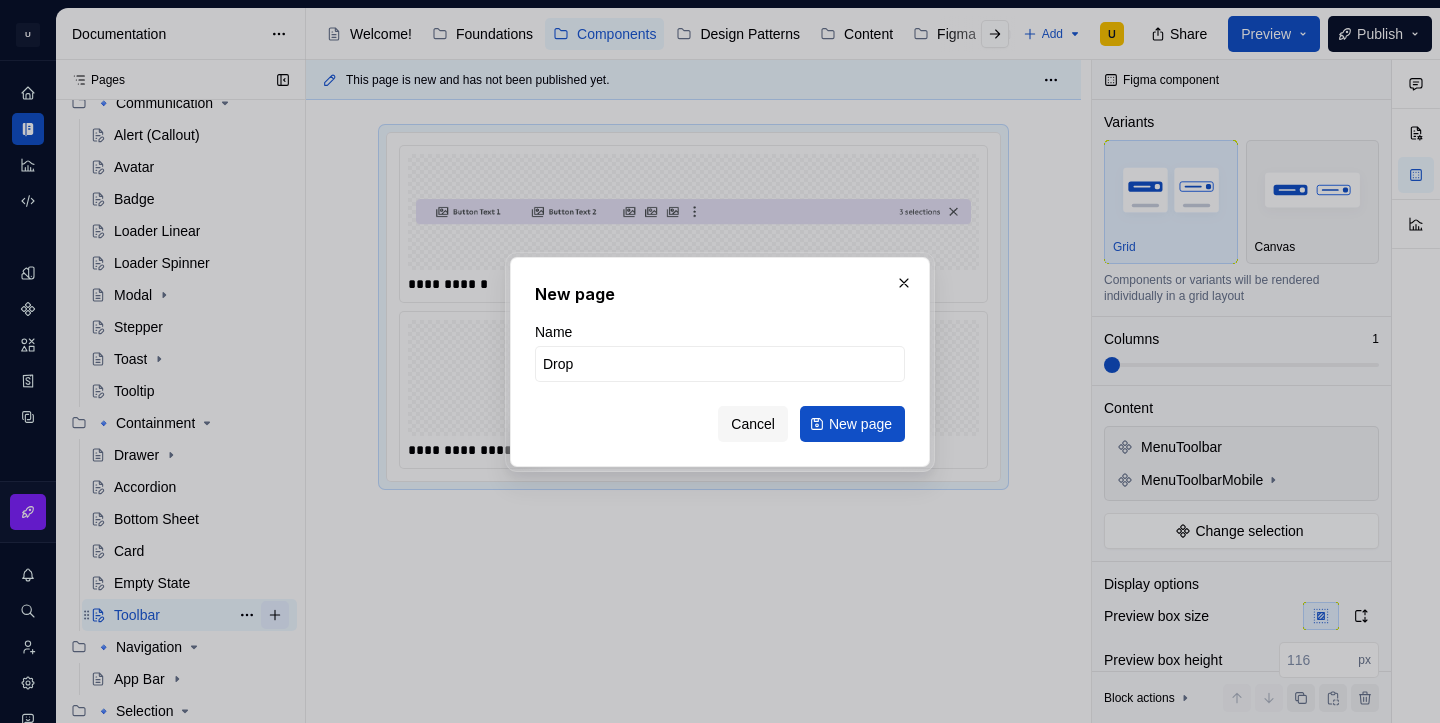 type on "*" 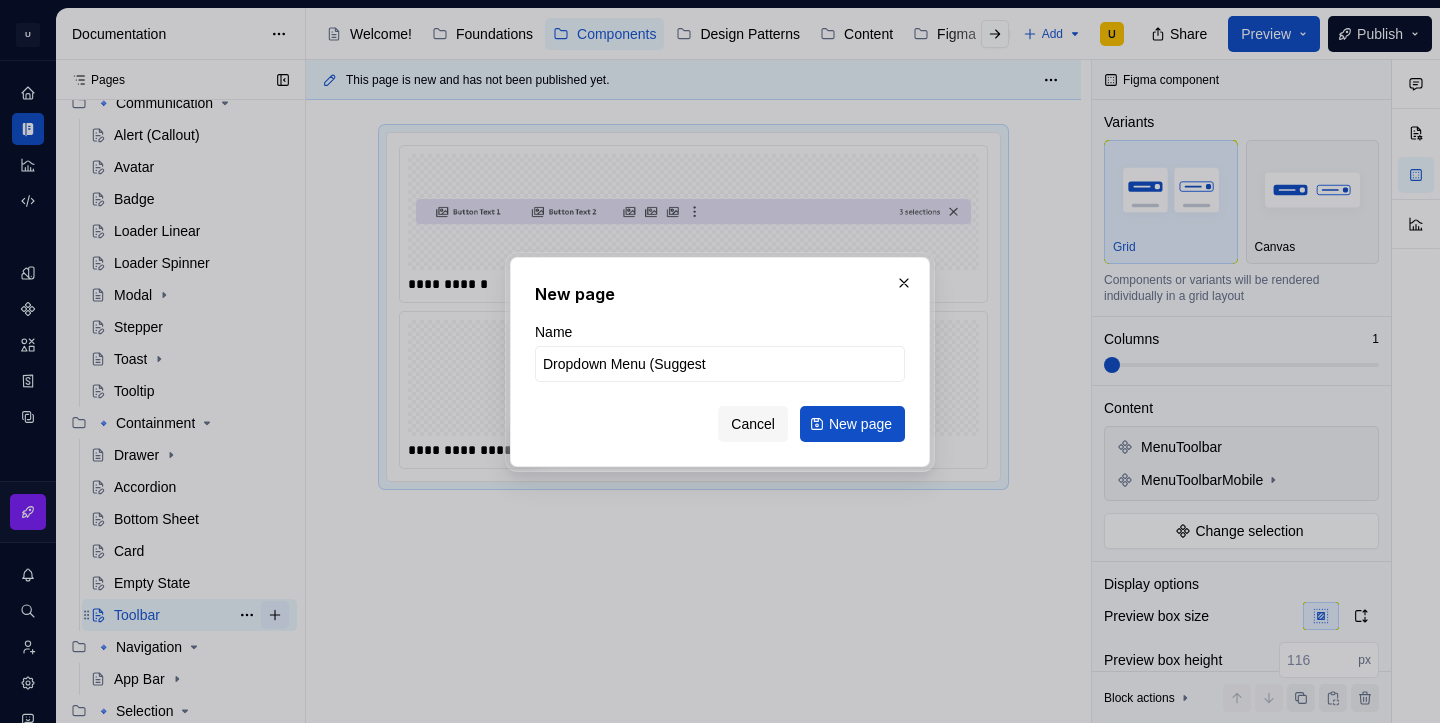 type on "Dropdown Menu (Suggest)" 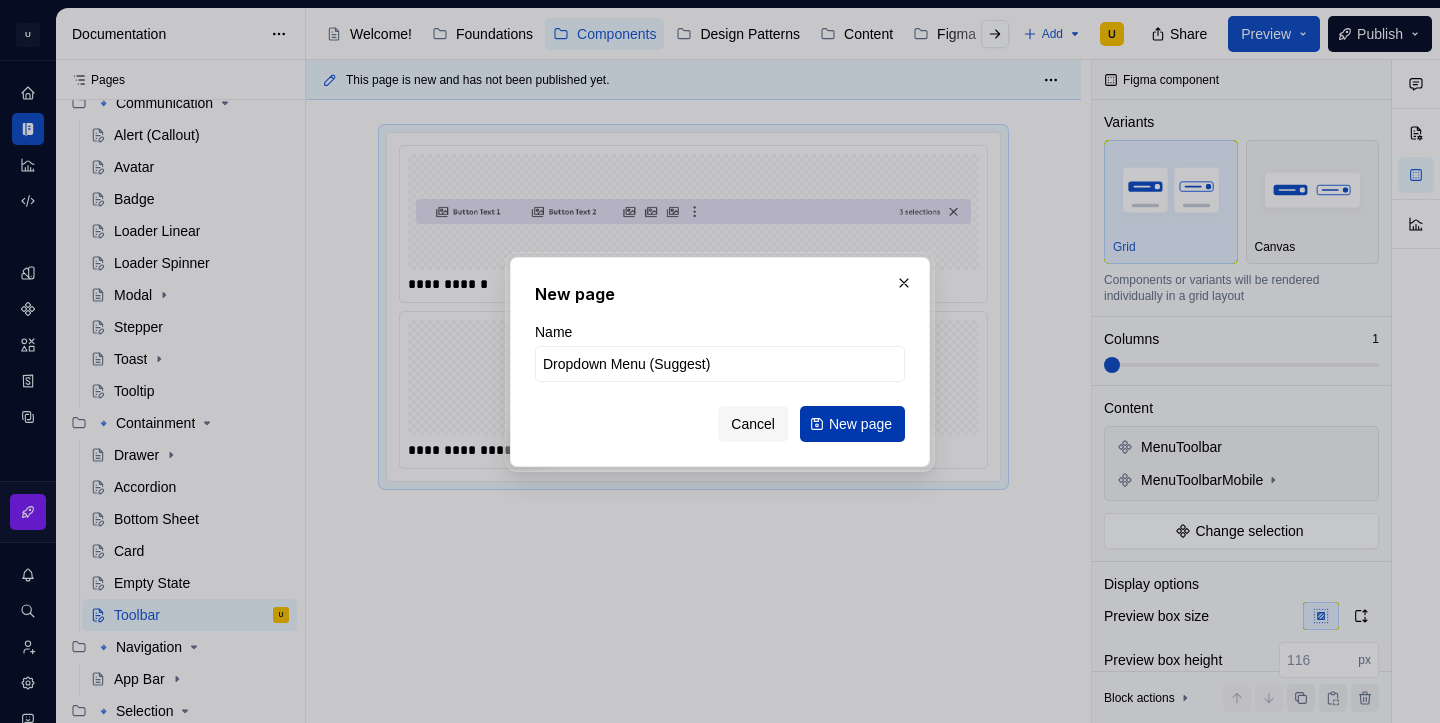 click on "New page" at bounding box center [860, 424] 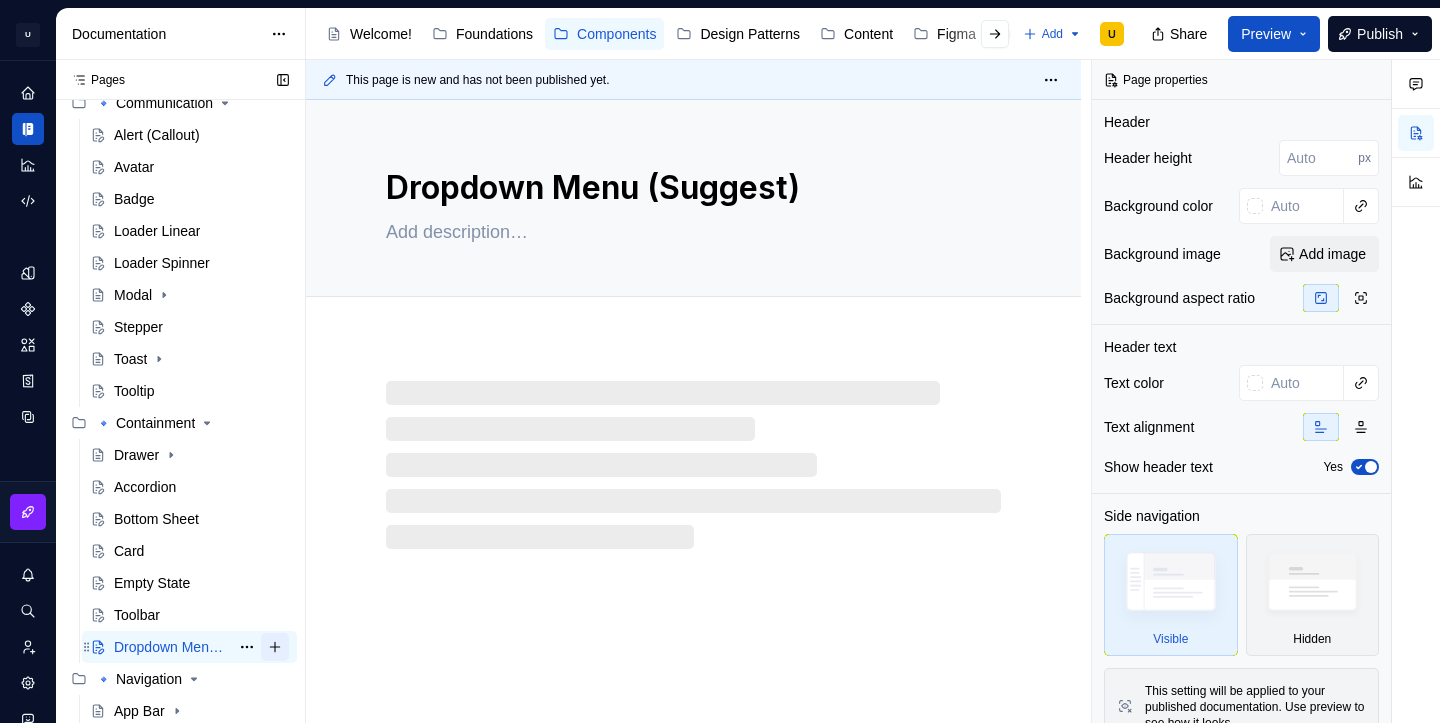 click at bounding box center [275, 647] 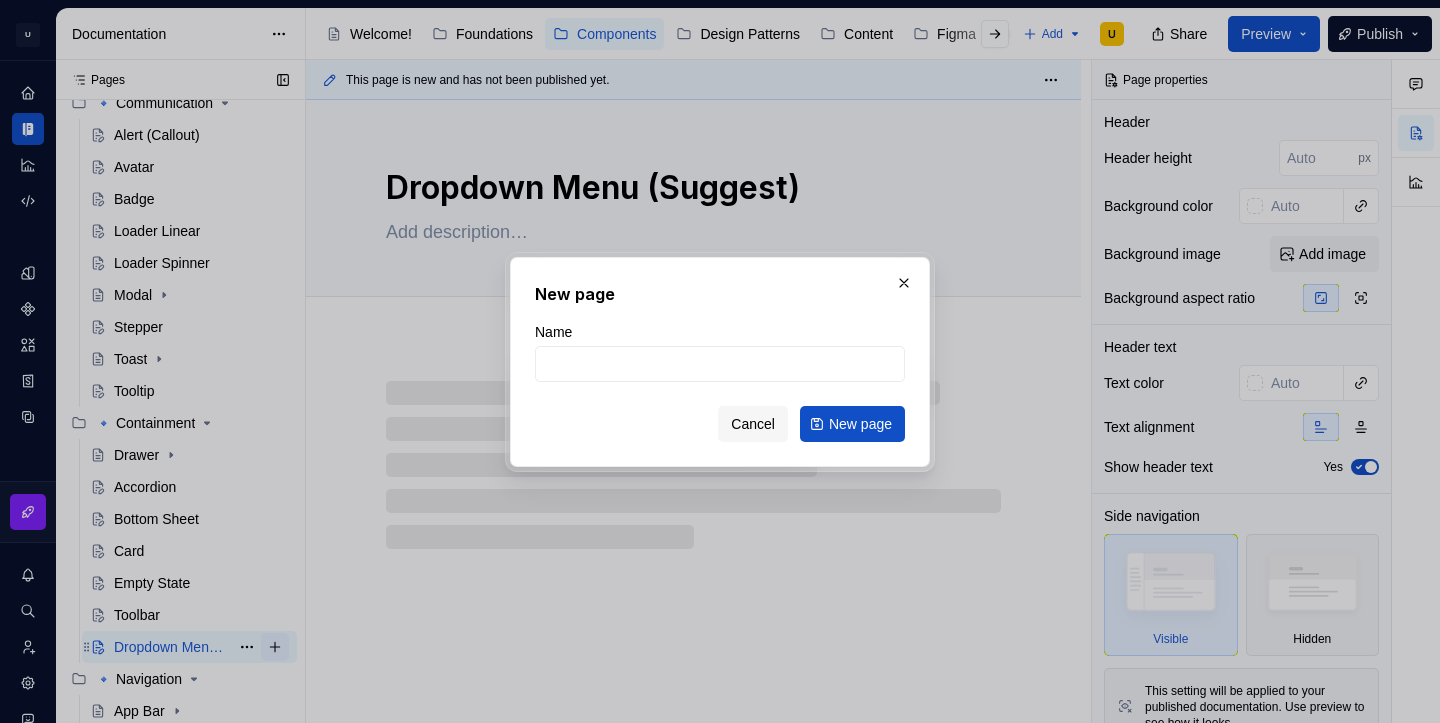 type on "*" 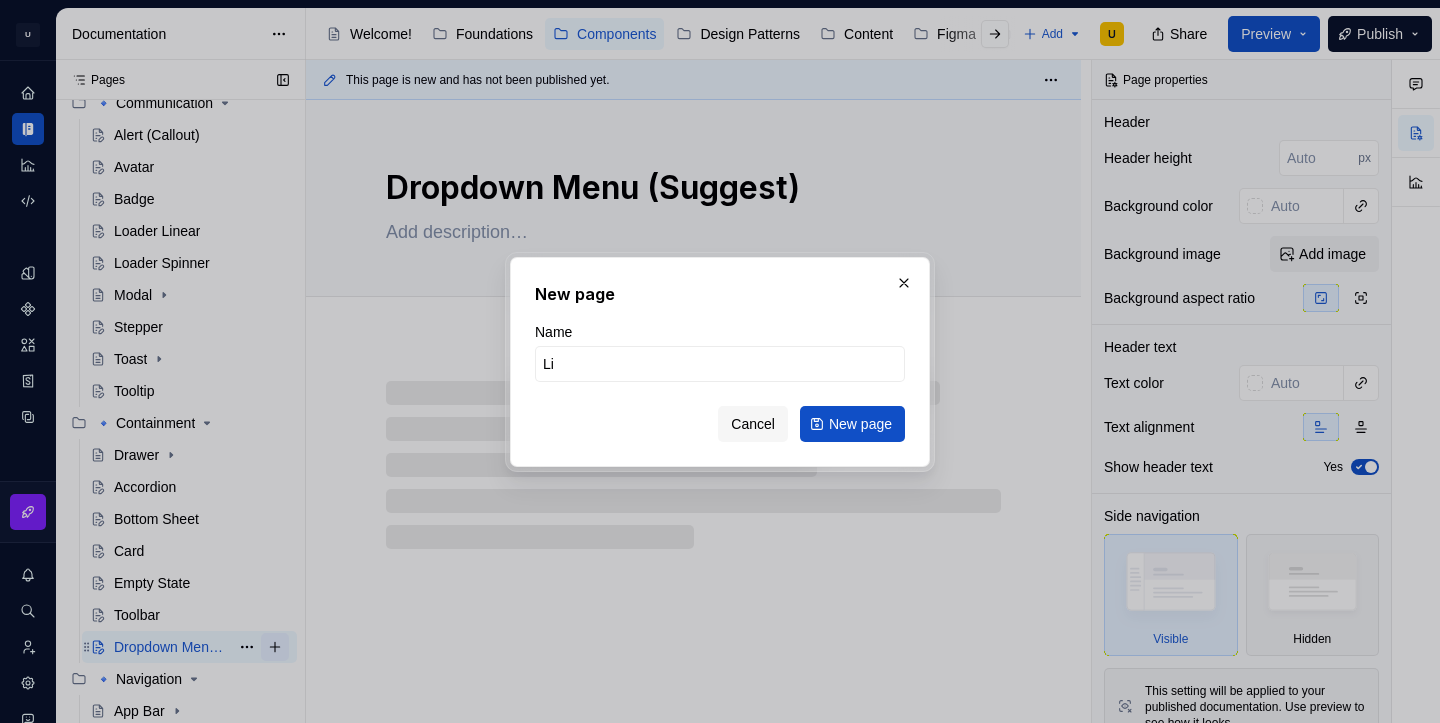 type on "Lis" 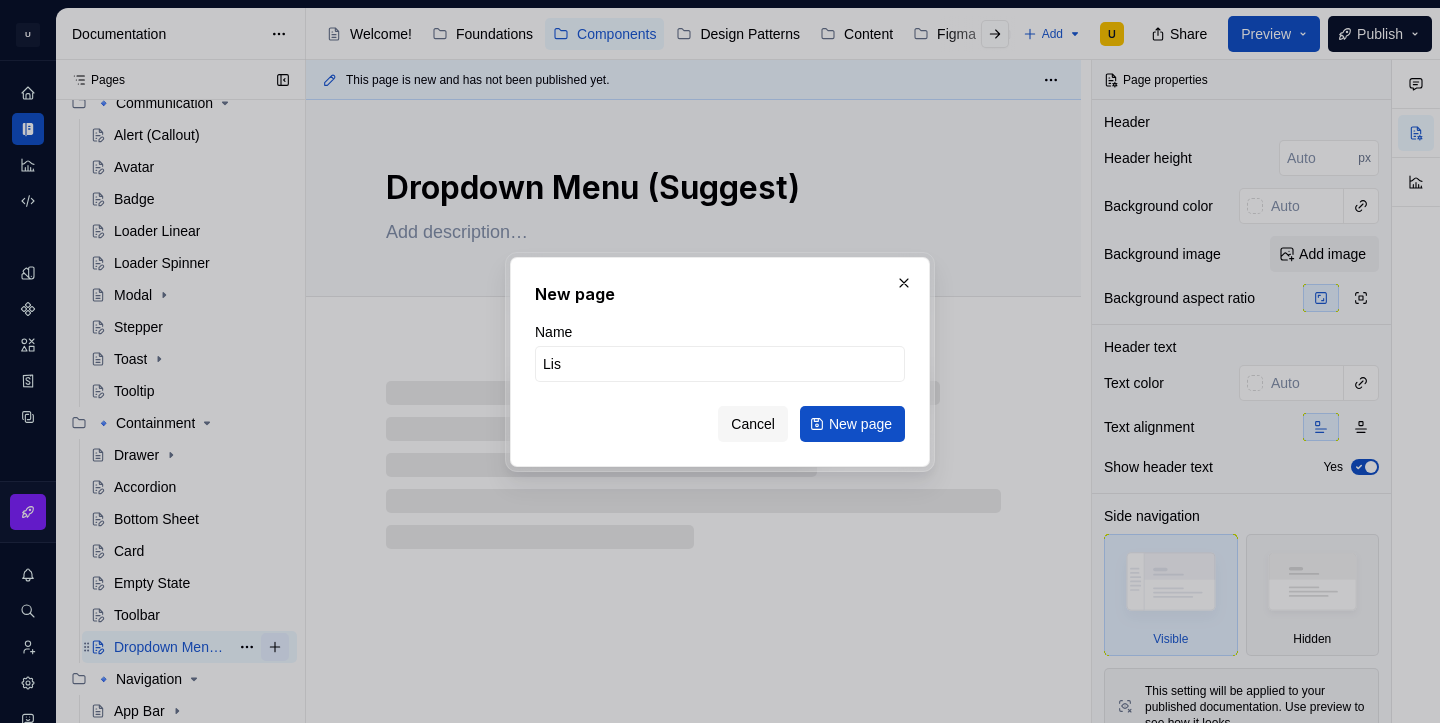 type on "*" 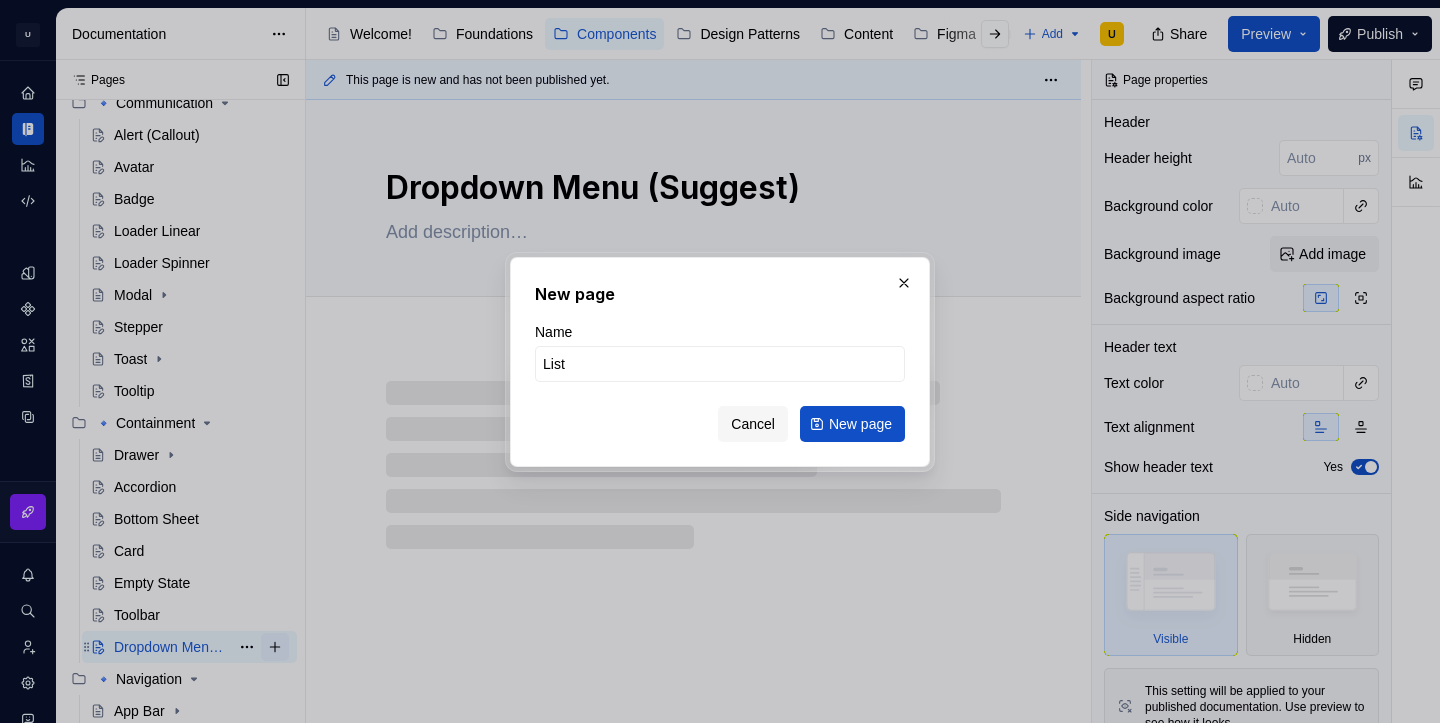 type on "List" 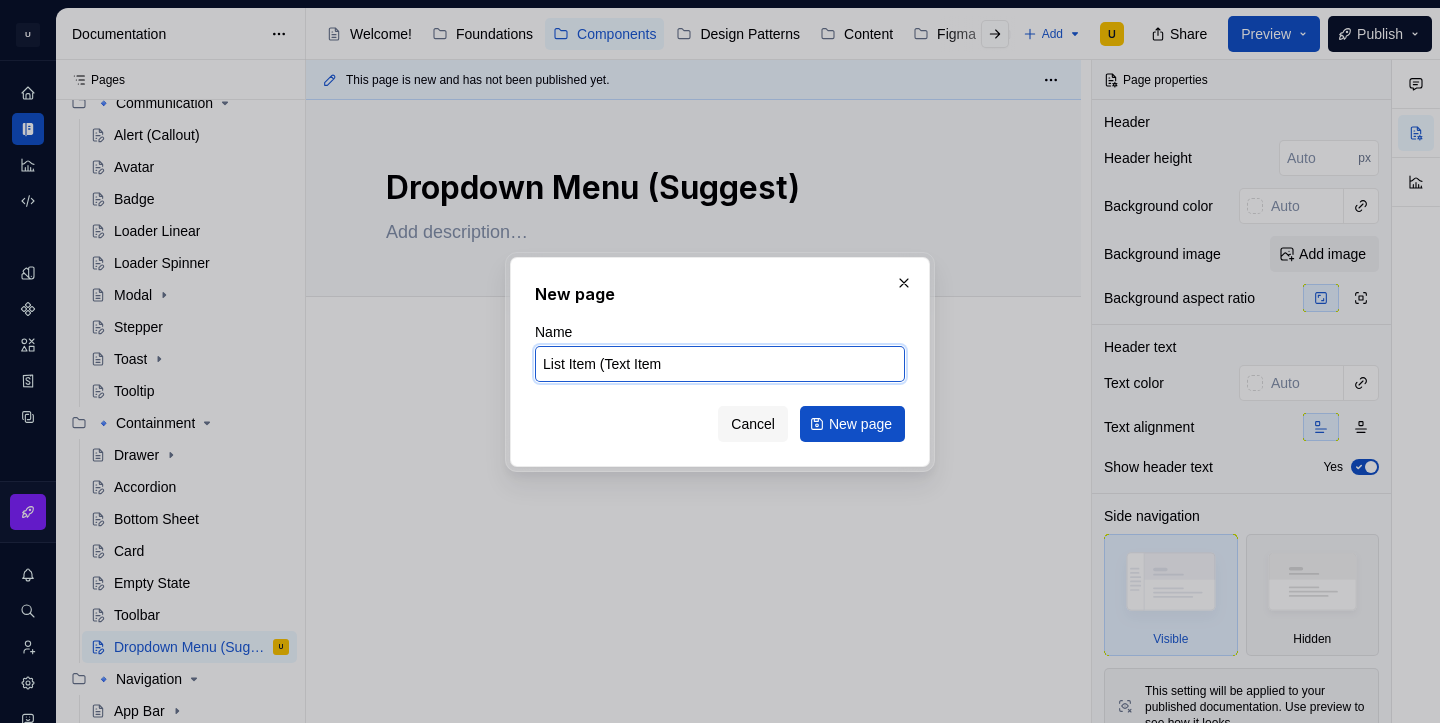 type on "List Item (Text Item)" 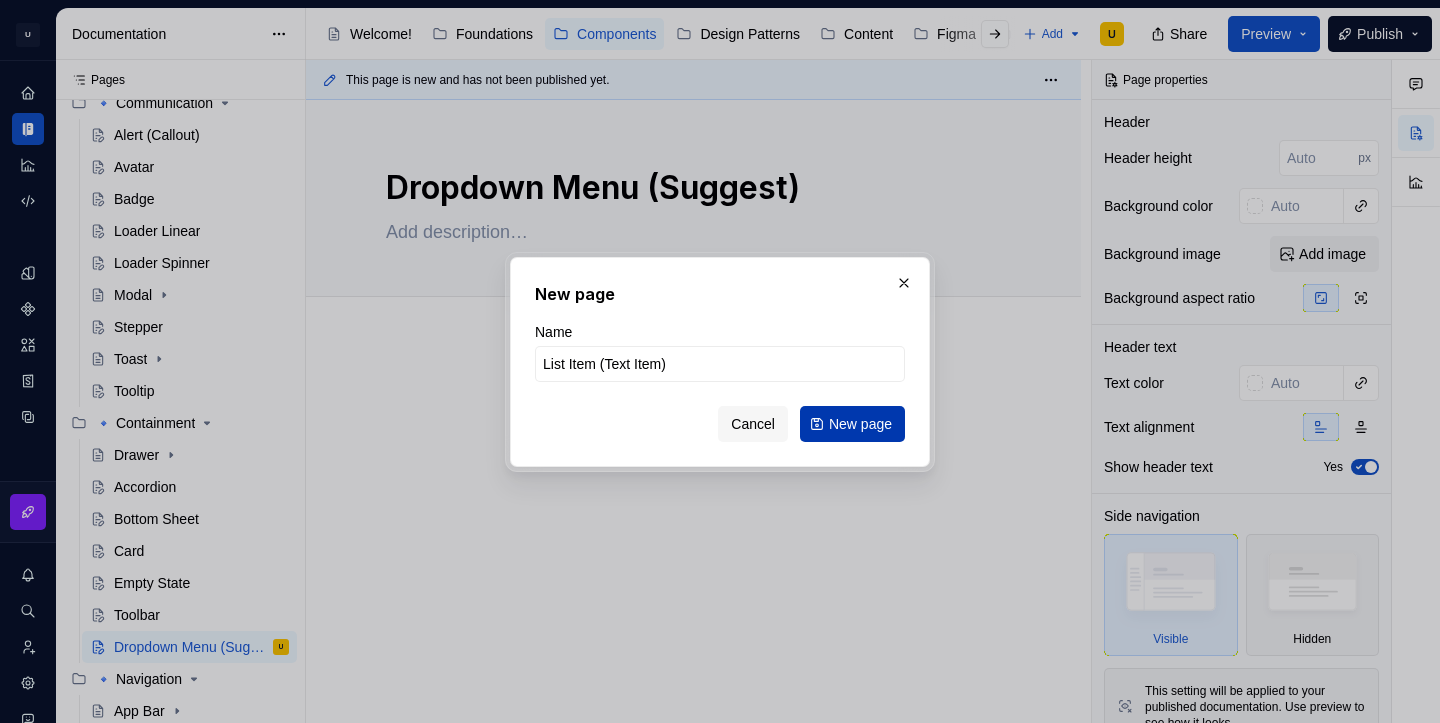 click on "New page" at bounding box center [852, 424] 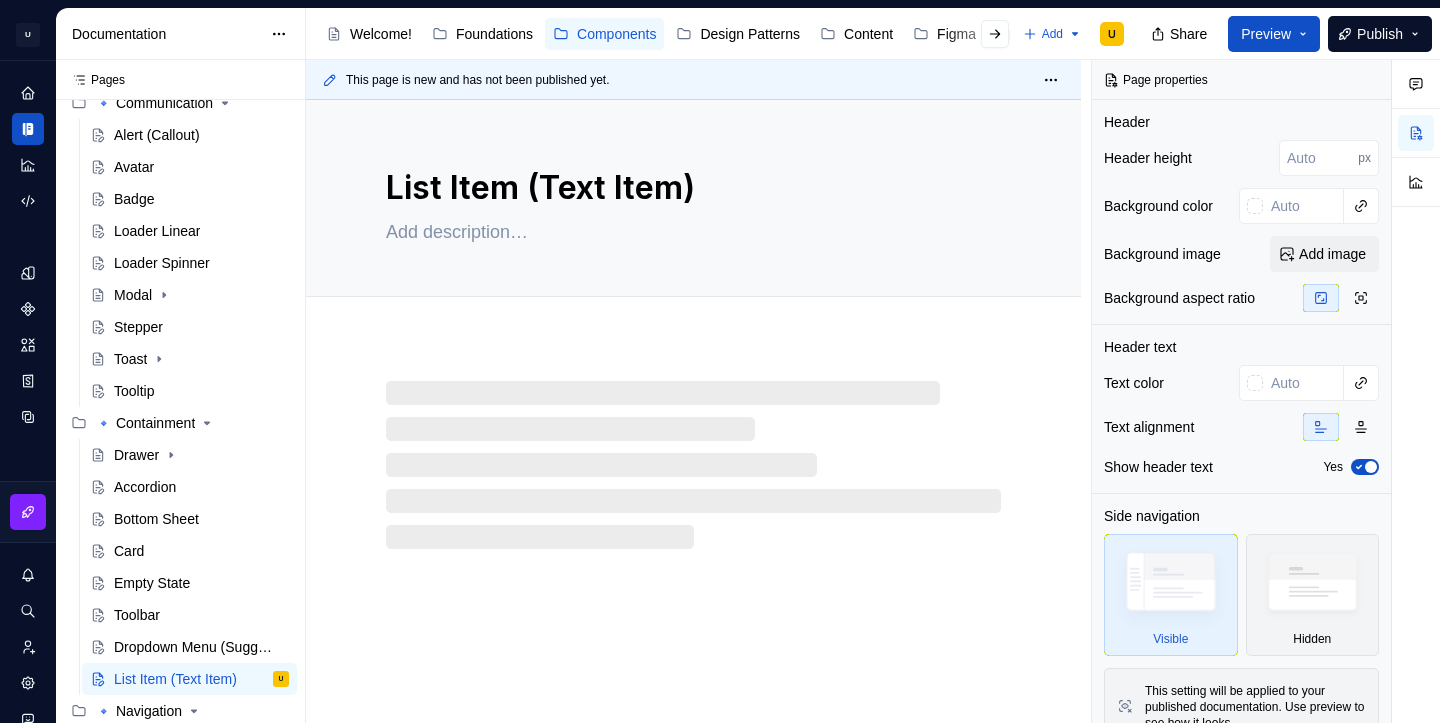 click on "List Item (Text Item)" at bounding box center (693, 411) 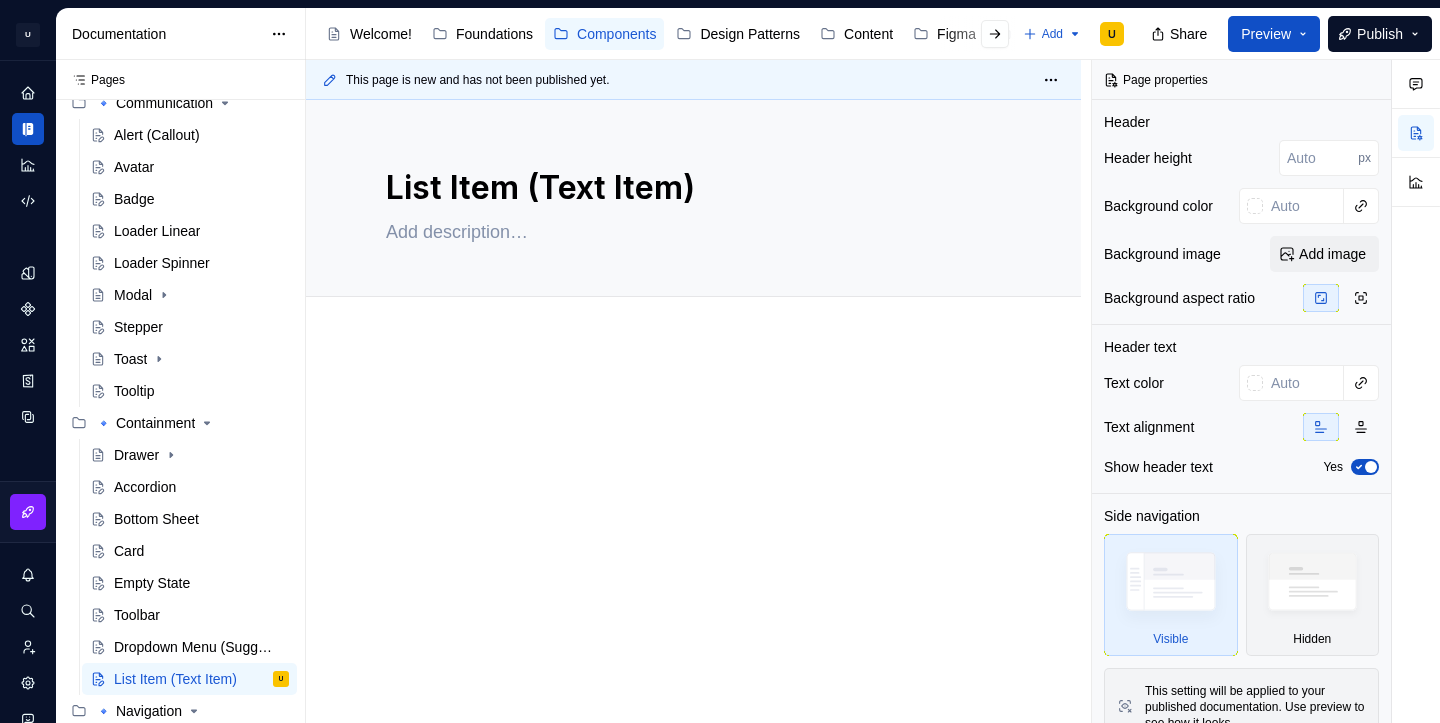 click at bounding box center (693, 523) 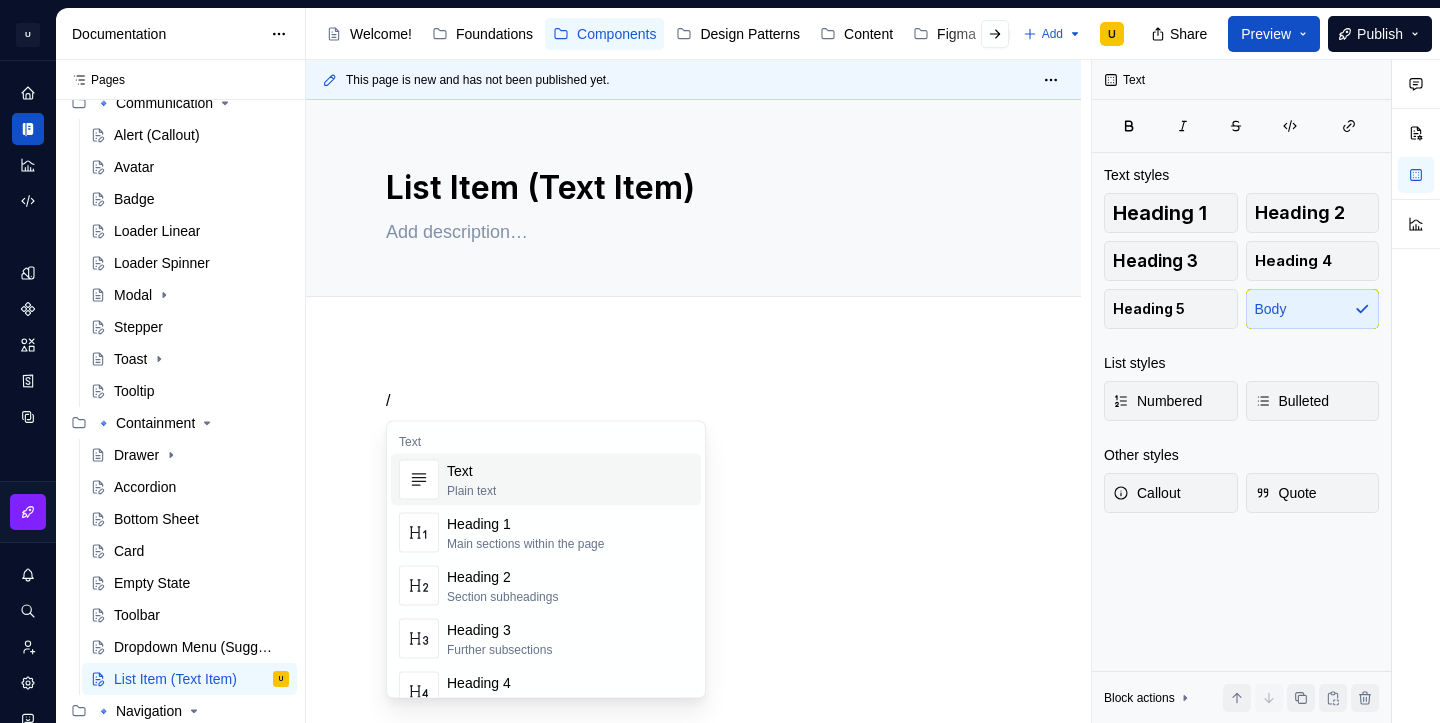 type 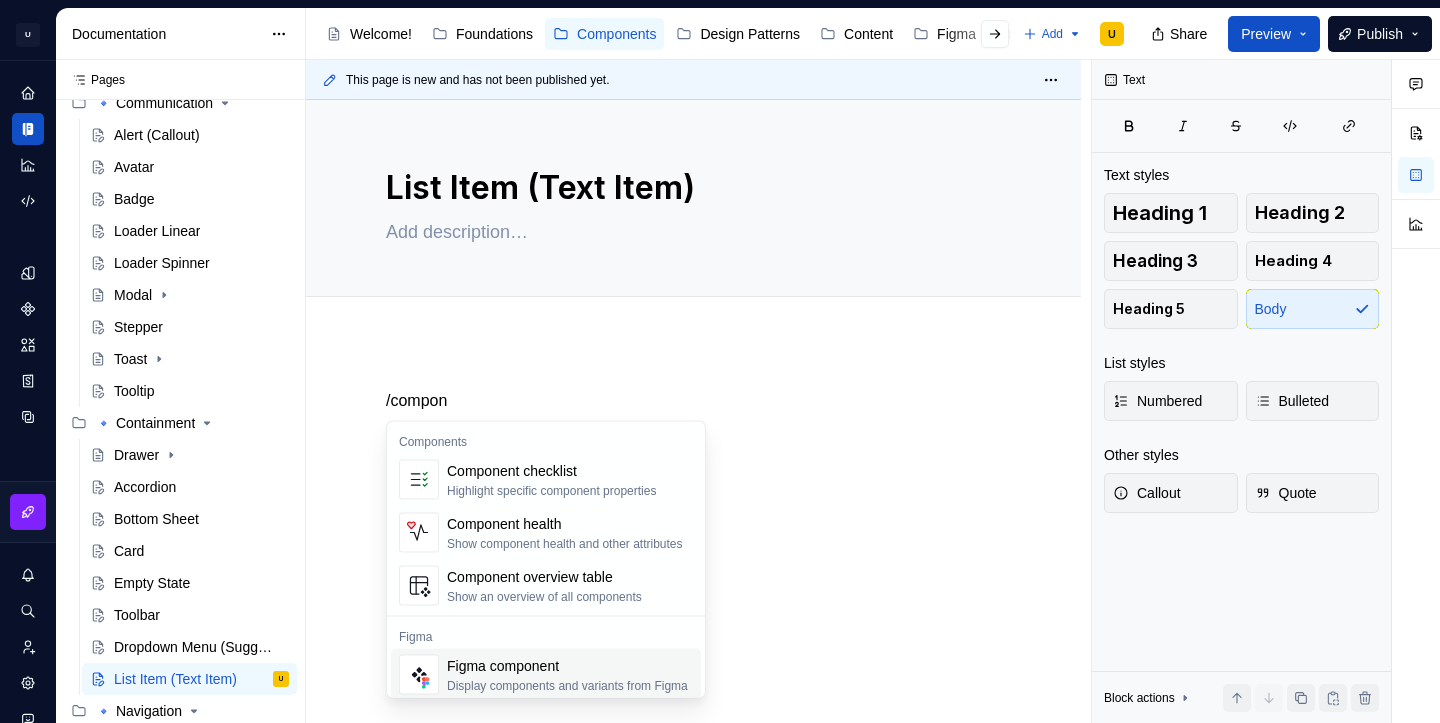 click on "Display components and variants from Figma" at bounding box center [567, 686] 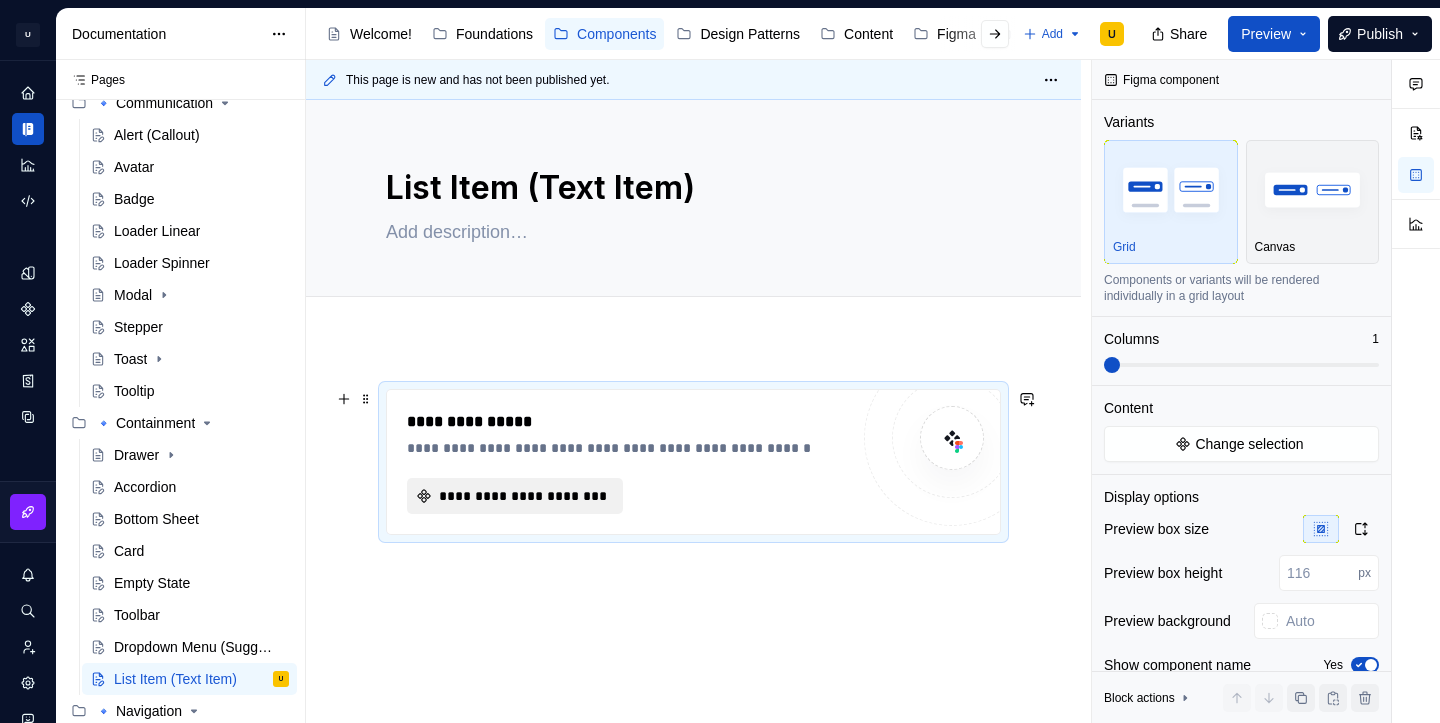 click on "**********" at bounding box center [523, 496] 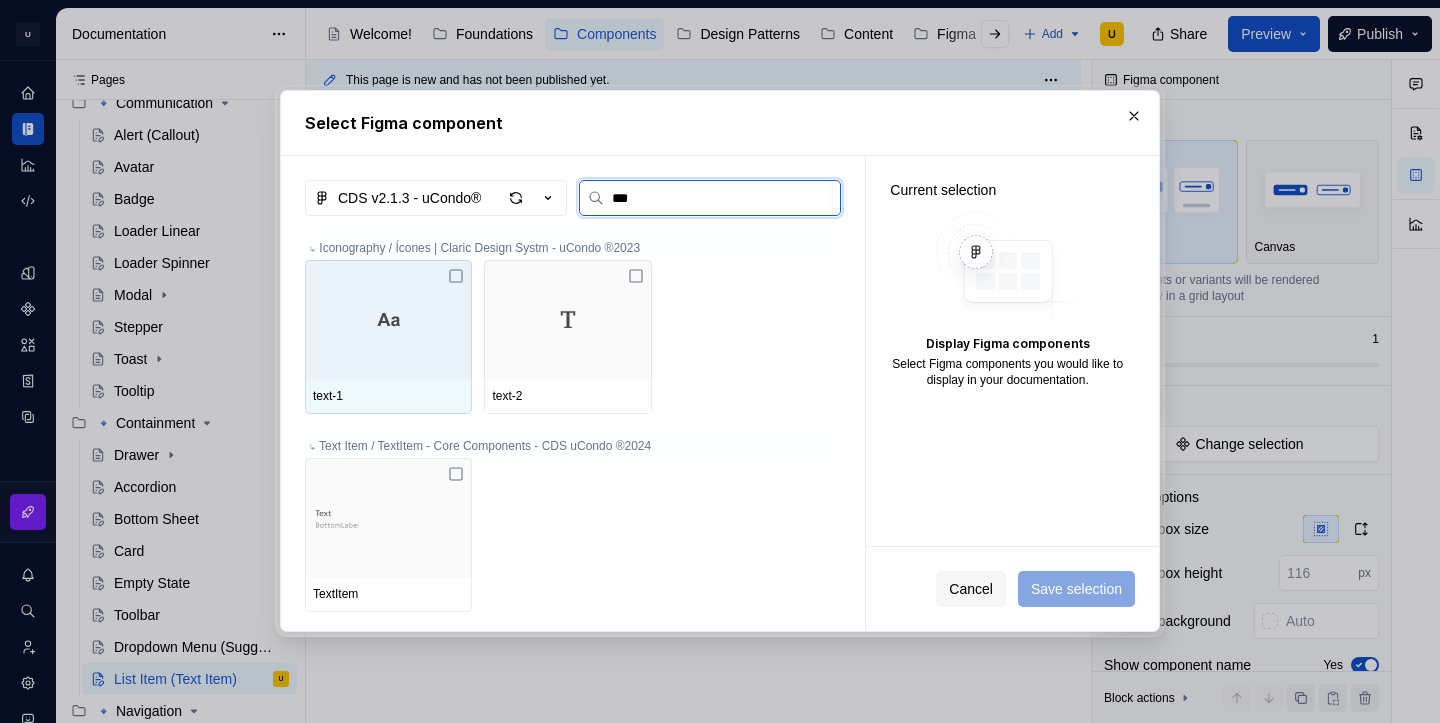 type on "****" 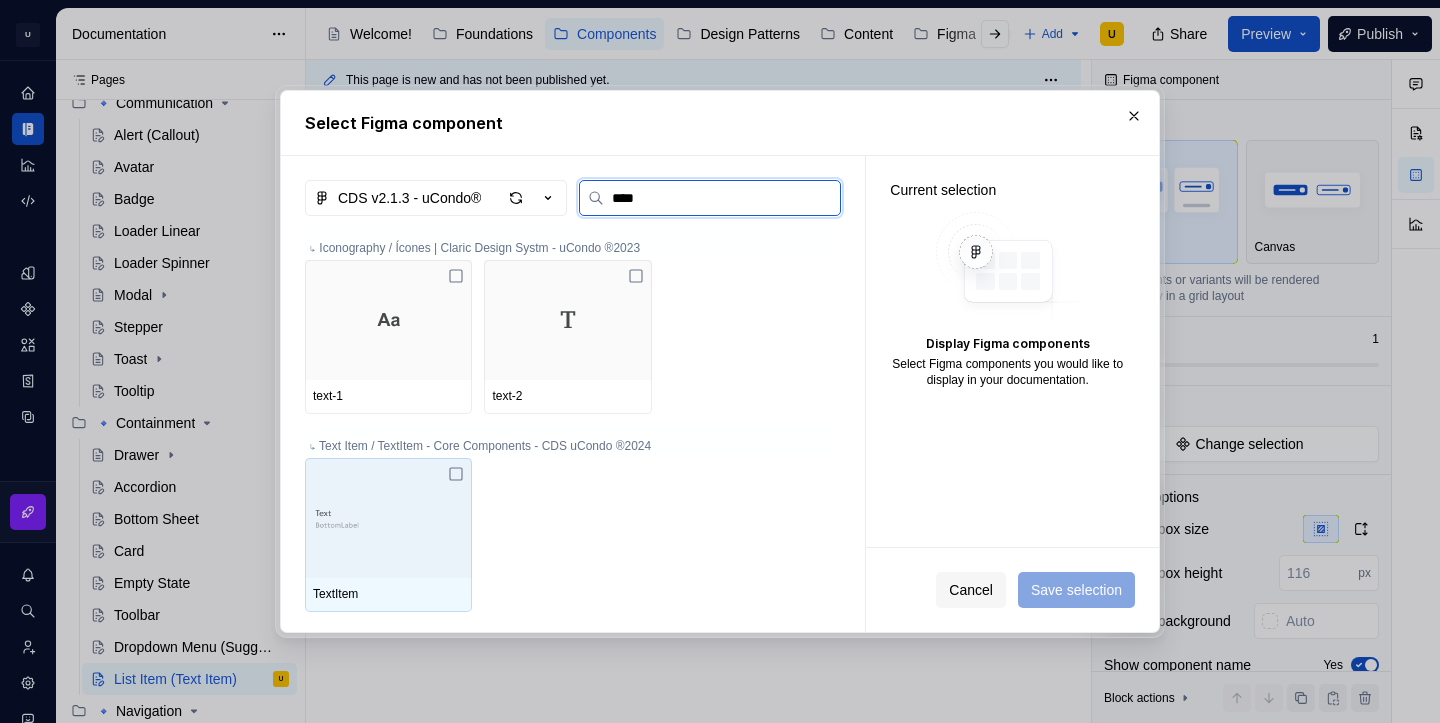 click at bounding box center [388, 518] 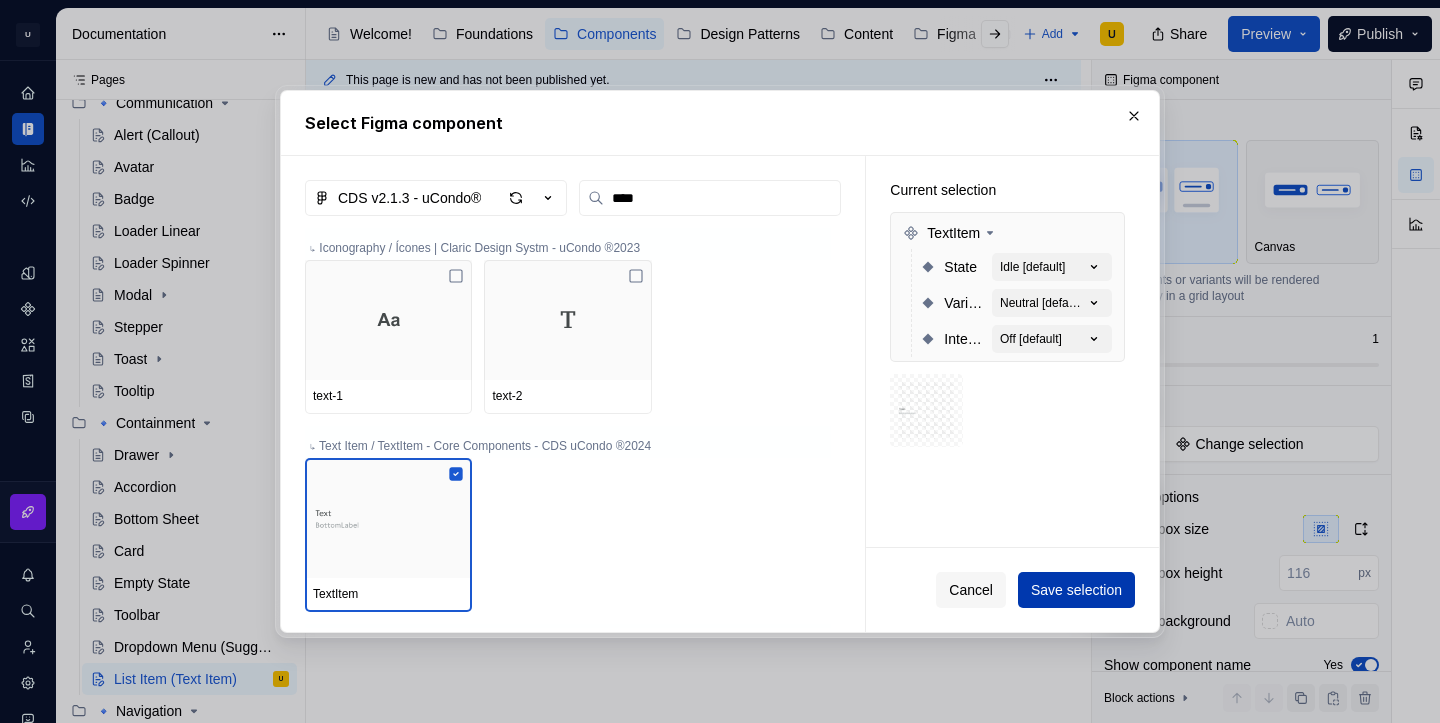 click on "Save selection" at bounding box center [1076, 590] 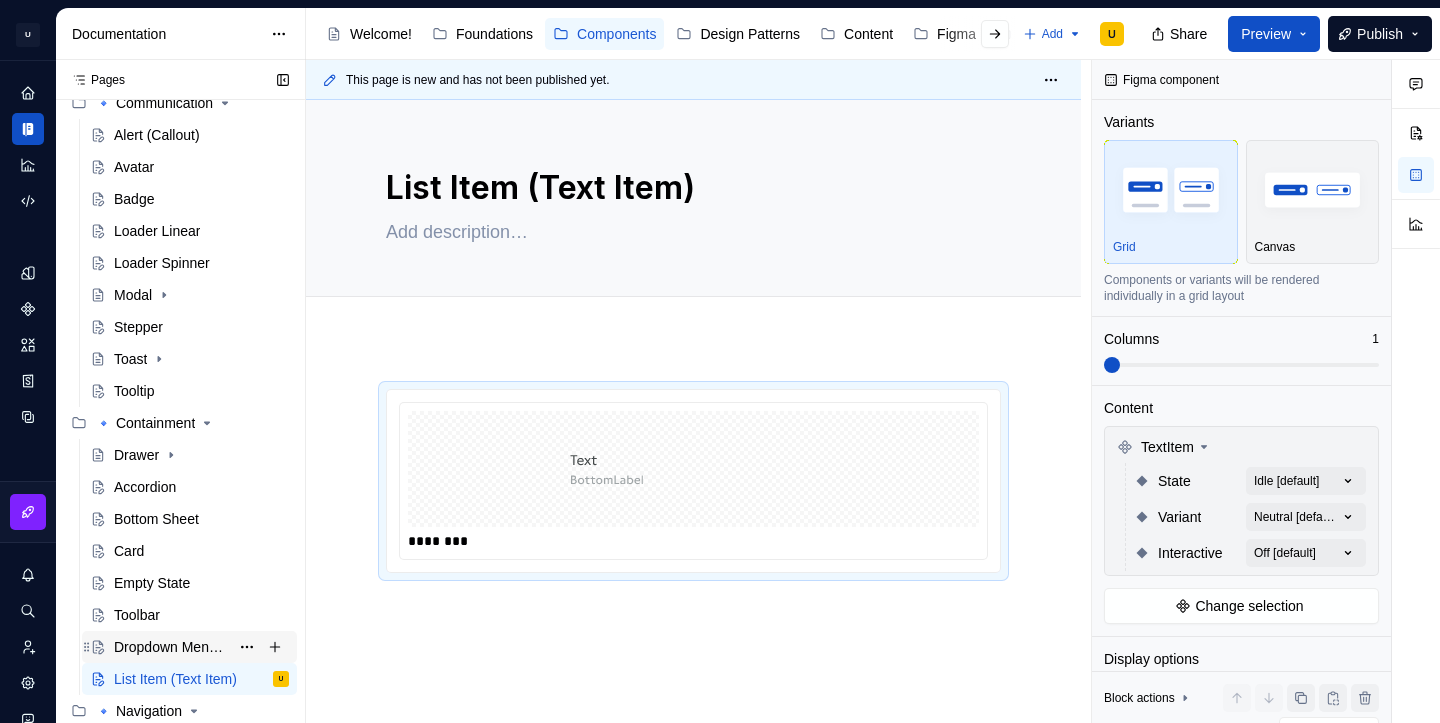 click on "Dropdown Menu (Suggest)" at bounding box center [171, 647] 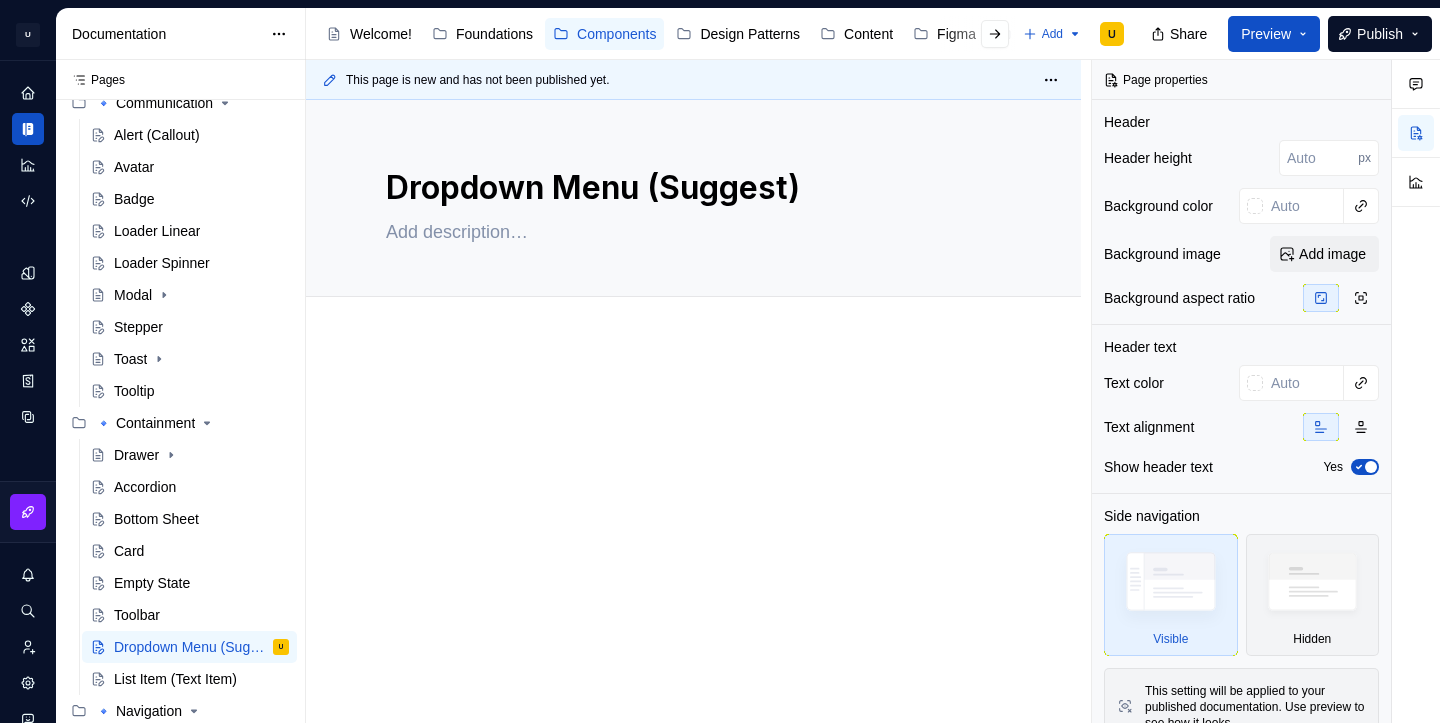 click at bounding box center [693, 523] 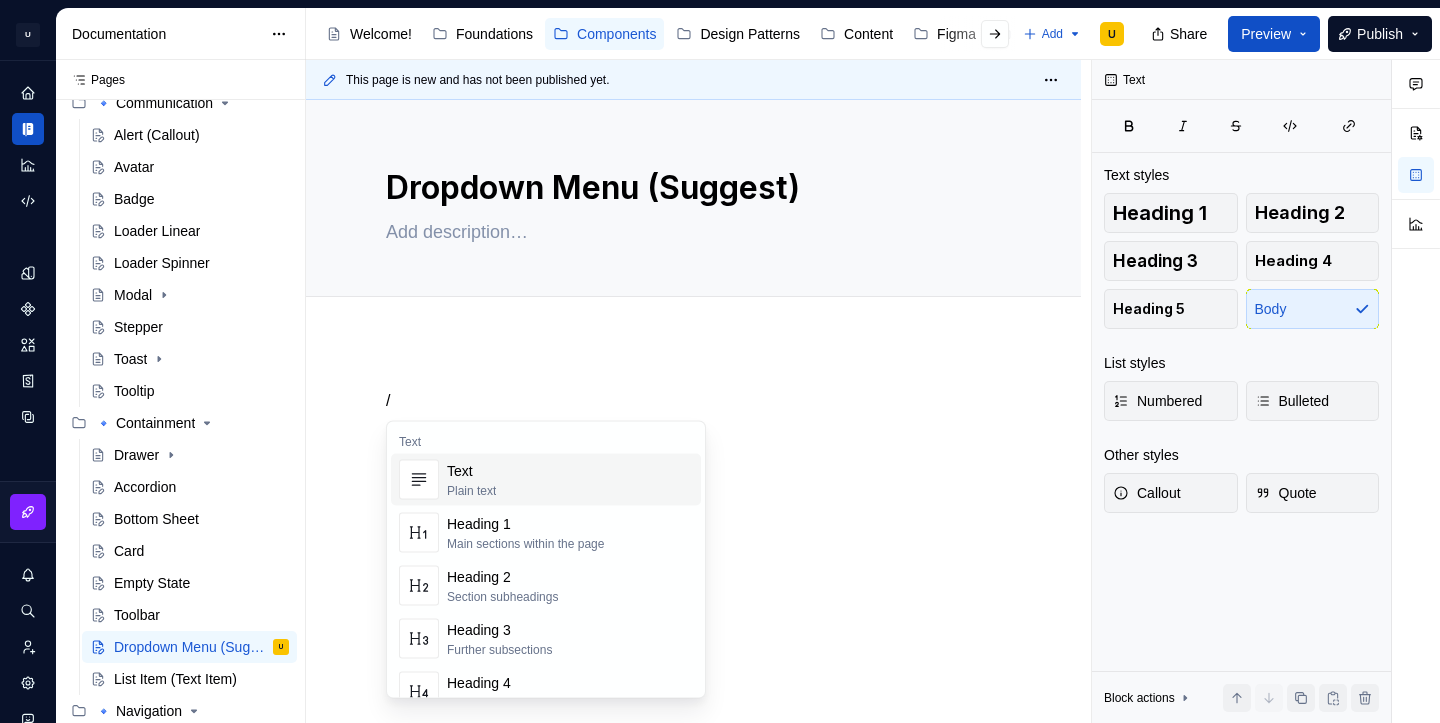type 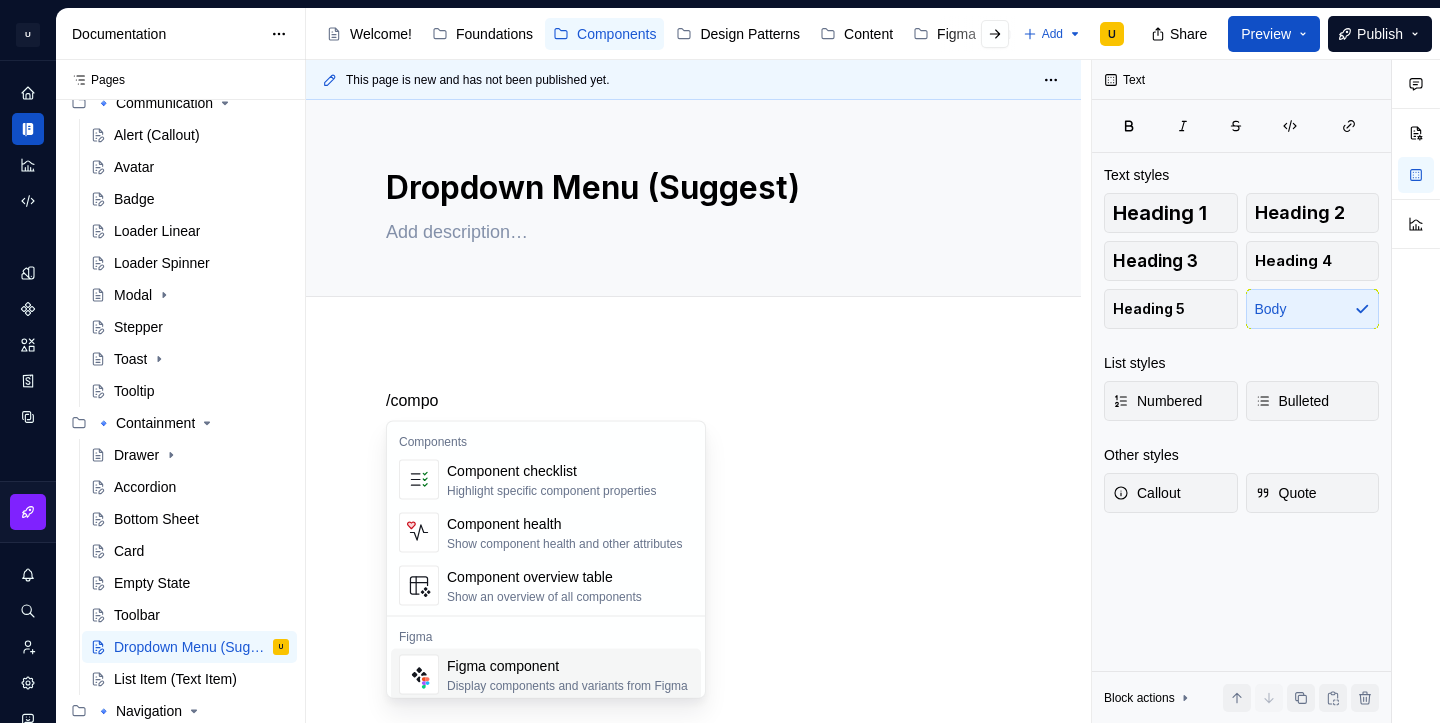 click on "Figma component" at bounding box center (567, 666) 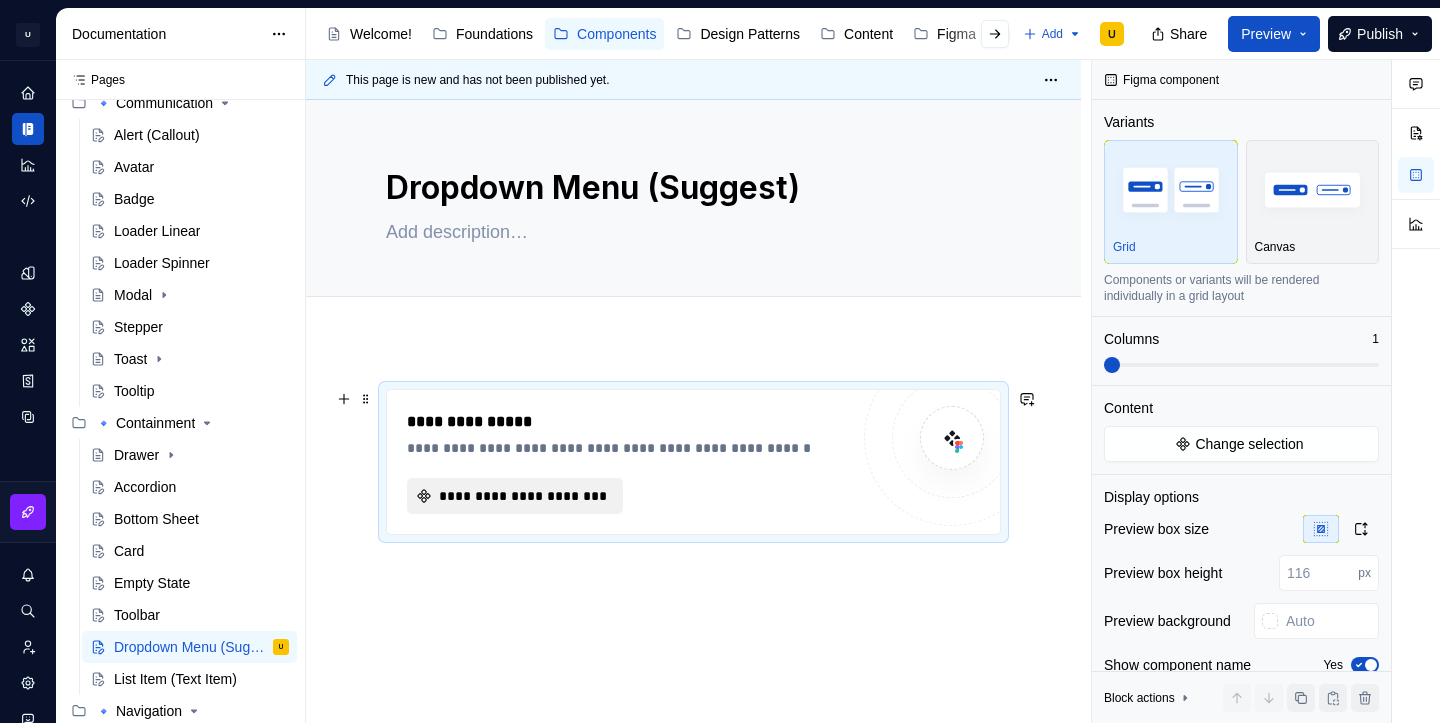 click on "**********" at bounding box center (523, 496) 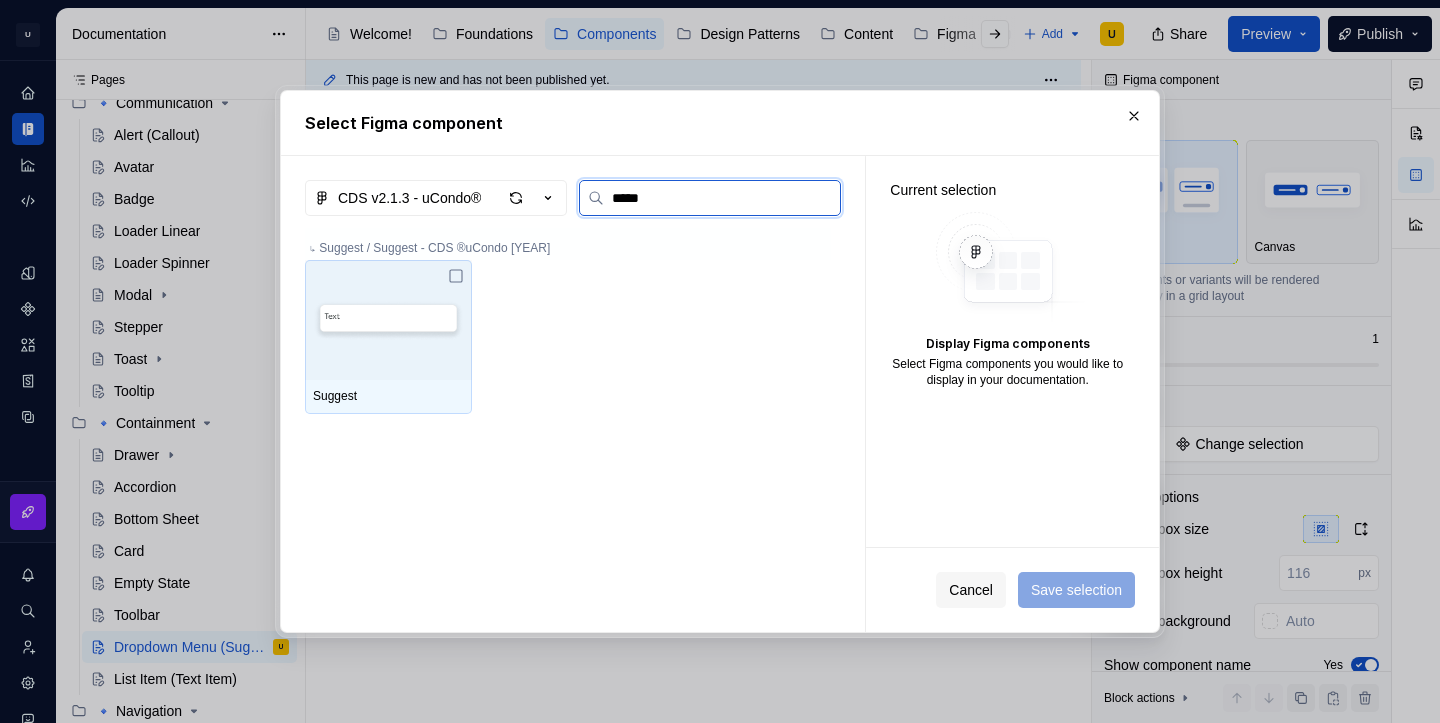 type on "******" 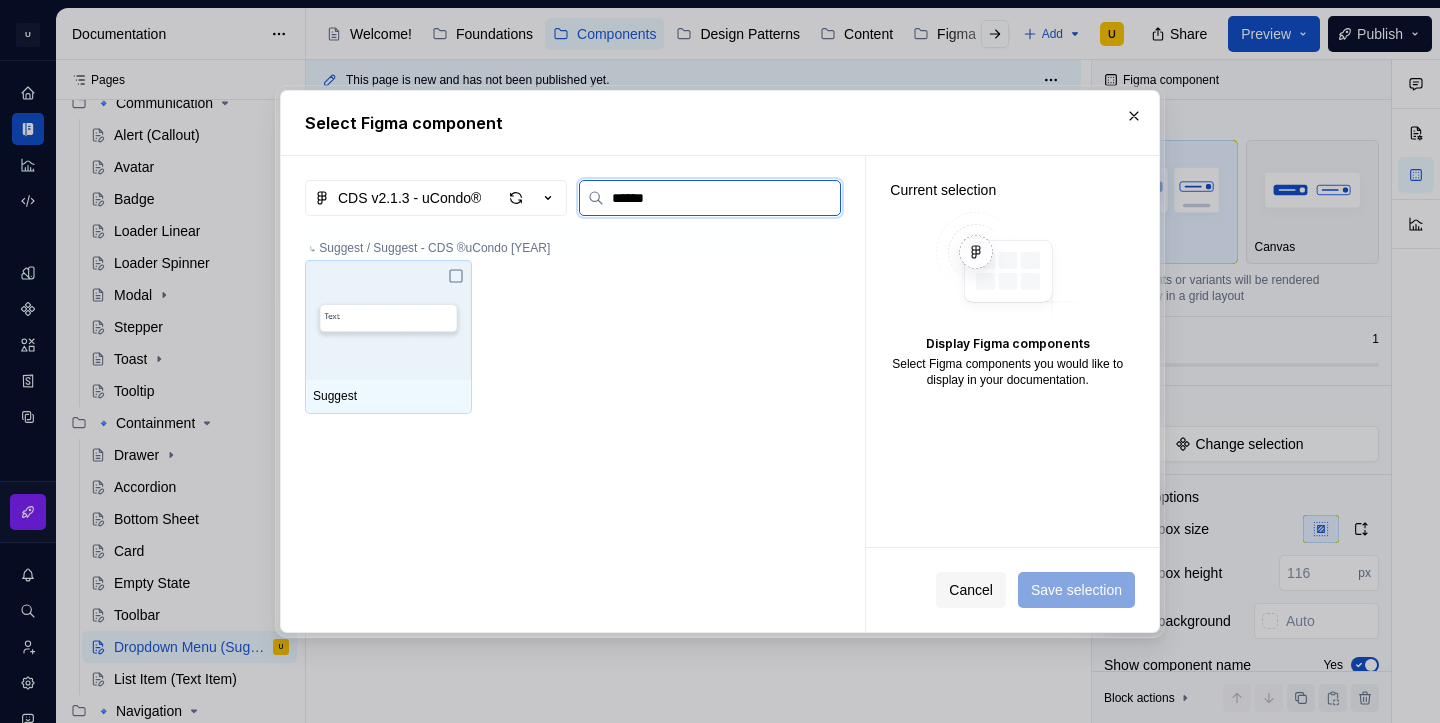 click on "Suggest" at bounding box center [388, 397] 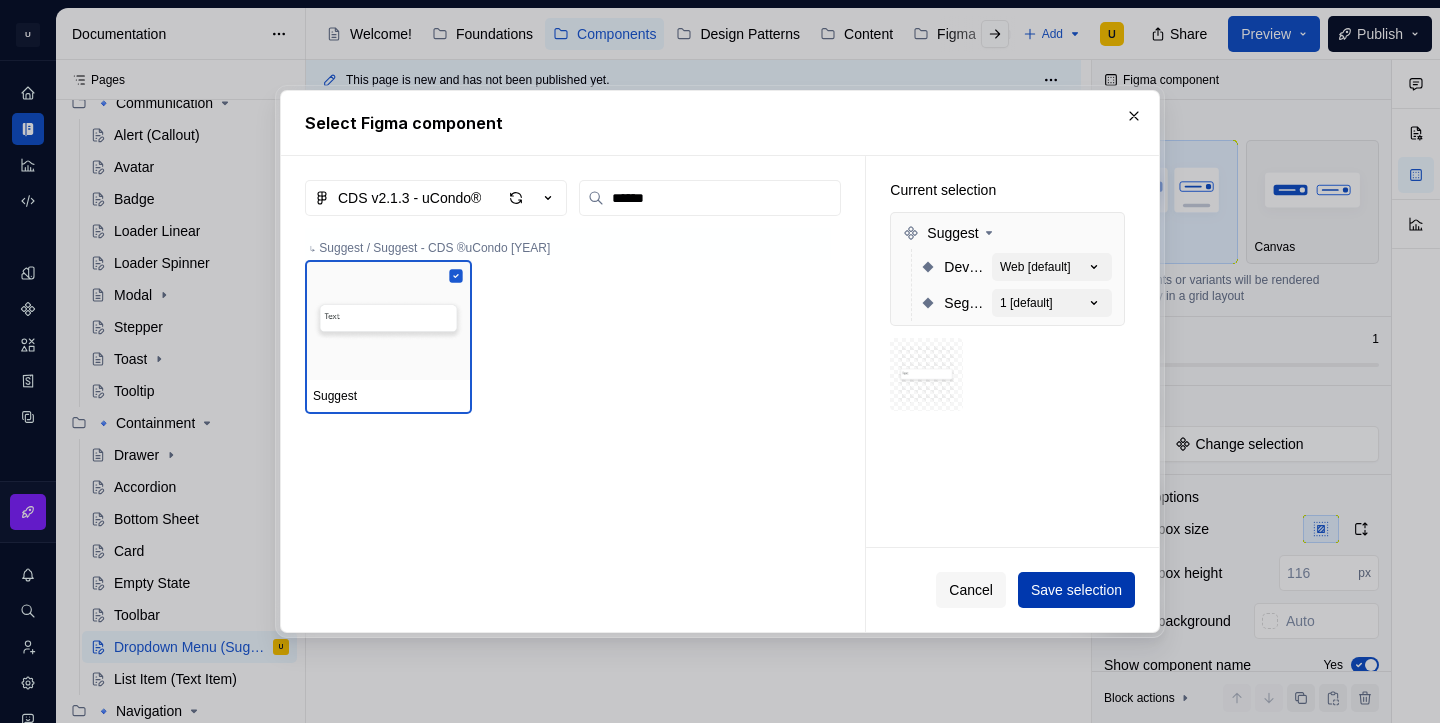 click on "Save selection" at bounding box center [1076, 590] 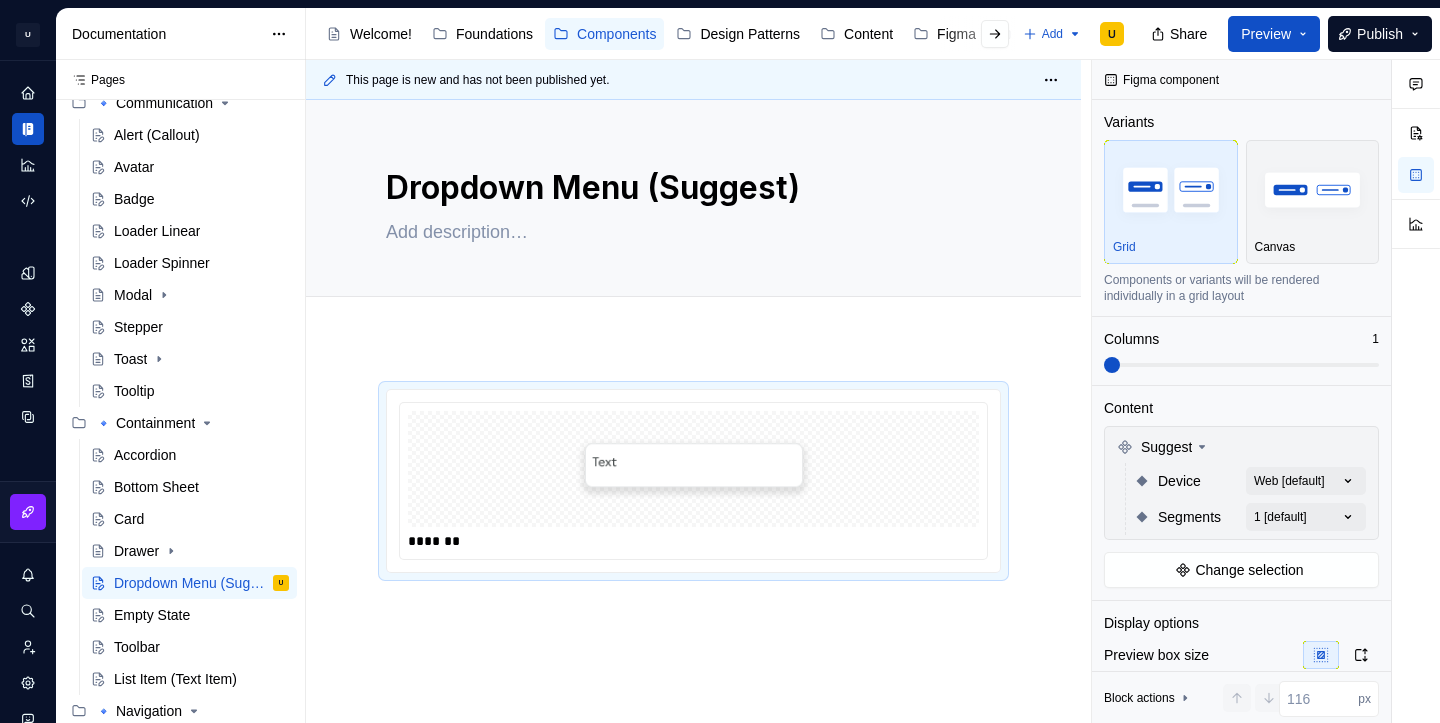 click on "*******" at bounding box center [693, 577] 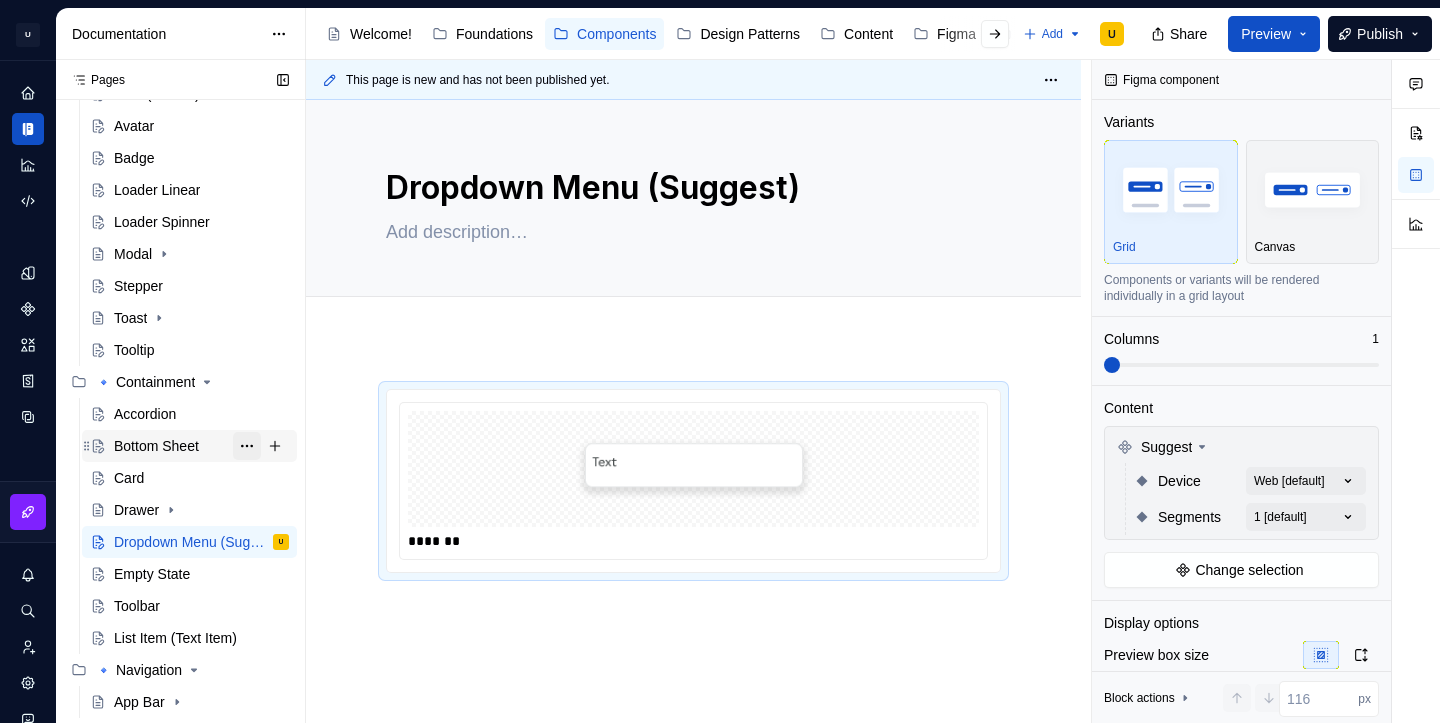 scroll, scrollTop: 409, scrollLeft: 0, axis: vertical 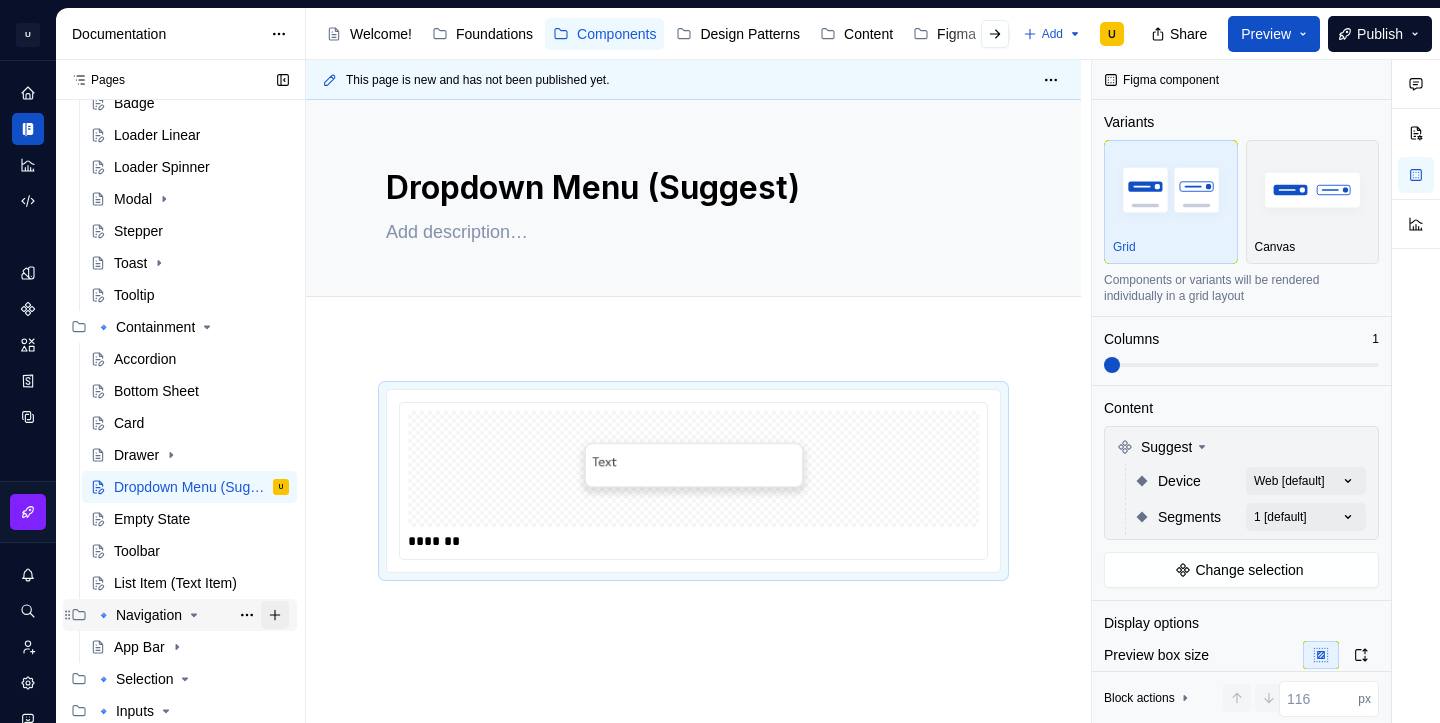 click at bounding box center [275, 615] 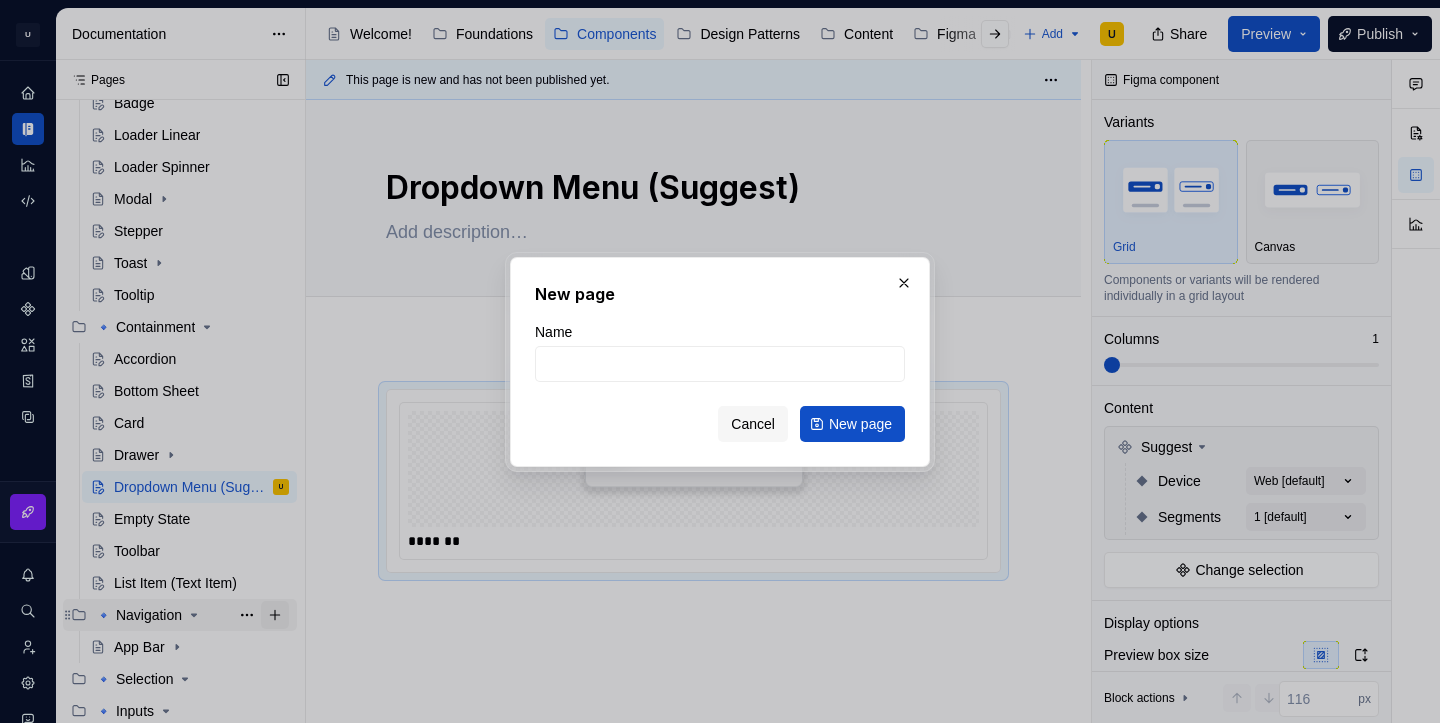 type on "B" 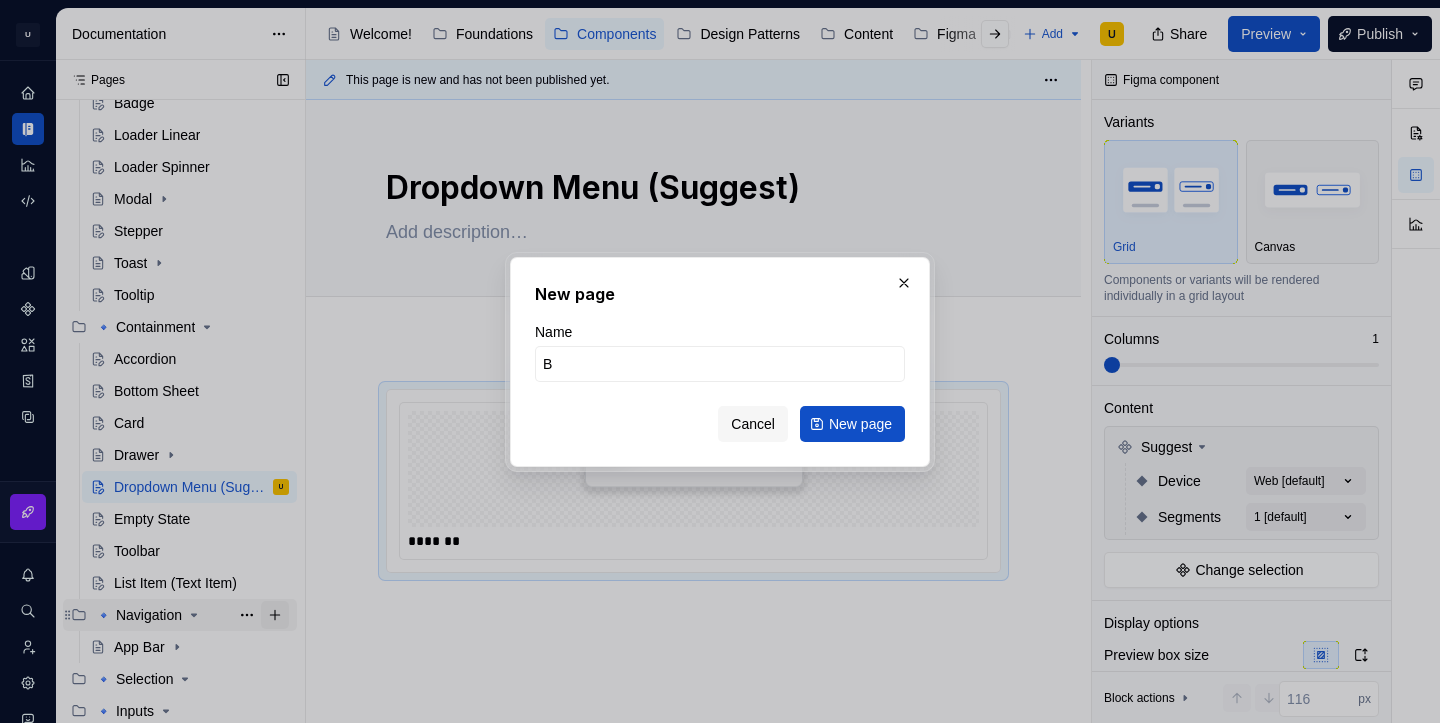 type on "*" 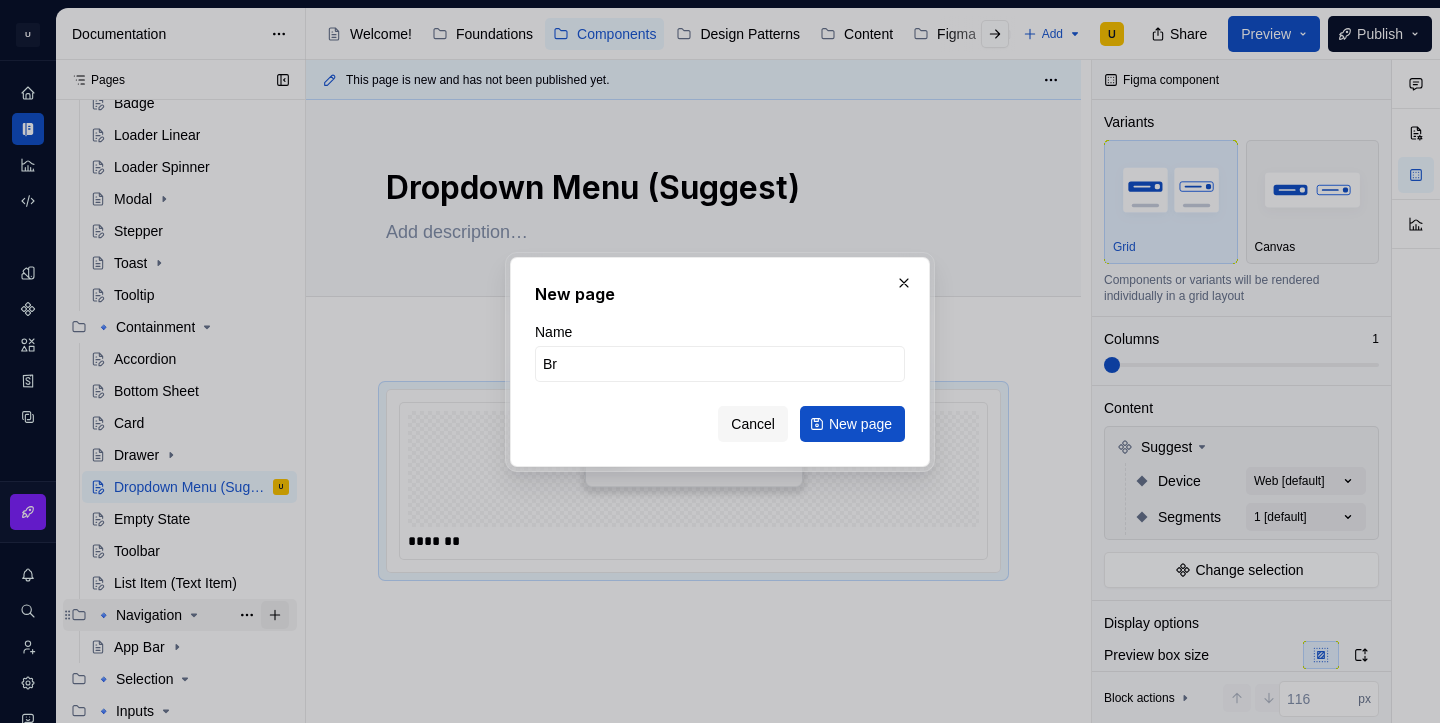 type on "*" 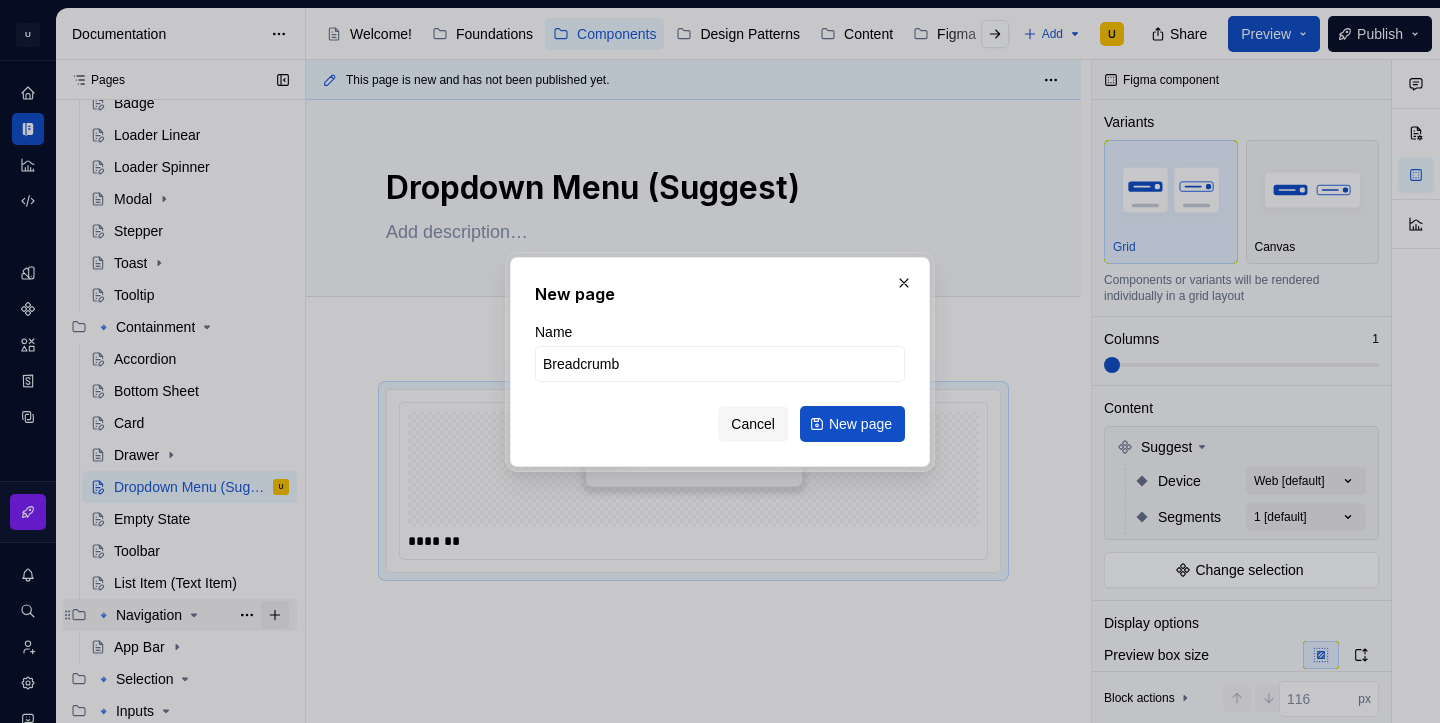 type on "Breadcrumbs" 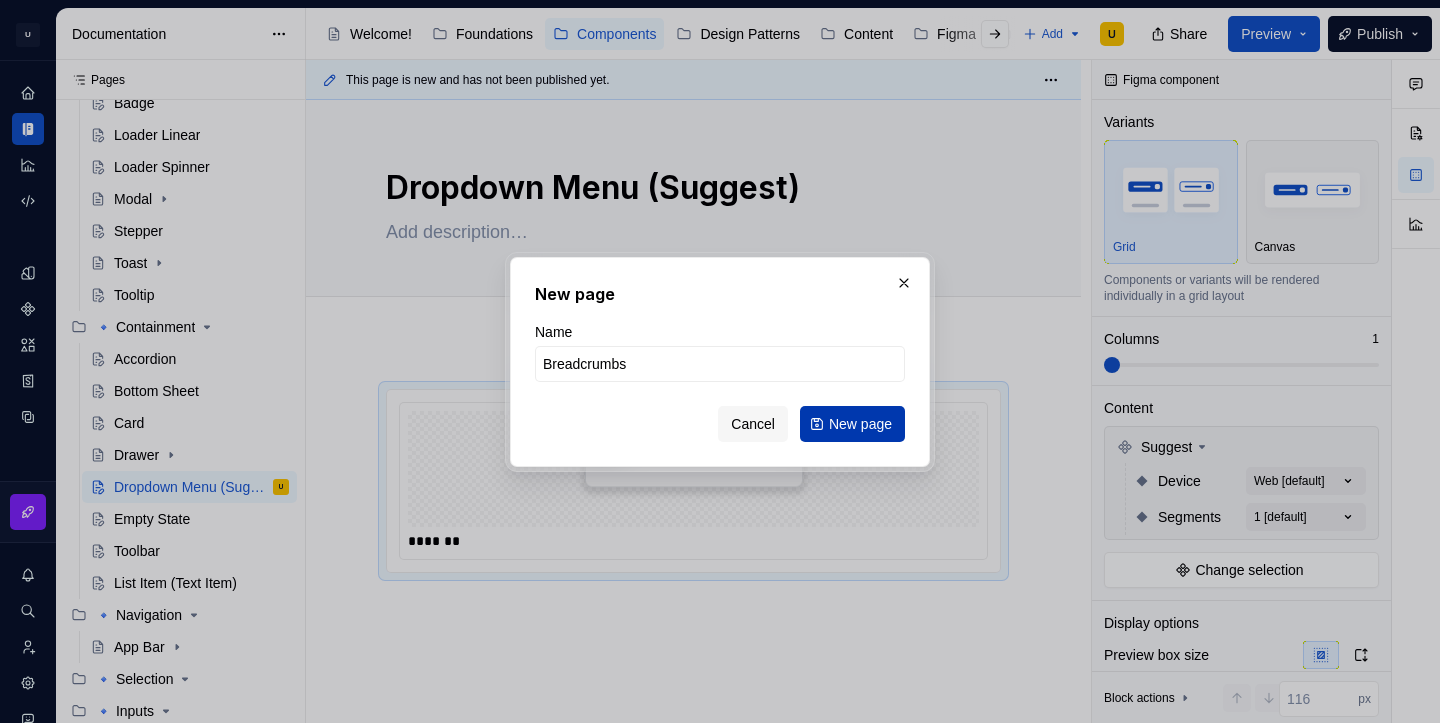 click on "New page" at bounding box center (860, 424) 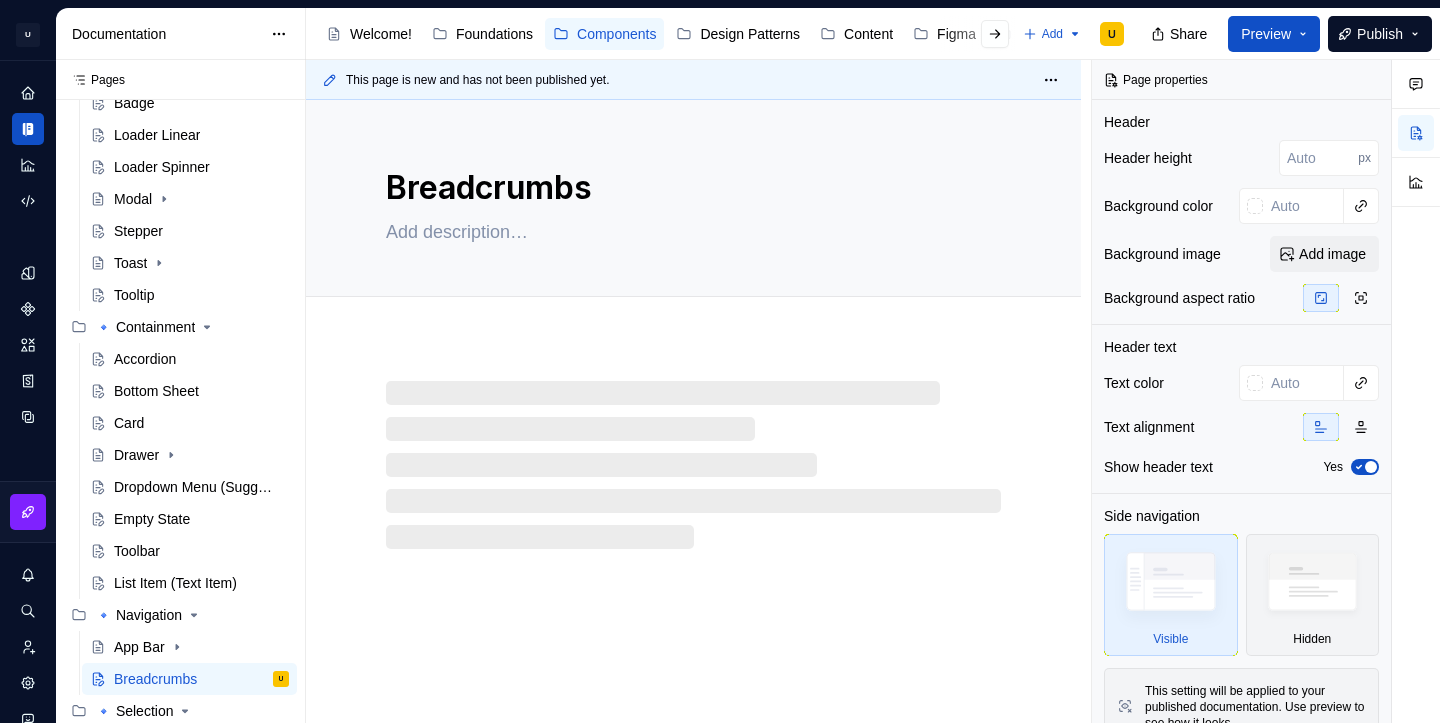 type on "*" 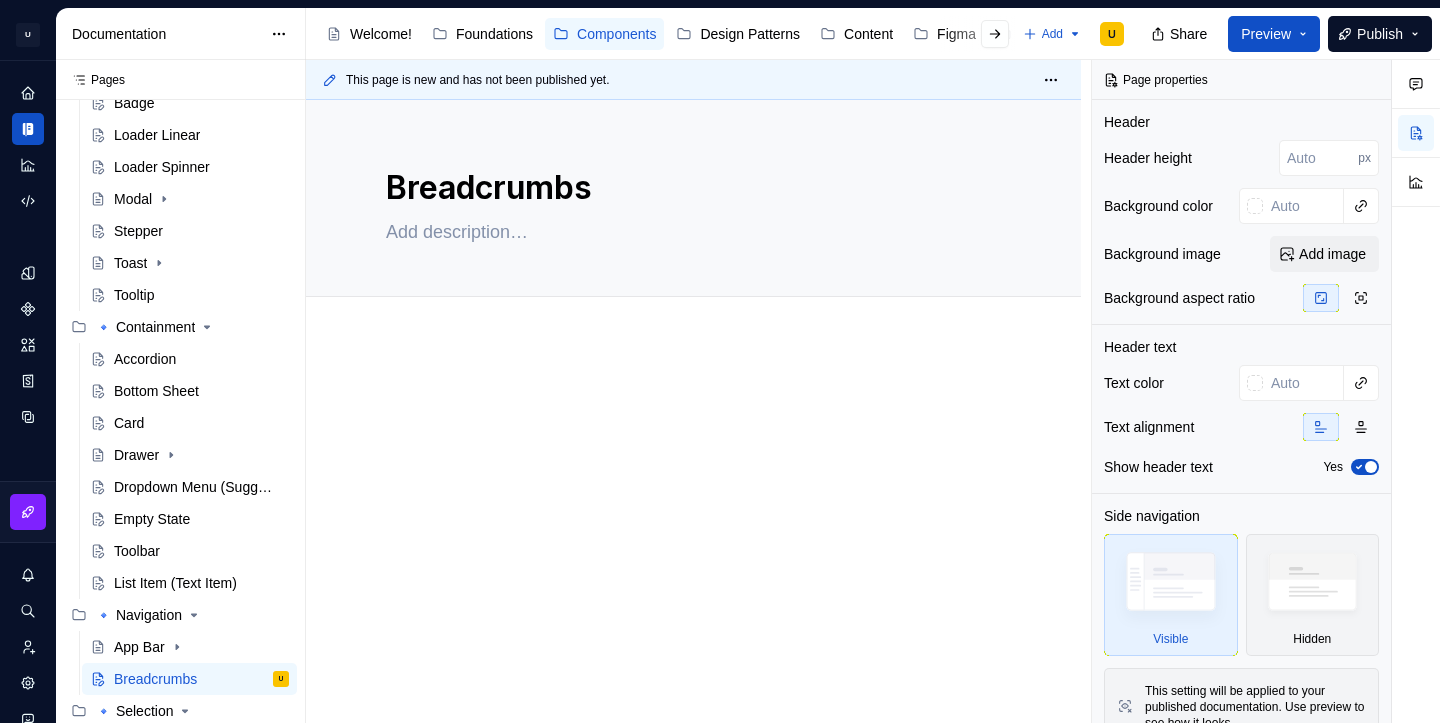 click at bounding box center (693, 523) 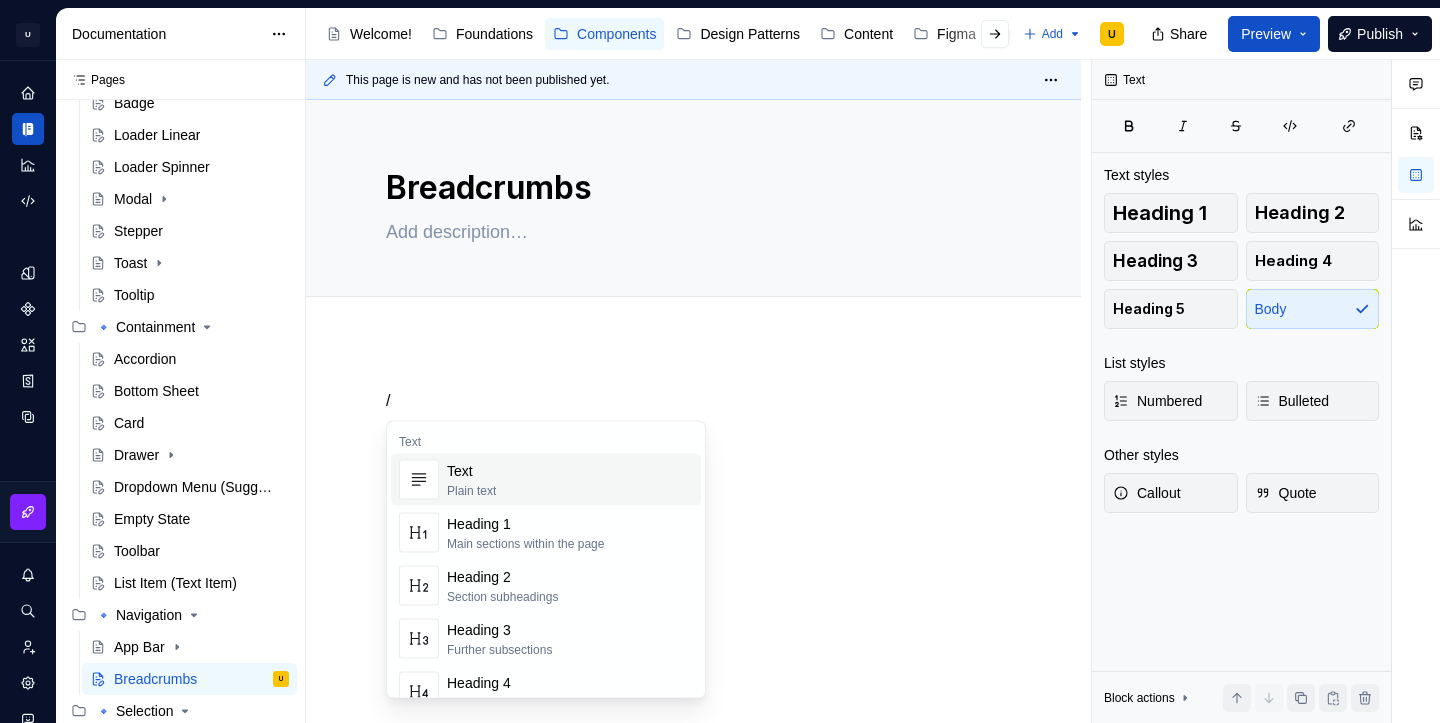 type 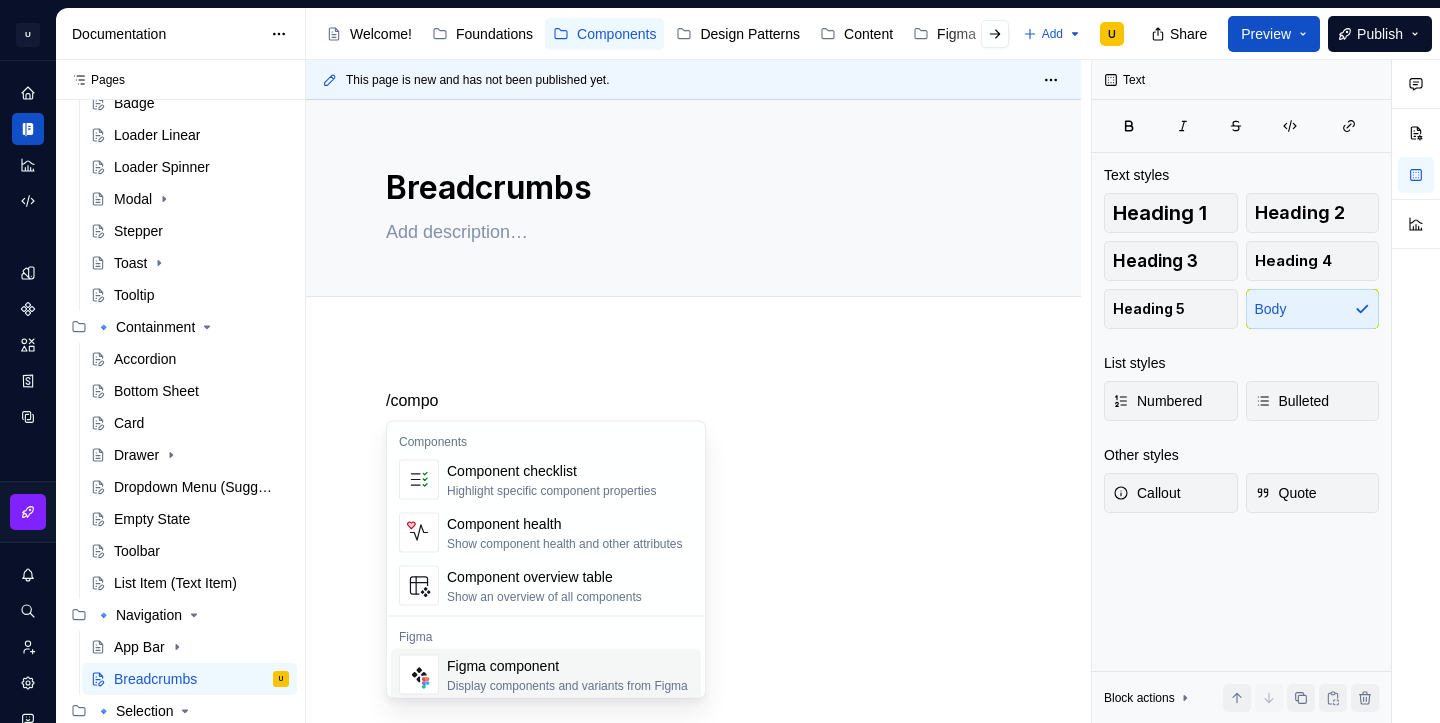 click on "Figma component" at bounding box center [567, 666] 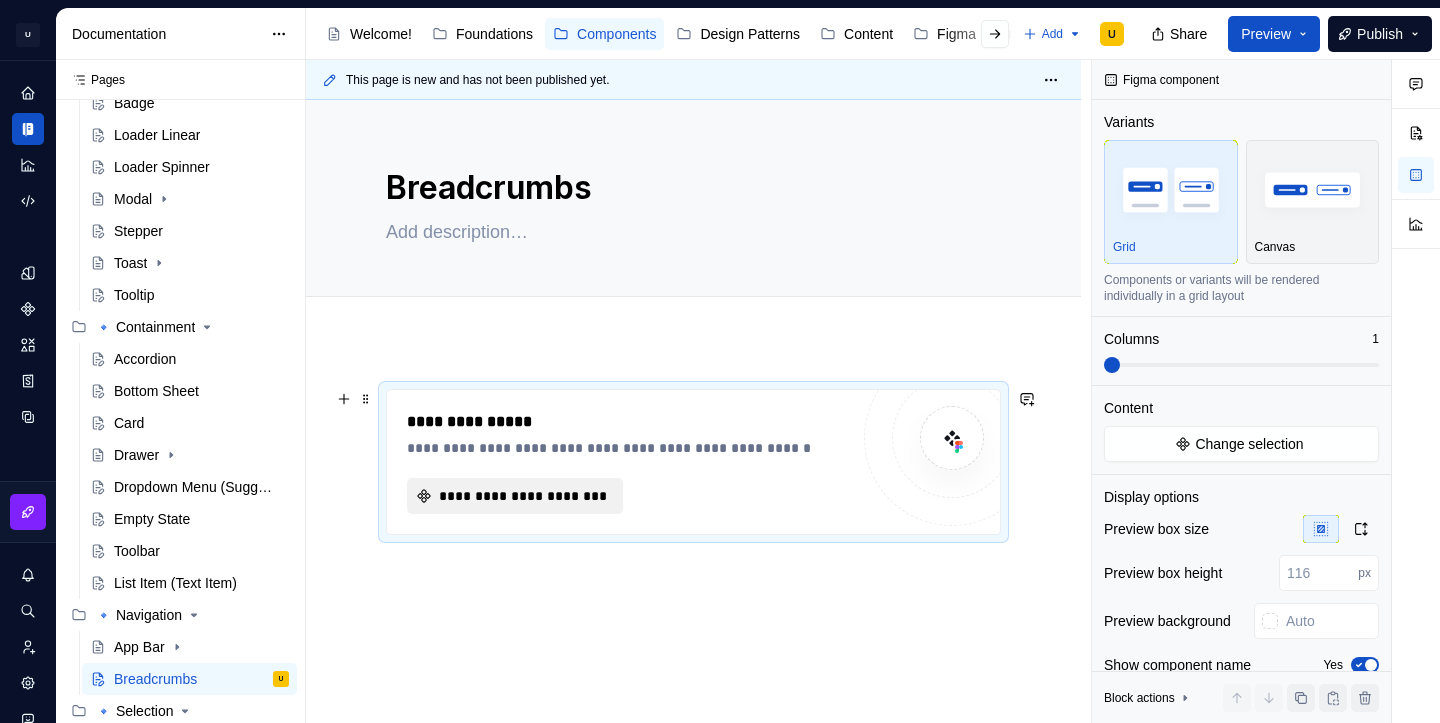 click on "**********" at bounding box center (523, 496) 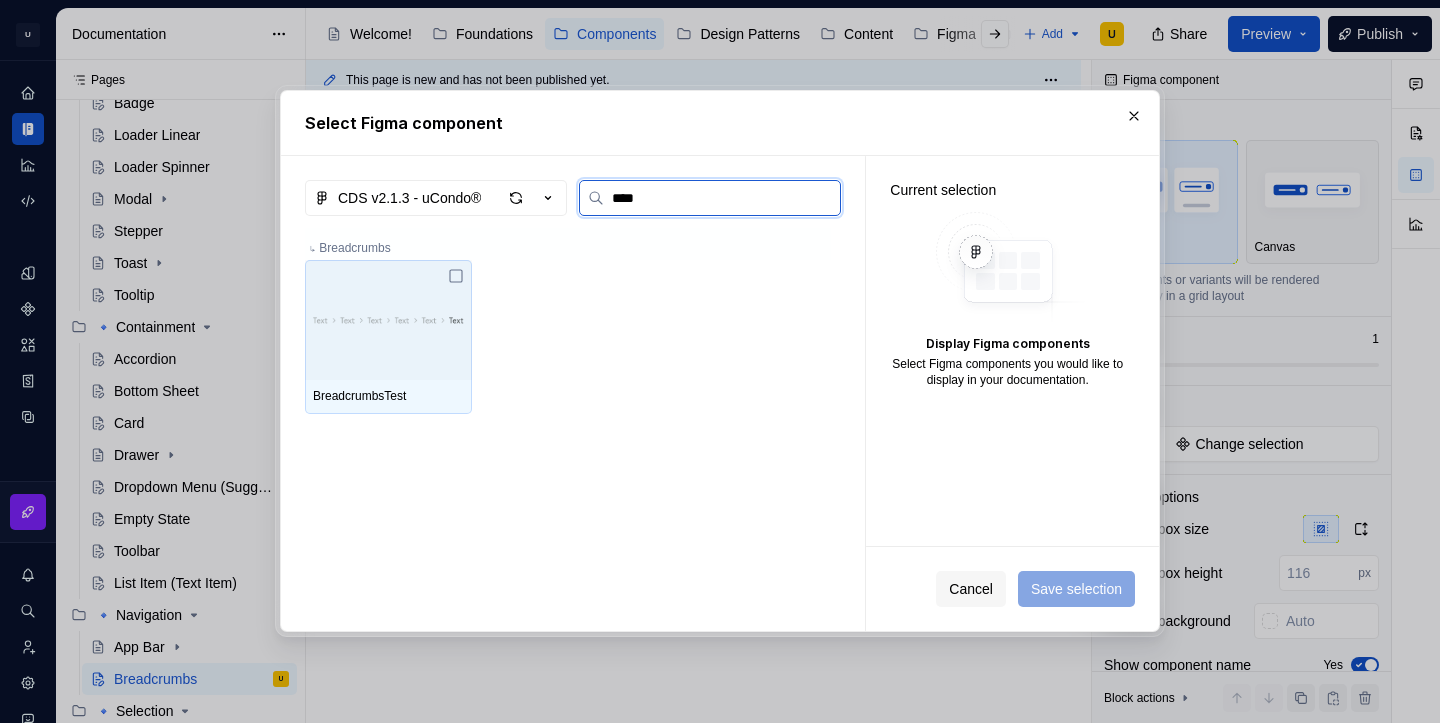type on "*****" 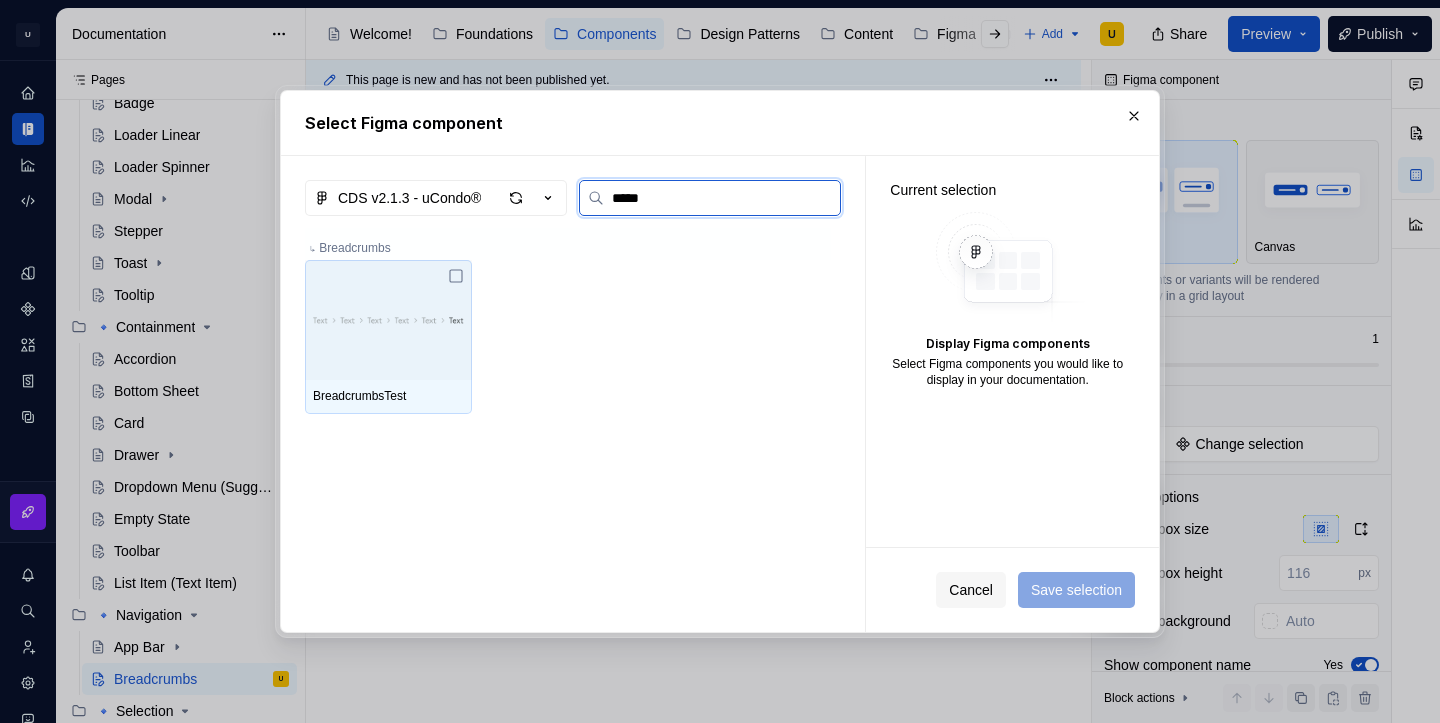 click at bounding box center (388, 320) 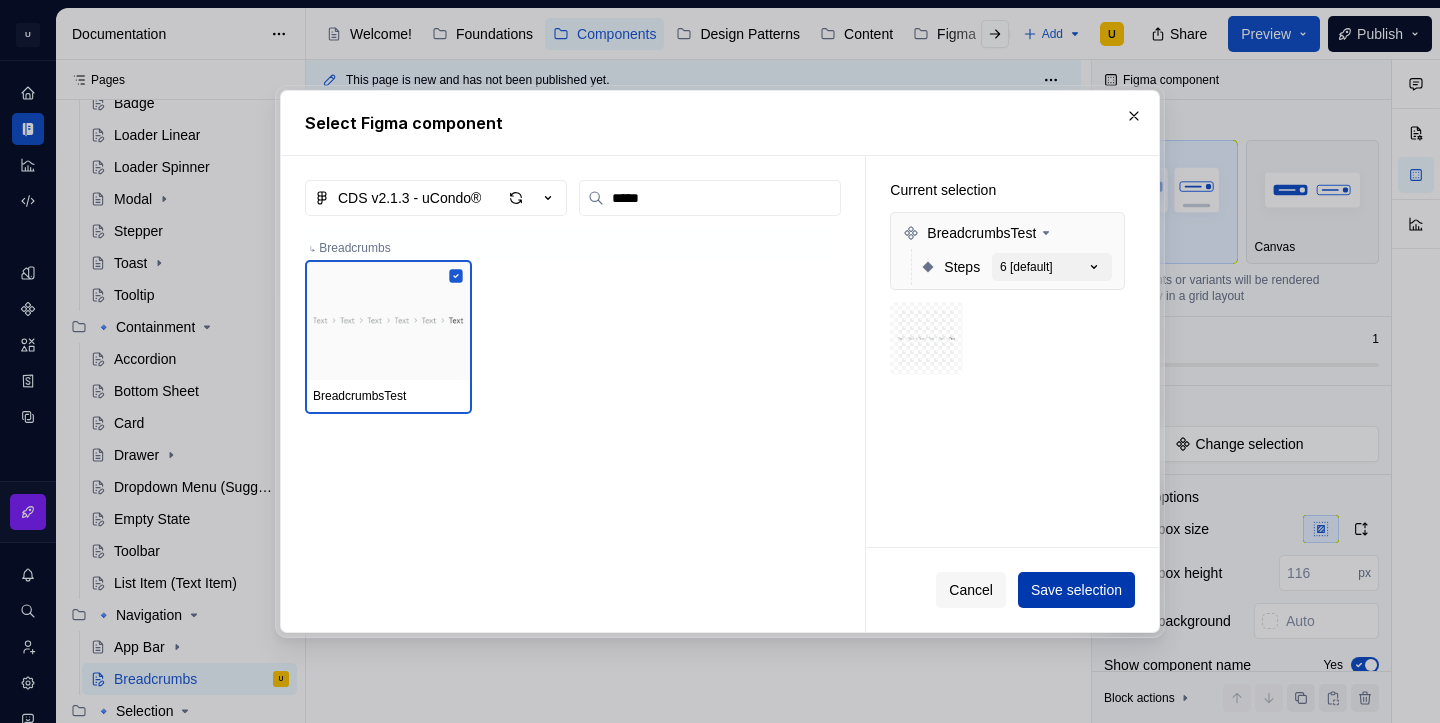 click on "Save selection" at bounding box center [1076, 590] 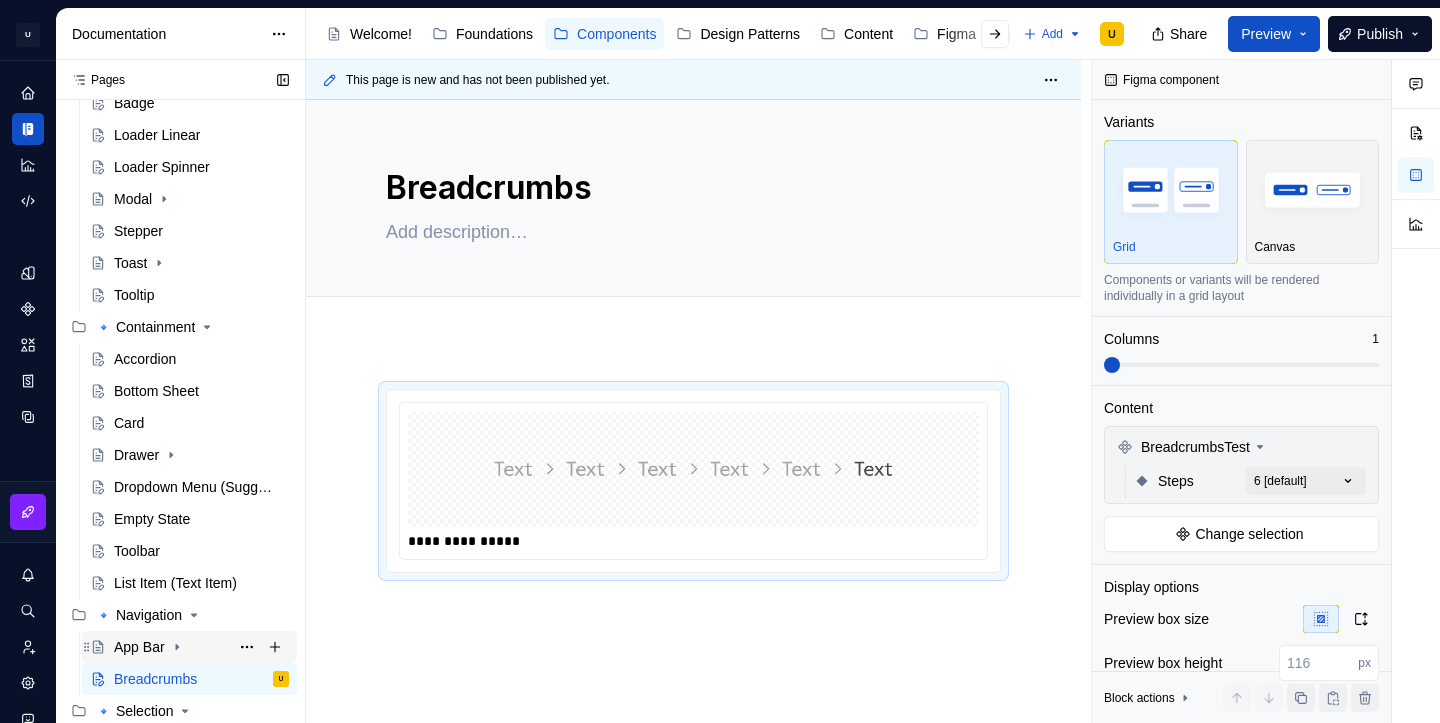 scroll, scrollTop: 441, scrollLeft: 0, axis: vertical 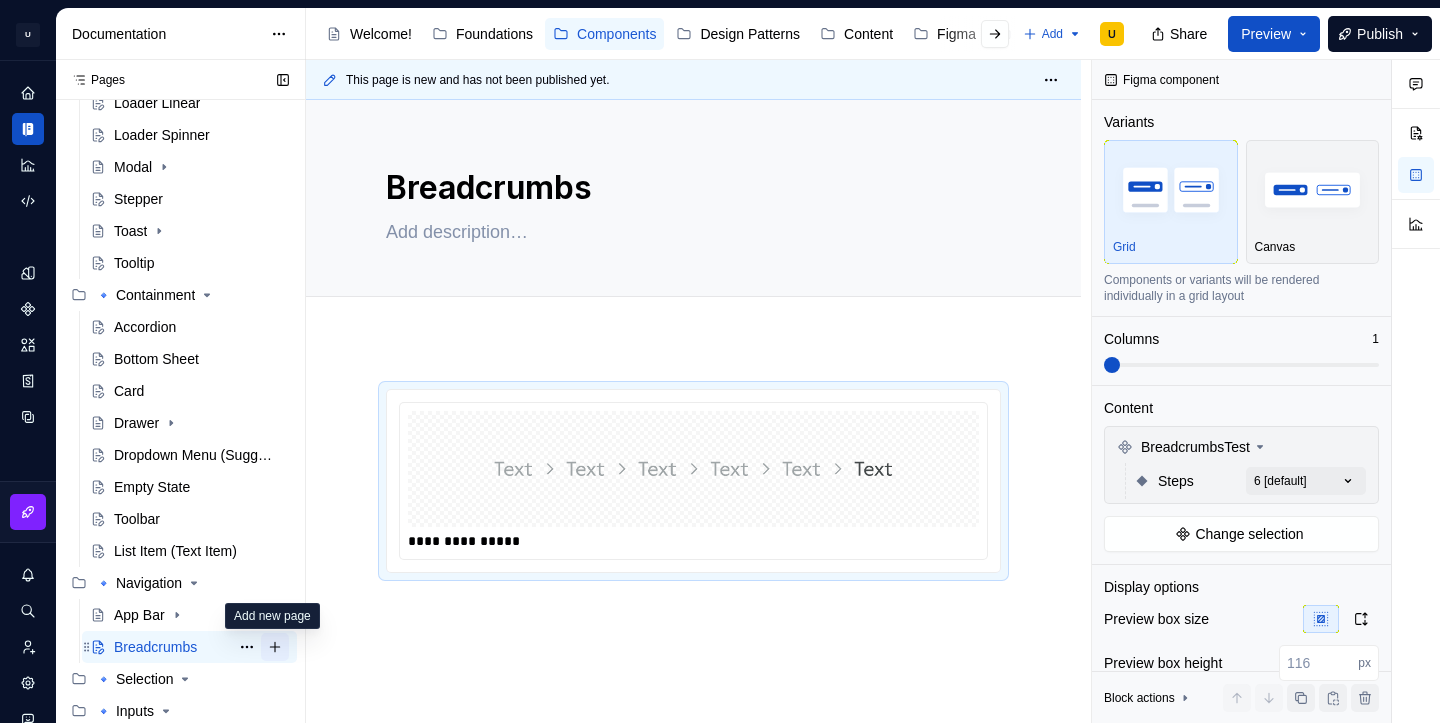 click at bounding box center (275, 647) 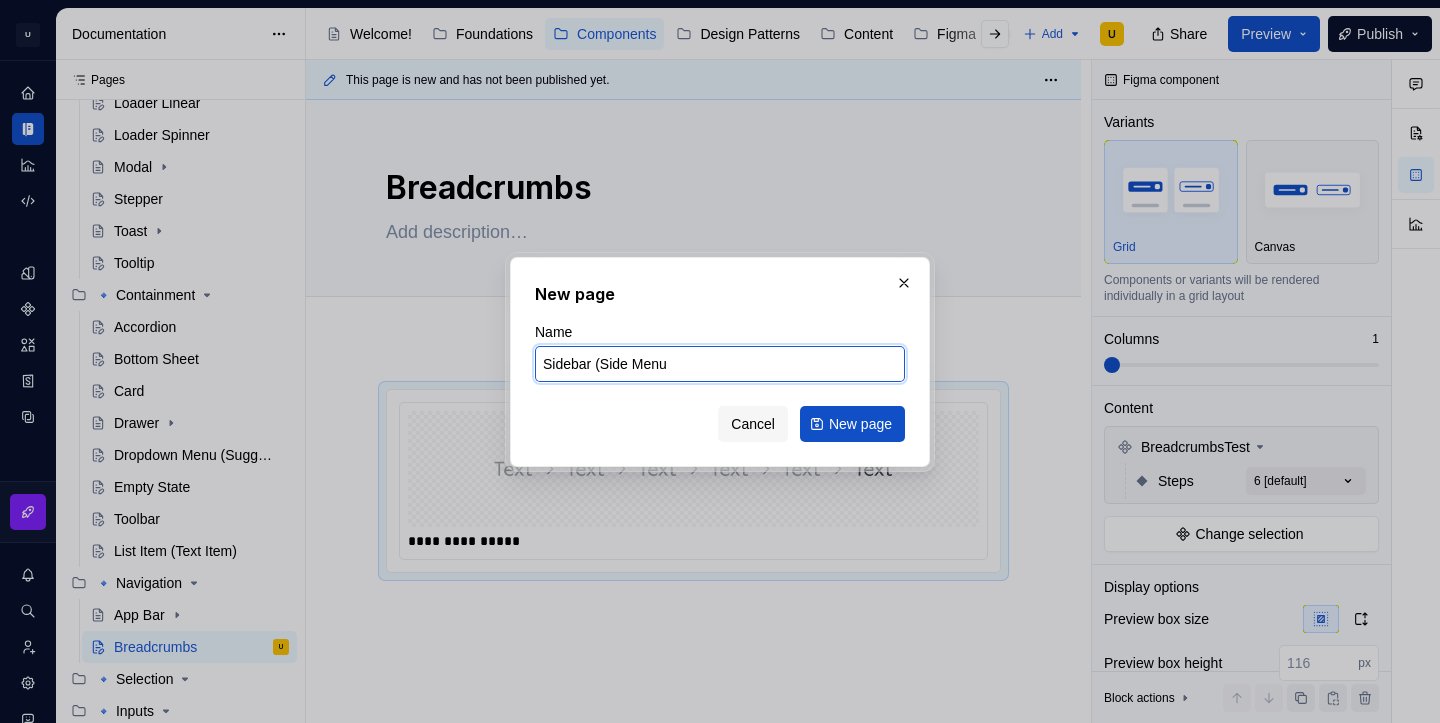 type on "Sidebar (Side Menu)" 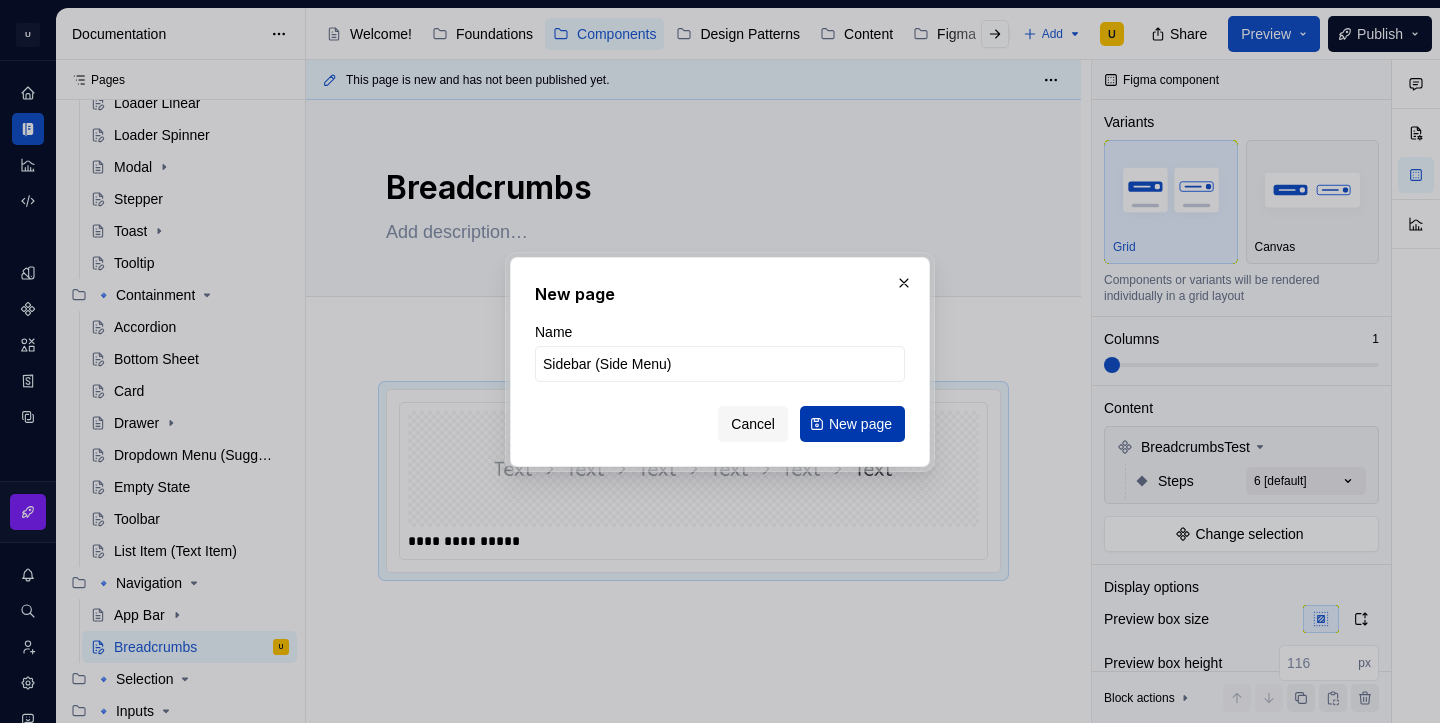 click on "New page" at bounding box center [860, 424] 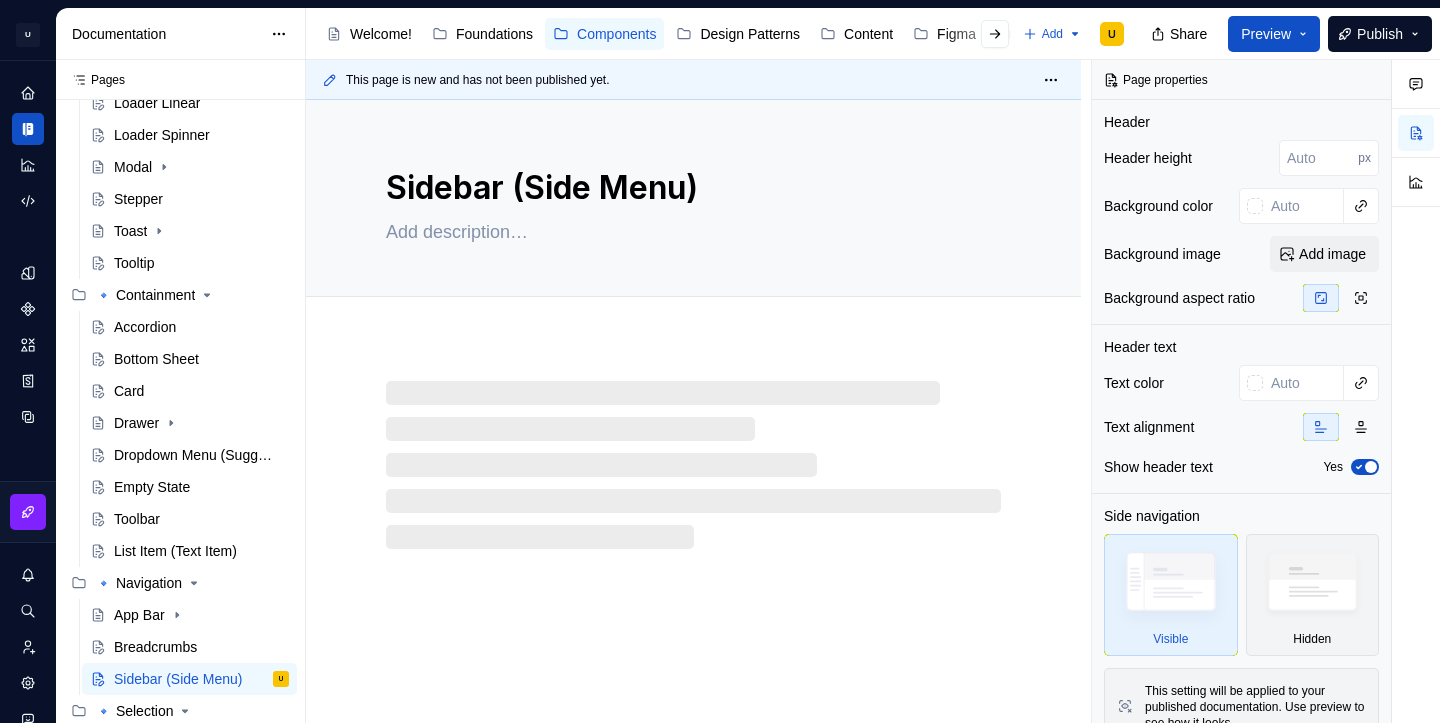 type on "*" 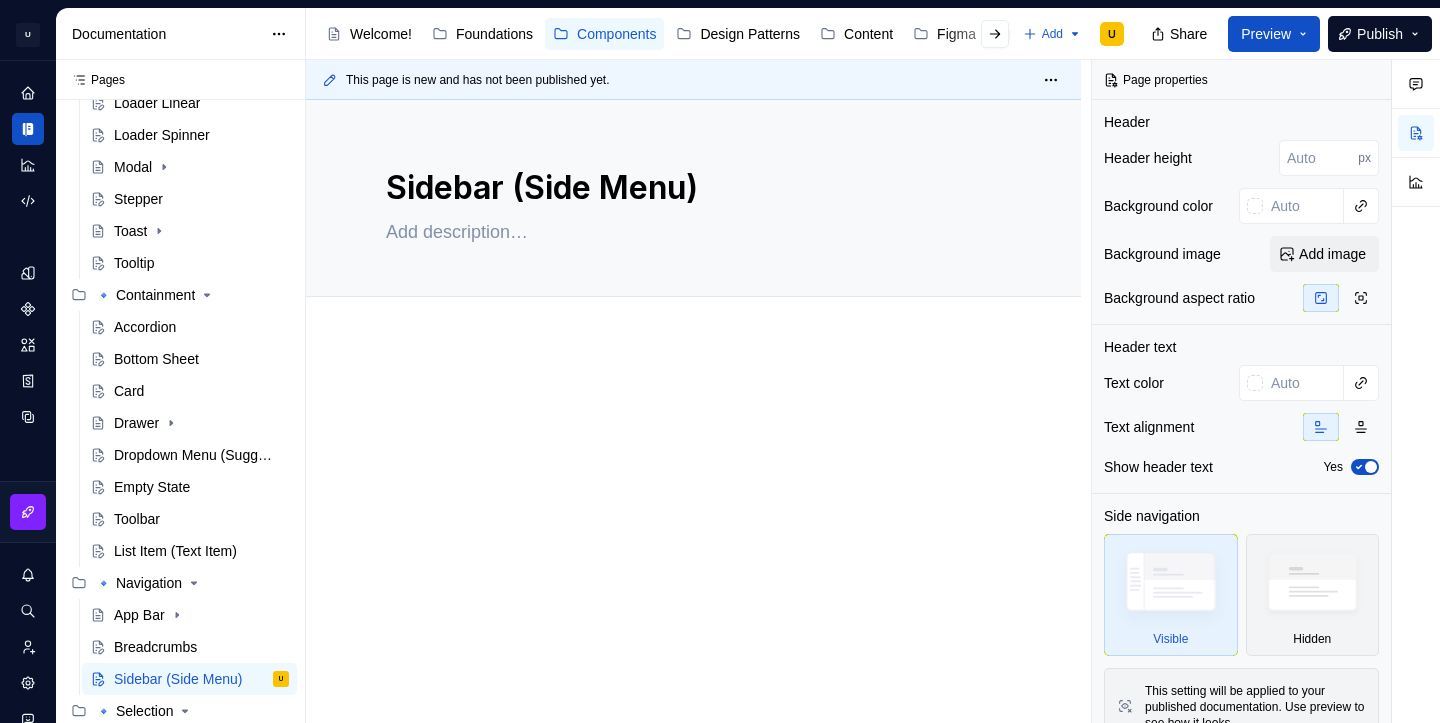 click at bounding box center [693, 523] 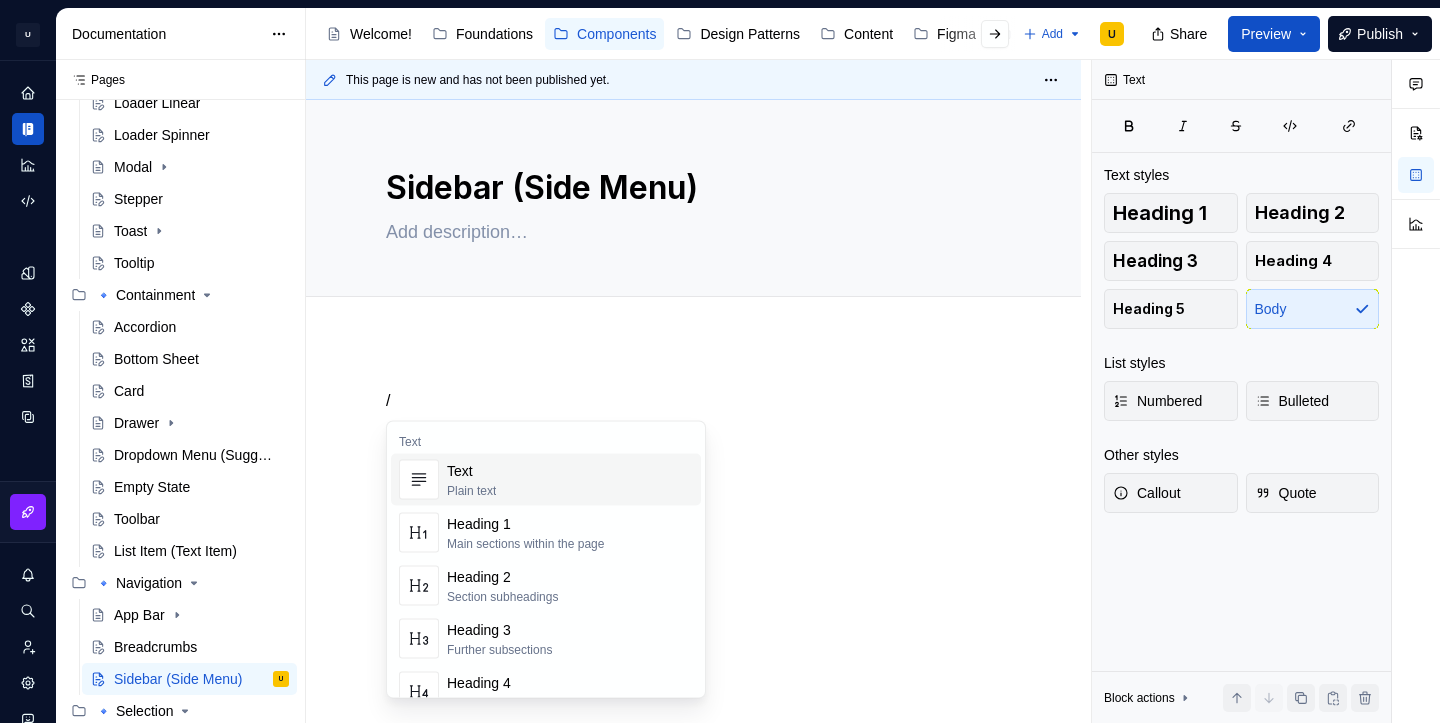 type 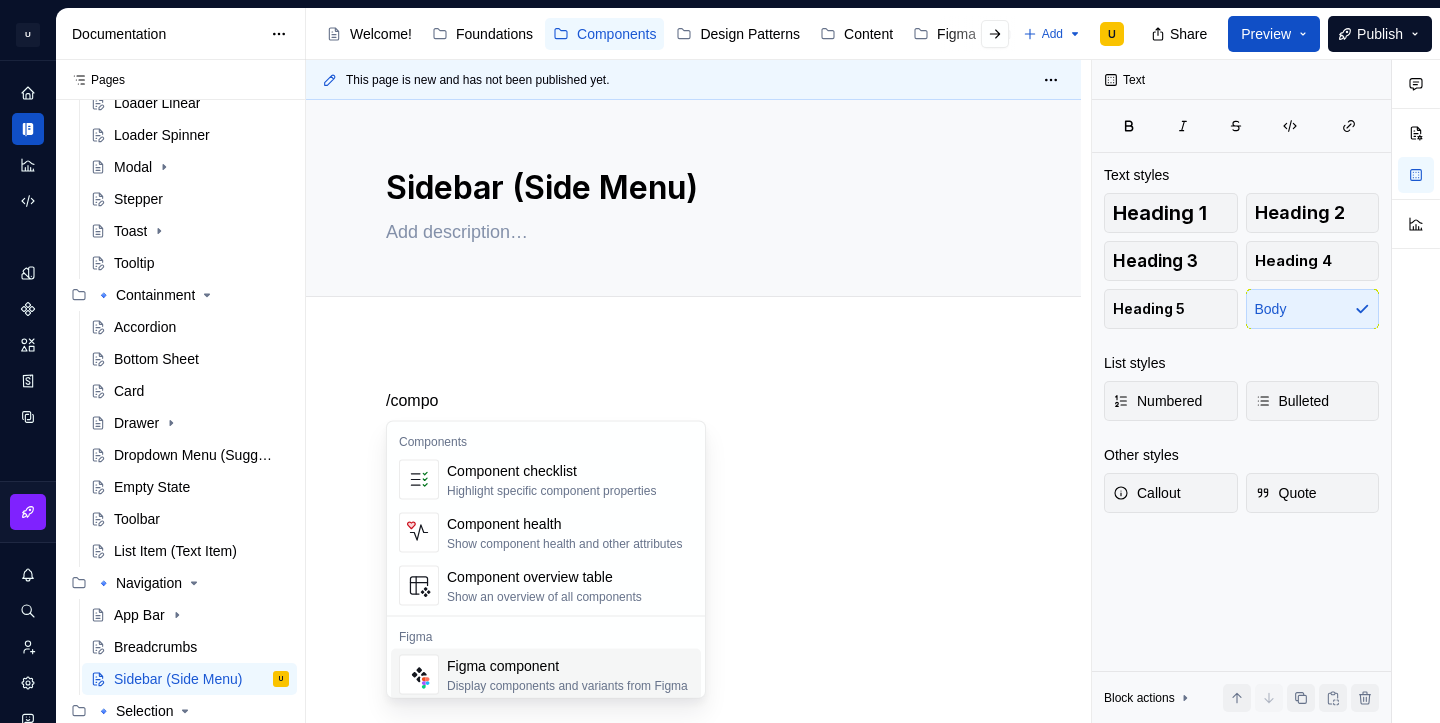 click on "Figma component" at bounding box center [567, 666] 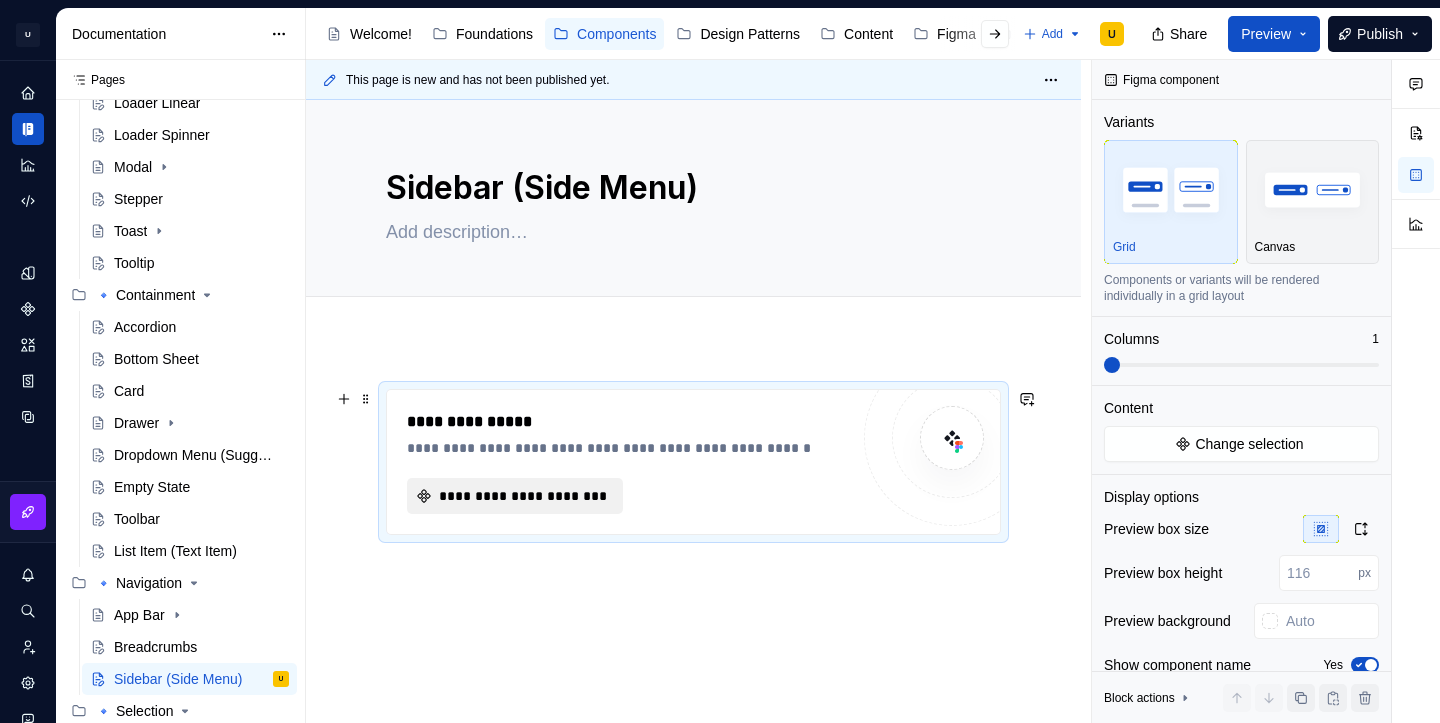 type on "*" 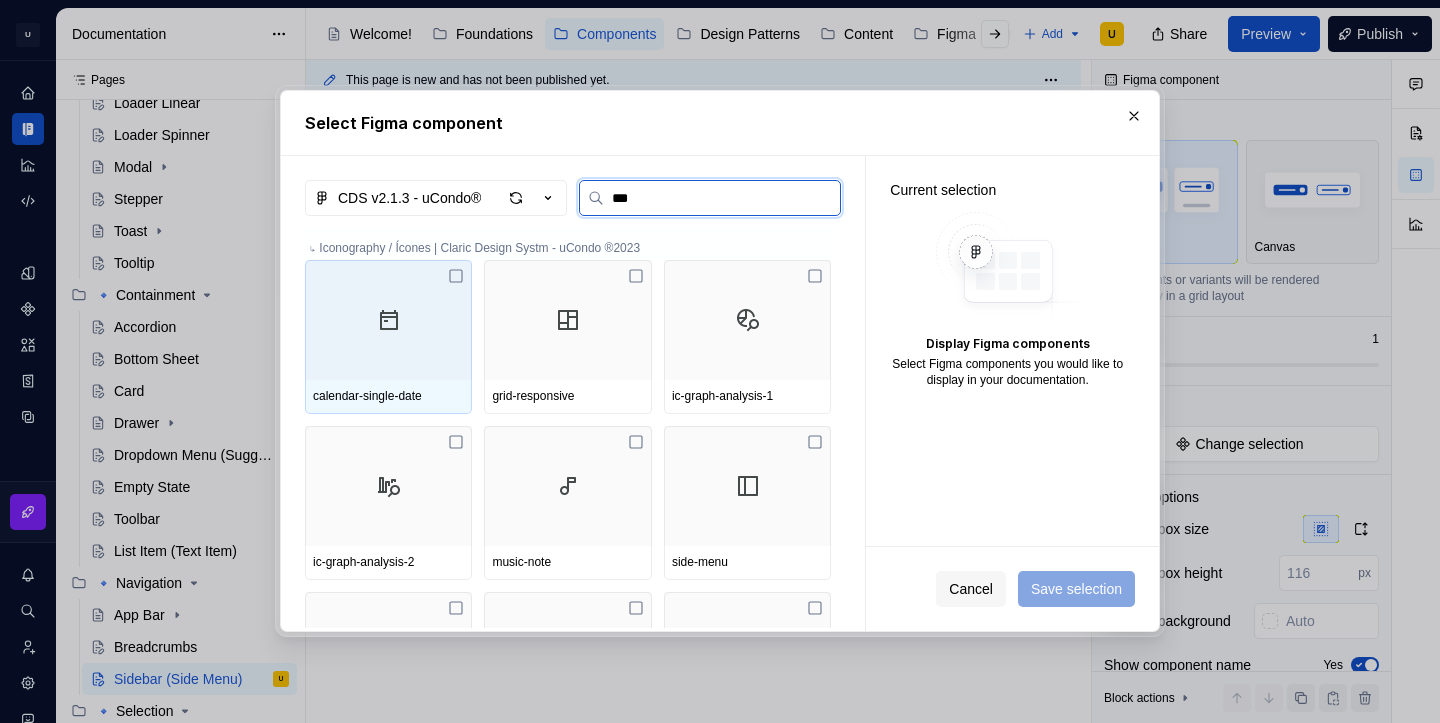 type on "****" 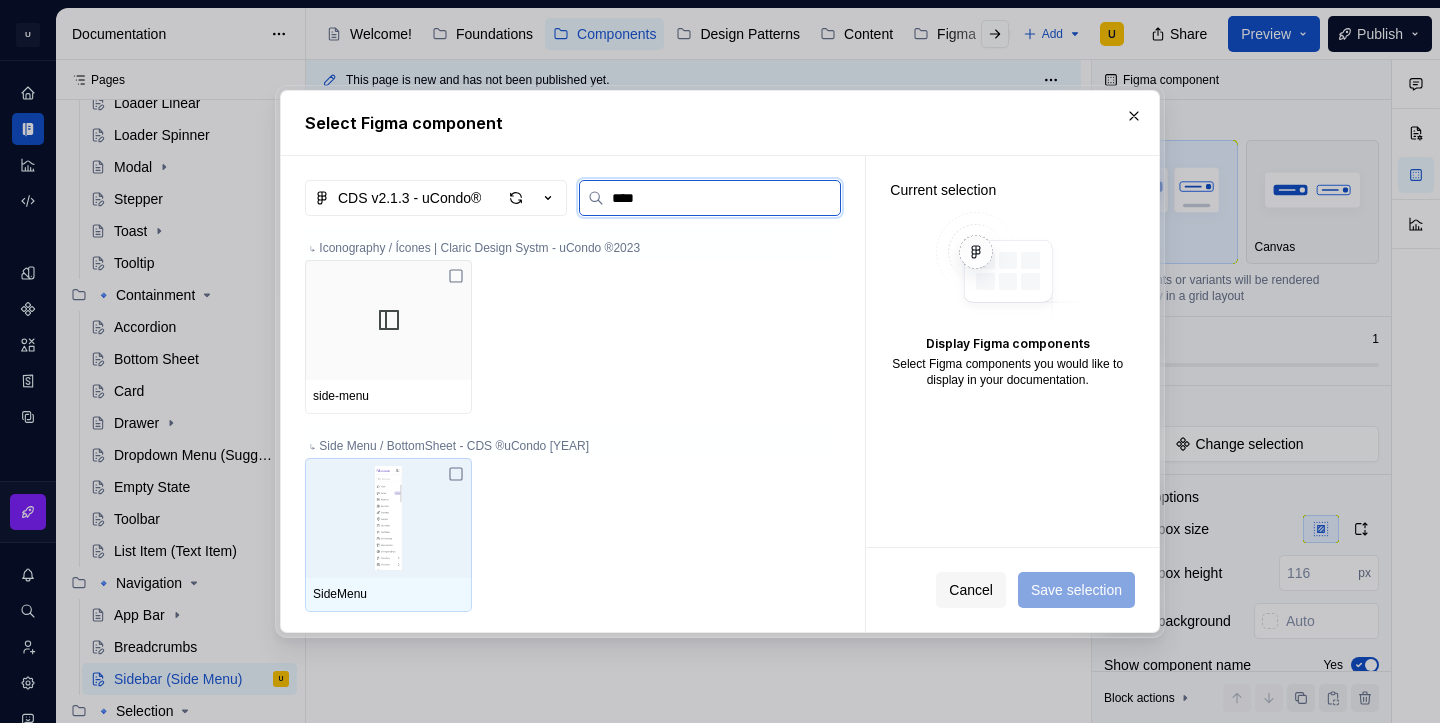 click at bounding box center [388, 518] 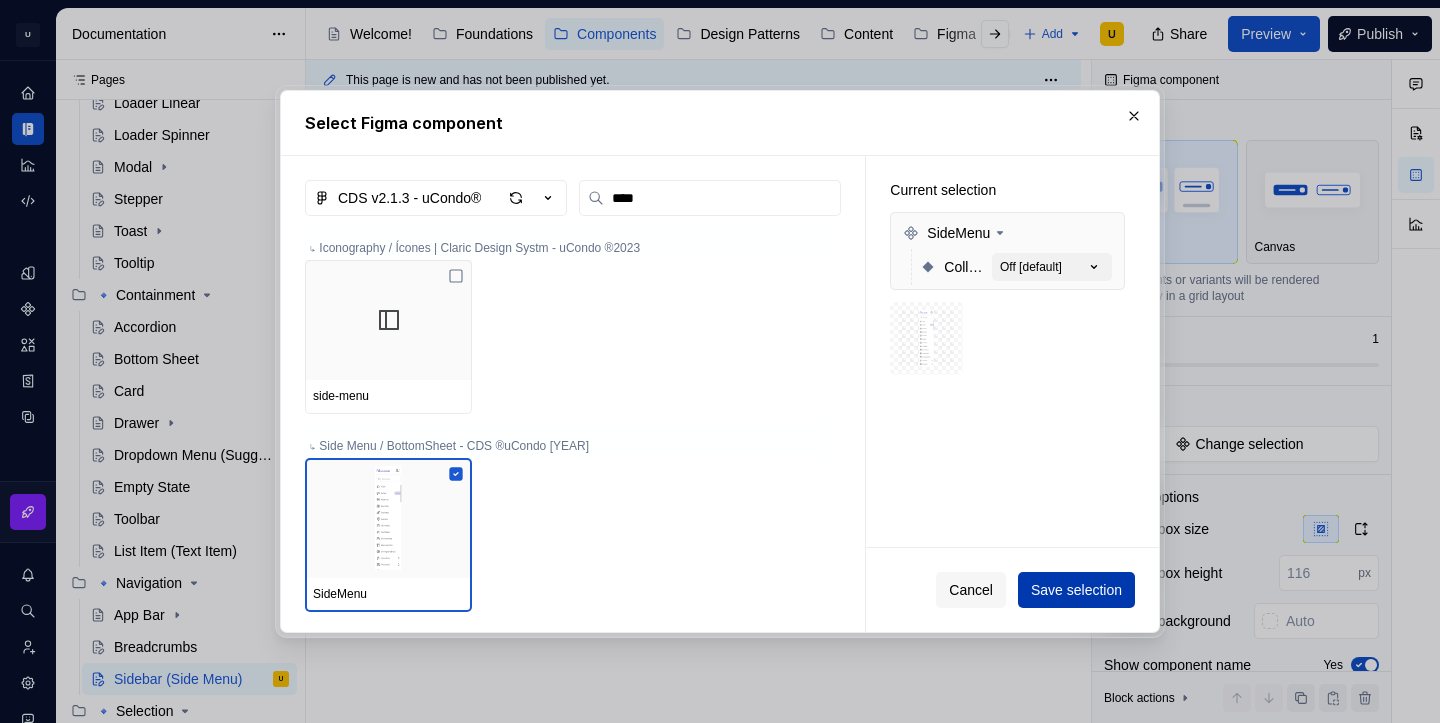click on "Save selection" at bounding box center (1076, 590) 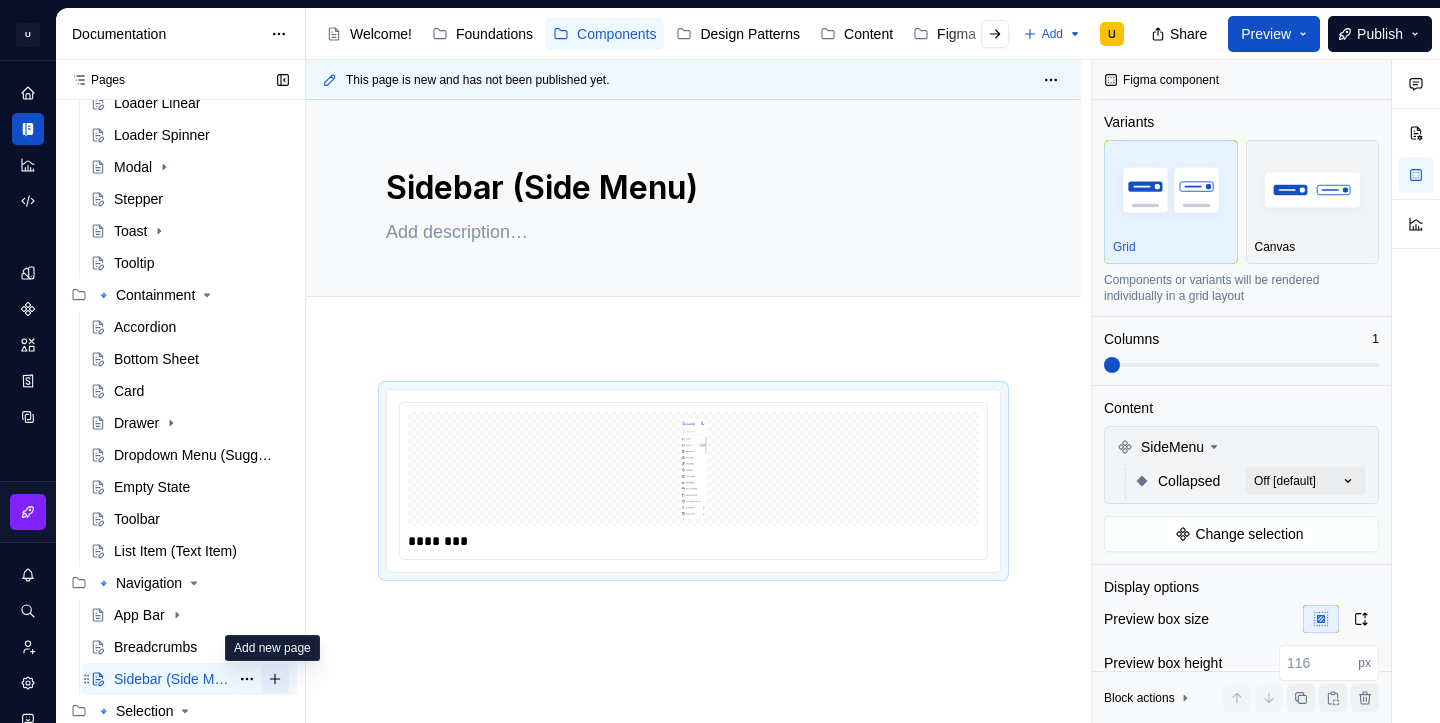 click at bounding box center [275, 679] 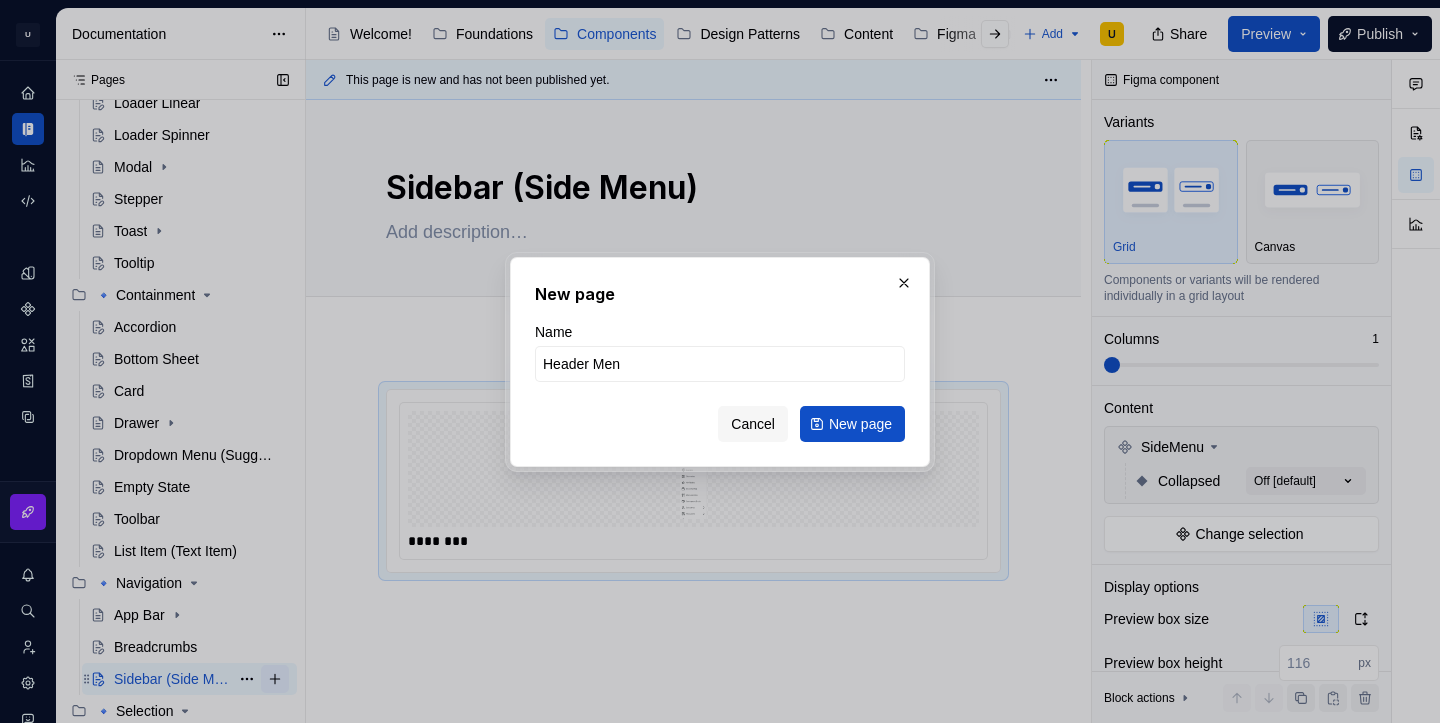 type on "Header Menu" 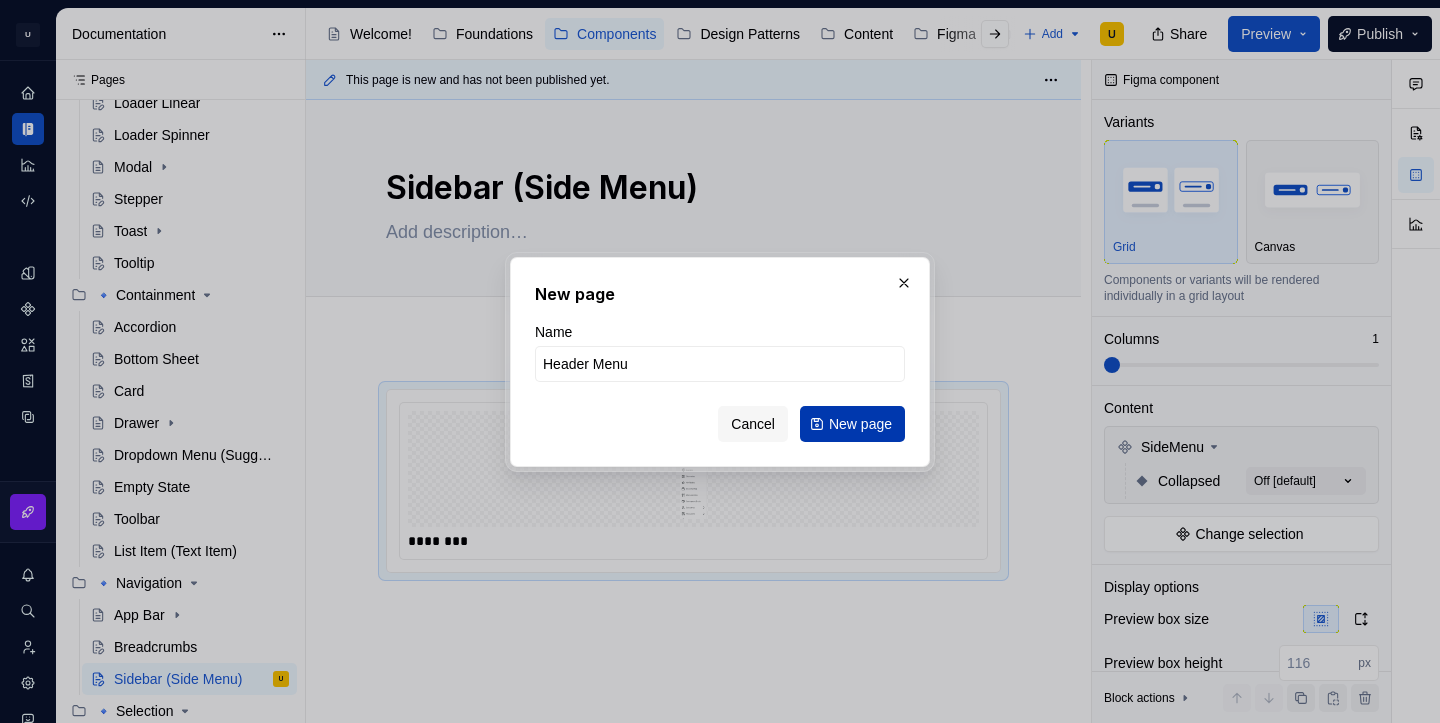 click on "New page" at bounding box center (852, 424) 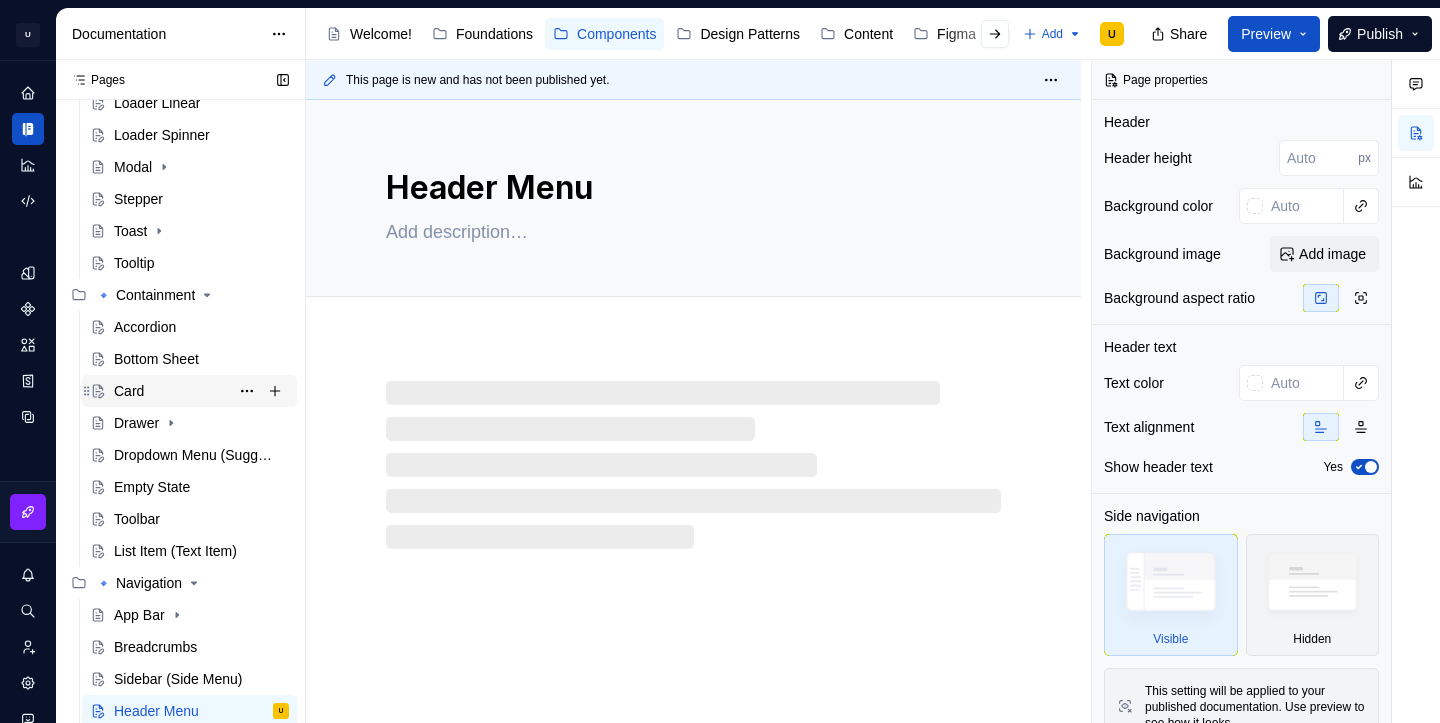 scroll, scrollTop: 505, scrollLeft: 0, axis: vertical 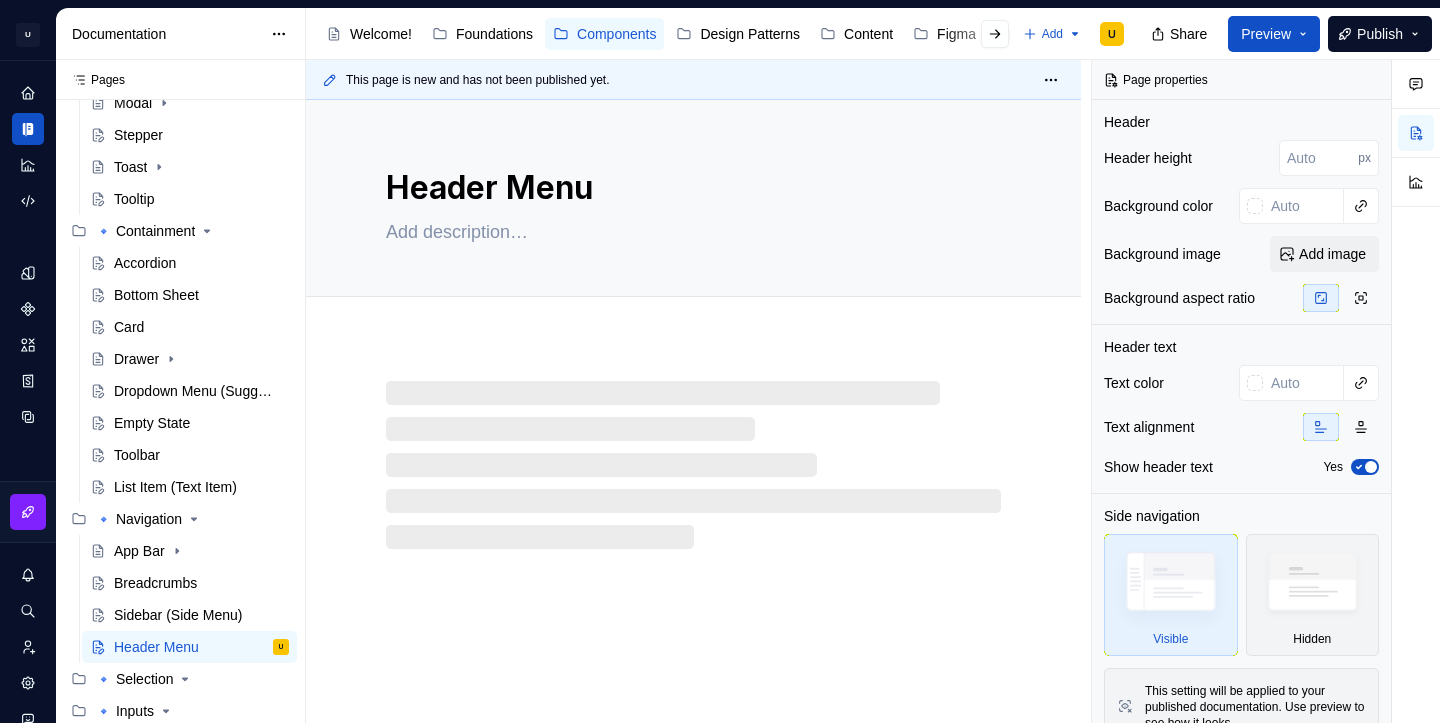 type on "*" 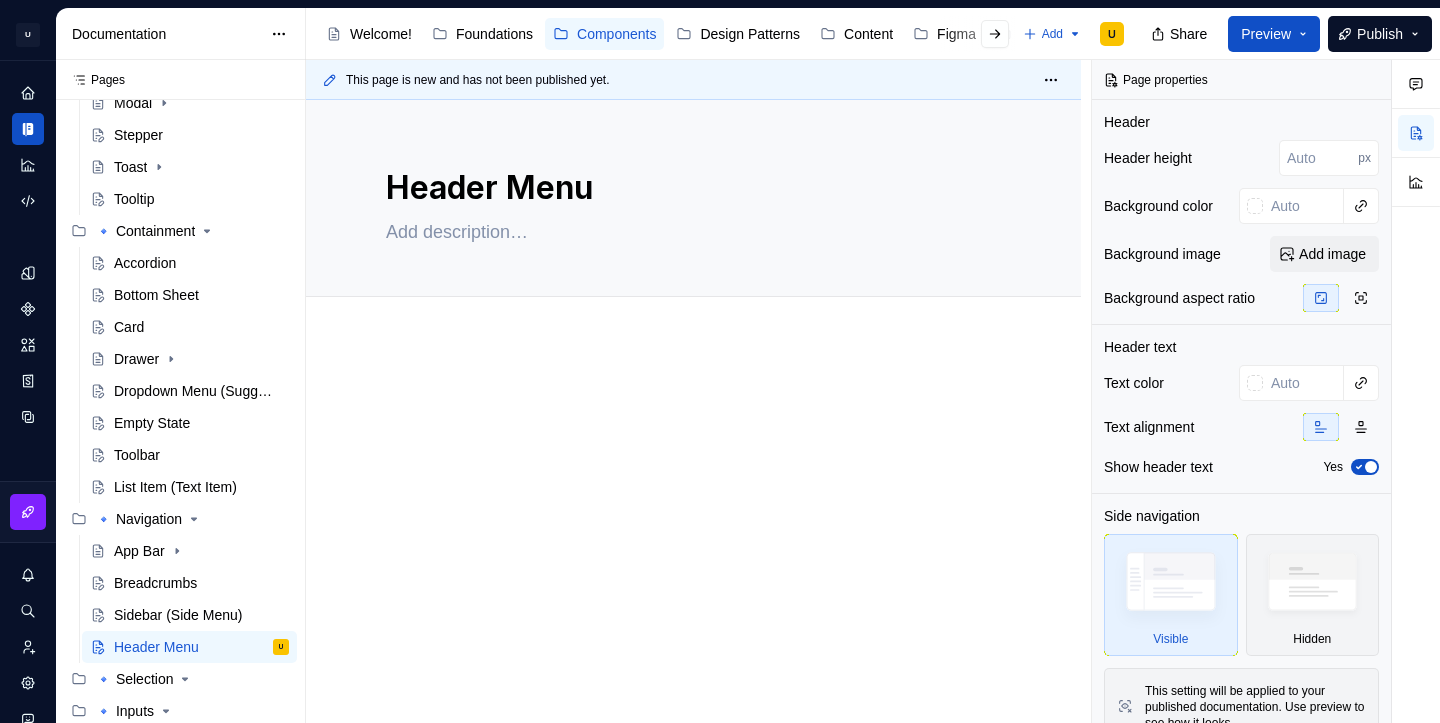 click at bounding box center [693, 439] 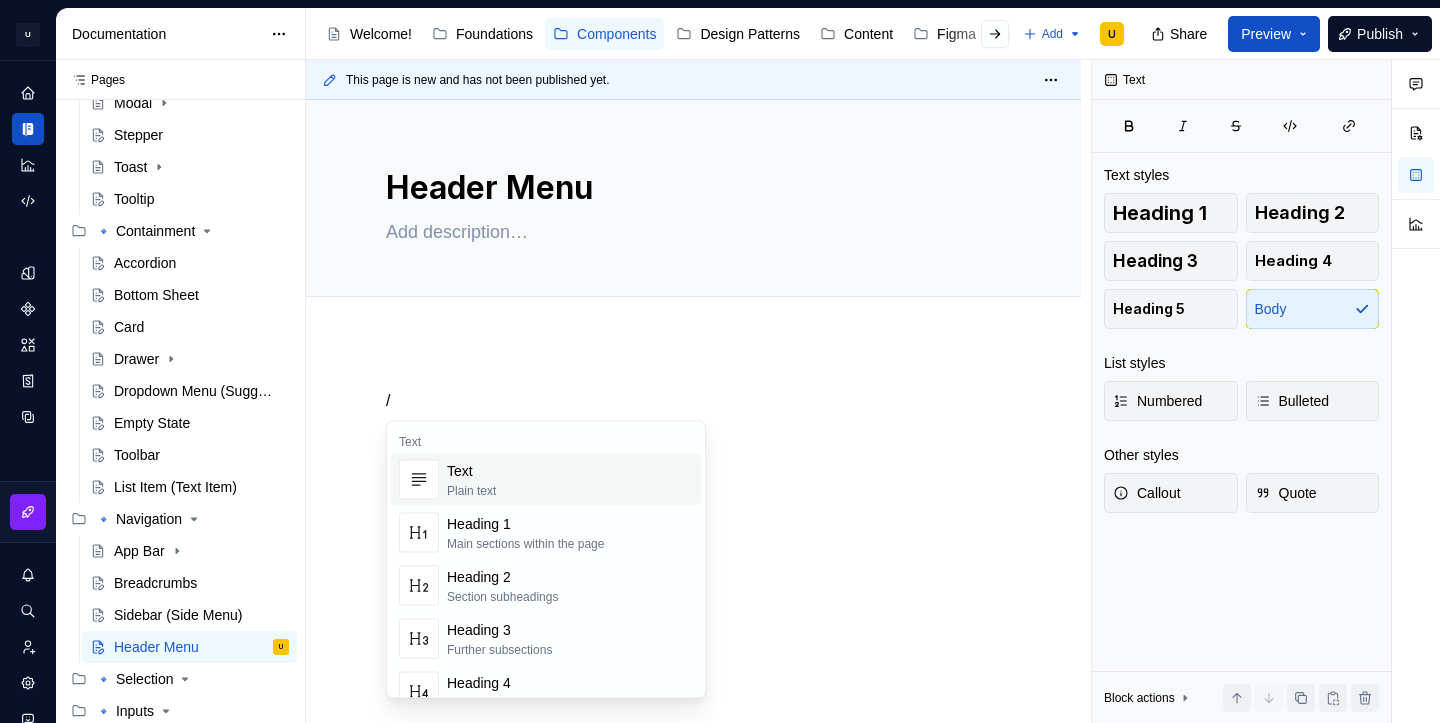 type 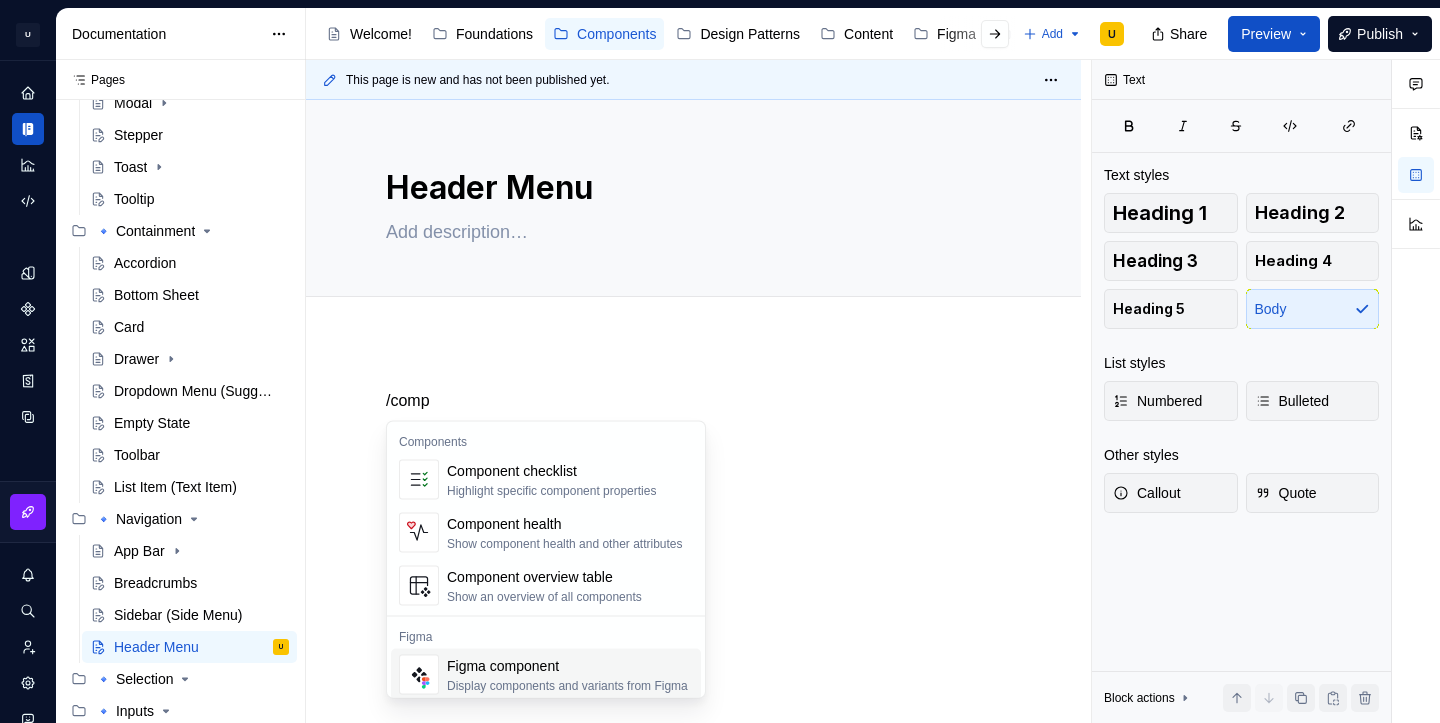 click on "Figma component" at bounding box center (567, 666) 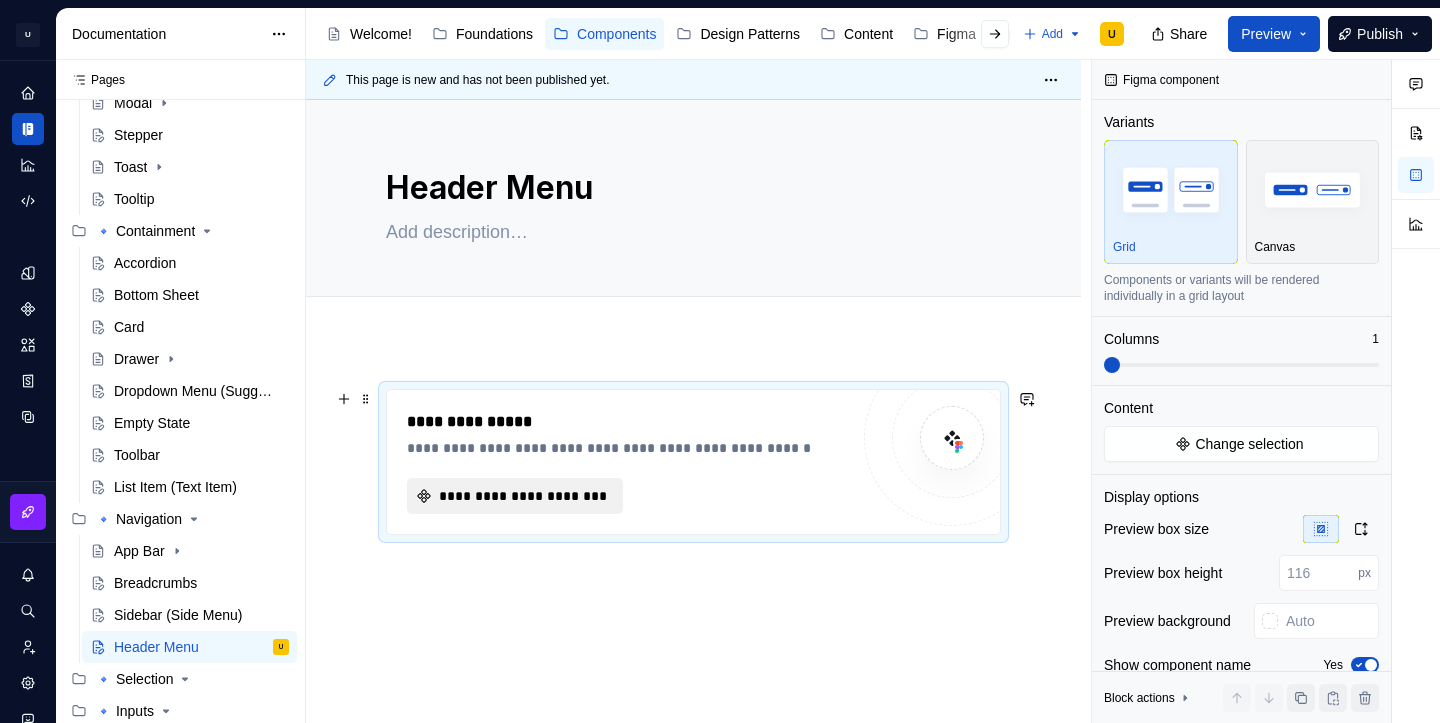 click on "**********" at bounding box center [523, 496] 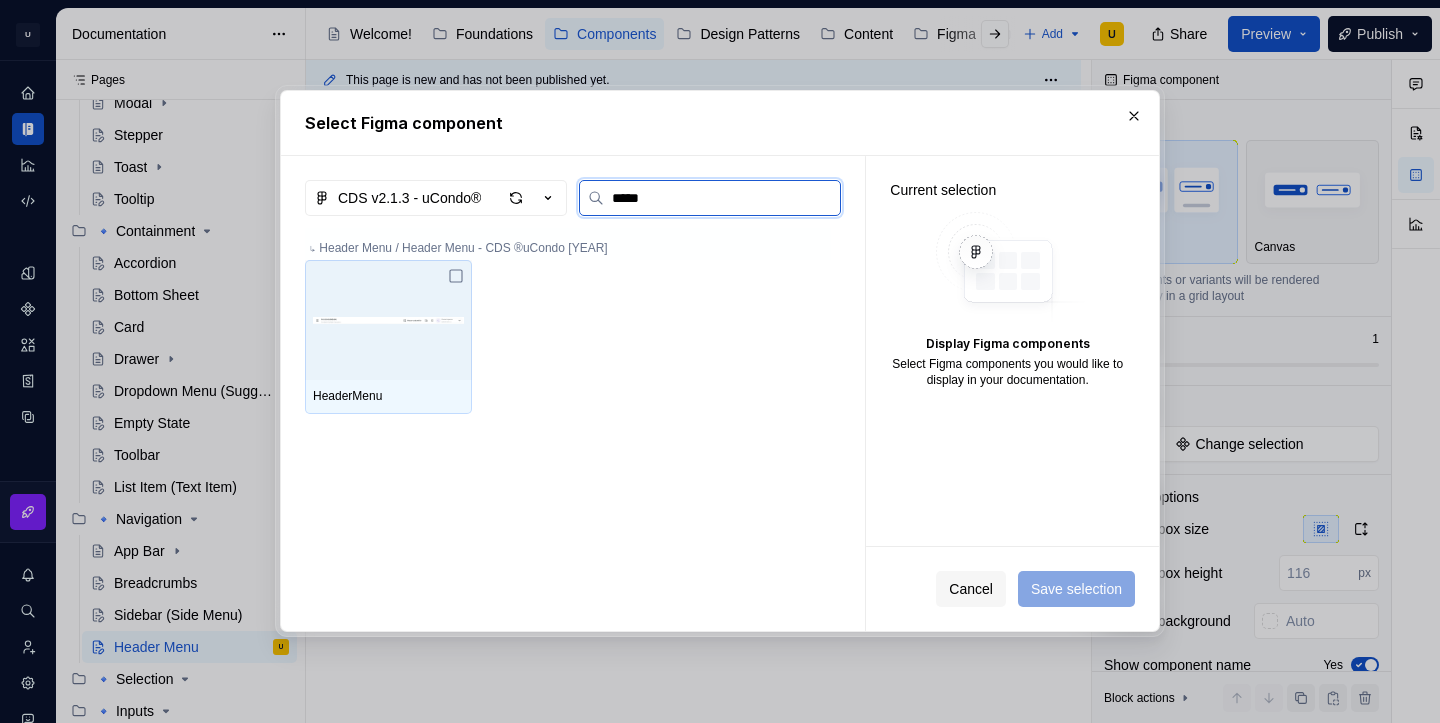 type on "******" 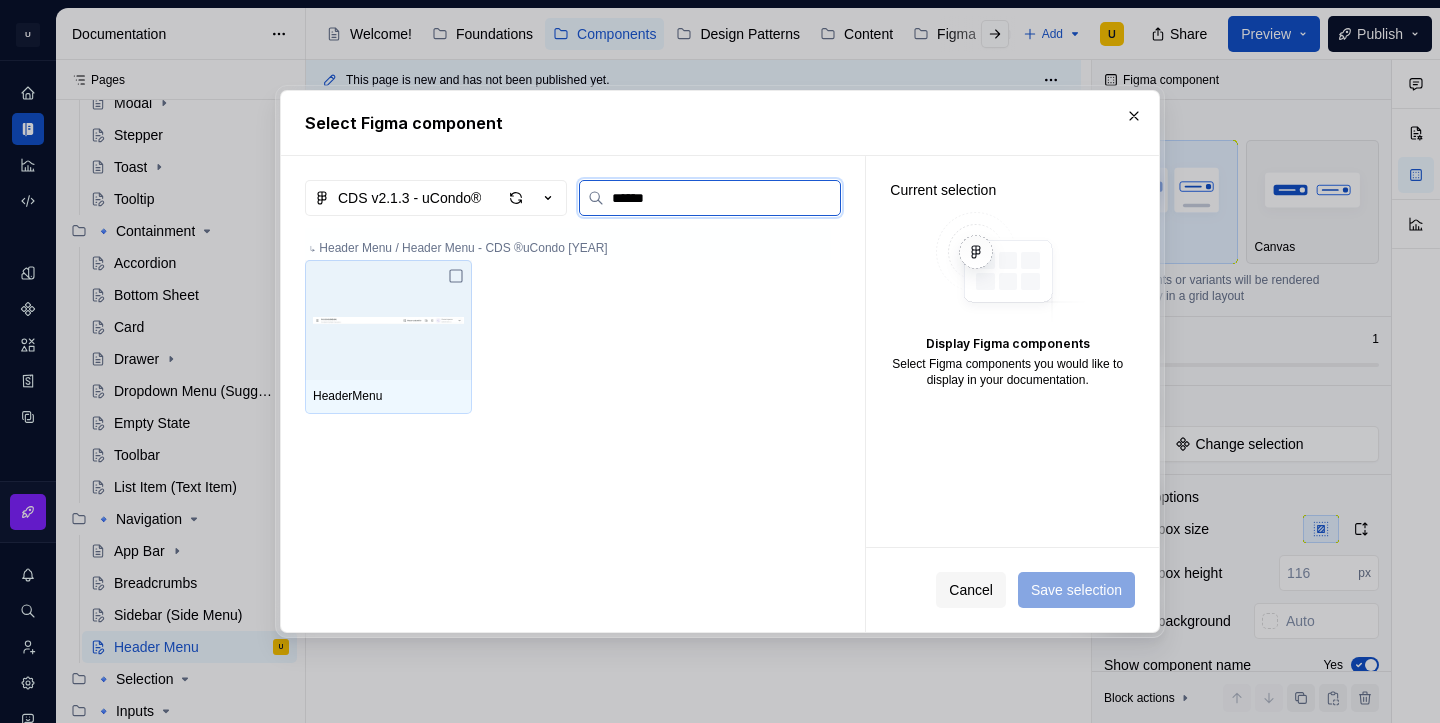 click at bounding box center (388, 320) 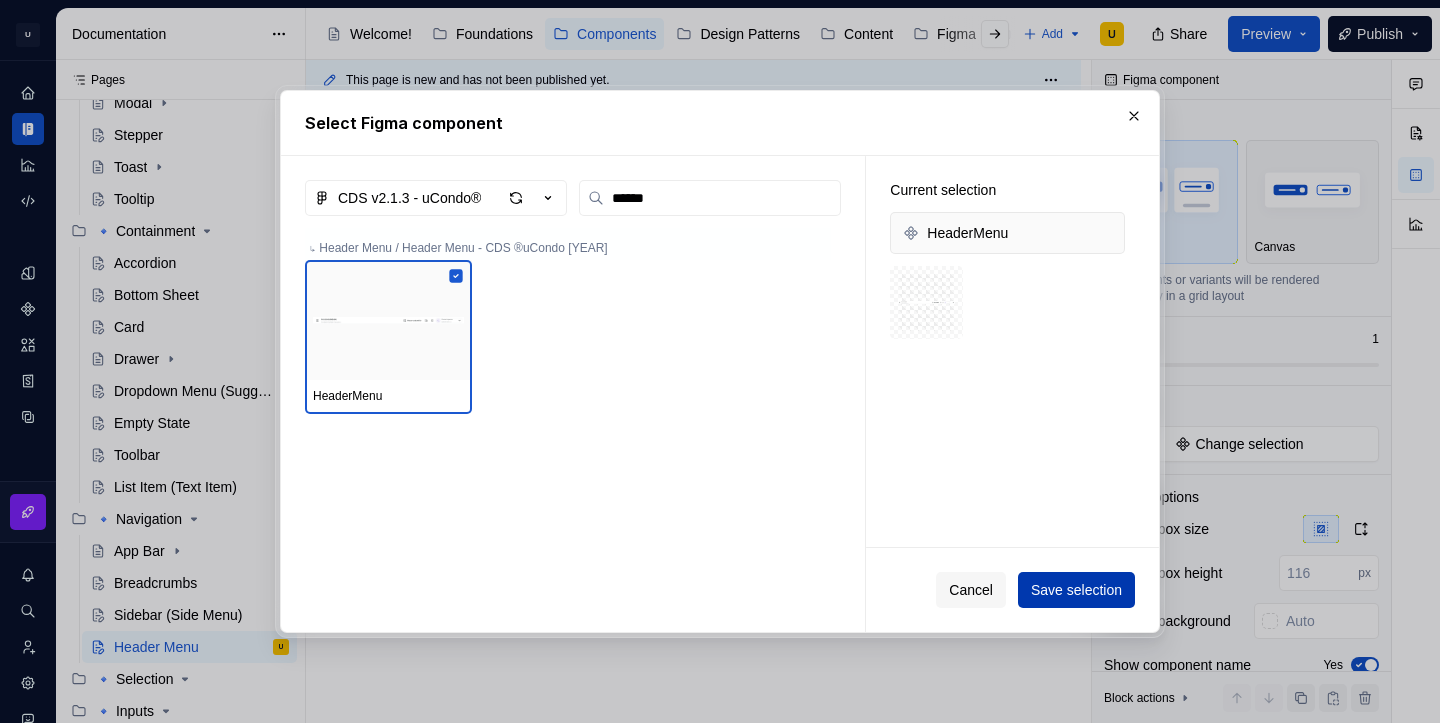 click on "Save selection" at bounding box center (1076, 590) 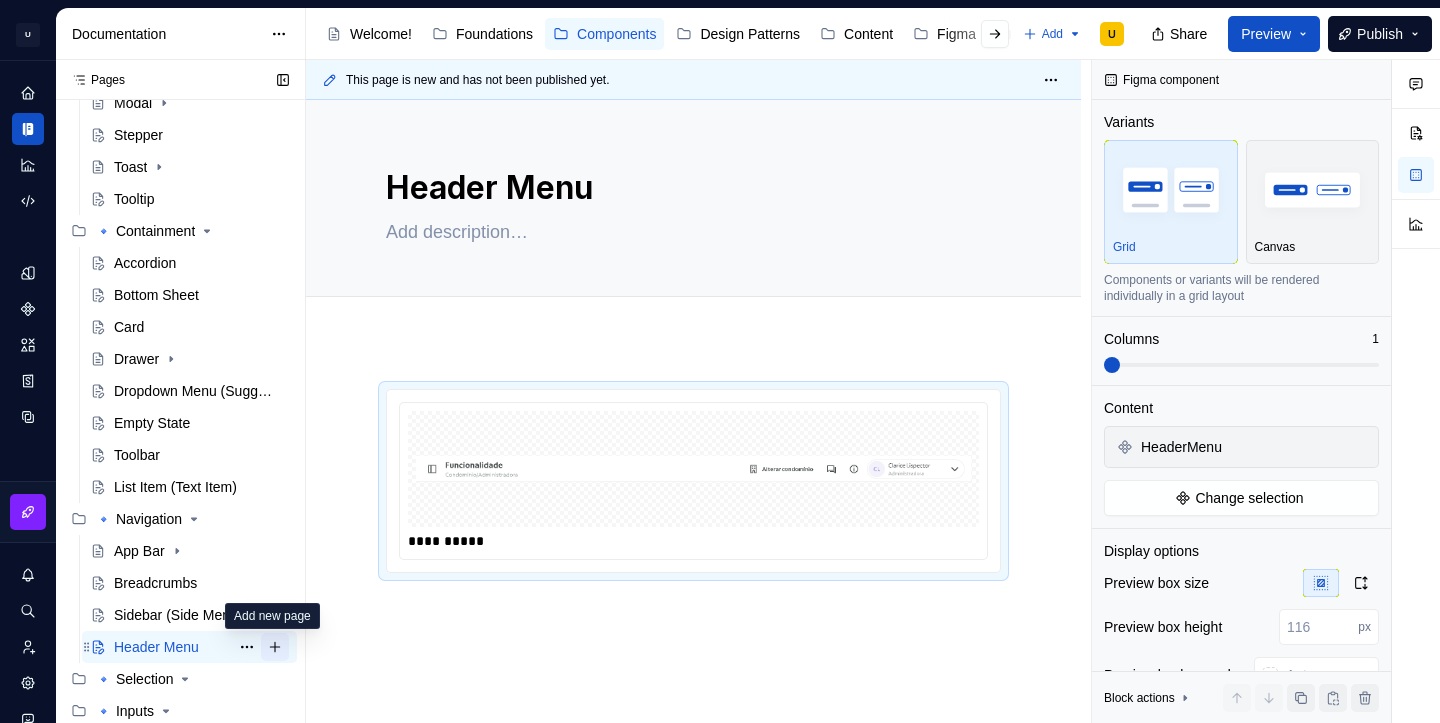 click at bounding box center (275, 647) 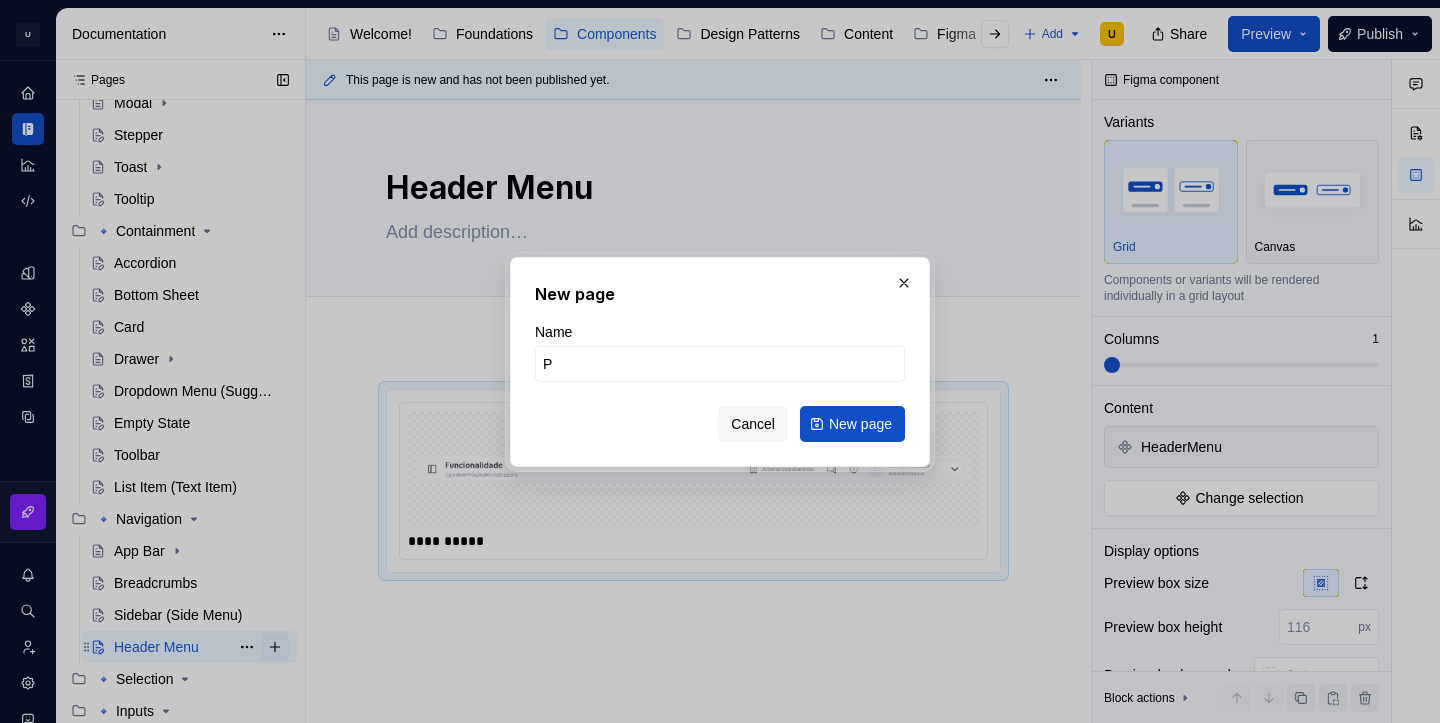 type on "Pa" 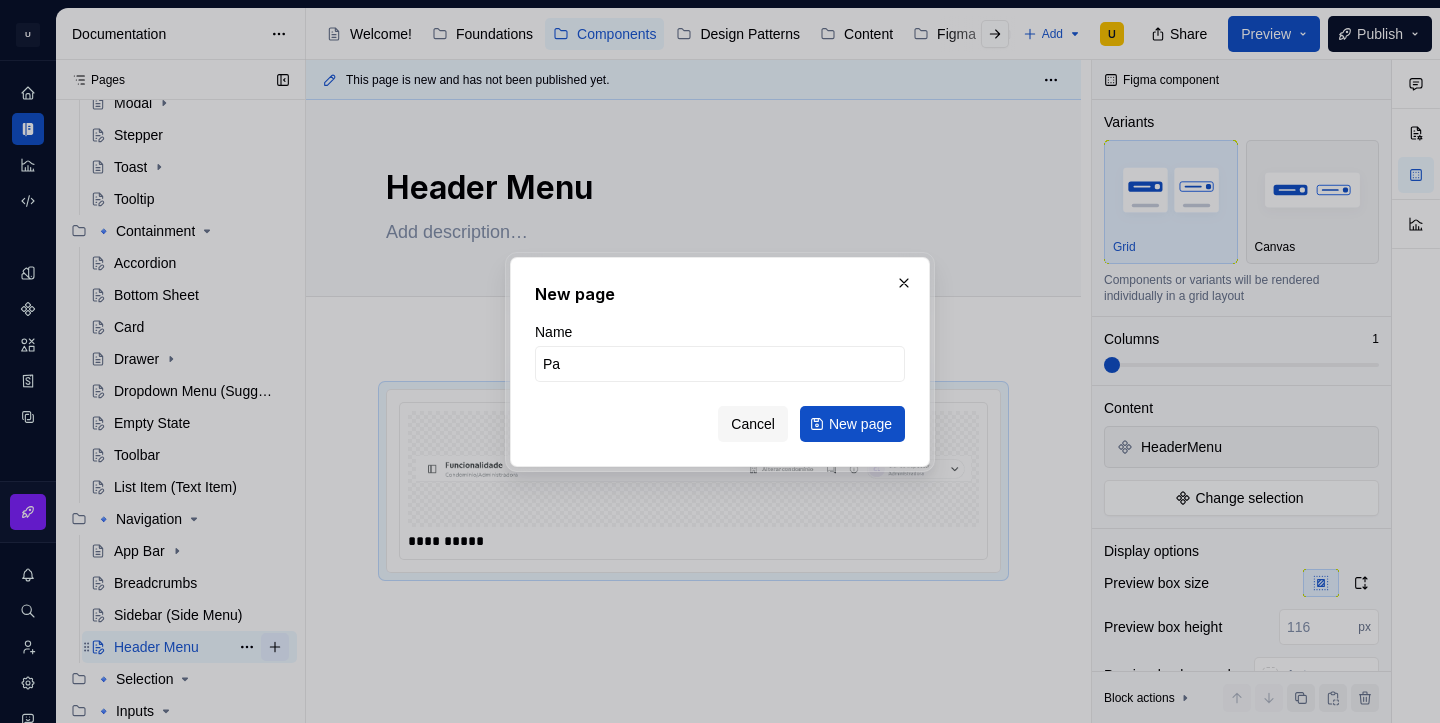 type on "*" 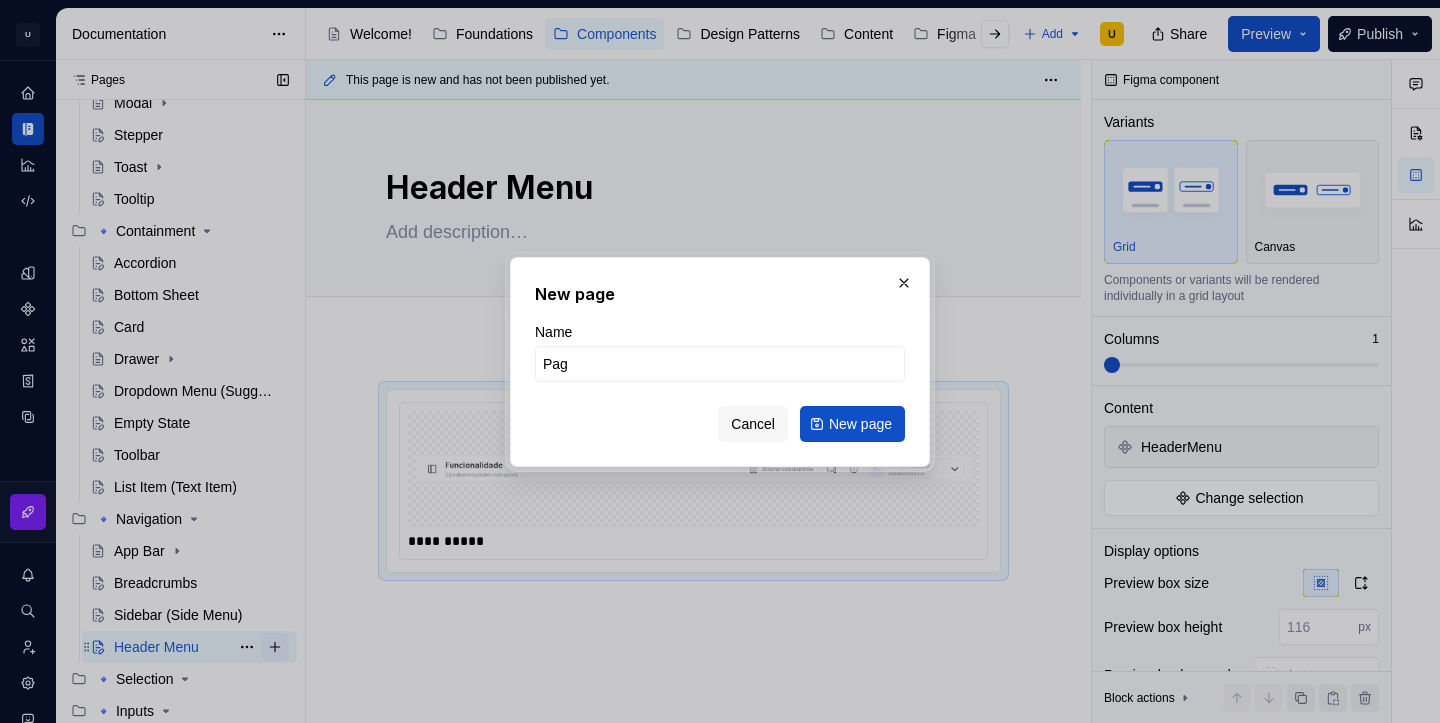 type on "*" 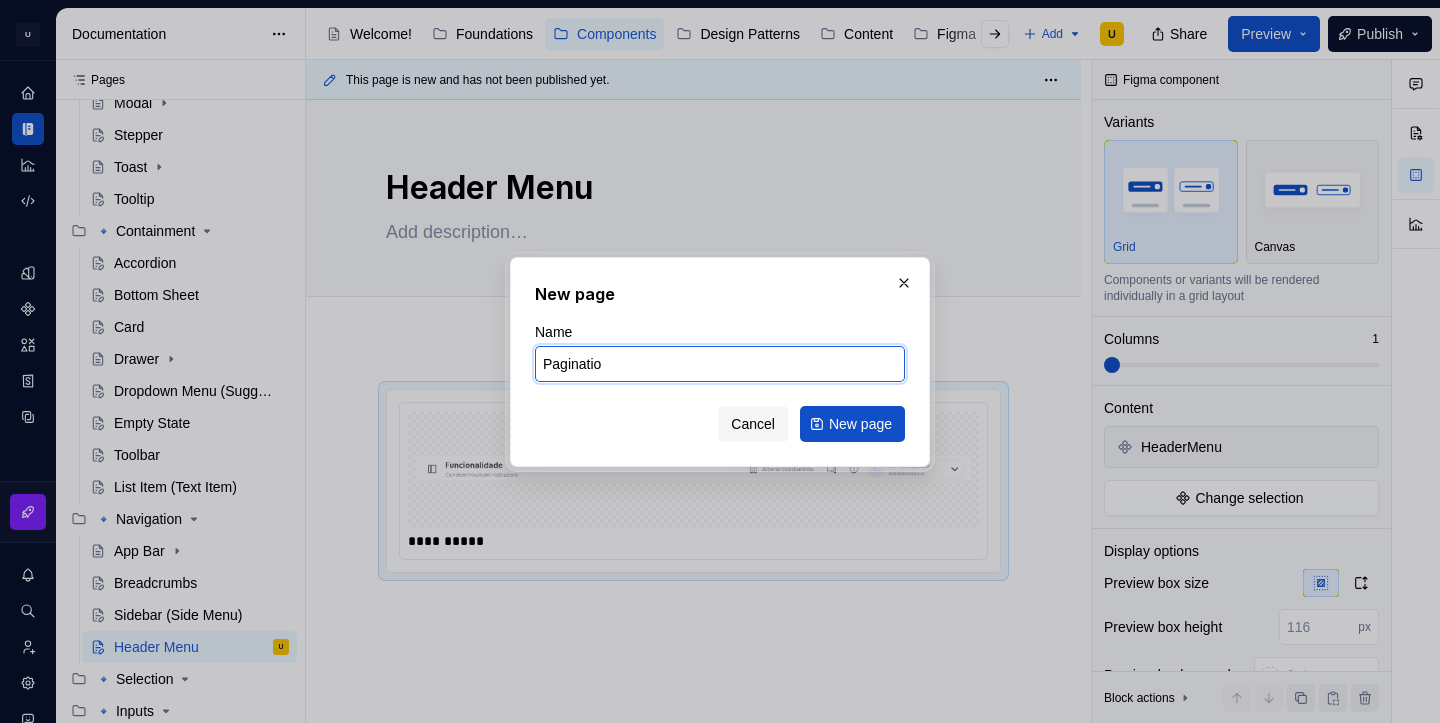 type on "Pagination" 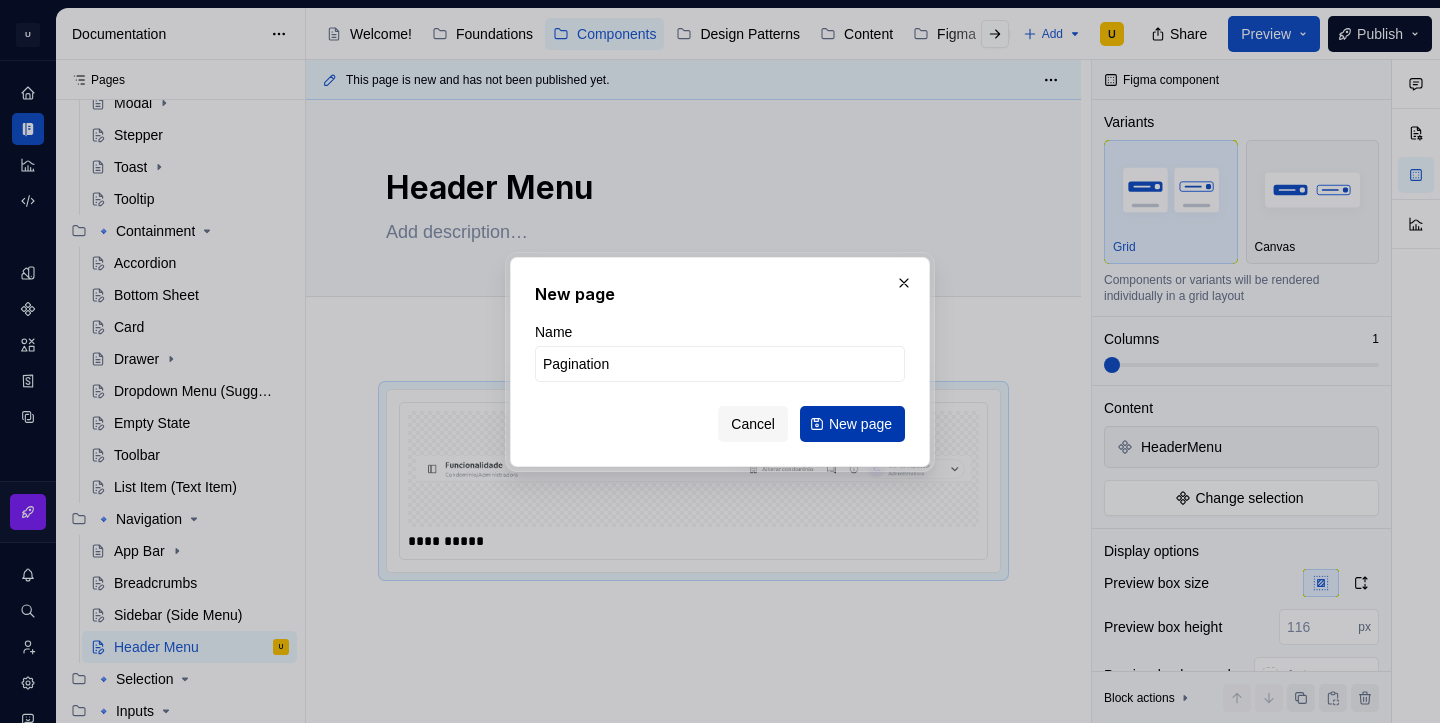 click on "New page" at bounding box center [860, 424] 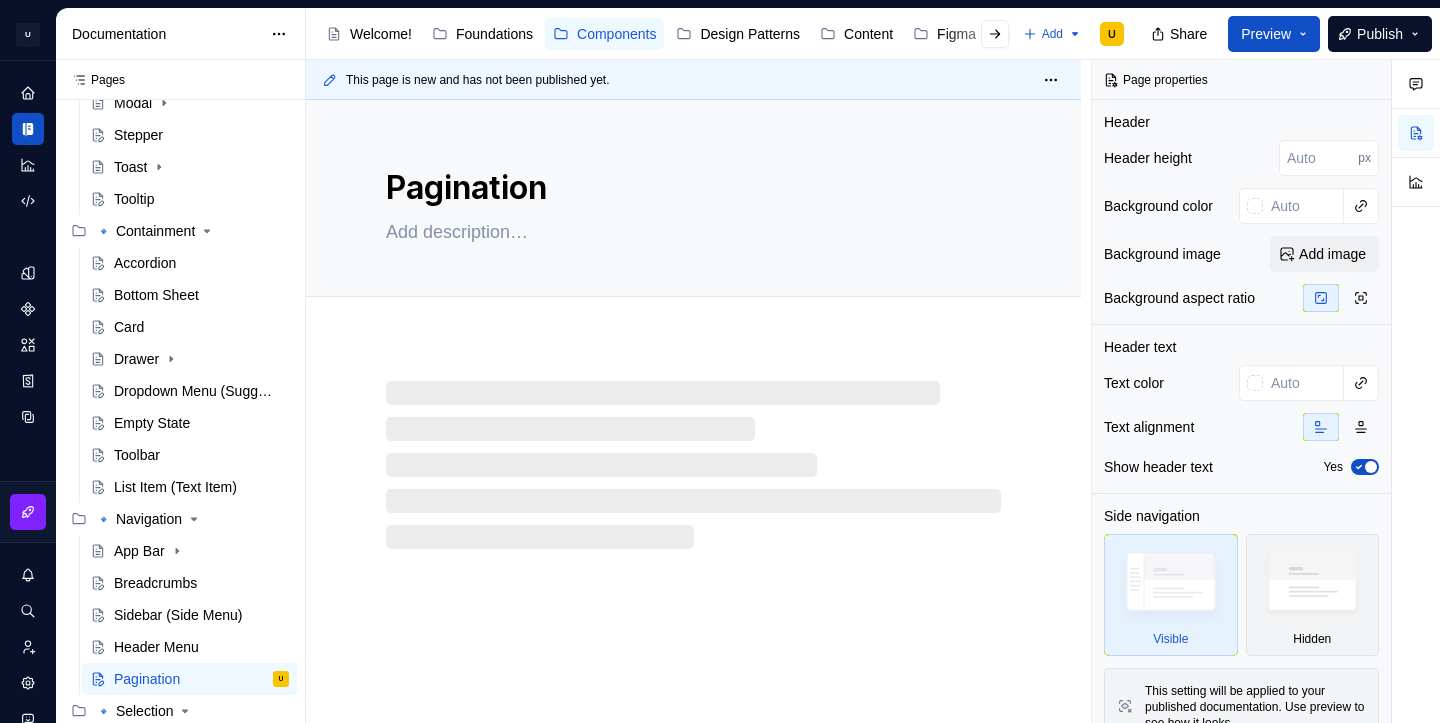 click at bounding box center [693, 445] 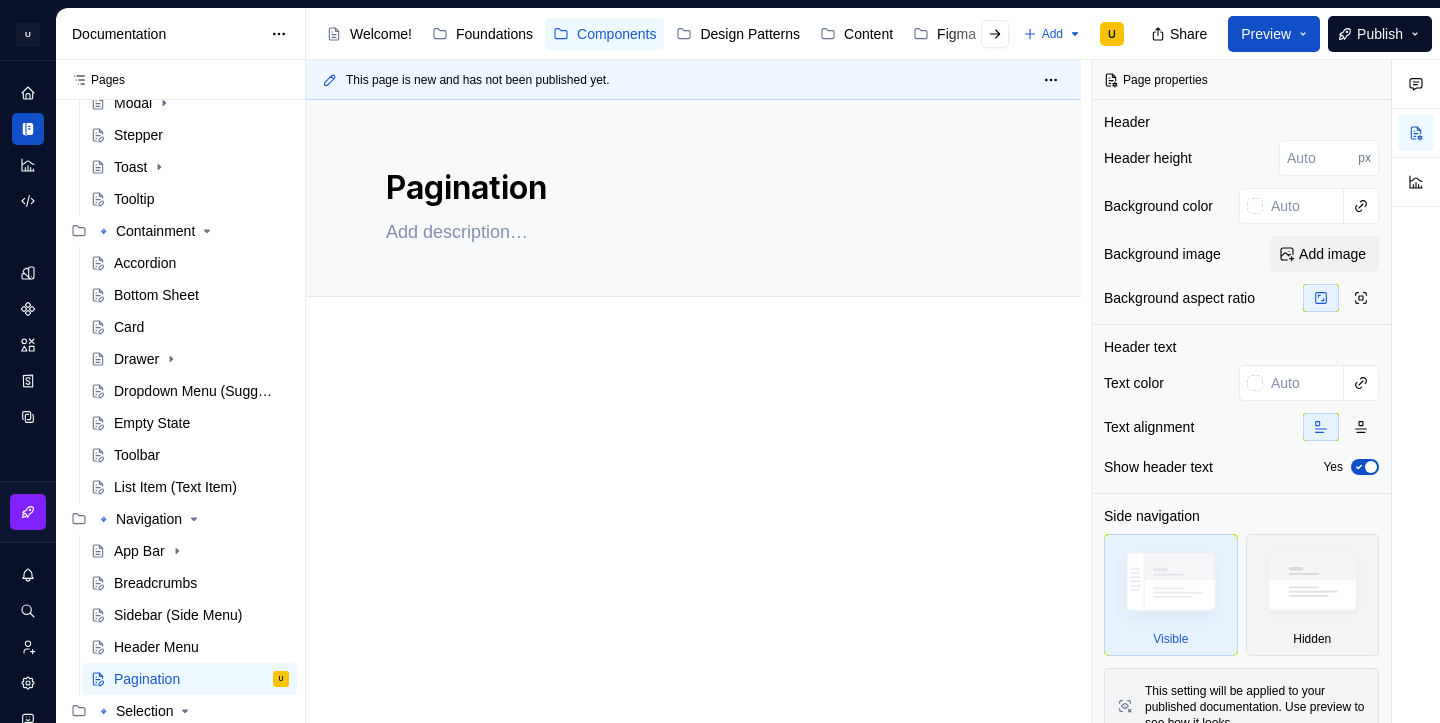 click at bounding box center [693, 523] 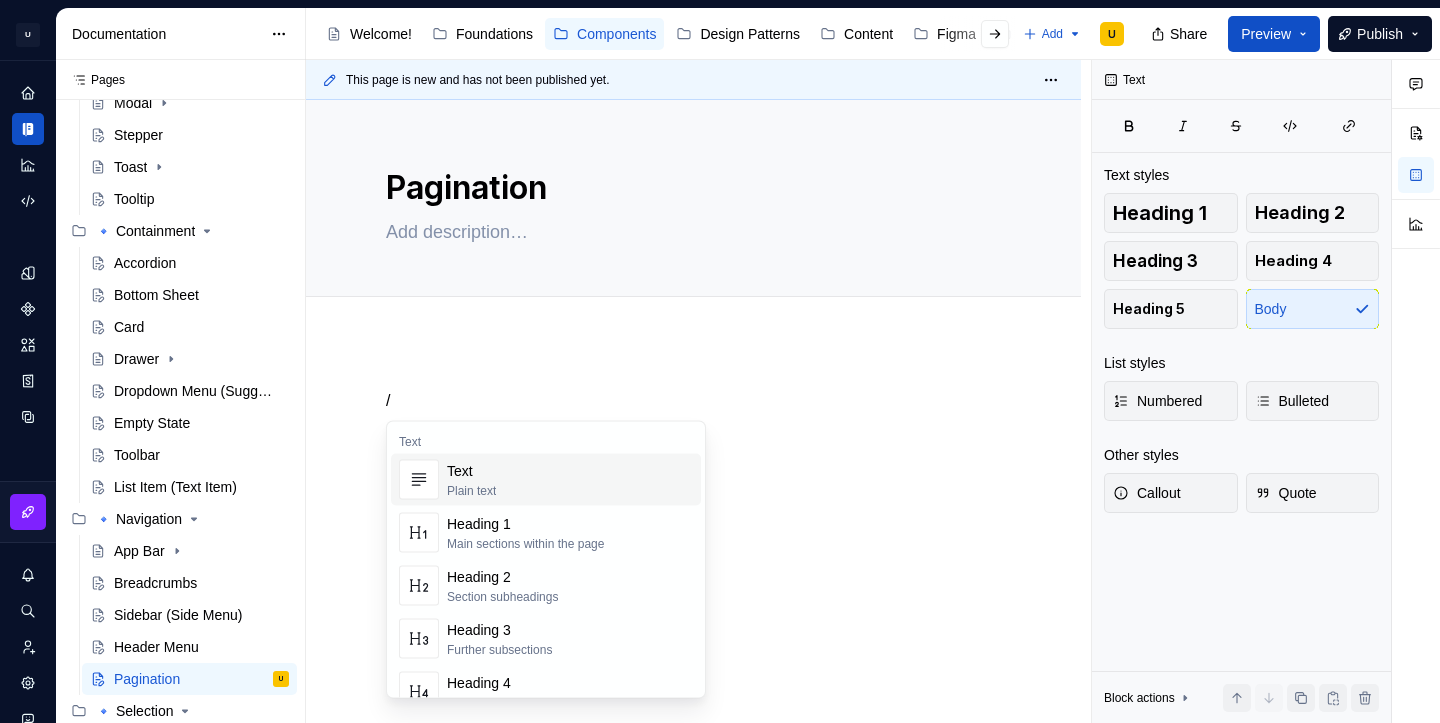 type 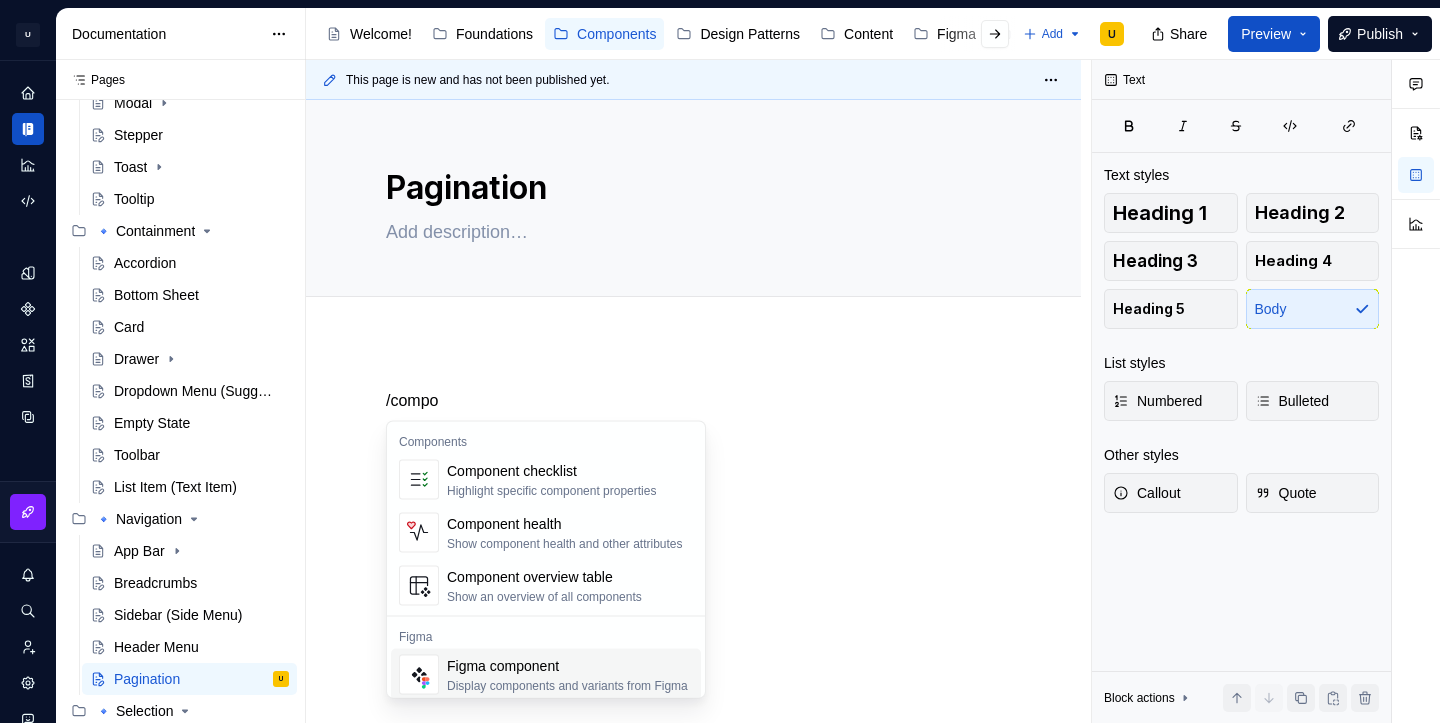 click on "Figma component" at bounding box center (567, 666) 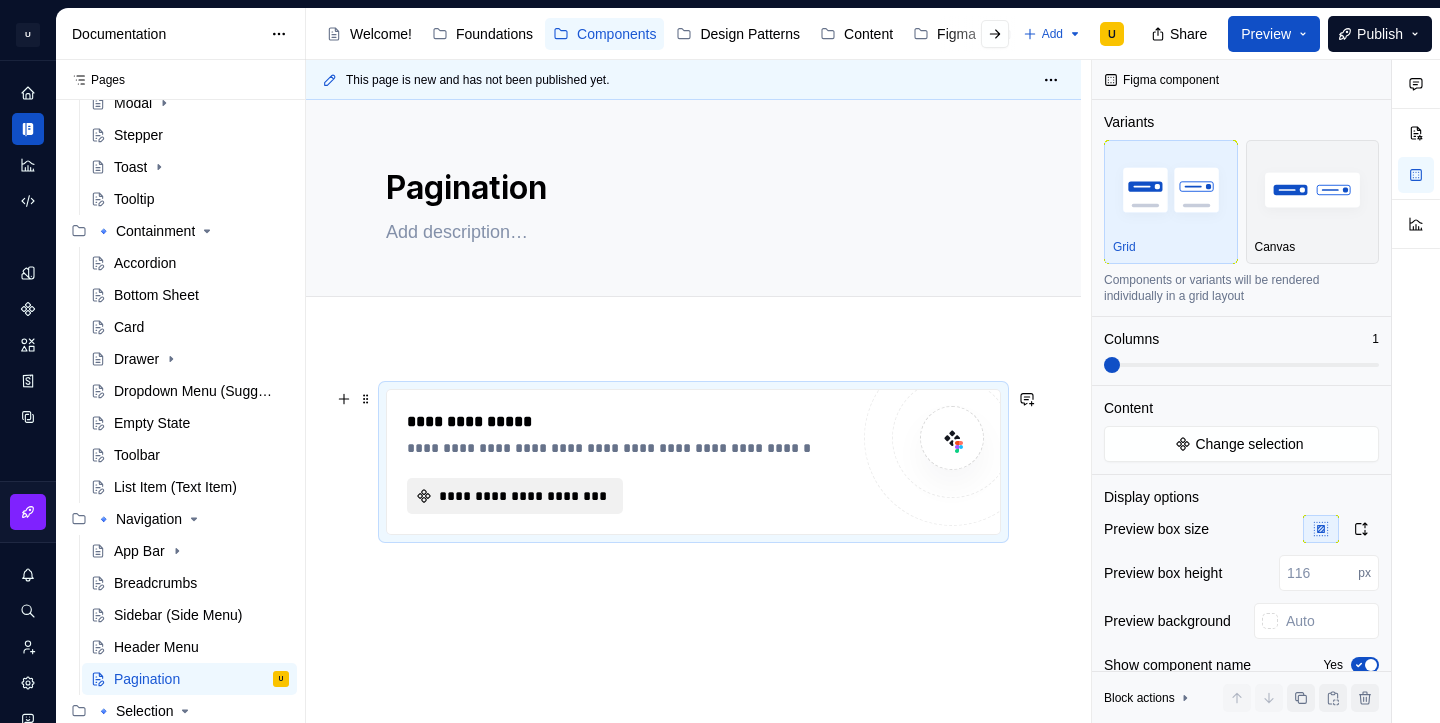 click on "**********" at bounding box center (515, 496) 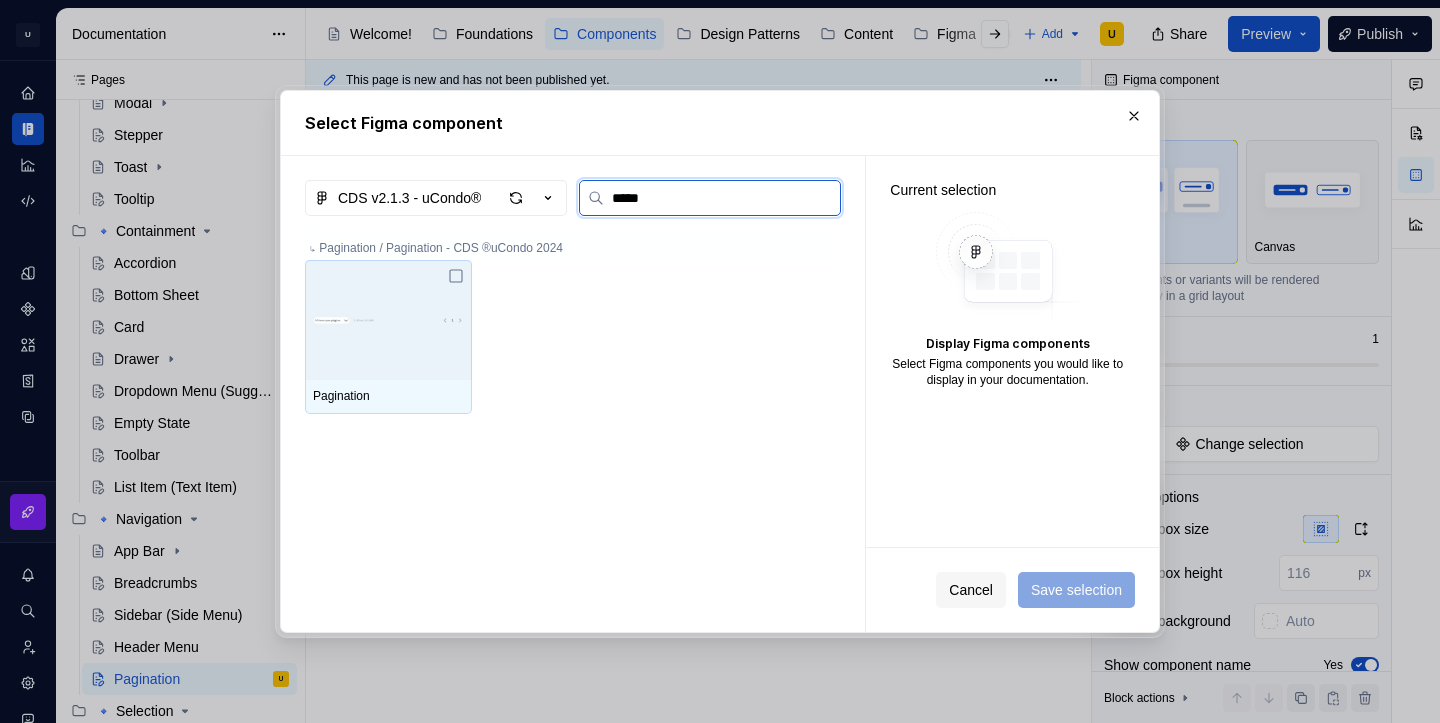 type on "******" 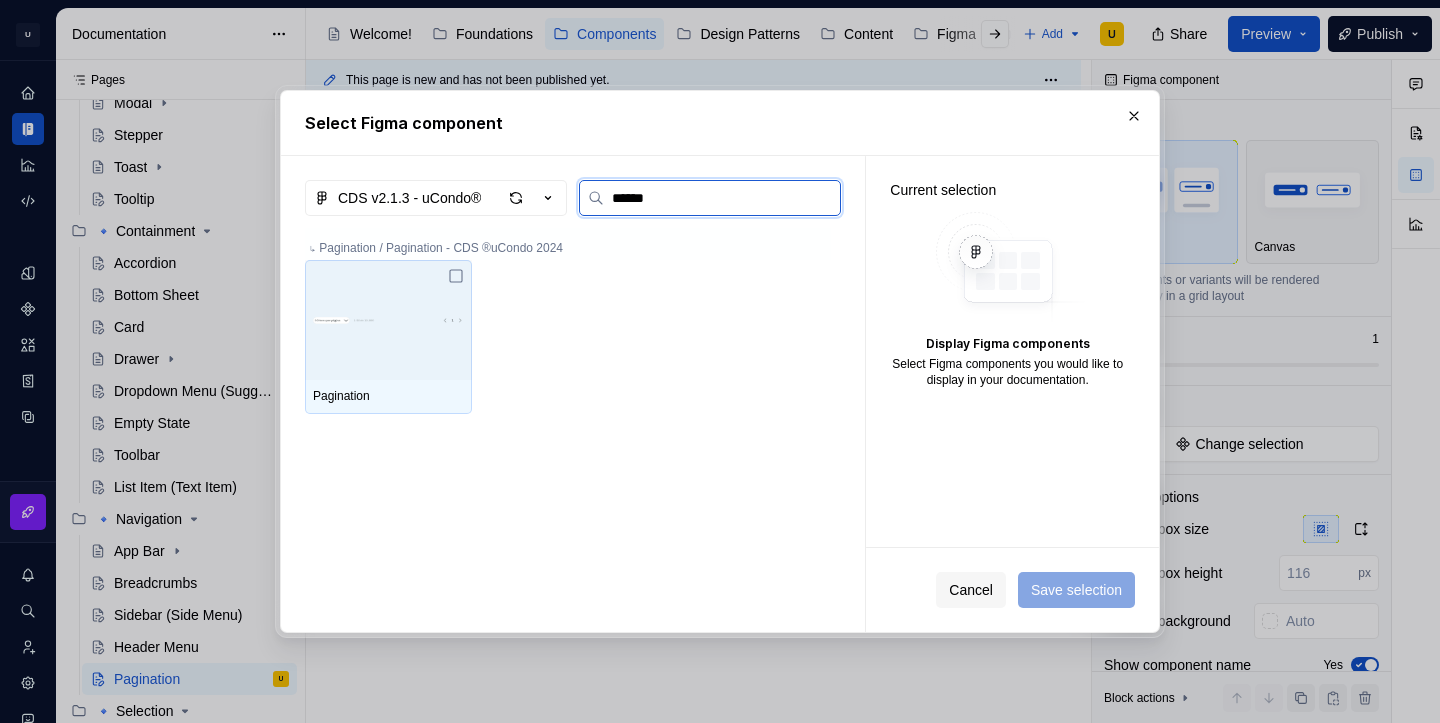click at bounding box center [388, 320] 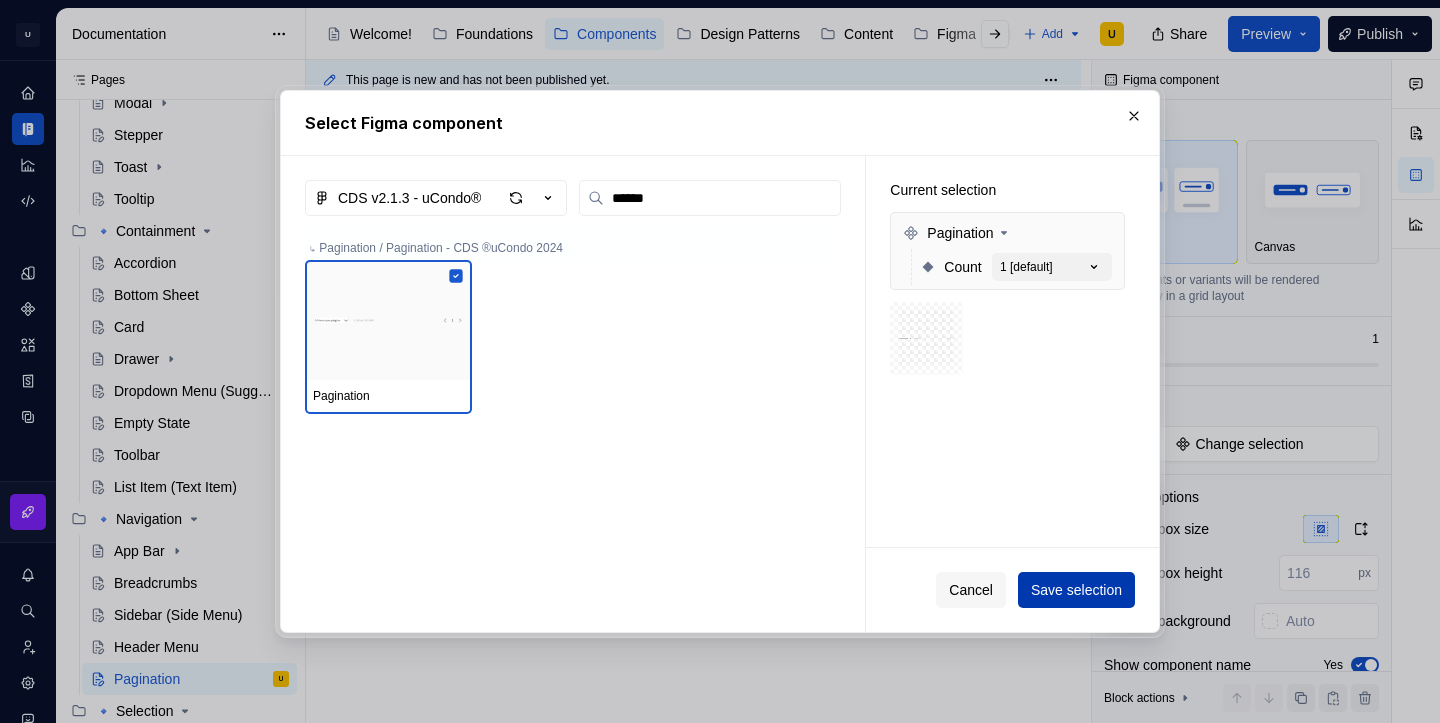 click on "Save selection" at bounding box center (1076, 590) 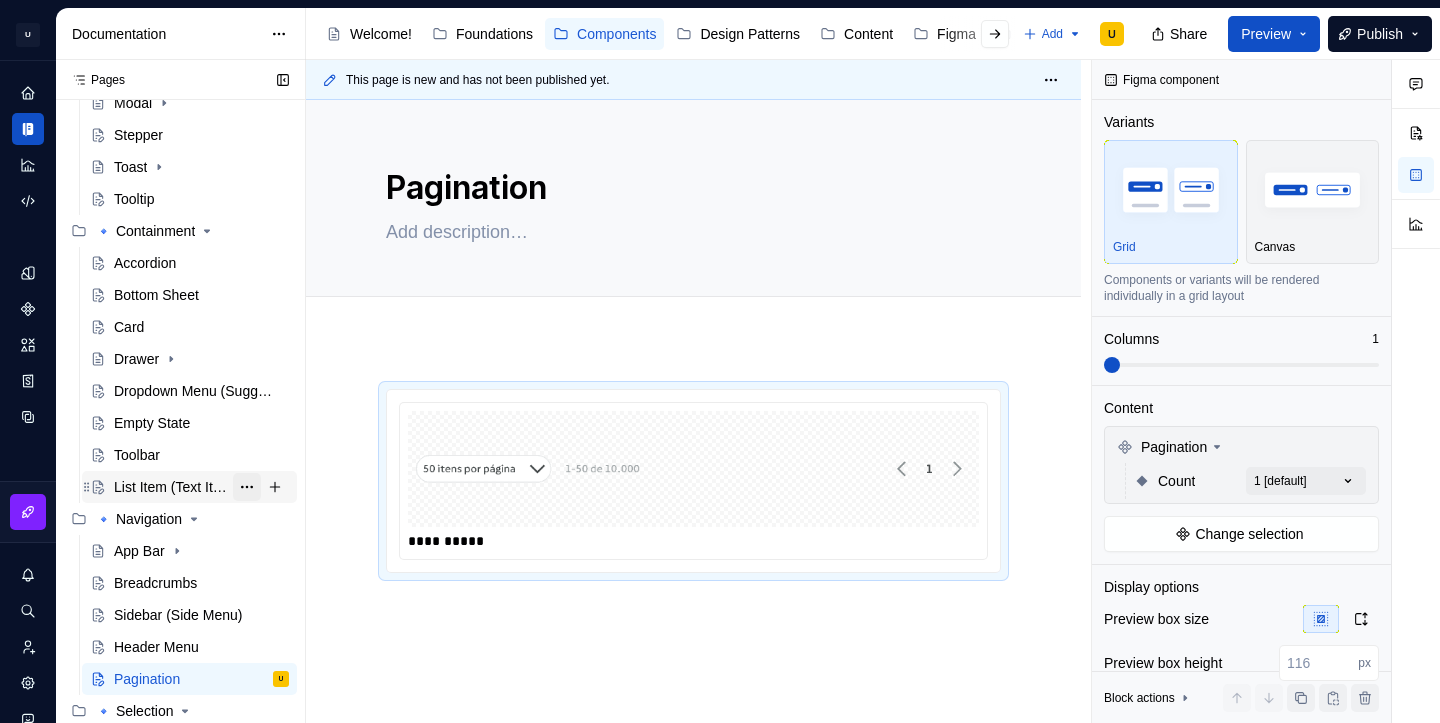 scroll, scrollTop: 537, scrollLeft: 0, axis: vertical 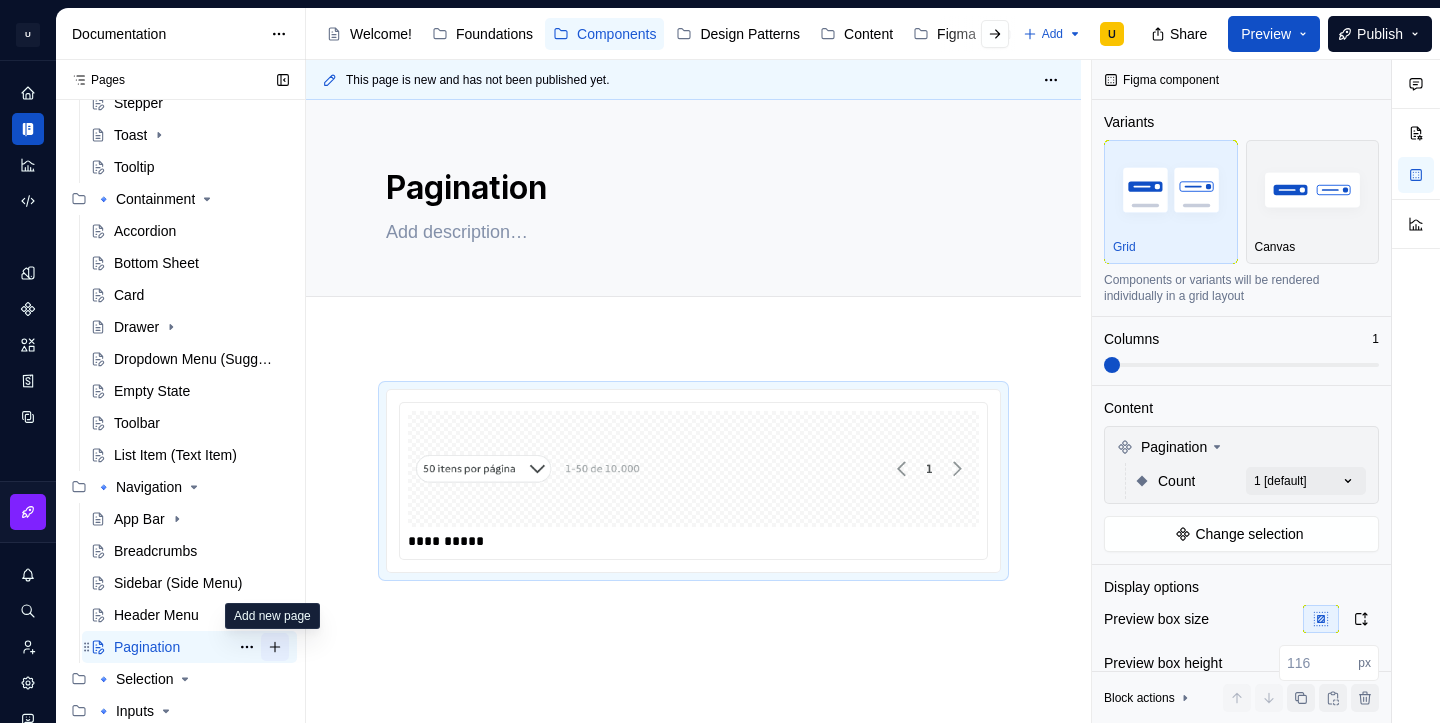 click at bounding box center (275, 647) 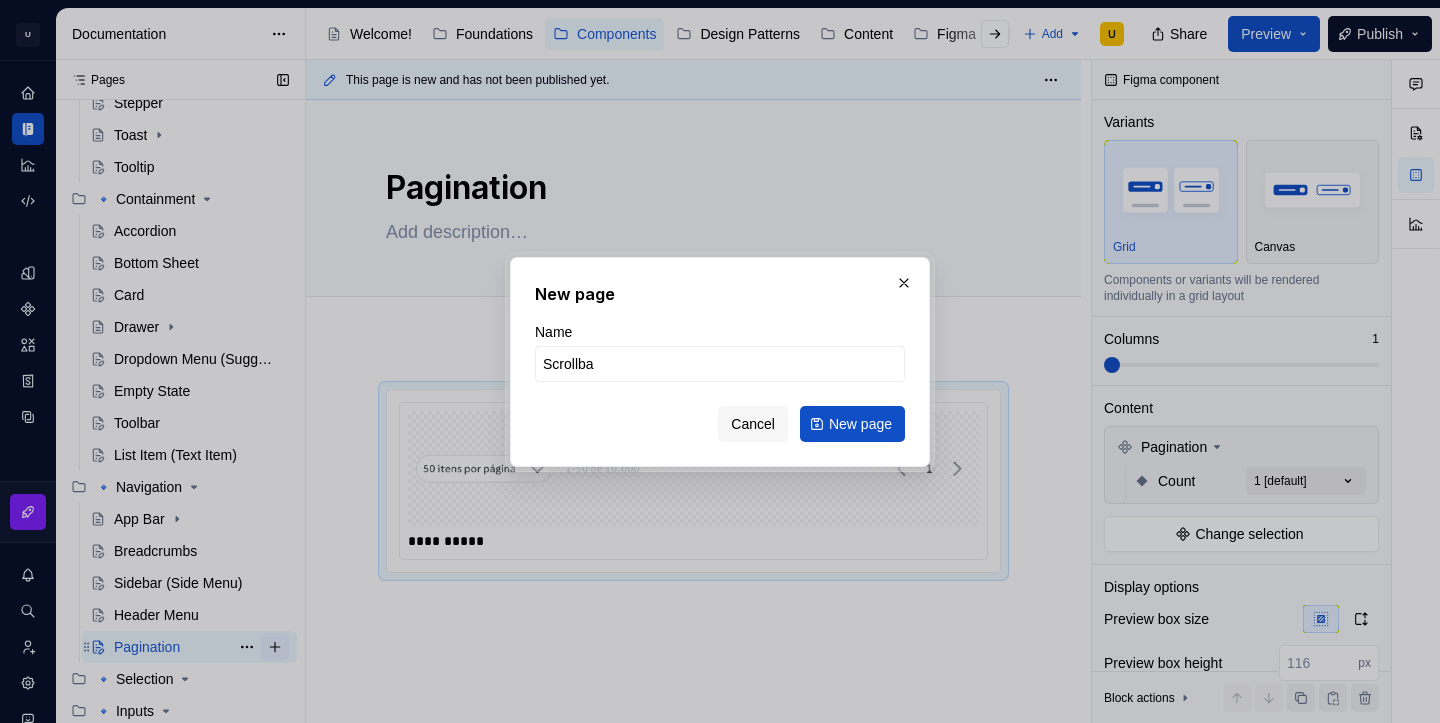 type on "Scrollbar" 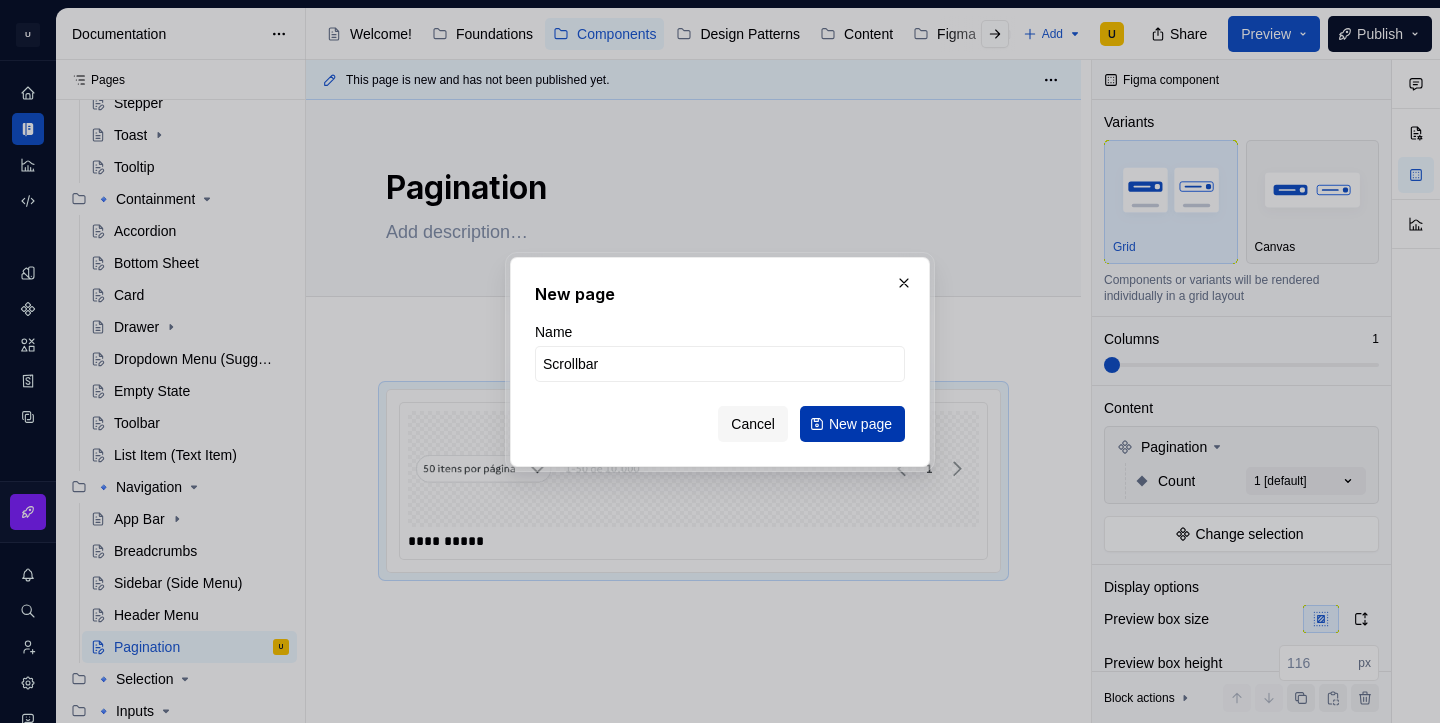 click on "New page" at bounding box center [860, 424] 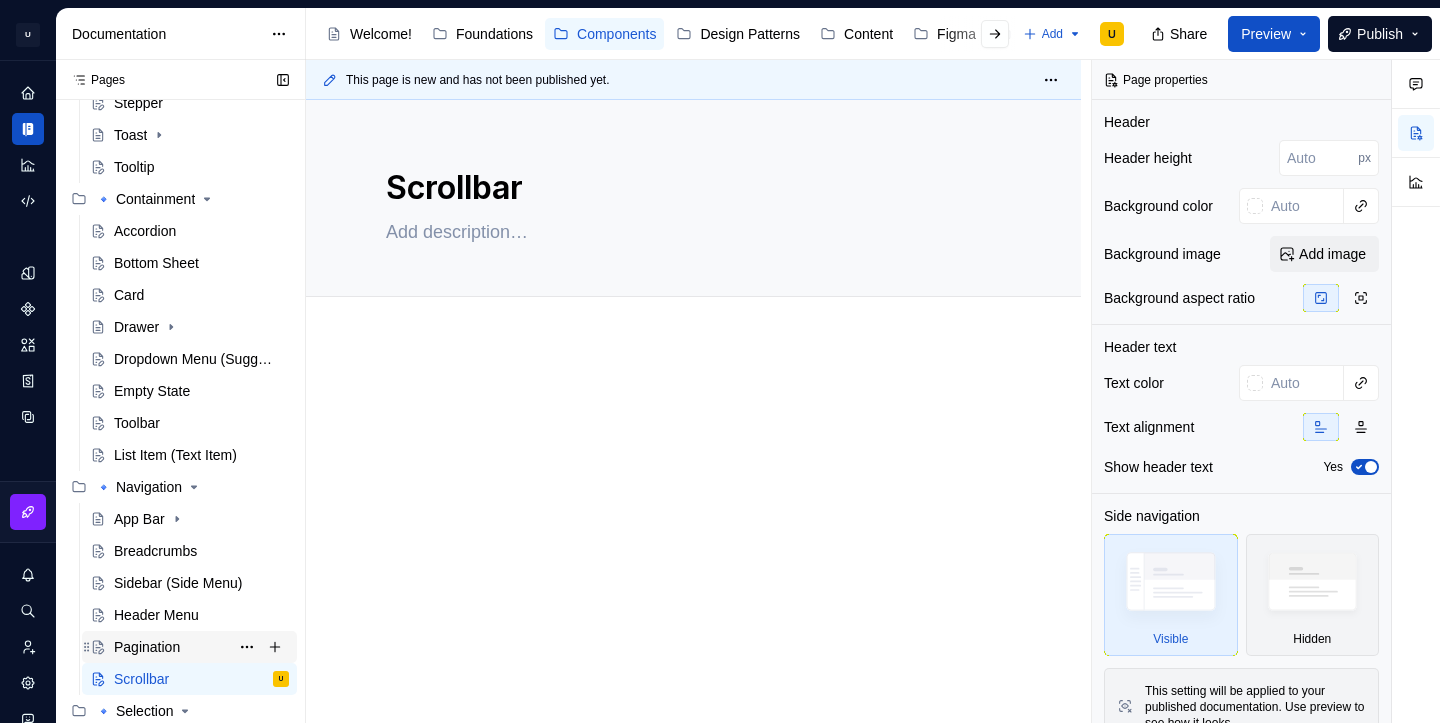 scroll, scrollTop: 569, scrollLeft: 0, axis: vertical 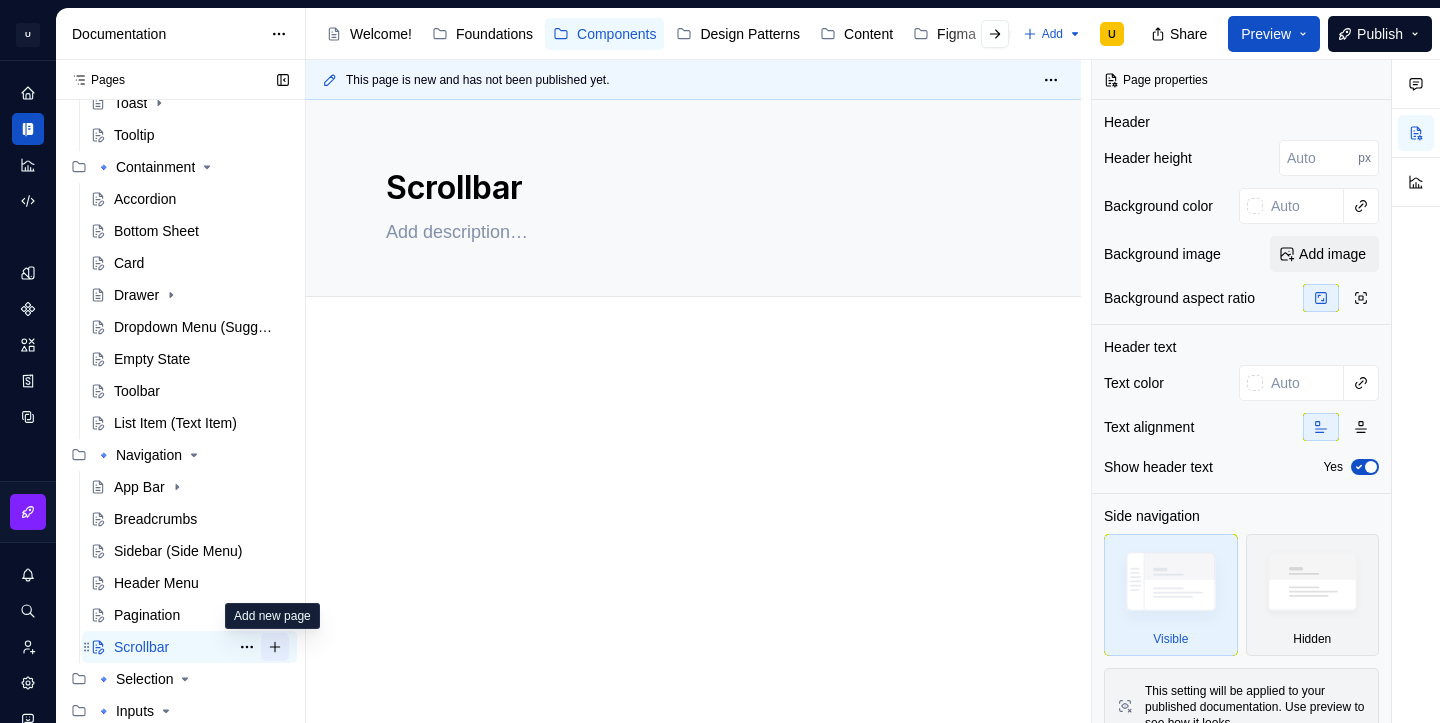click at bounding box center (275, 647) 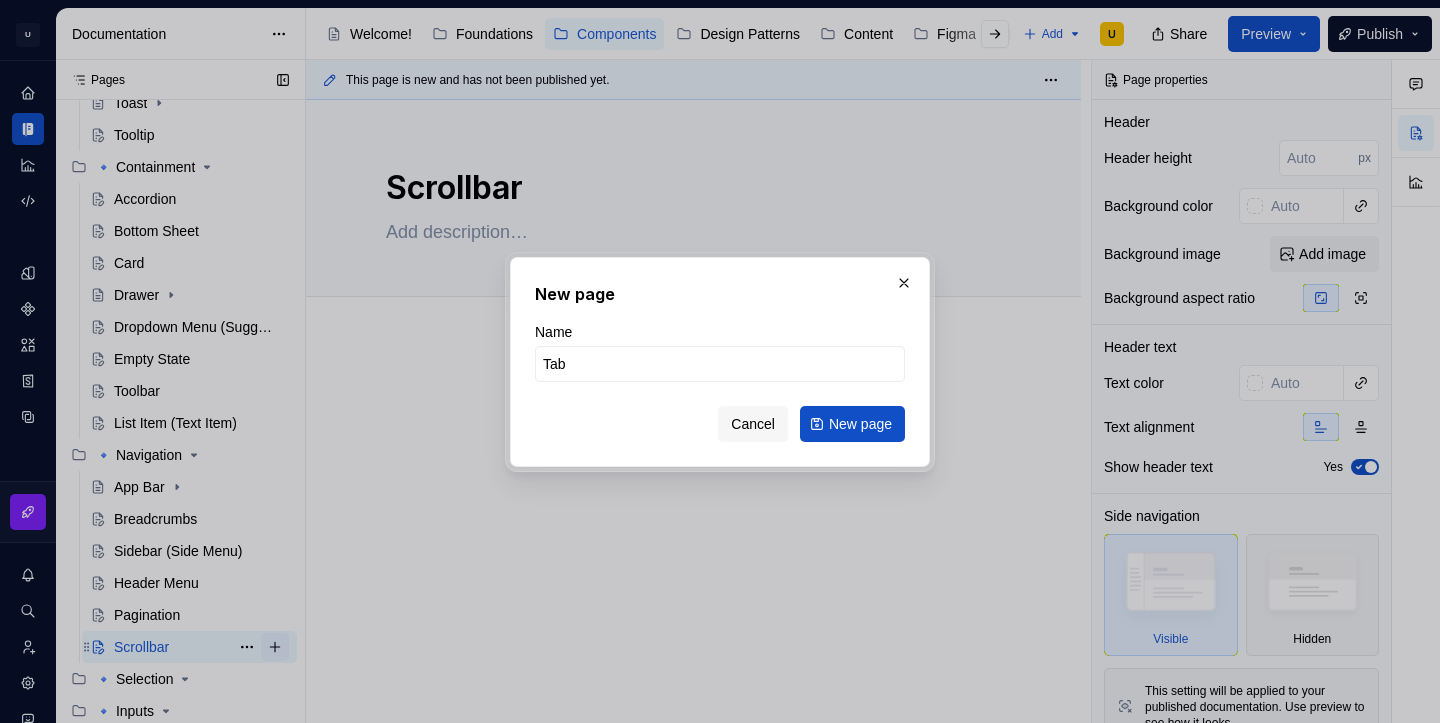 type on "Tabs" 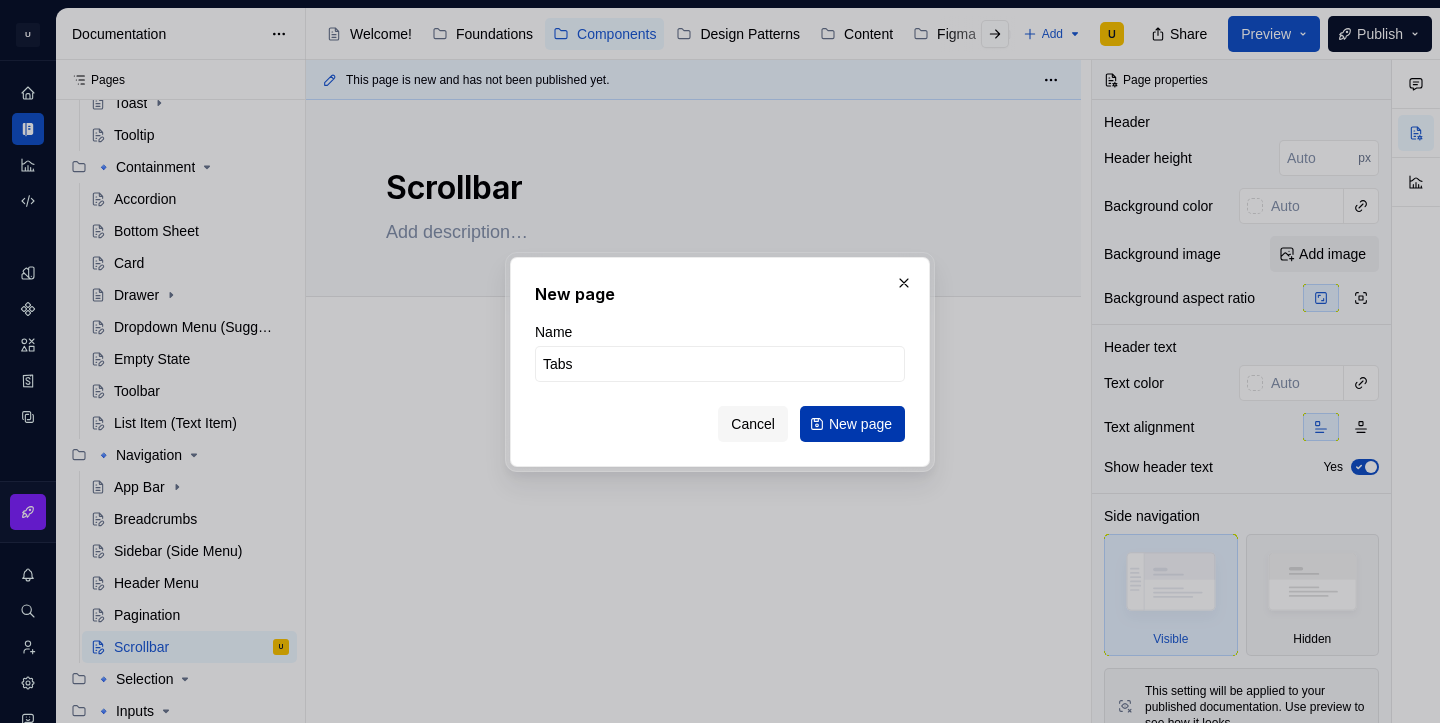 click on "New page" at bounding box center (860, 424) 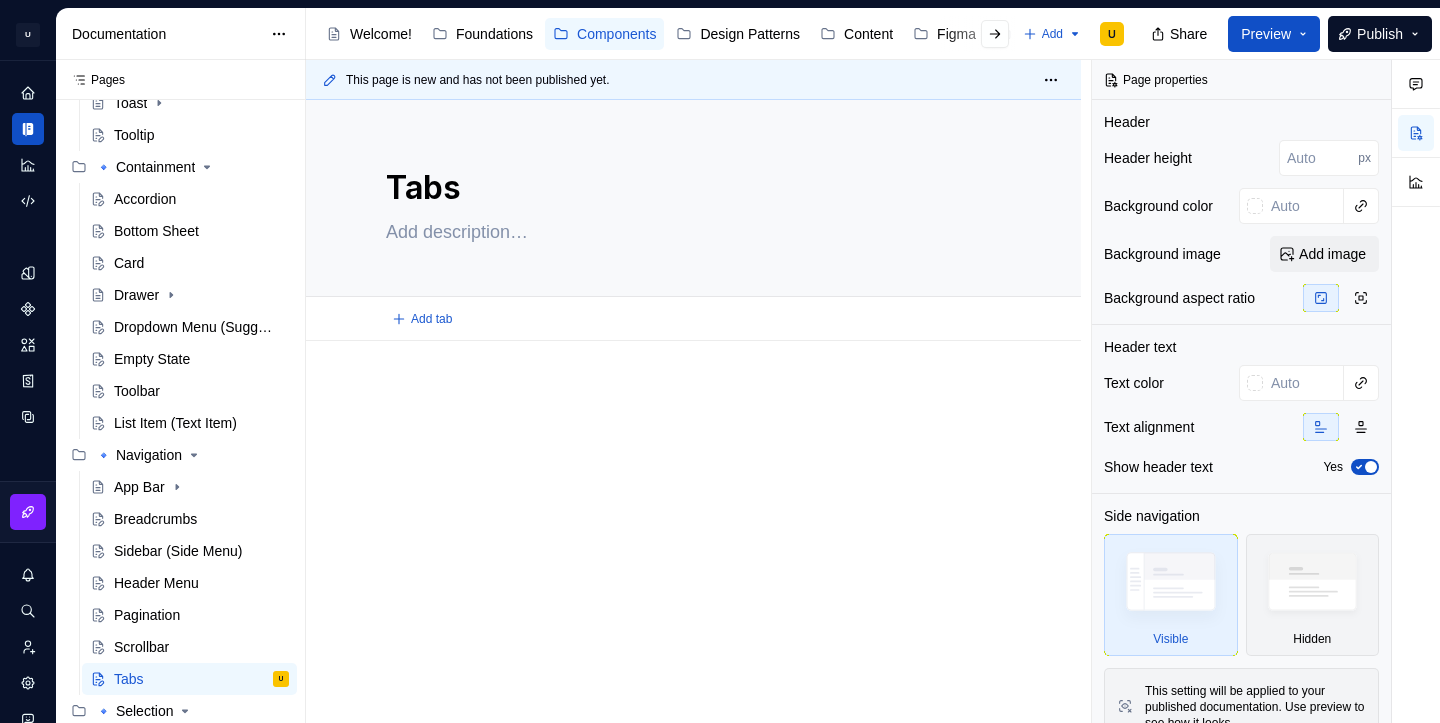 type on "*" 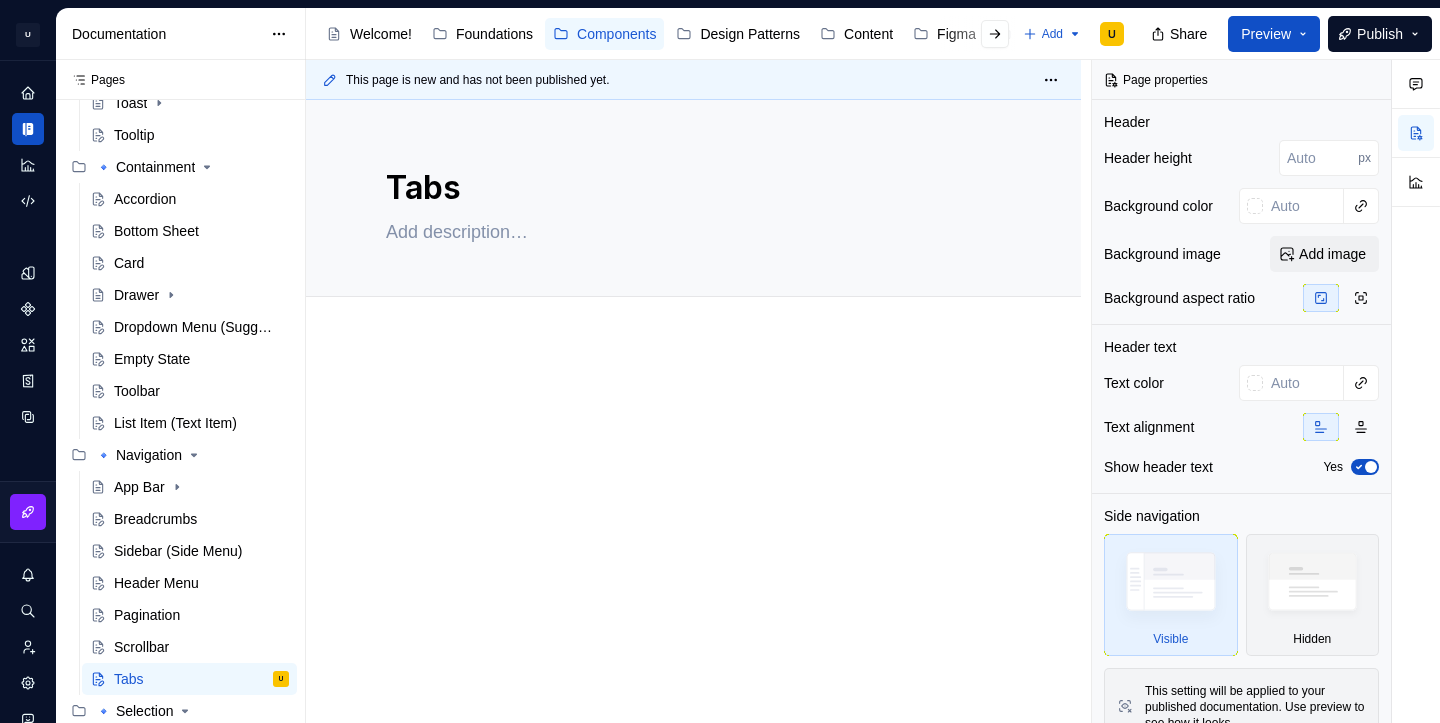click at bounding box center [693, 401] 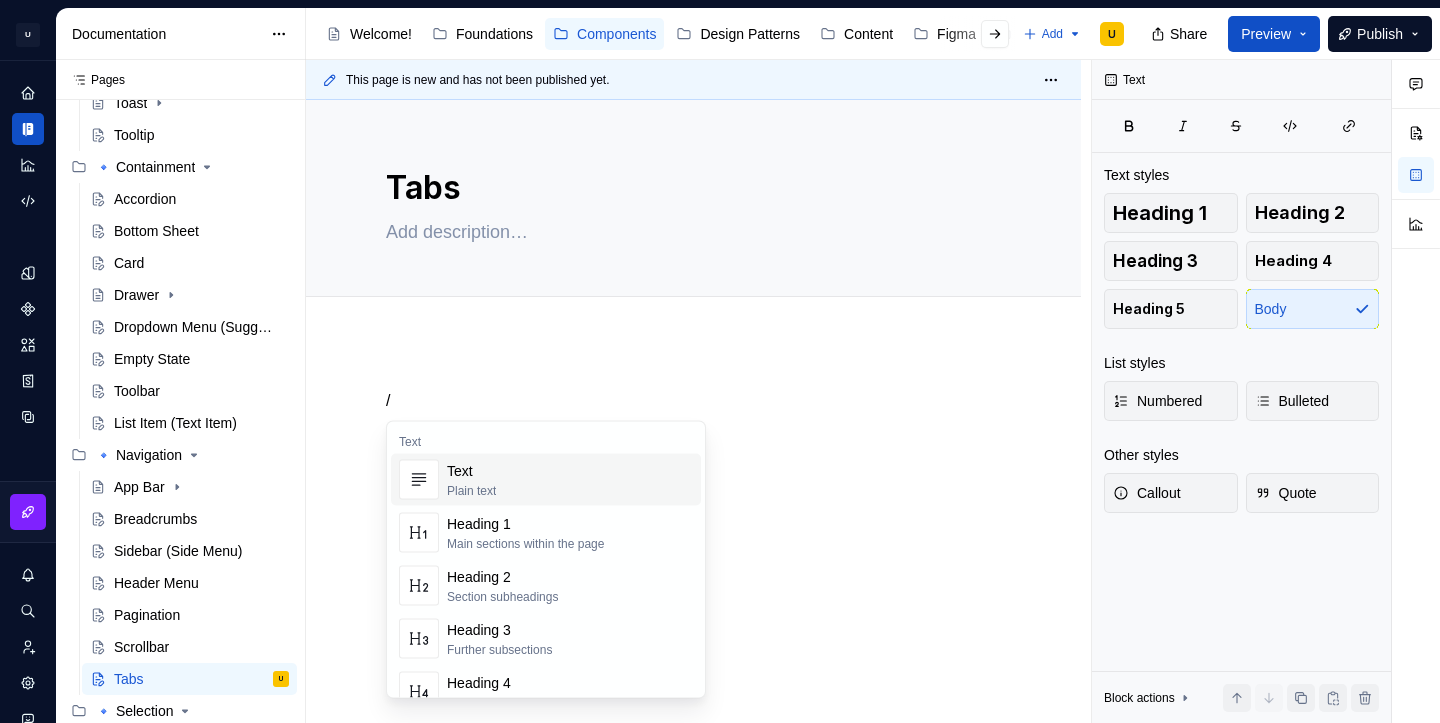 type 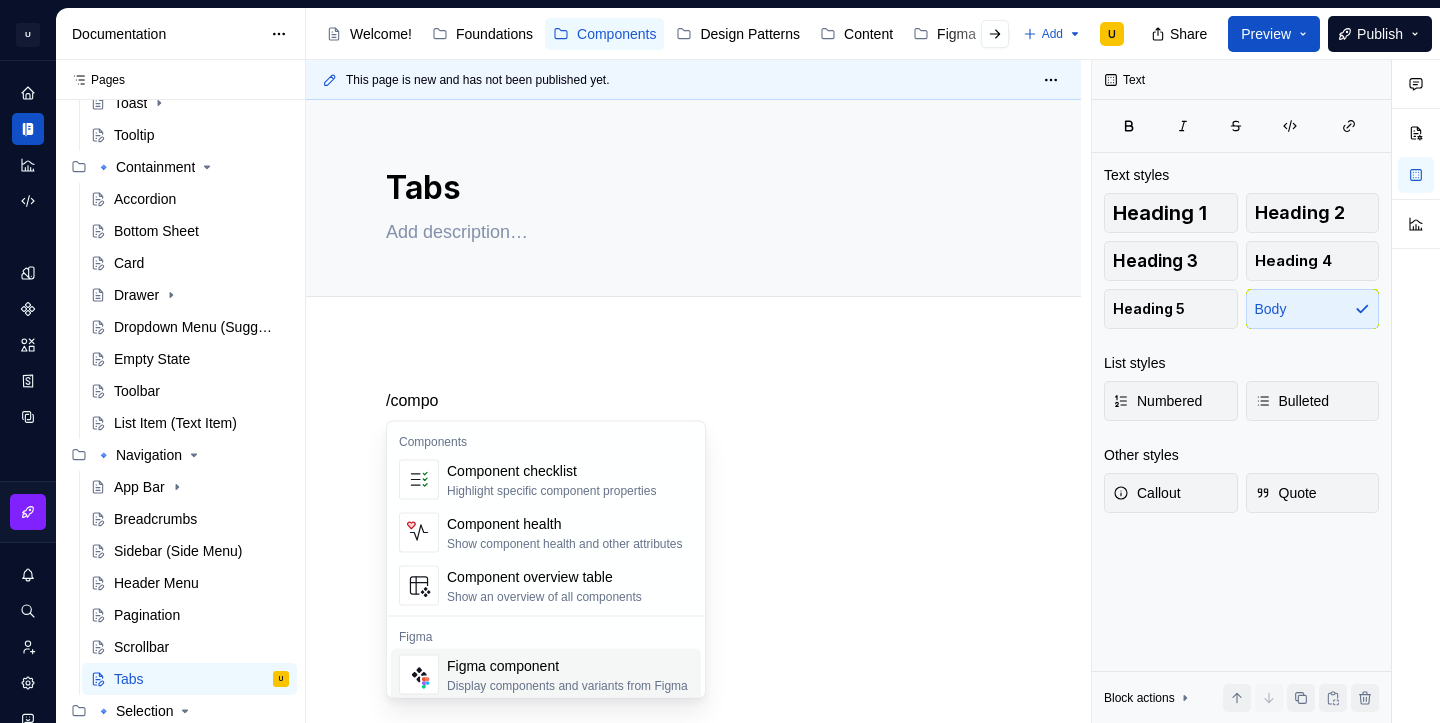 click on "Figma component" at bounding box center (567, 666) 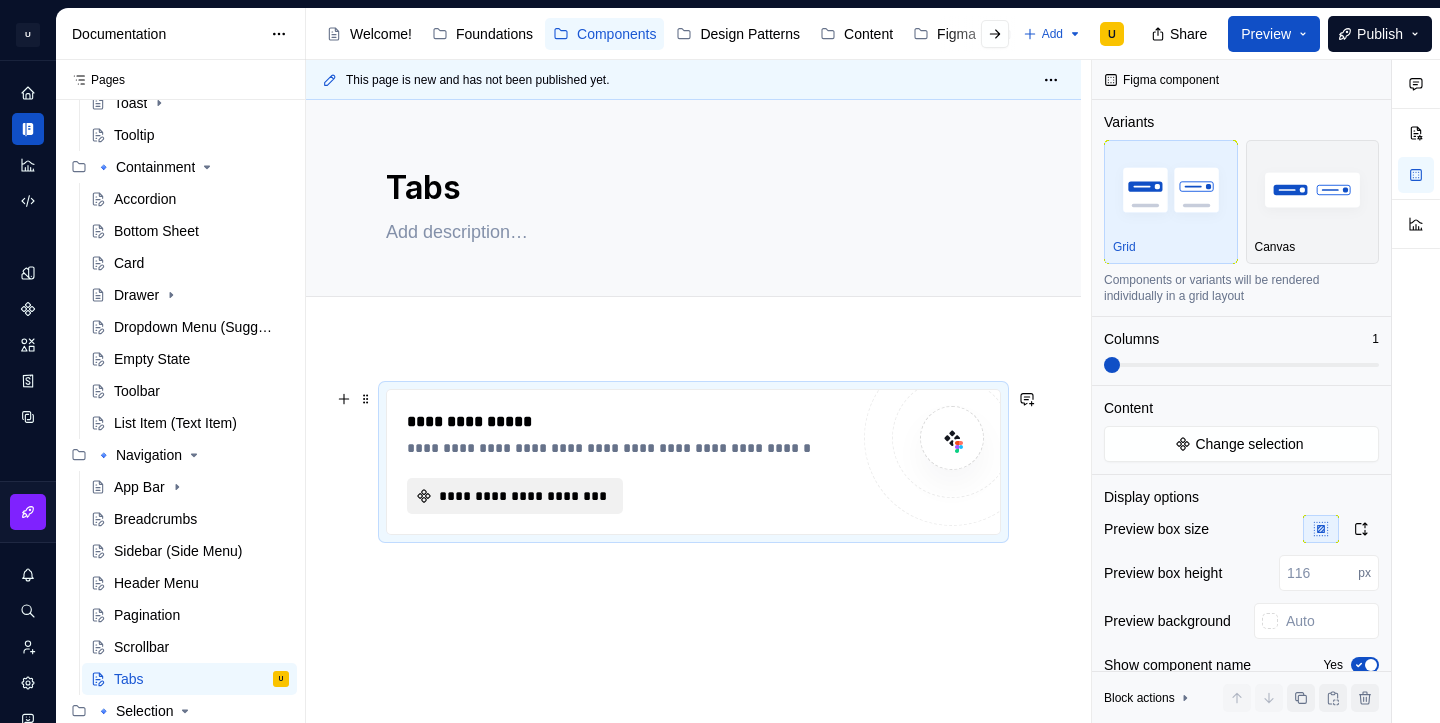 type on "*" 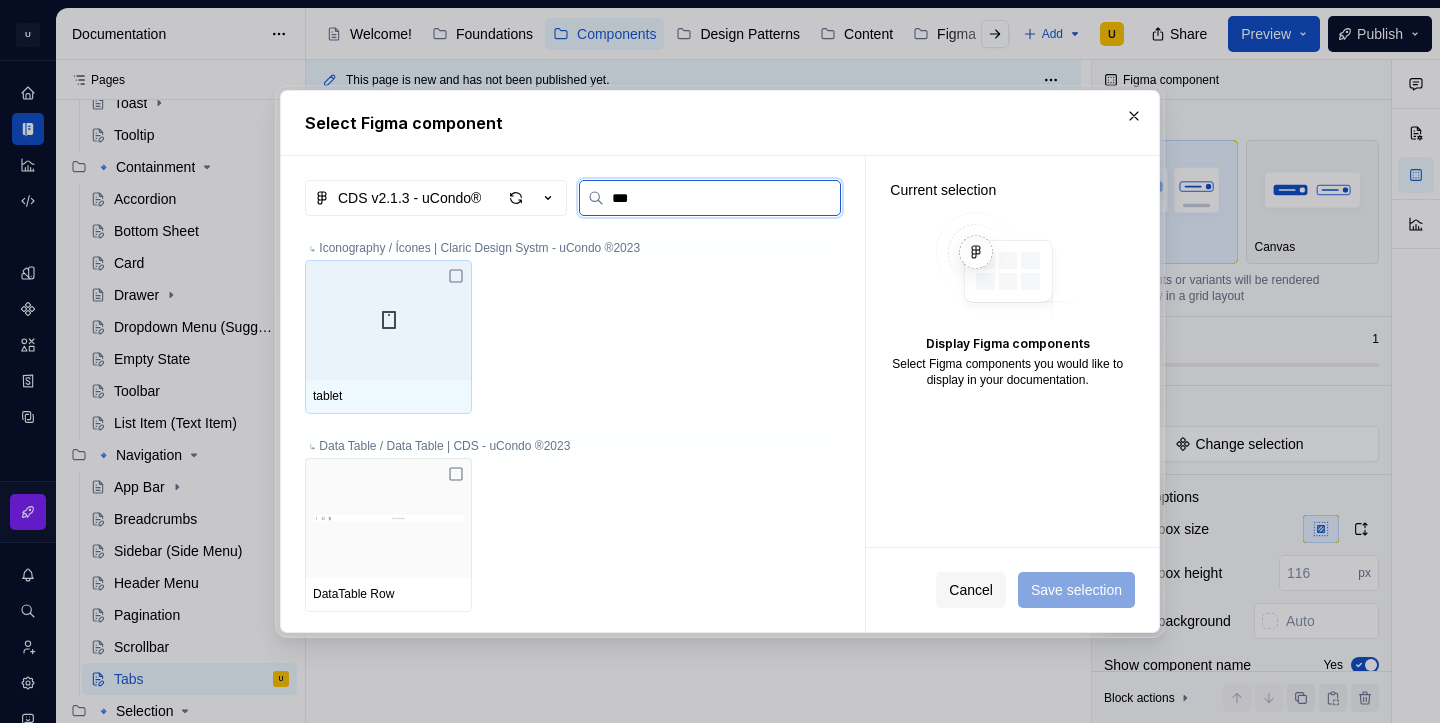 type on "****" 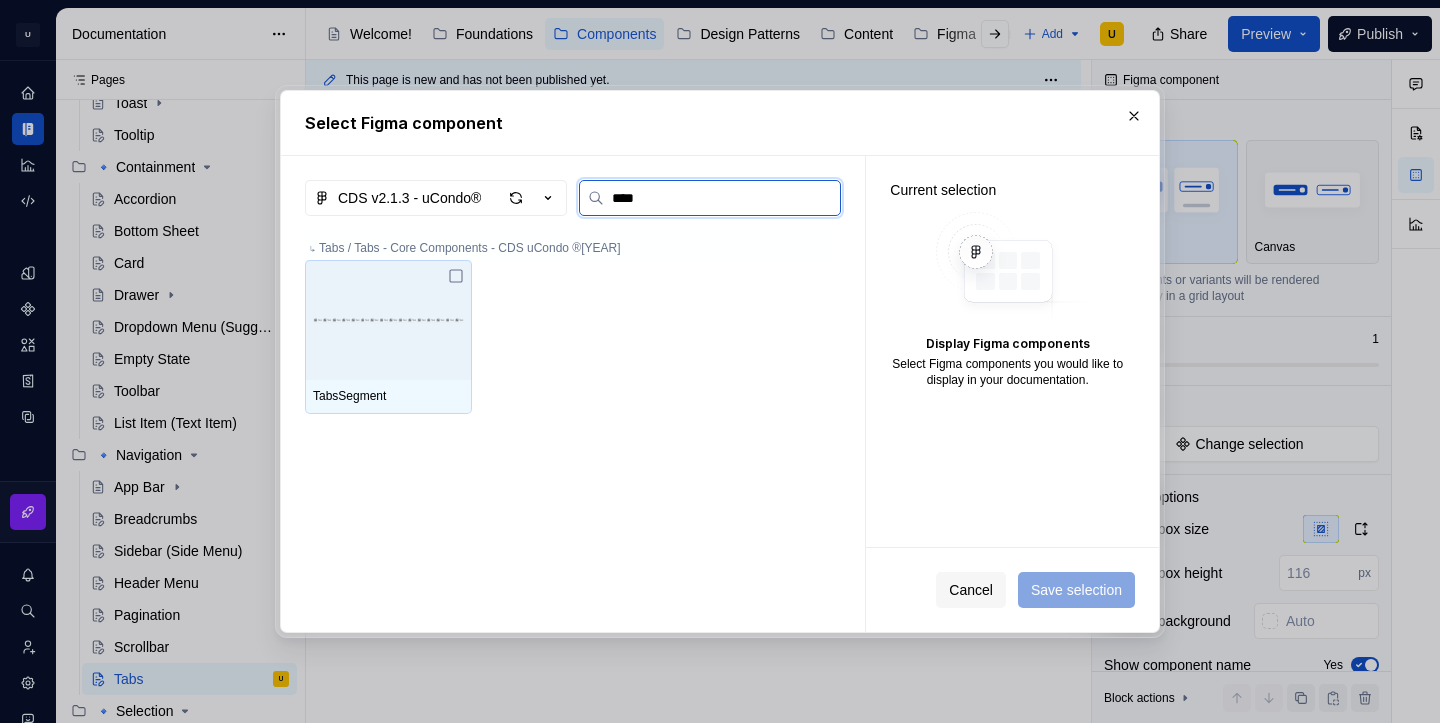 click at bounding box center [388, 320] 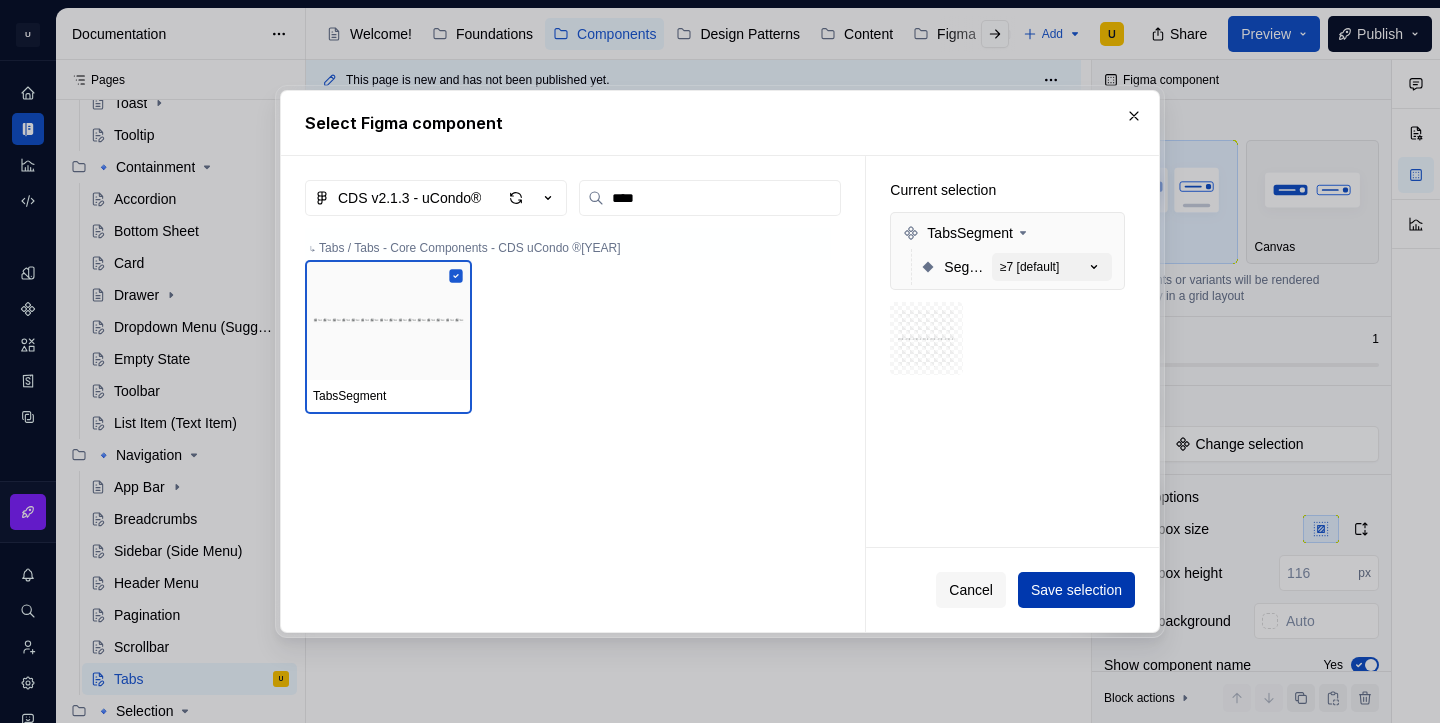 click on "Save selection" at bounding box center (1076, 590) 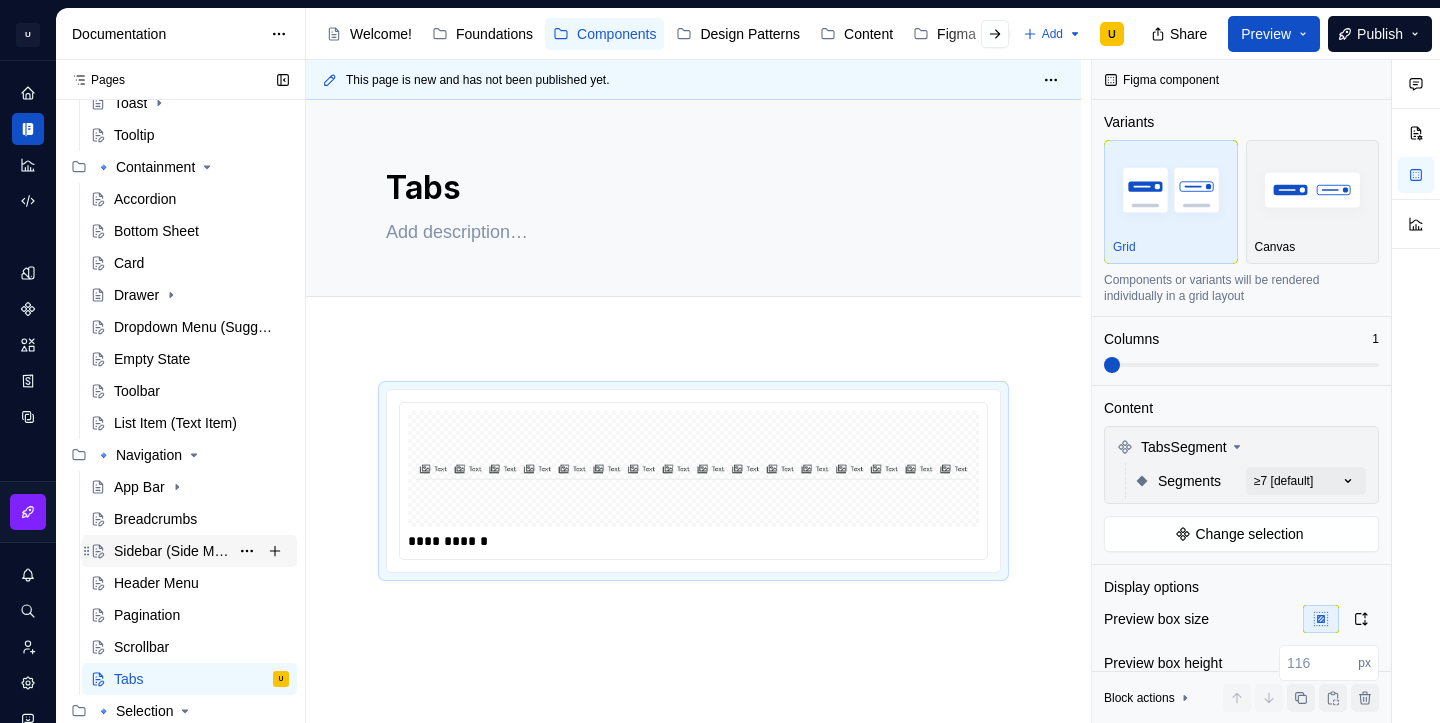 scroll, scrollTop: 601, scrollLeft: 0, axis: vertical 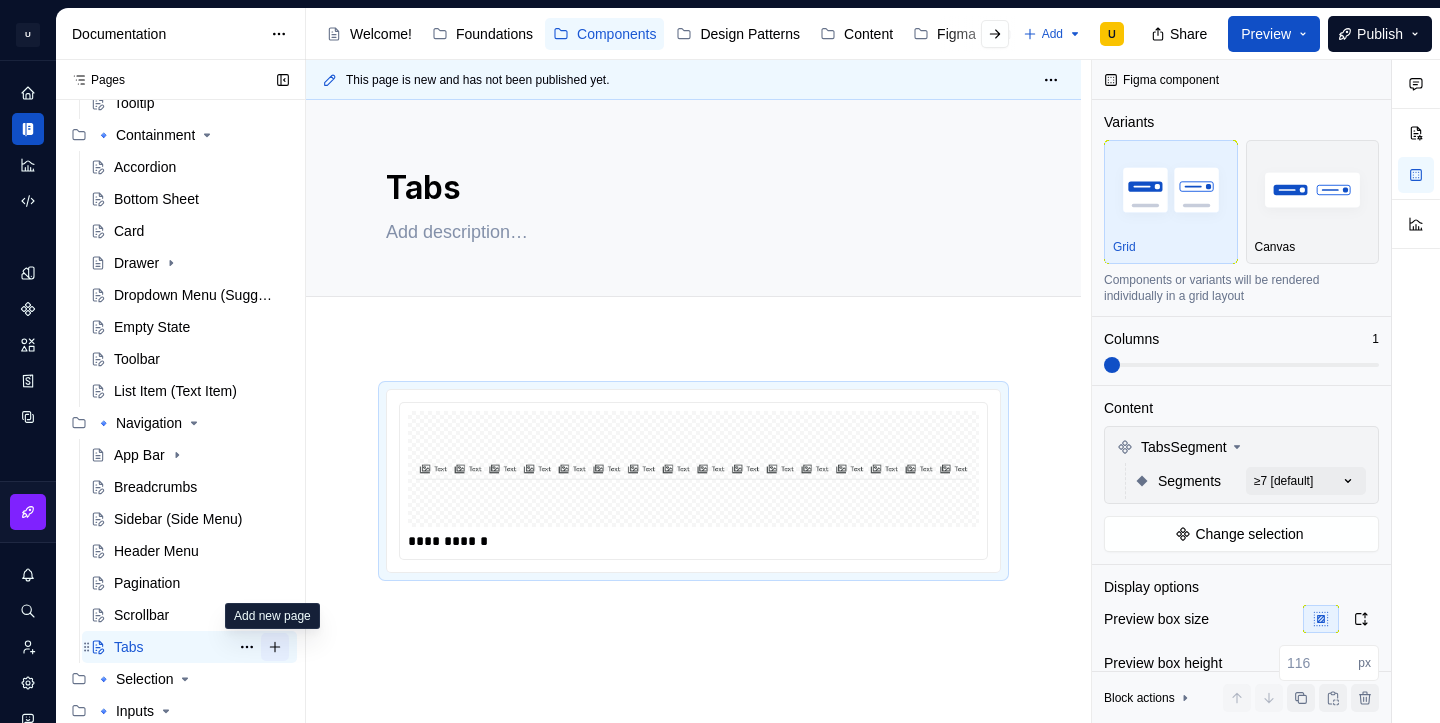 click at bounding box center [275, 647] 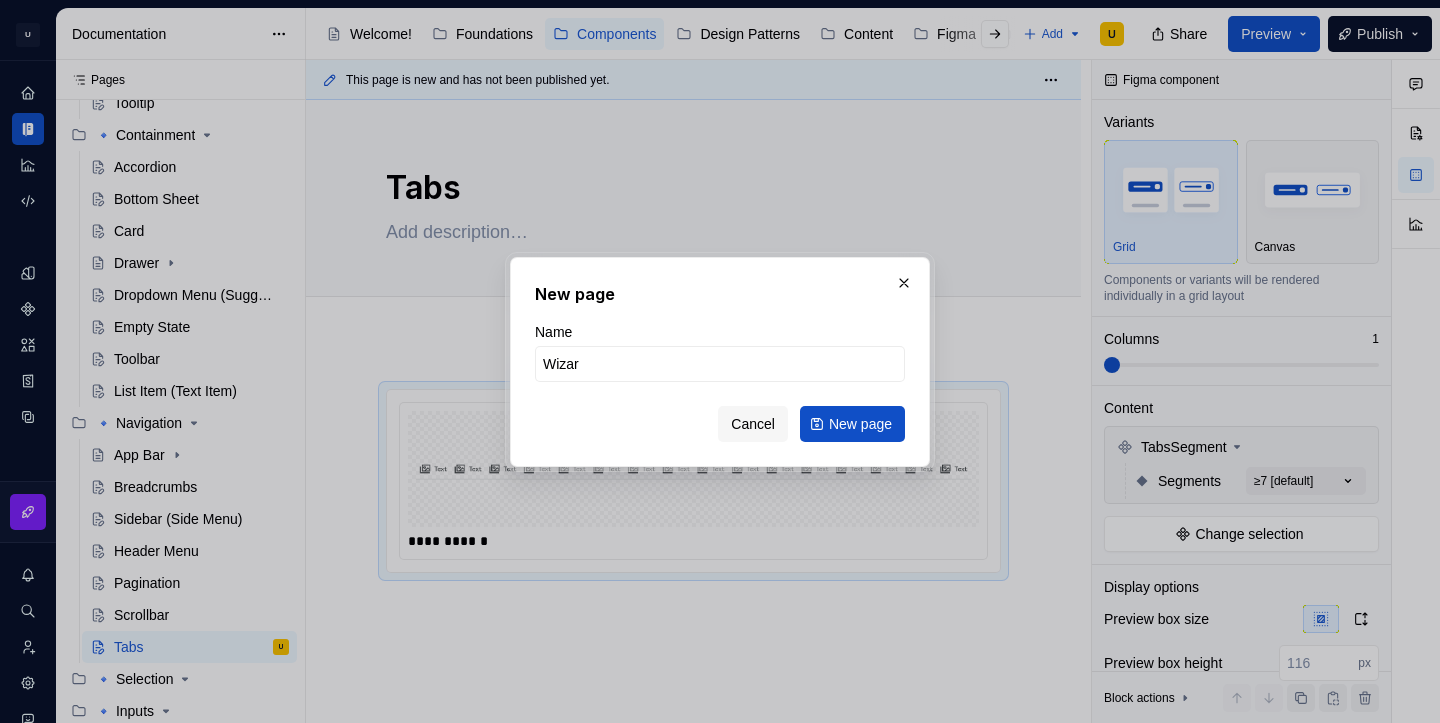 type on "Wizard" 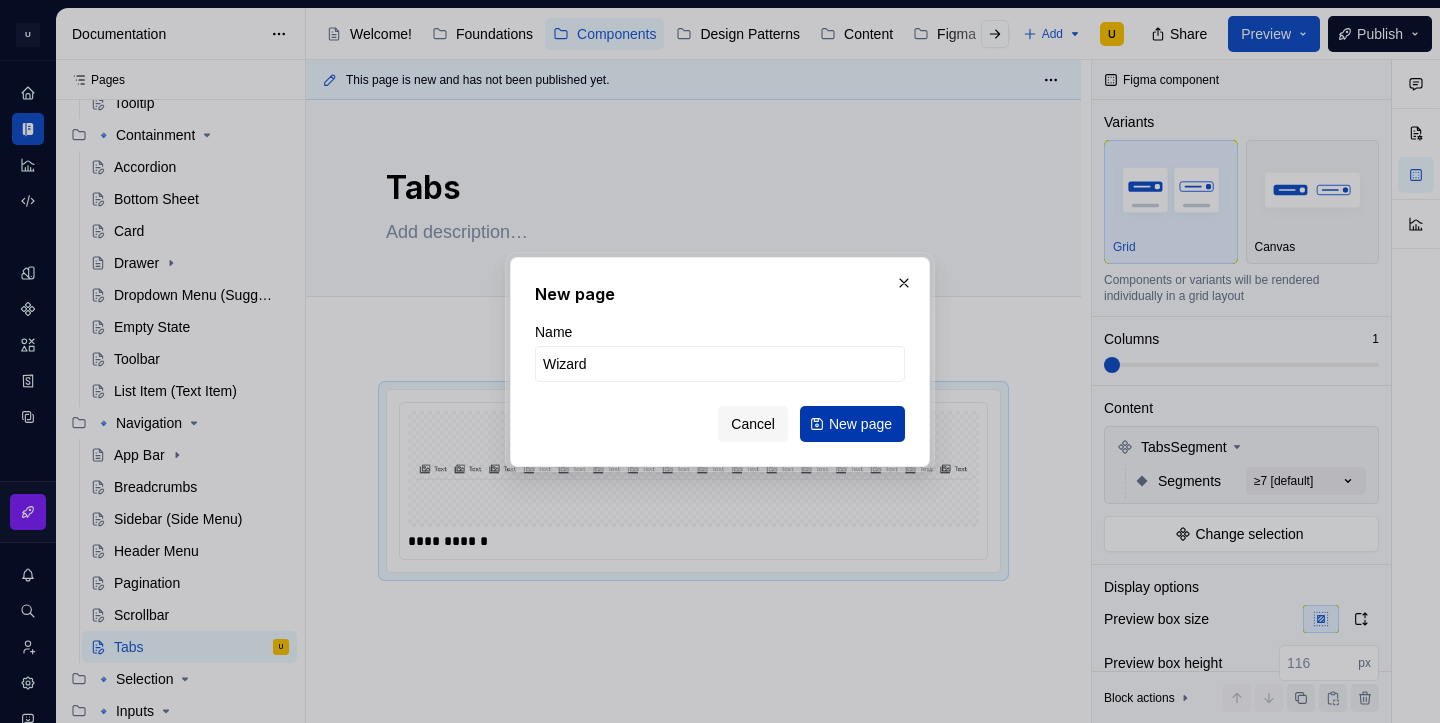 click on "New page" at bounding box center [860, 424] 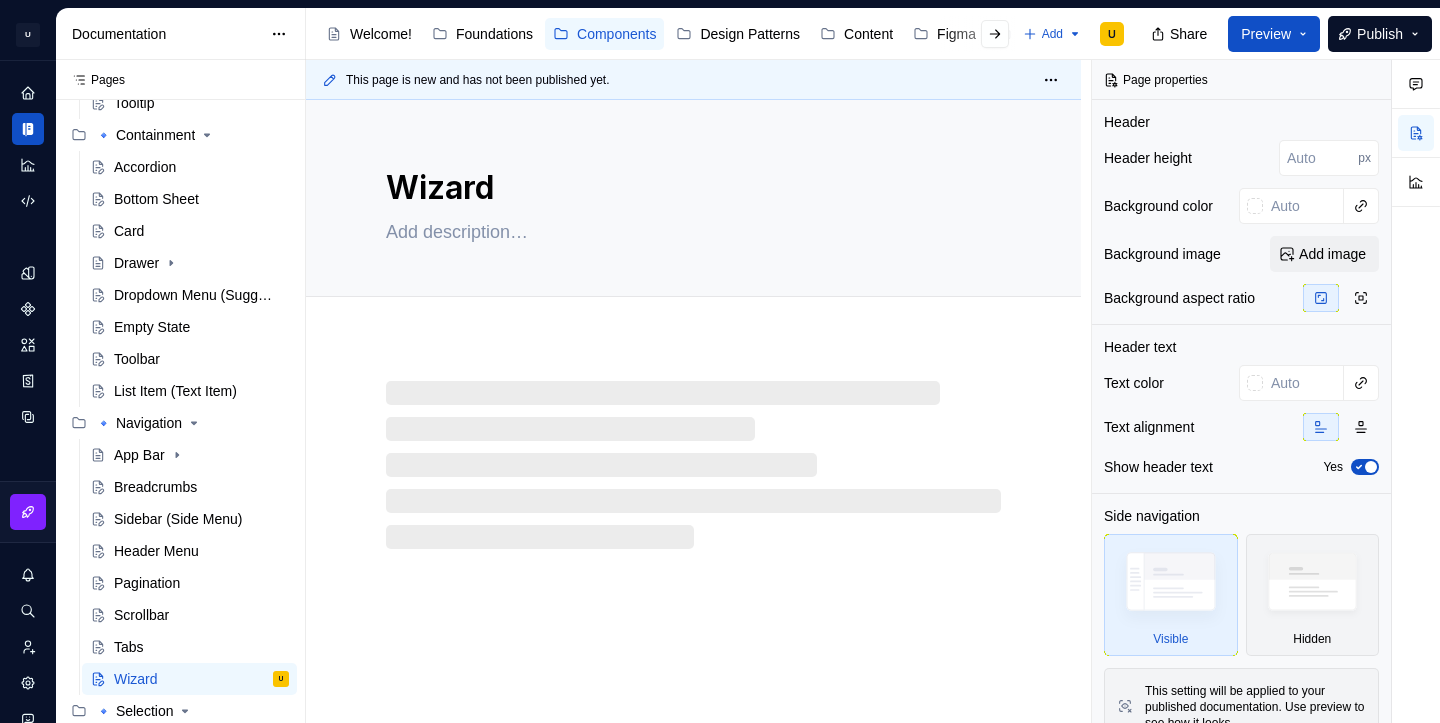 click on "Wizard" at bounding box center [693, 411] 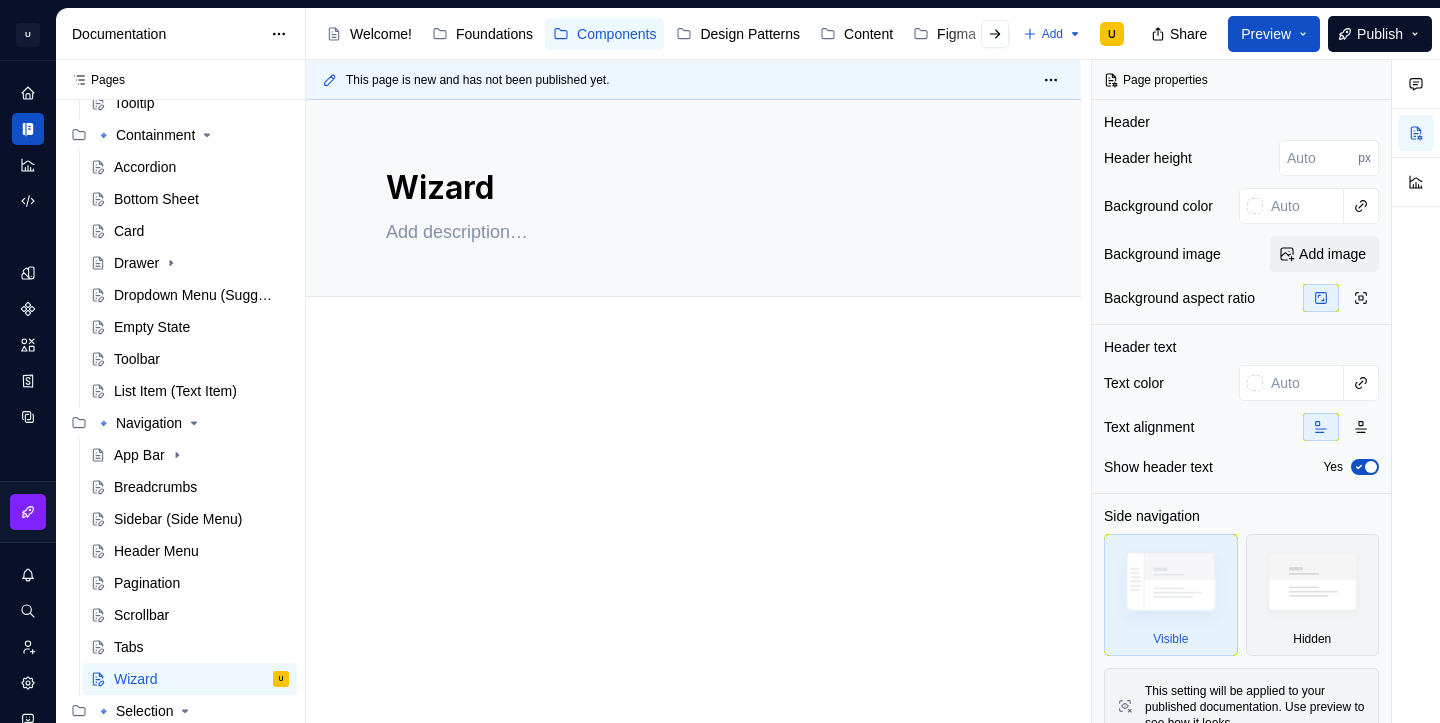 click at bounding box center [693, 401] 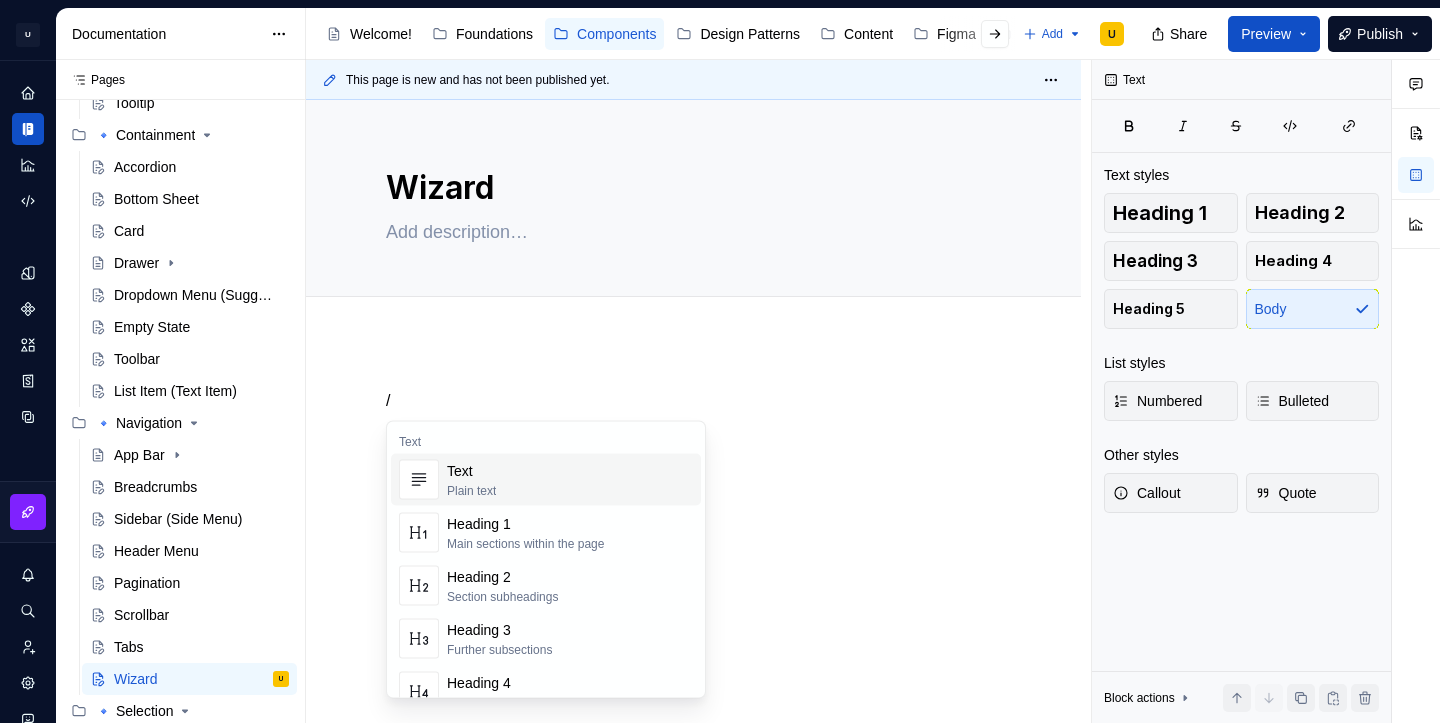 type 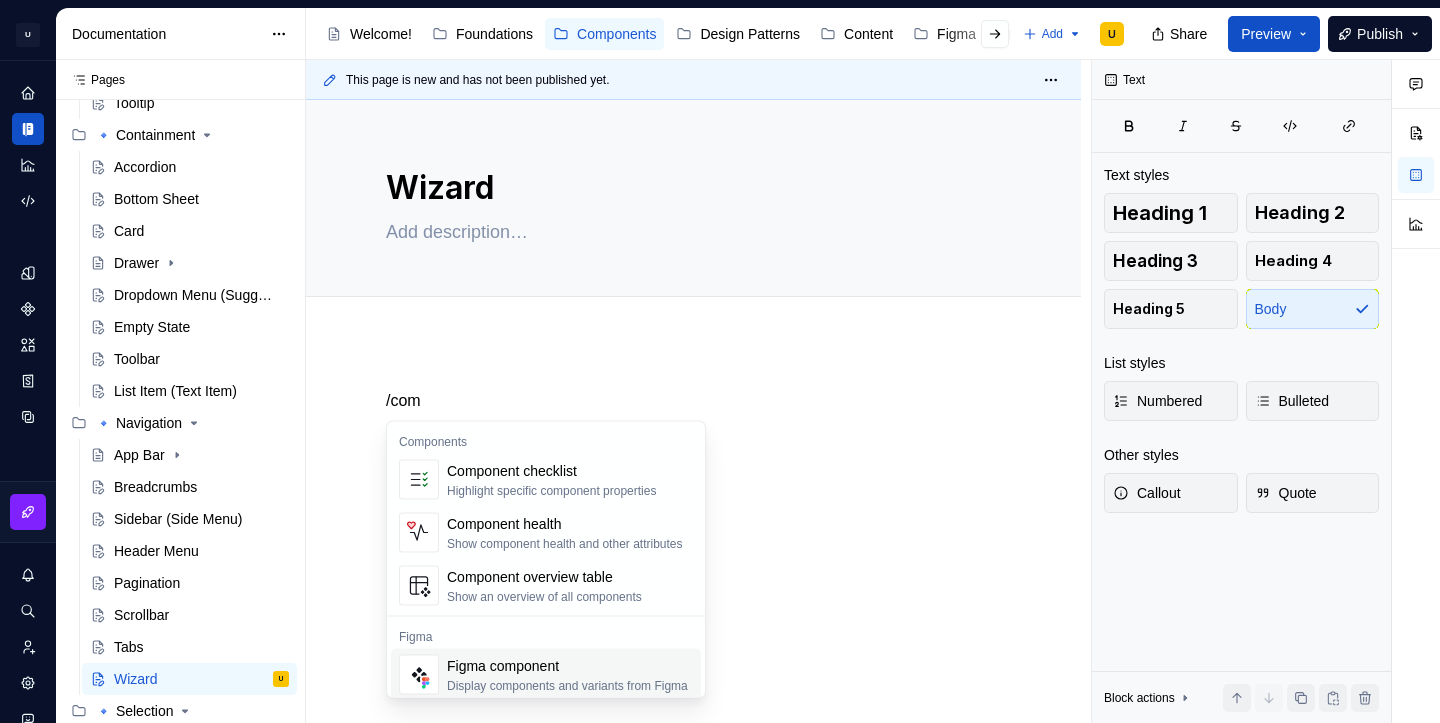 click on "Figma component" at bounding box center [567, 666] 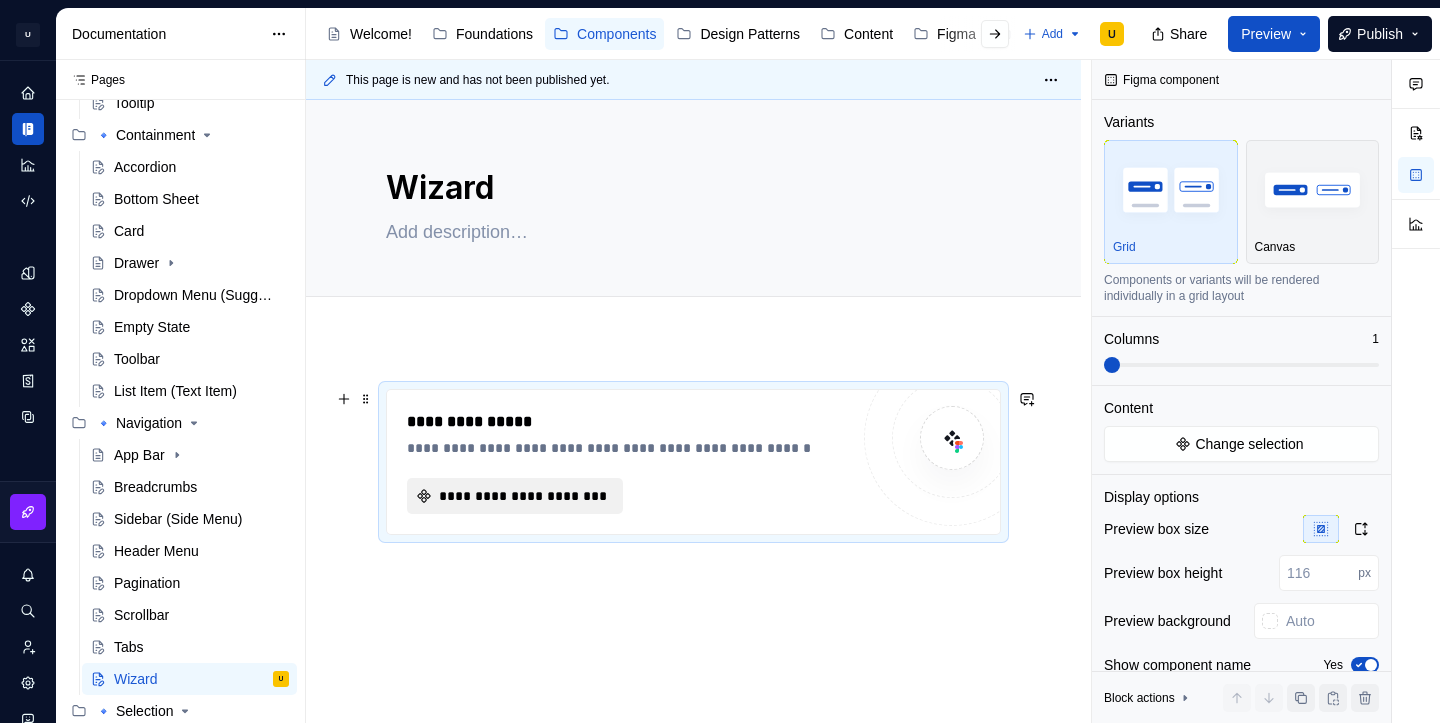 click on "**********" at bounding box center [523, 496] 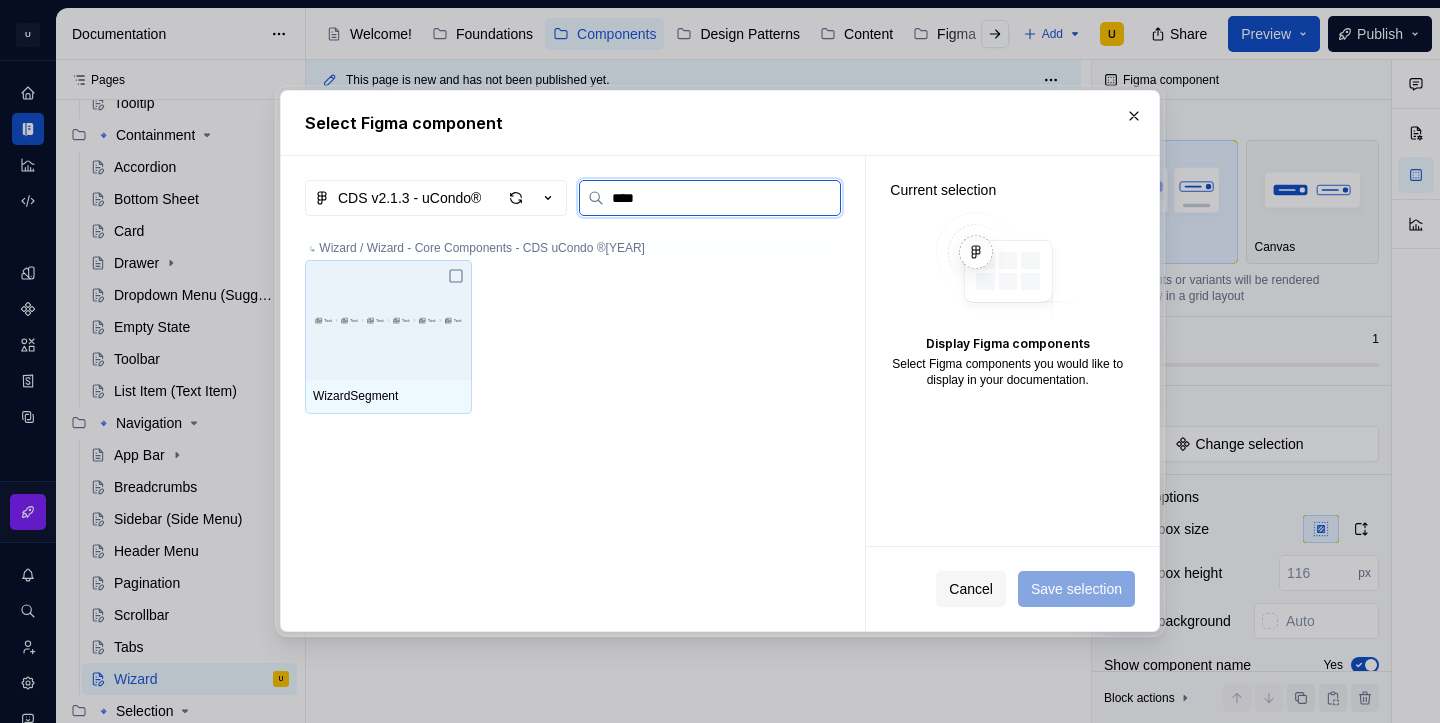 type on "*****" 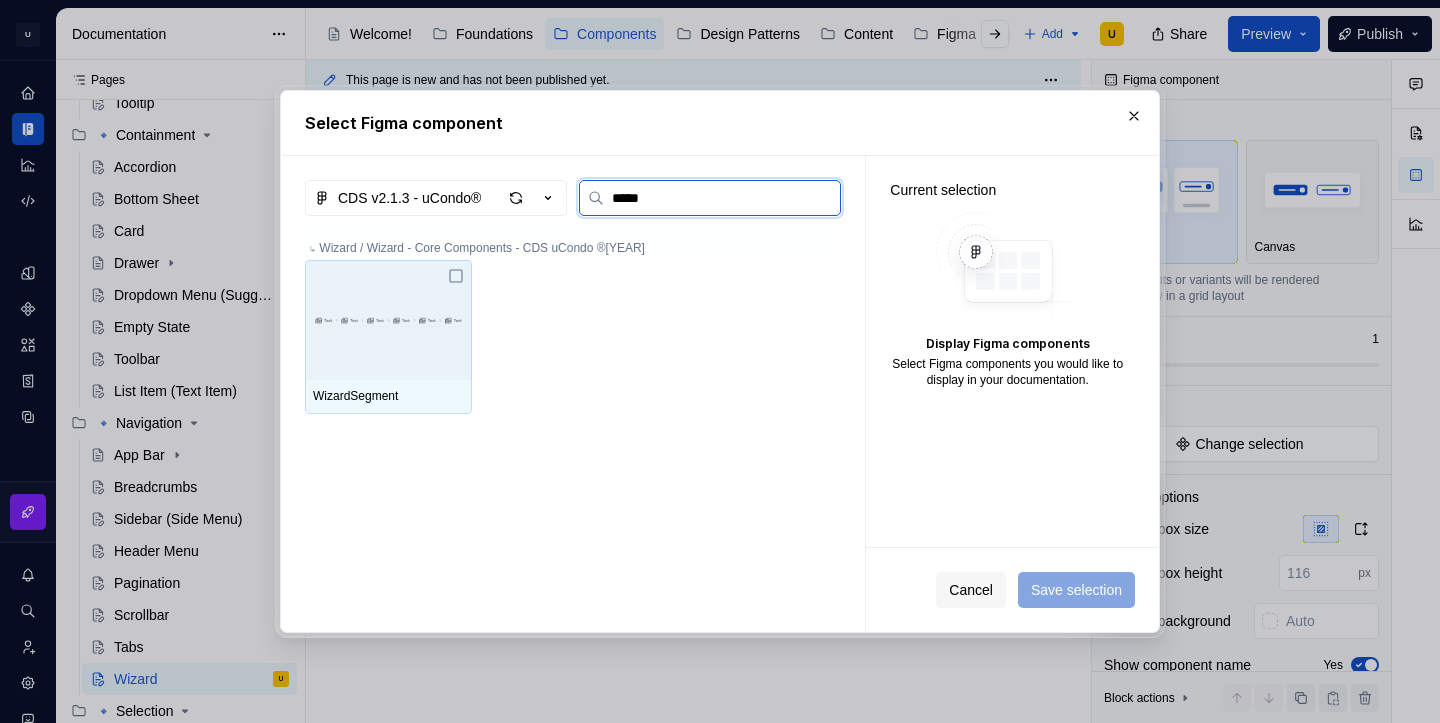 click at bounding box center [388, 320] 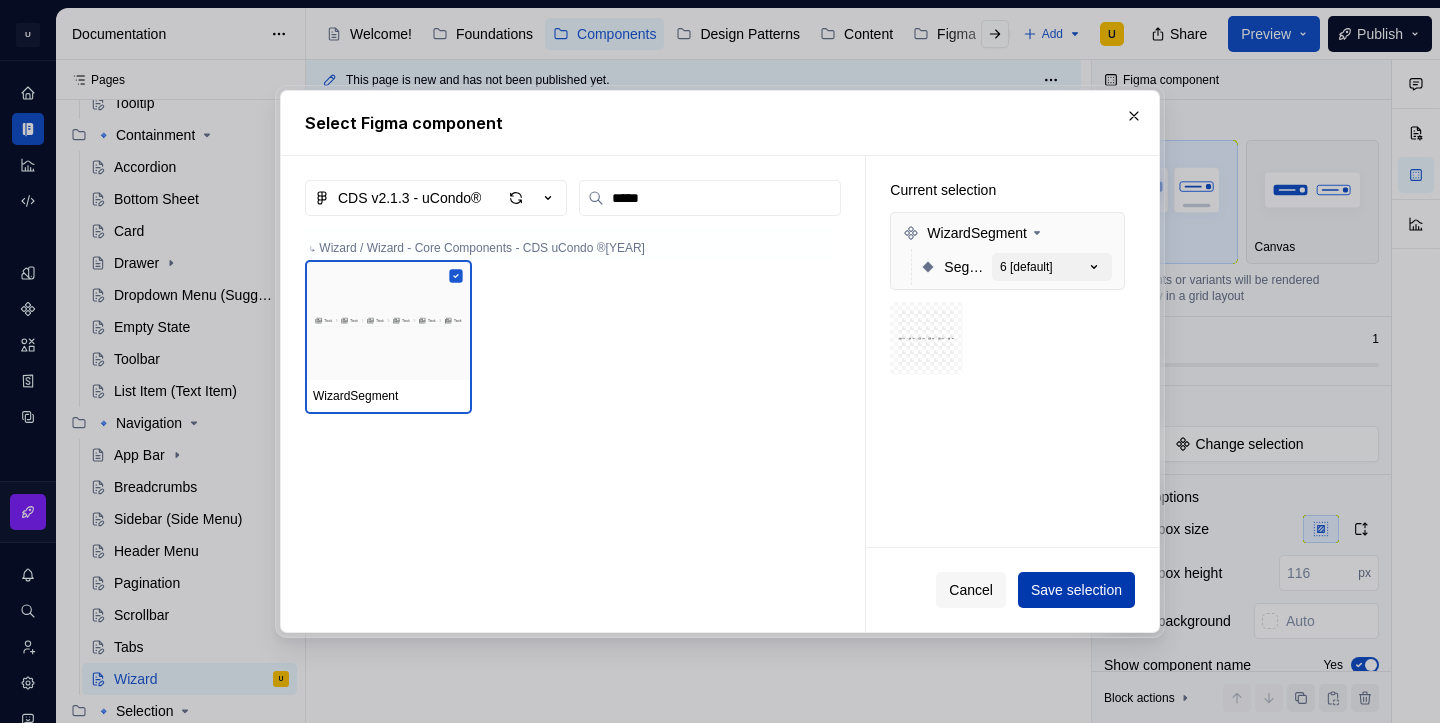 click on "Save selection" at bounding box center (1076, 590) 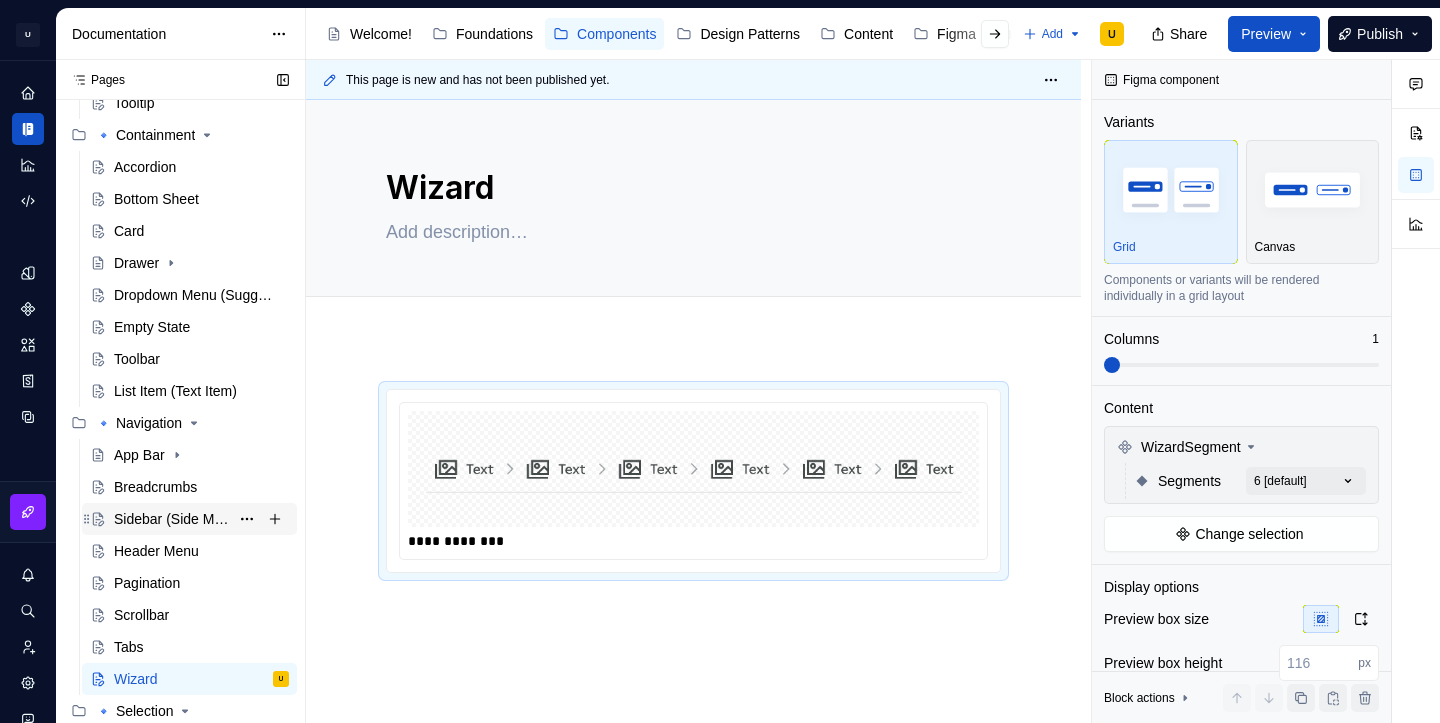 scroll, scrollTop: 633, scrollLeft: 0, axis: vertical 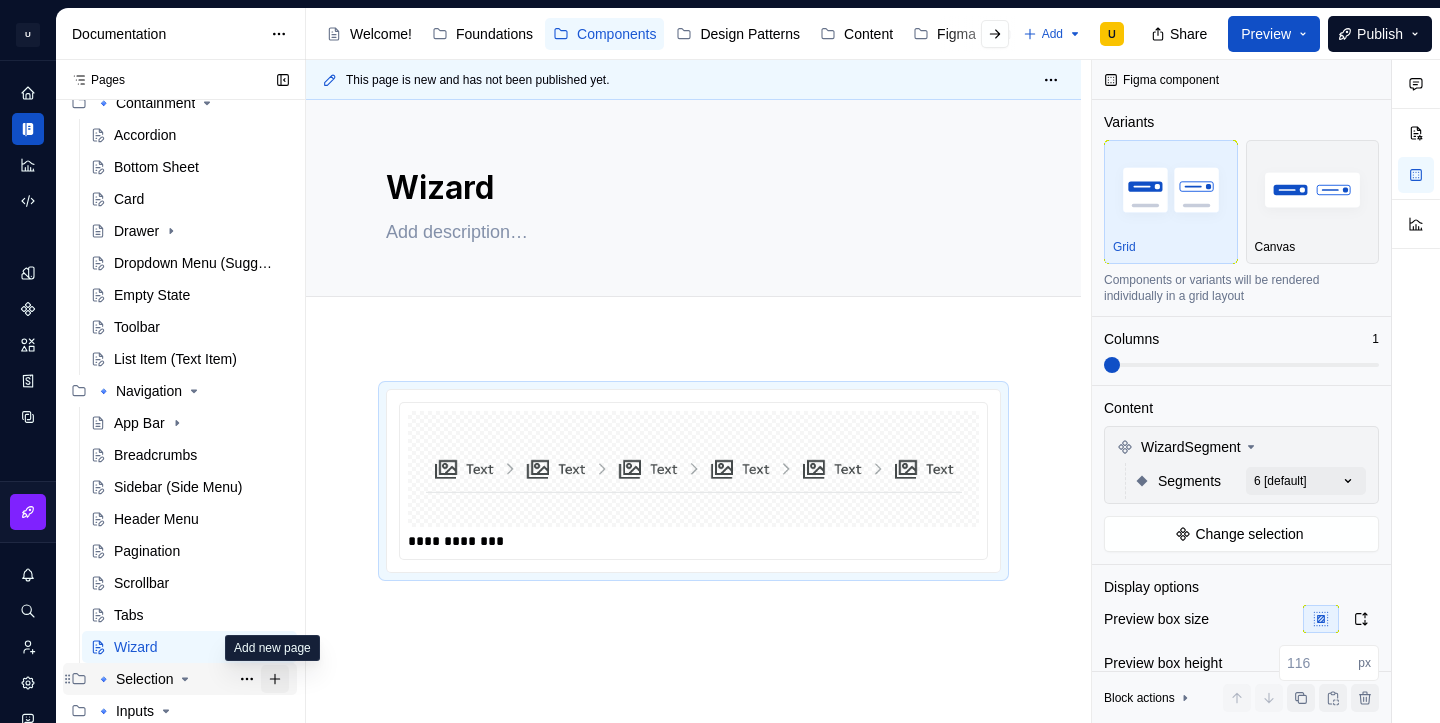 click at bounding box center (275, 679) 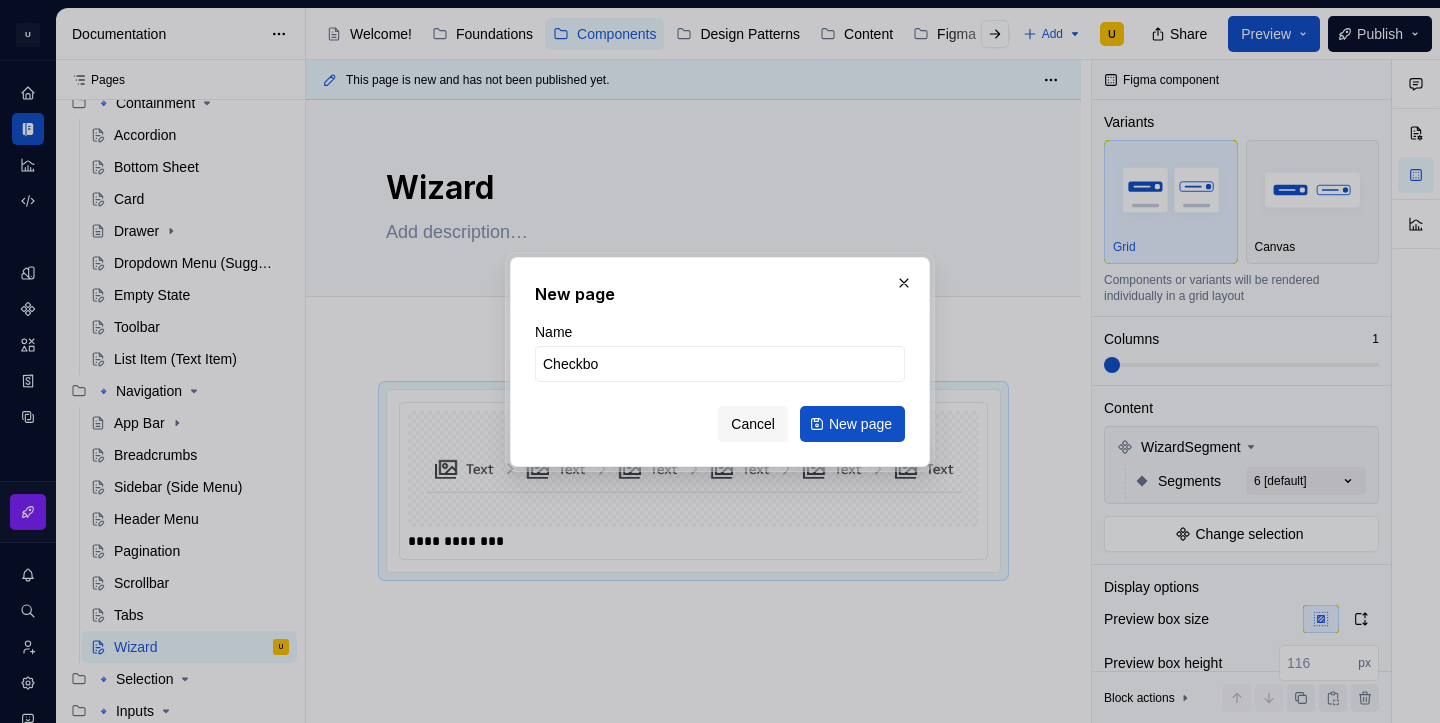 type on "Checkbox" 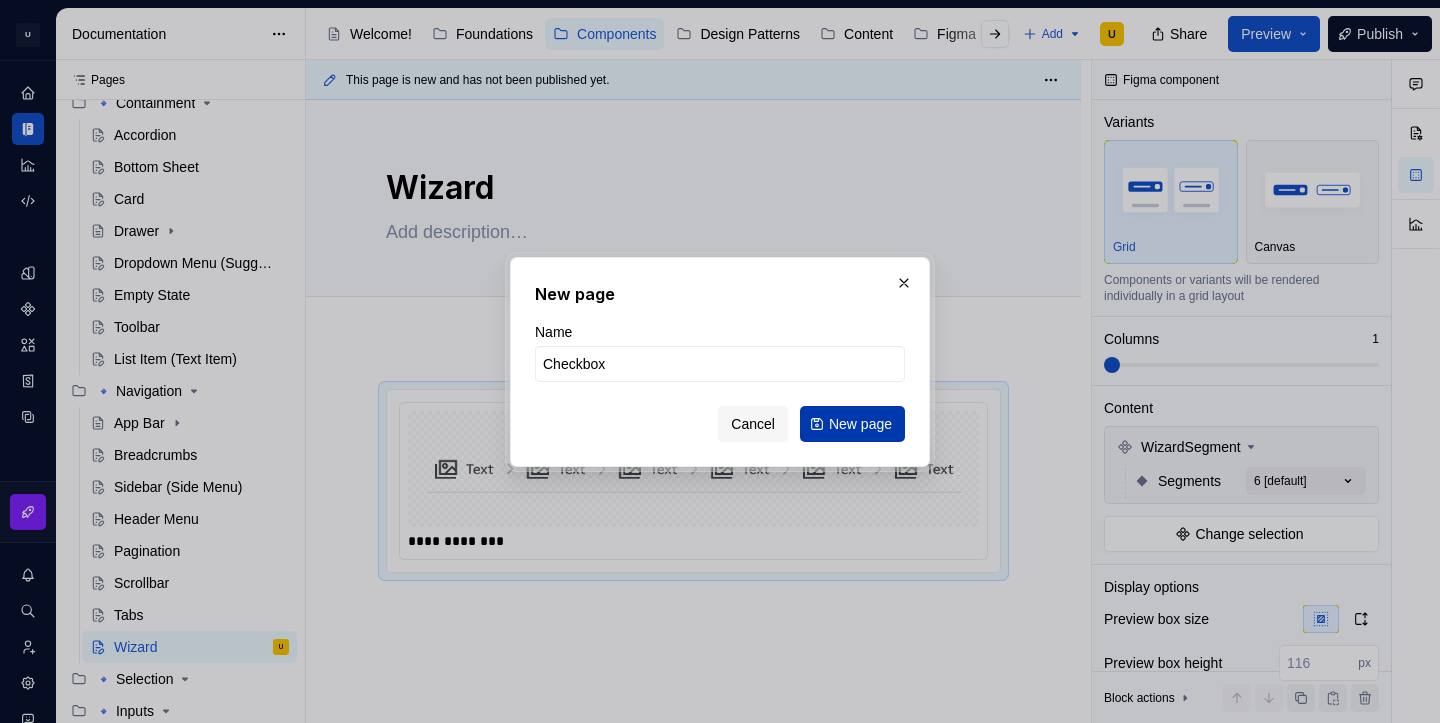 click on "New page" at bounding box center [860, 424] 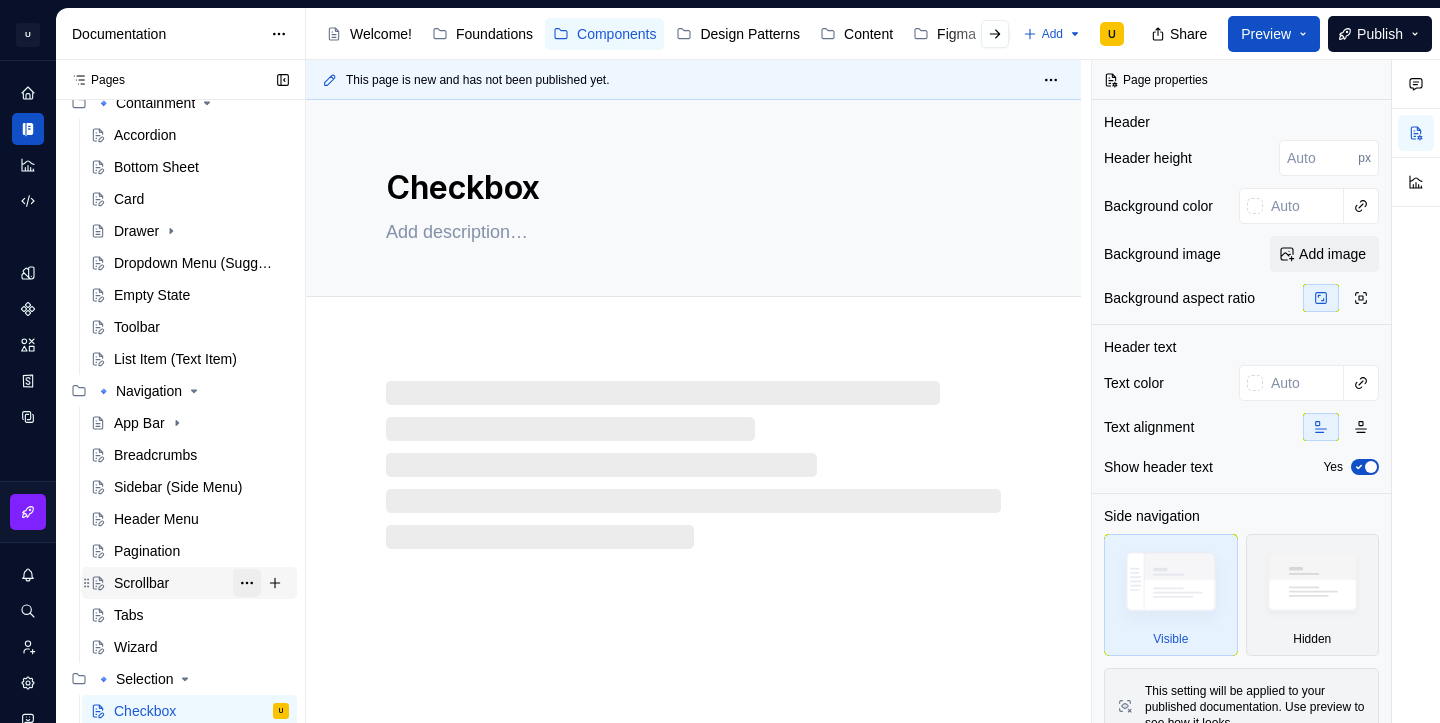 scroll, scrollTop: 665, scrollLeft: 0, axis: vertical 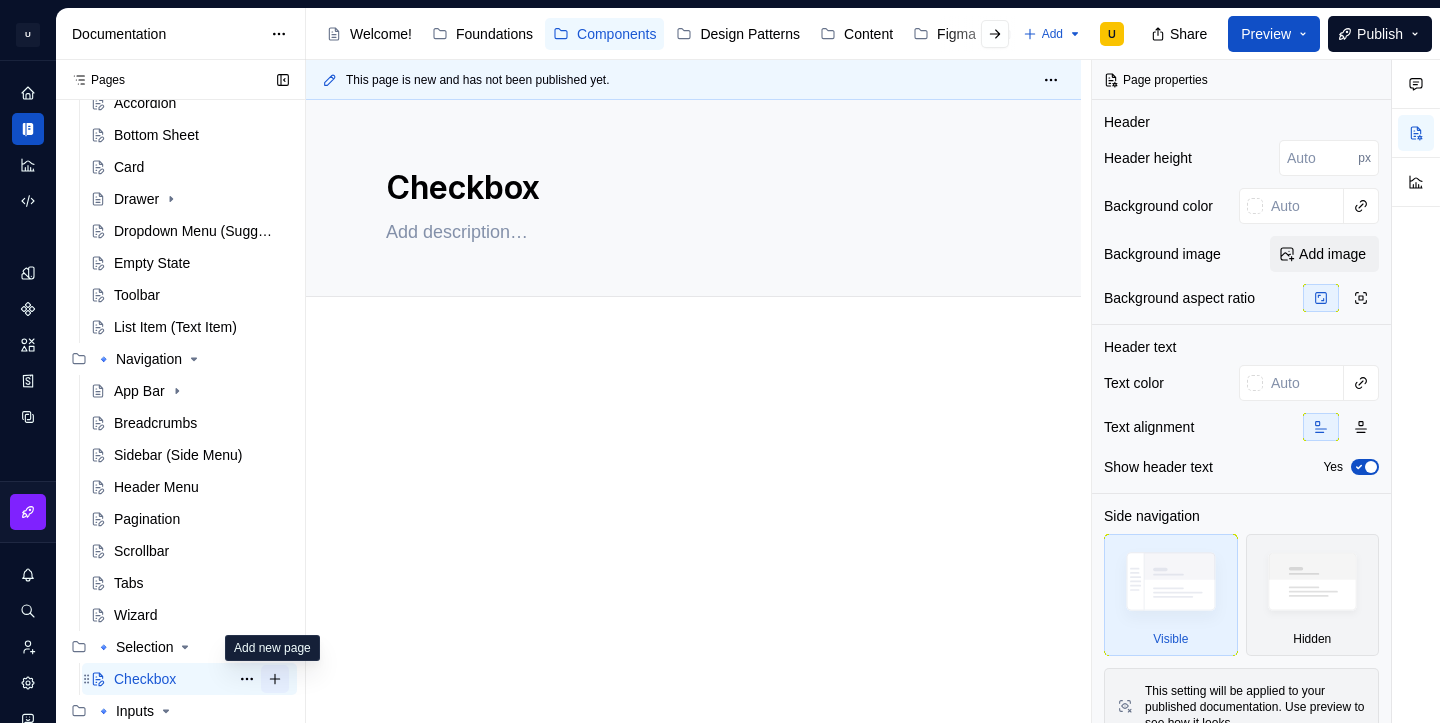 click at bounding box center [275, 679] 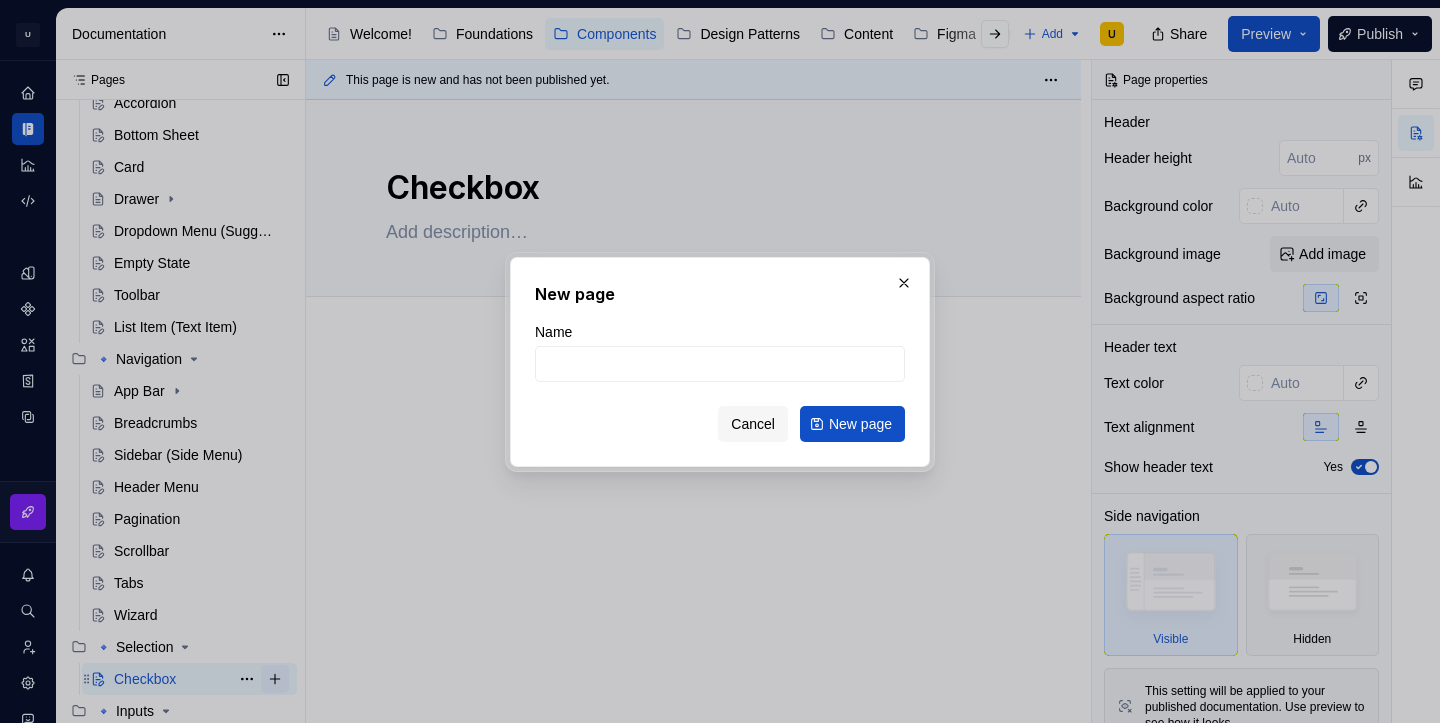 type on "*" 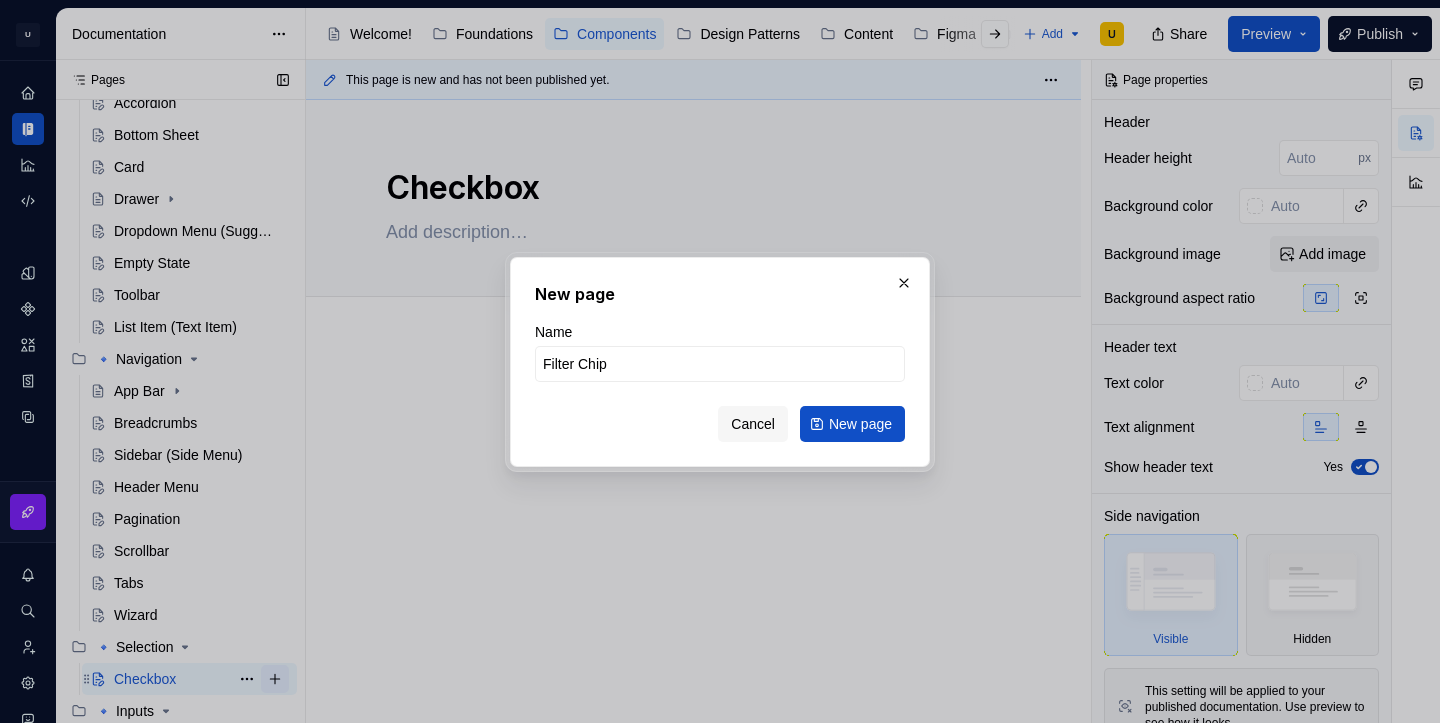 type on "Filter Chips" 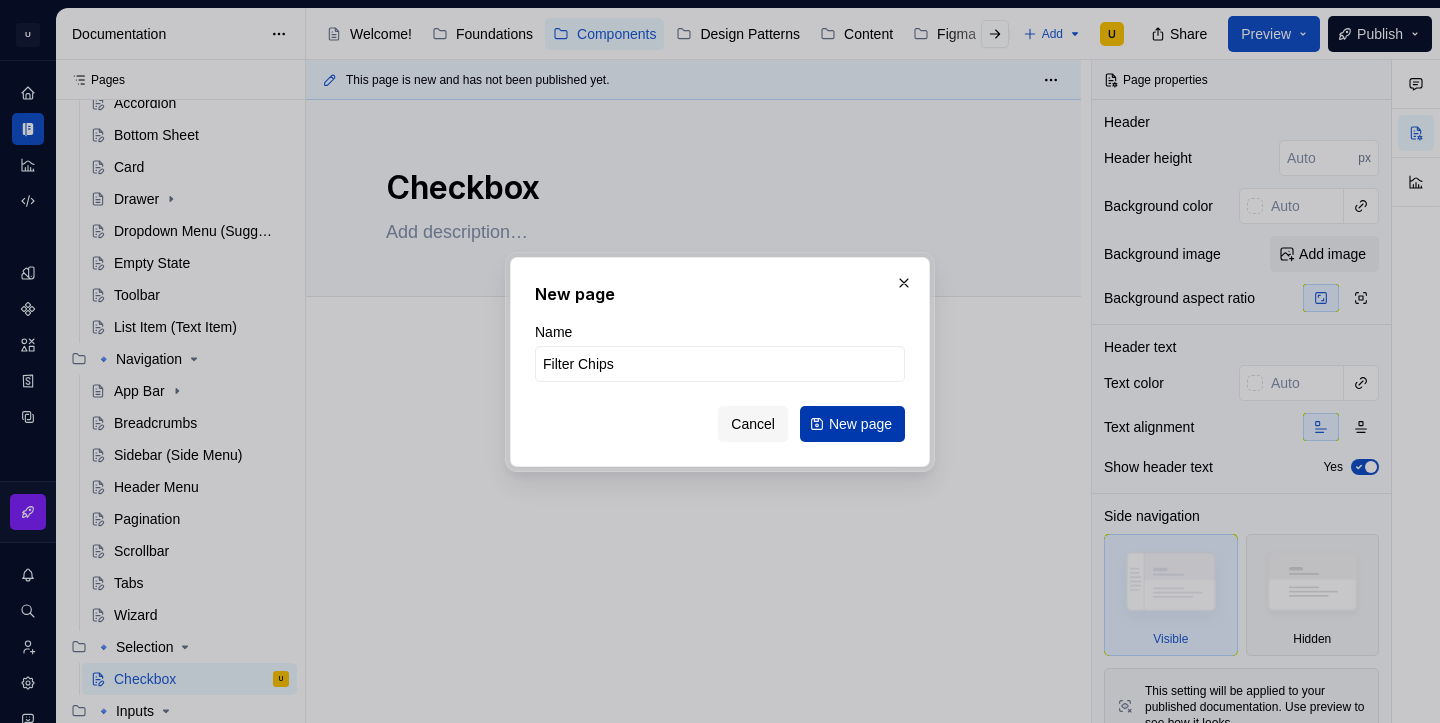 click on "New page" at bounding box center (860, 424) 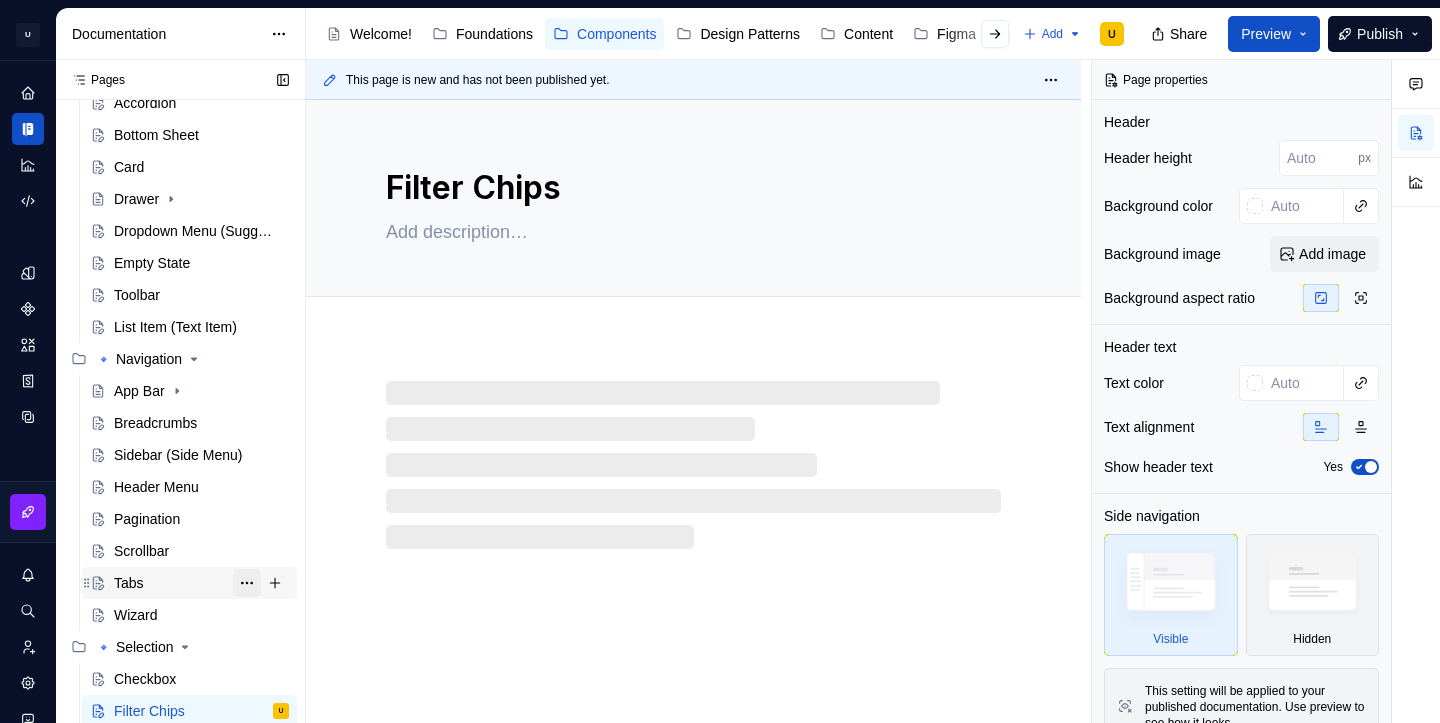 scroll, scrollTop: 697, scrollLeft: 0, axis: vertical 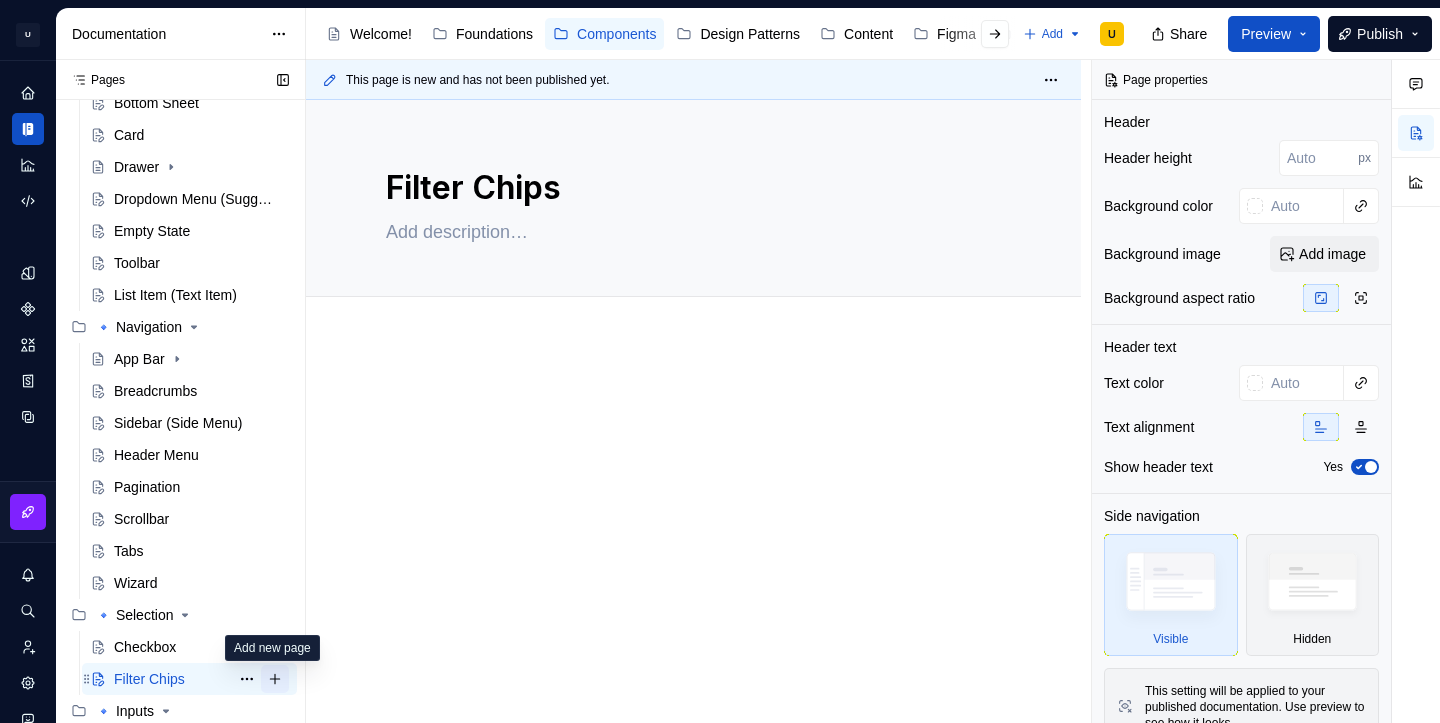 click at bounding box center (275, 679) 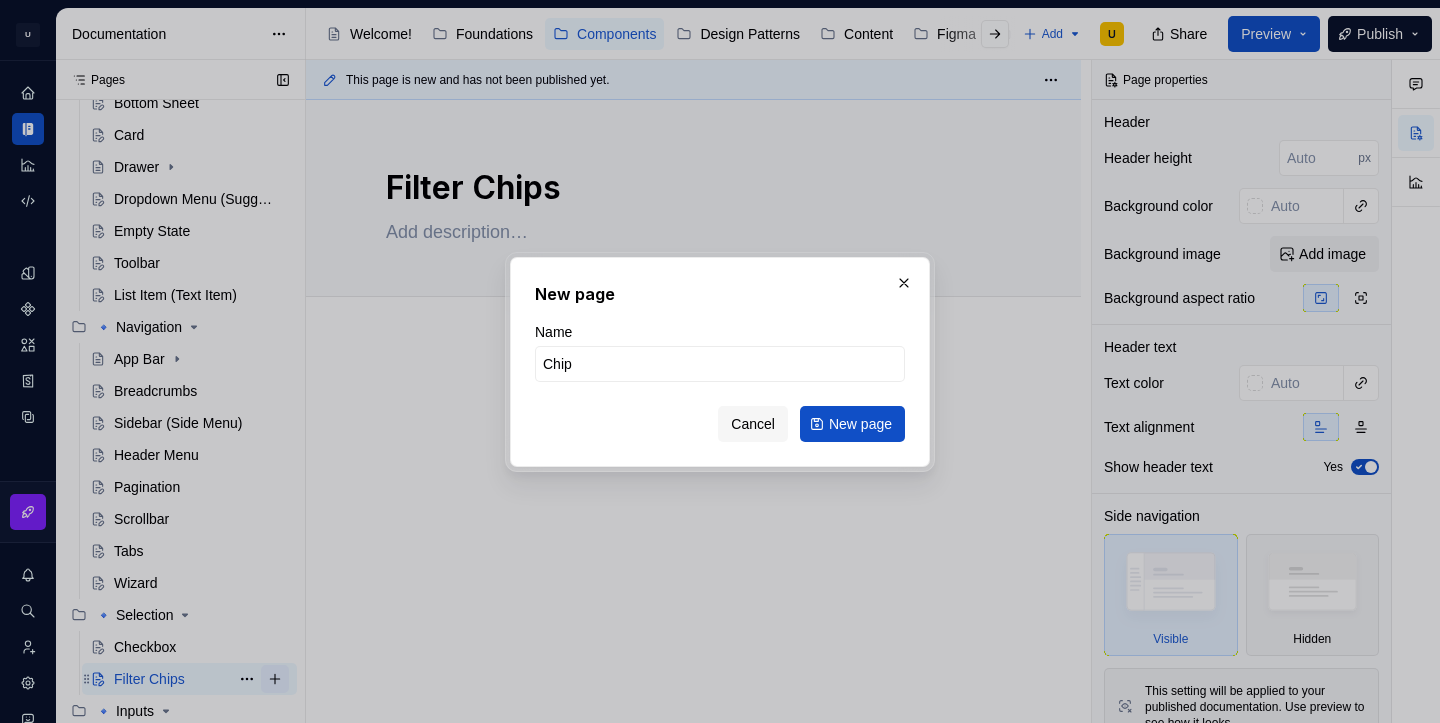 type on "Chips" 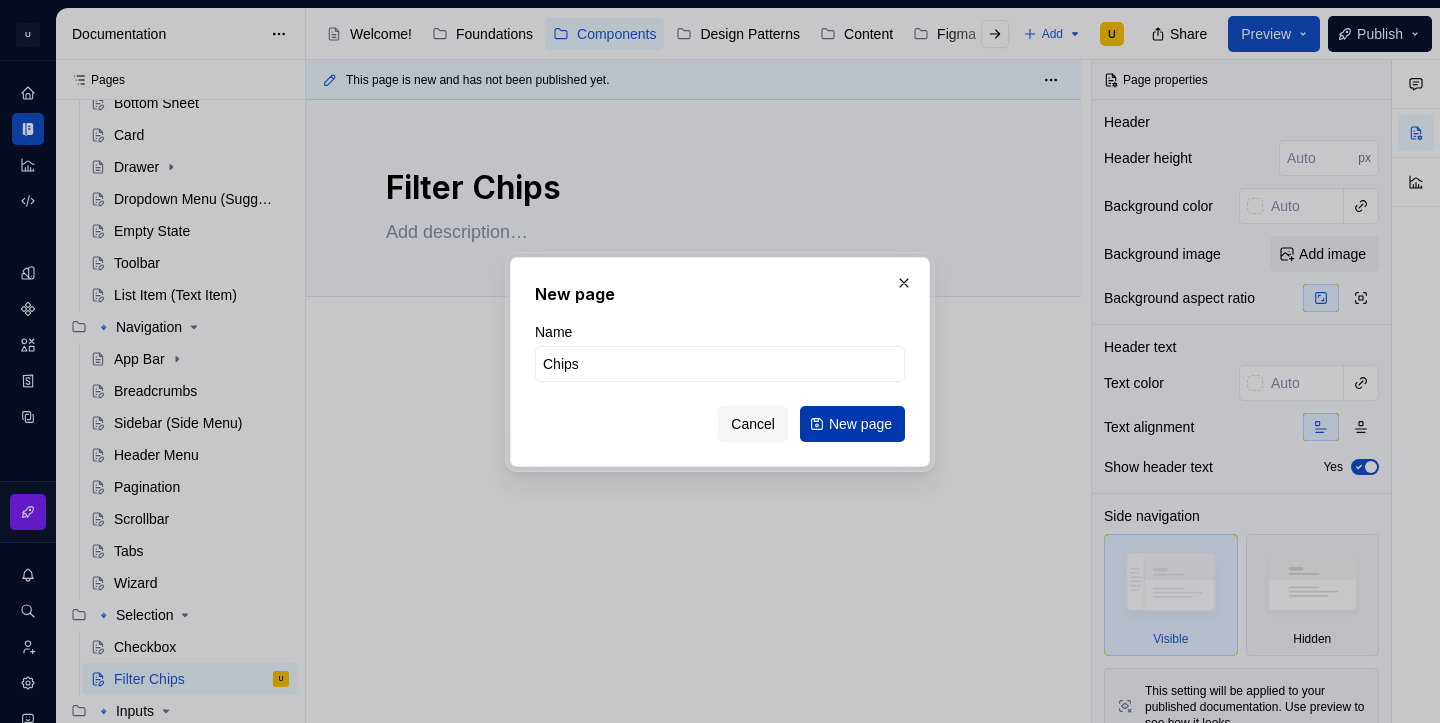 click on "New page" at bounding box center [860, 424] 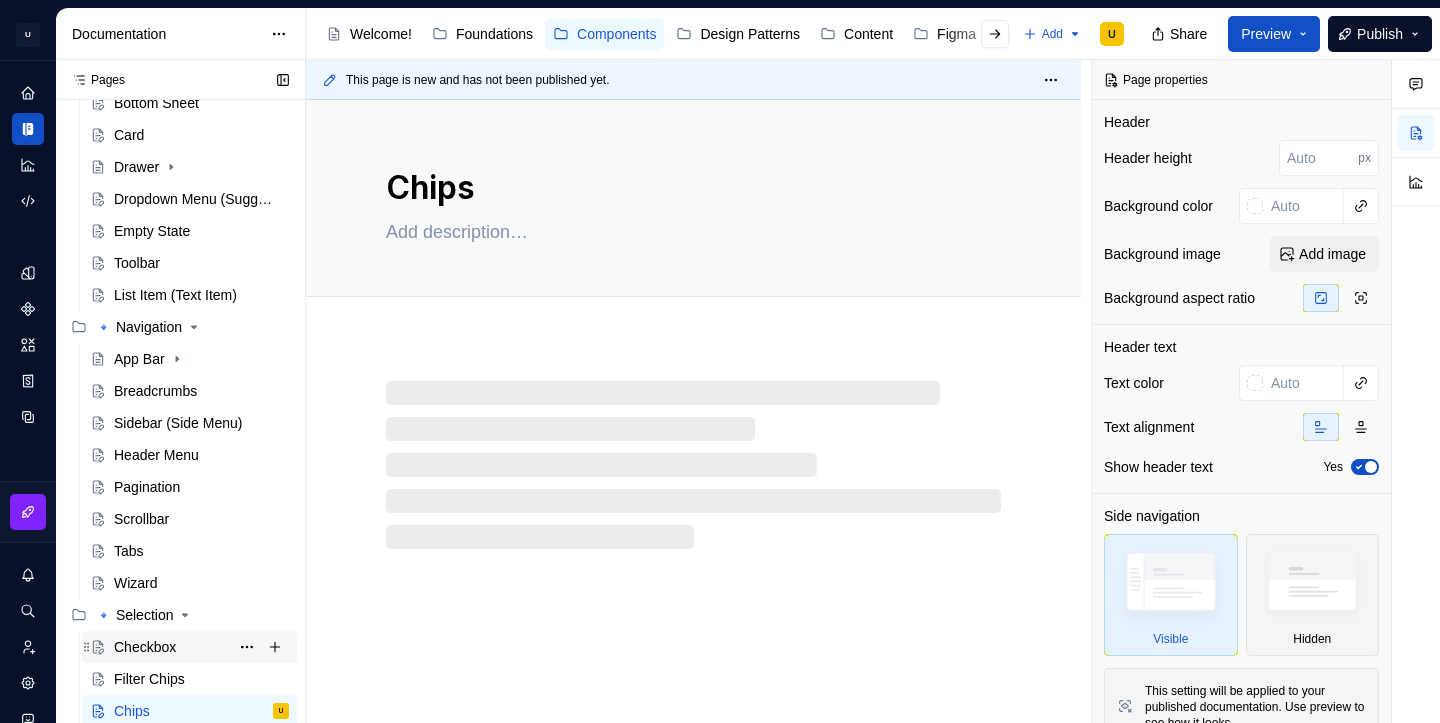 scroll, scrollTop: 729, scrollLeft: 0, axis: vertical 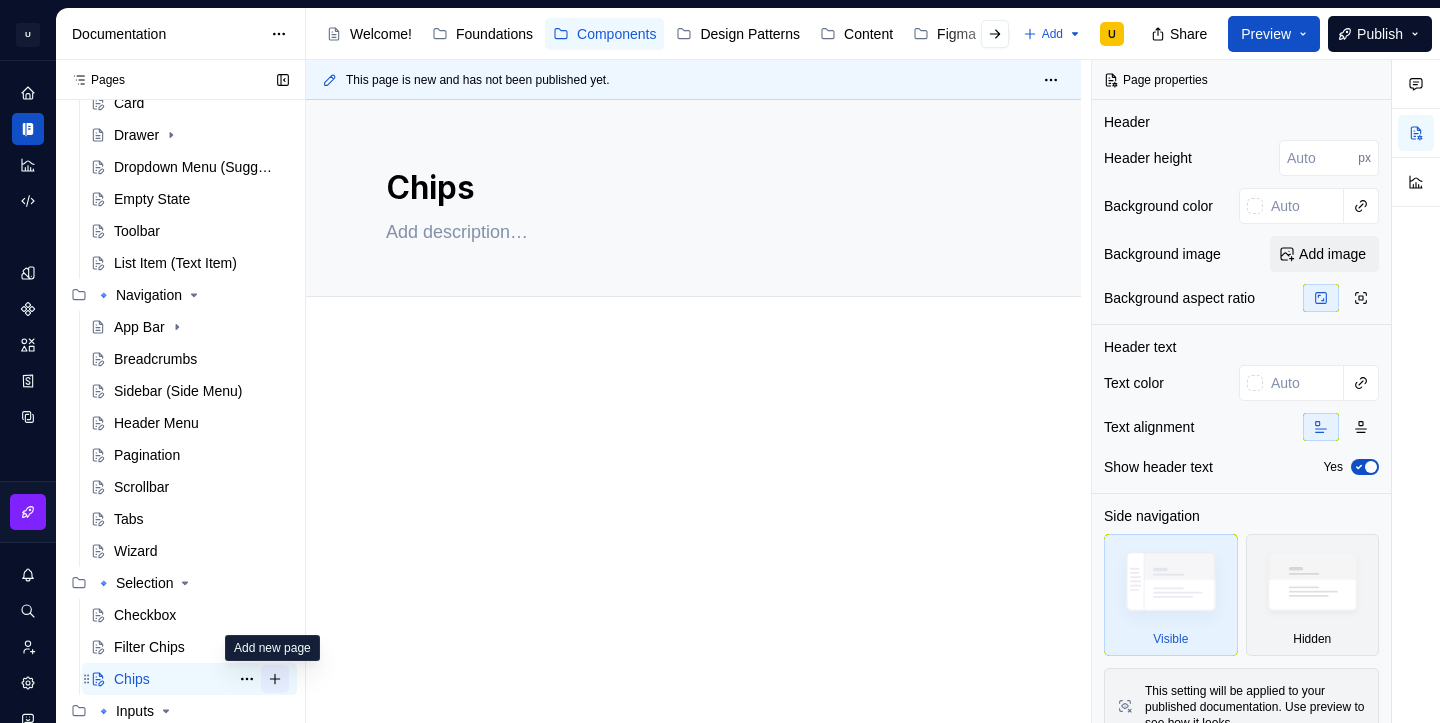 click at bounding box center (275, 679) 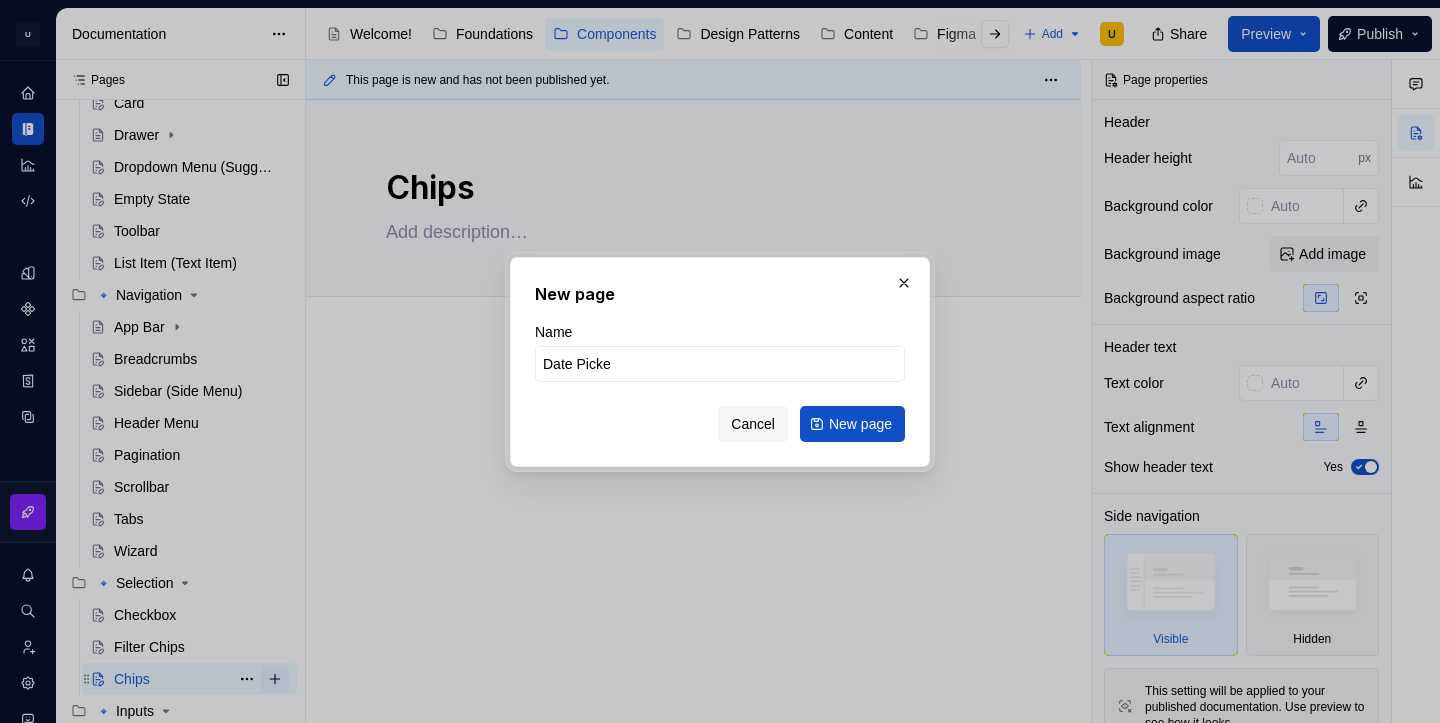 type on "Date Picker" 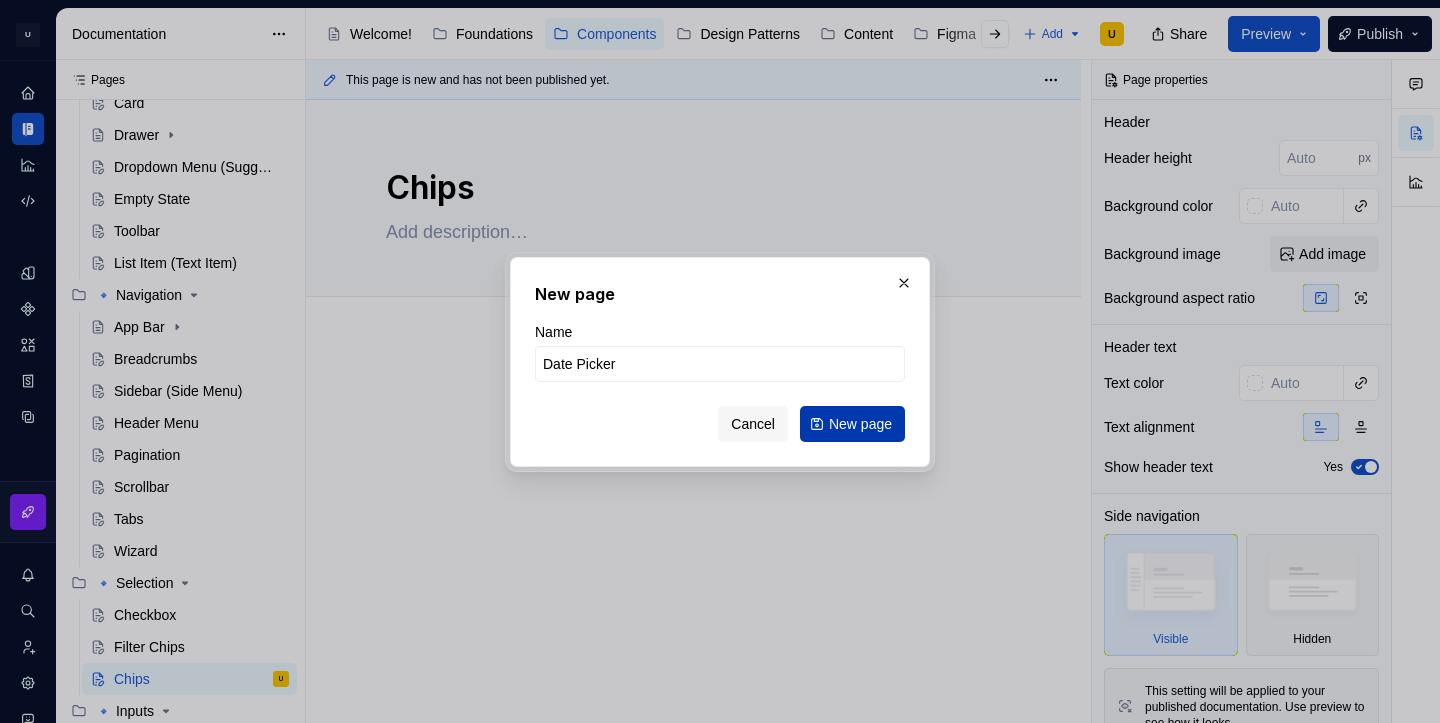 click on "New page" at bounding box center [860, 424] 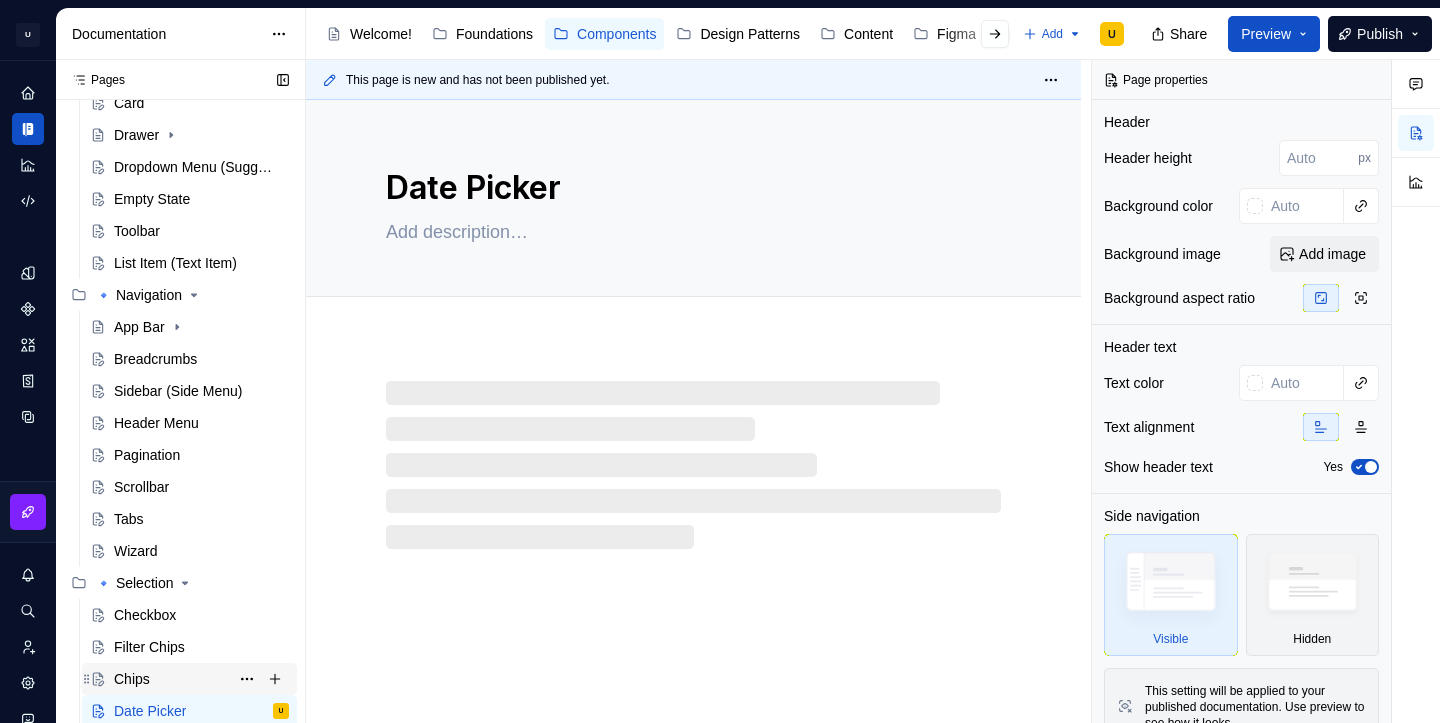 scroll, scrollTop: 761, scrollLeft: 0, axis: vertical 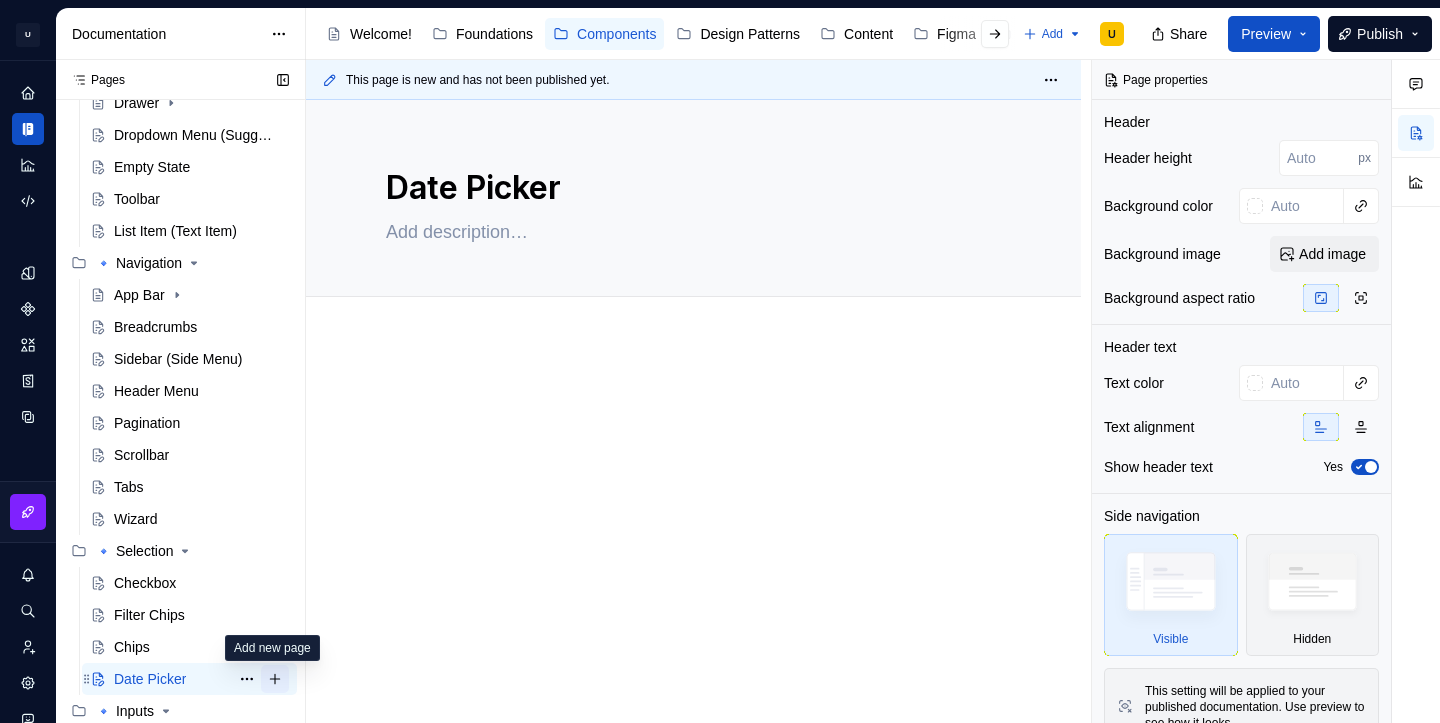 click at bounding box center [275, 679] 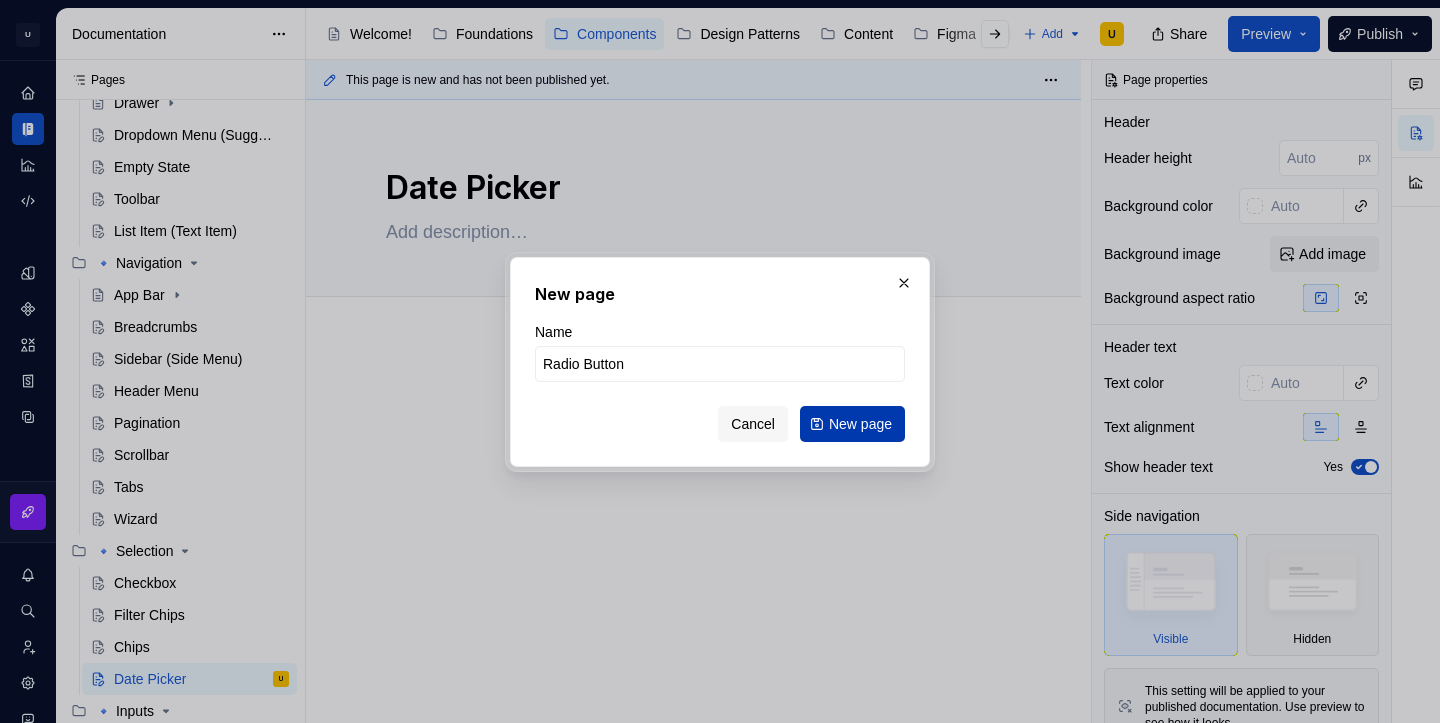 type on "Radio Button" 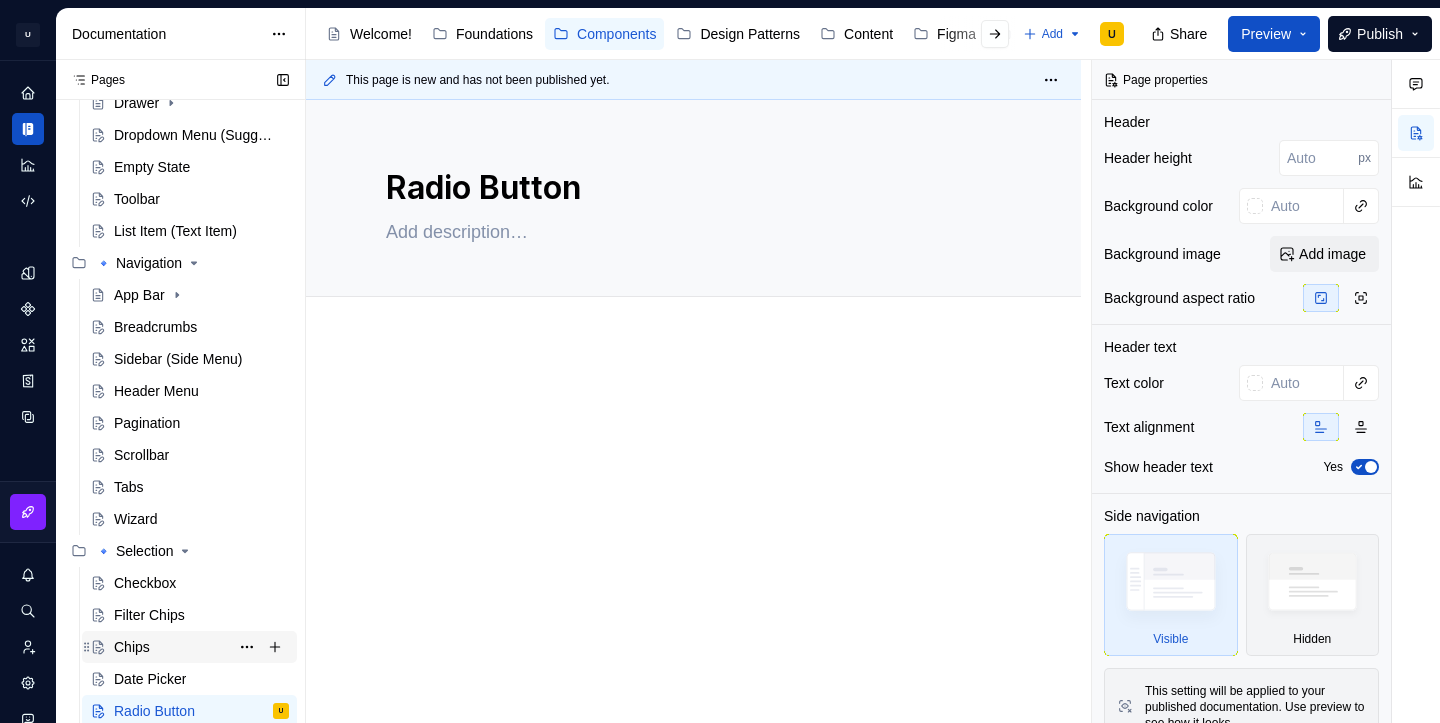 scroll, scrollTop: 793, scrollLeft: 0, axis: vertical 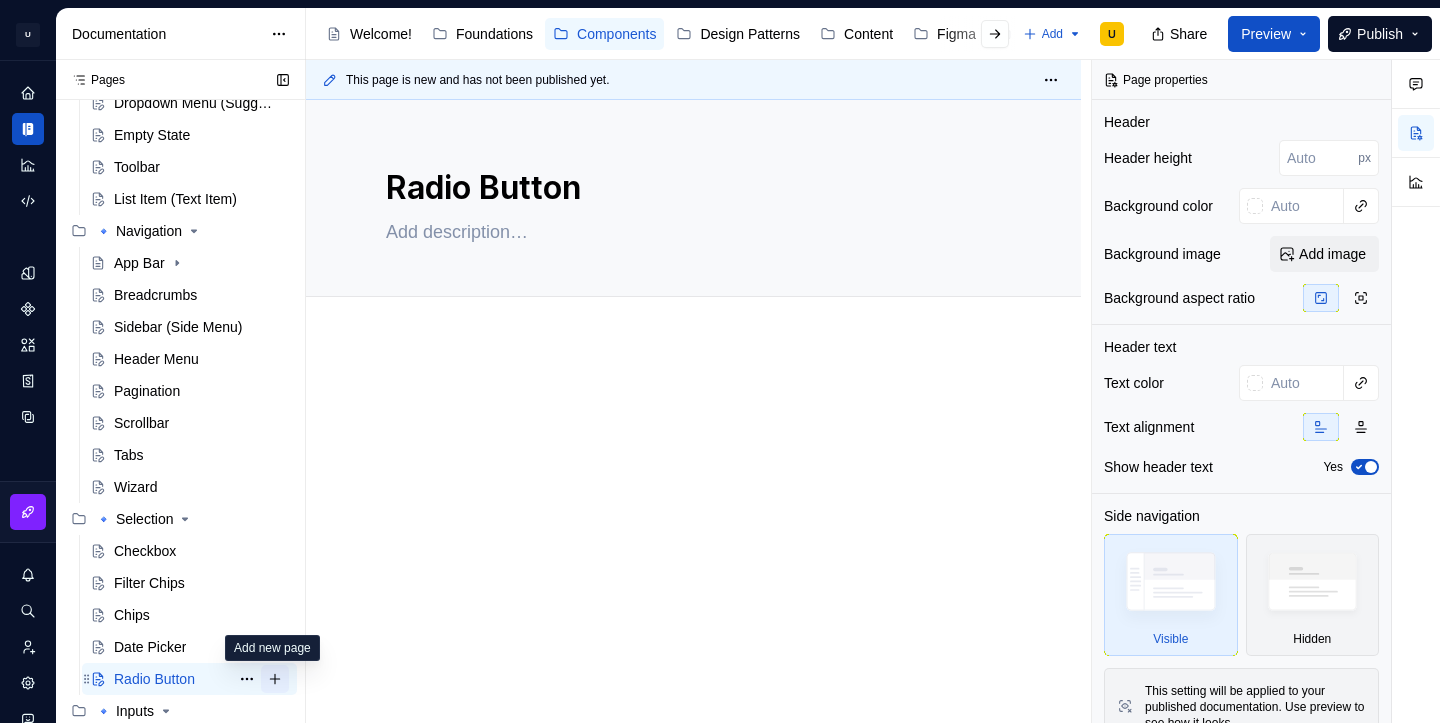 click at bounding box center (275, 679) 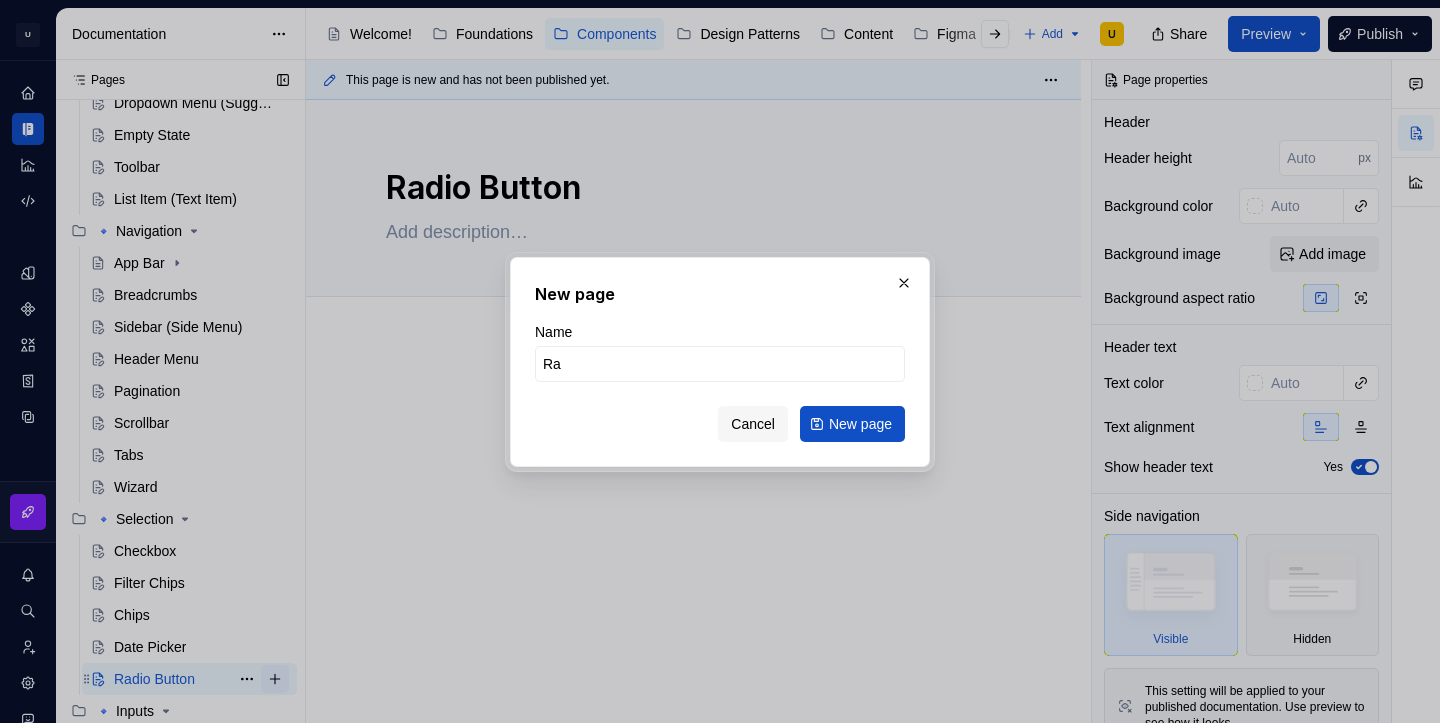 type on "Ran" 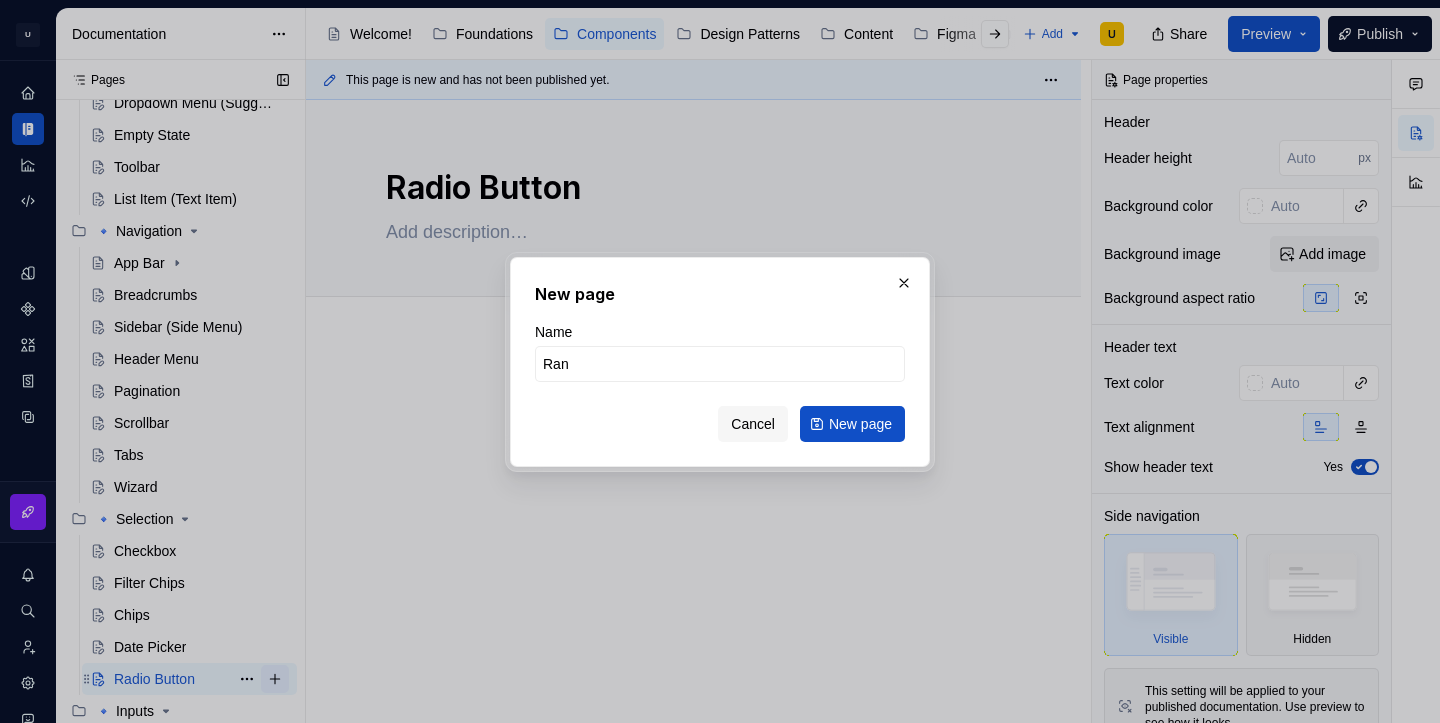 type on "*" 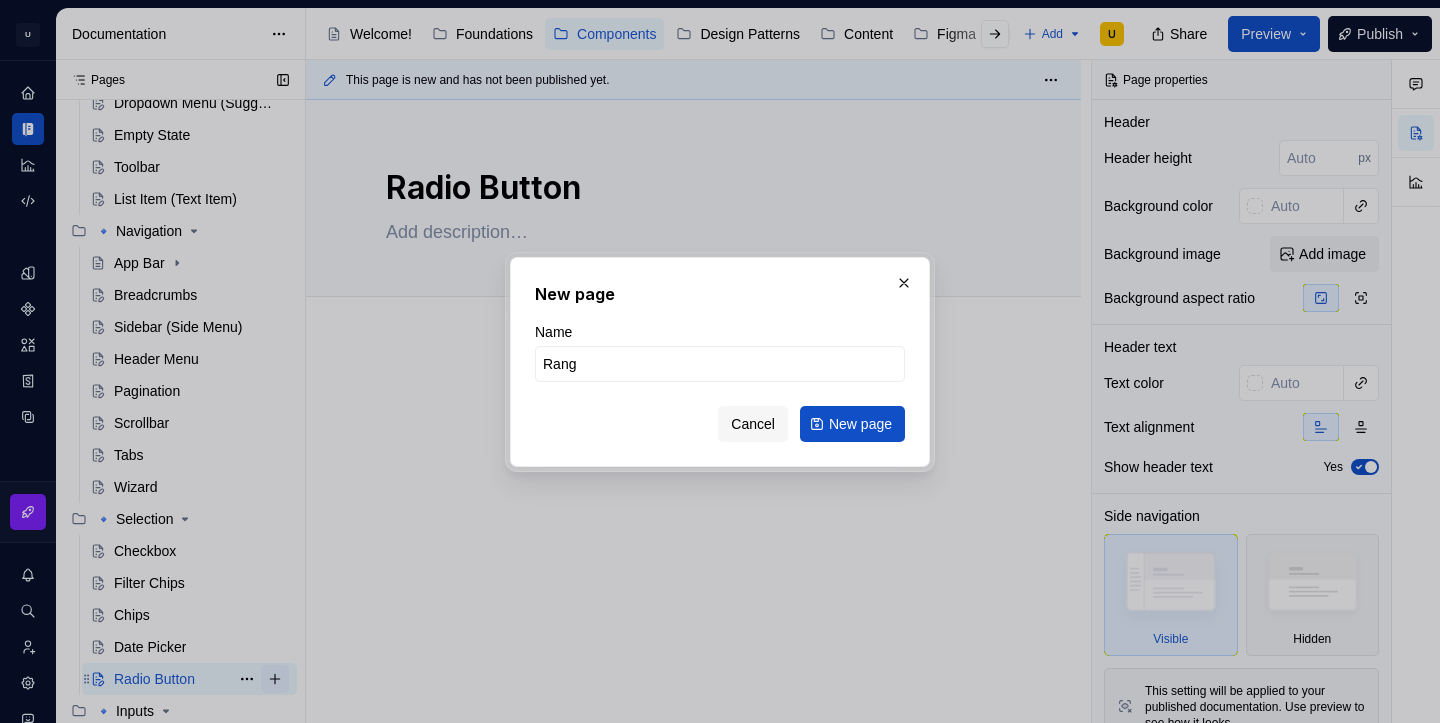type on "Range" 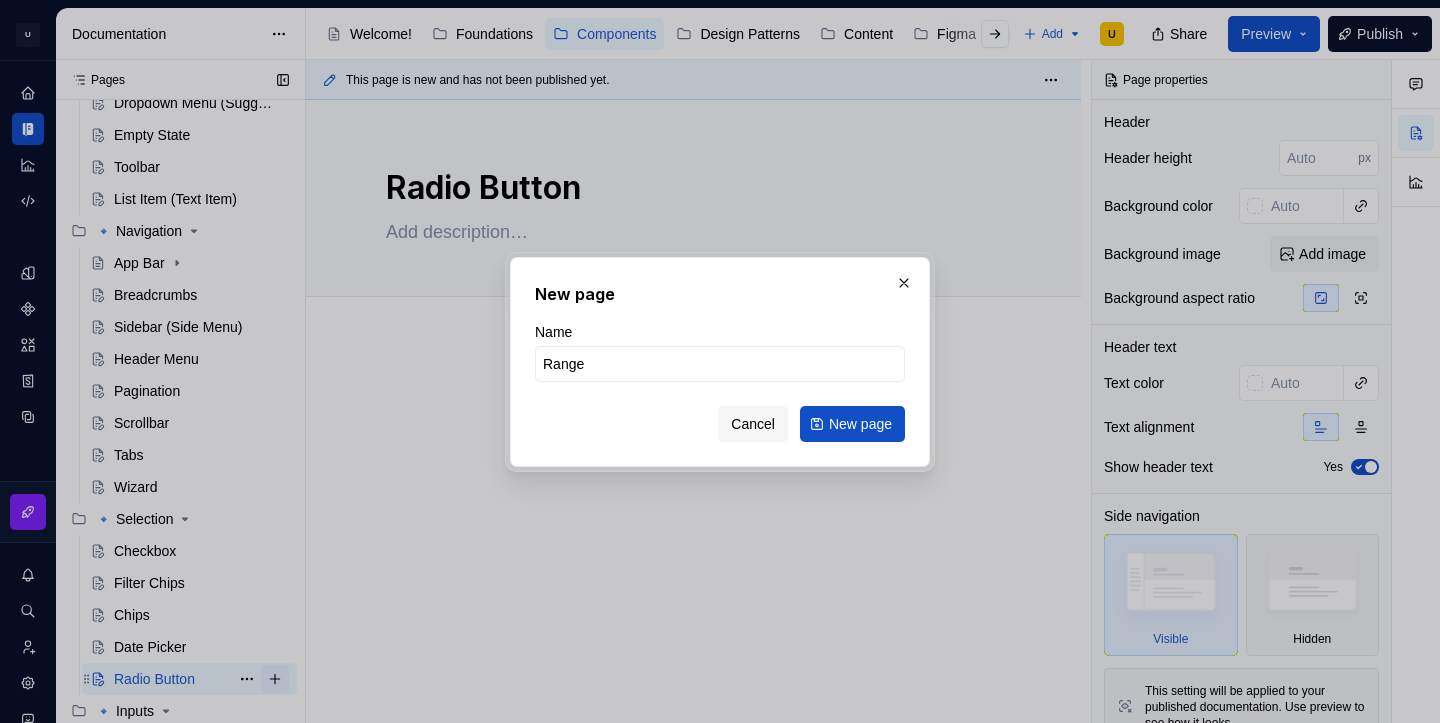 type on "*" 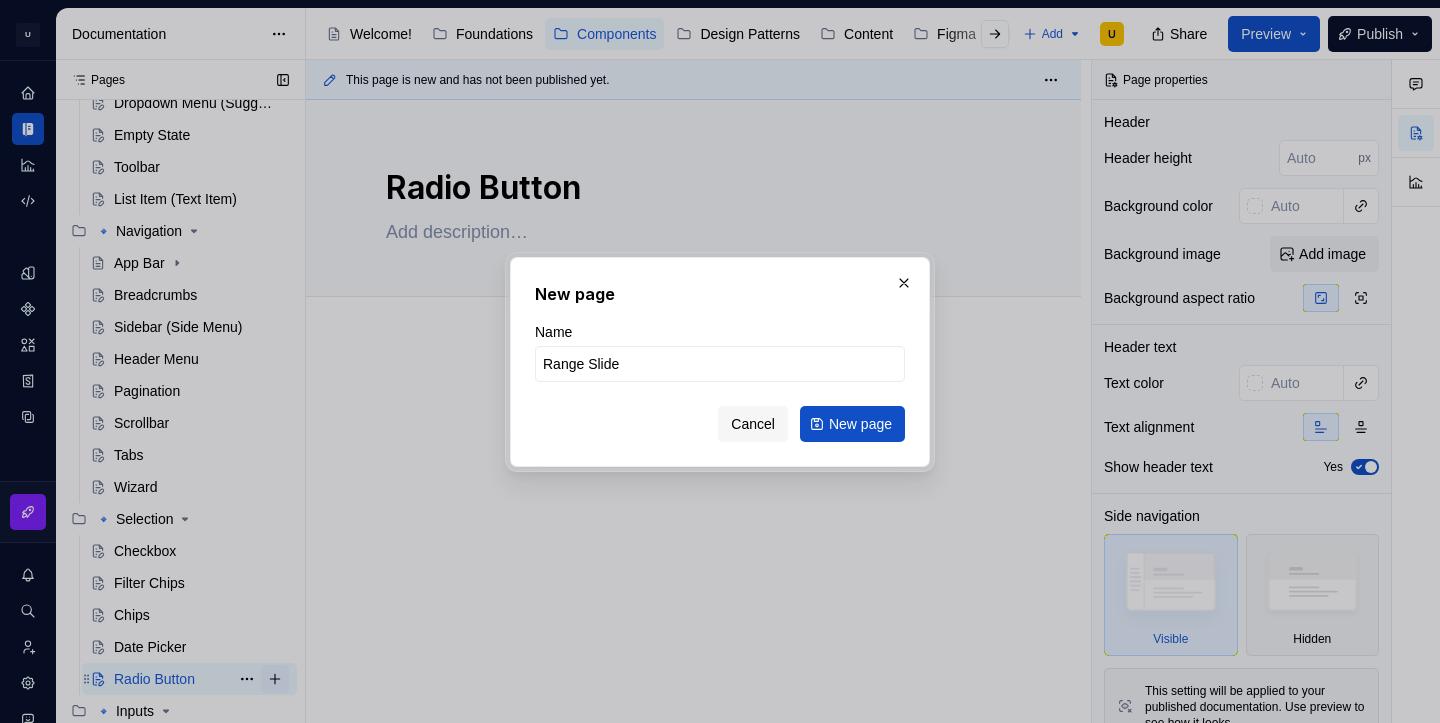 type on "Range Slider" 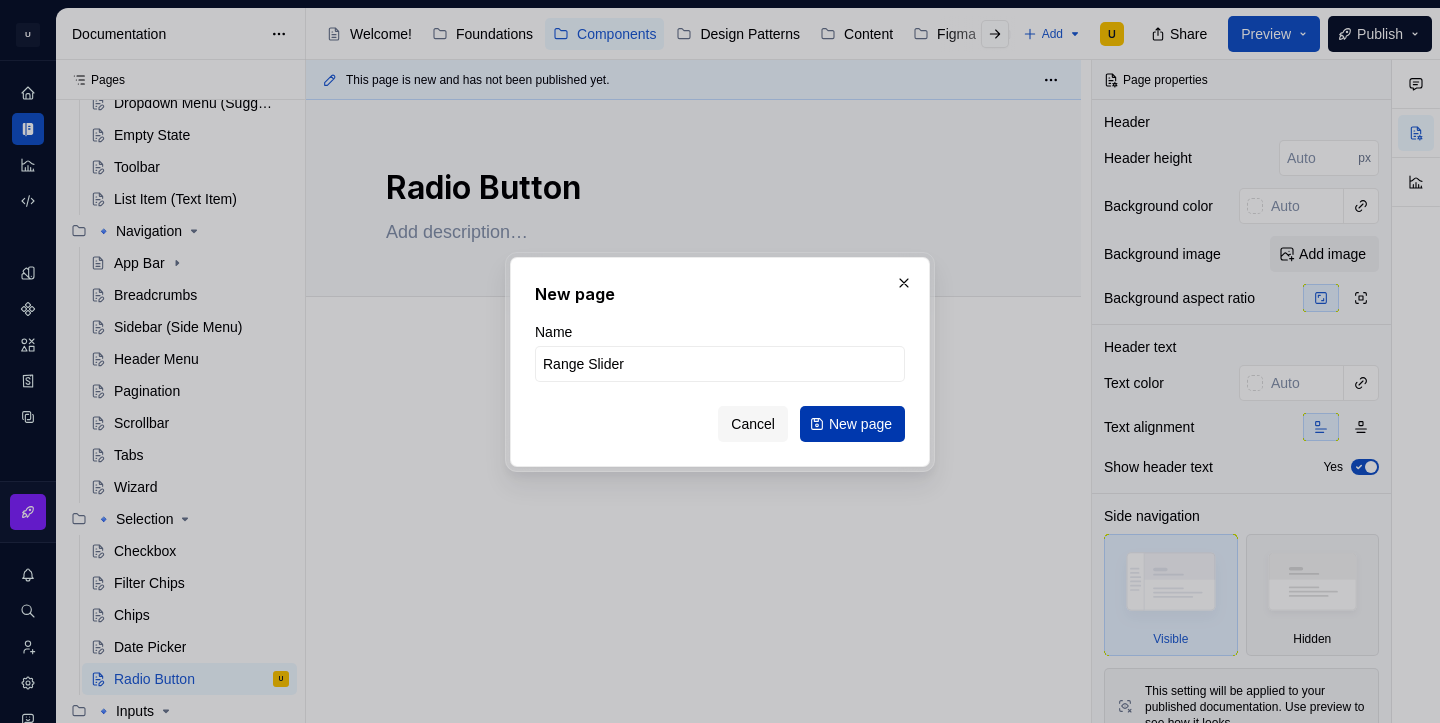 click on "New page" at bounding box center [860, 424] 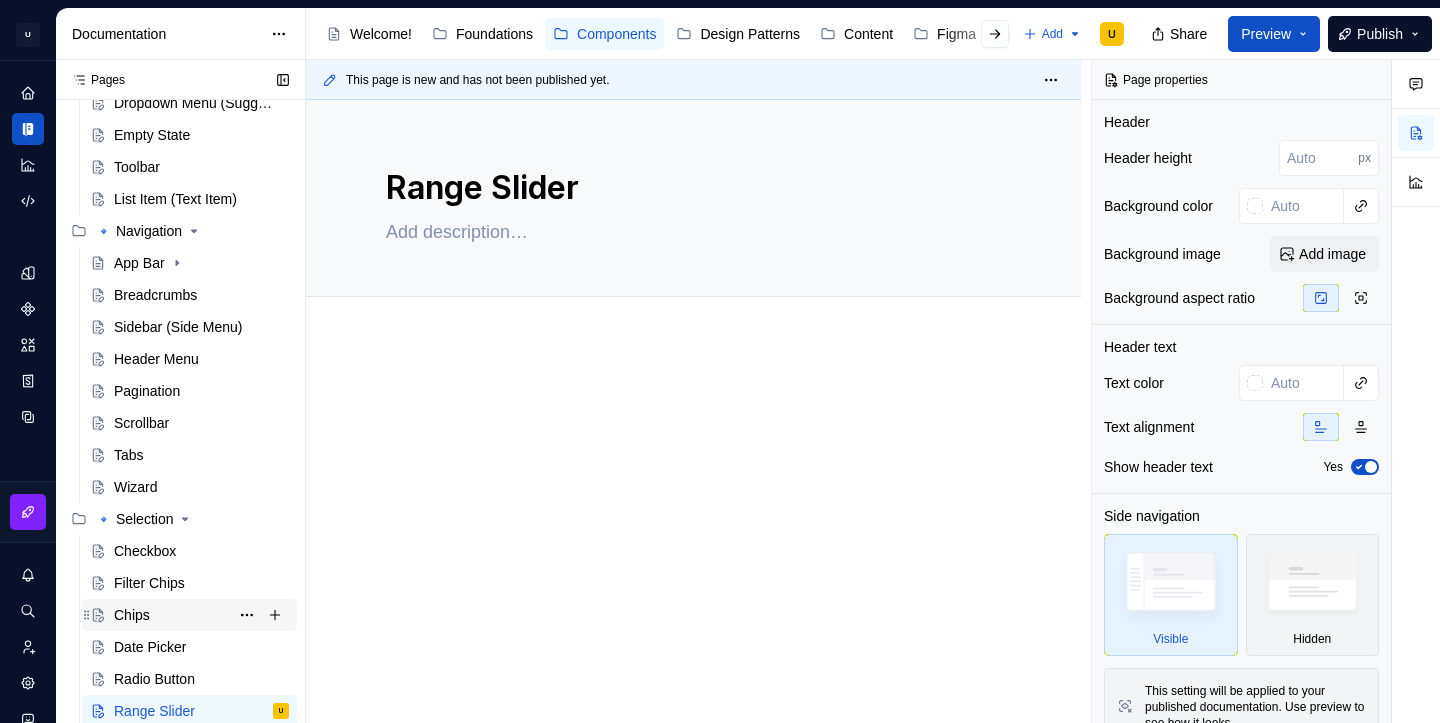 scroll, scrollTop: 825, scrollLeft: 0, axis: vertical 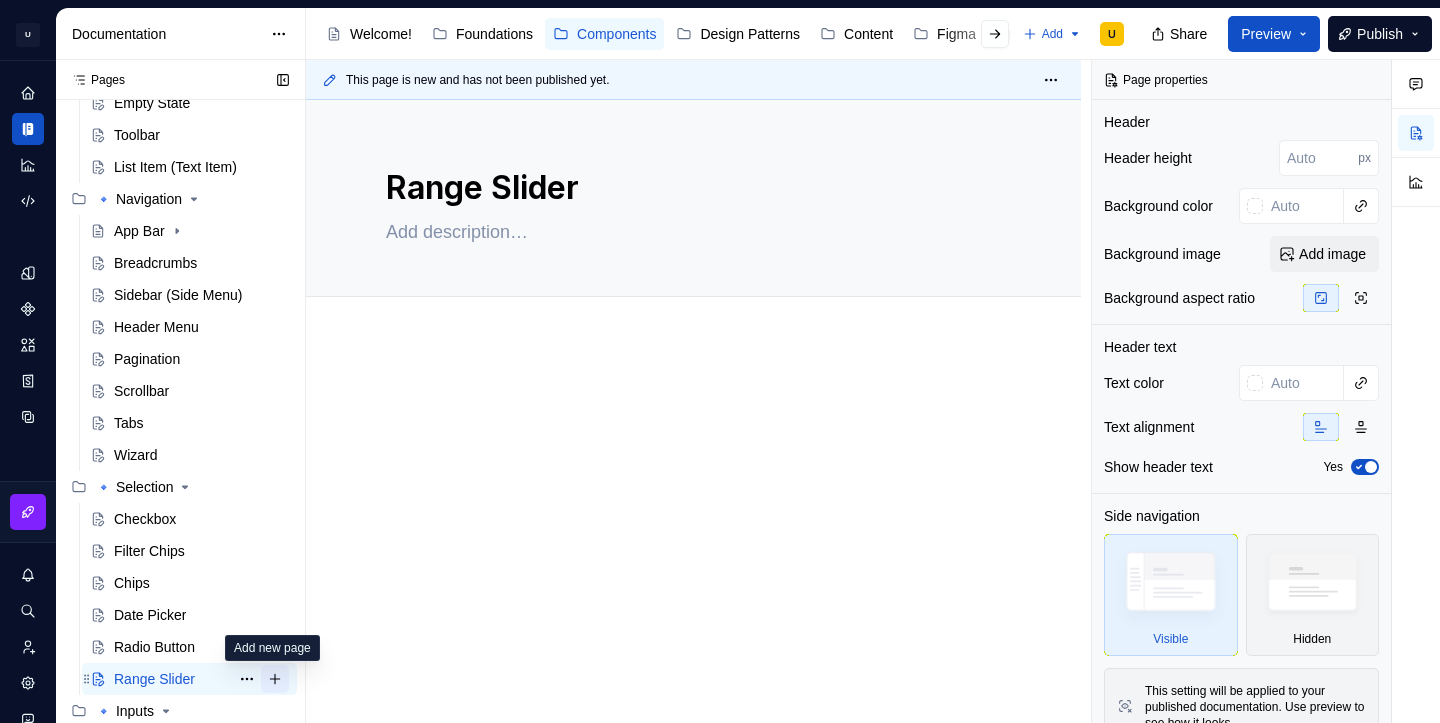click at bounding box center [275, 679] 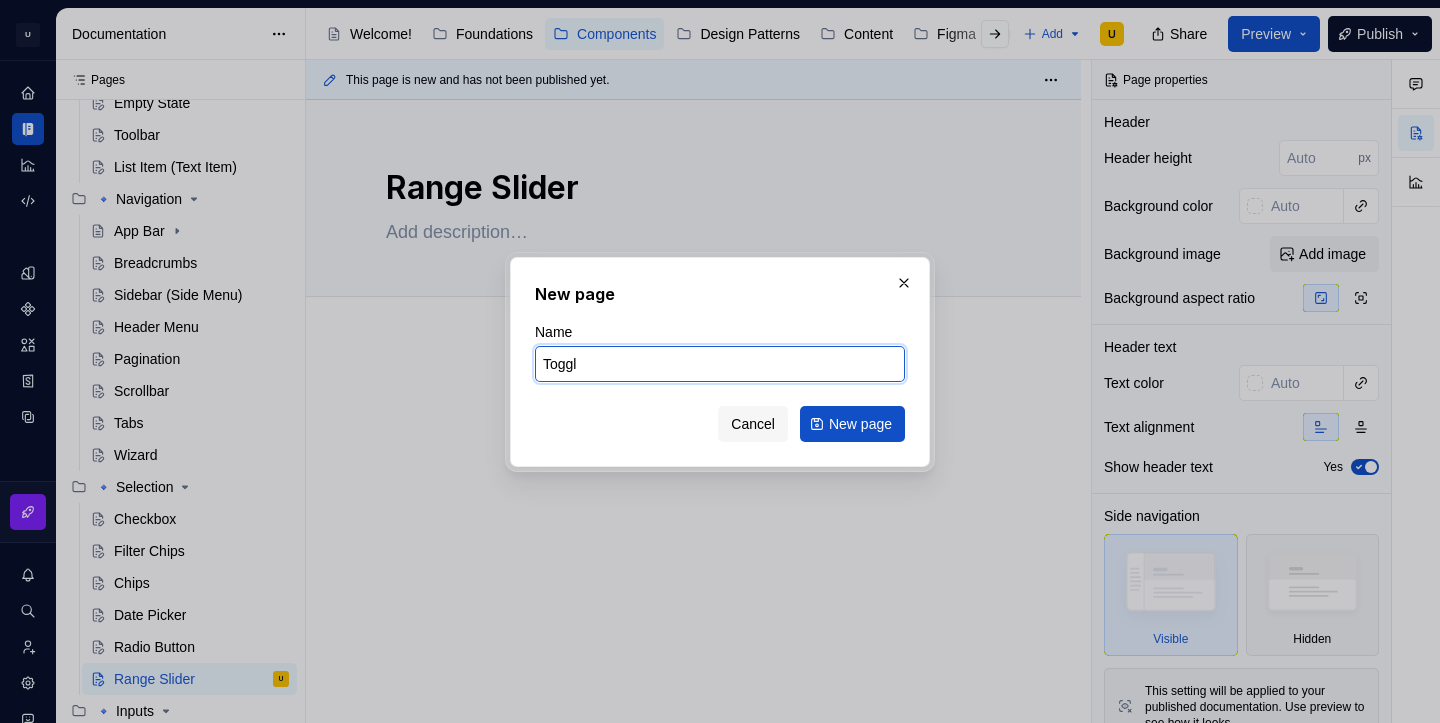 type on "Toggle" 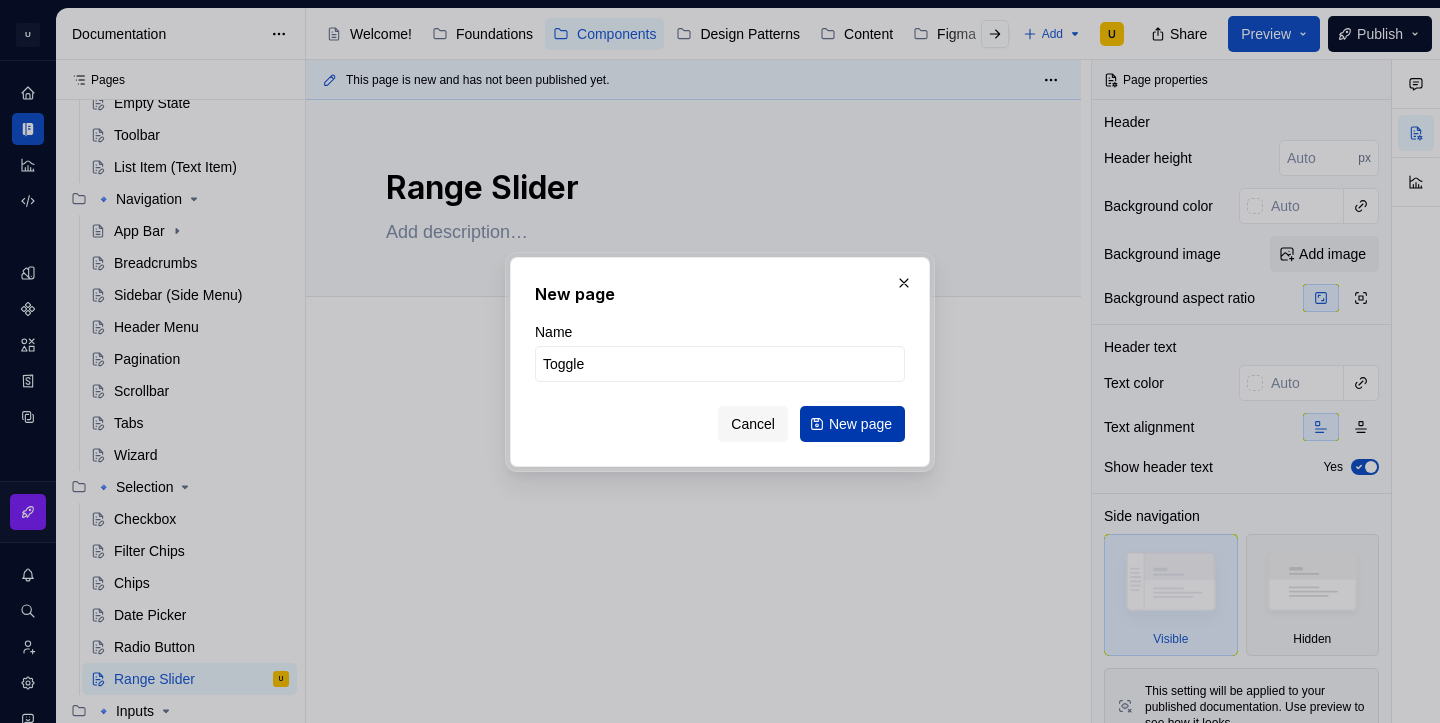 click on "New page" at bounding box center [852, 424] 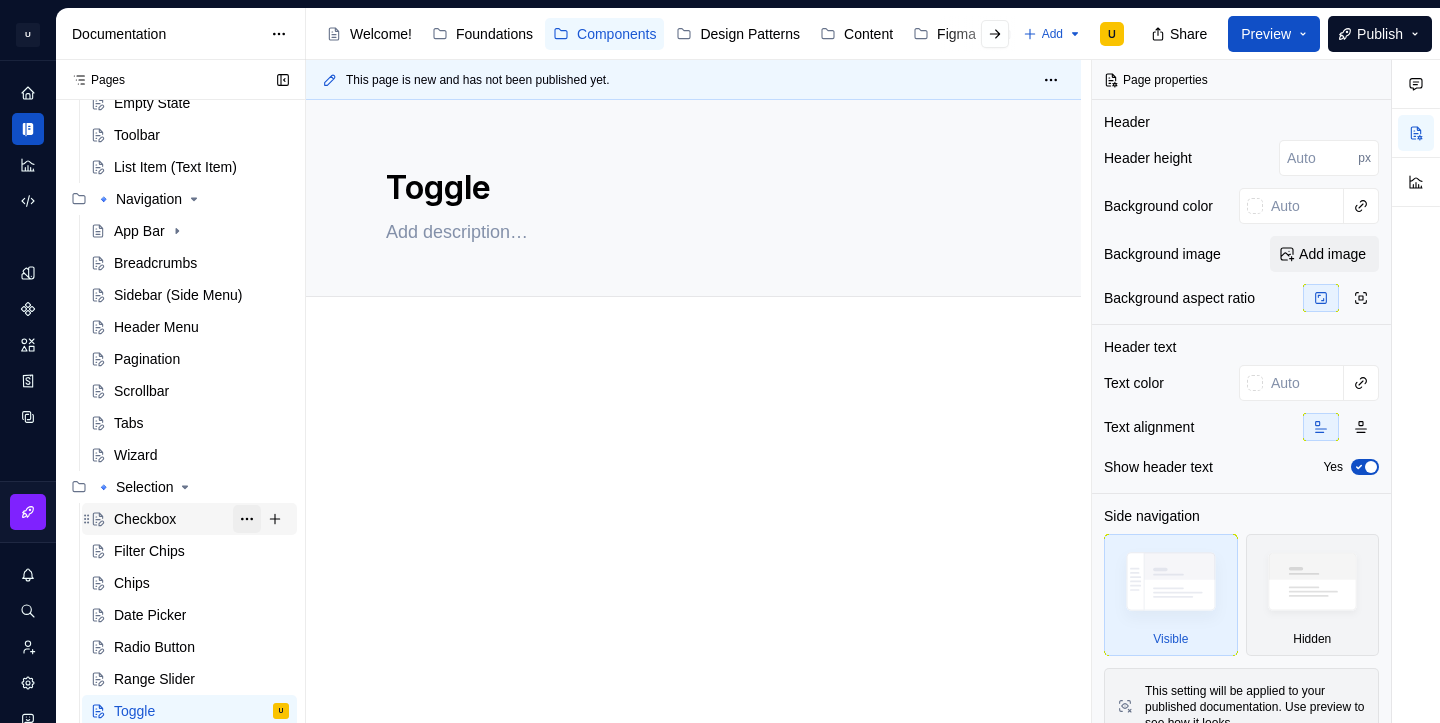 scroll, scrollTop: 857, scrollLeft: 0, axis: vertical 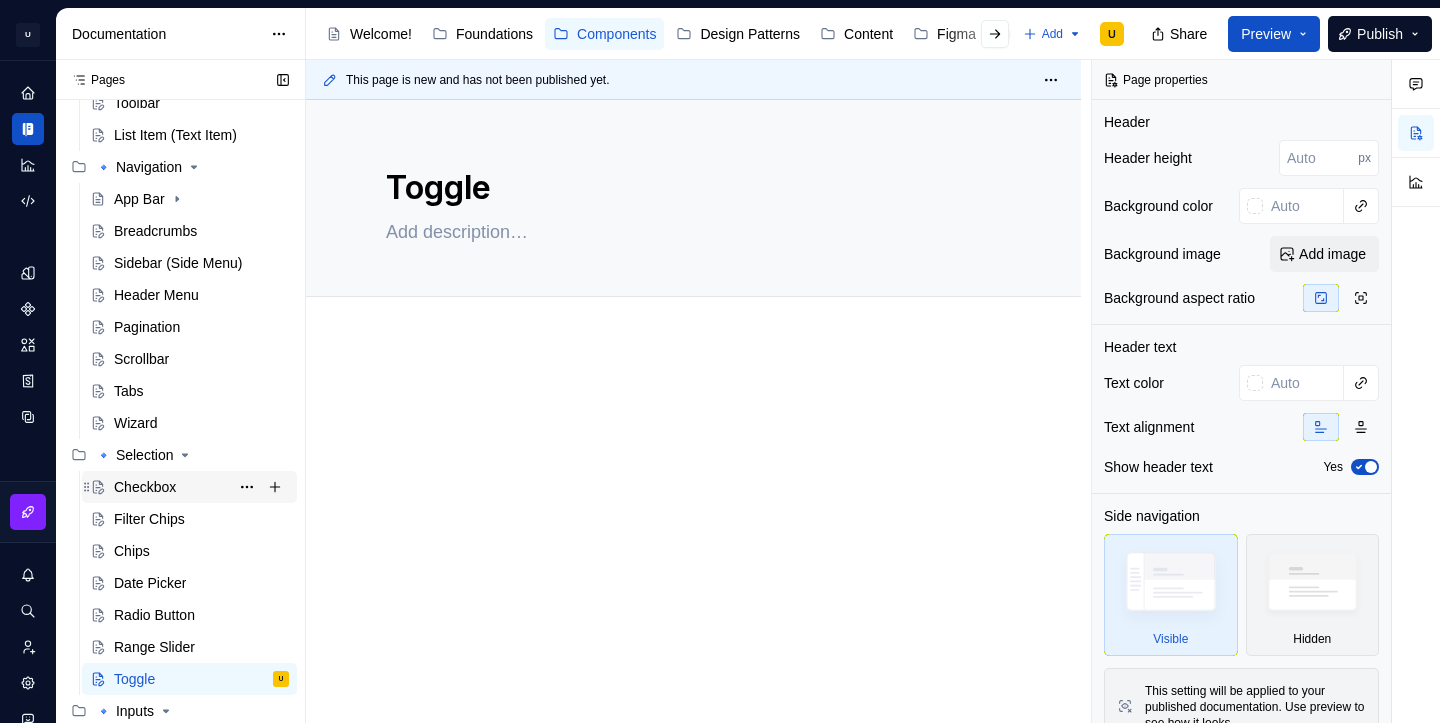 click on "Checkbox" at bounding box center (201, 487) 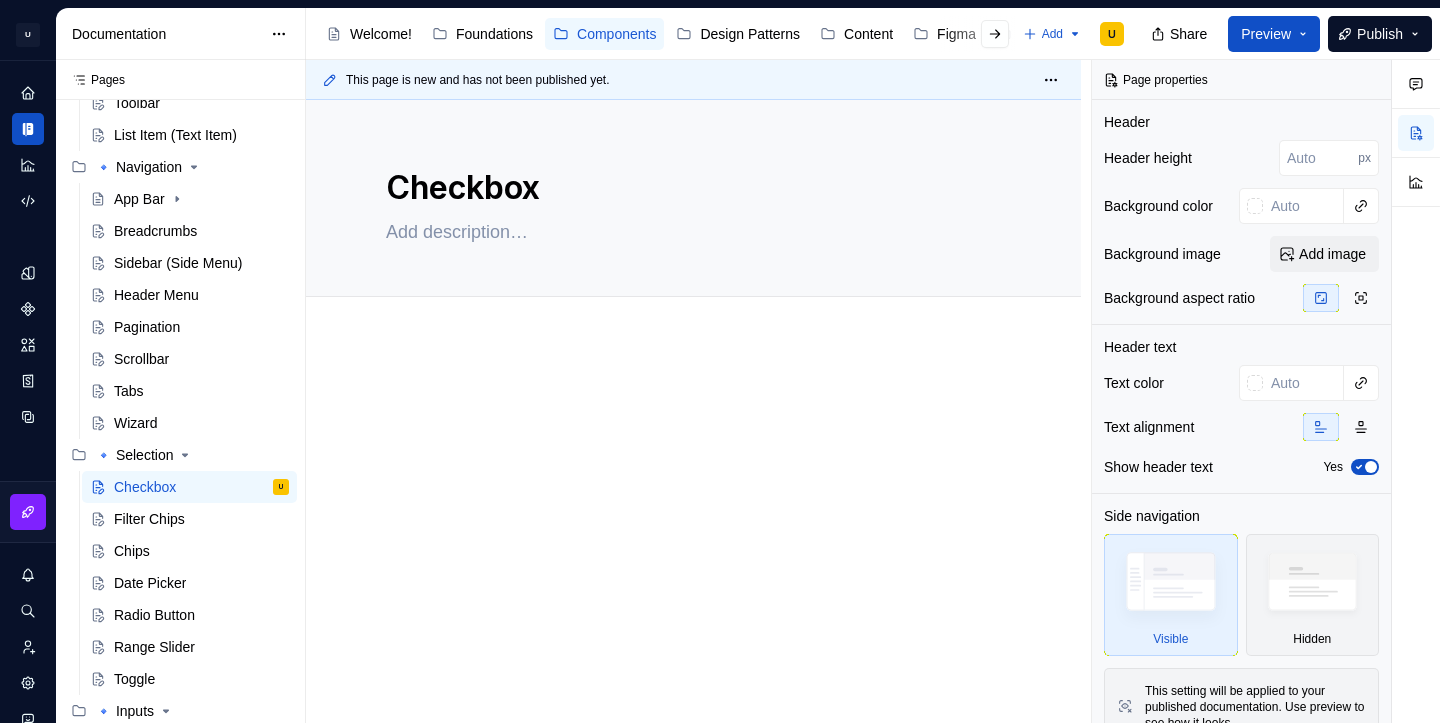 type on "*" 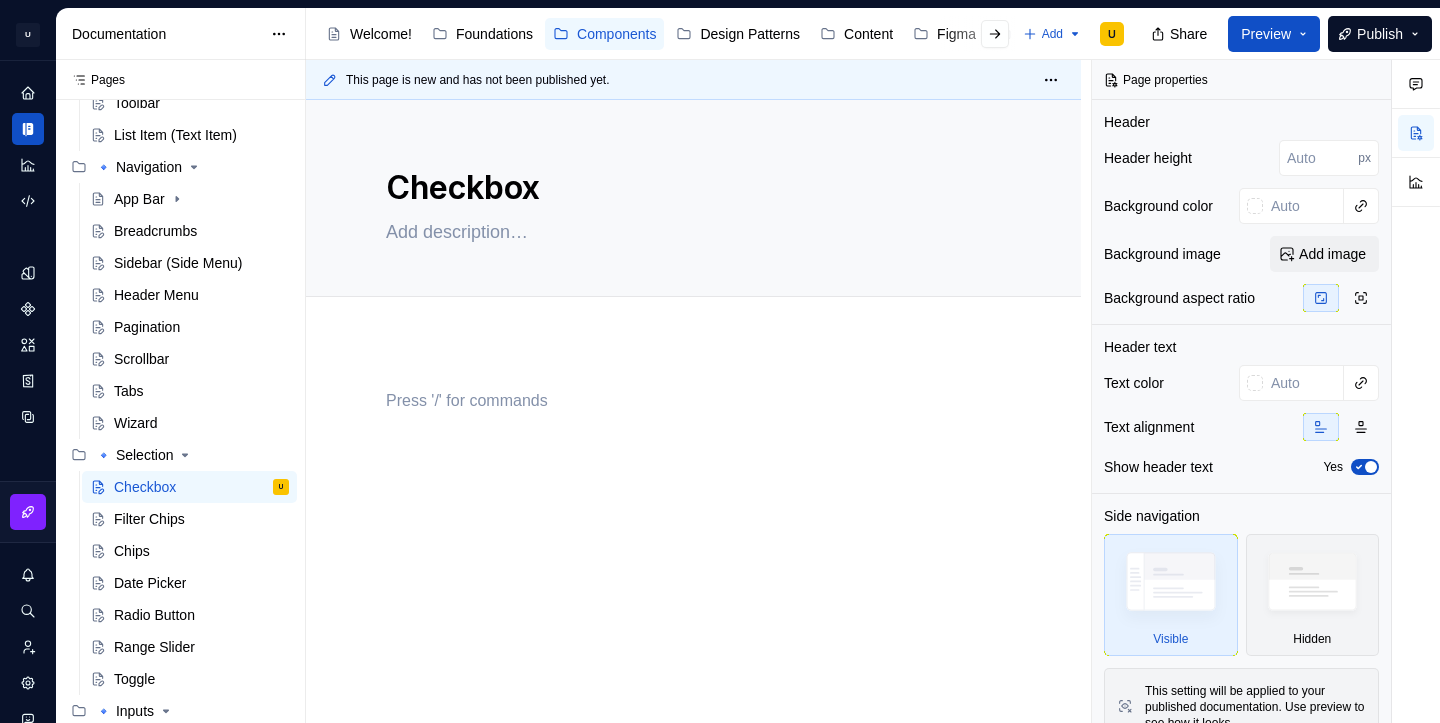 type 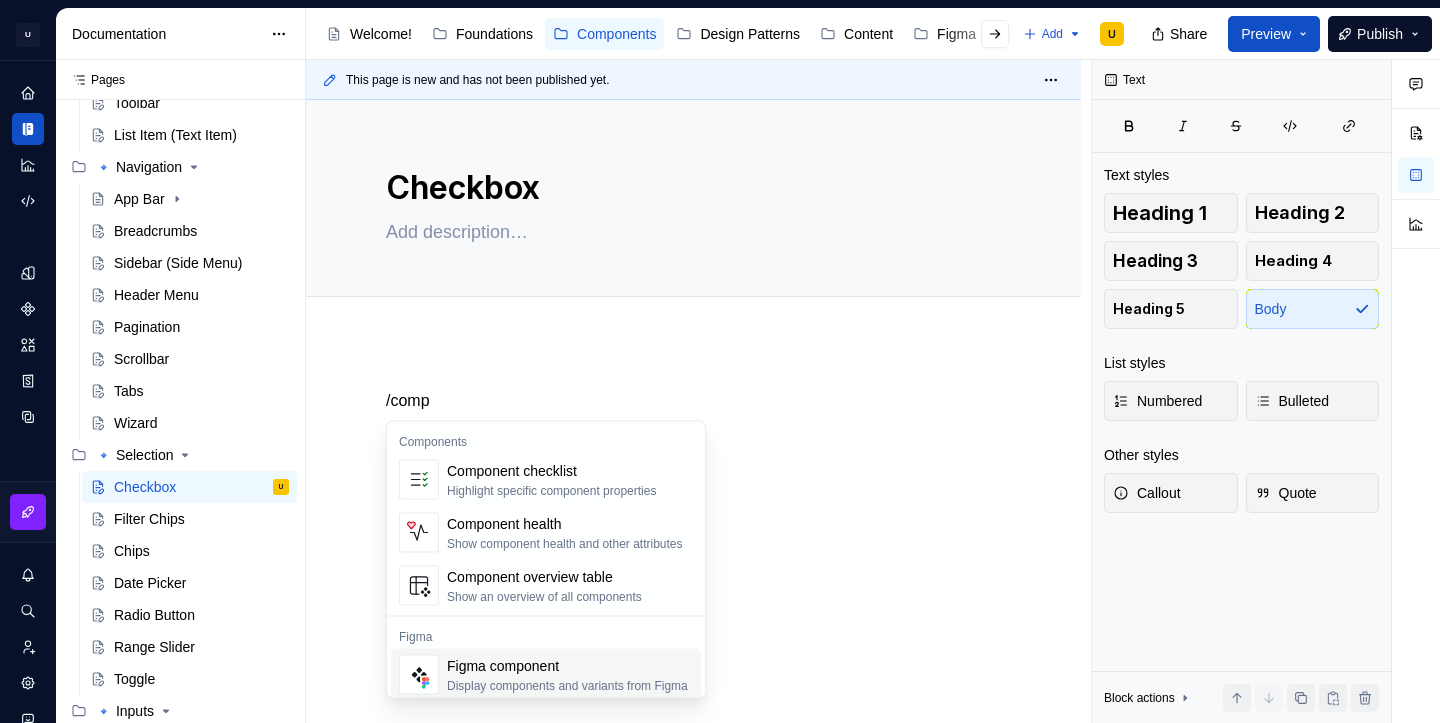 click on "Figma component" at bounding box center [567, 666] 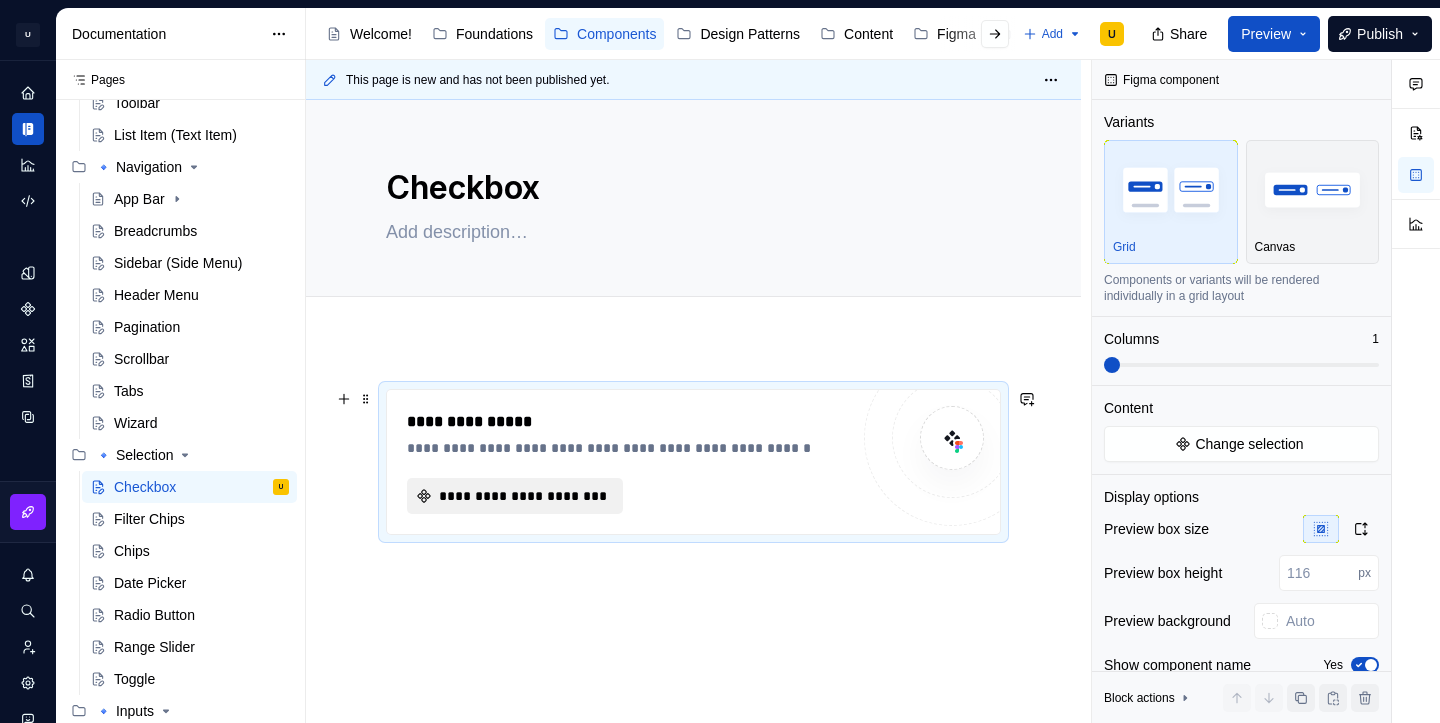 click on "**********" at bounding box center [523, 496] 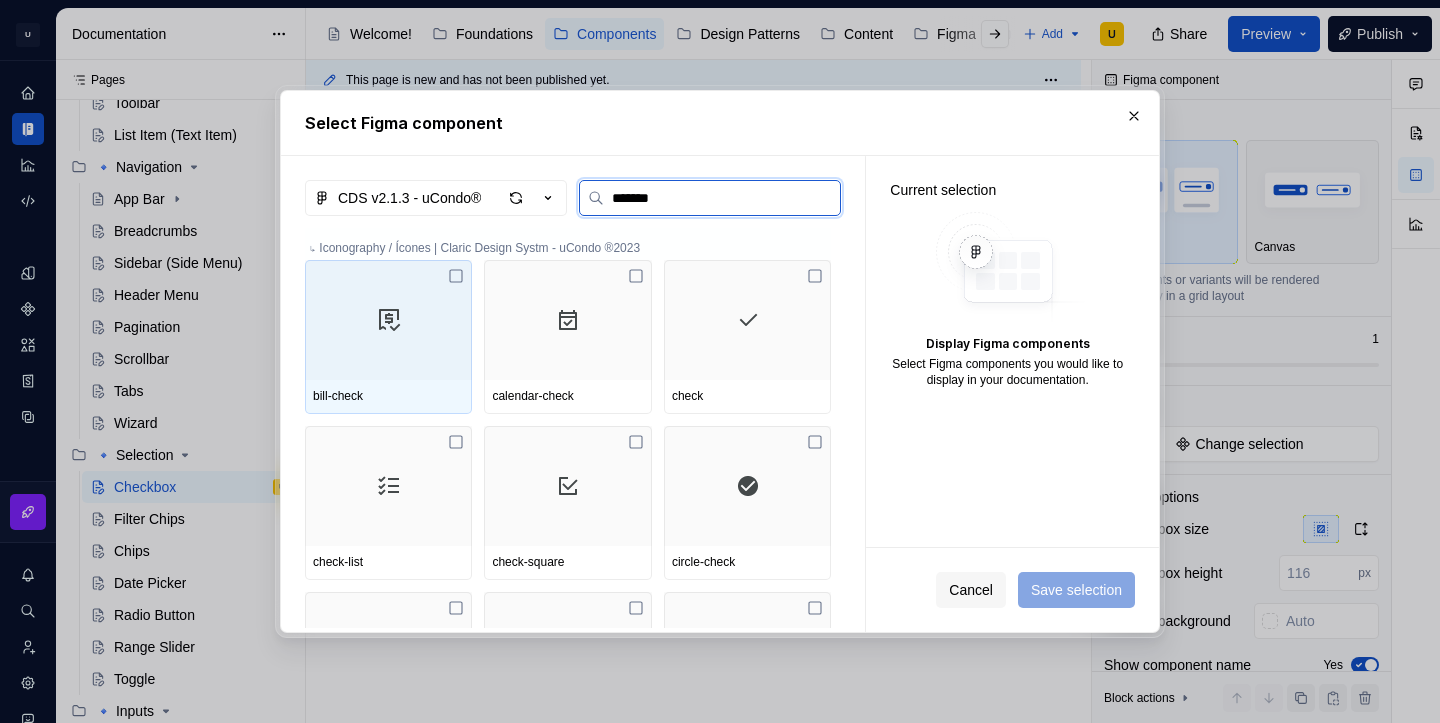 type on "********" 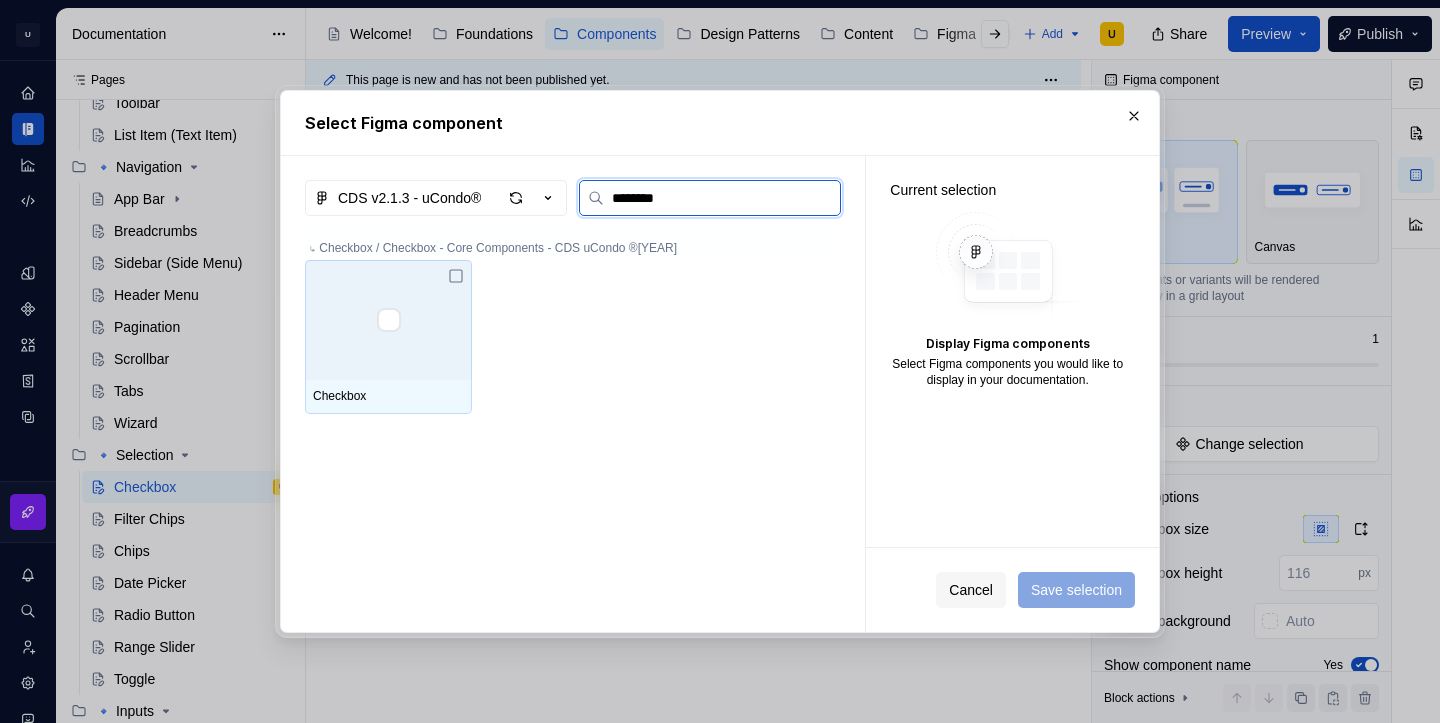 click at bounding box center [388, 320] 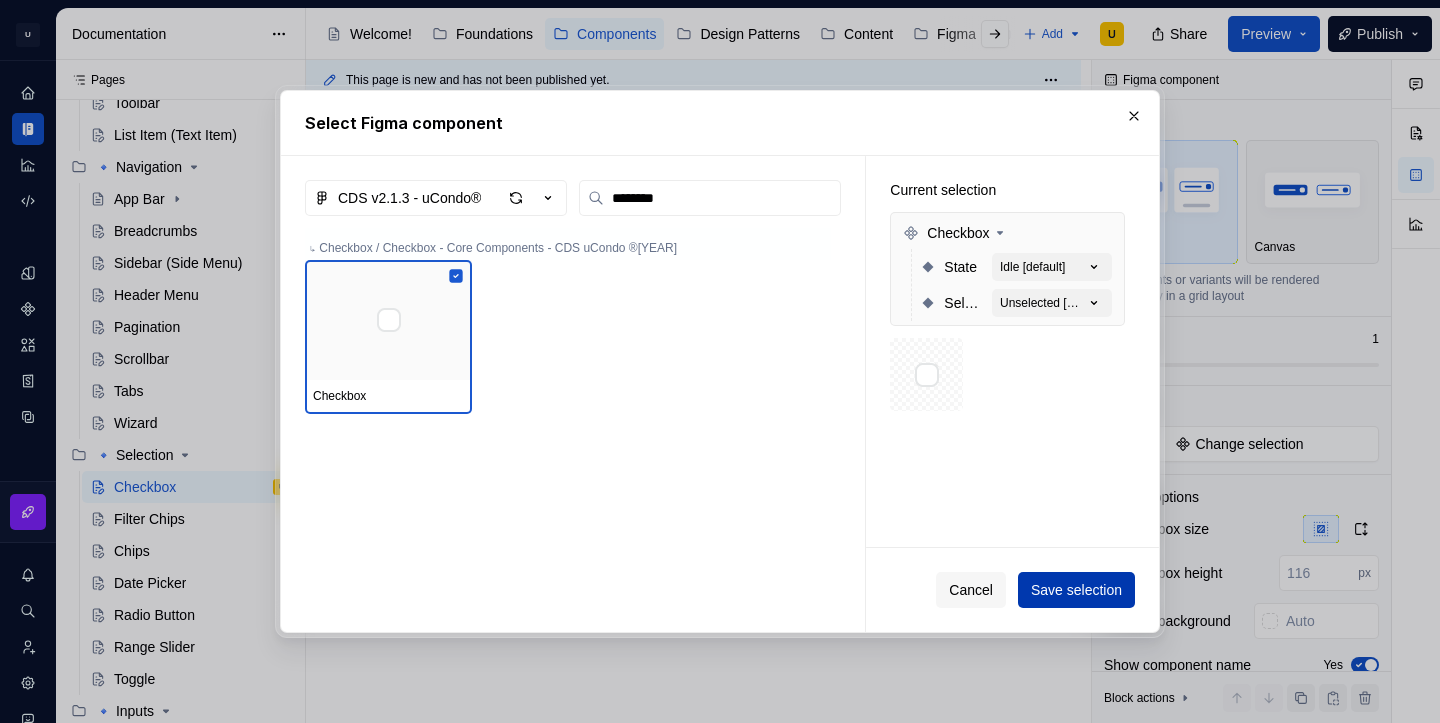 click on "Save selection" at bounding box center (1076, 590) 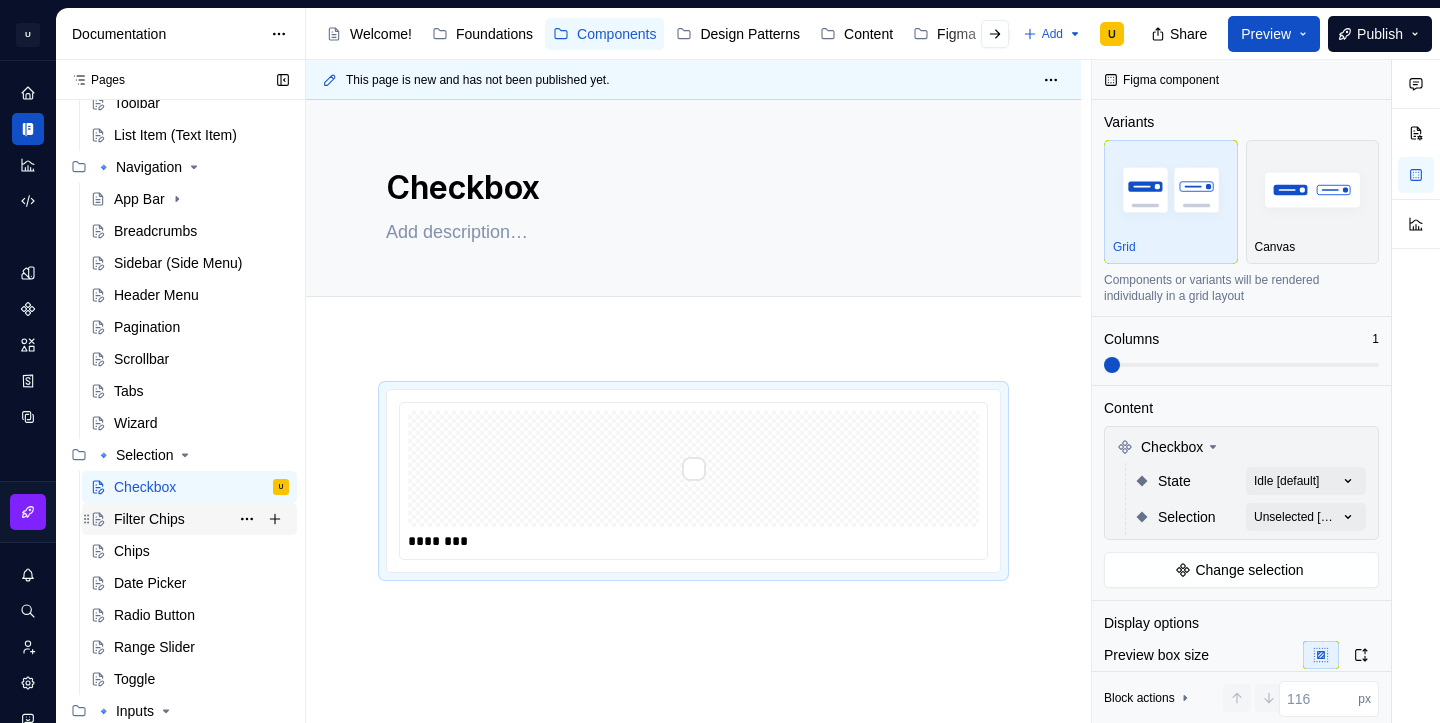 click on "Filter Chips" at bounding box center [149, 519] 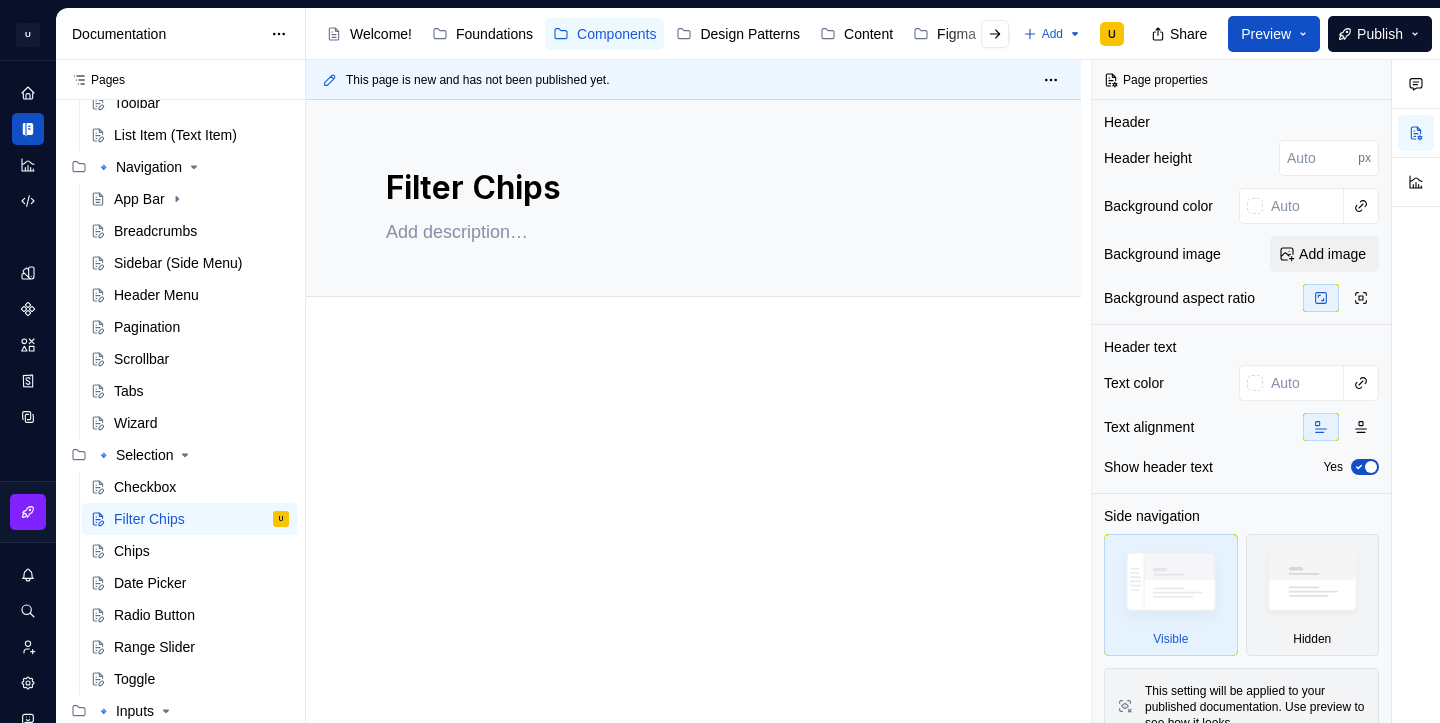 click at bounding box center (693, 523) 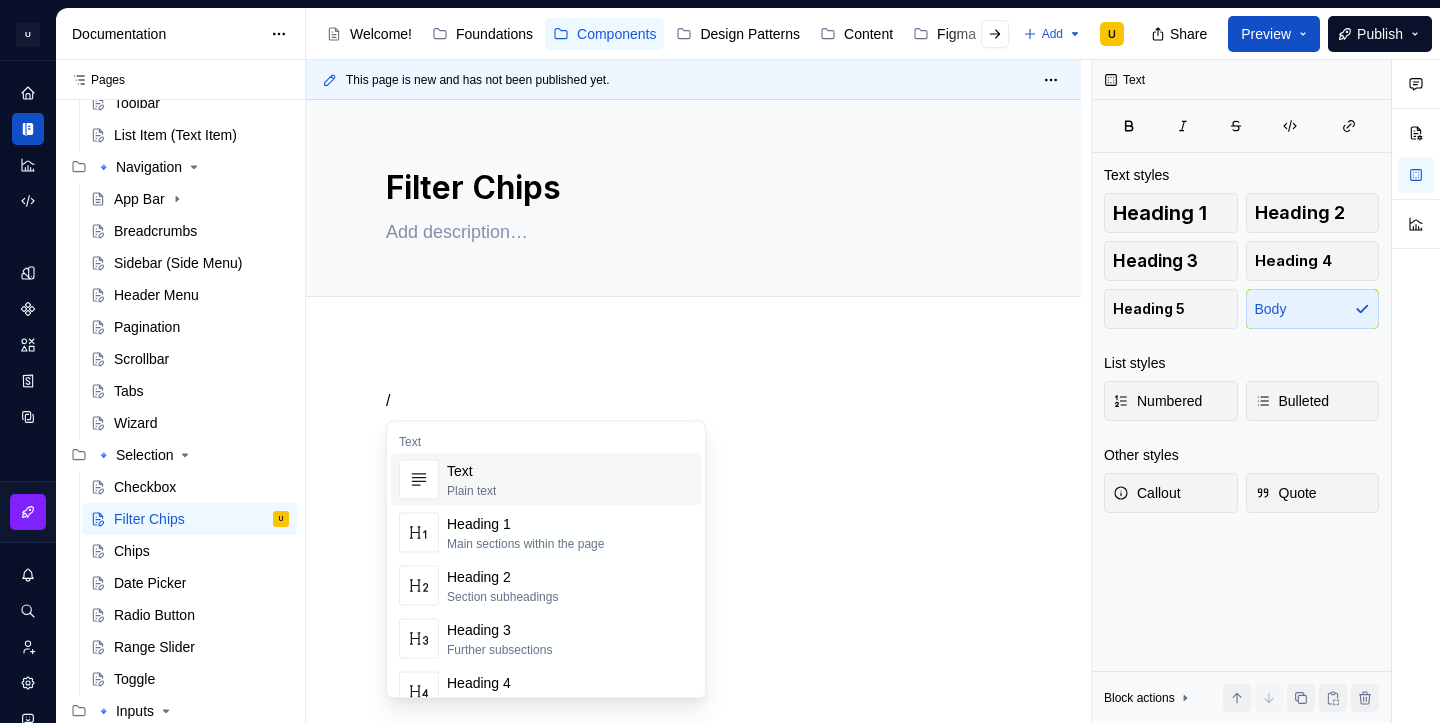 type 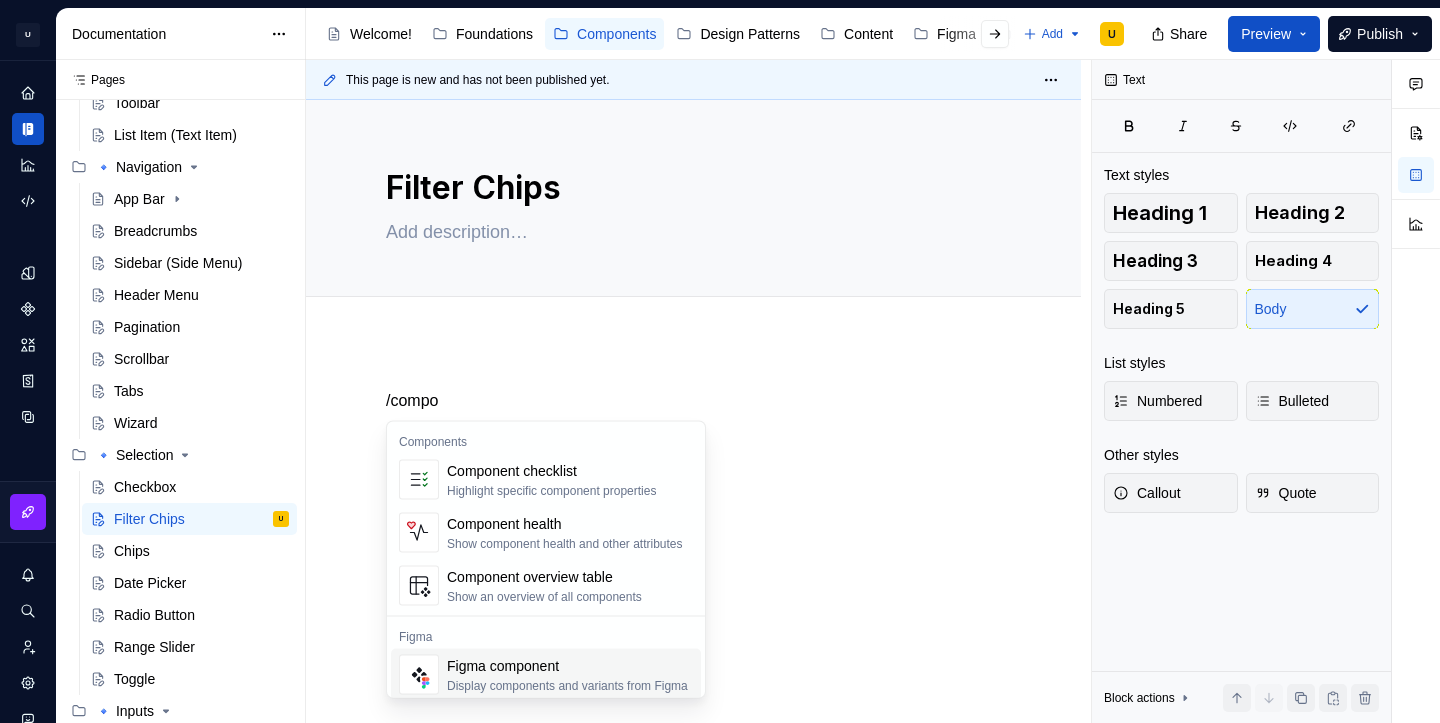 click on "Figma component" at bounding box center (567, 666) 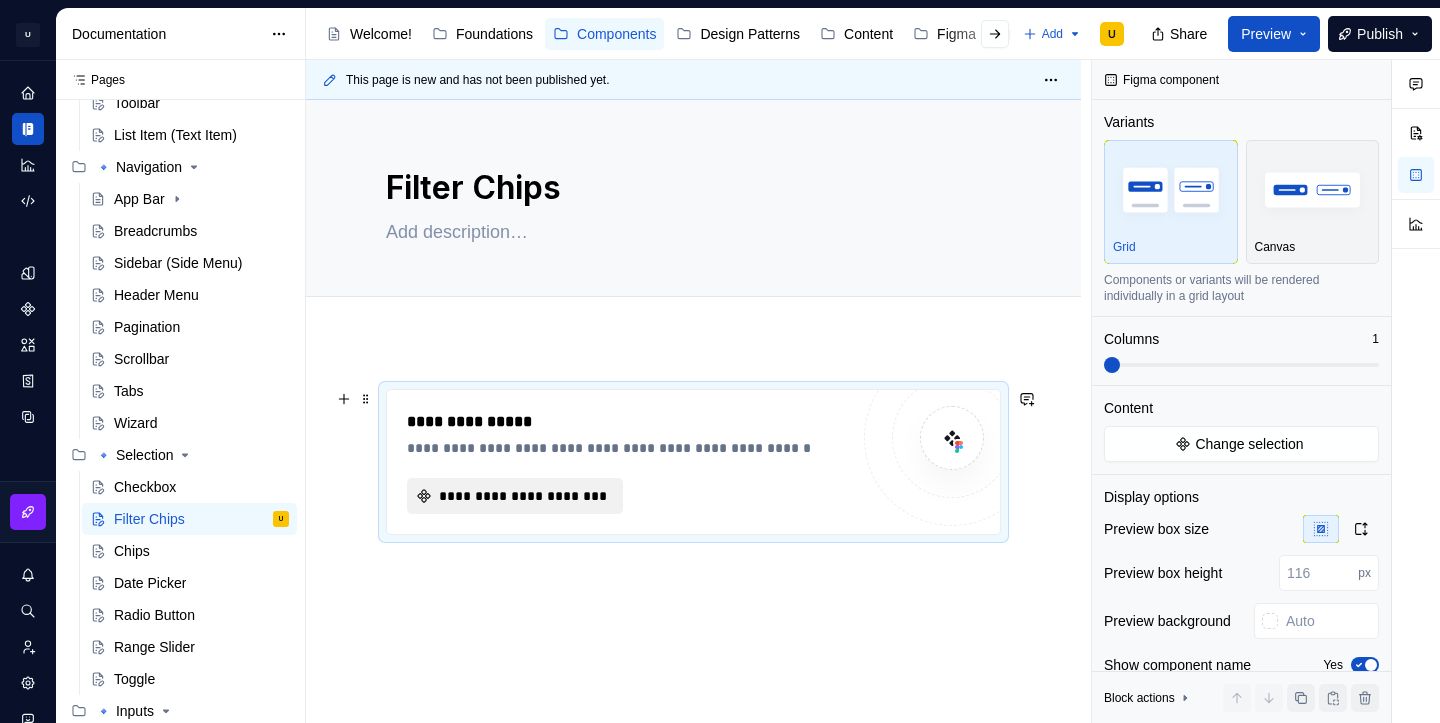 click on "**********" at bounding box center (523, 496) 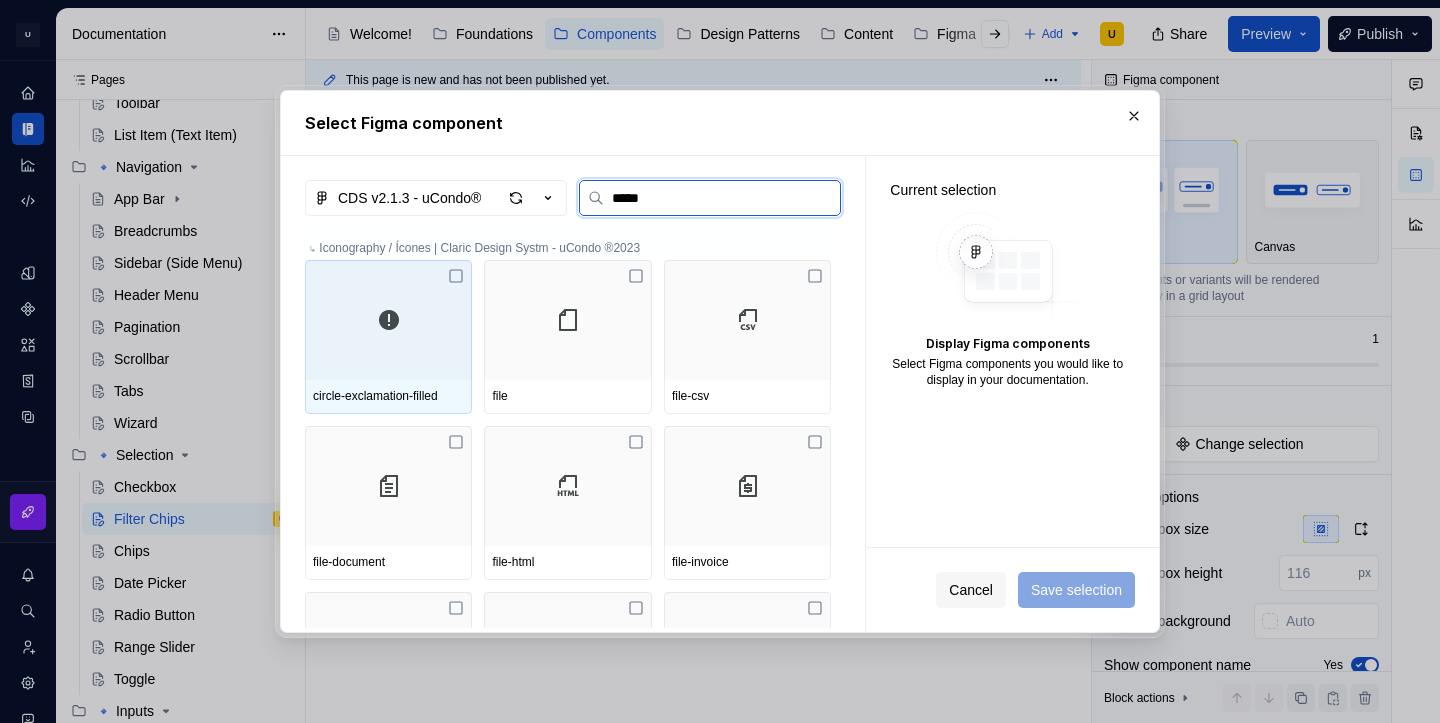 type 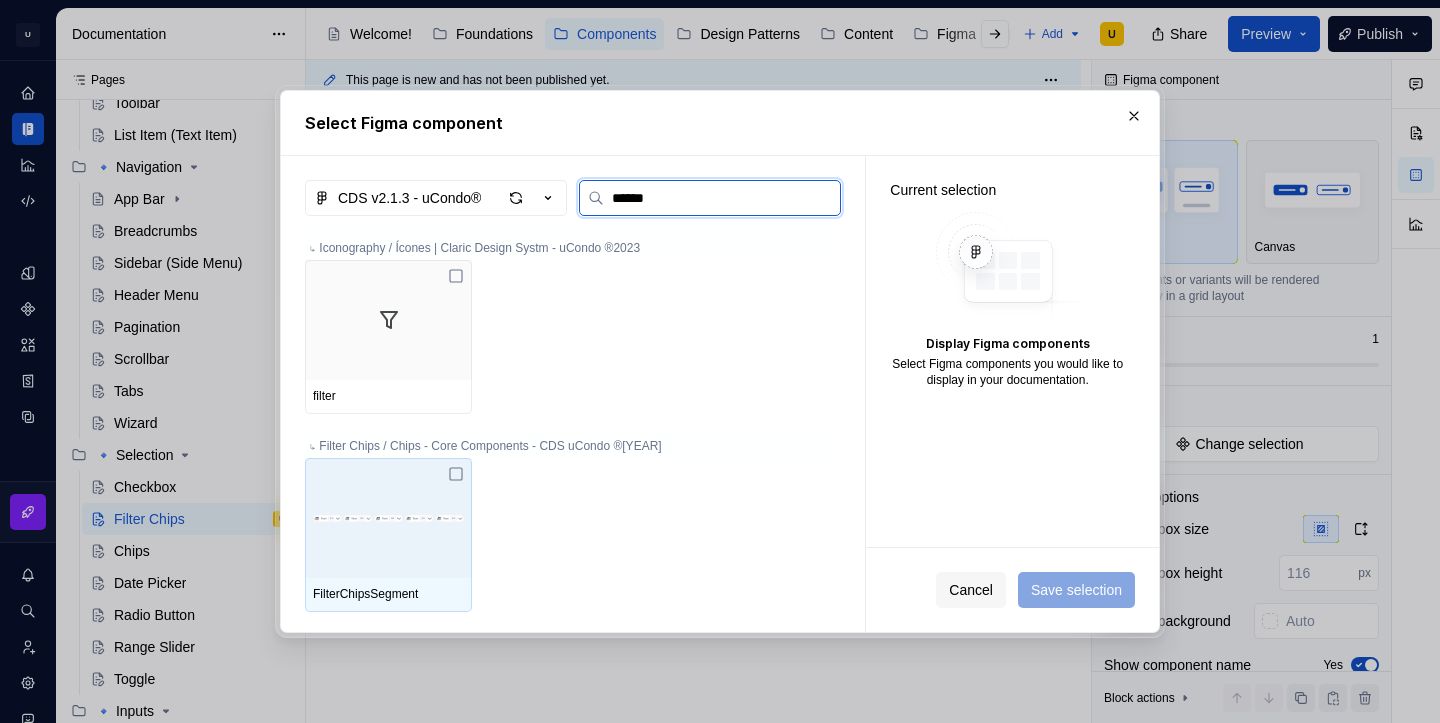 click at bounding box center [388, 518] 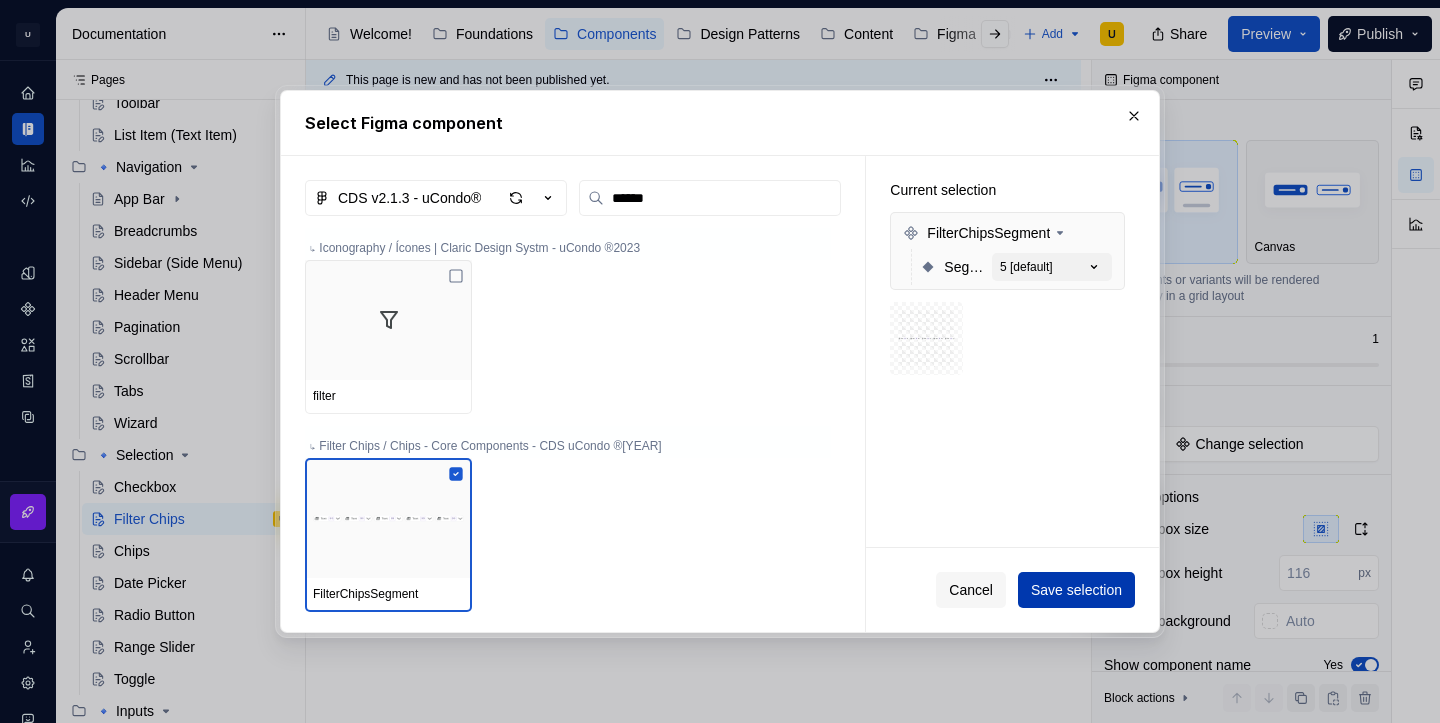 click on "Save selection" at bounding box center (1076, 590) 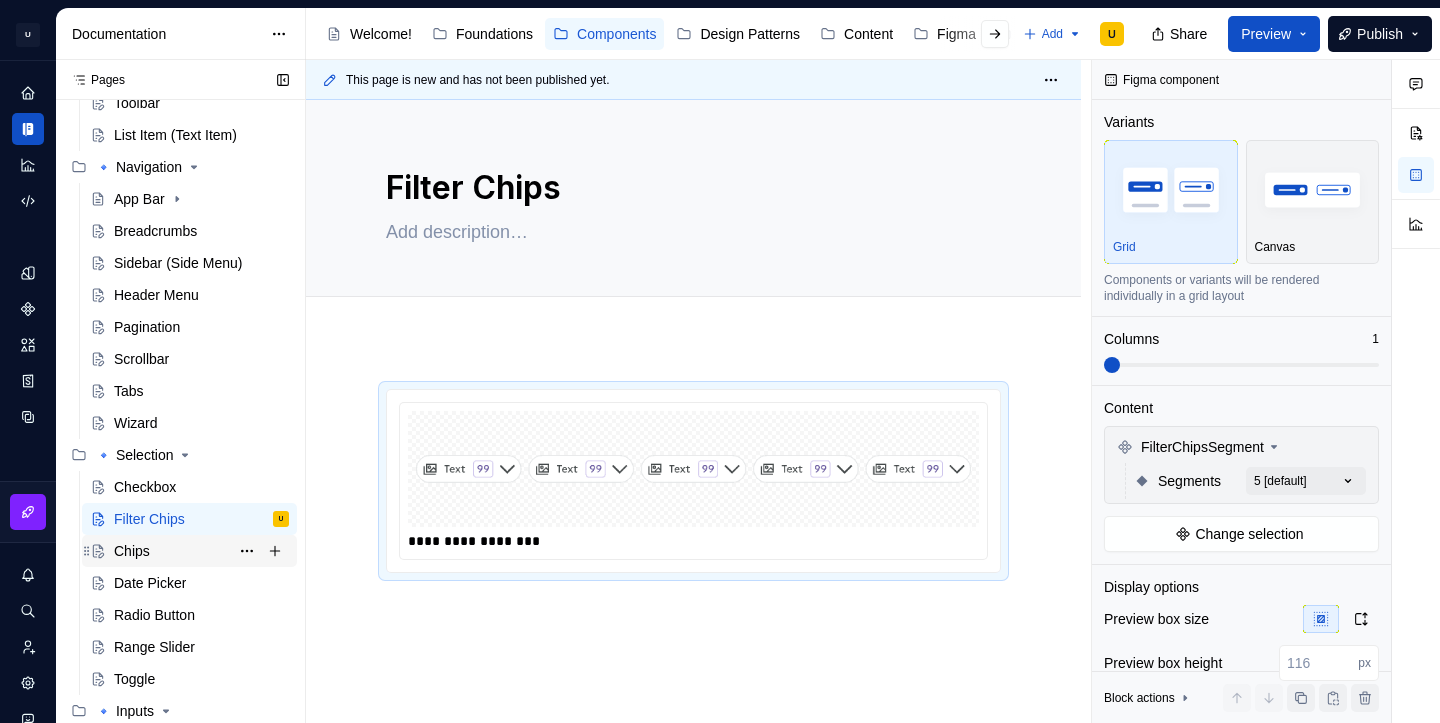 click on "Chips" at bounding box center (201, 551) 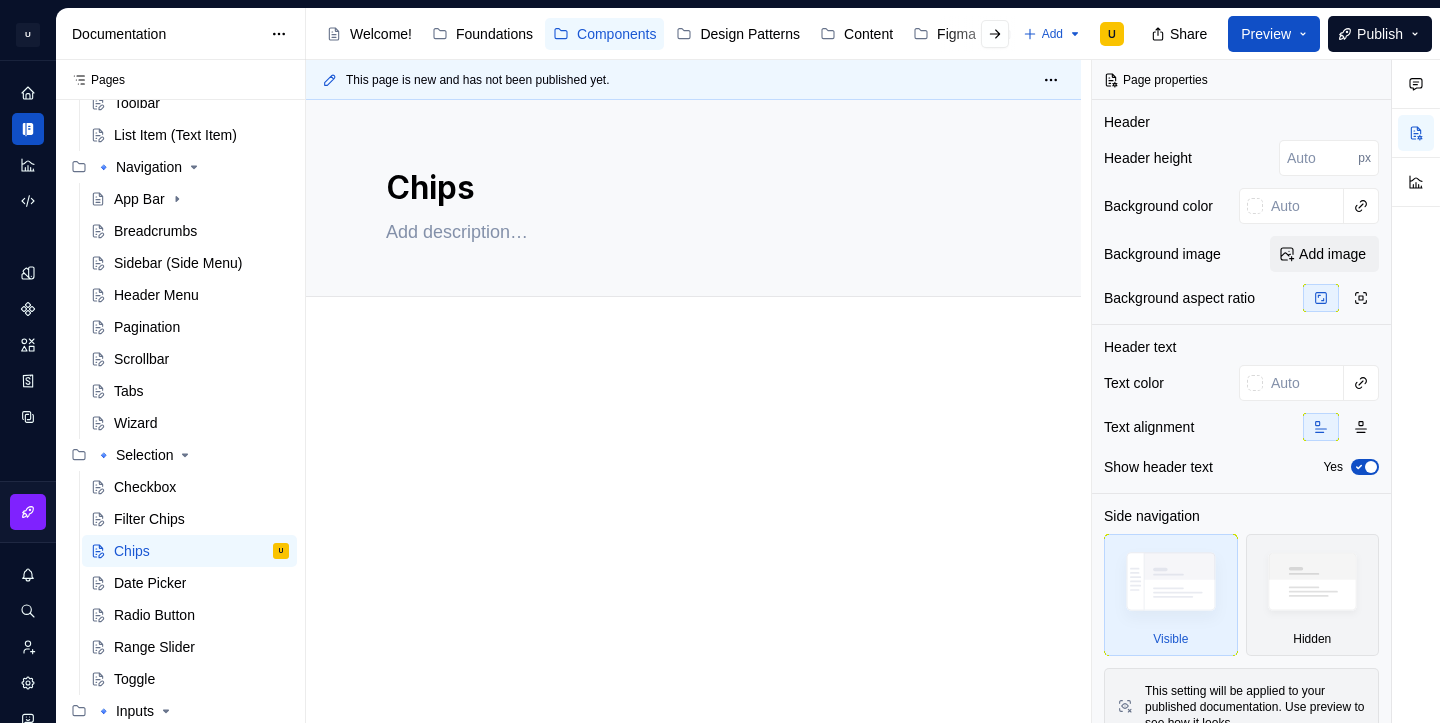 click at bounding box center (693, 523) 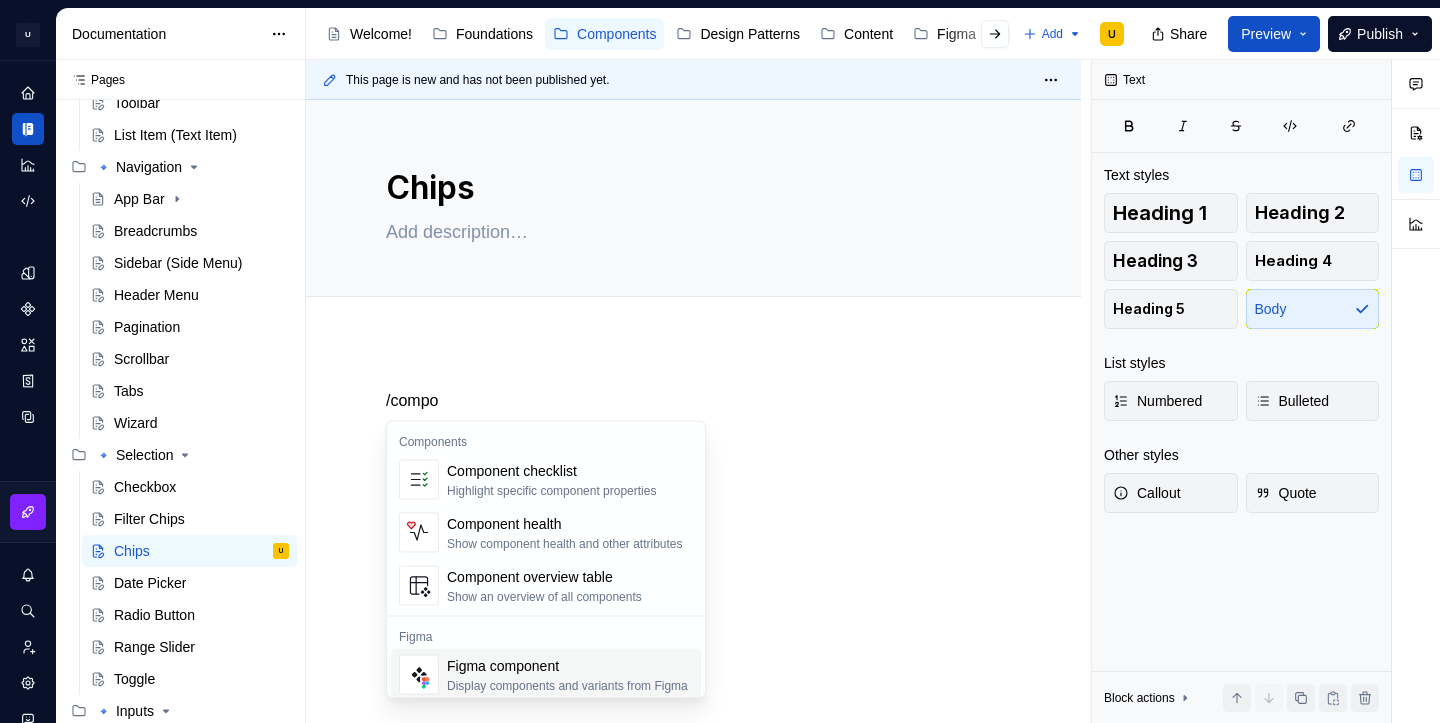 click on "Display components and variants from Figma" at bounding box center [567, 686] 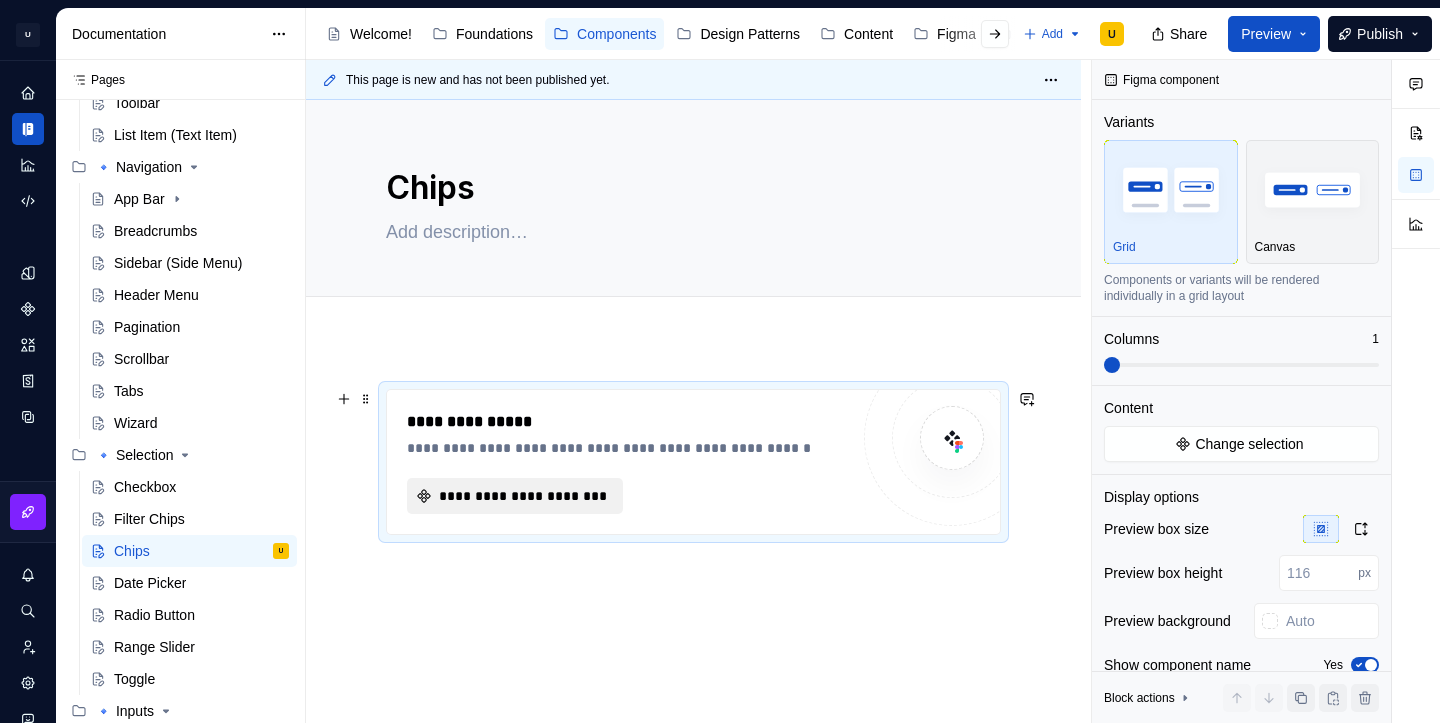 click on "**********" at bounding box center [523, 496] 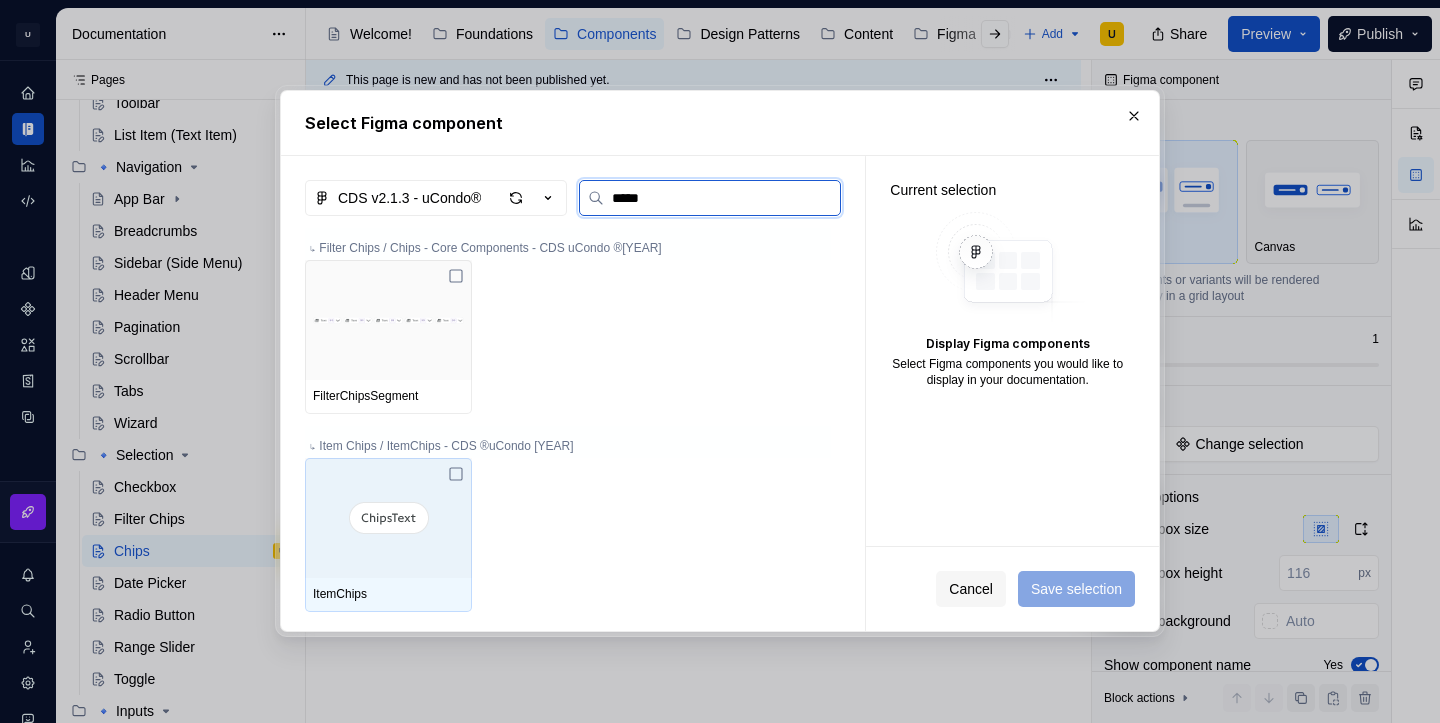 click at bounding box center (388, 518) 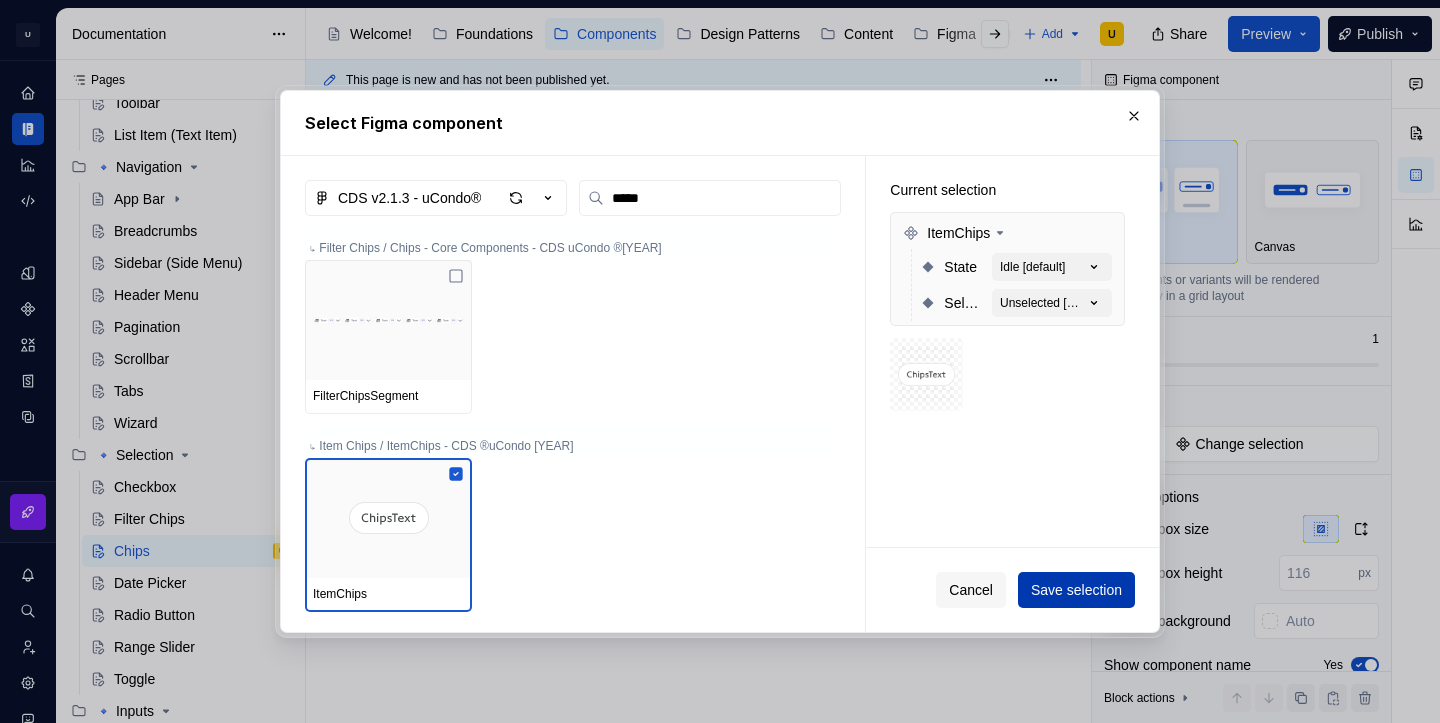 click on "Save selection" at bounding box center [1076, 590] 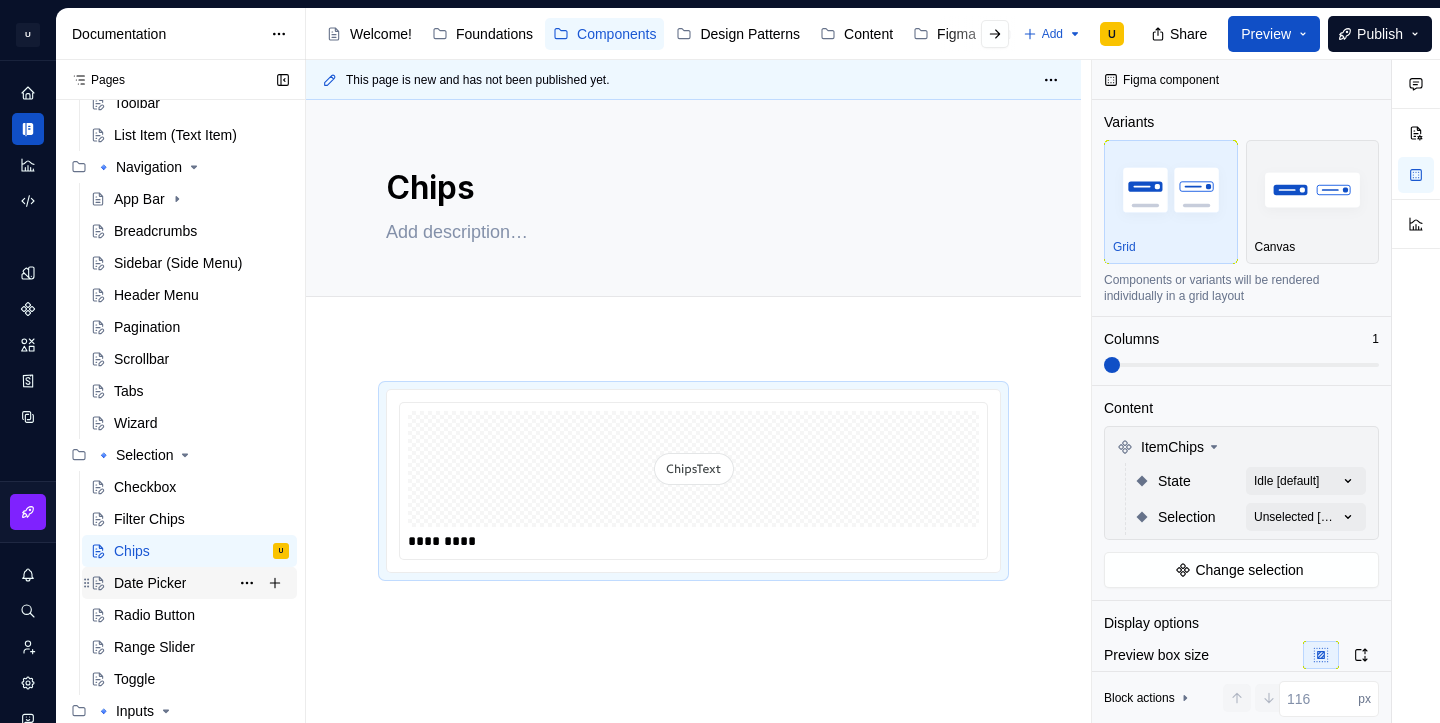 click on "Date Picker" at bounding box center (201, 583) 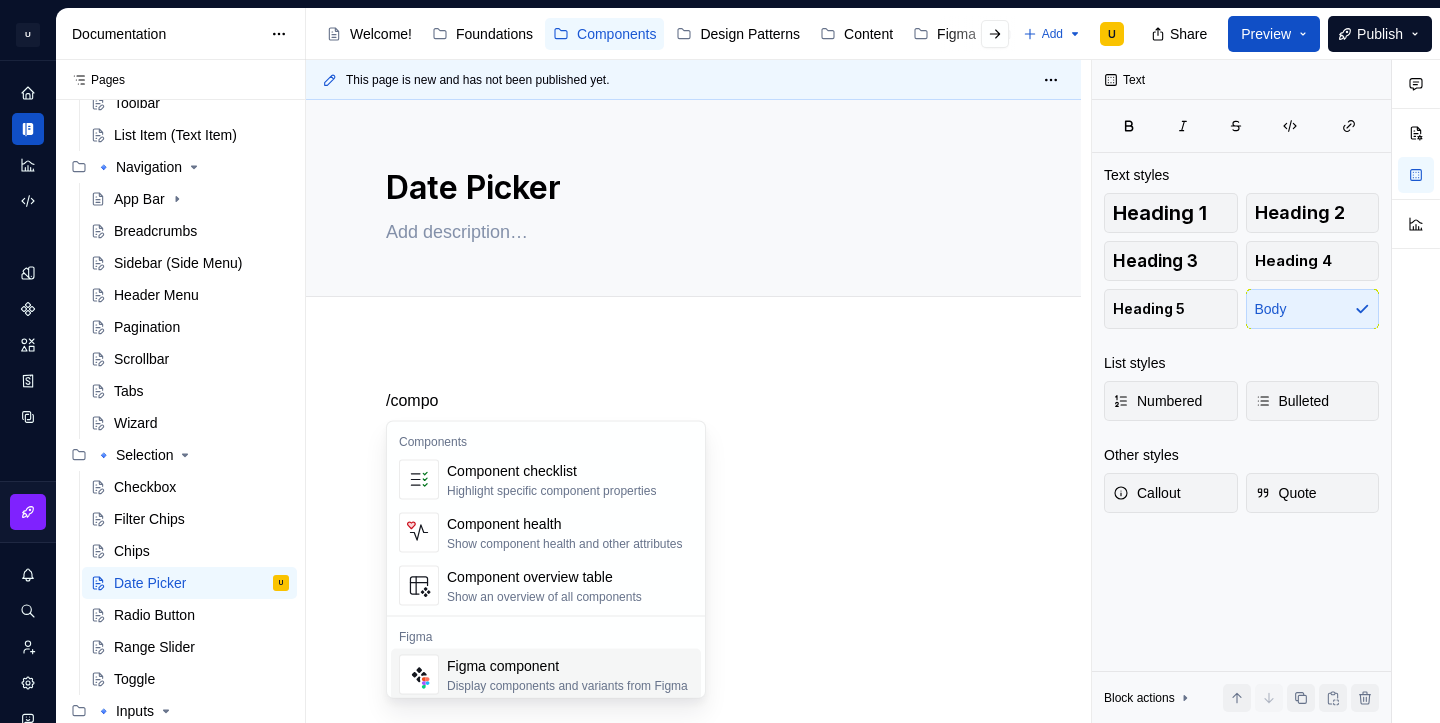 click on "Figma component" at bounding box center (567, 666) 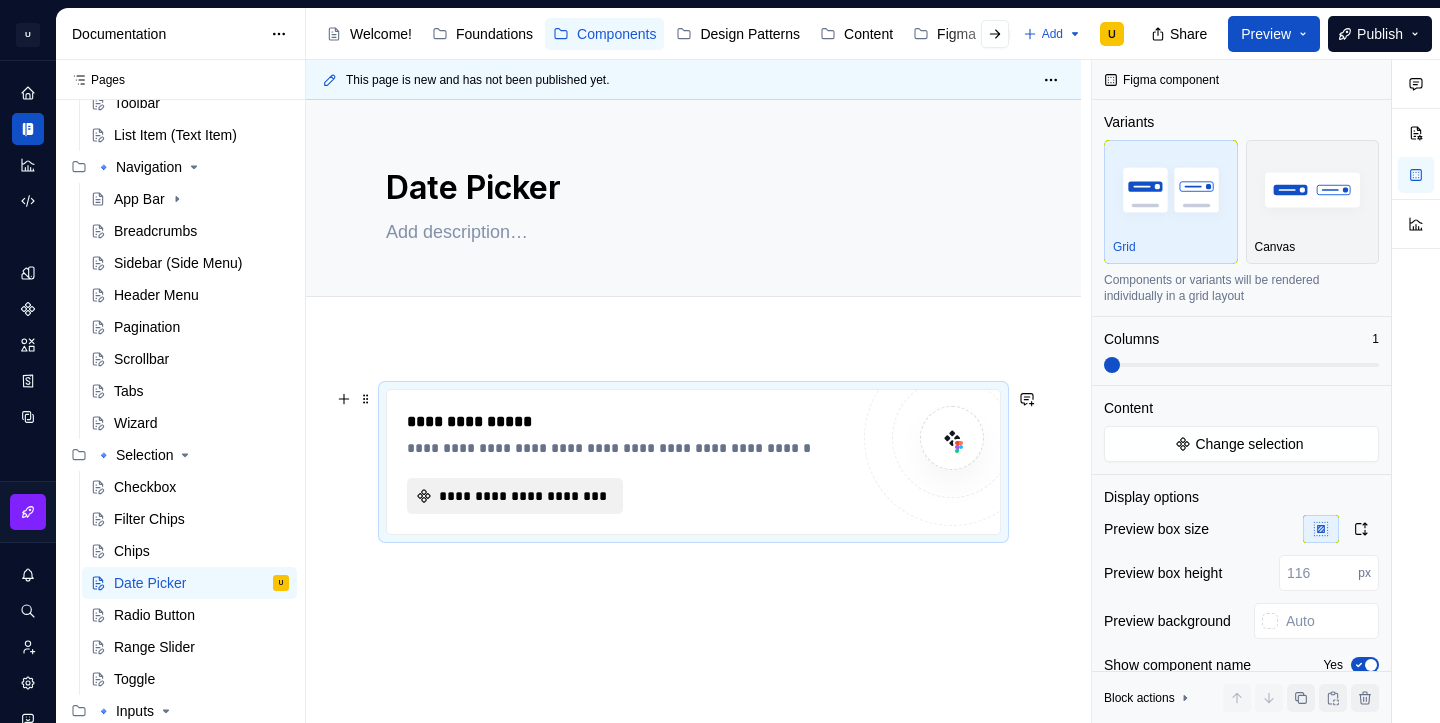 click on "**********" at bounding box center (523, 496) 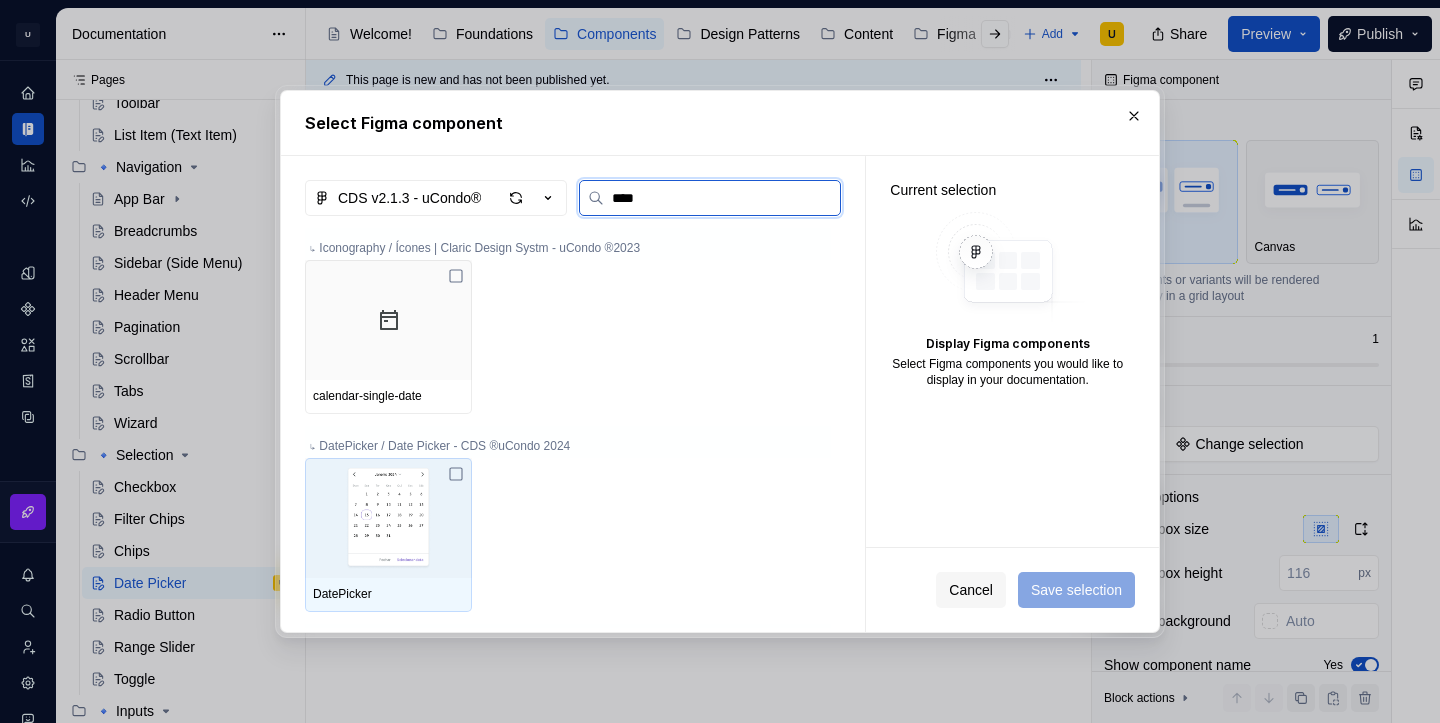 click at bounding box center [388, 518] 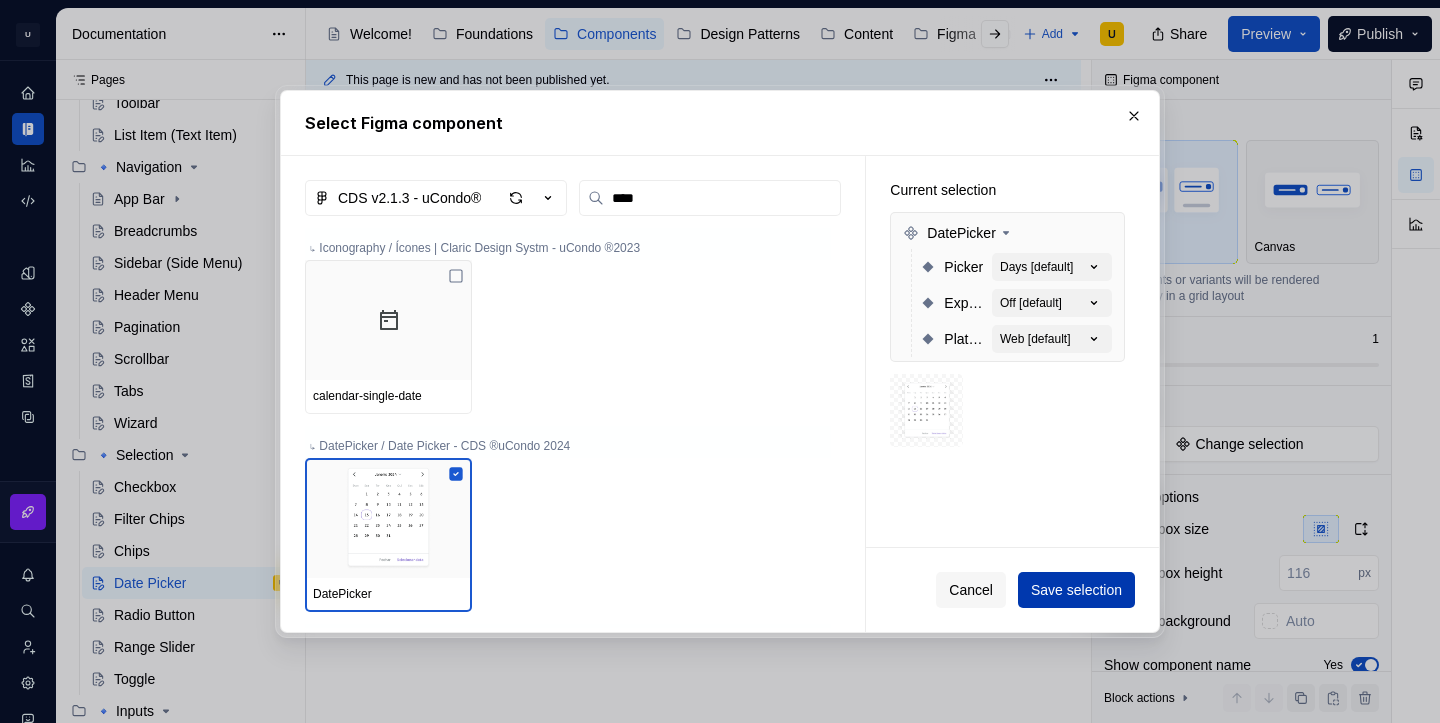 click on "Save selection" at bounding box center (1076, 590) 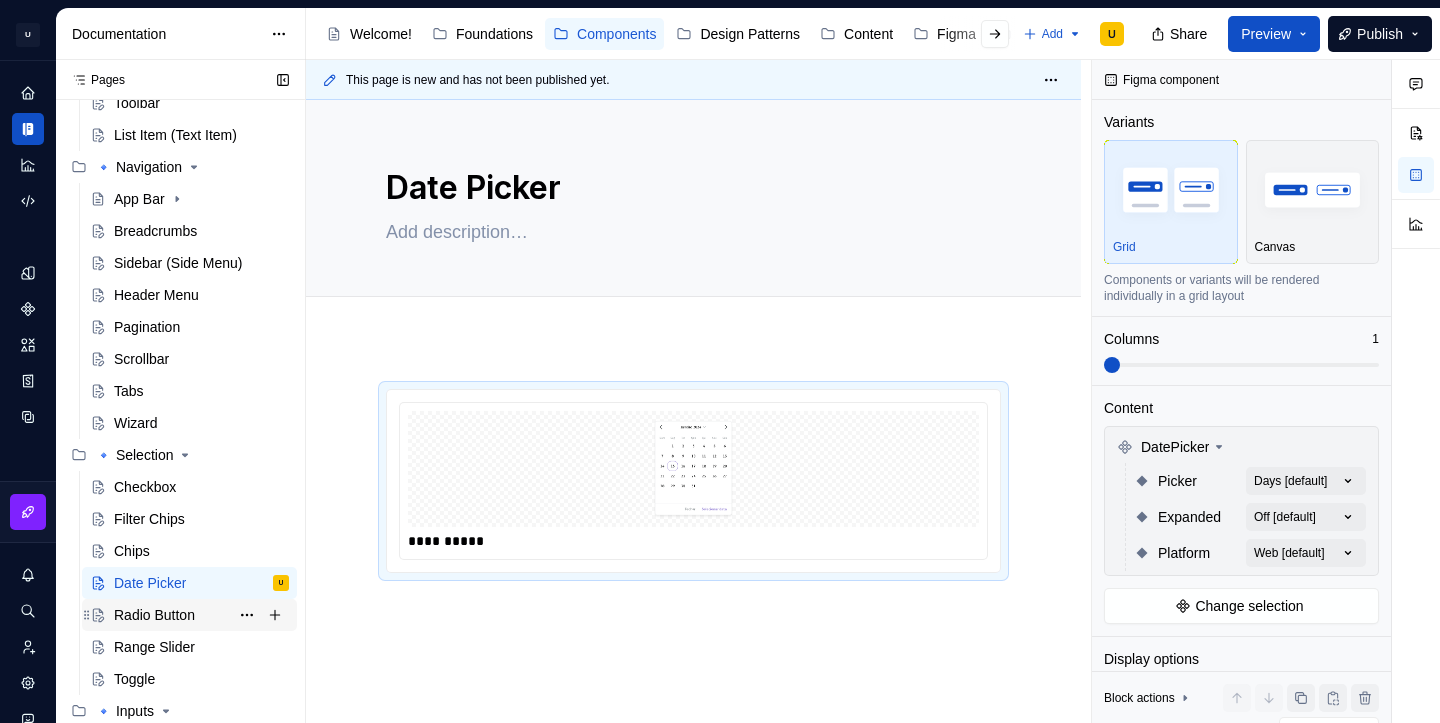 click on "Radio Button" at bounding box center [154, 615] 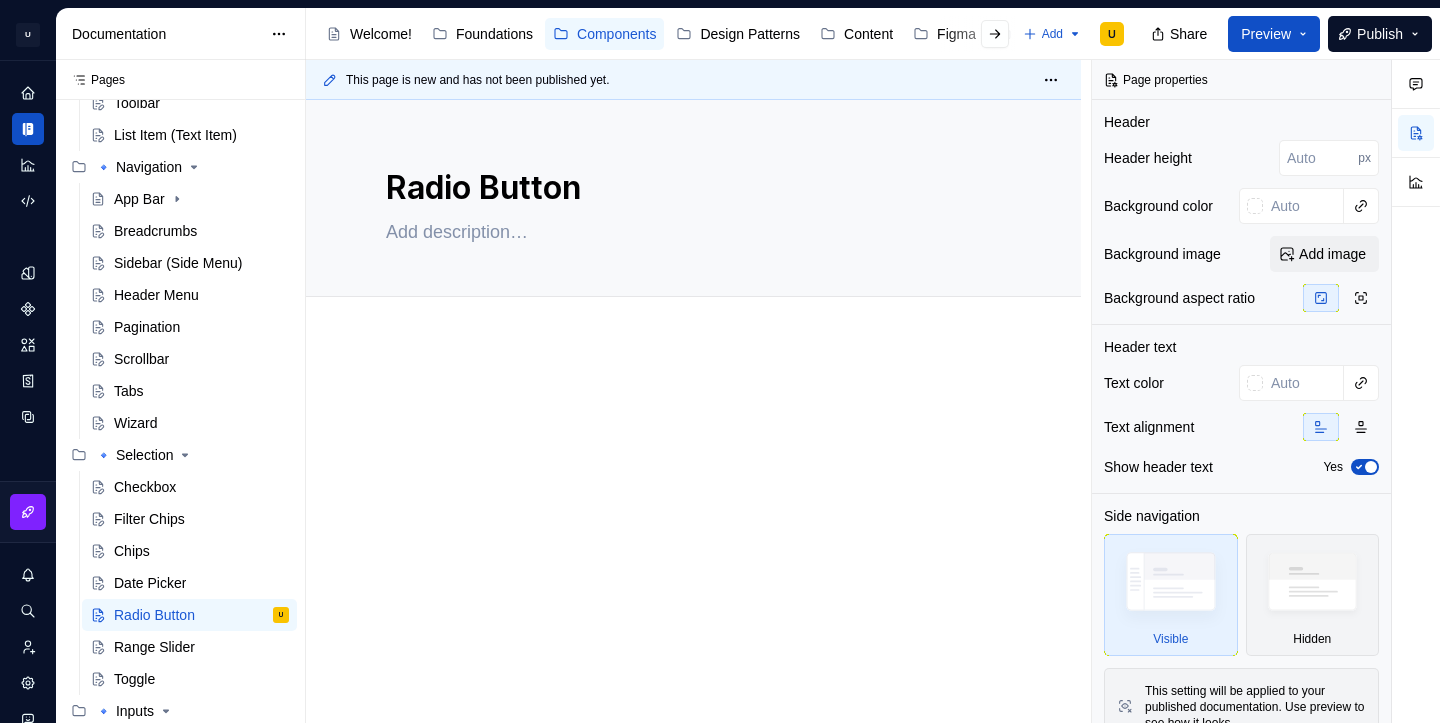 click at bounding box center [693, 523] 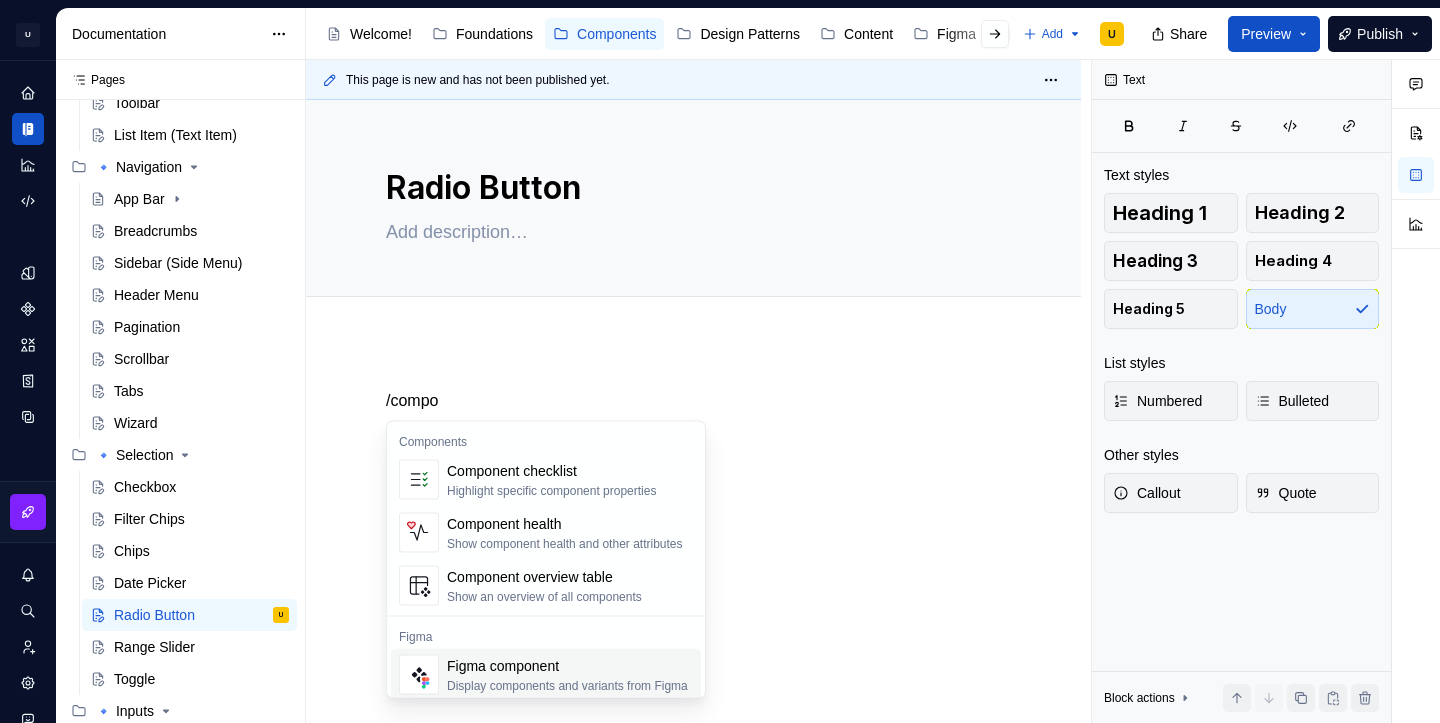 click on "Figma component" at bounding box center (567, 666) 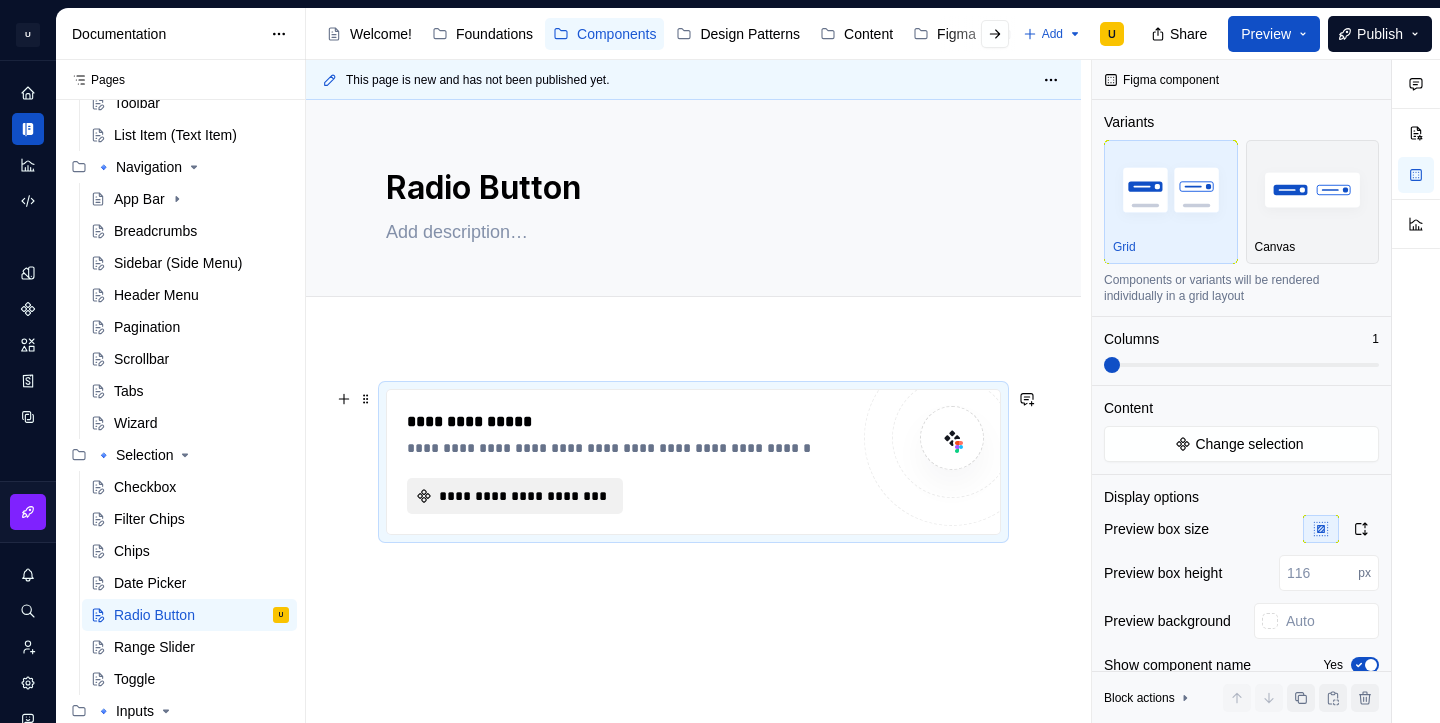 click on "**********" at bounding box center (515, 496) 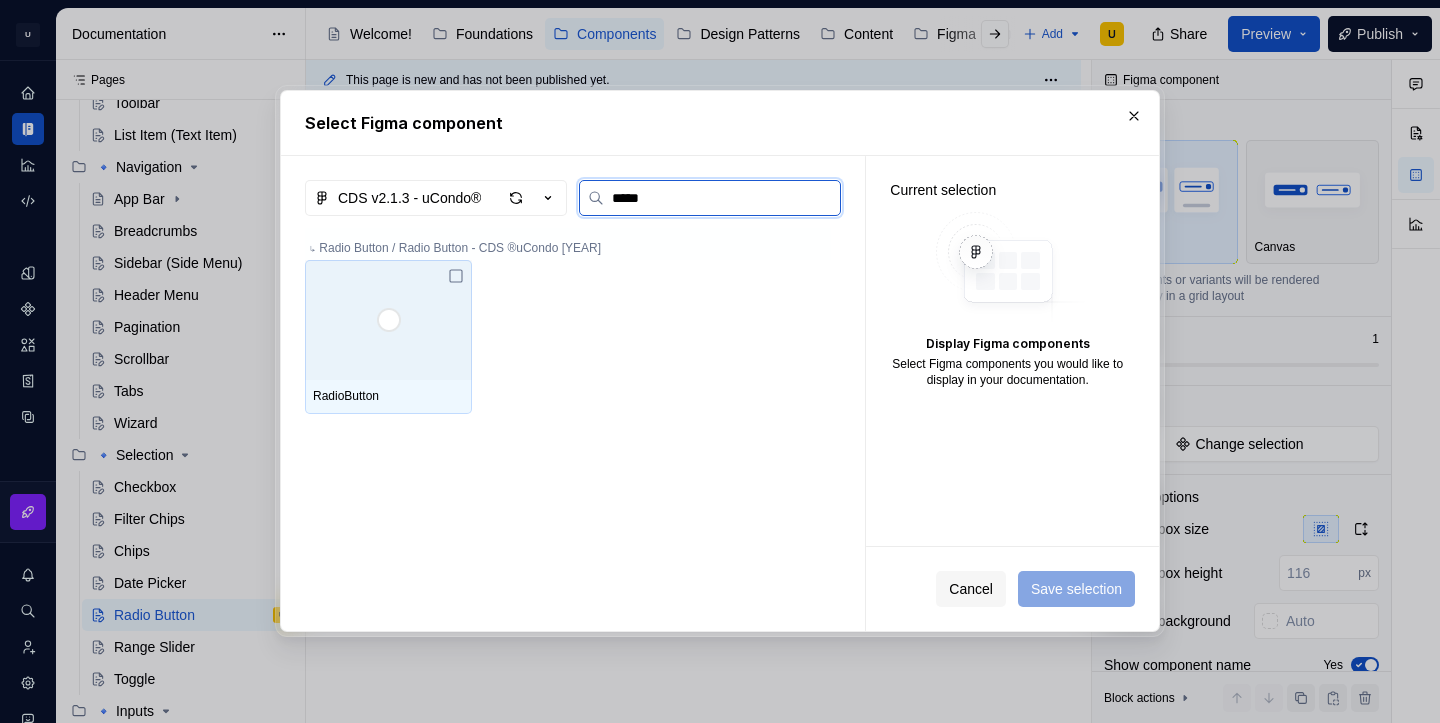click at bounding box center (388, 320) 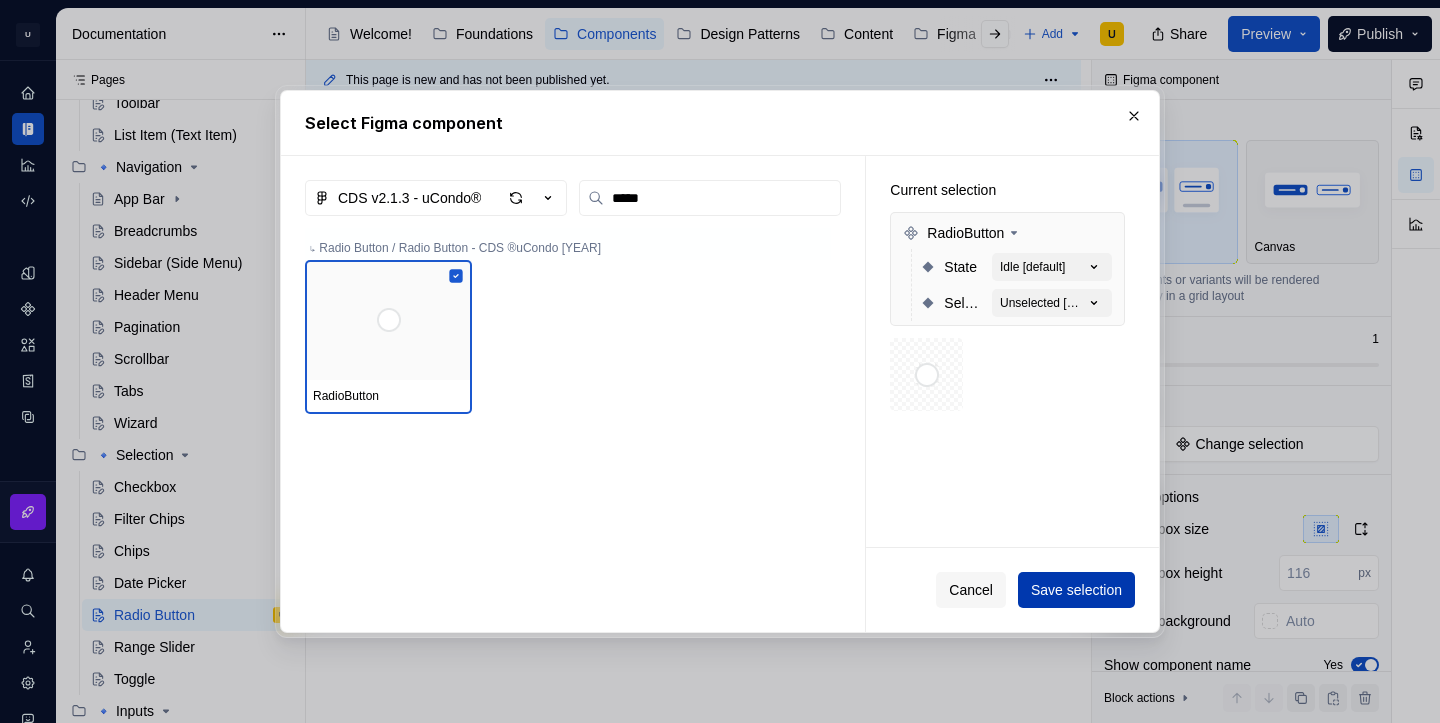 click on "Save selection" at bounding box center (1076, 590) 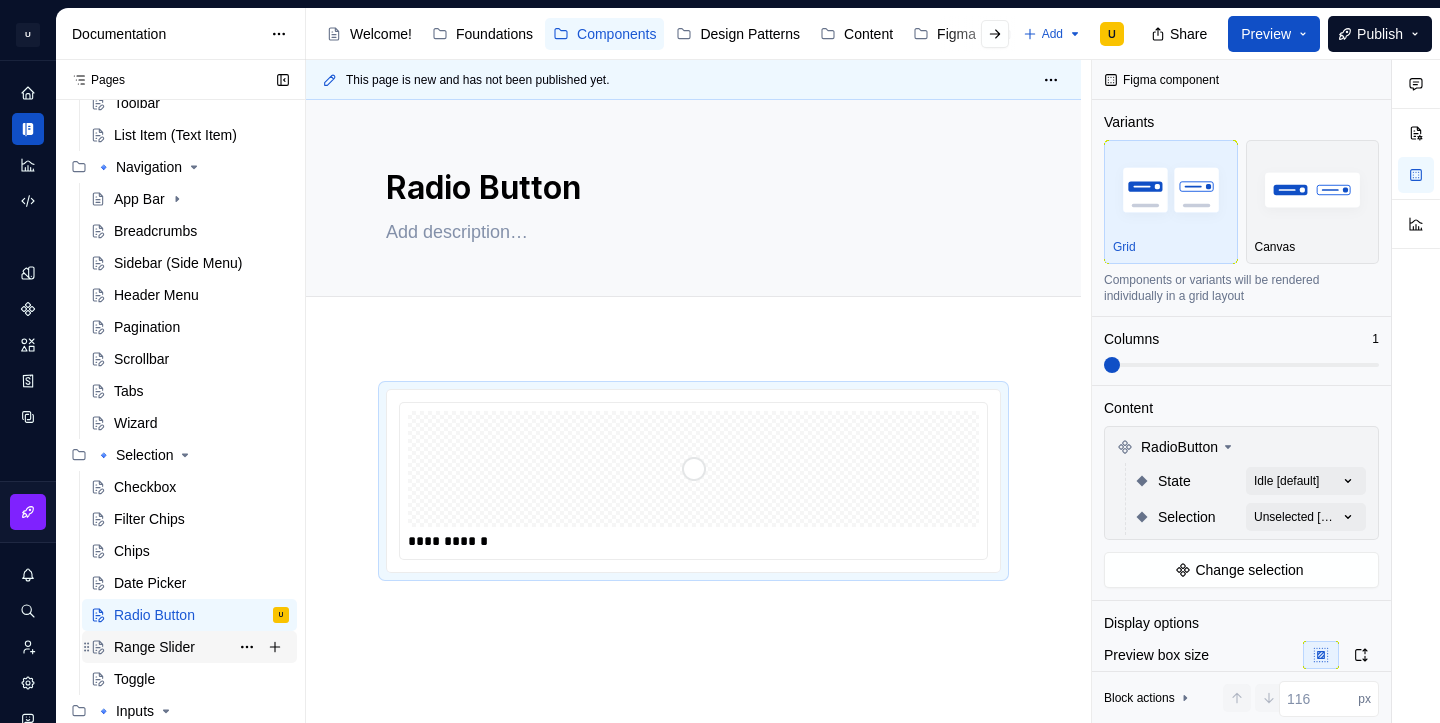 click on "Range Slider" at bounding box center [201, 647] 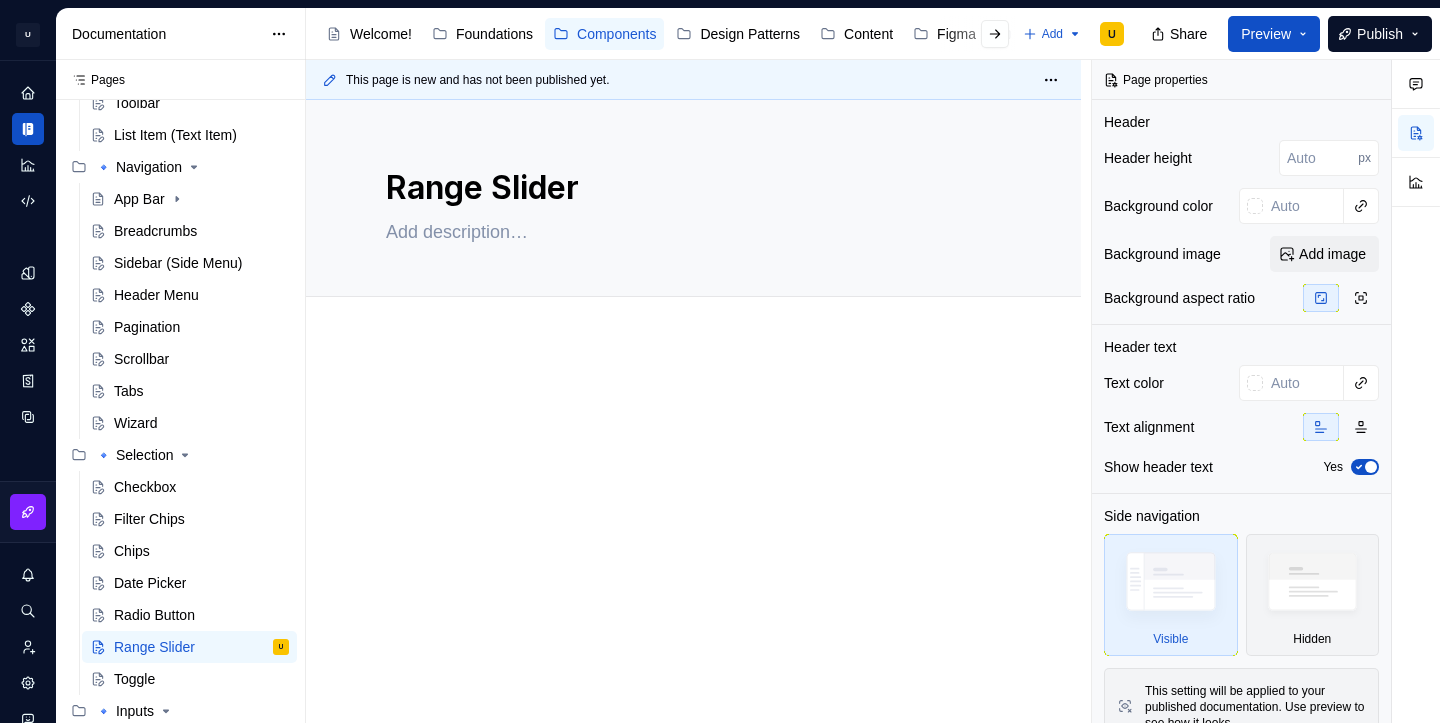 click at bounding box center (693, 439) 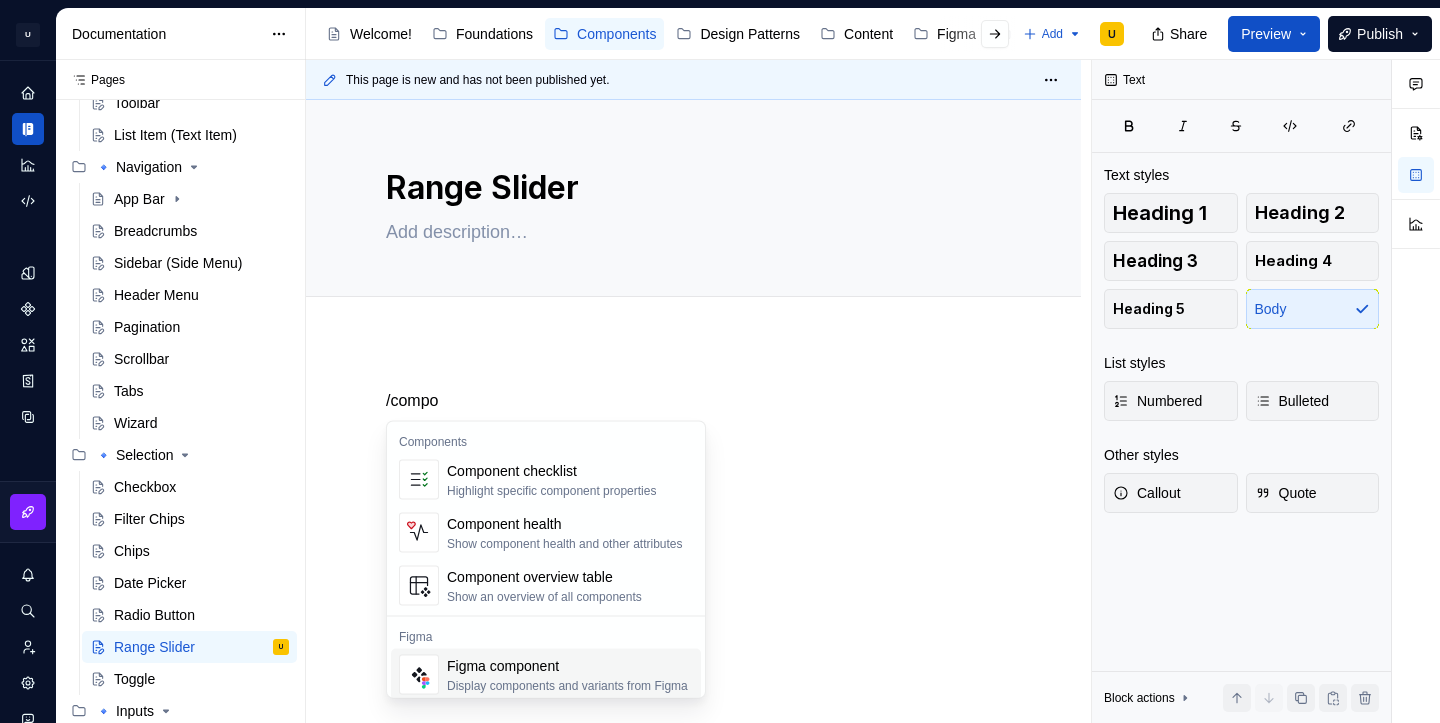 click on "Figma component" at bounding box center [567, 666] 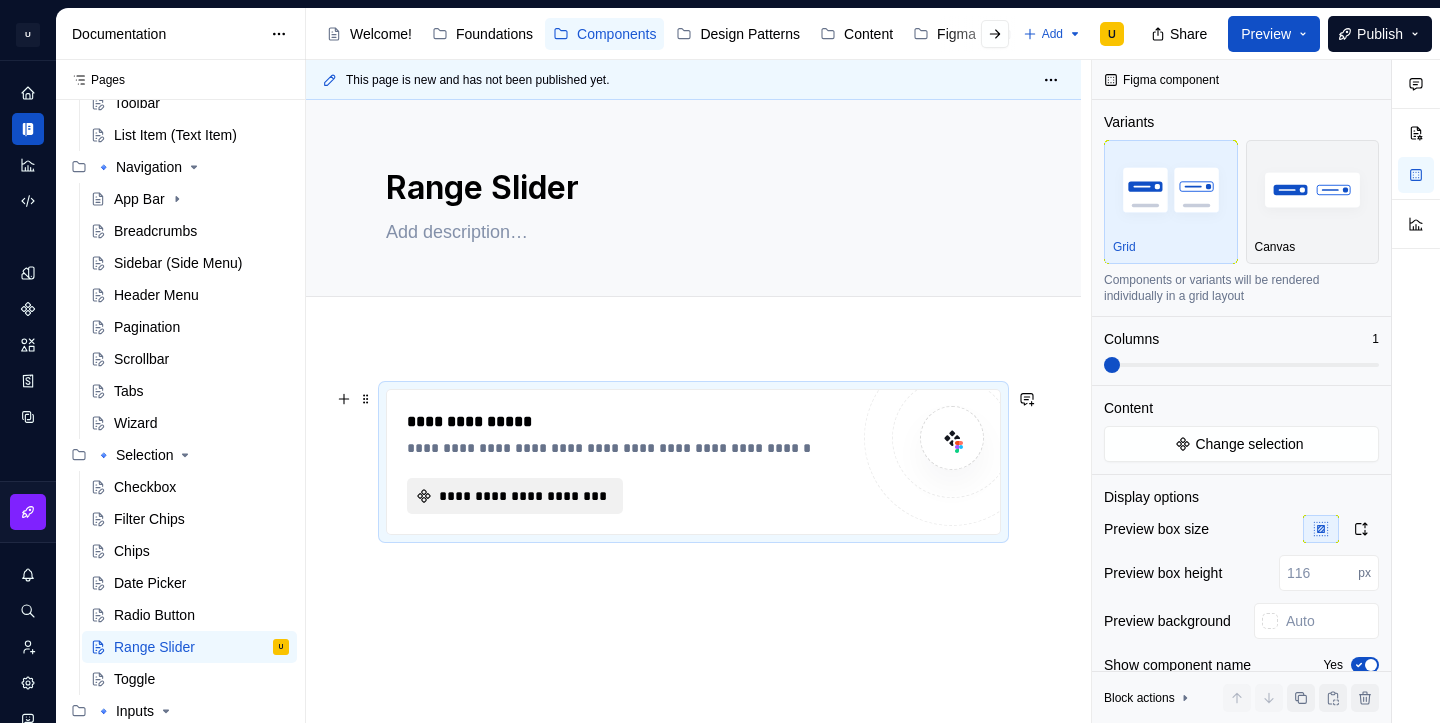click on "**********" at bounding box center (523, 496) 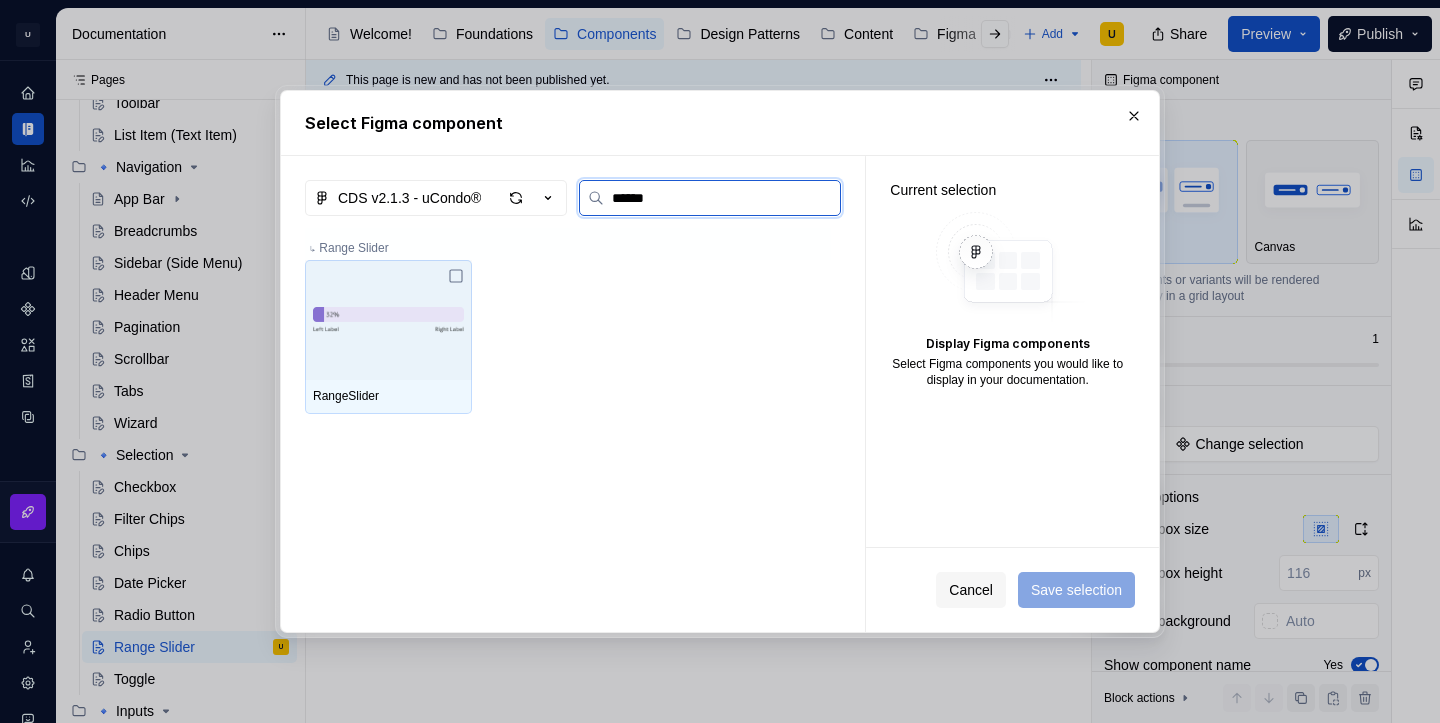 click at bounding box center [388, 320] 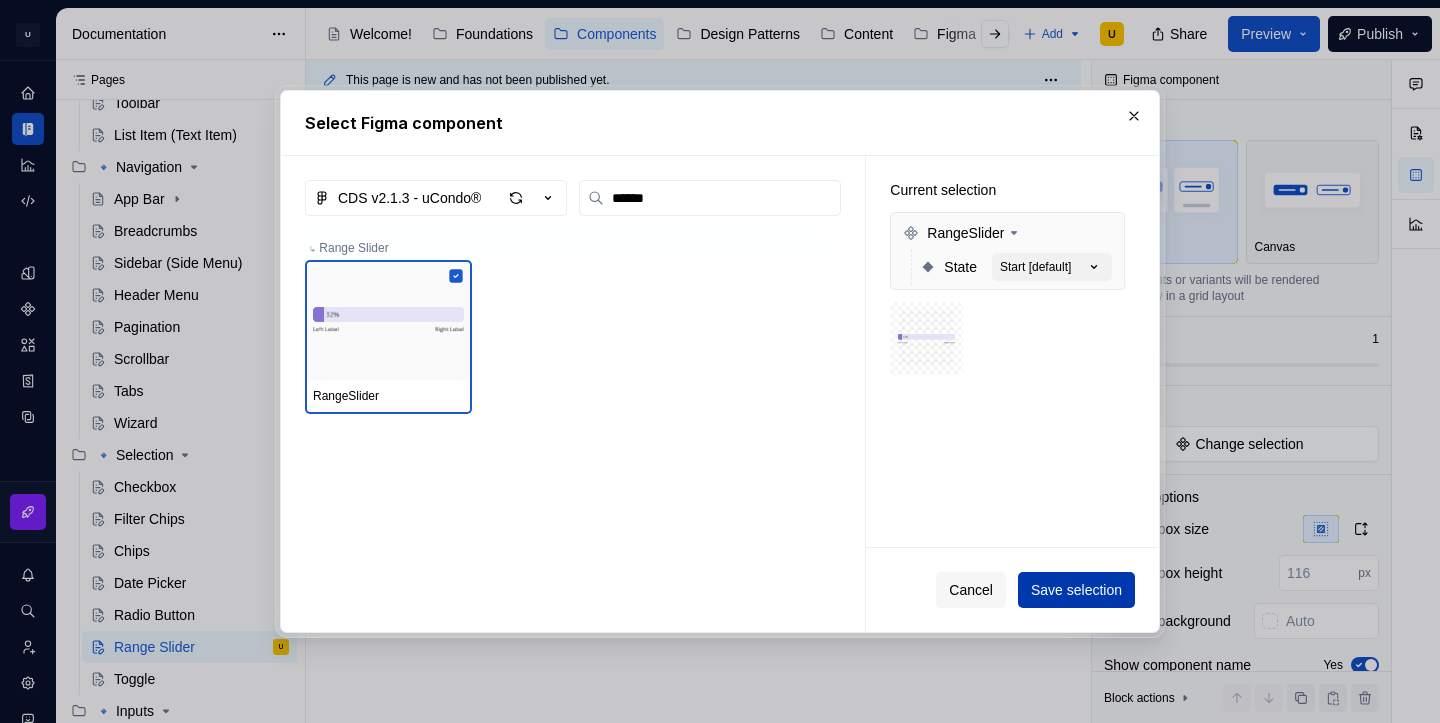 click on "Save selection" at bounding box center [1076, 590] 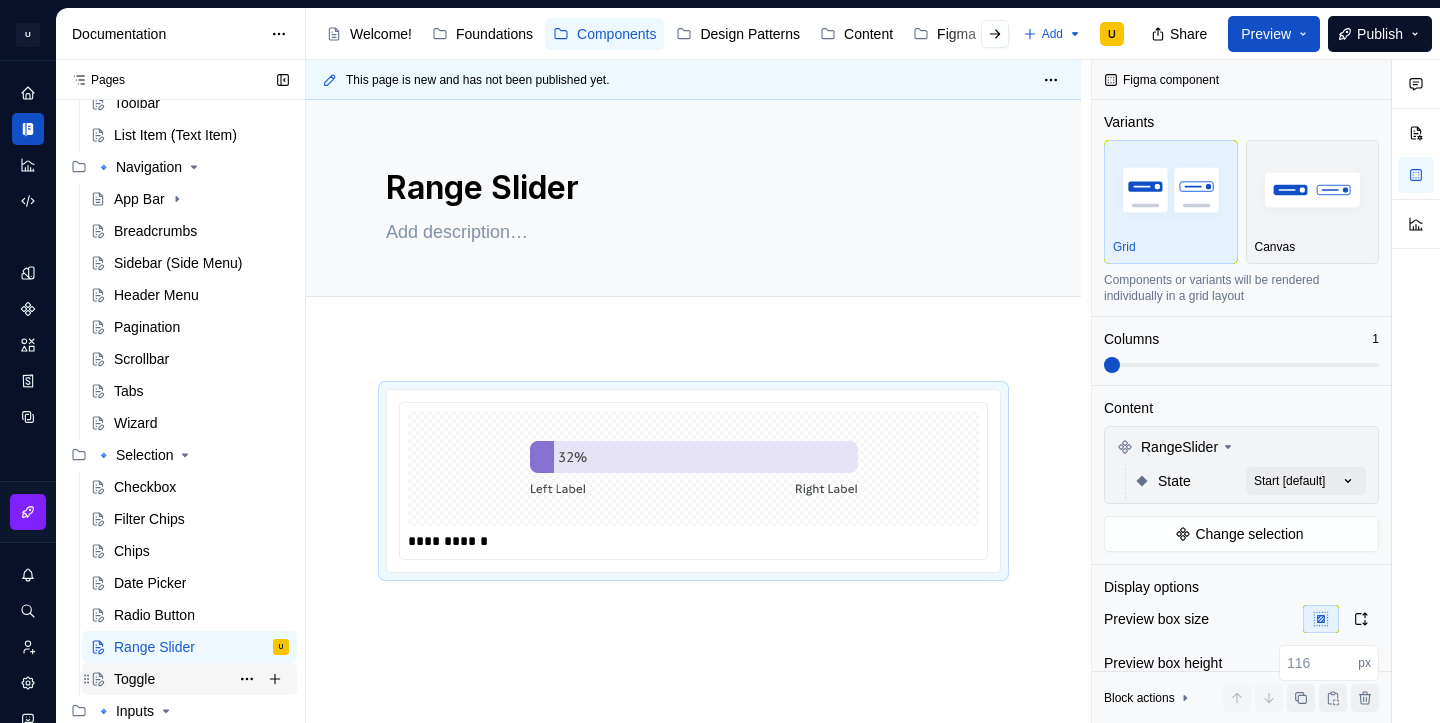 click on "Toggle" at bounding box center [201, 679] 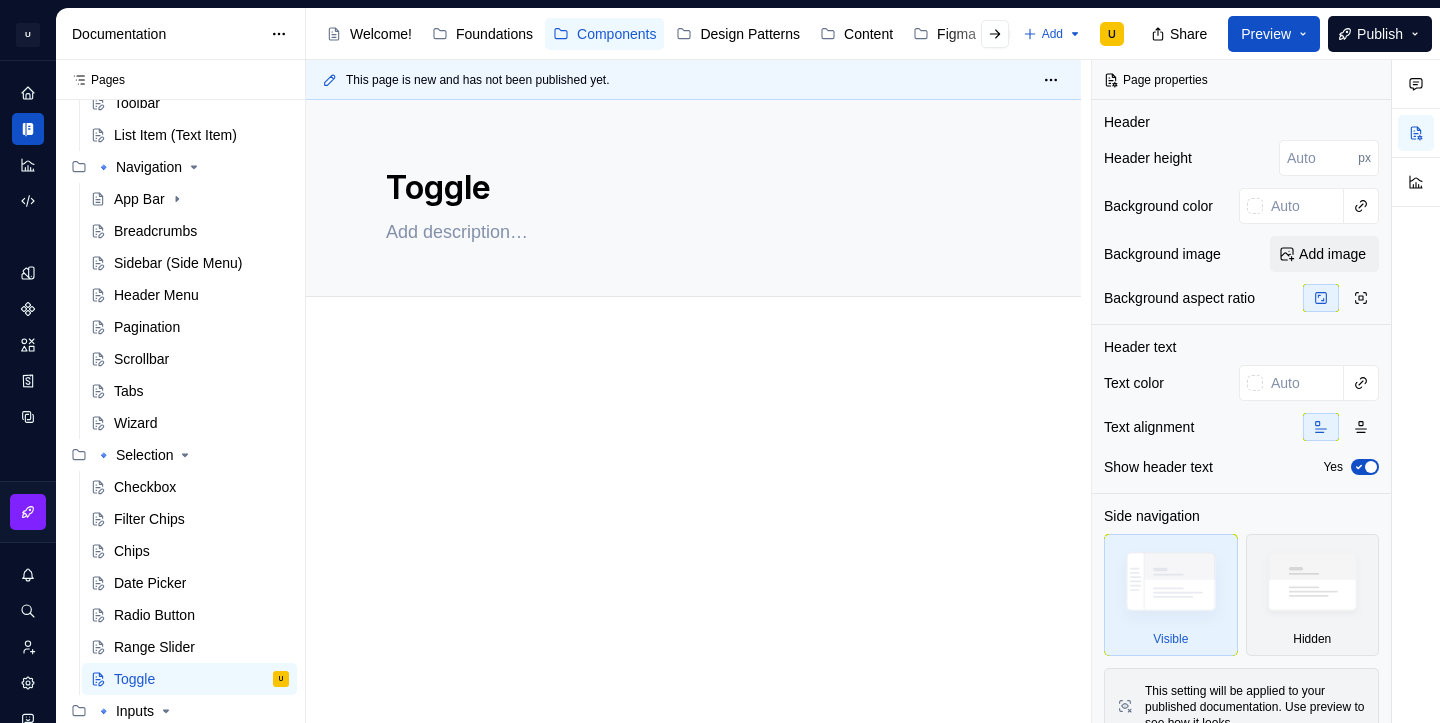 click at bounding box center [693, 523] 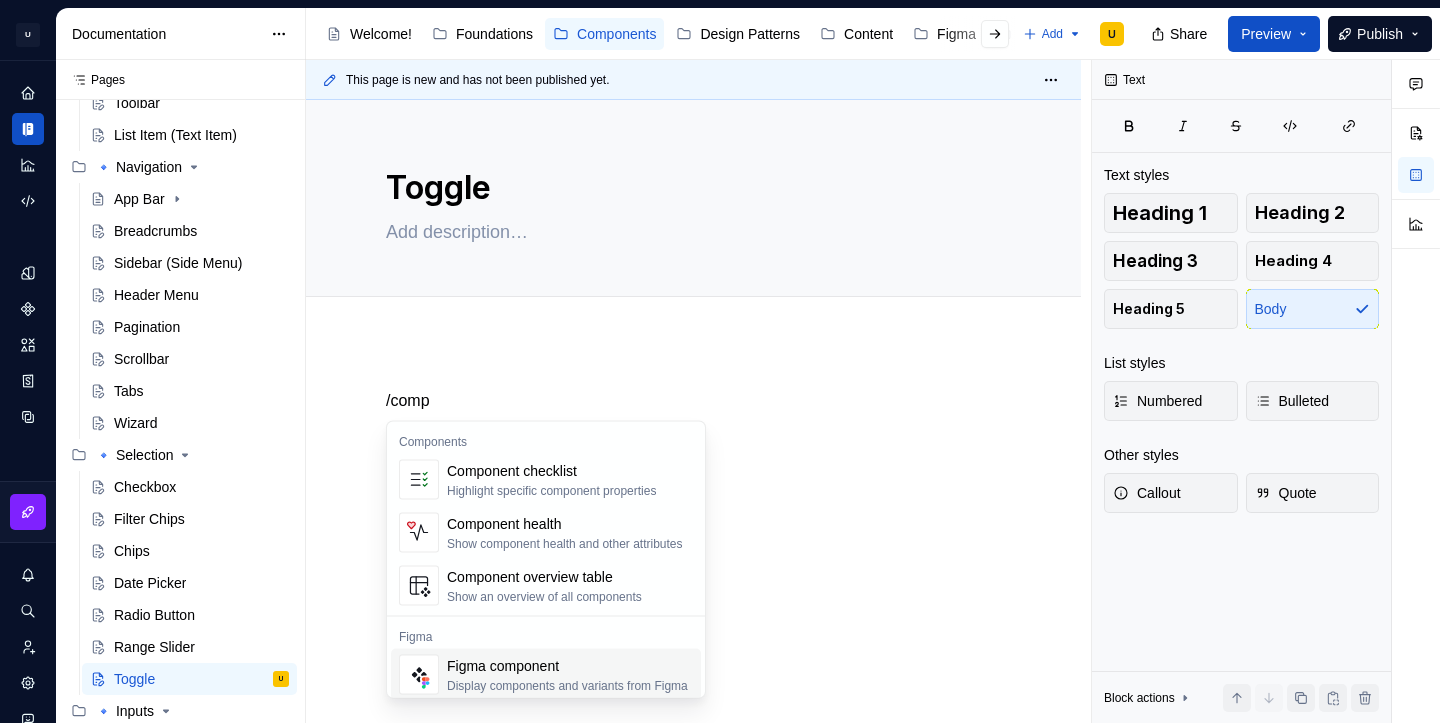 click on "Display components and variants from Figma" at bounding box center [567, 686] 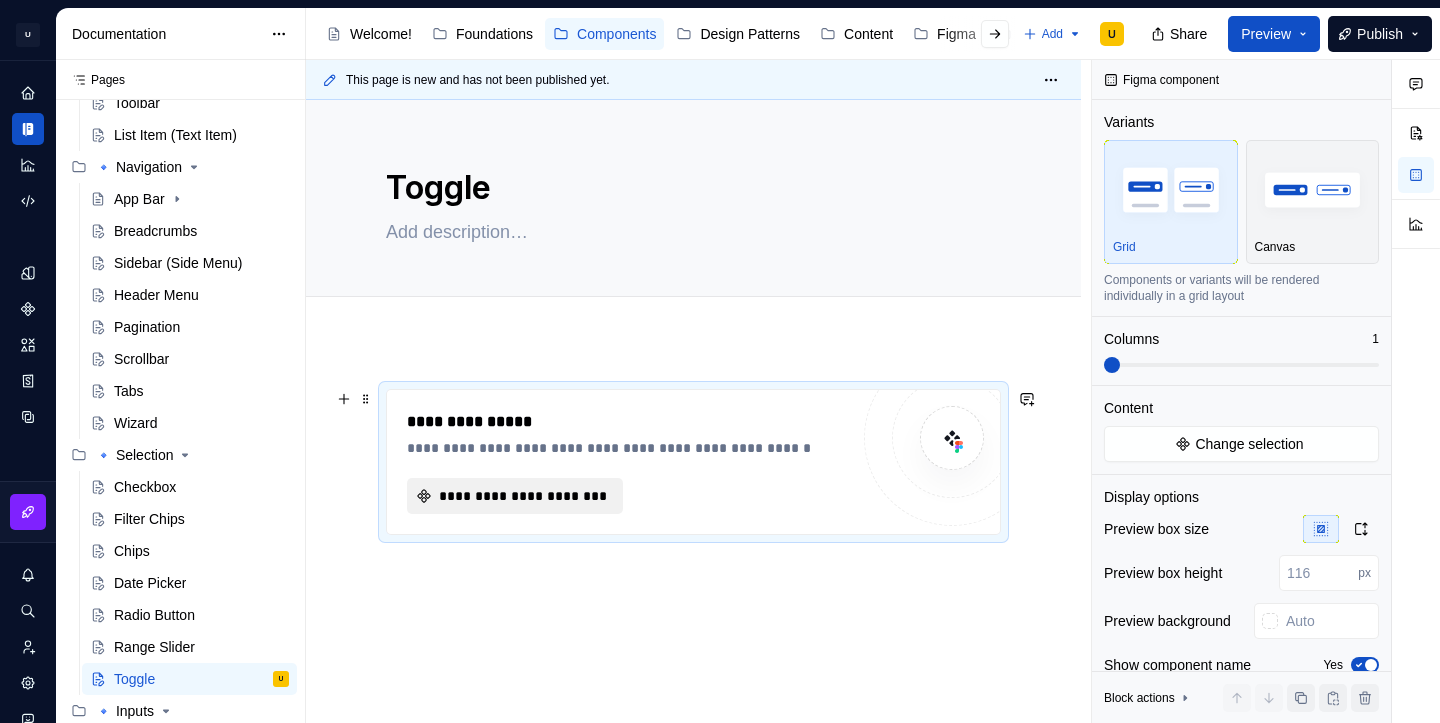 click on "**********" at bounding box center (523, 496) 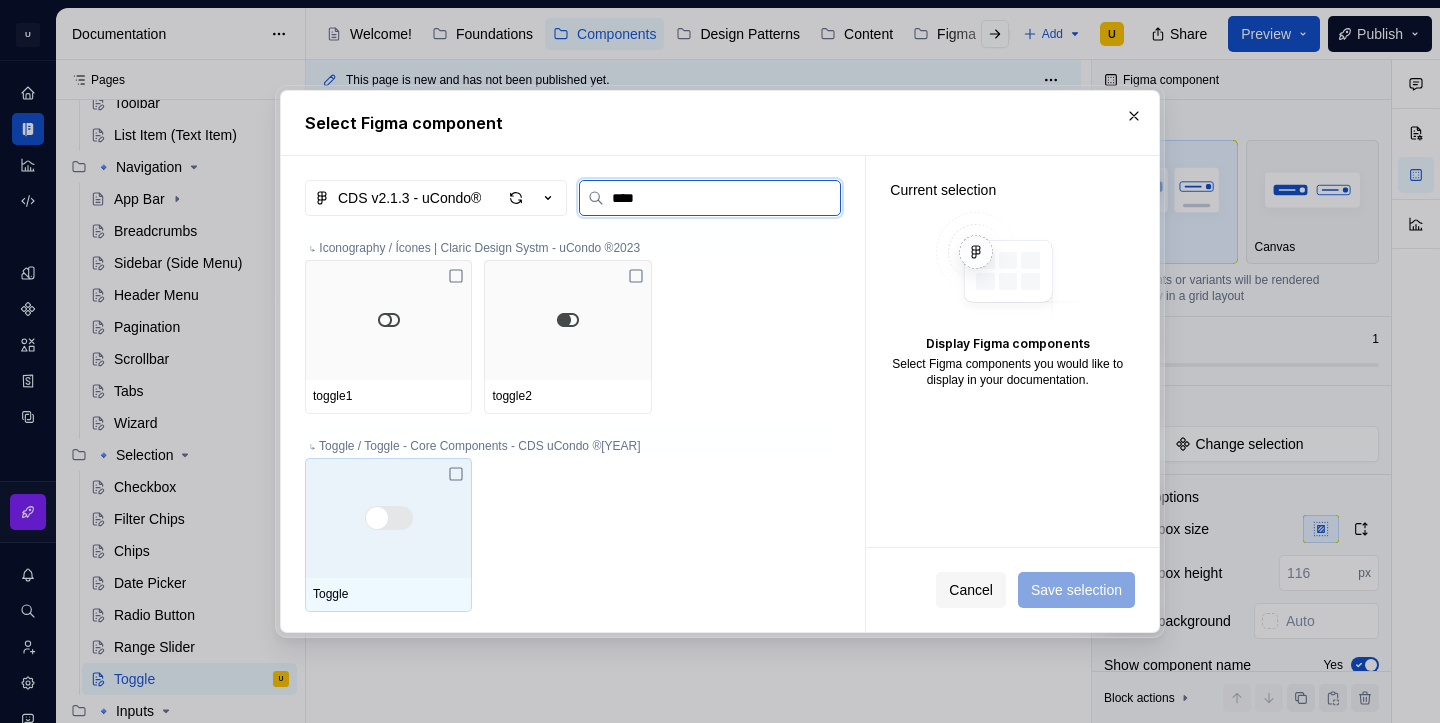 click at bounding box center (388, 518) 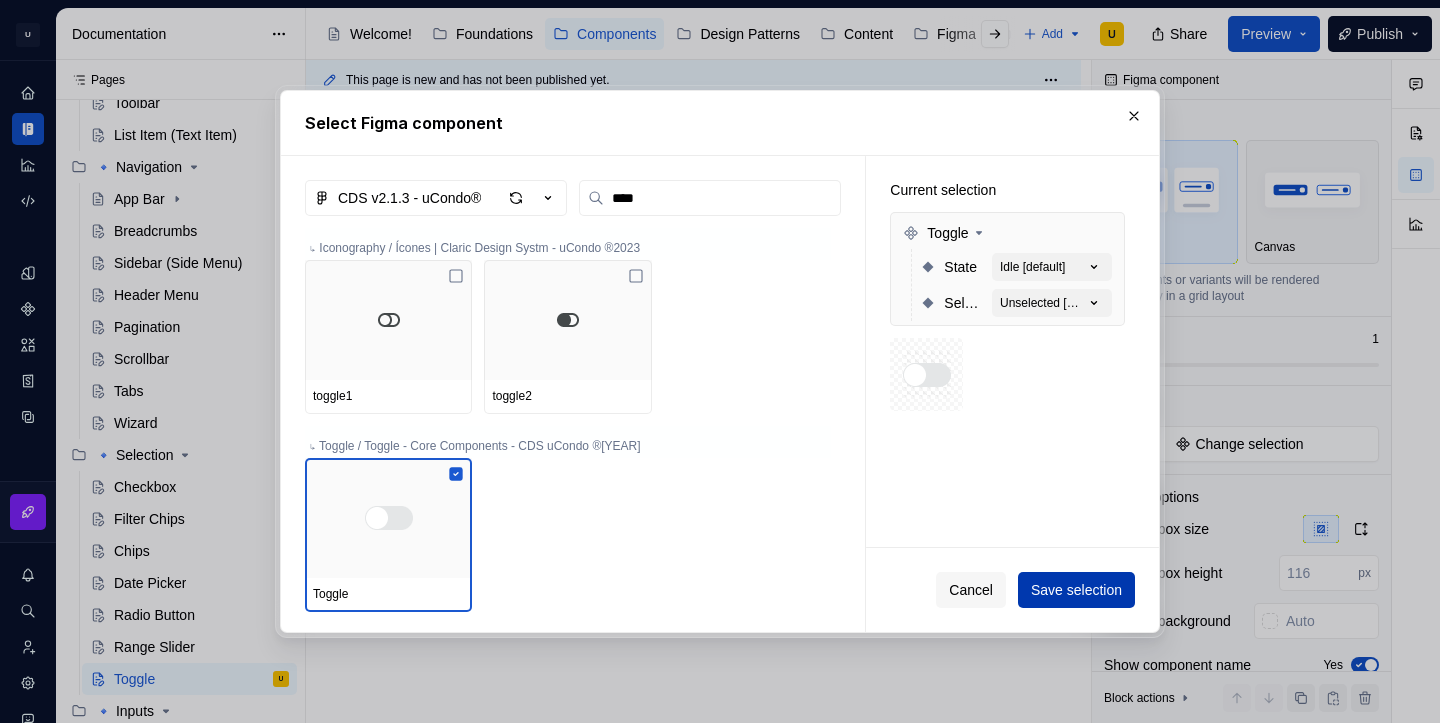 click on "Save selection" at bounding box center (1076, 590) 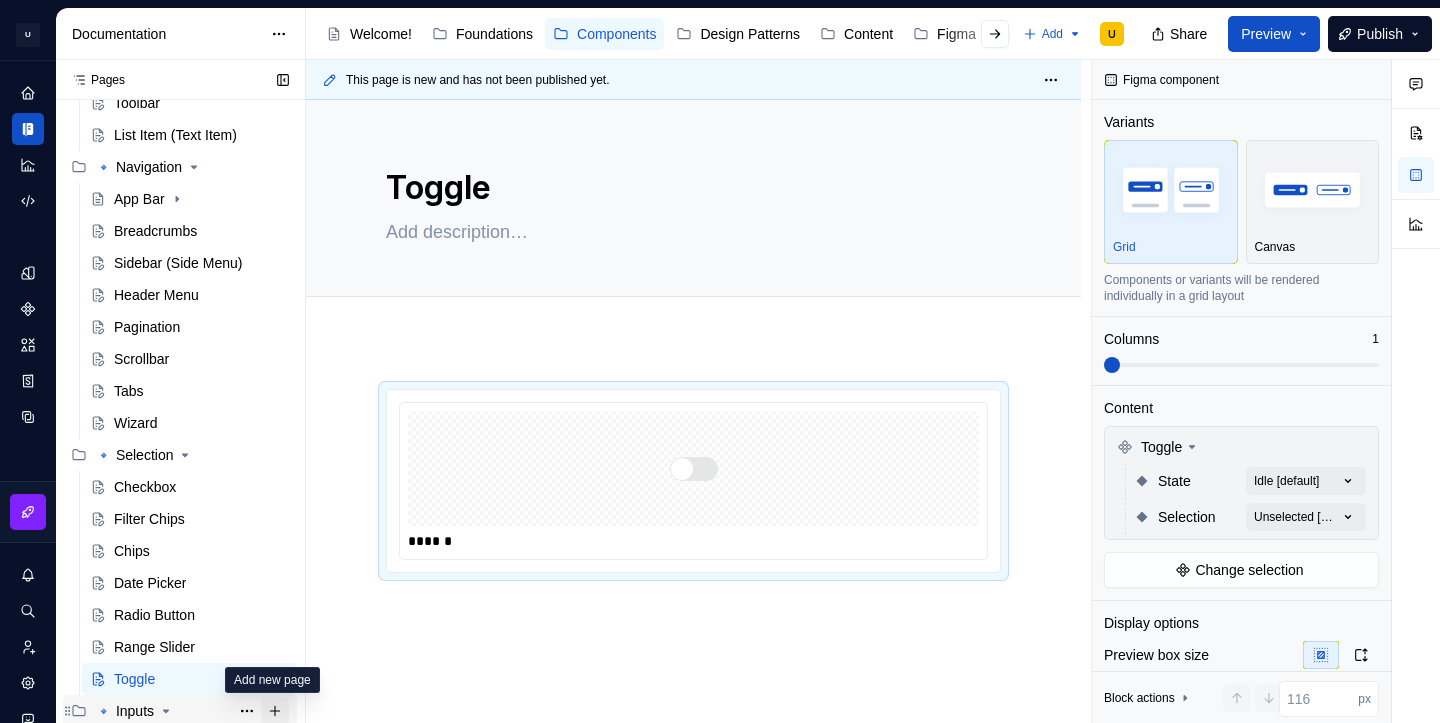 click at bounding box center [275, 711] 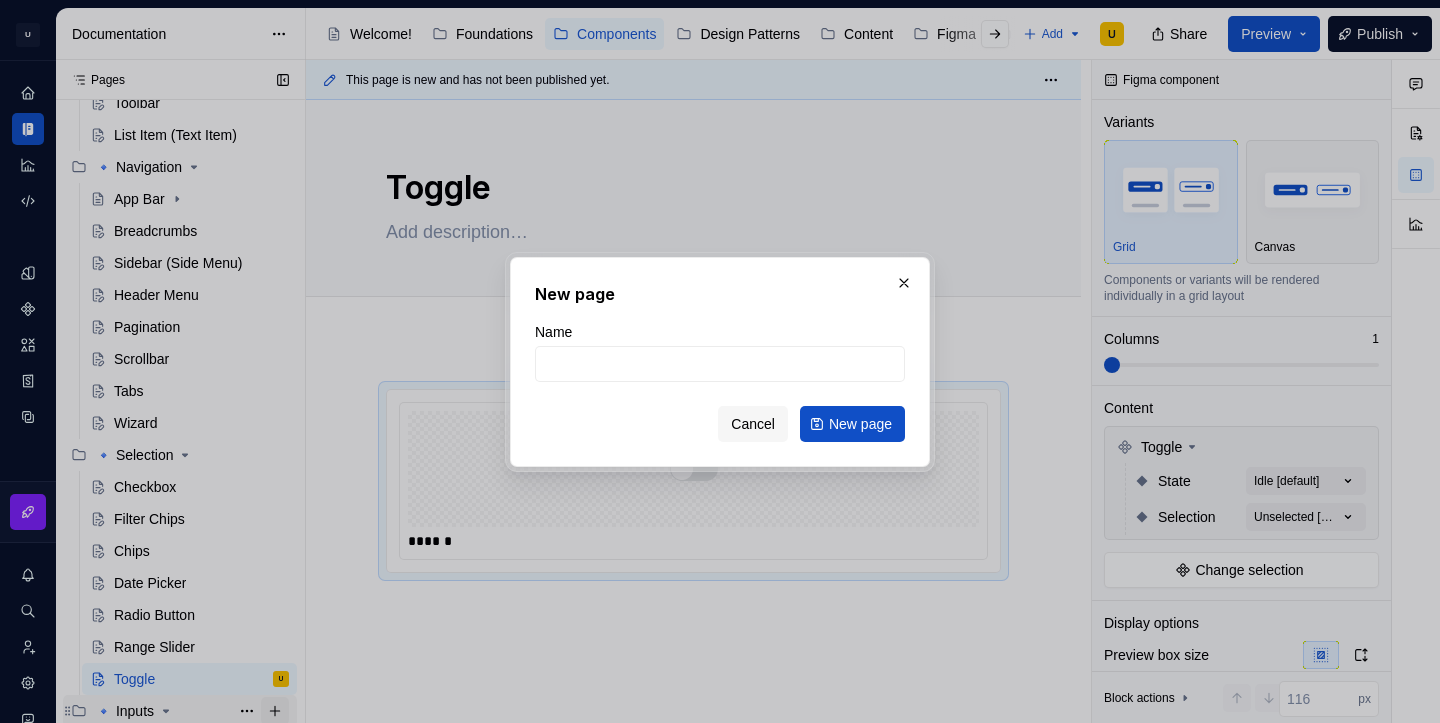 scroll, scrollTop: 4, scrollLeft: 0, axis: vertical 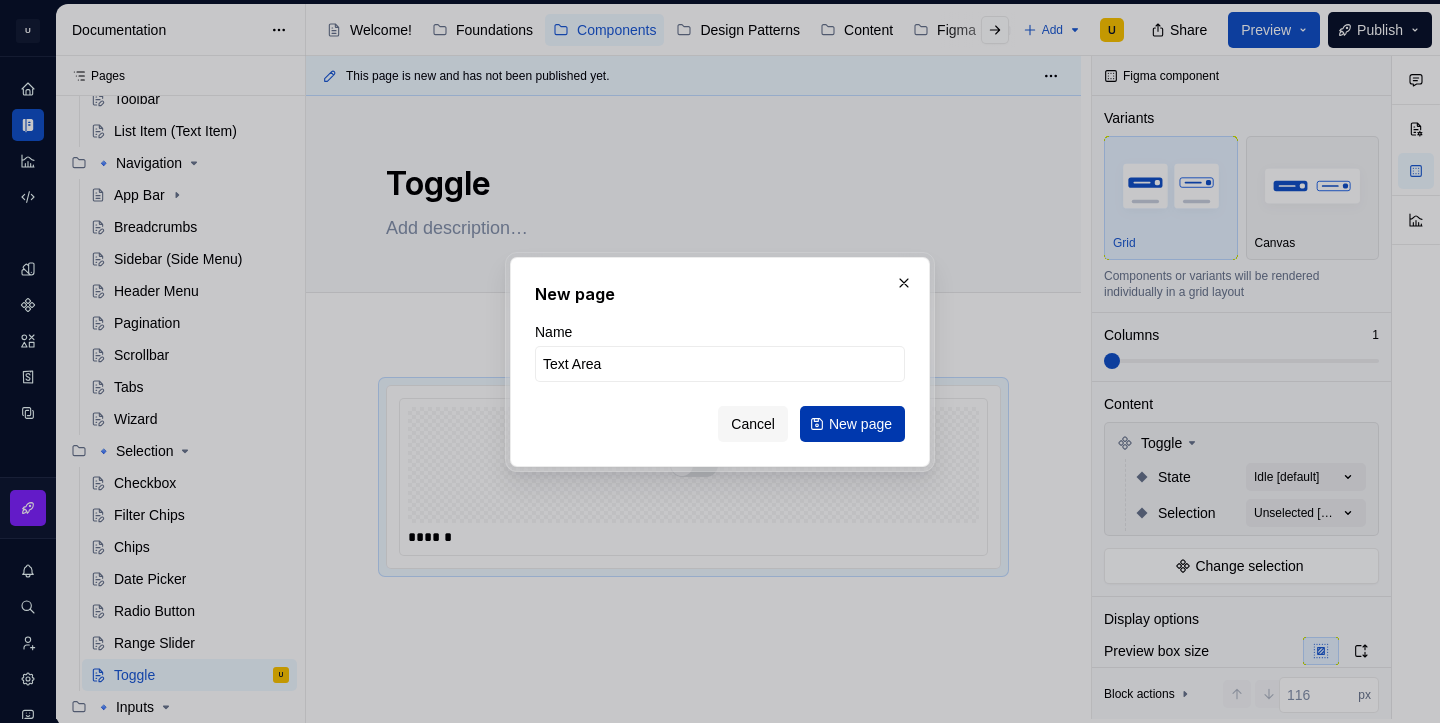 click on "New page" at bounding box center [860, 424] 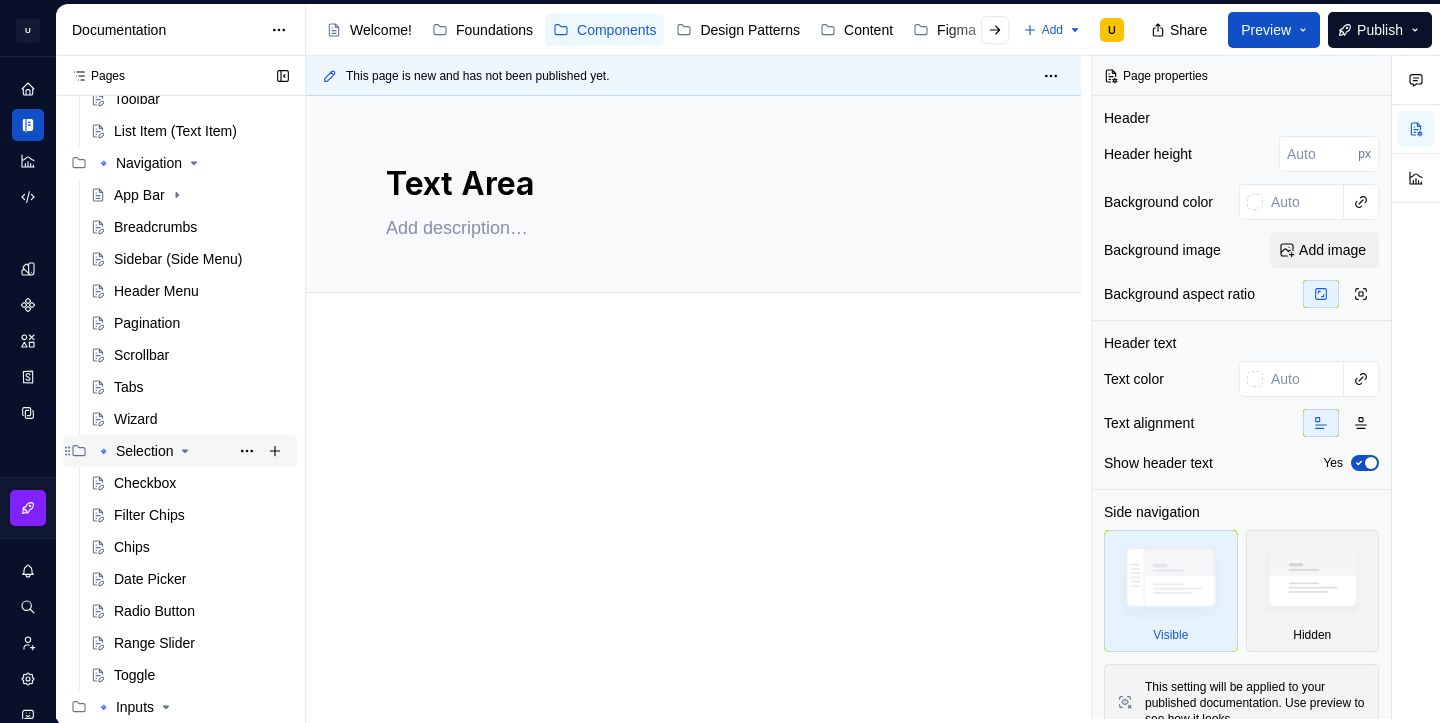 scroll, scrollTop: 889, scrollLeft: 0, axis: vertical 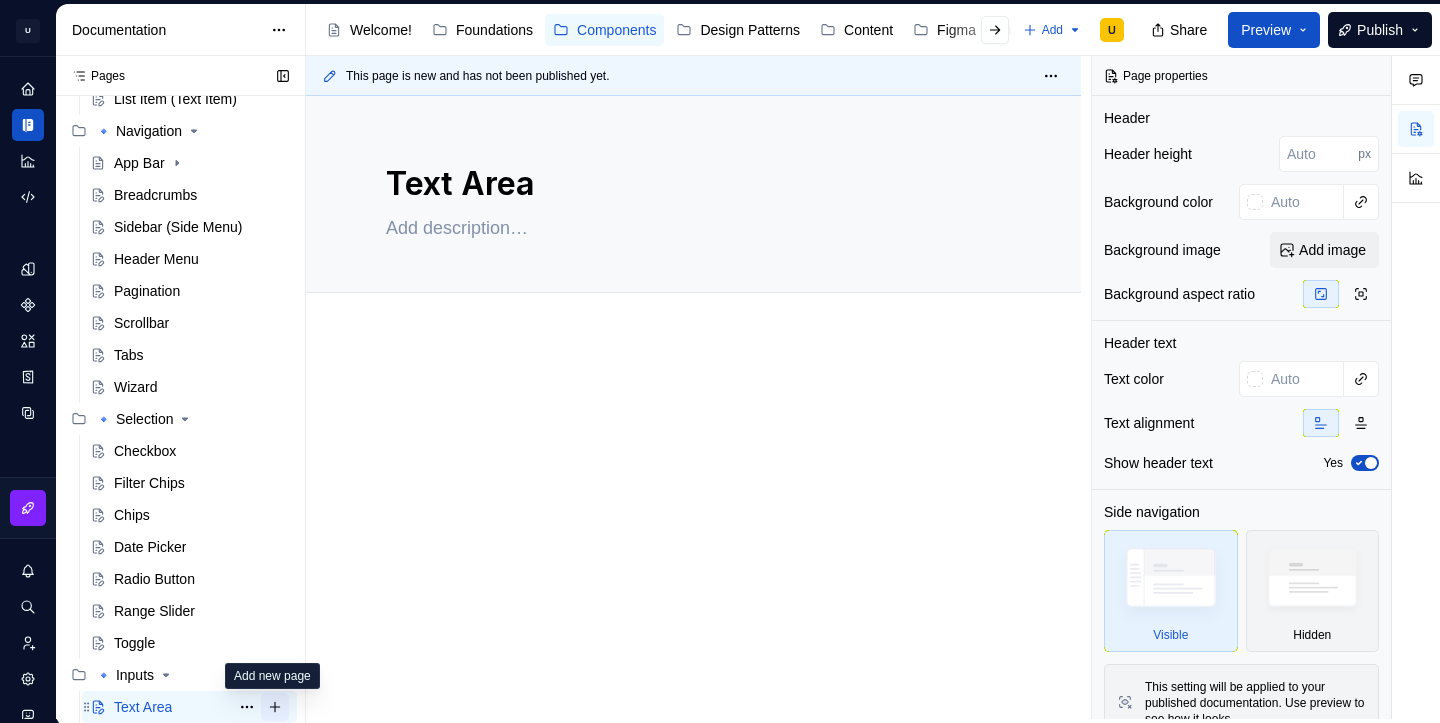 click at bounding box center (275, 707) 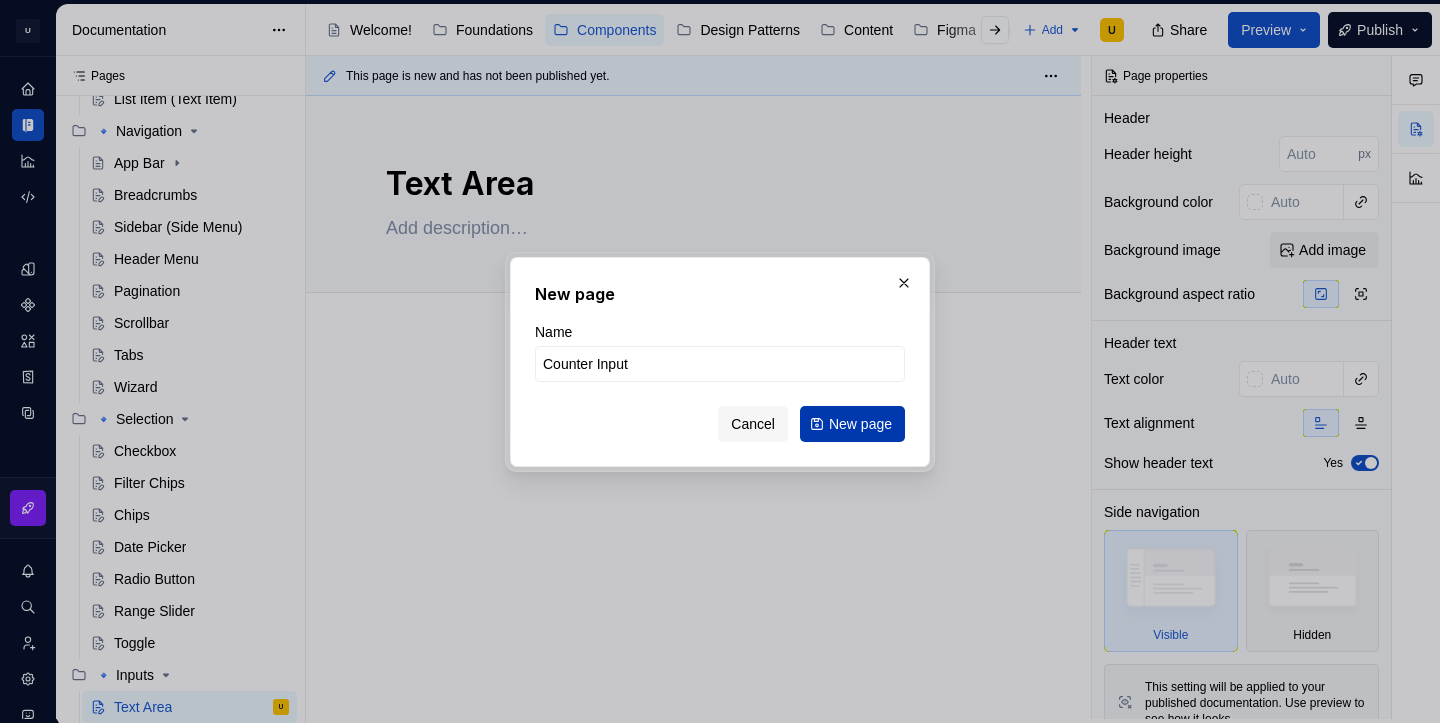 click on "New page" at bounding box center [860, 424] 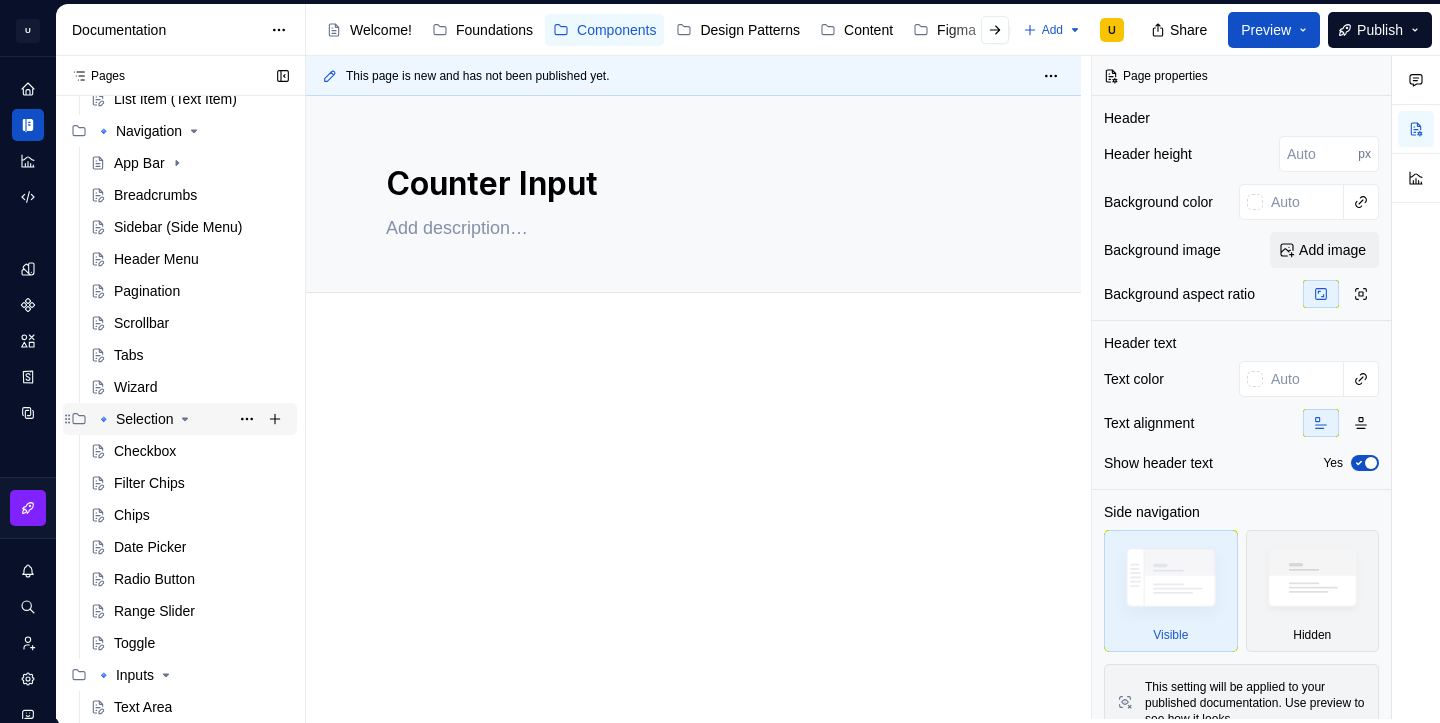 scroll, scrollTop: 921, scrollLeft: 0, axis: vertical 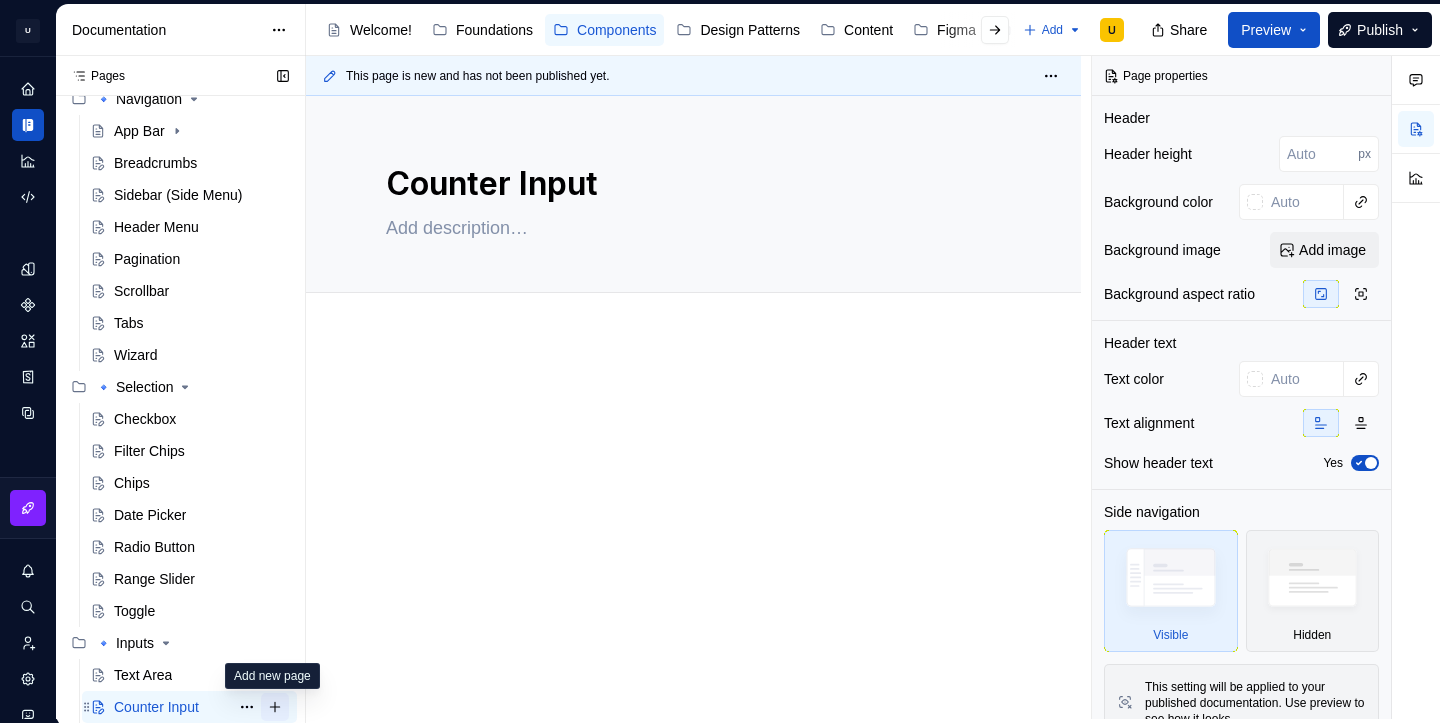 click at bounding box center [275, 707] 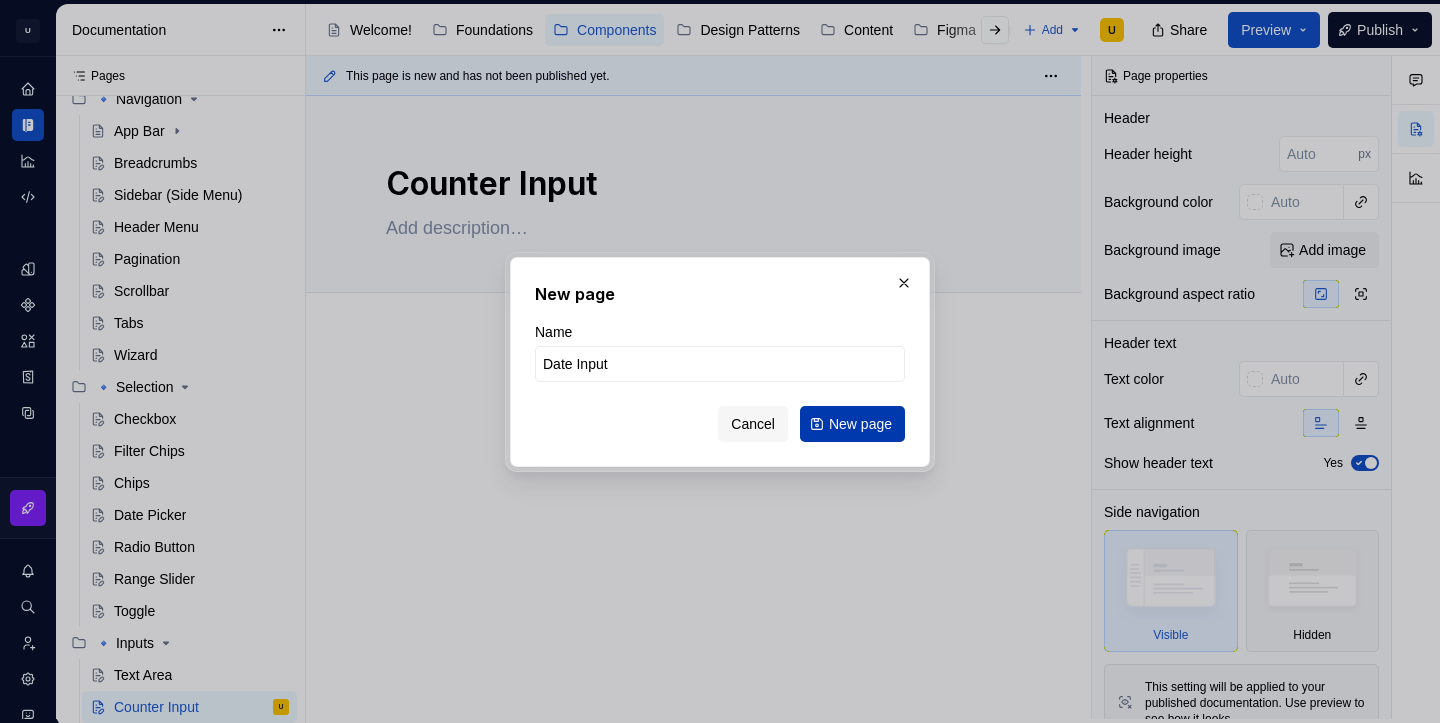 click on "New page" at bounding box center (860, 424) 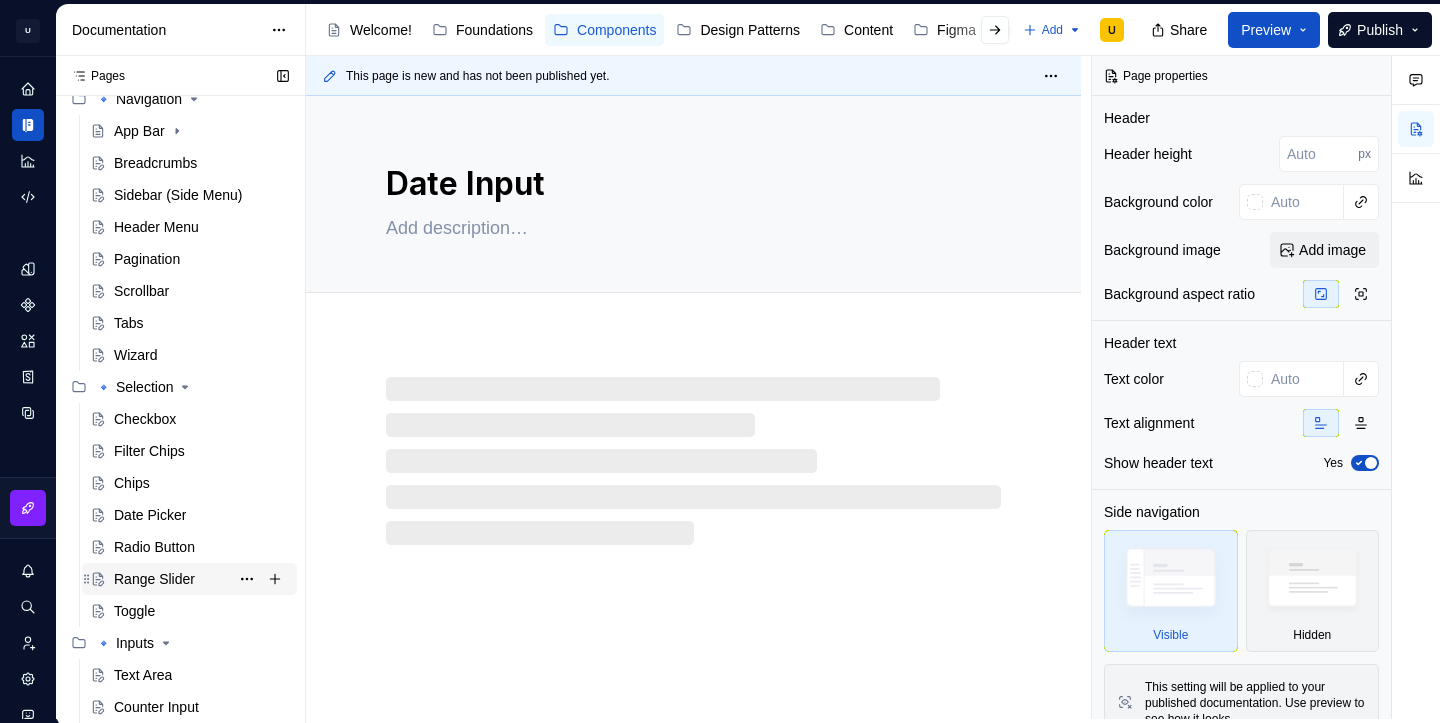 scroll, scrollTop: 953, scrollLeft: 0, axis: vertical 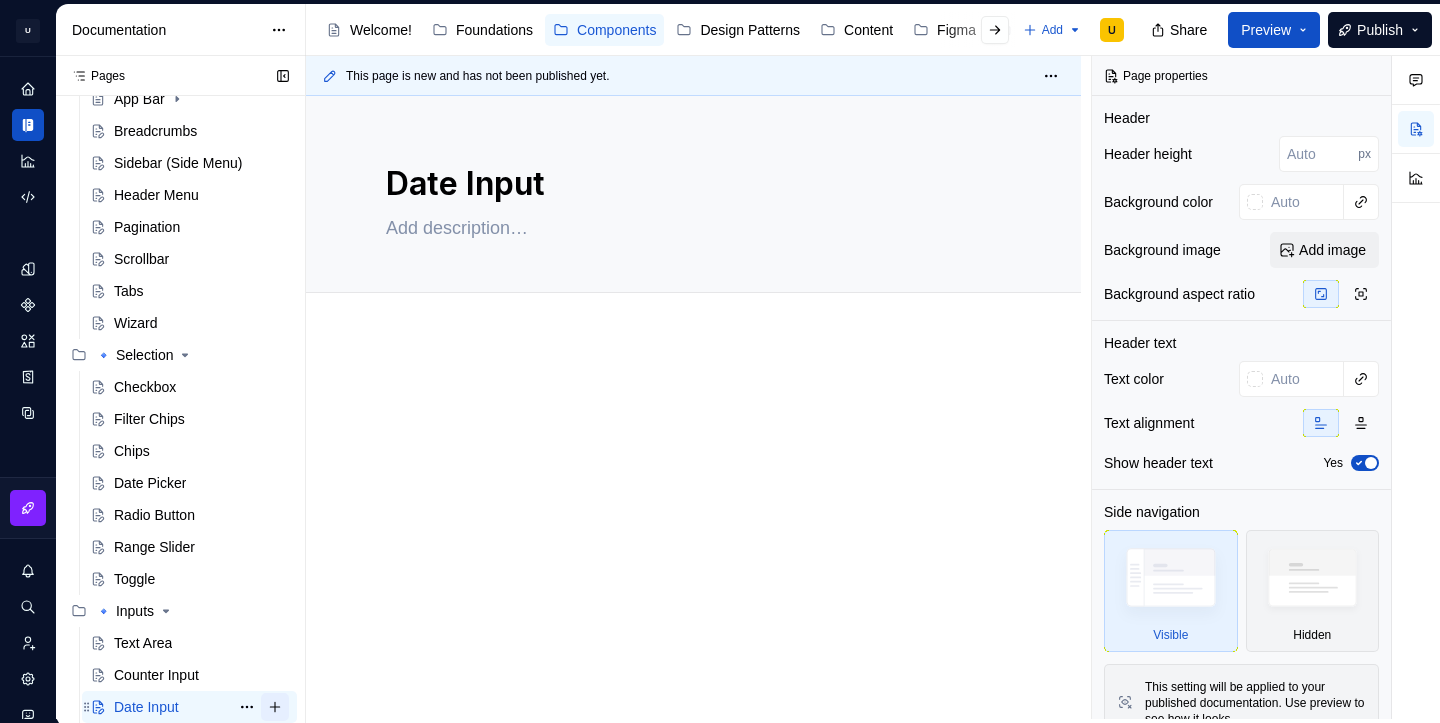 click at bounding box center (275, 707) 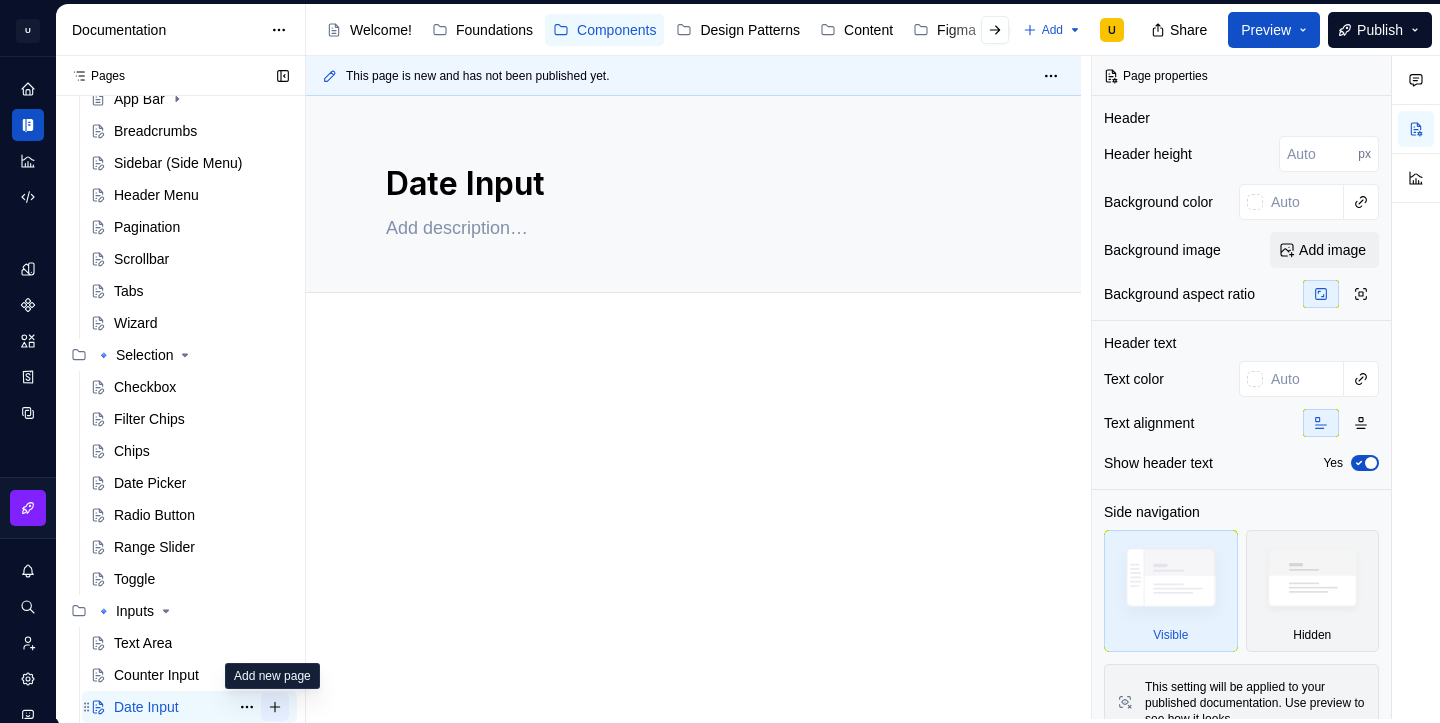 click at bounding box center [275, 707] 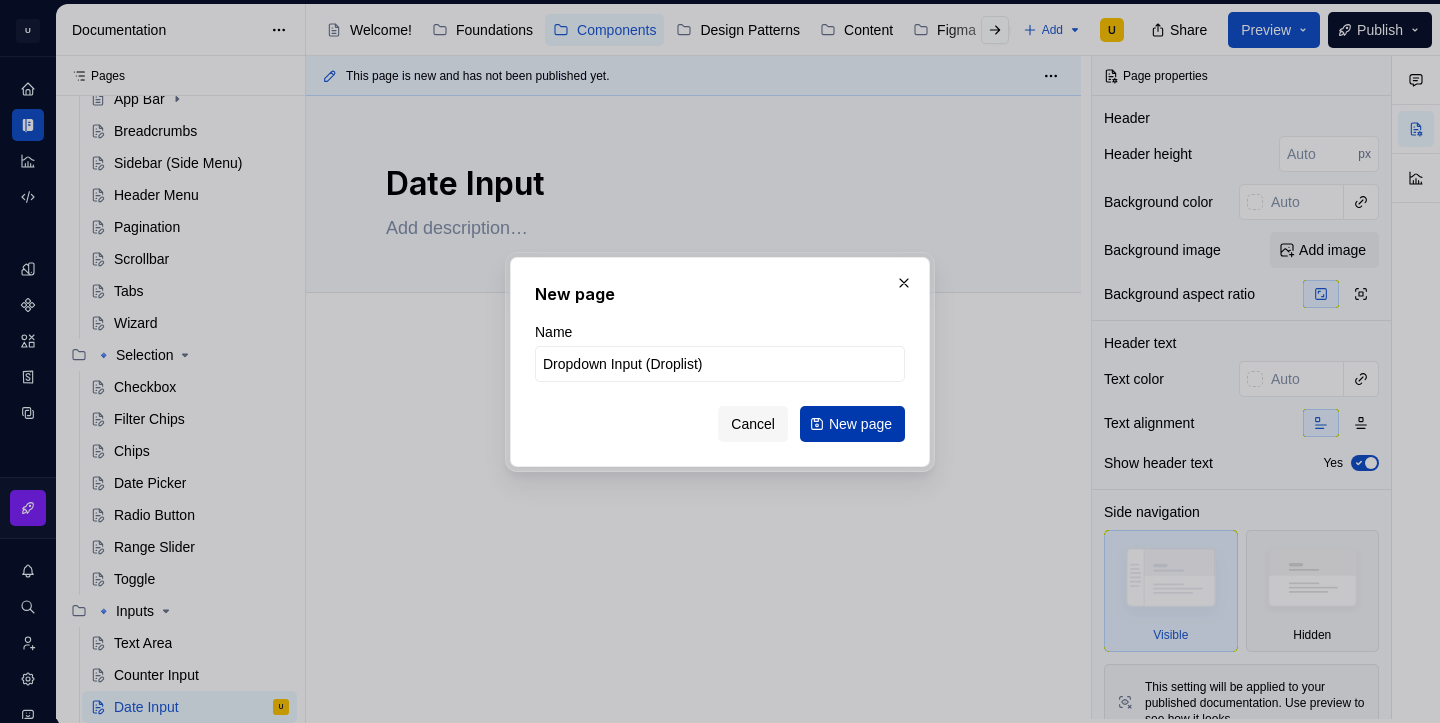 click on "New page" at bounding box center (860, 424) 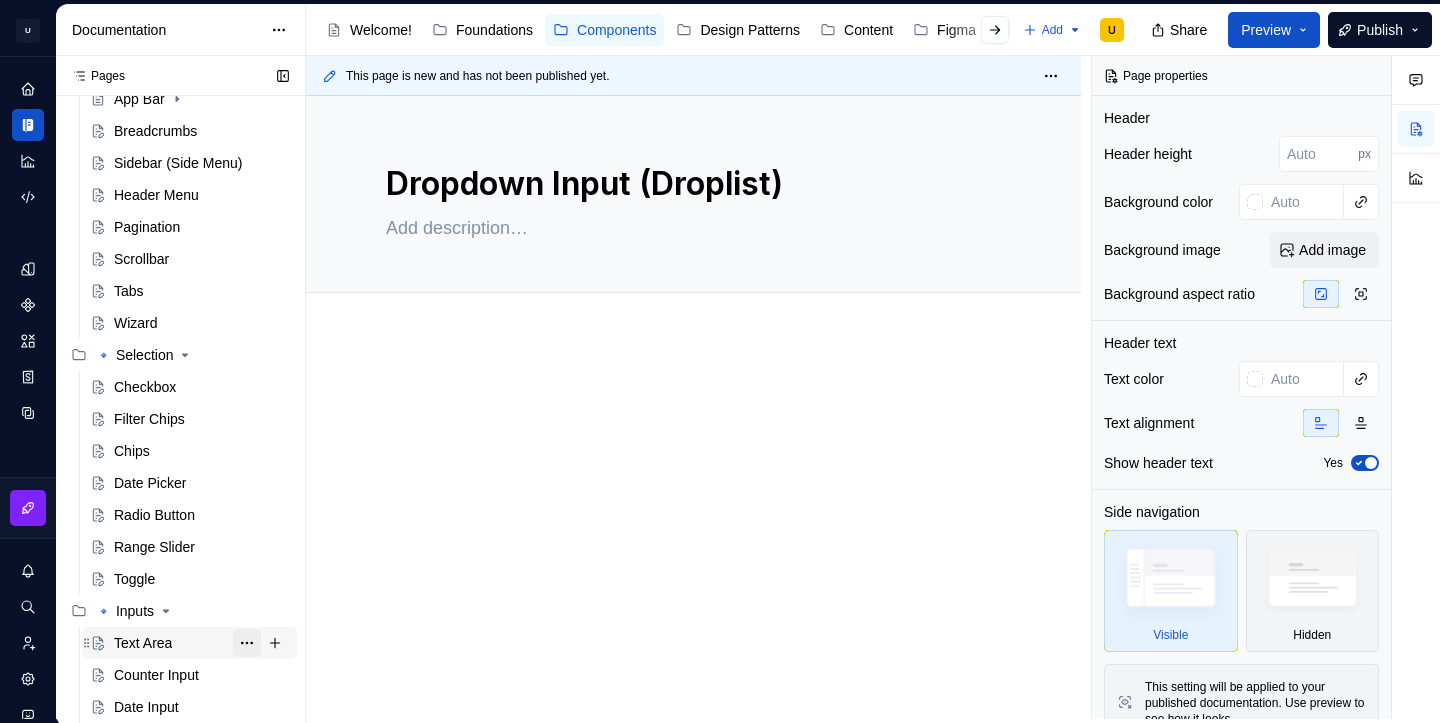 scroll, scrollTop: 985, scrollLeft: 0, axis: vertical 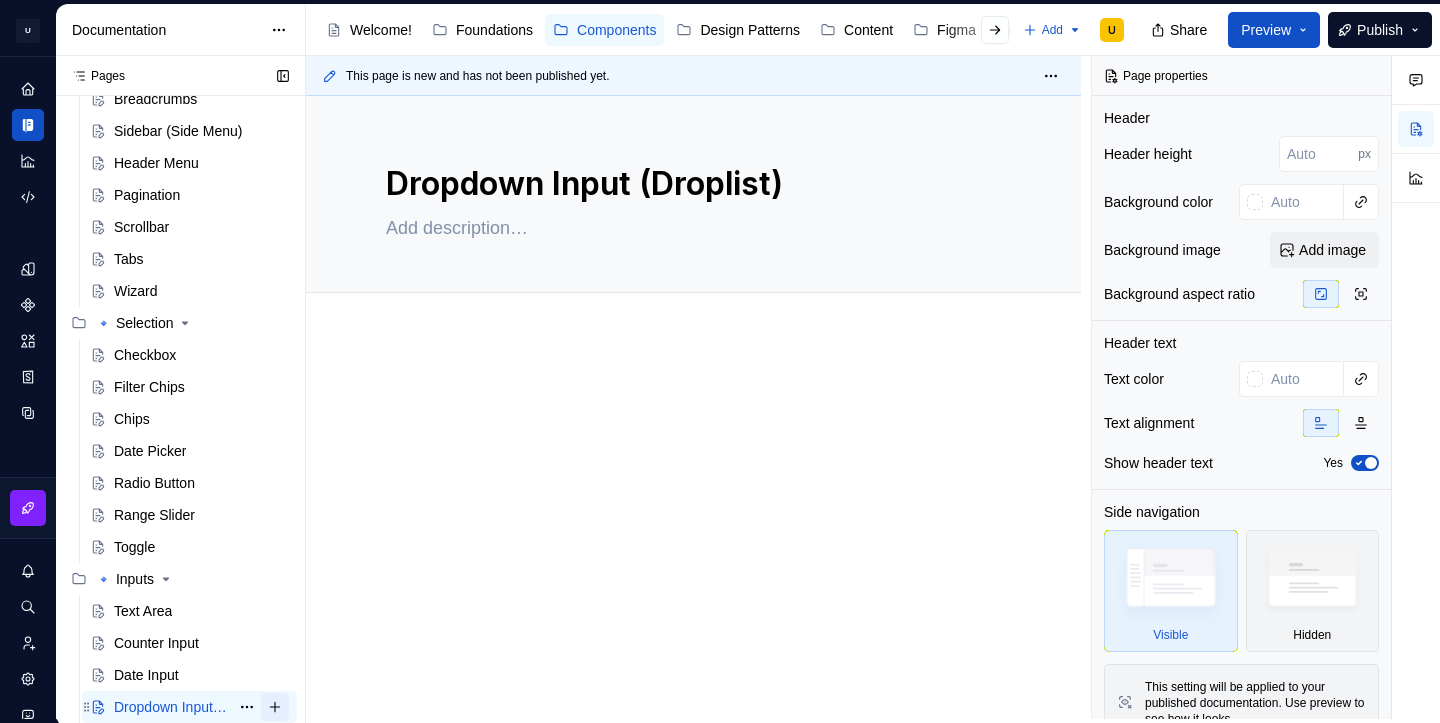 click at bounding box center (275, 707) 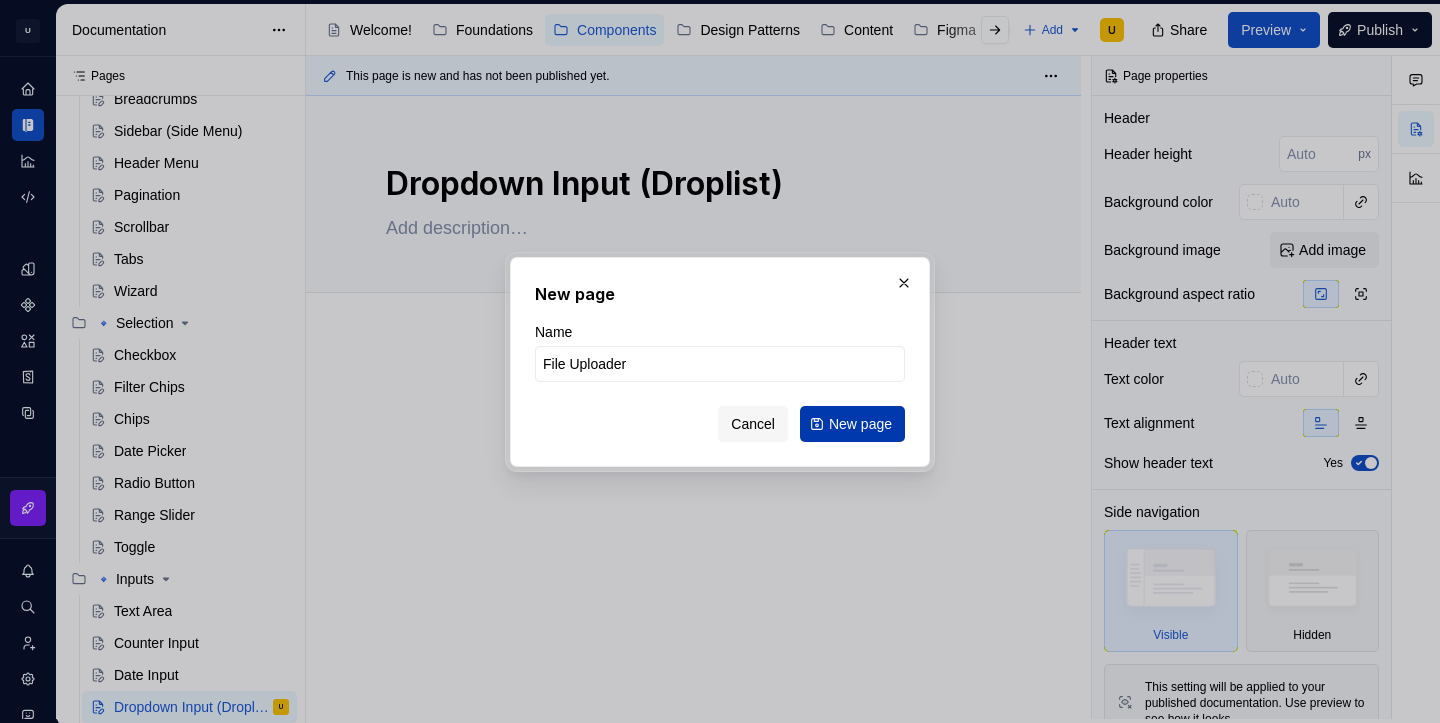 click on "New page" at bounding box center [860, 424] 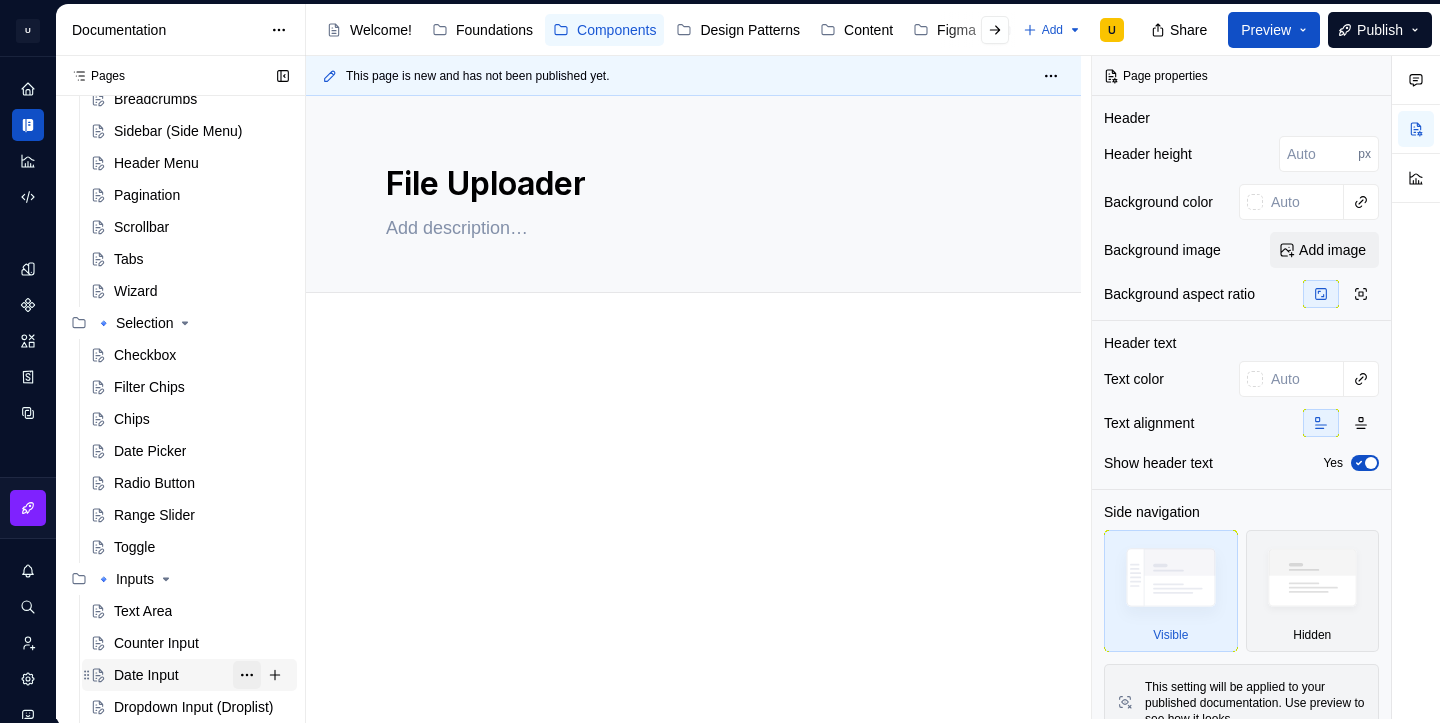 scroll, scrollTop: 1017, scrollLeft: 0, axis: vertical 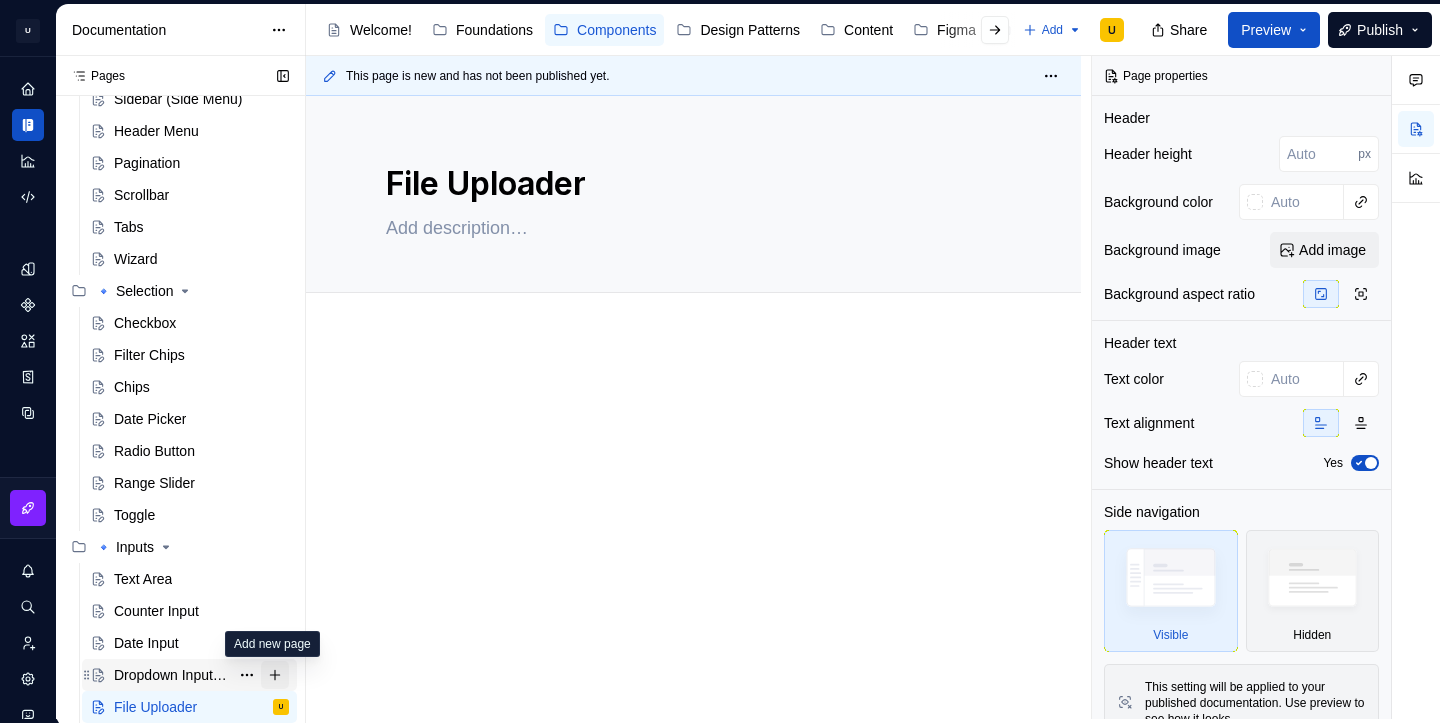 click at bounding box center [275, 675] 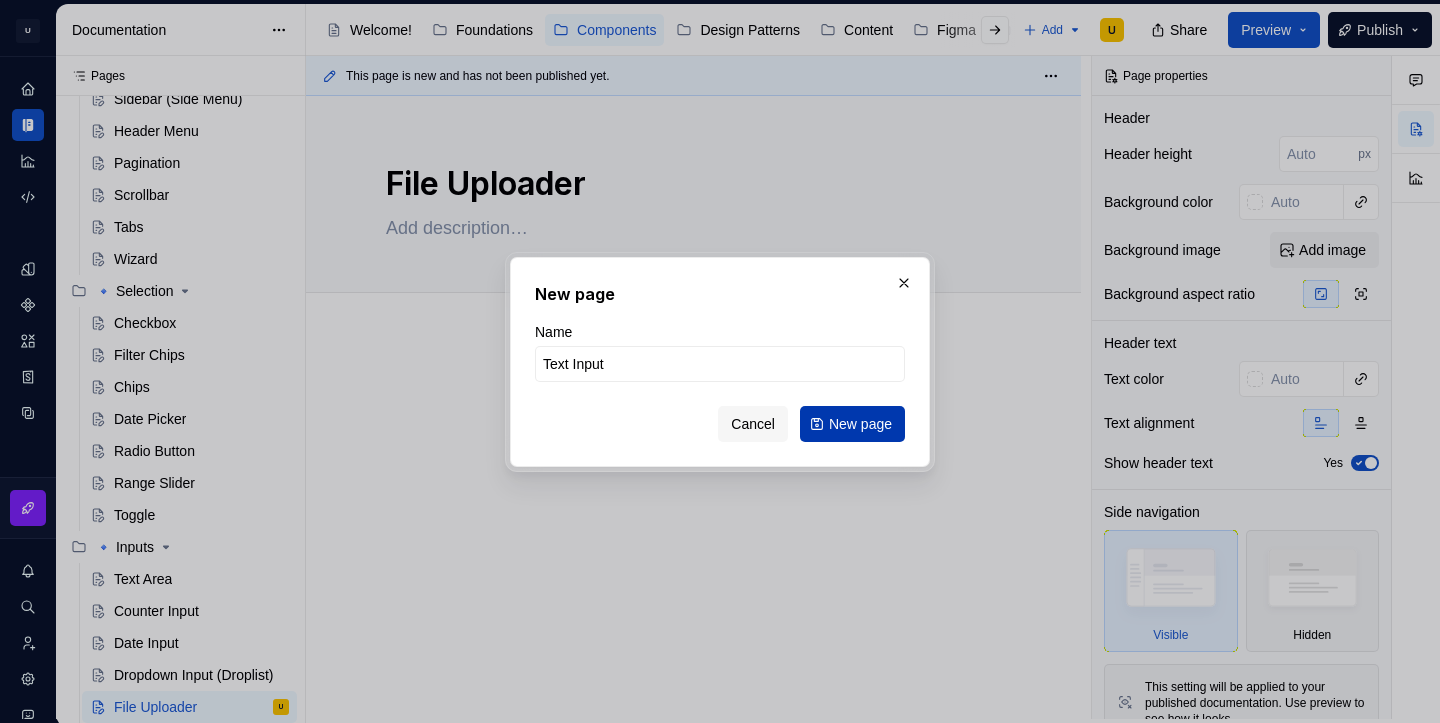 click on "New page" at bounding box center [860, 424] 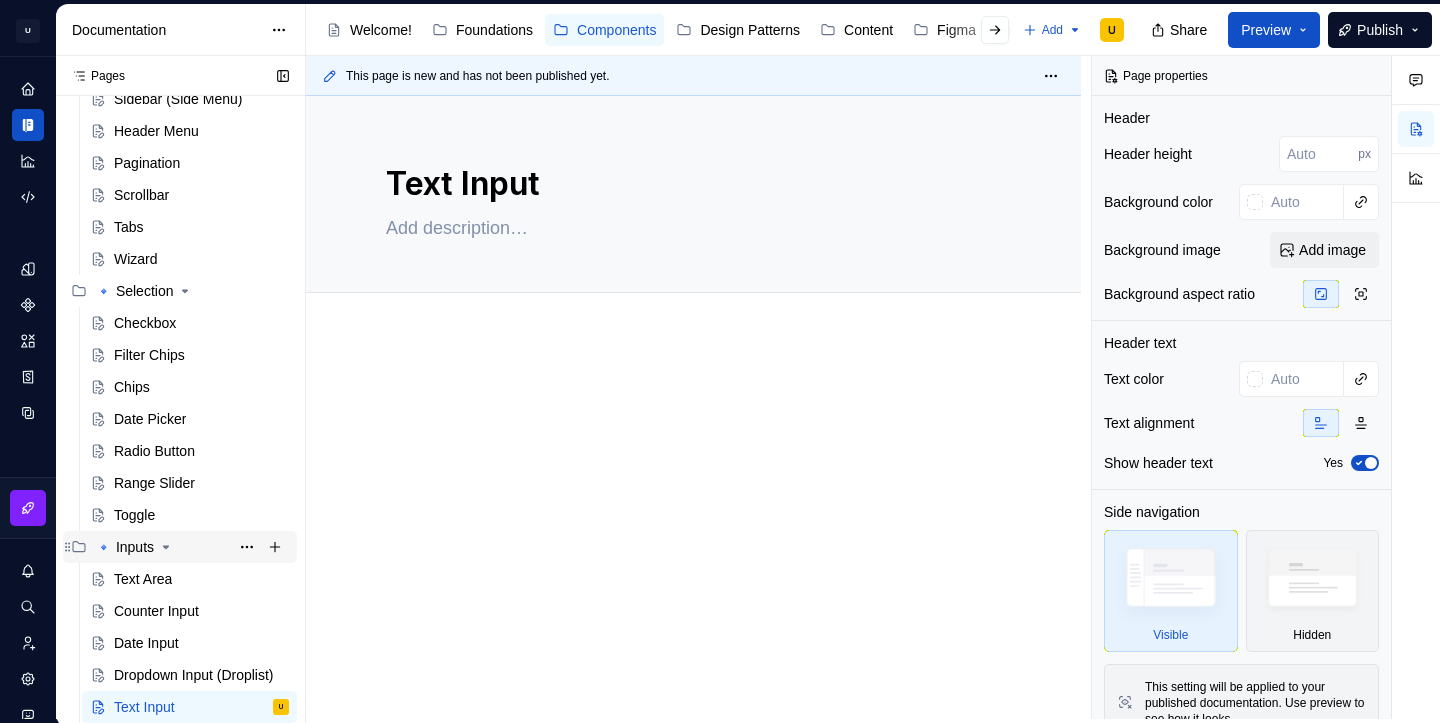 scroll, scrollTop: 1049, scrollLeft: 0, axis: vertical 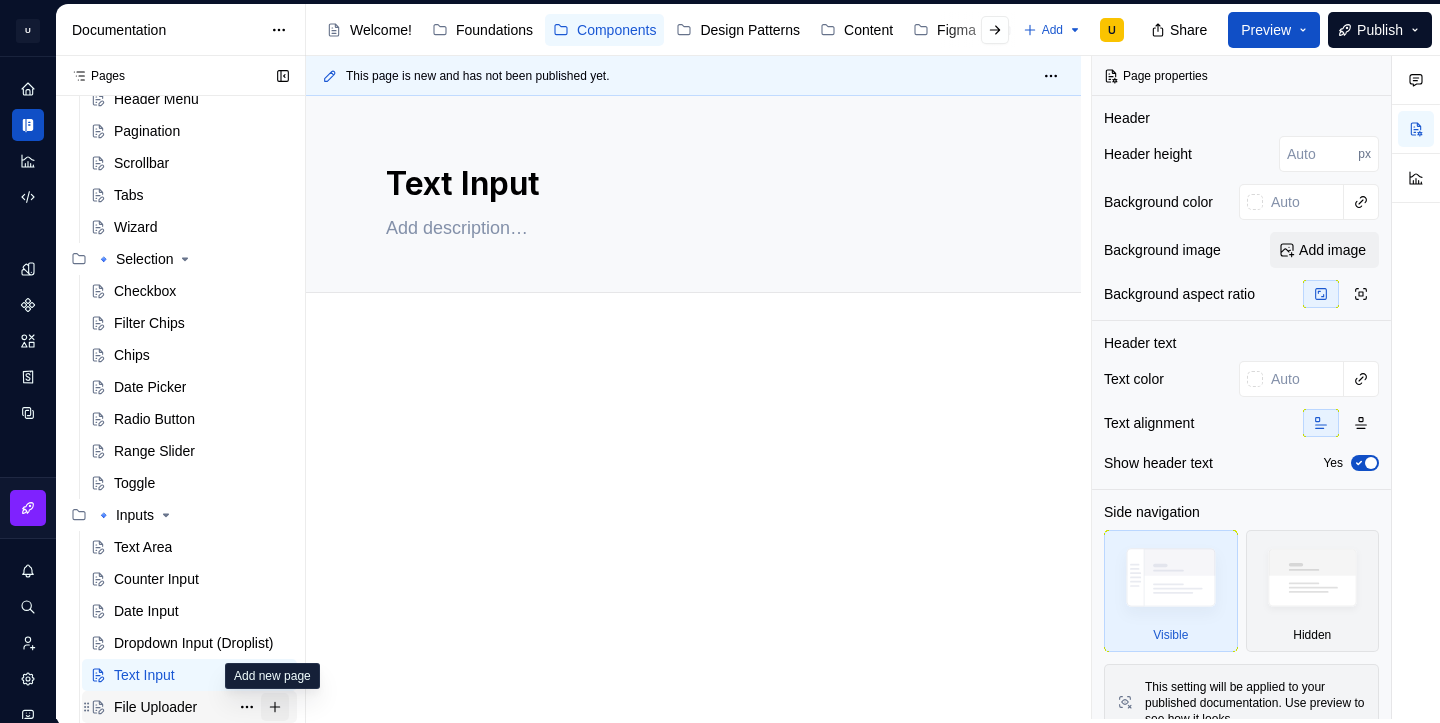 click at bounding box center [275, 707] 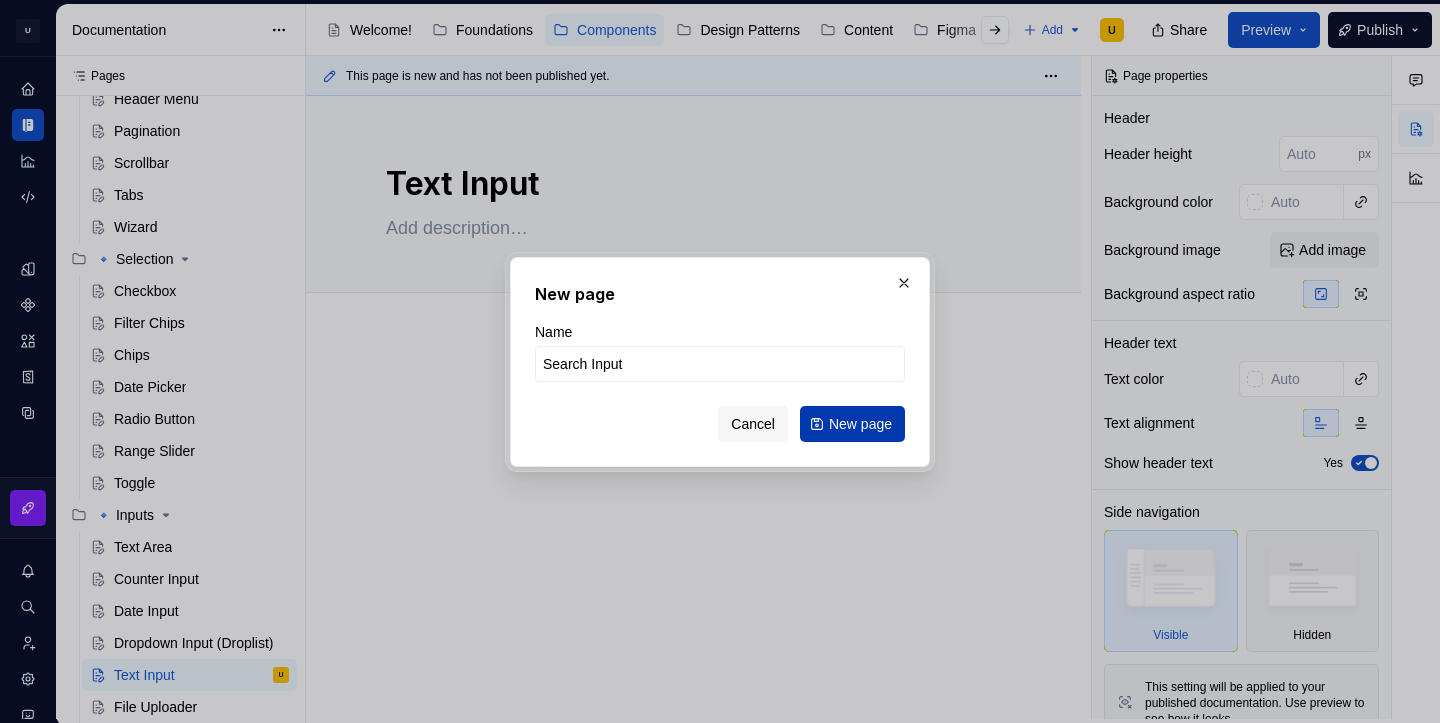 click on "New page" at bounding box center (860, 424) 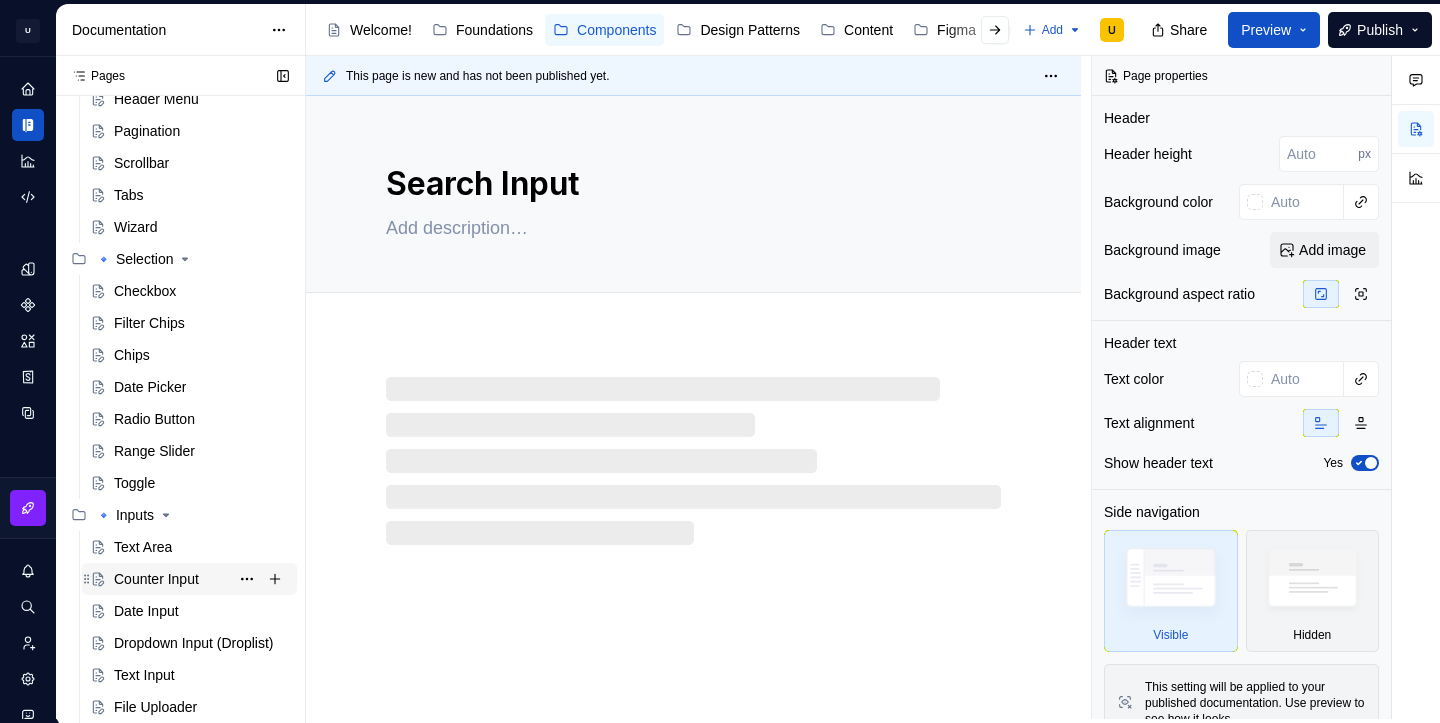 scroll, scrollTop: 1081, scrollLeft: 0, axis: vertical 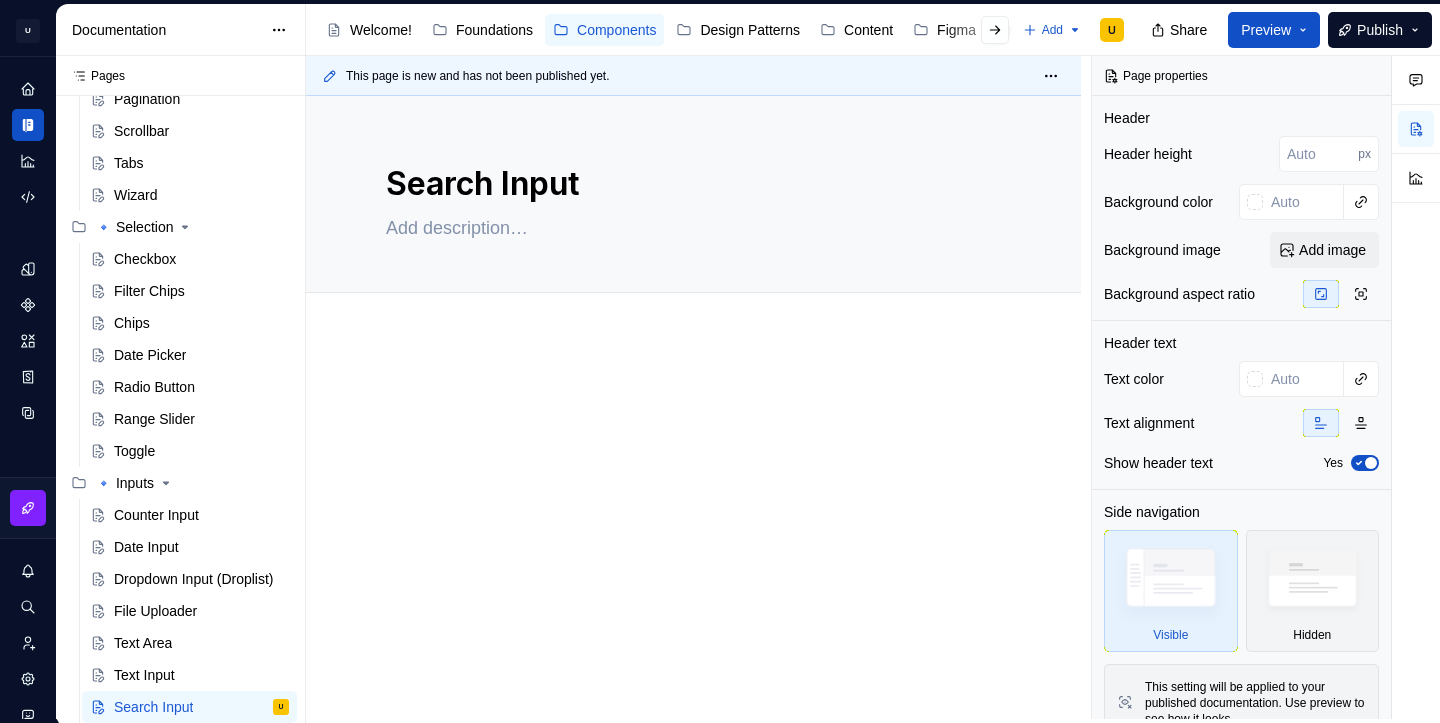 click at bounding box center (693, 519) 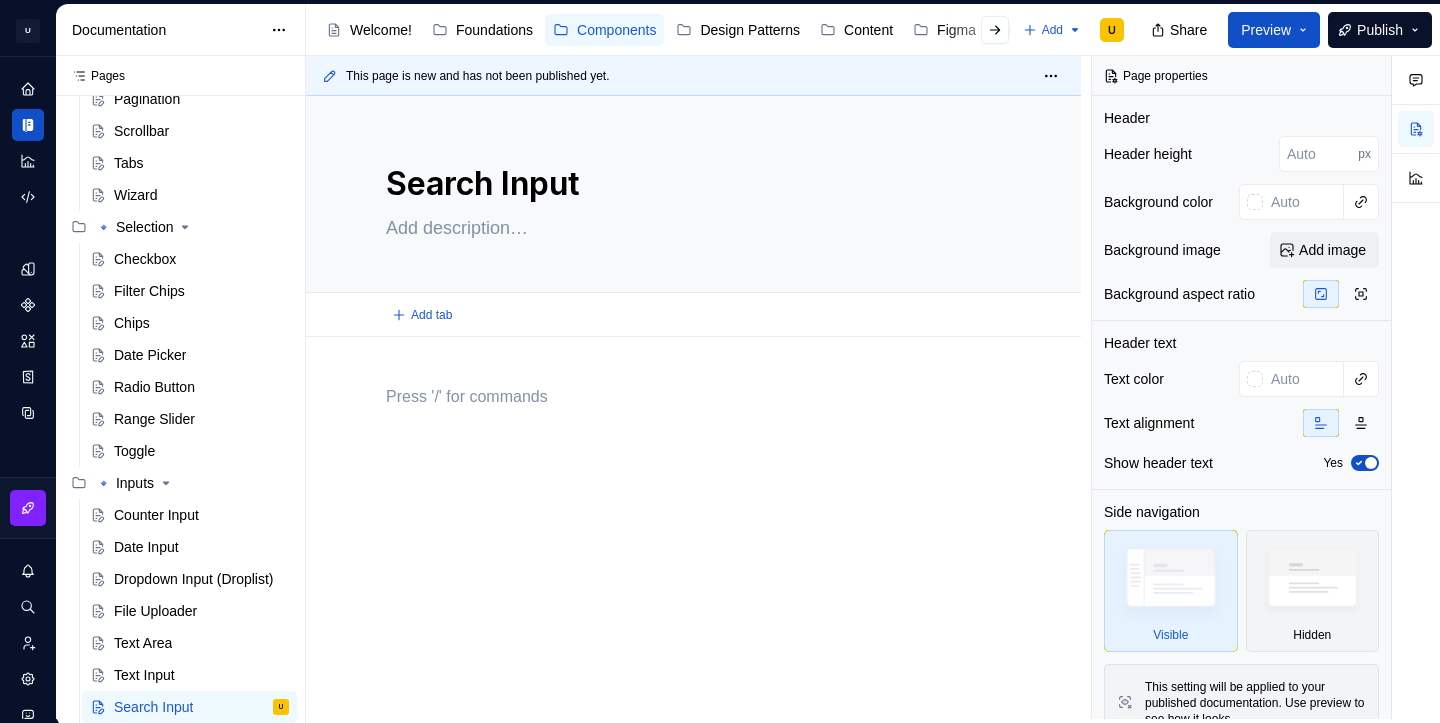 type on "*" 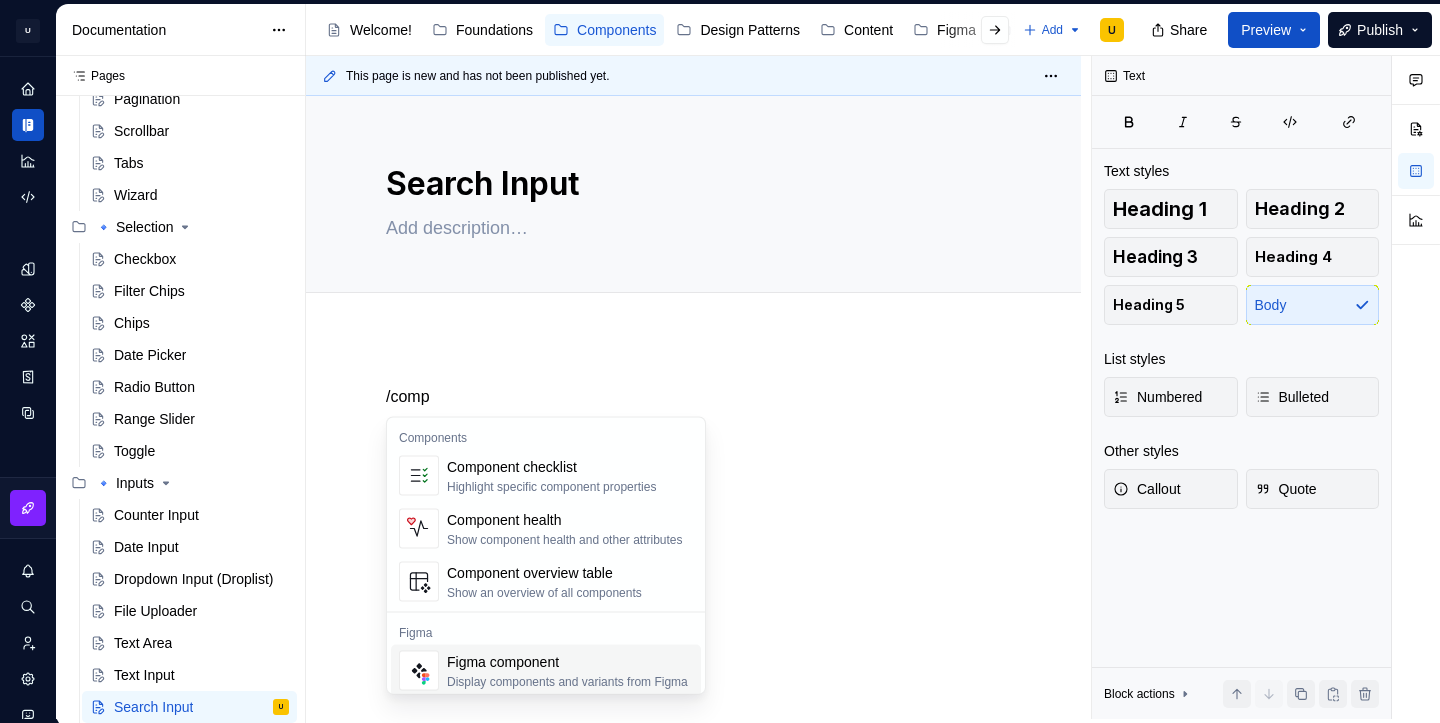 click on "Figma component" at bounding box center (567, 662) 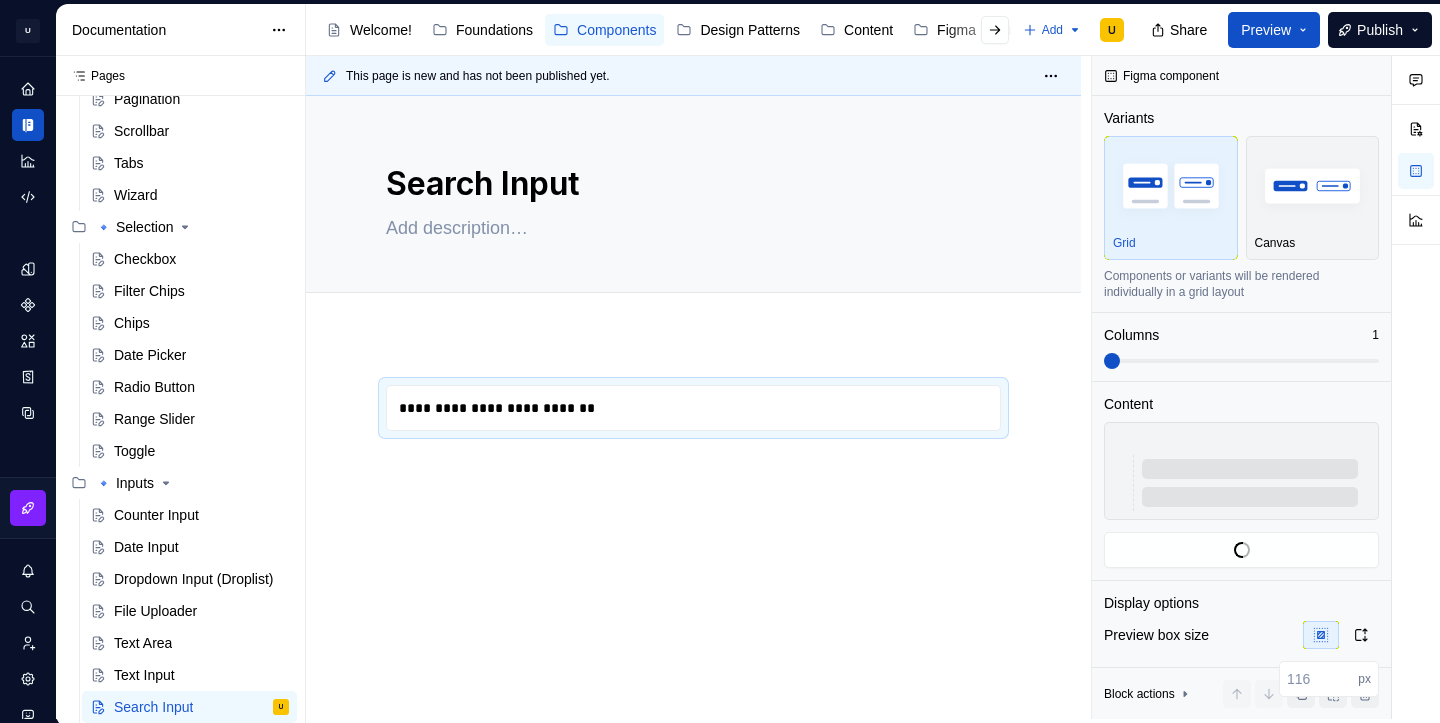 type on "*" 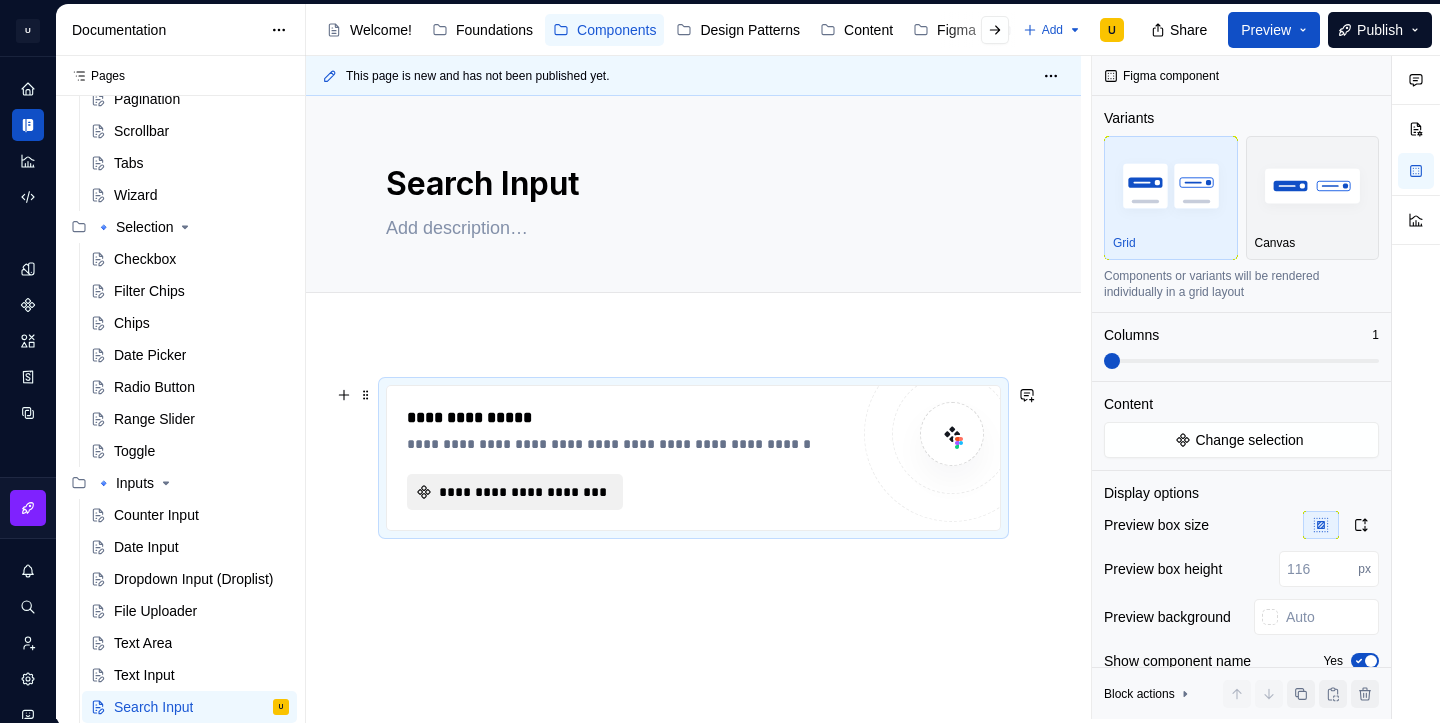 click on "**********" at bounding box center (523, 492) 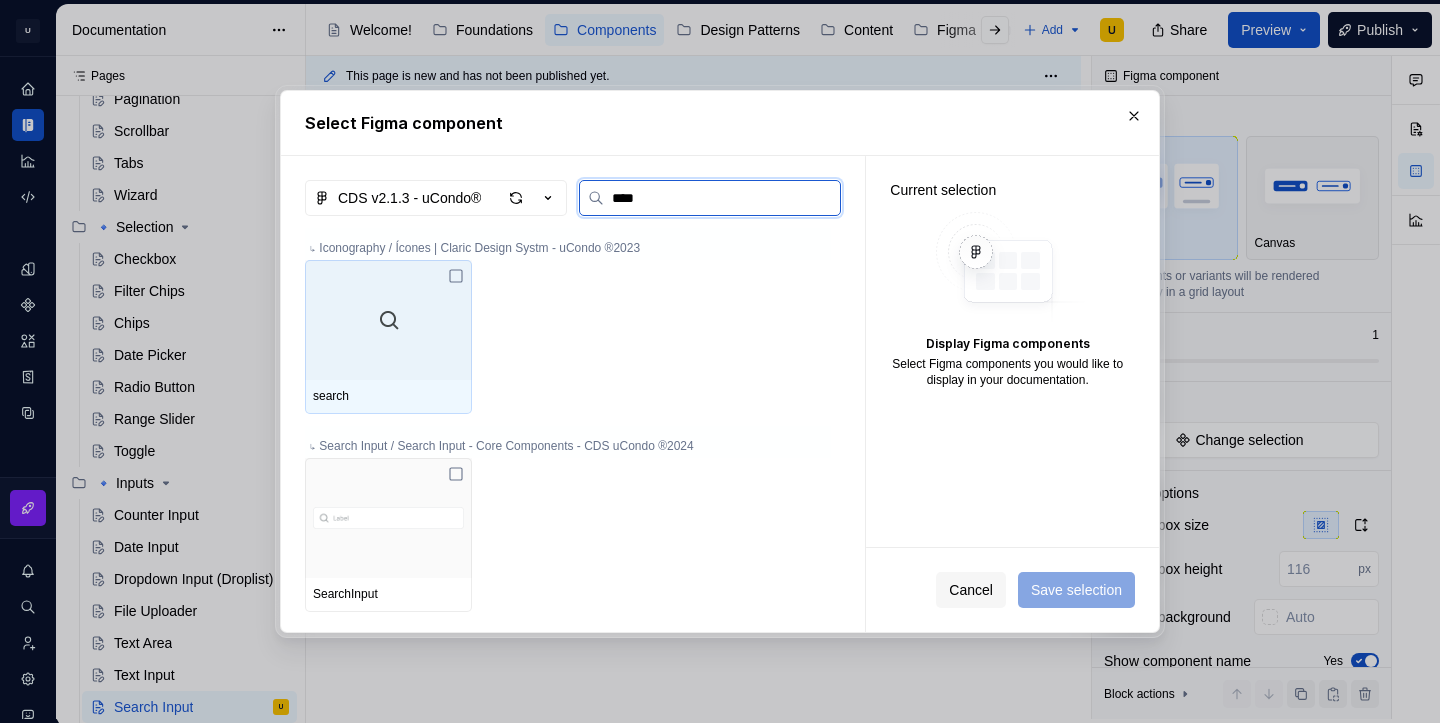 type on "*****" 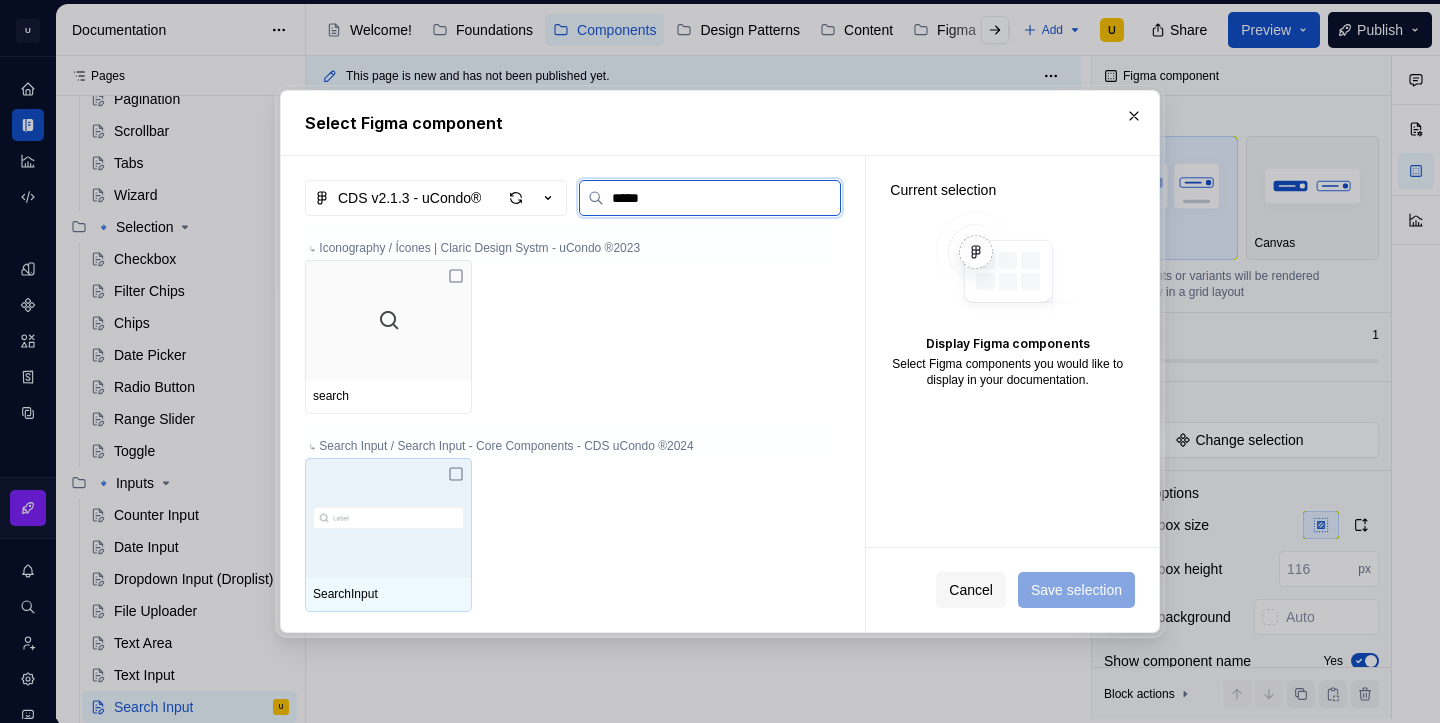 click at bounding box center [388, 518] 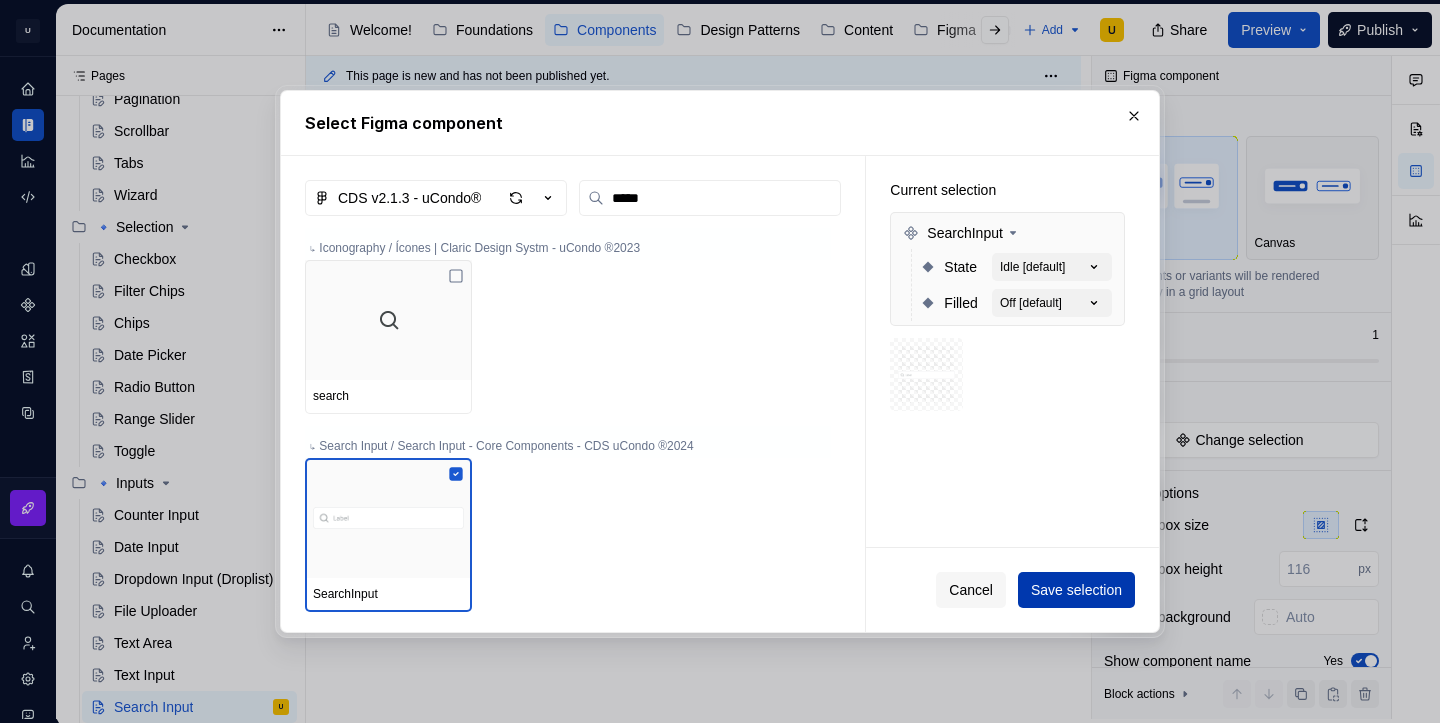 click on "Save selection" at bounding box center (1076, 590) 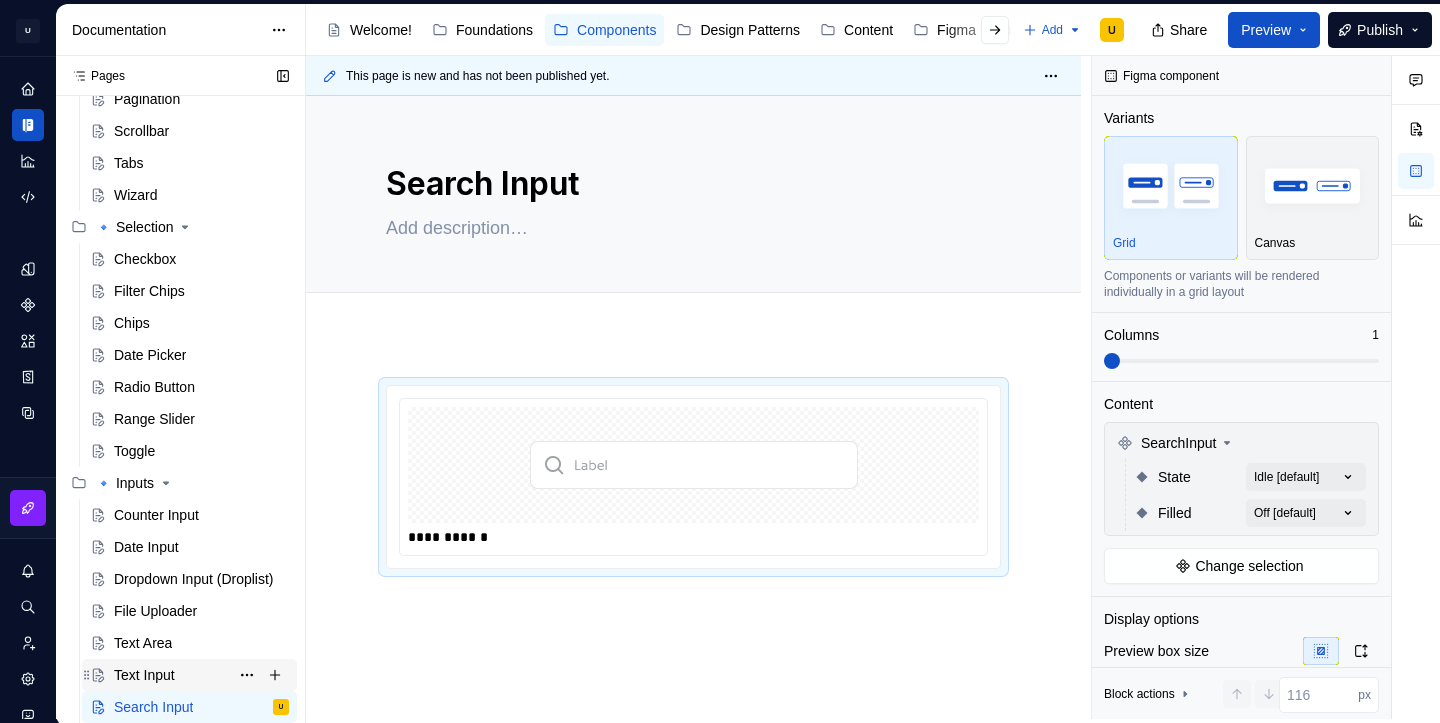 click on "Text Input" at bounding box center (201, 675) 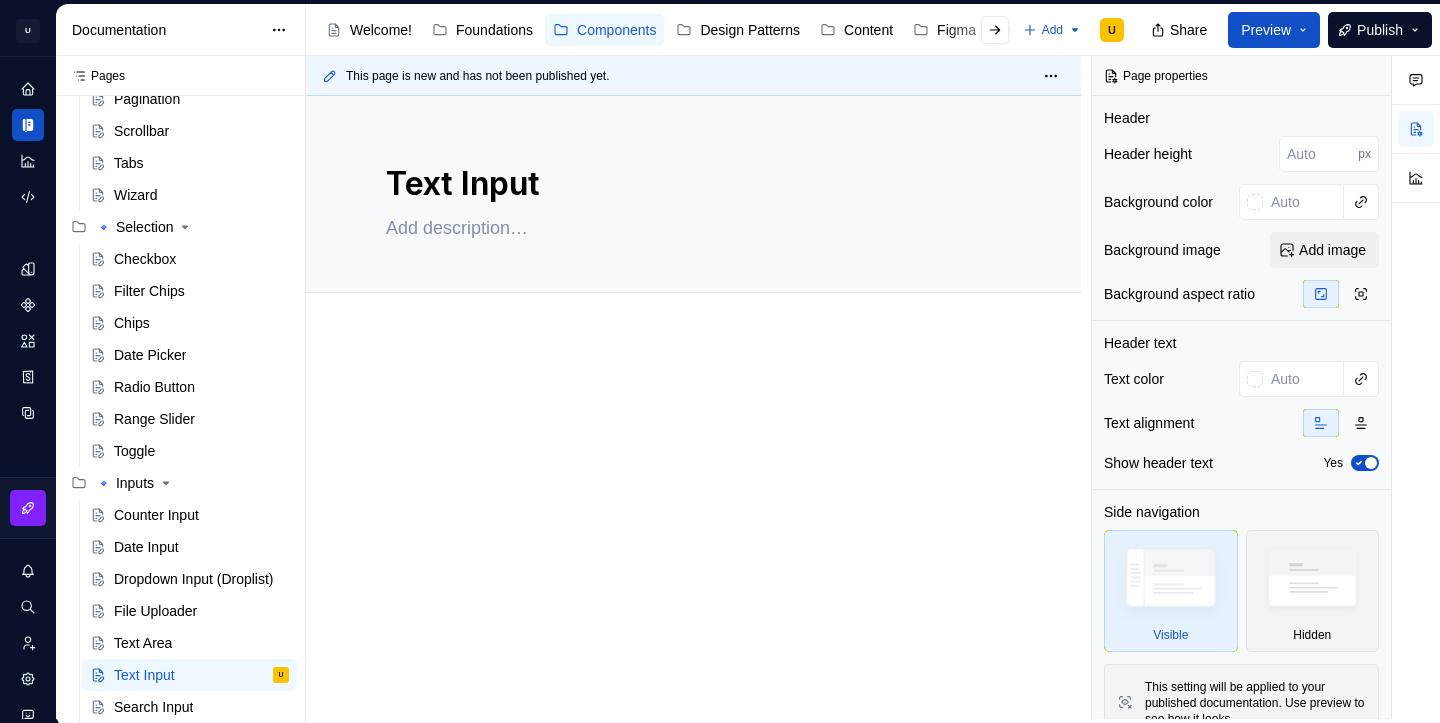 click at bounding box center (693, 435) 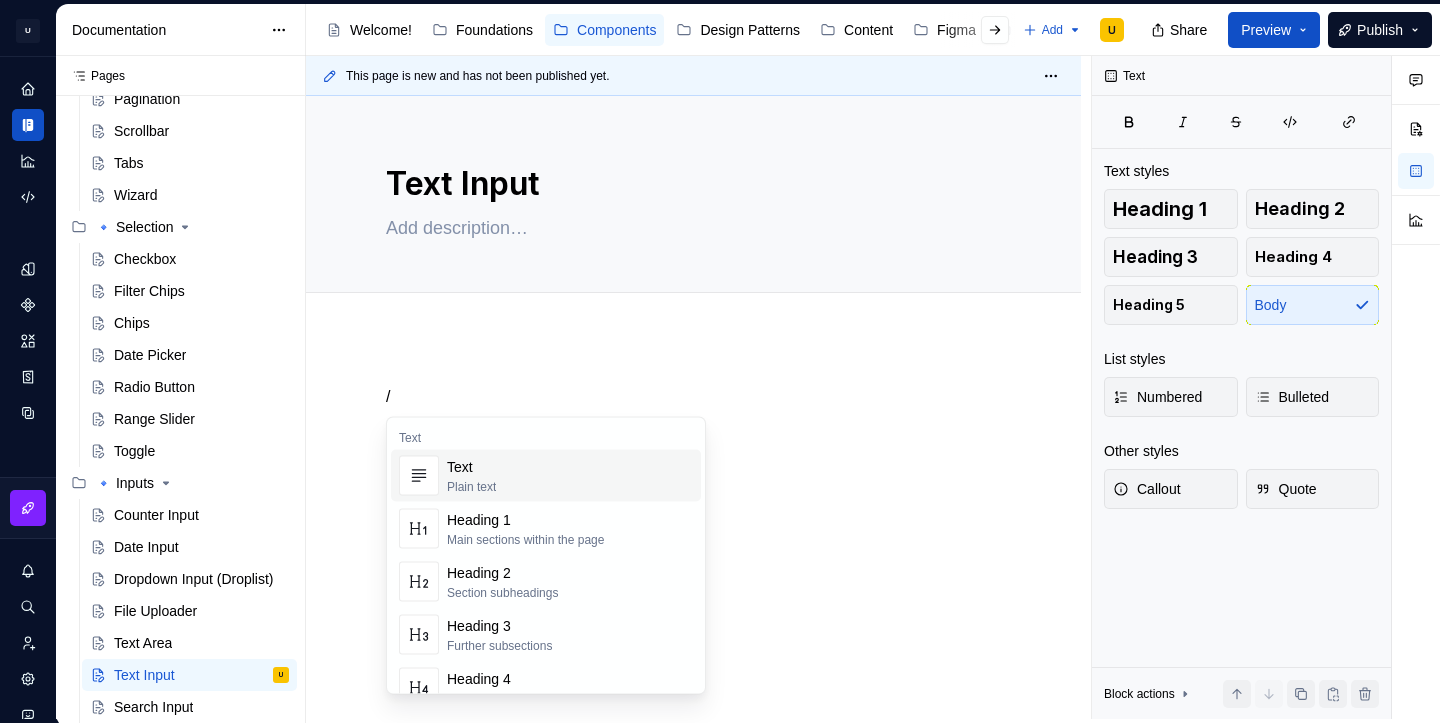 type 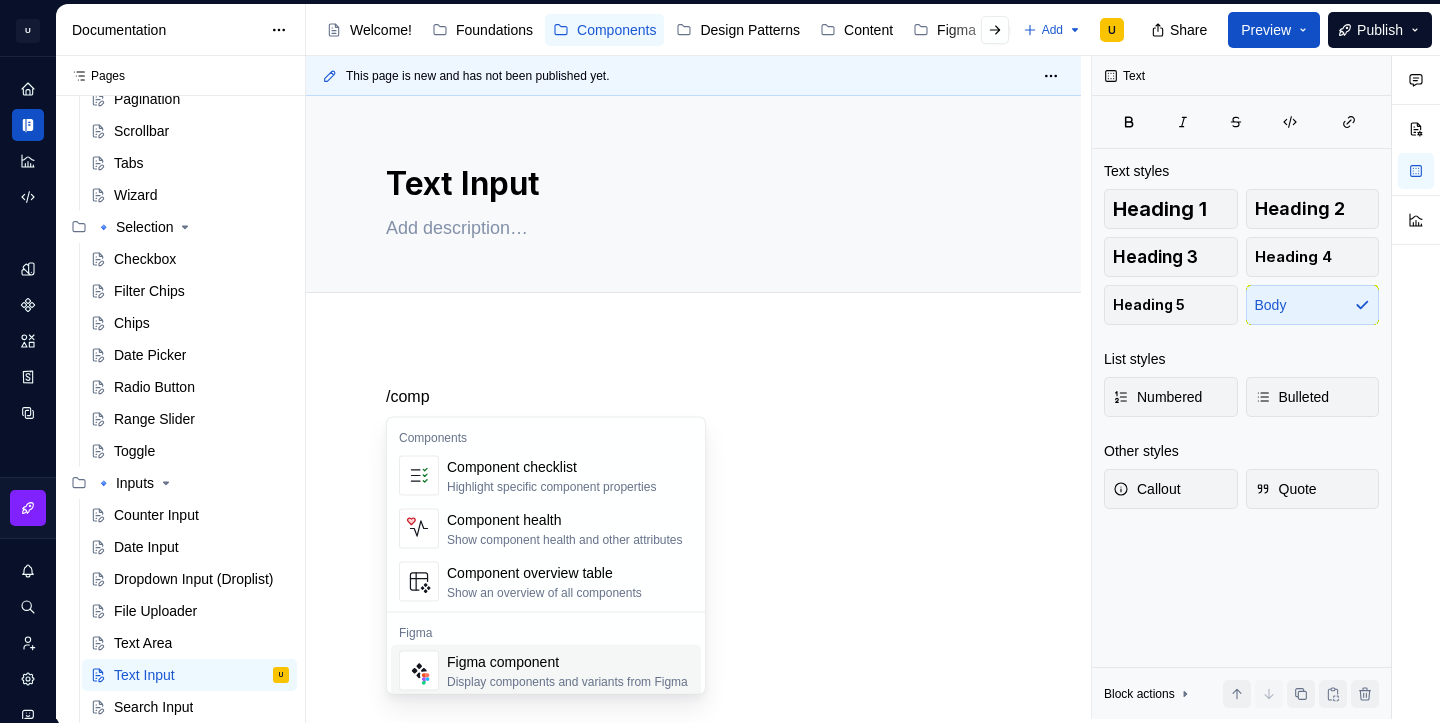 click on "Figma component" at bounding box center (567, 662) 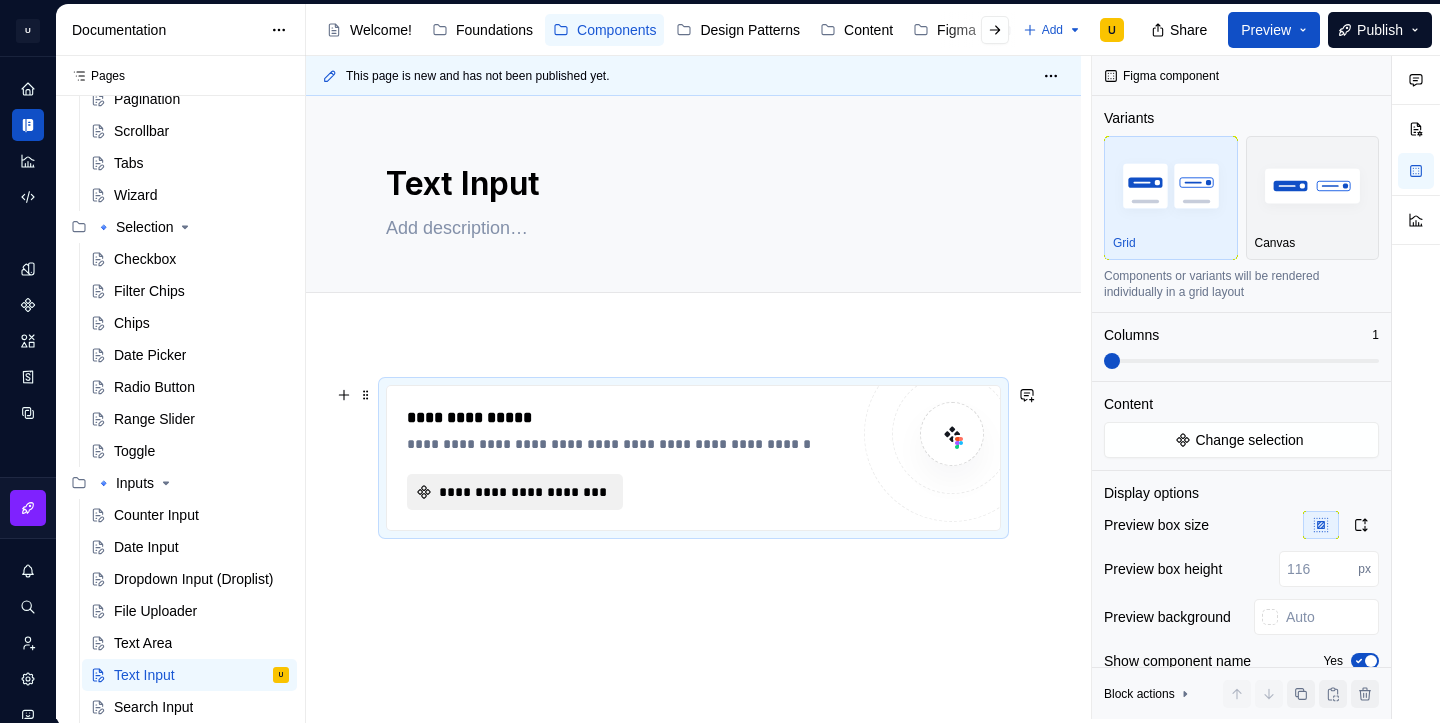 click on "**********" at bounding box center [523, 492] 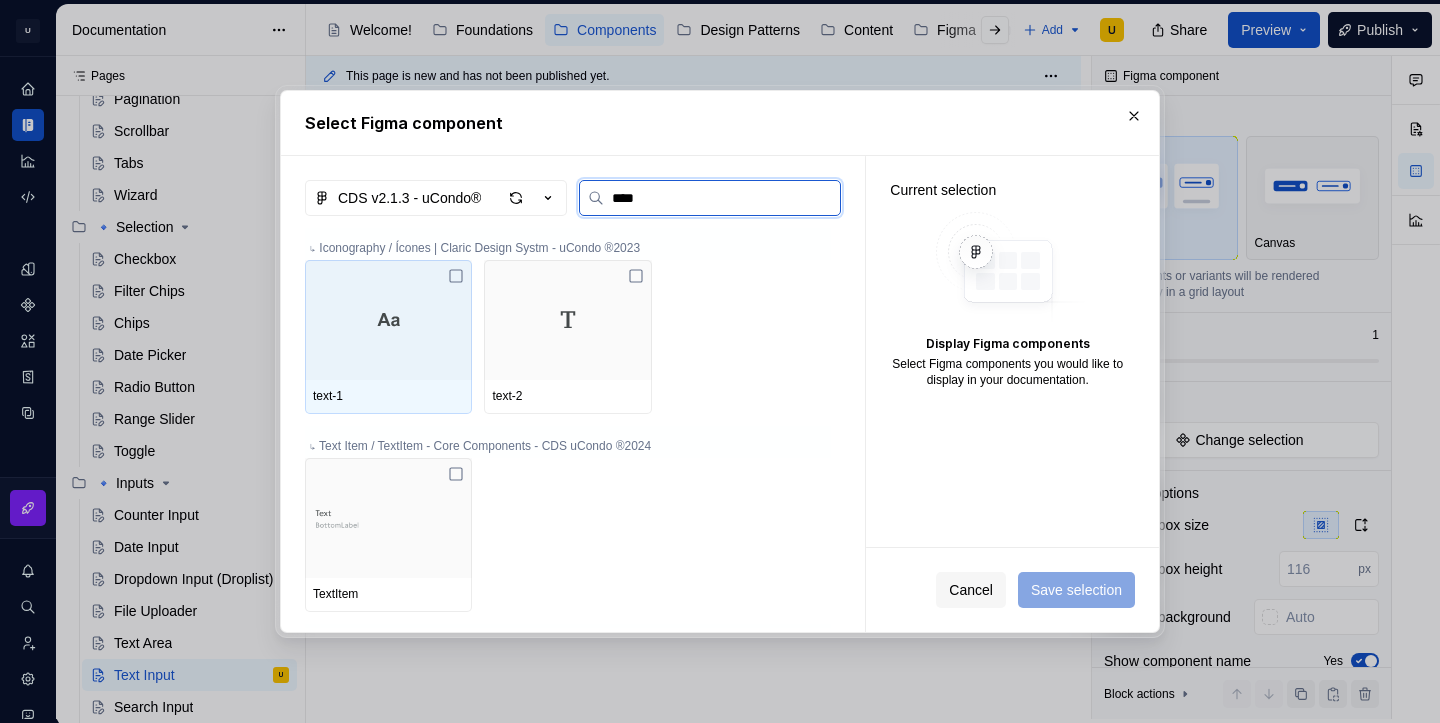 type on "*****" 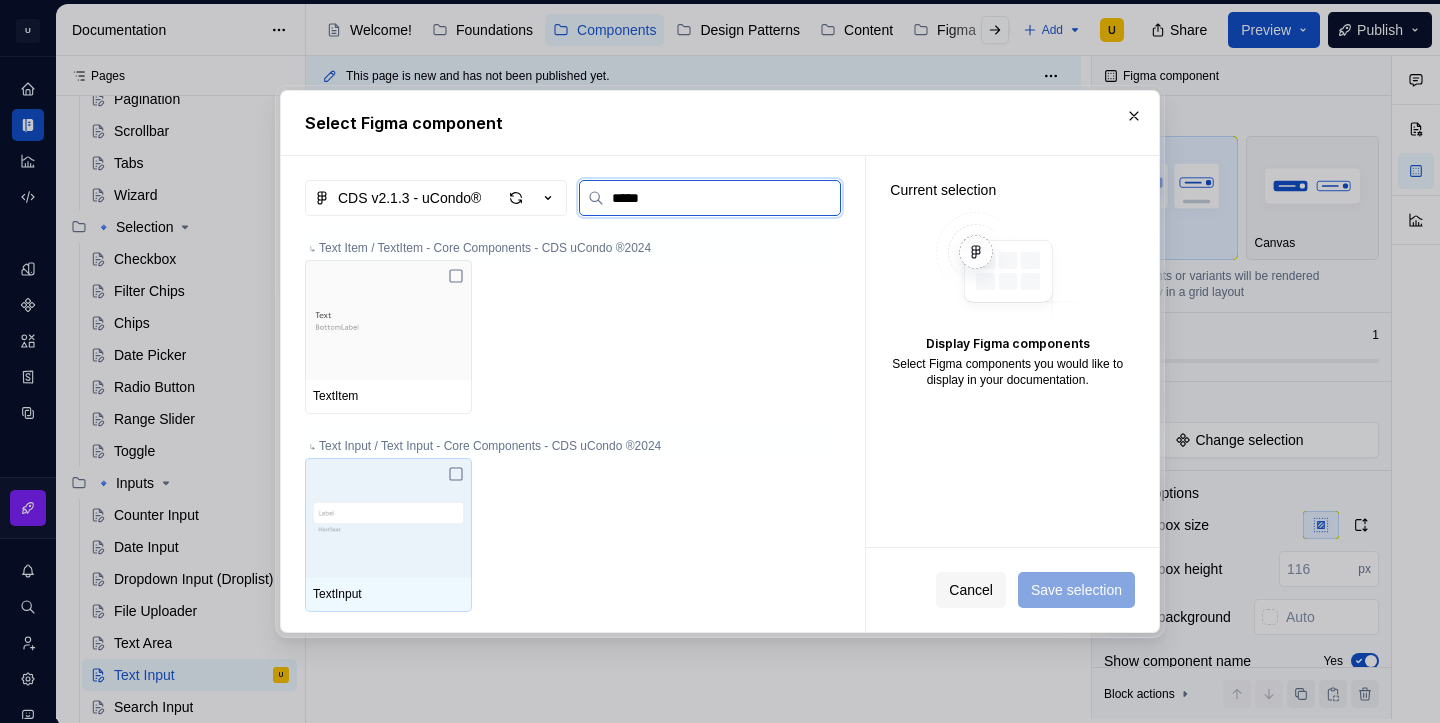 click at bounding box center [388, 518] 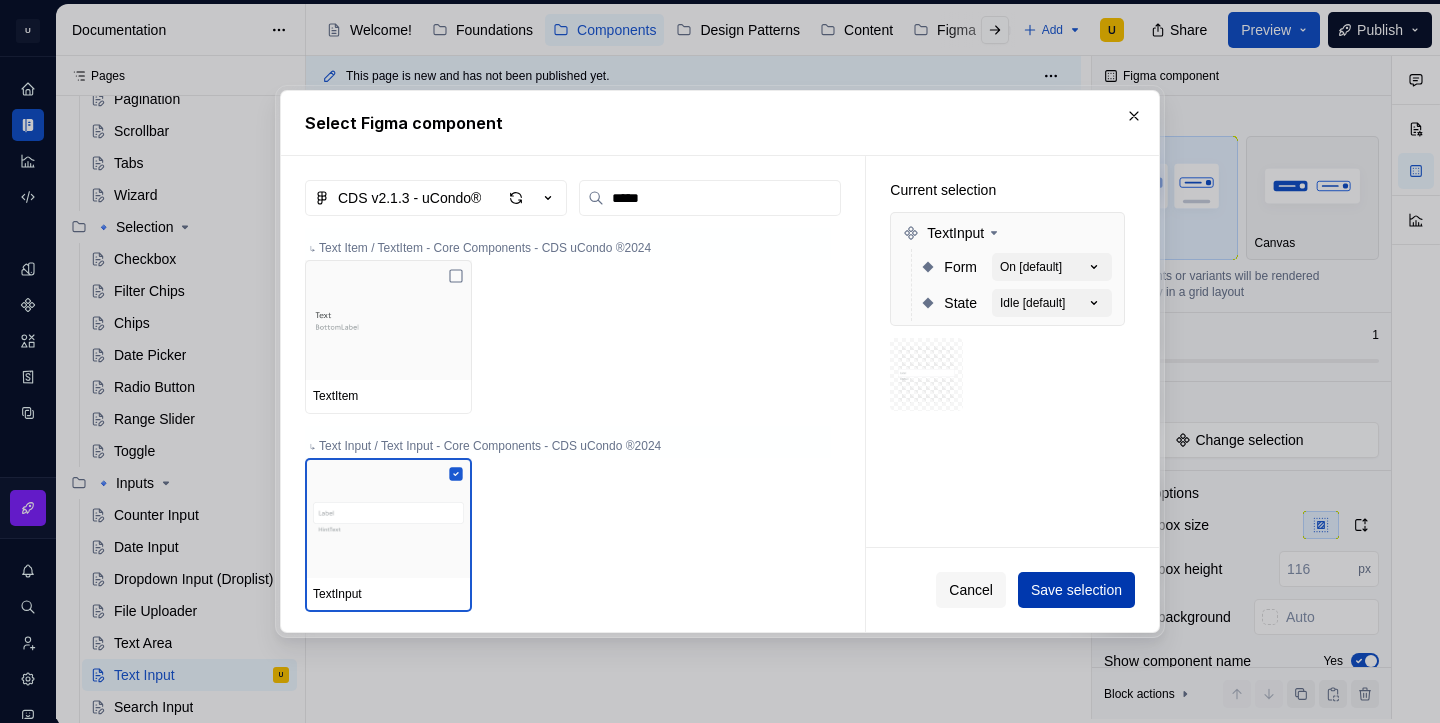 click on "Save selection" at bounding box center [1076, 590] 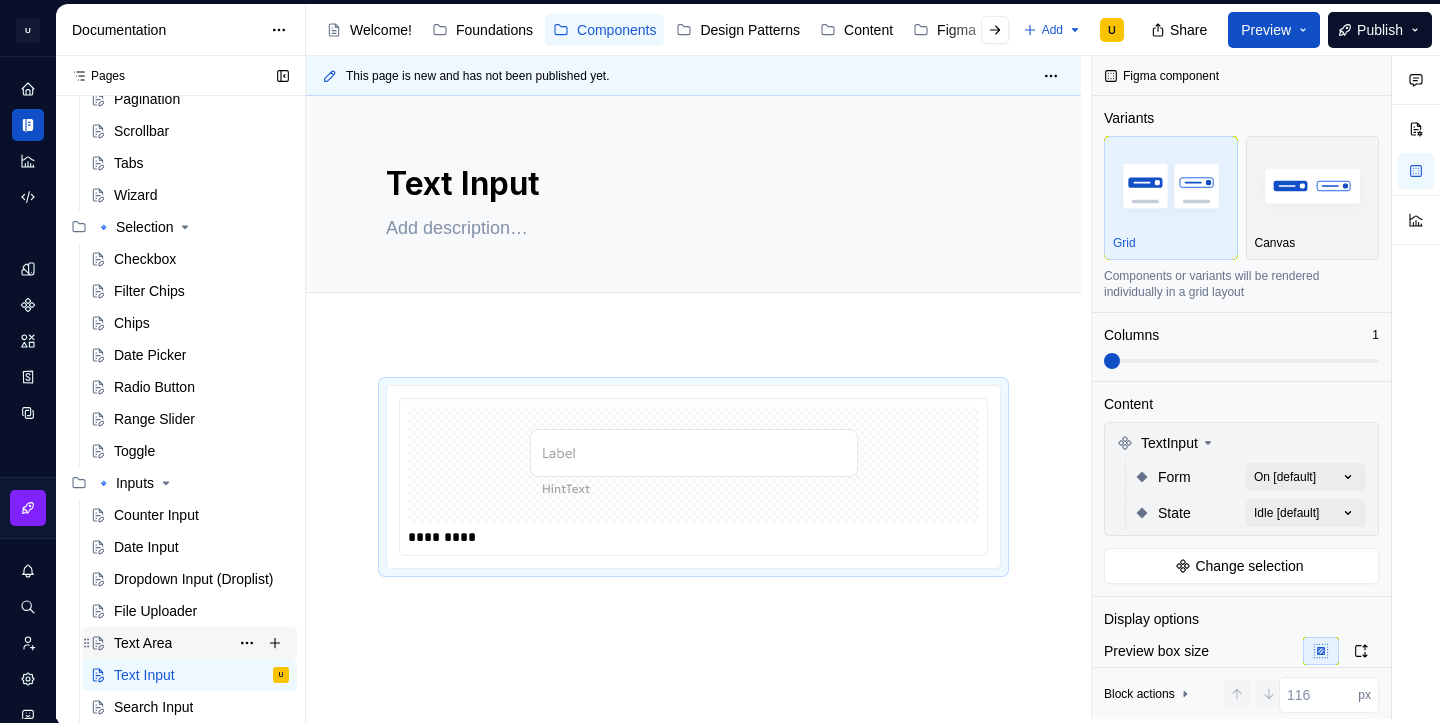 click on "Text Area" at bounding box center [201, 643] 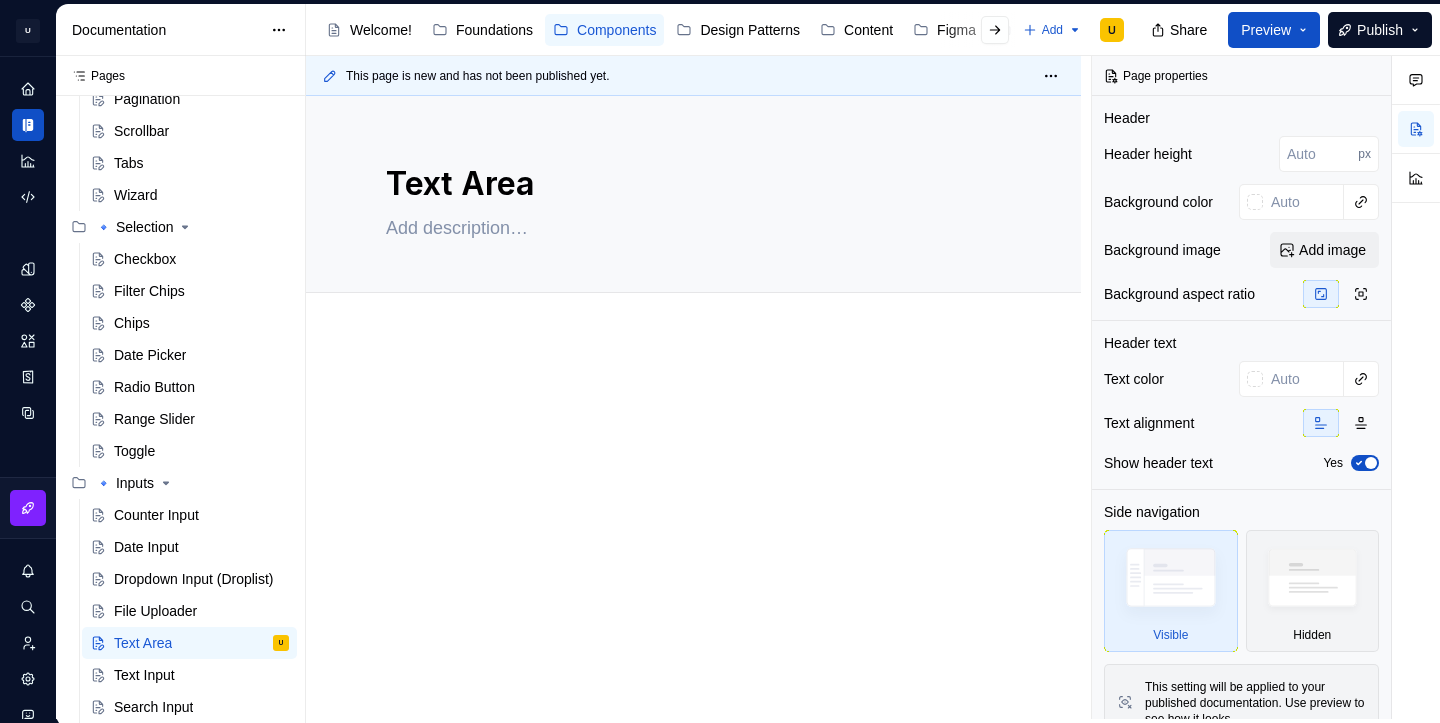 click at bounding box center [693, 519] 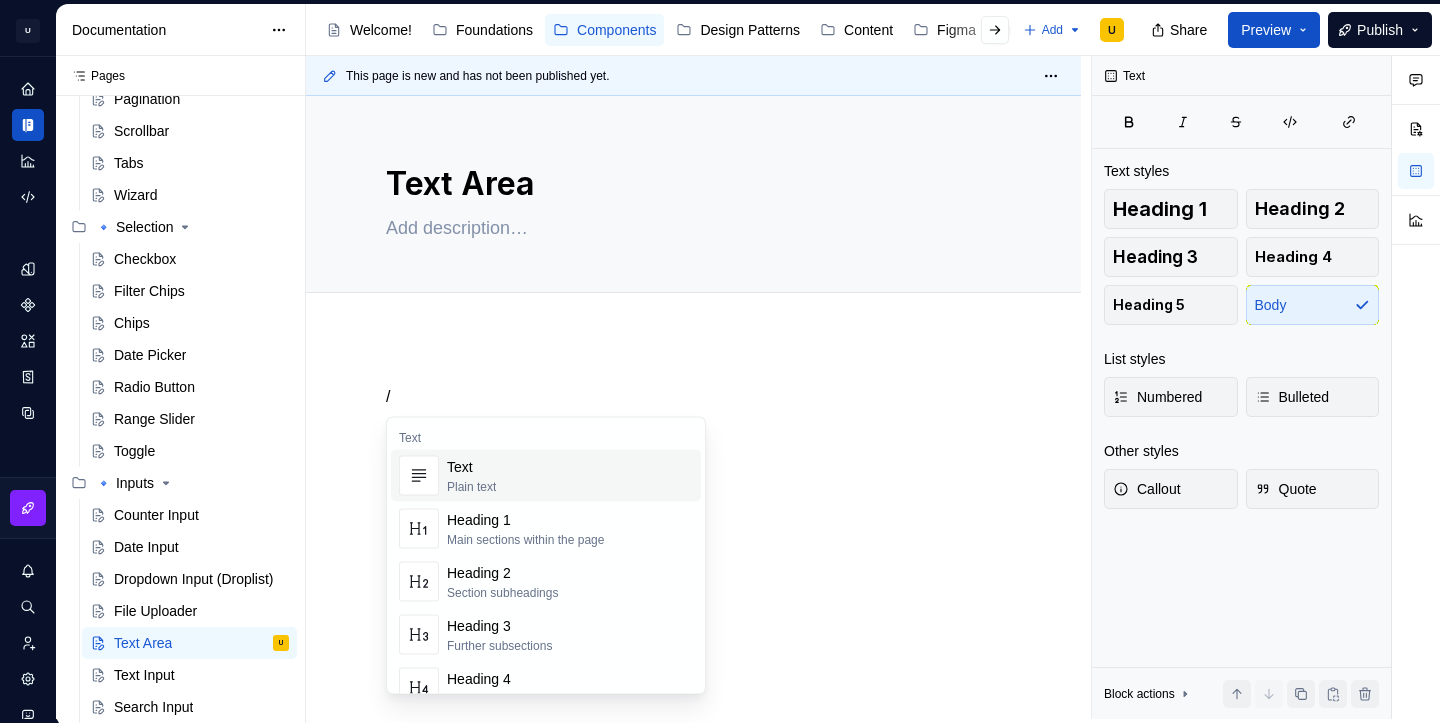type 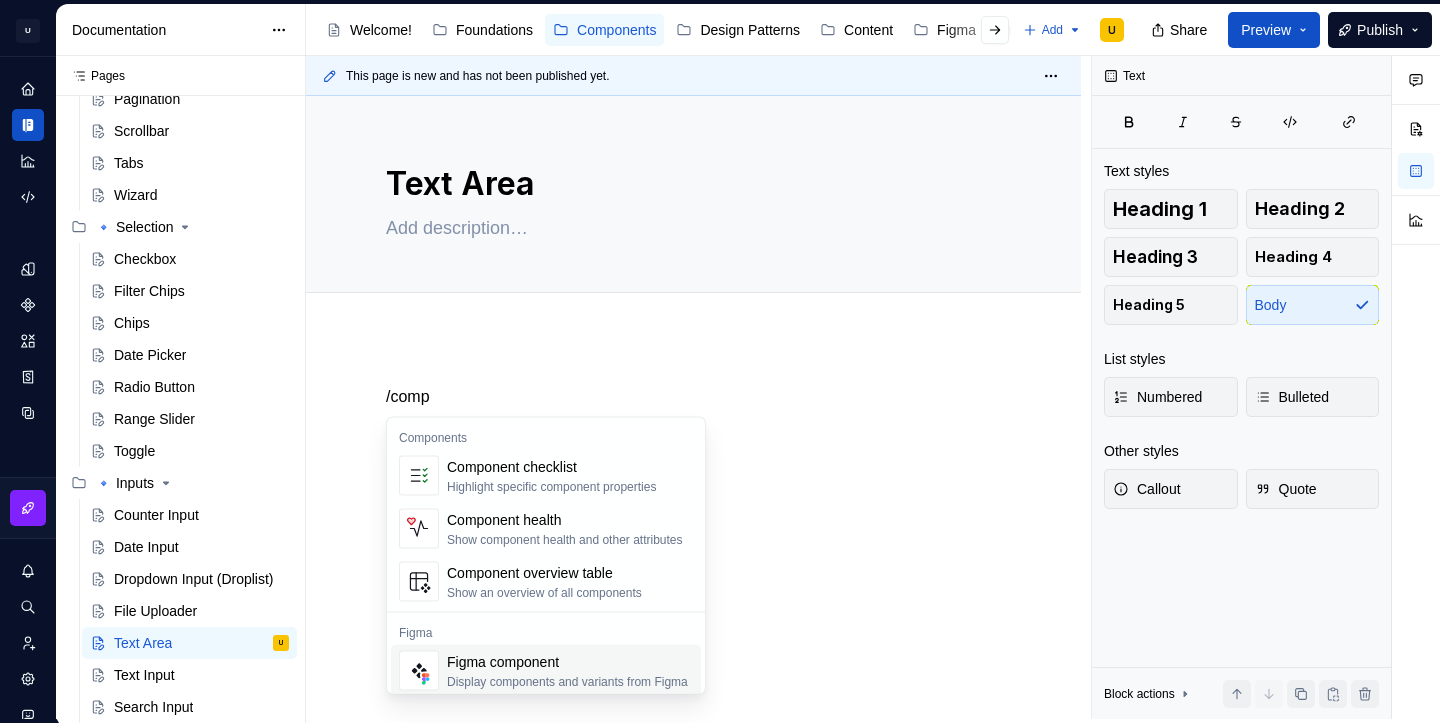 click on "Display components and variants from Figma" at bounding box center [567, 682] 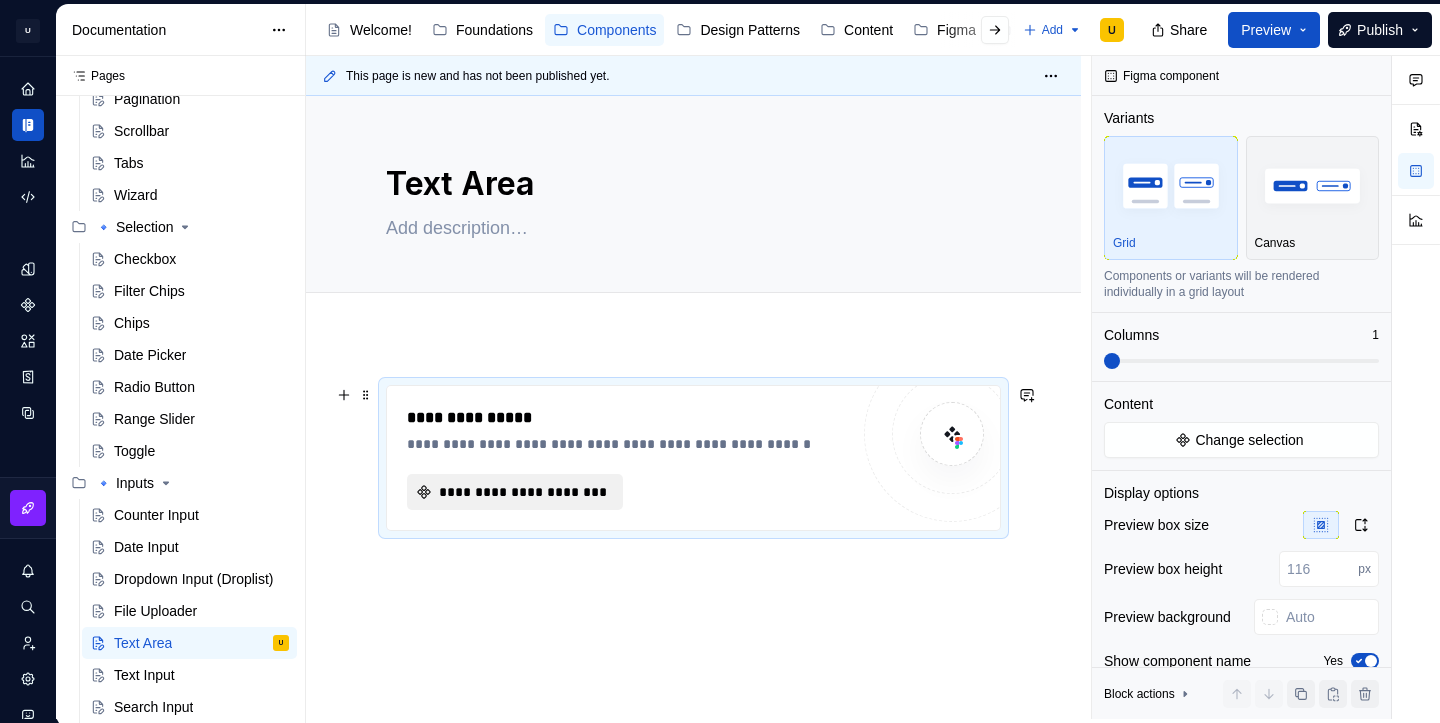 click on "**********" at bounding box center (523, 492) 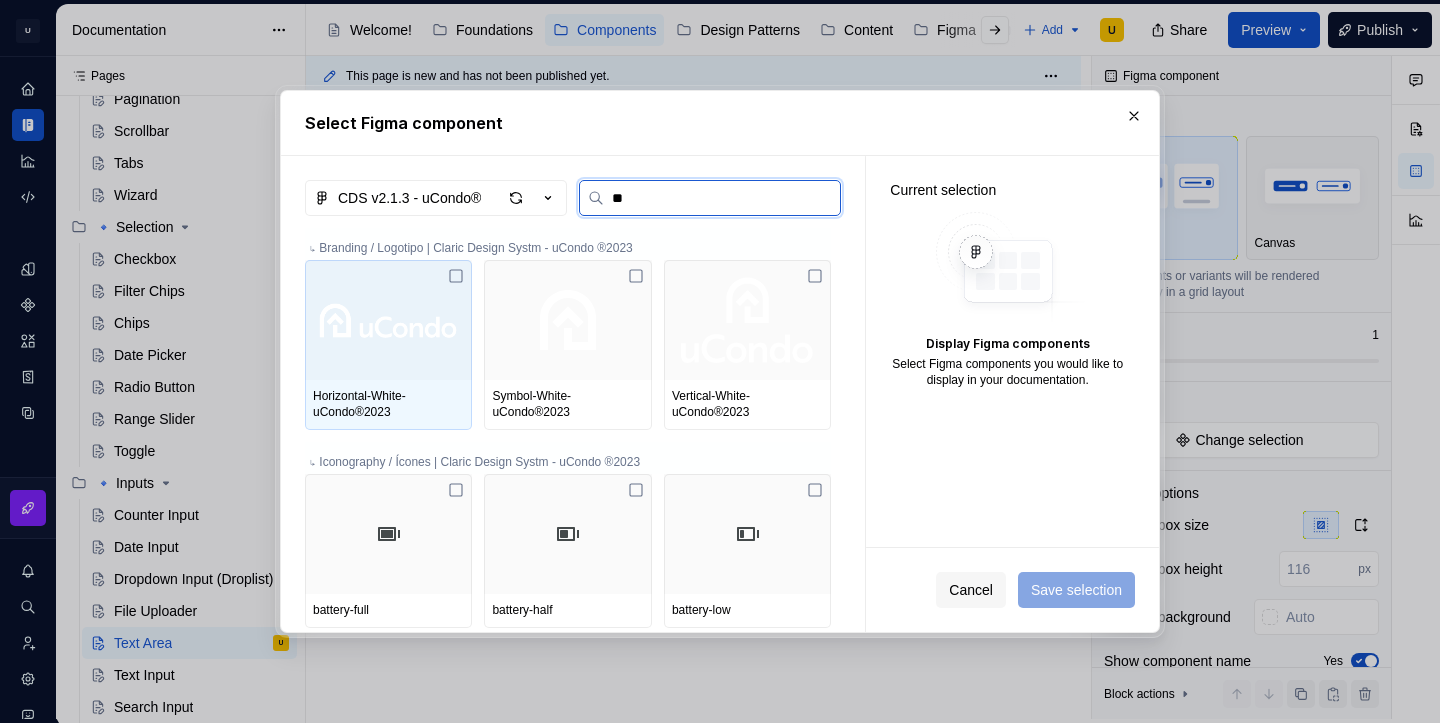 type on "*" 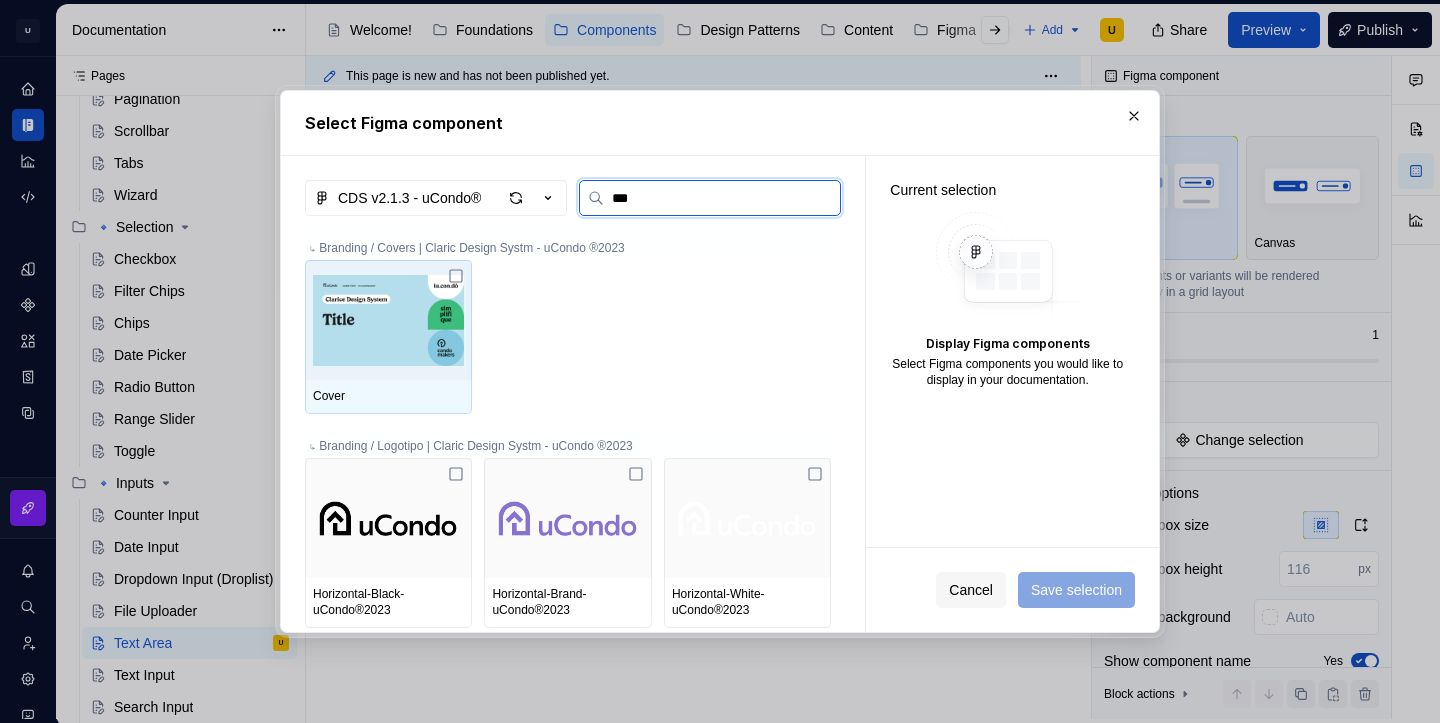 type on "****" 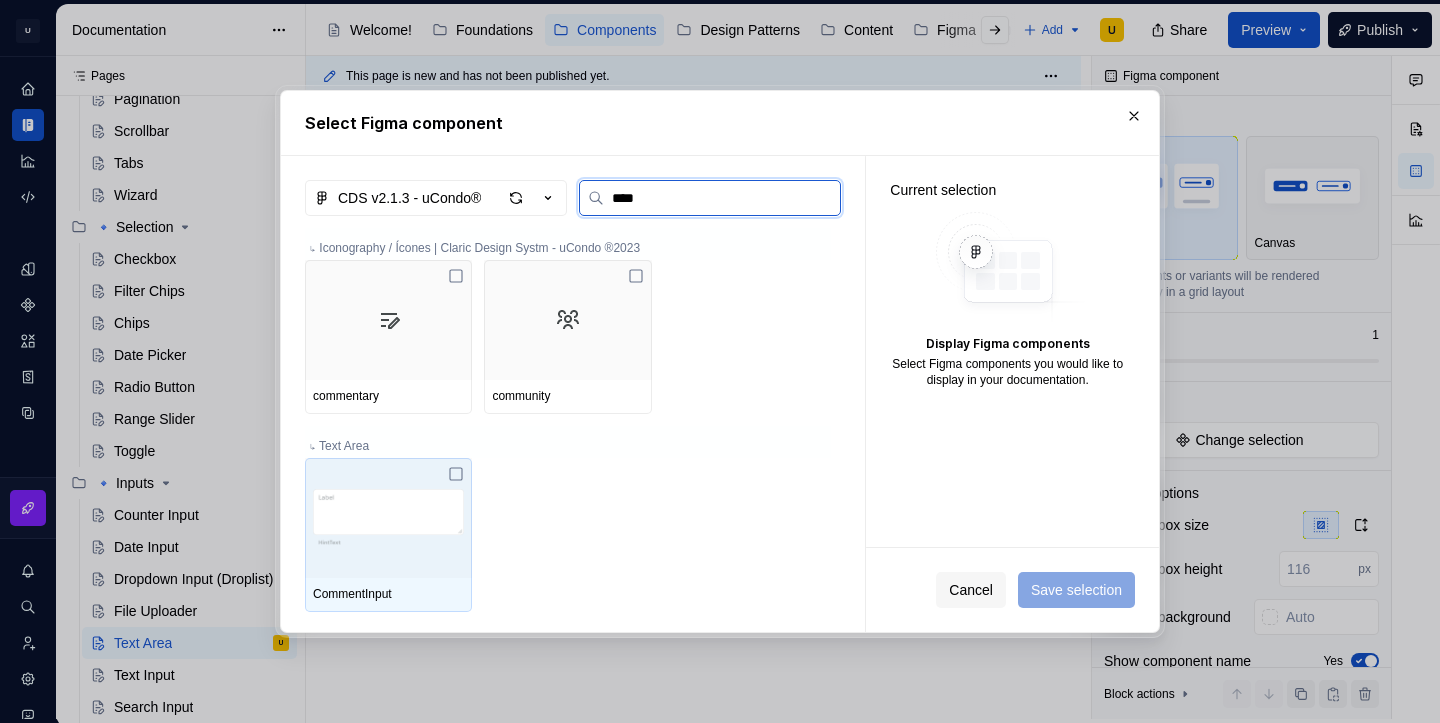 click at bounding box center [388, 518] 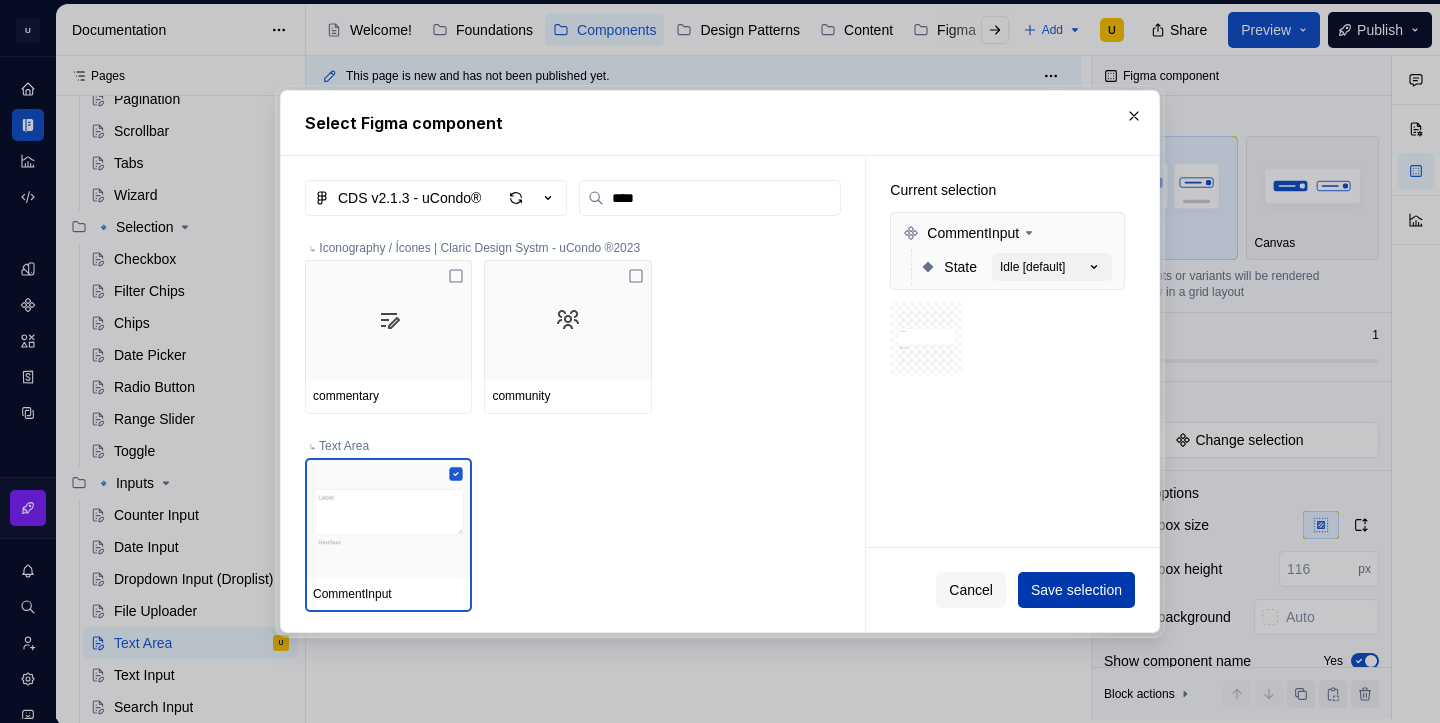 click on "Save selection" at bounding box center [1076, 590] 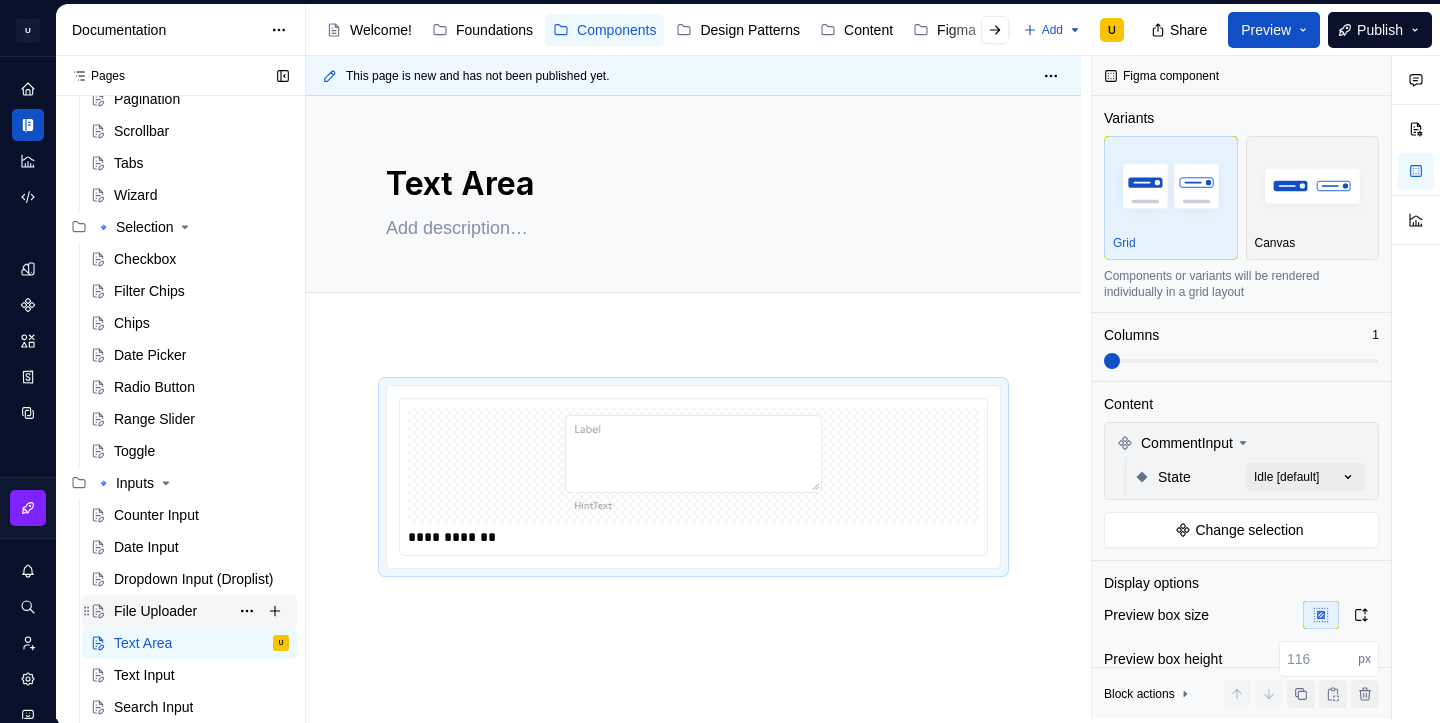 click on "File Uploader" at bounding box center [155, 611] 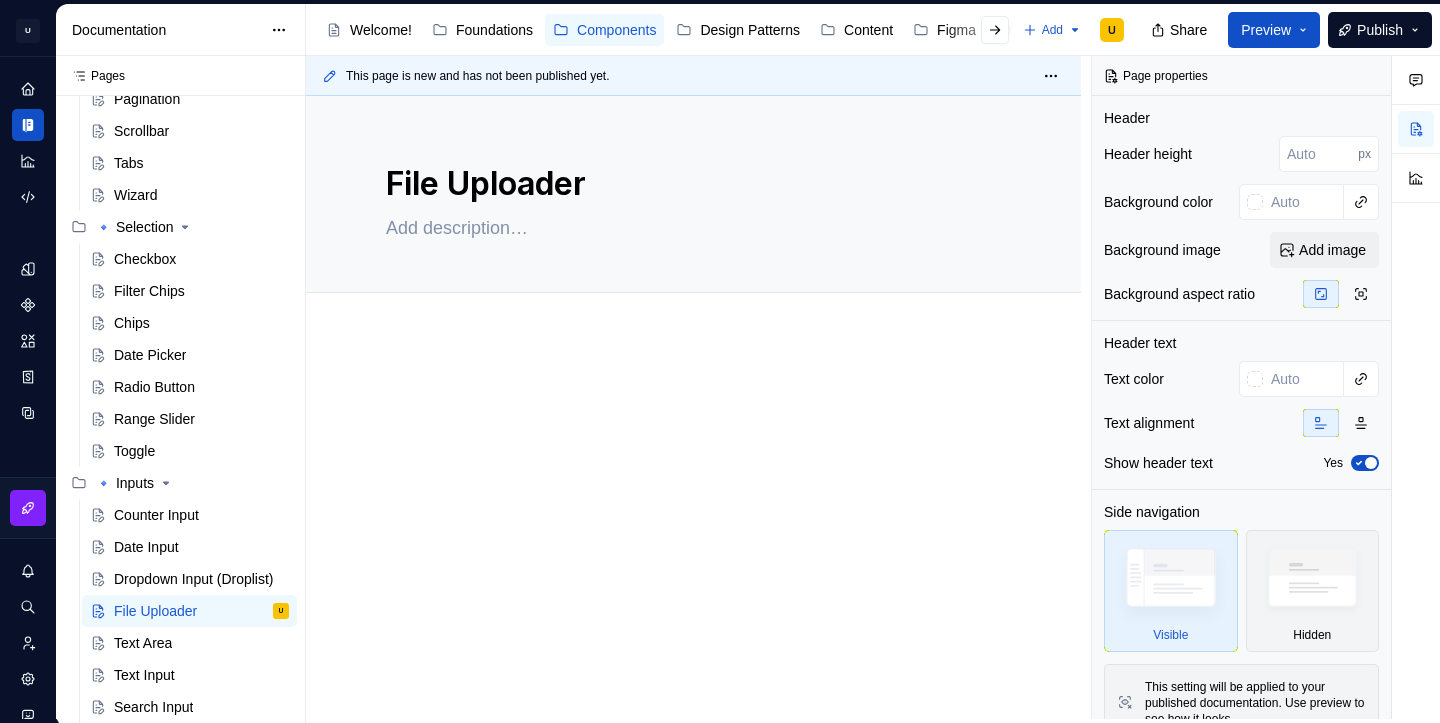 click at bounding box center (693, 519) 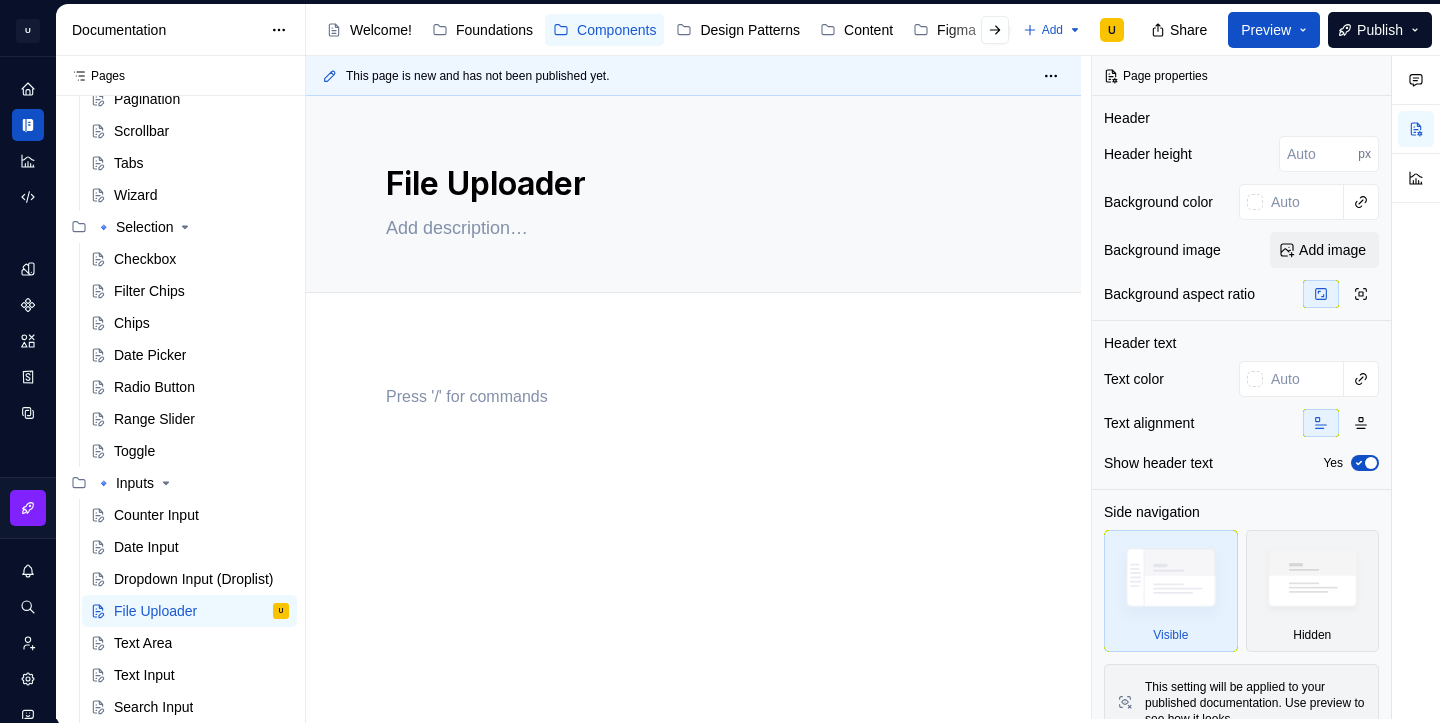 type on "*" 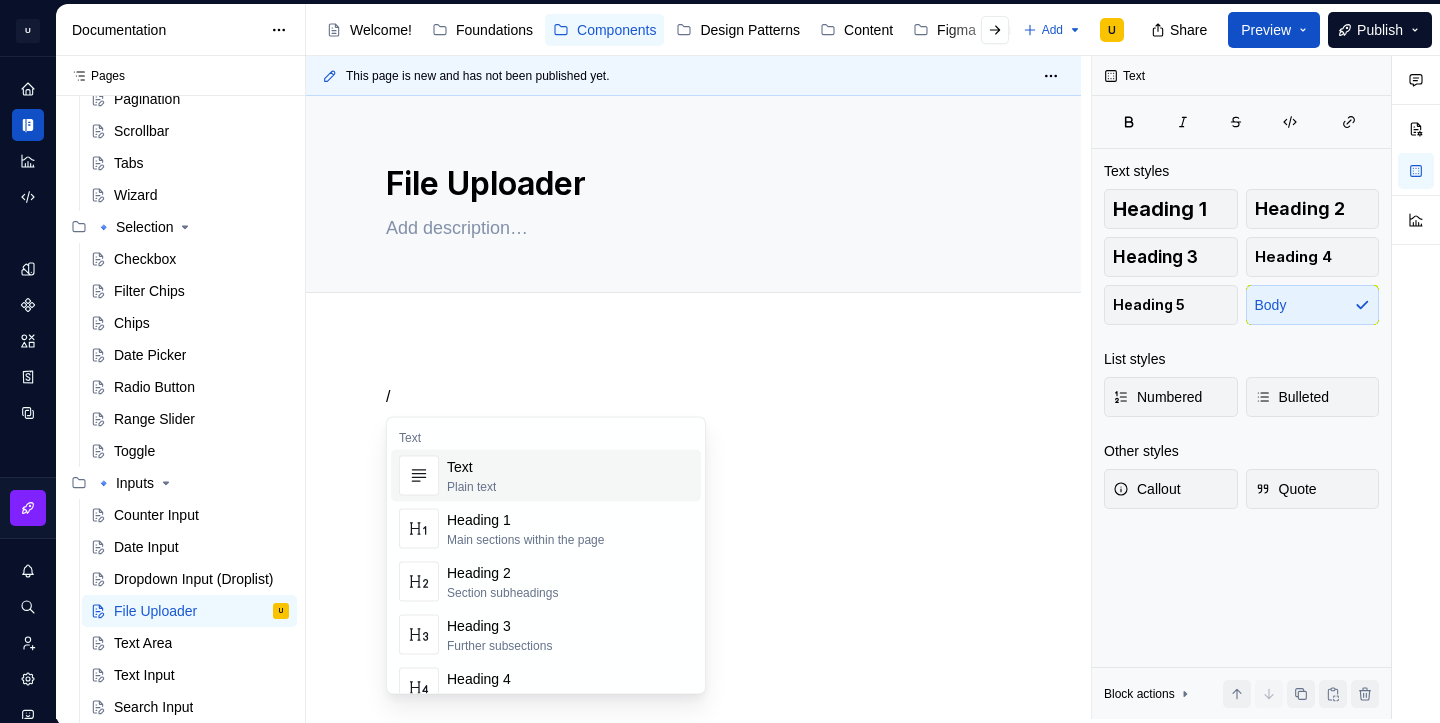 type 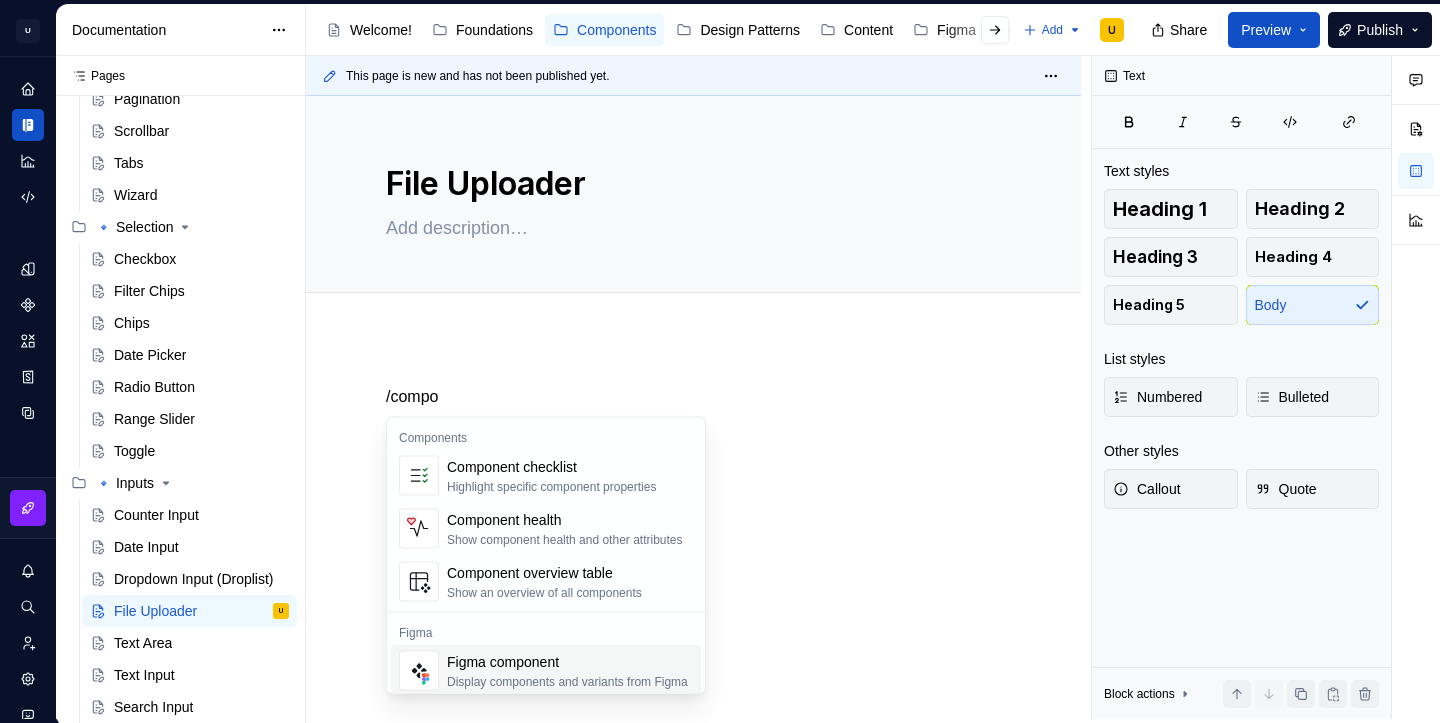 click on "Display components and variants from Figma" at bounding box center [567, 682] 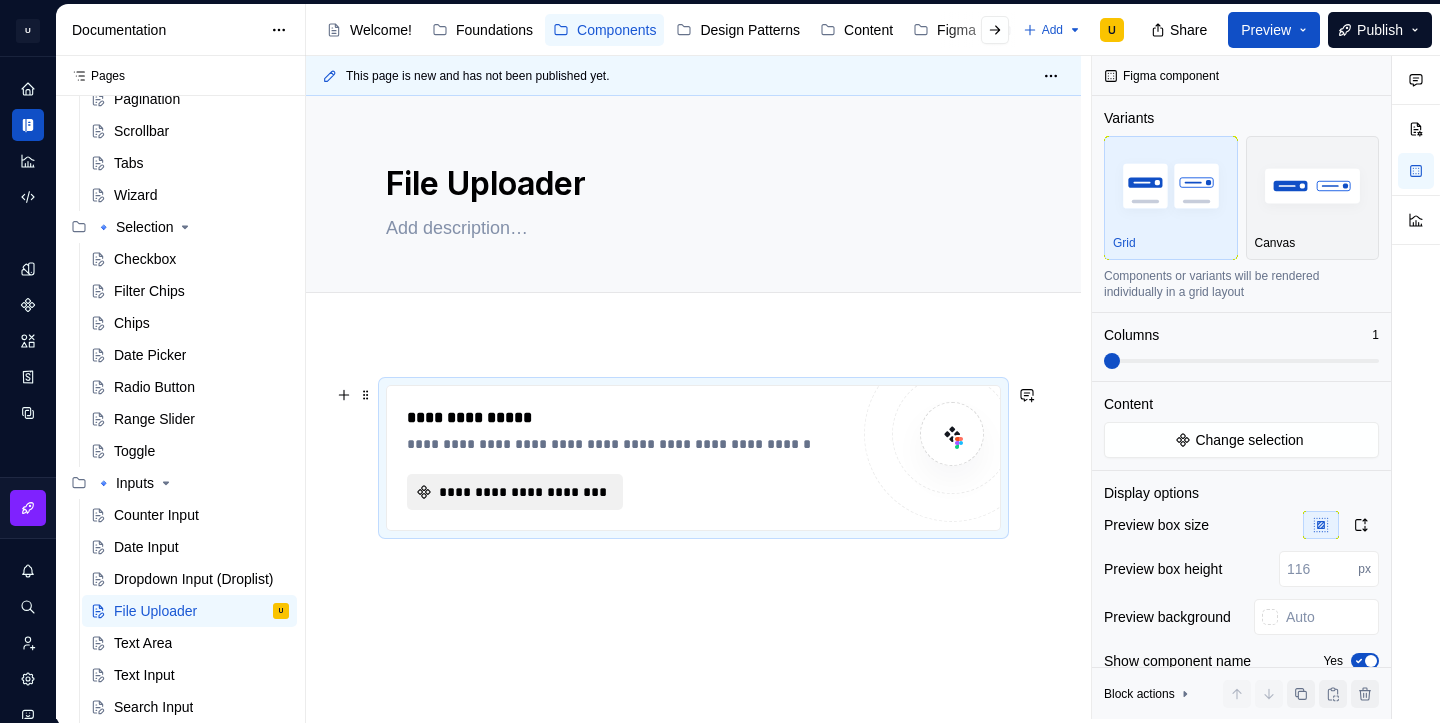 click on "**********" at bounding box center (523, 492) 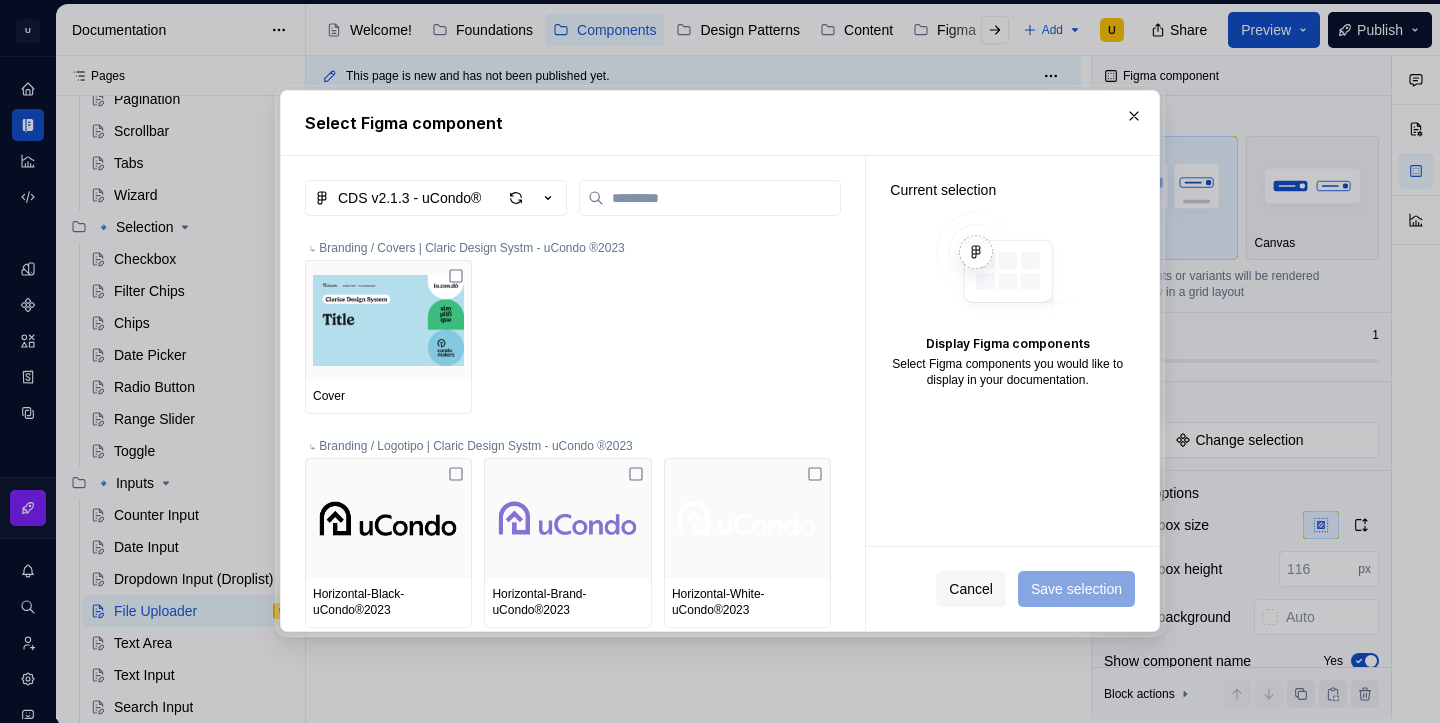 type on "*" 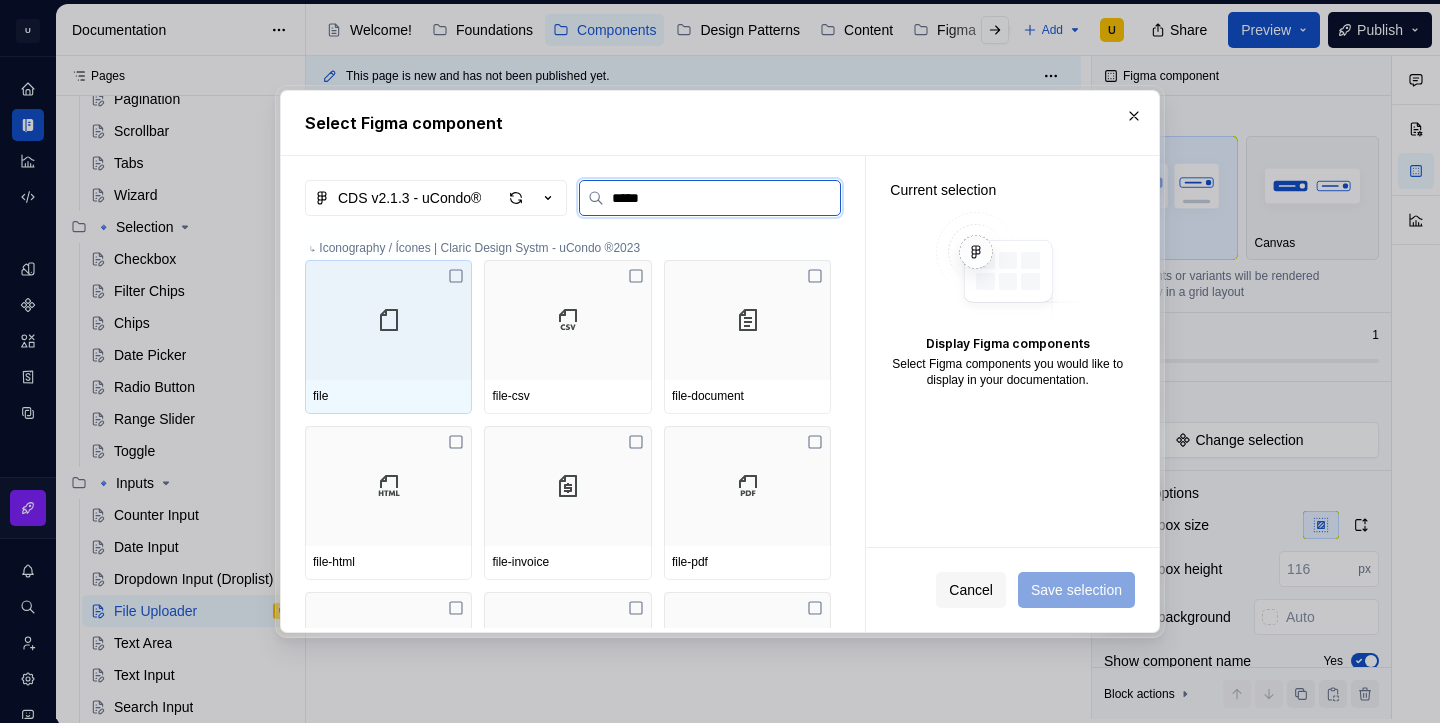 type on "******" 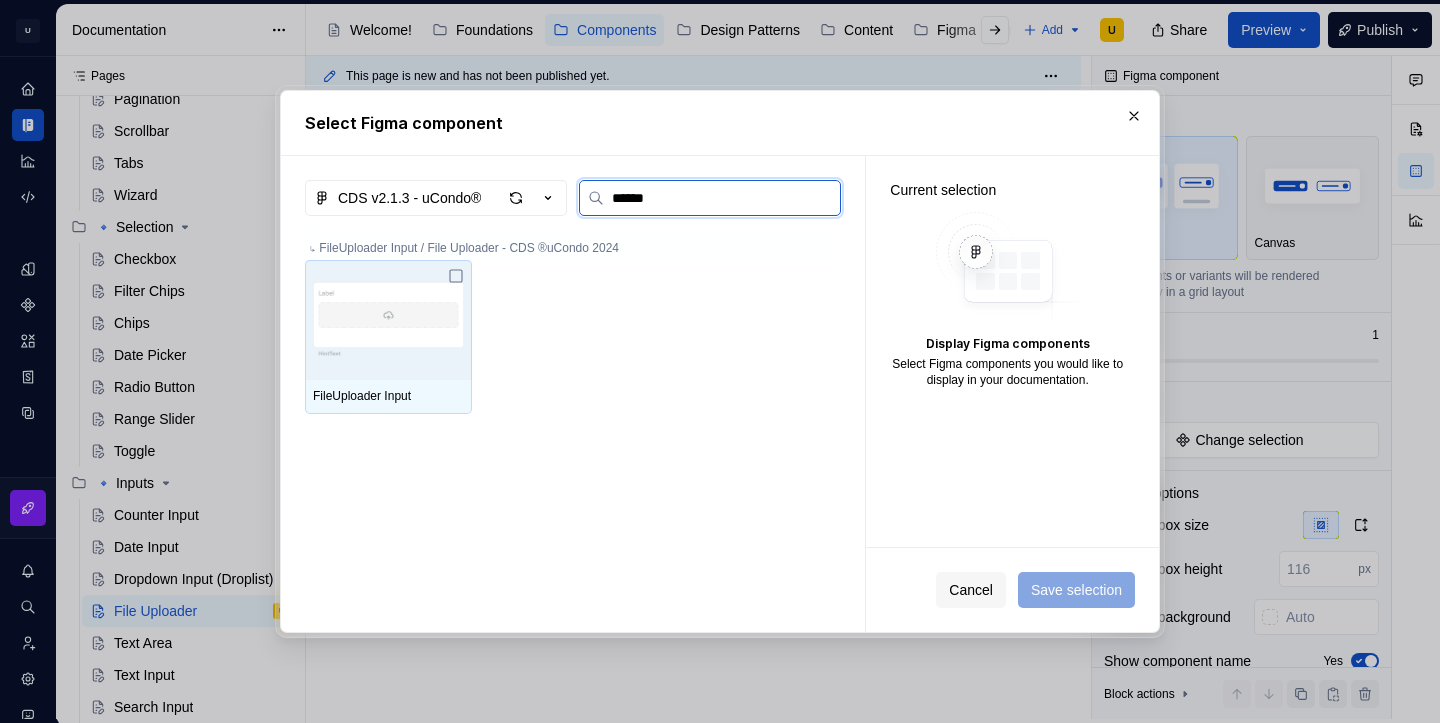 click at bounding box center [388, 320] 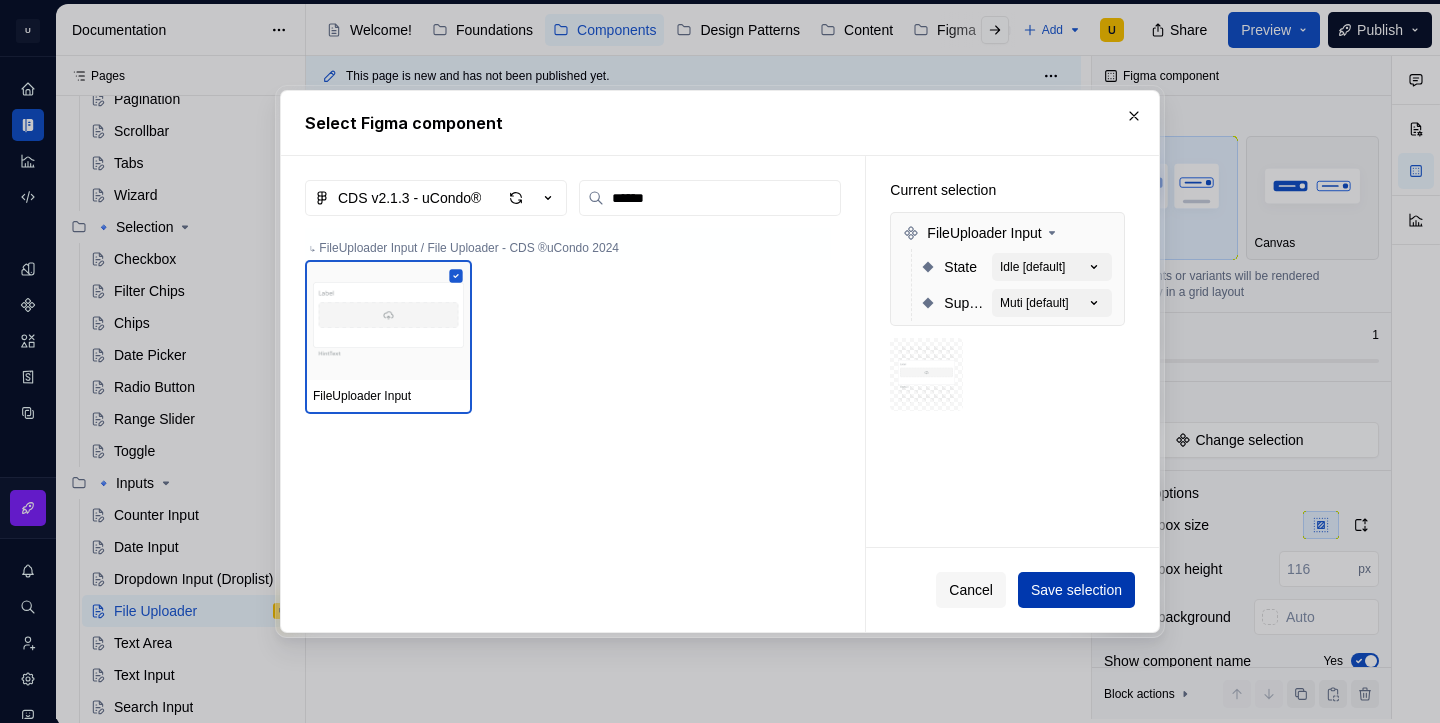 click on "Save selection" at bounding box center [1076, 590] 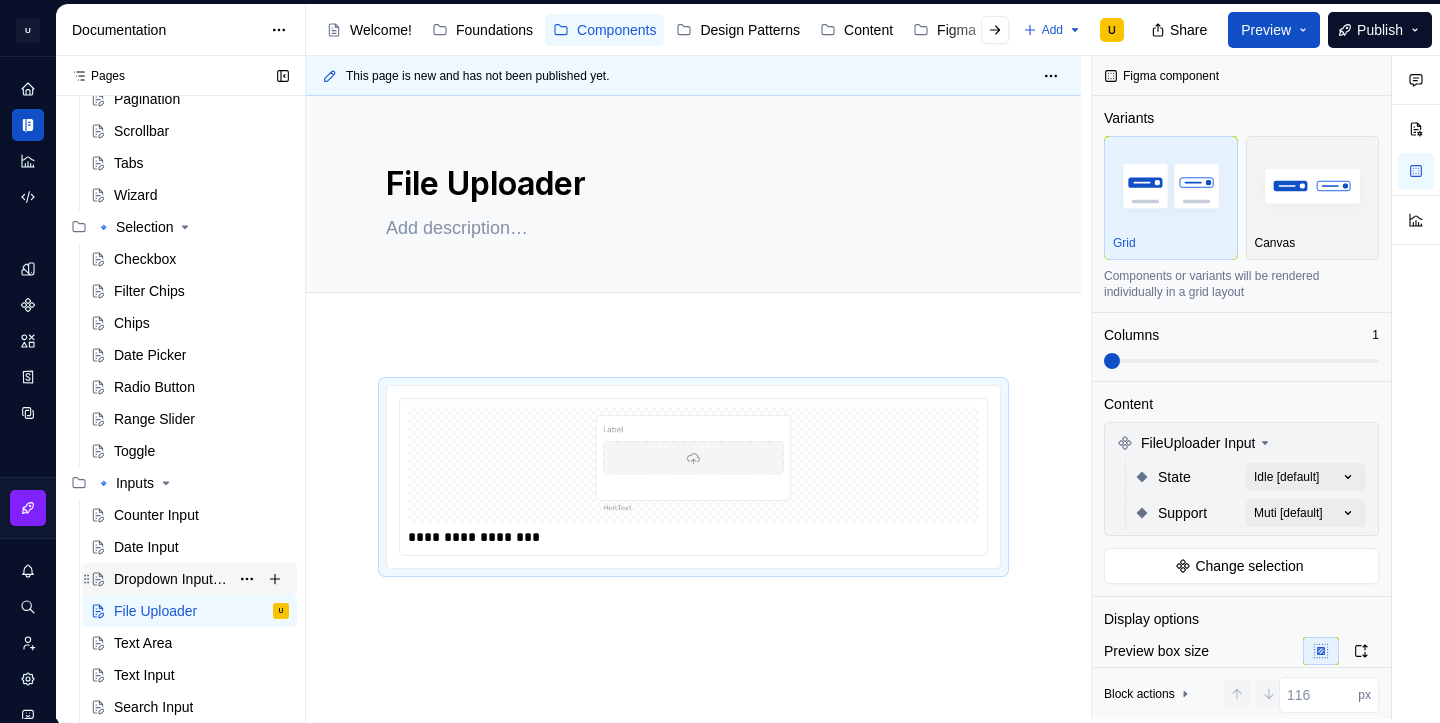click on "Dropdown Input (Droplist)" at bounding box center (171, 579) 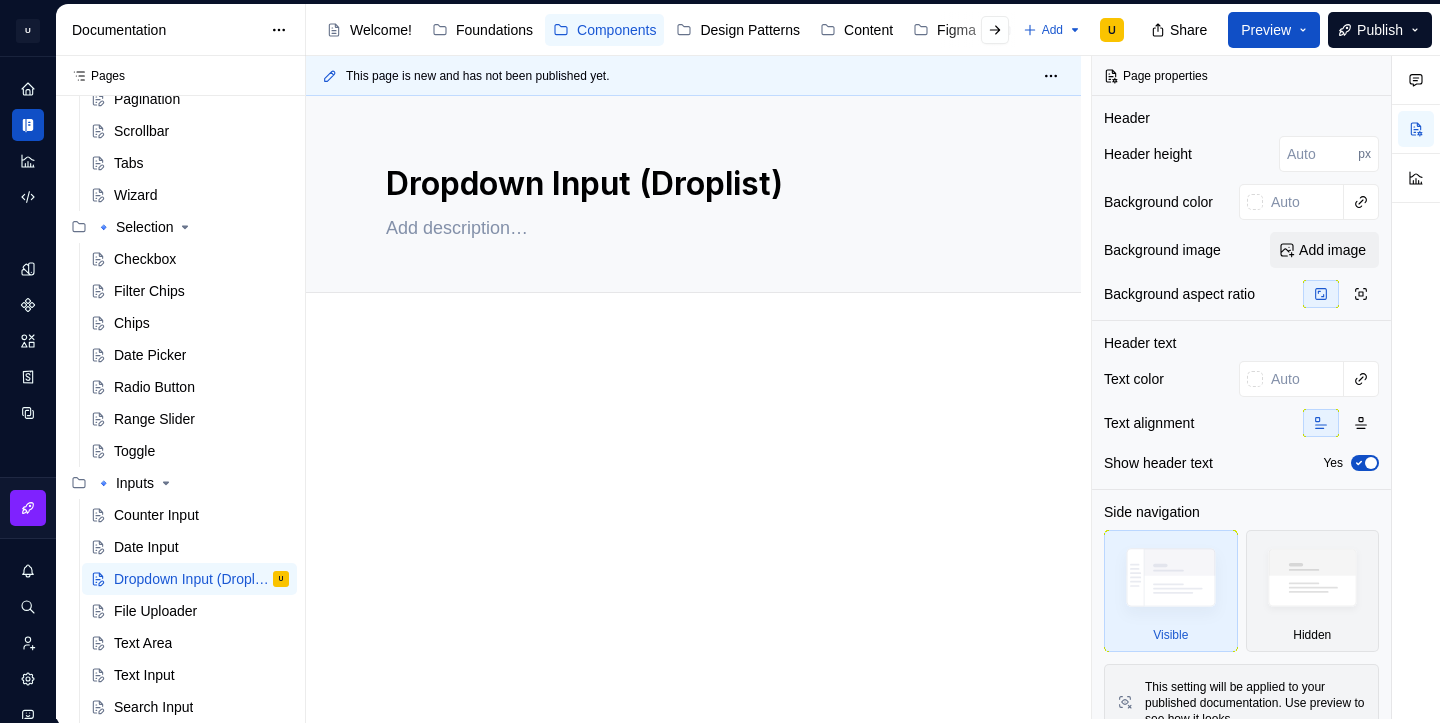 click at bounding box center (693, 397) 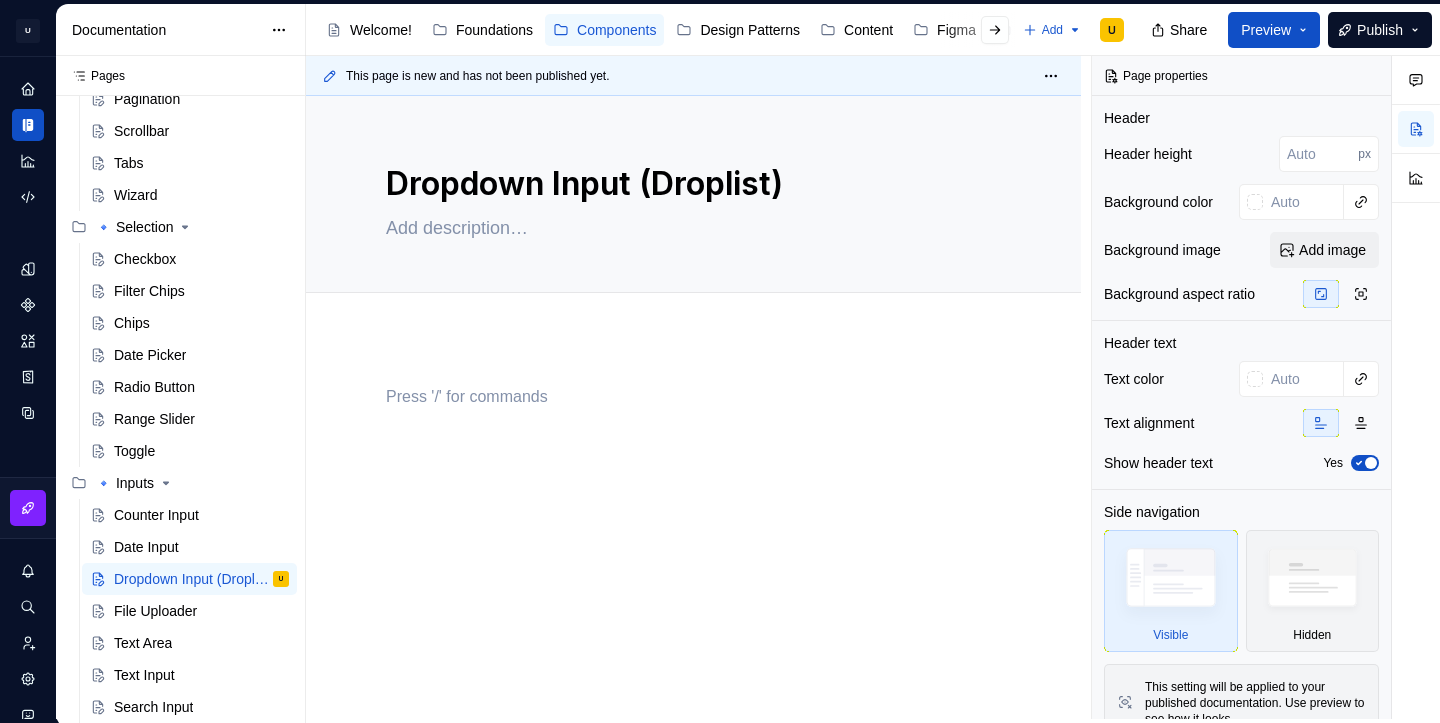 type on "*" 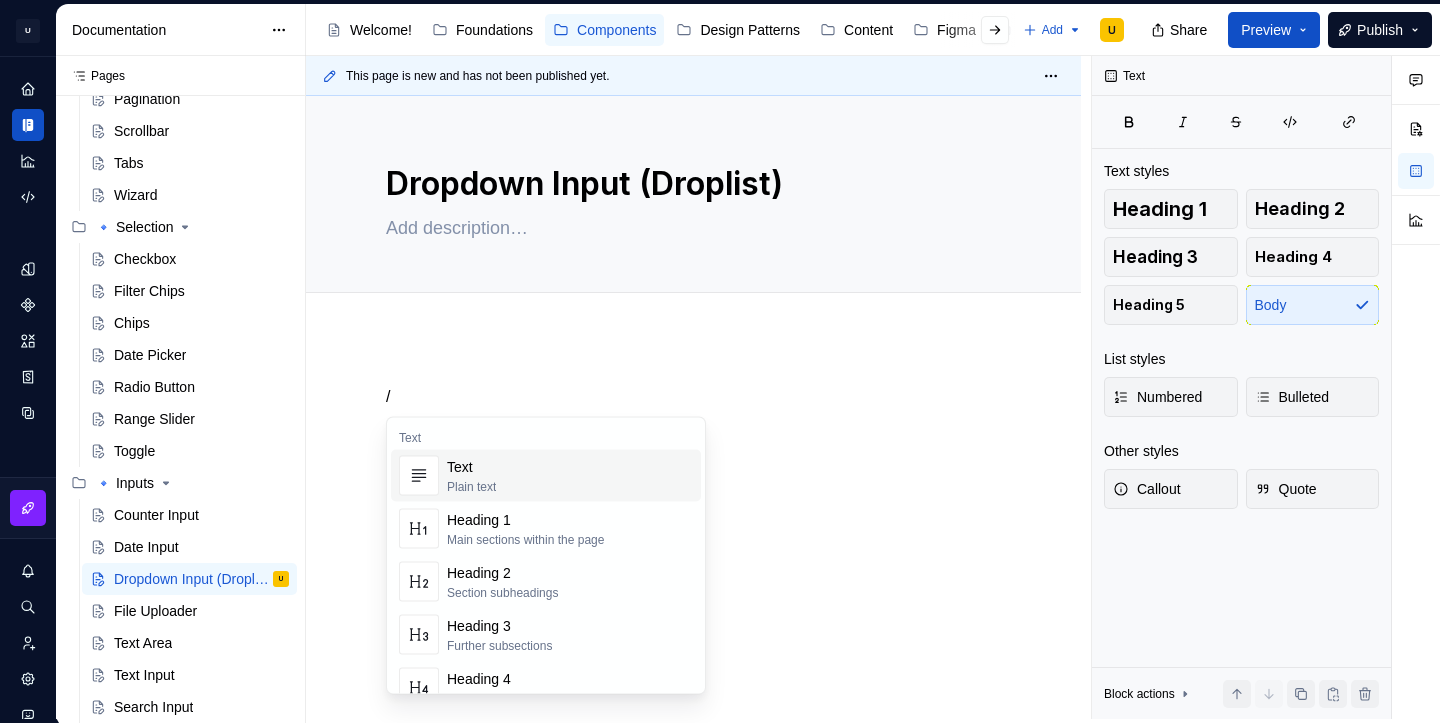 type 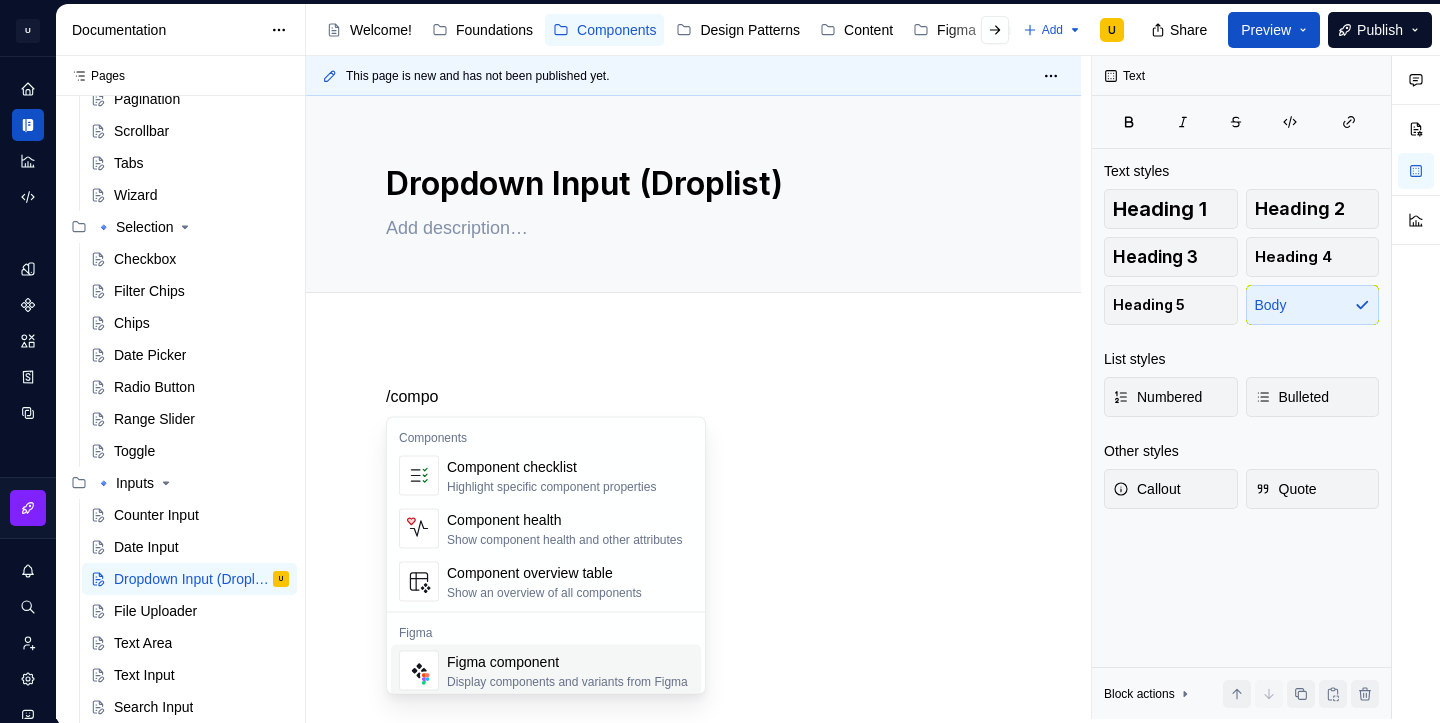click on "Figma component" at bounding box center [567, 662] 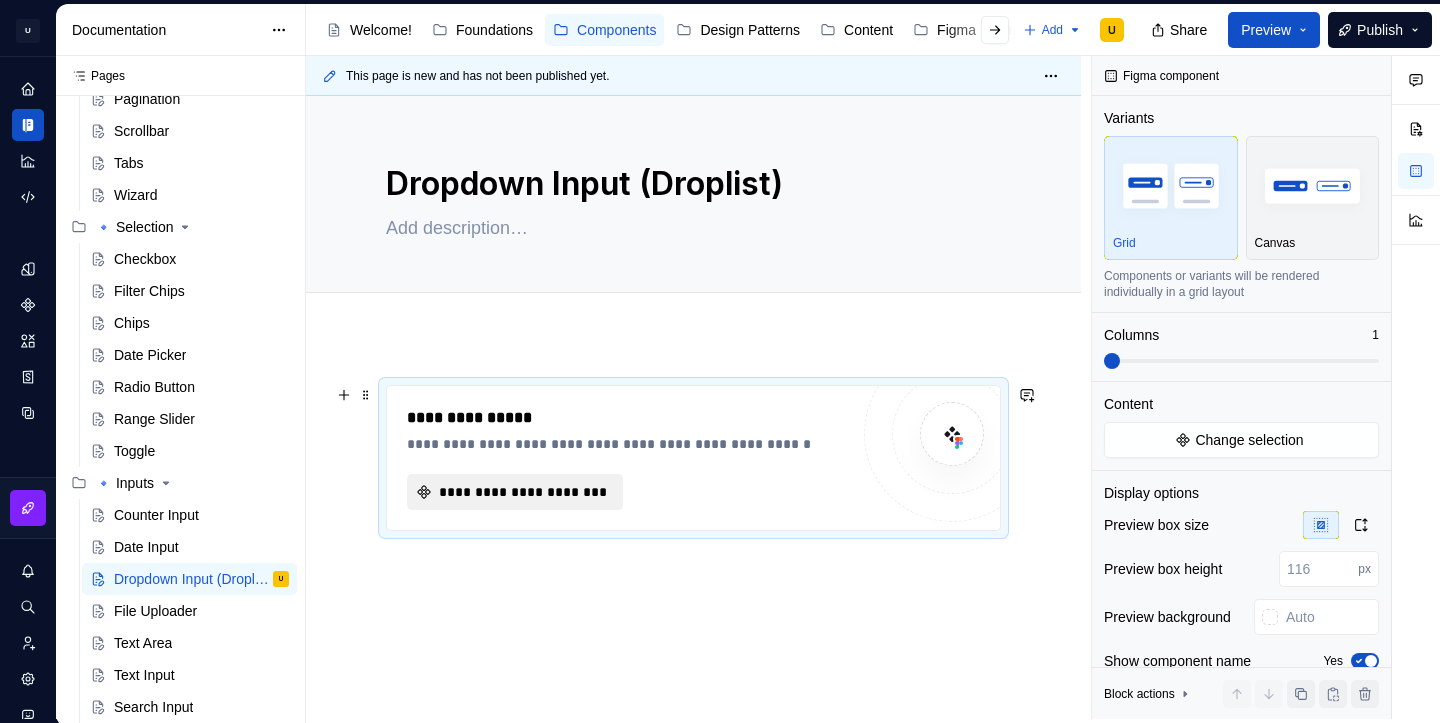 click on "**********" at bounding box center (515, 492) 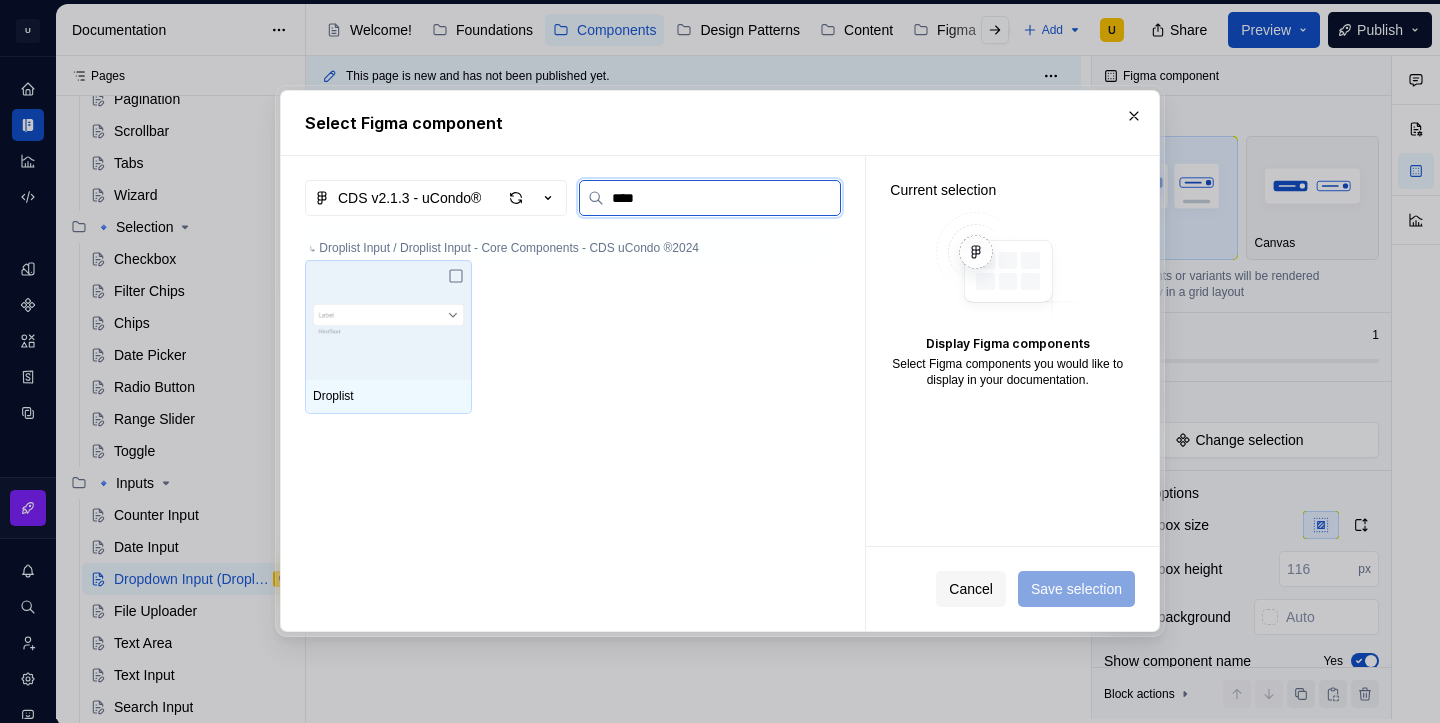 type on "*****" 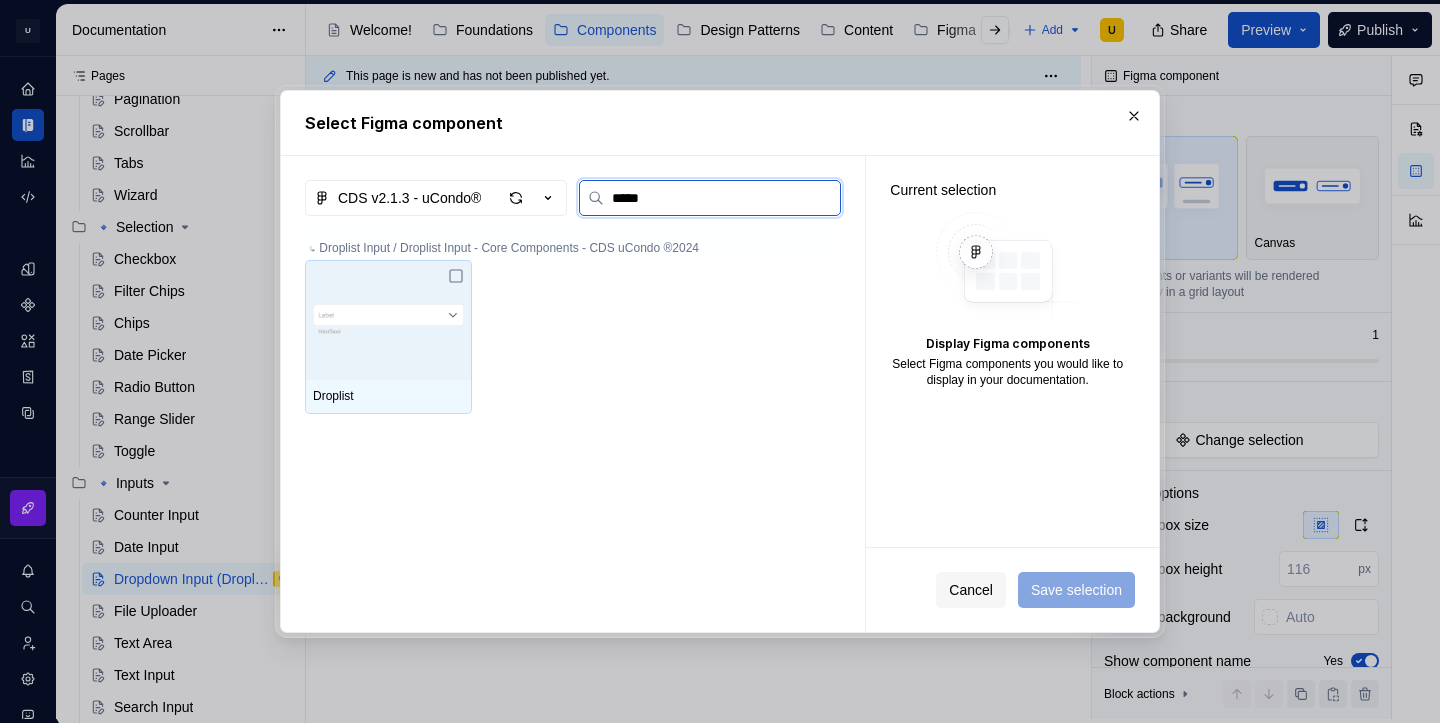 click at bounding box center [388, 320] 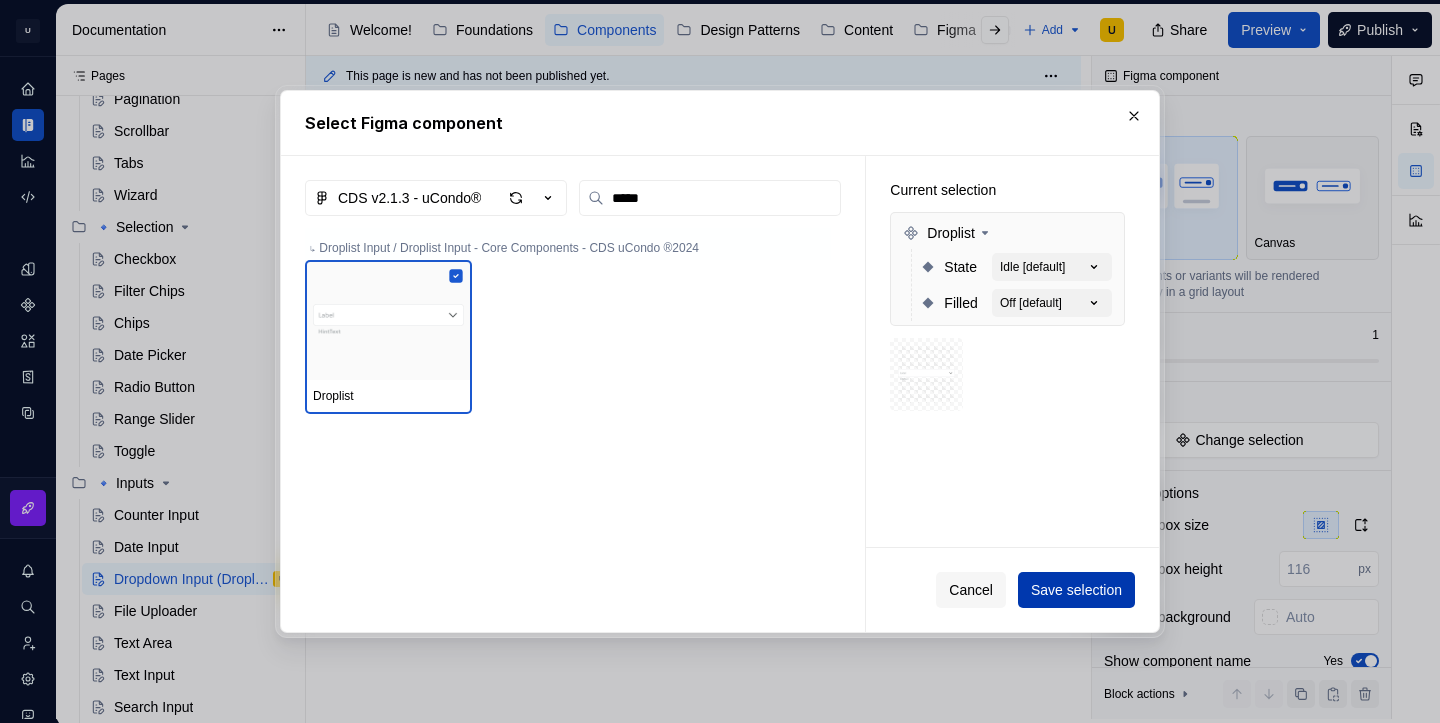 click on "Save selection" at bounding box center (1076, 590) 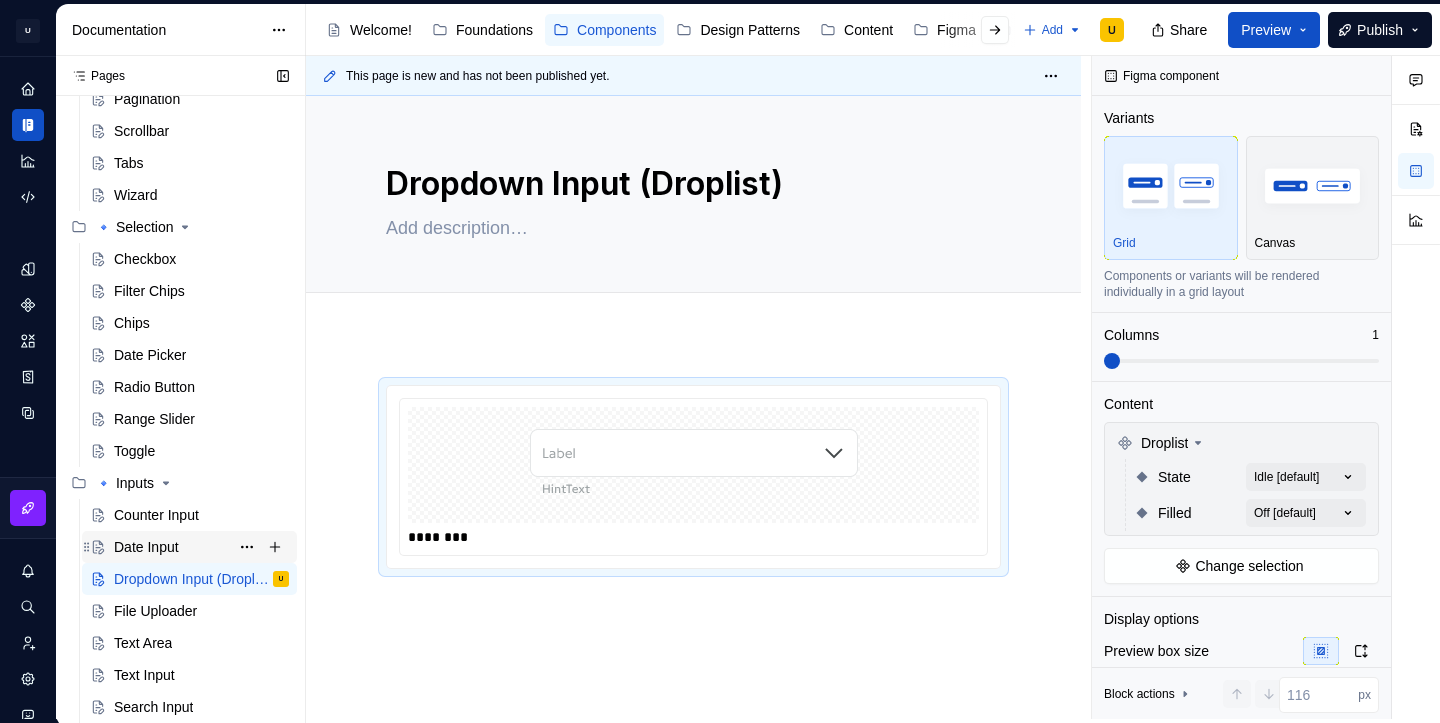 click on "Date Input" at bounding box center [201, 547] 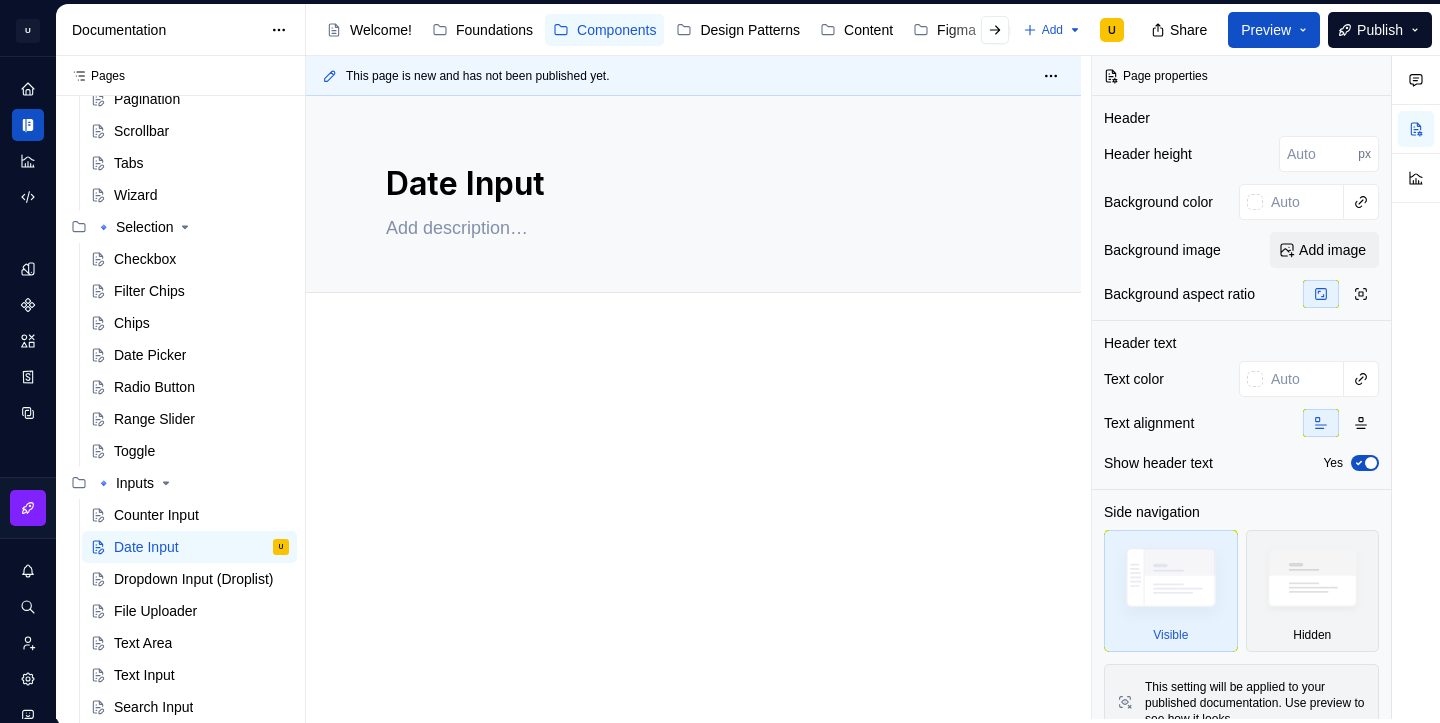 click at bounding box center [693, 423] 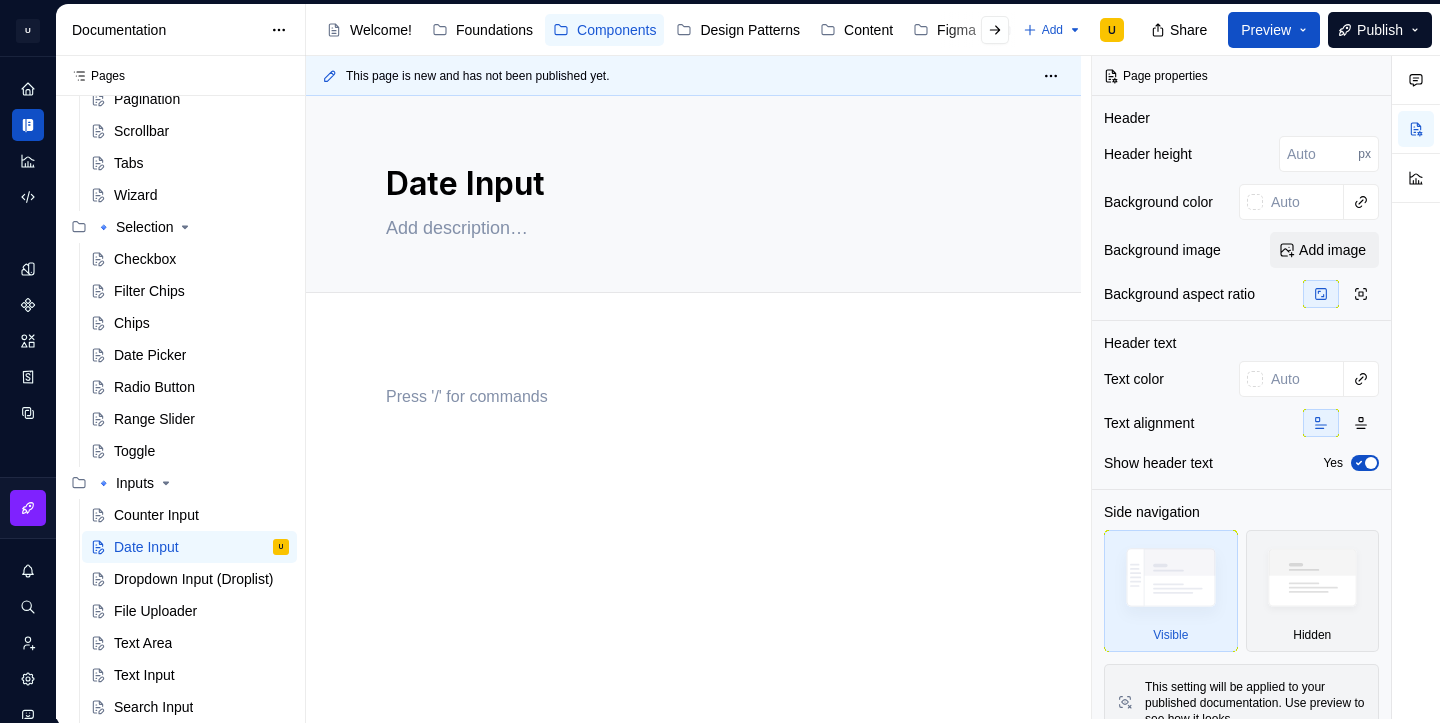 type on "*" 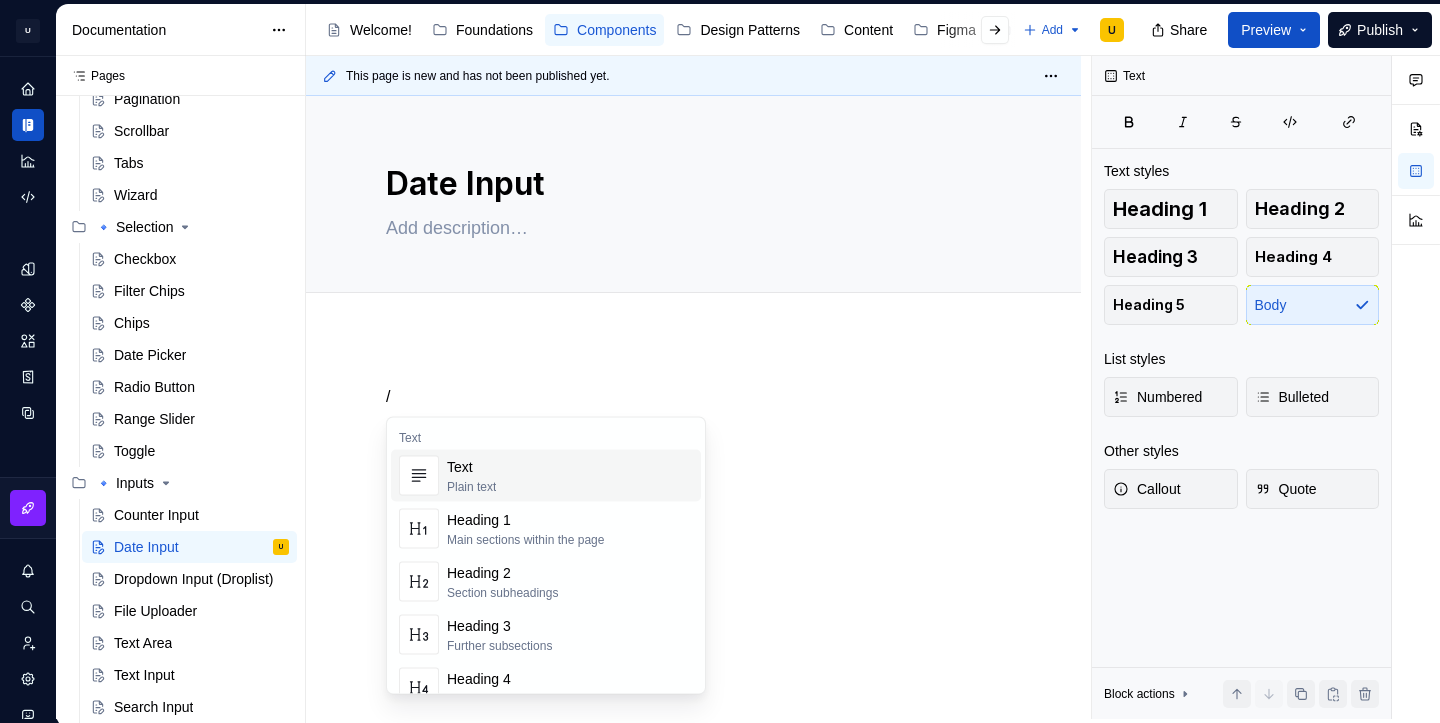 type 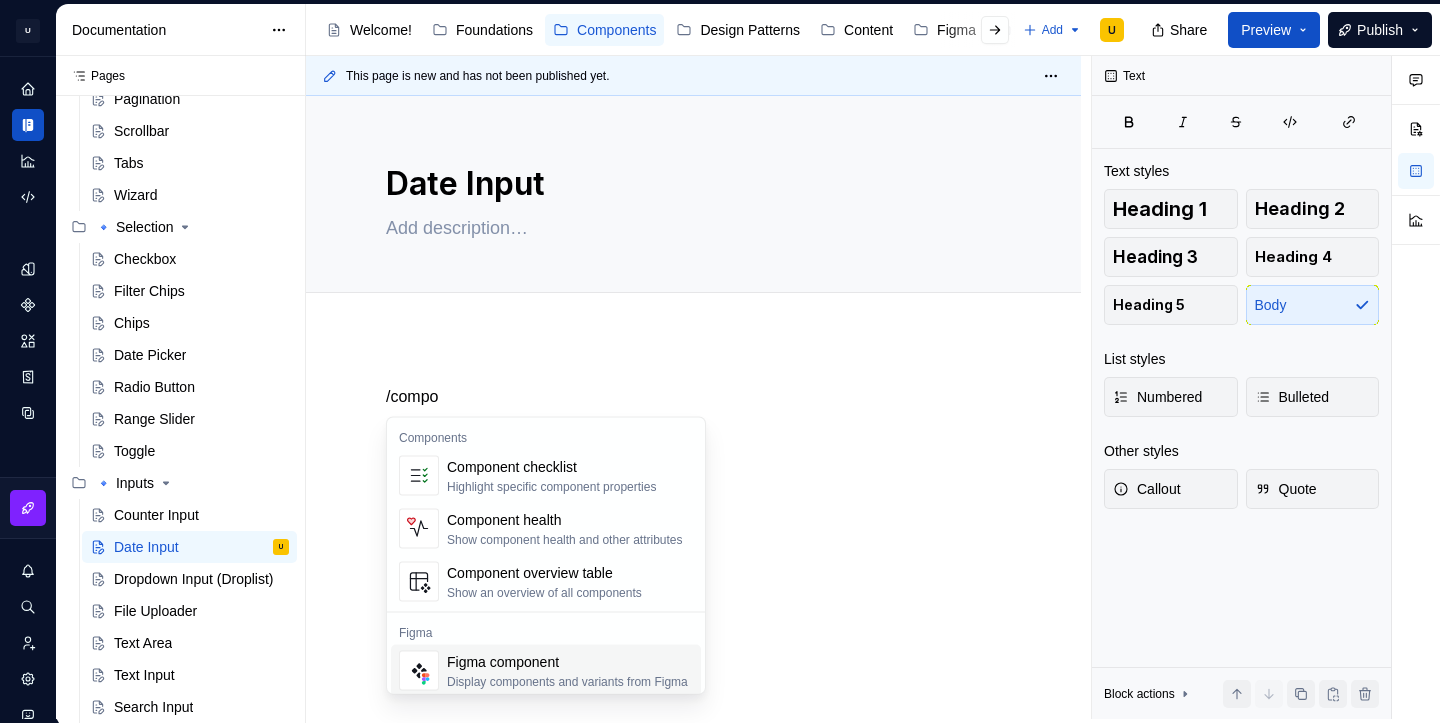 click on "Figma component" at bounding box center (567, 662) 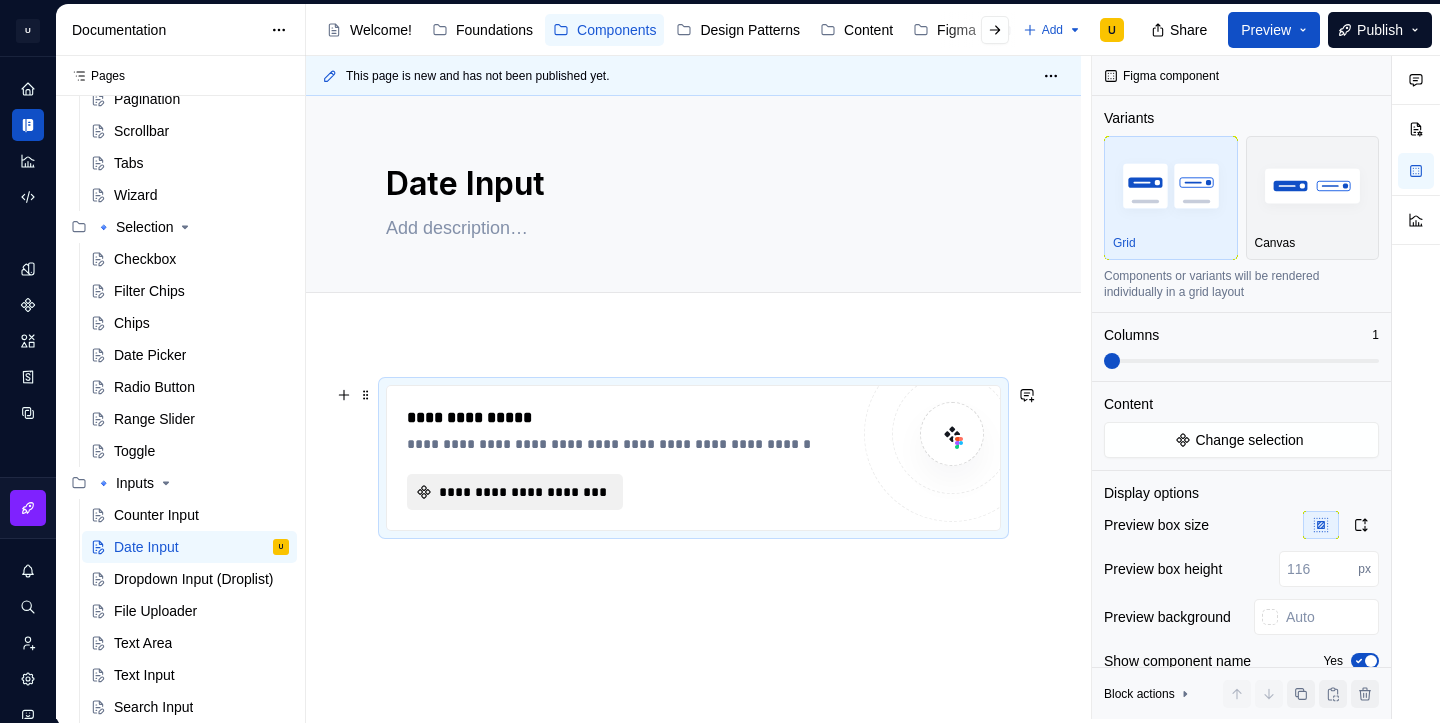 click on "**********" at bounding box center [523, 492] 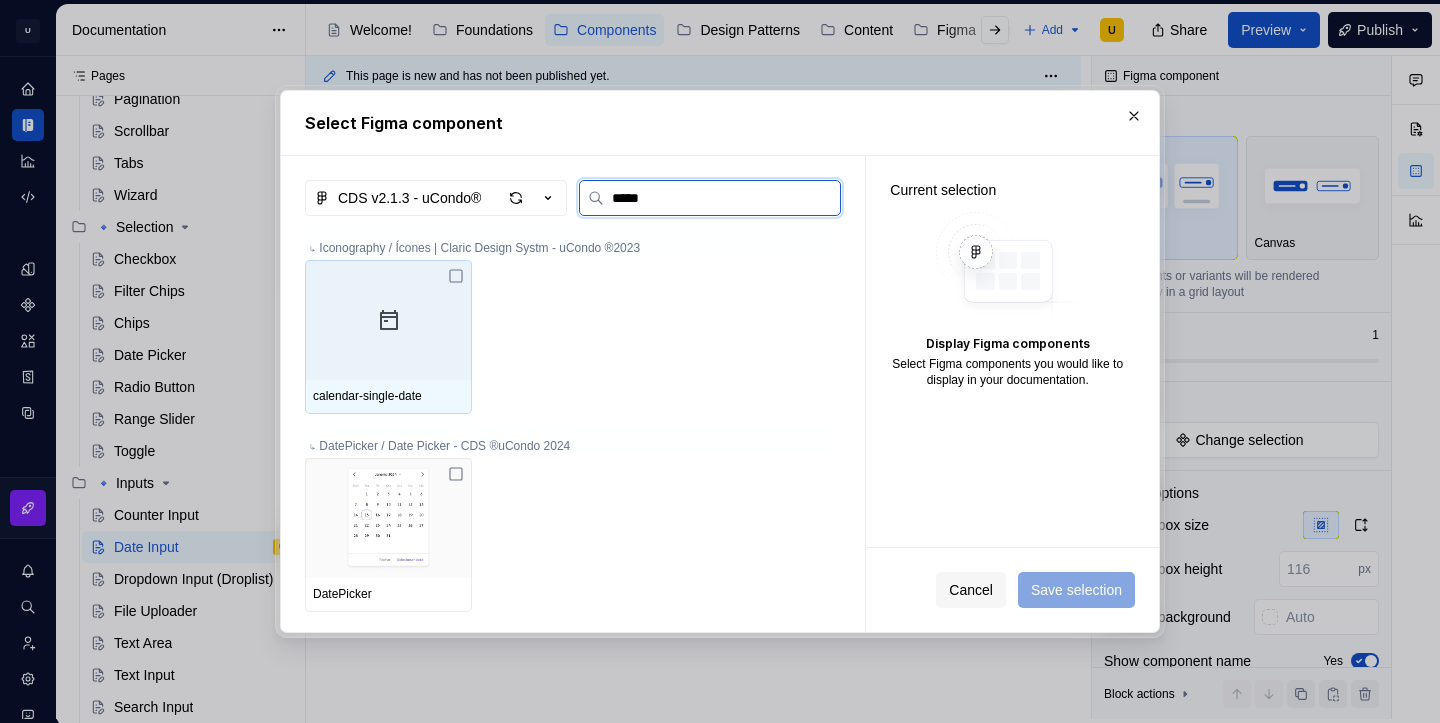 type on "******" 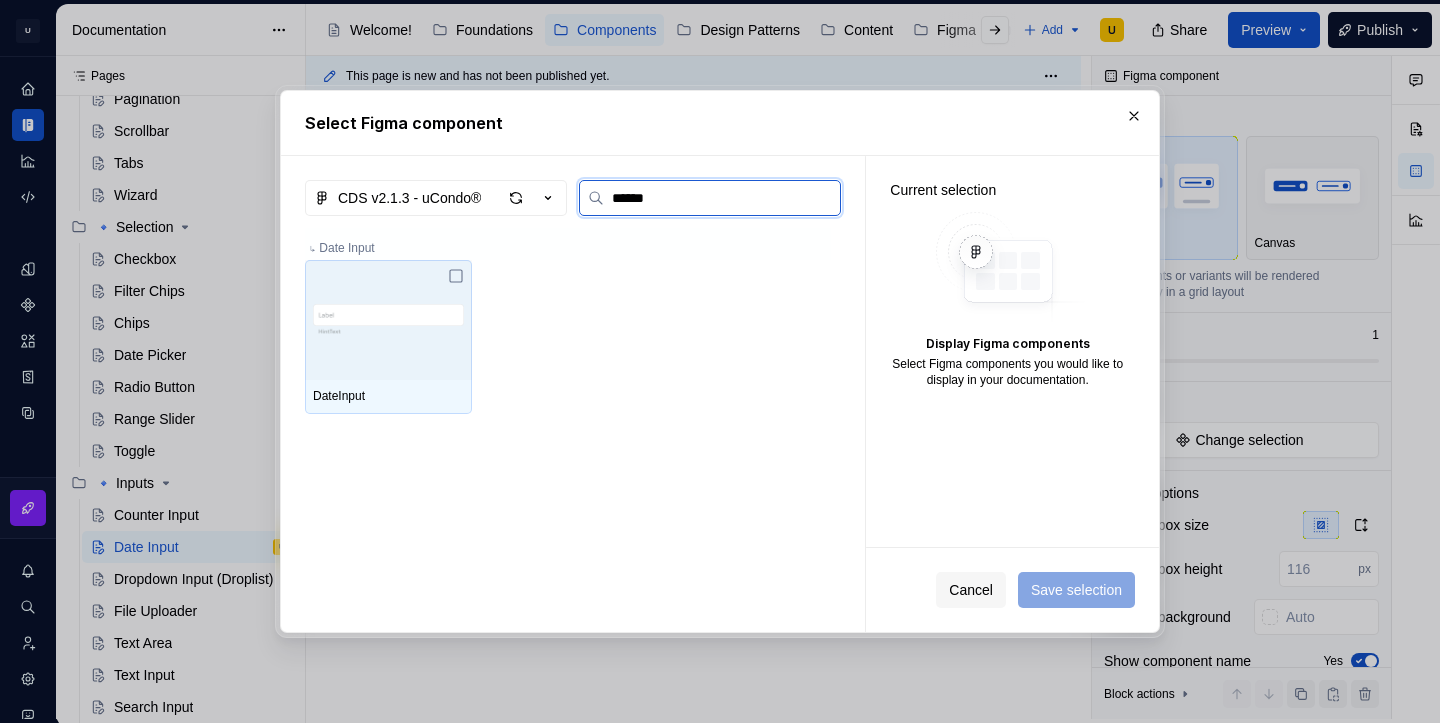 click at bounding box center [388, 320] 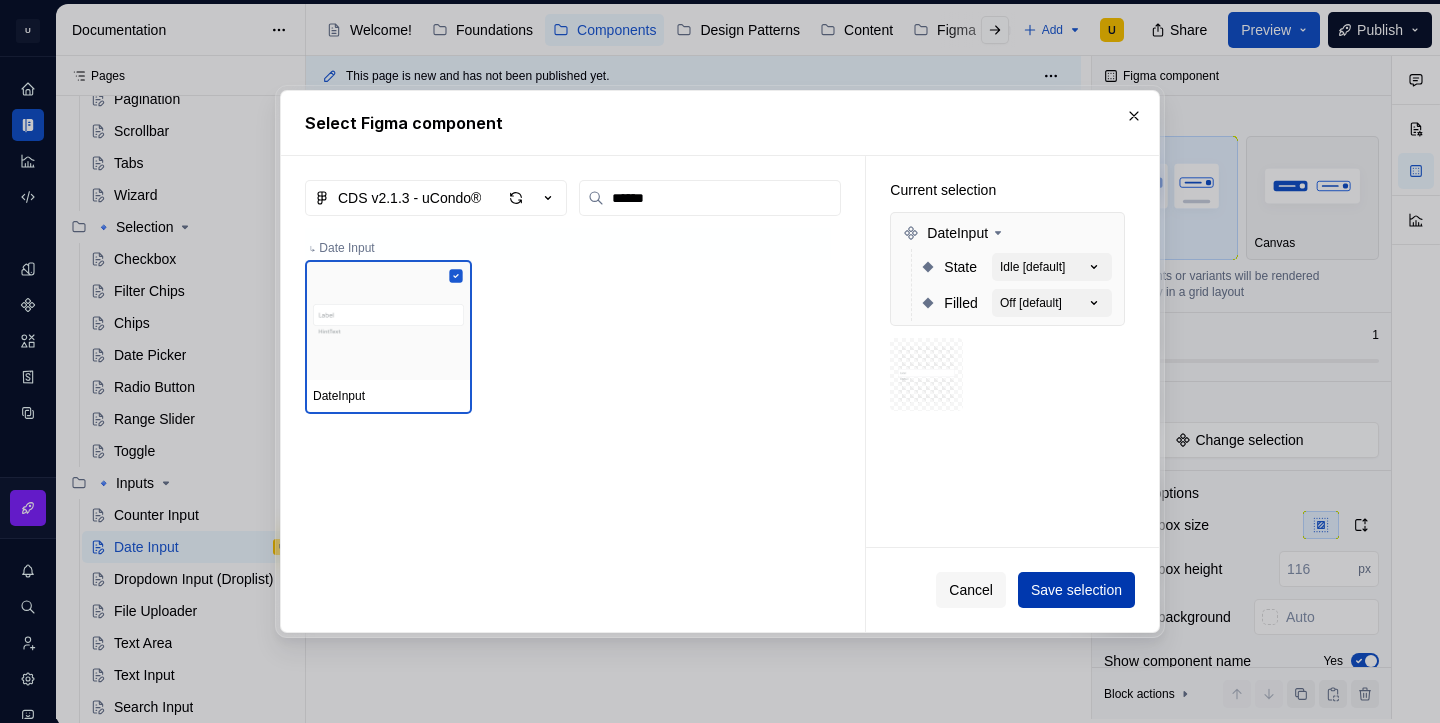 click on "Save selection" at bounding box center (1076, 590) 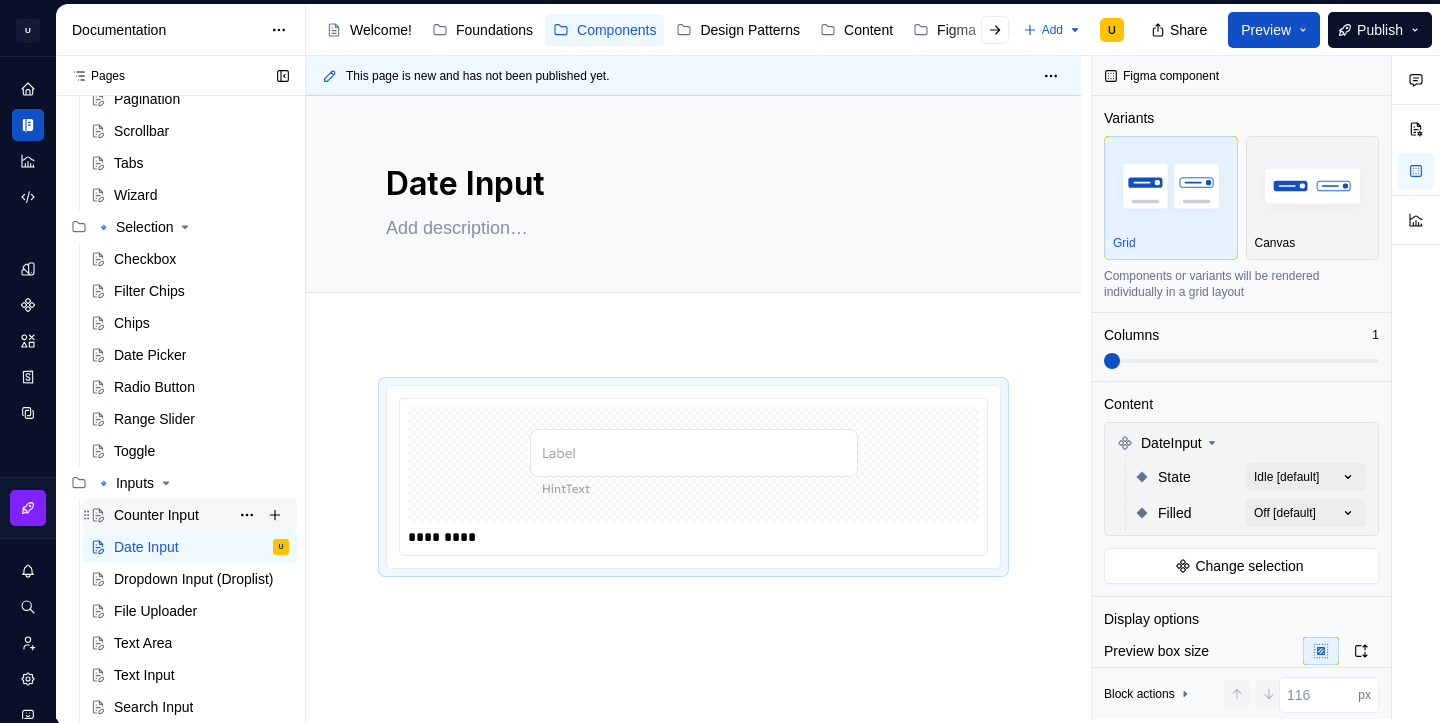 click on "Counter Input" at bounding box center (156, 515) 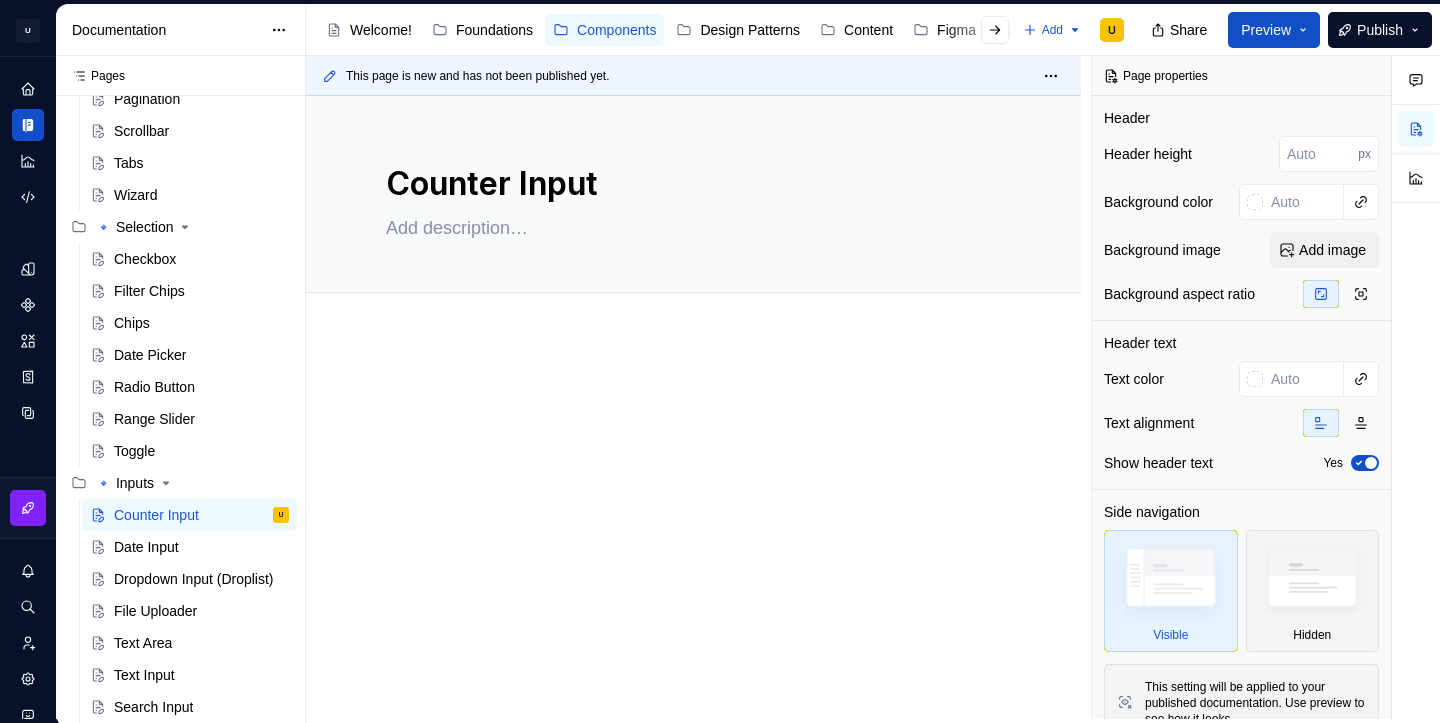 click at bounding box center [693, 519] 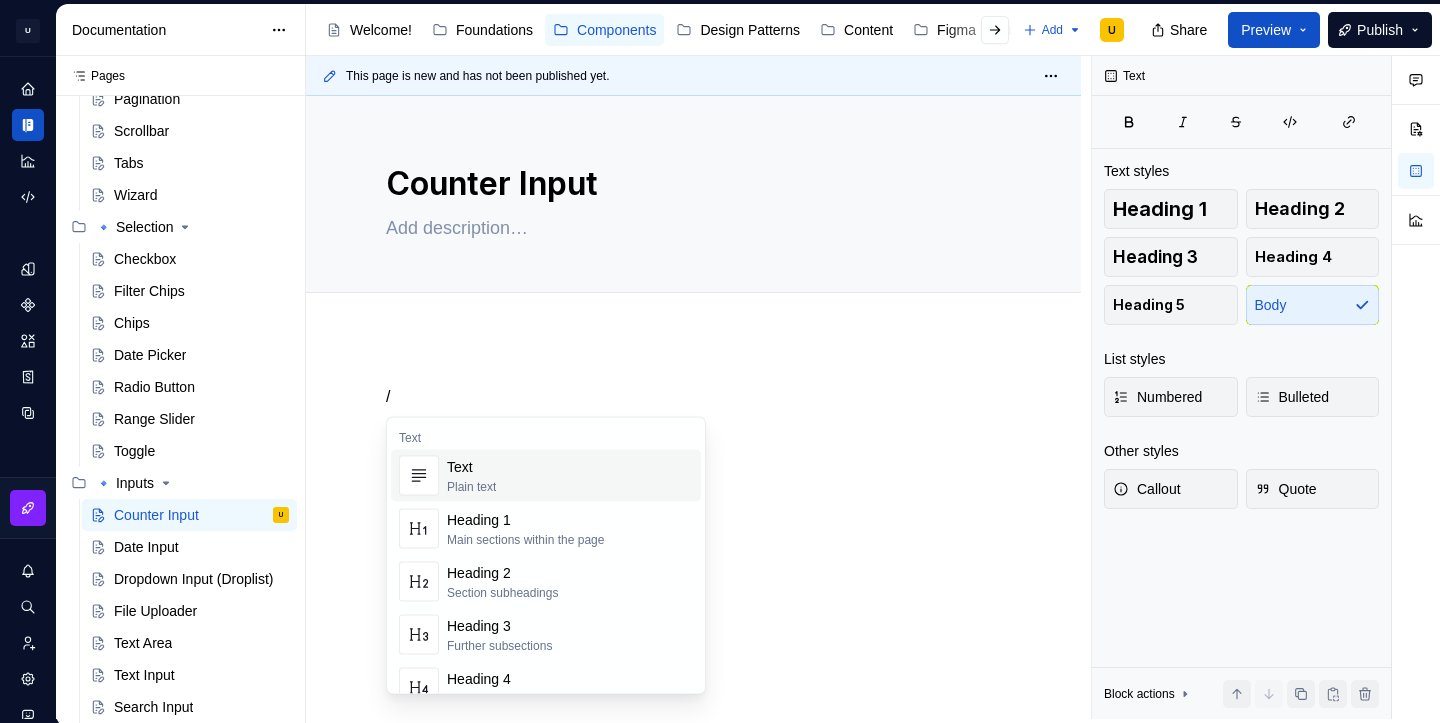 type 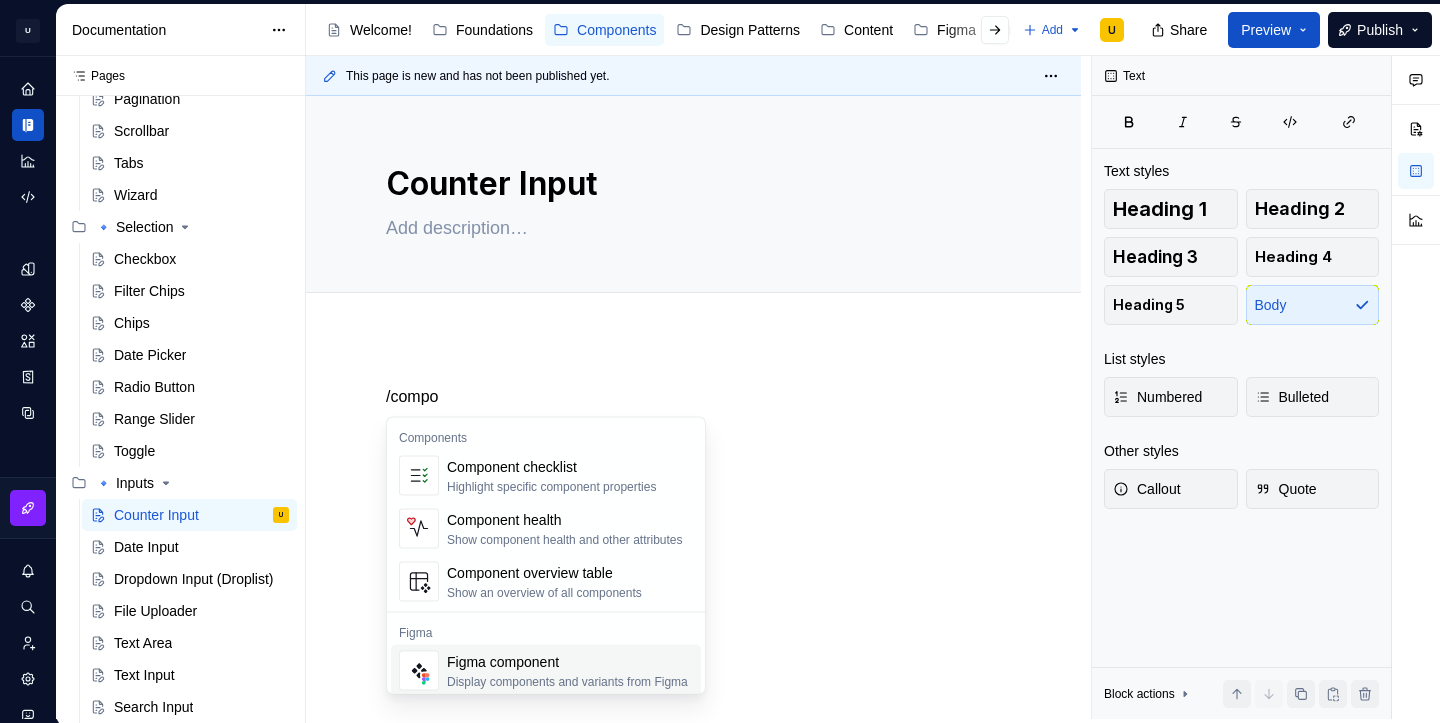 click on "Figma component" at bounding box center [567, 662] 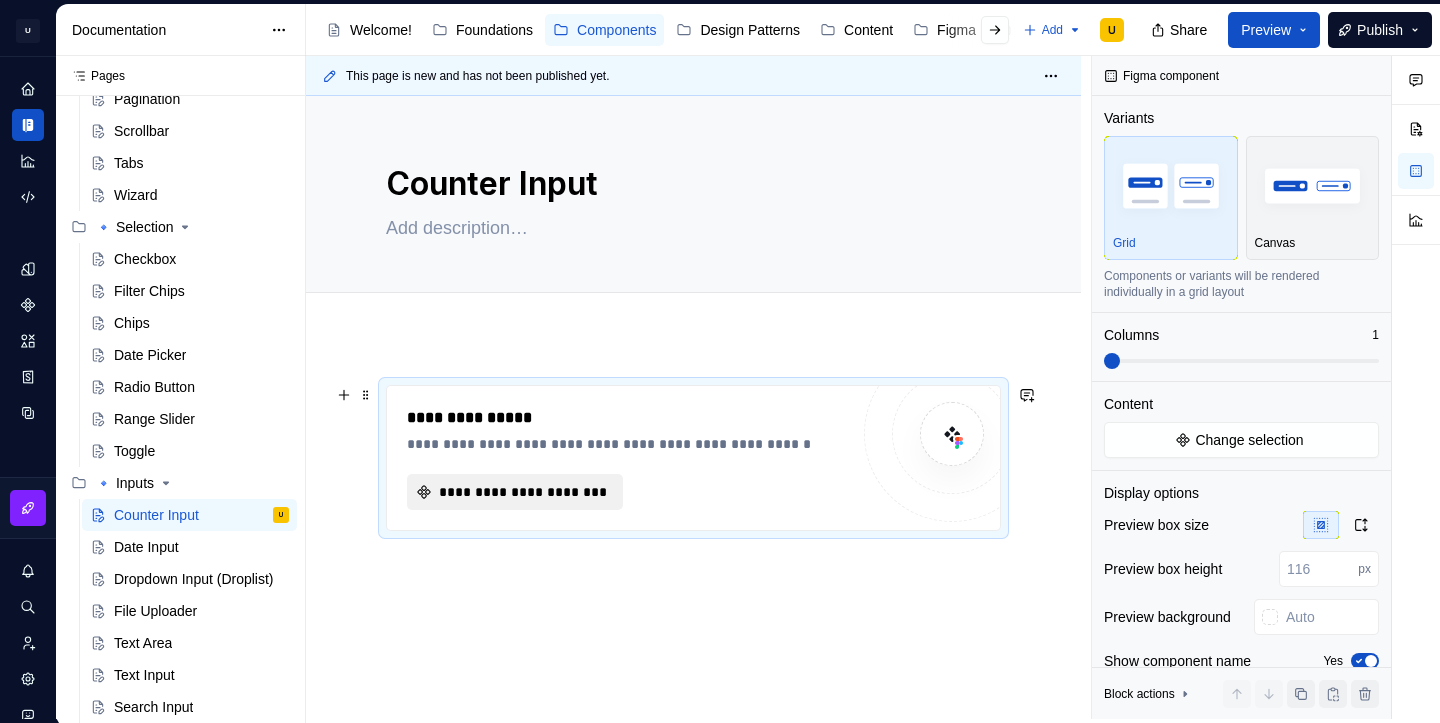 click on "**********" at bounding box center [523, 492] 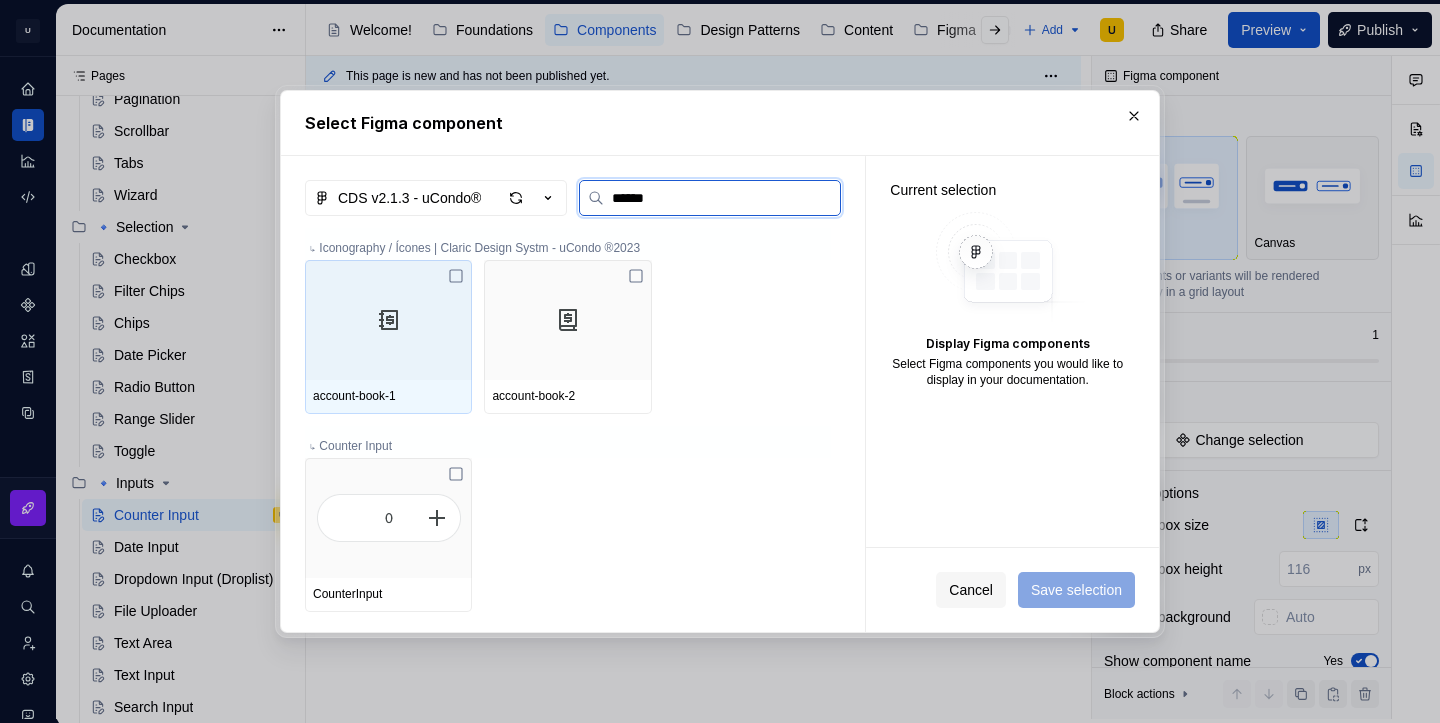 type on "*******" 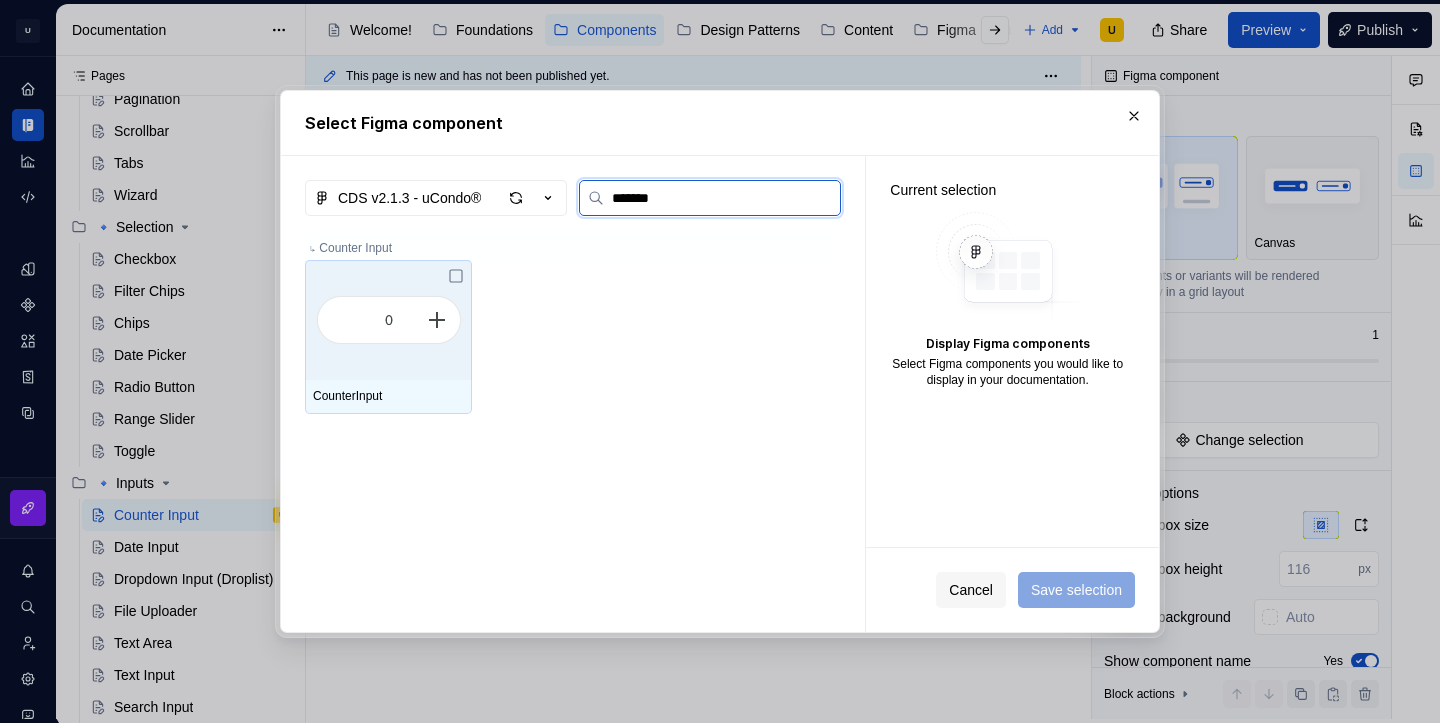 click at bounding box center (389, 320) 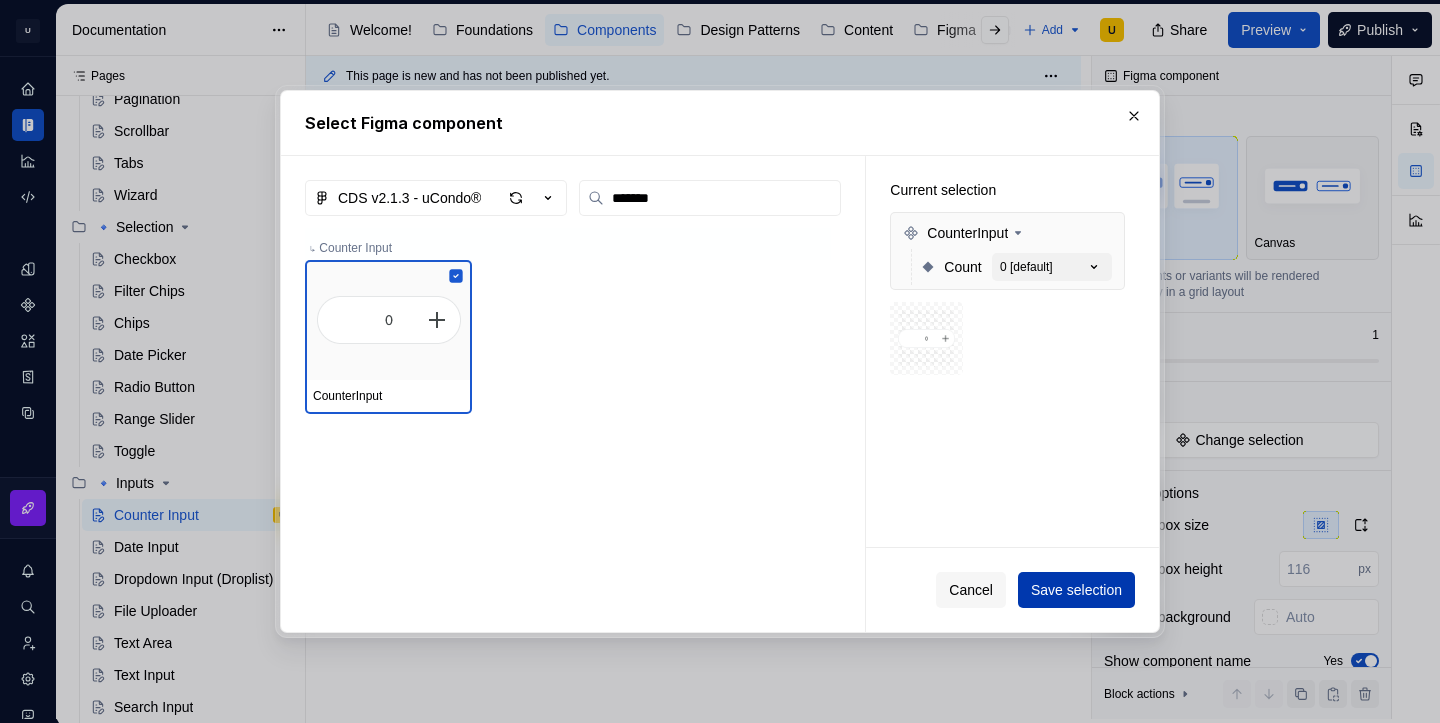 click on "Save selection" at bounding box center [1076, 590] 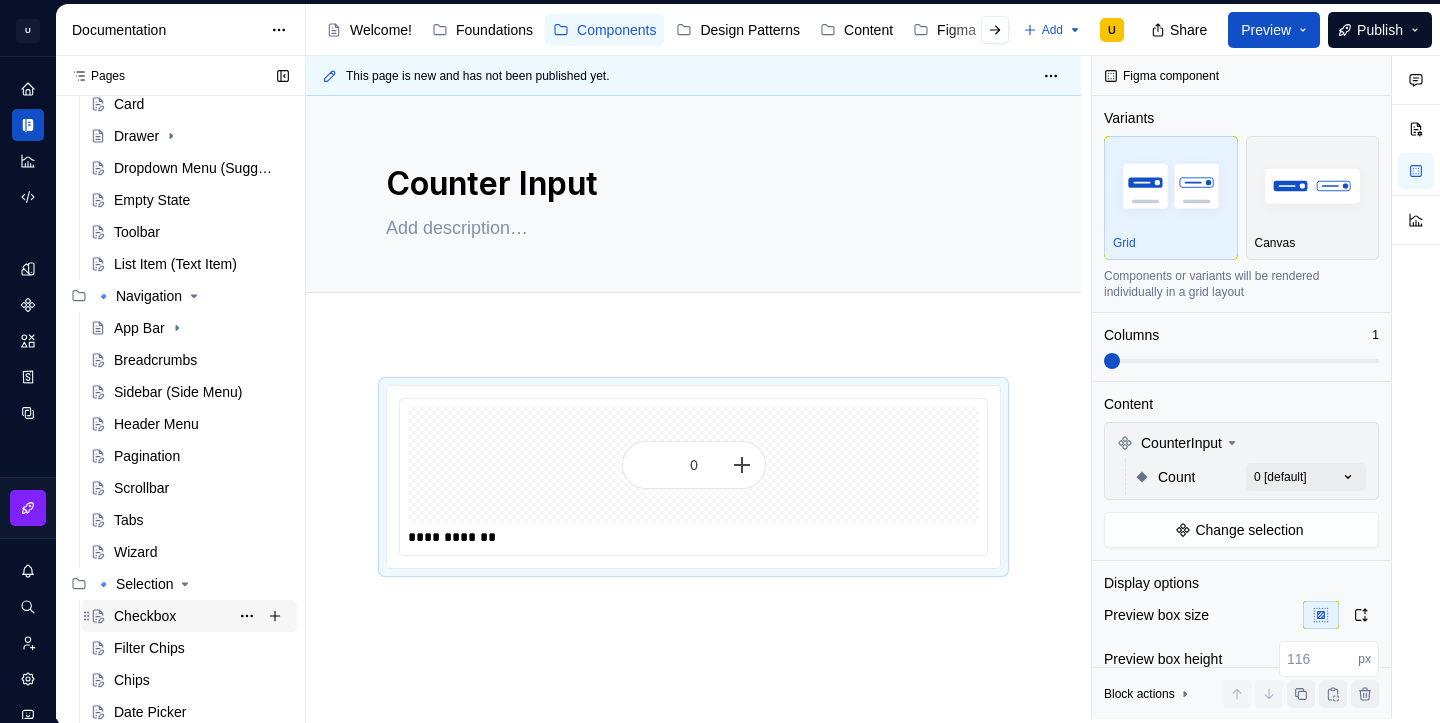 scroll, scrollTop: 347, scrollLeft: 0, axis: vertical 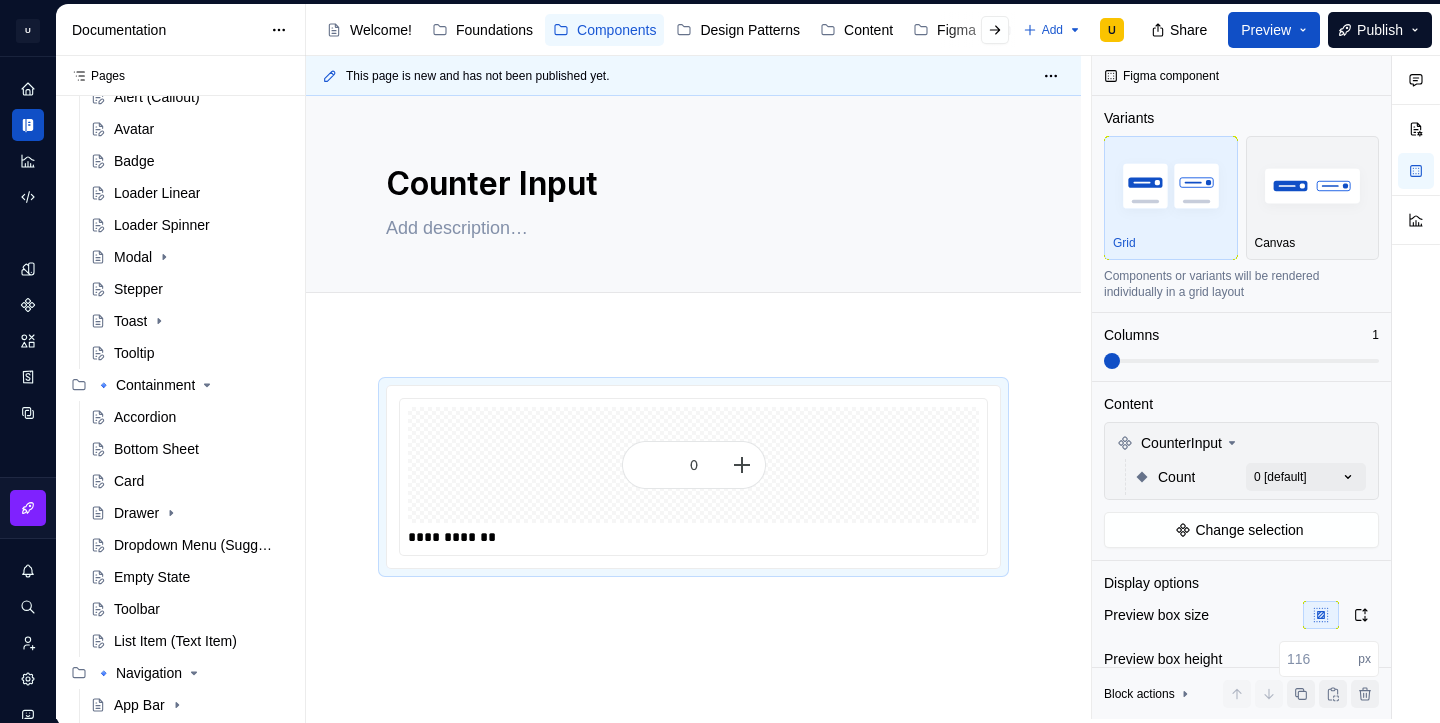 type on "*" 